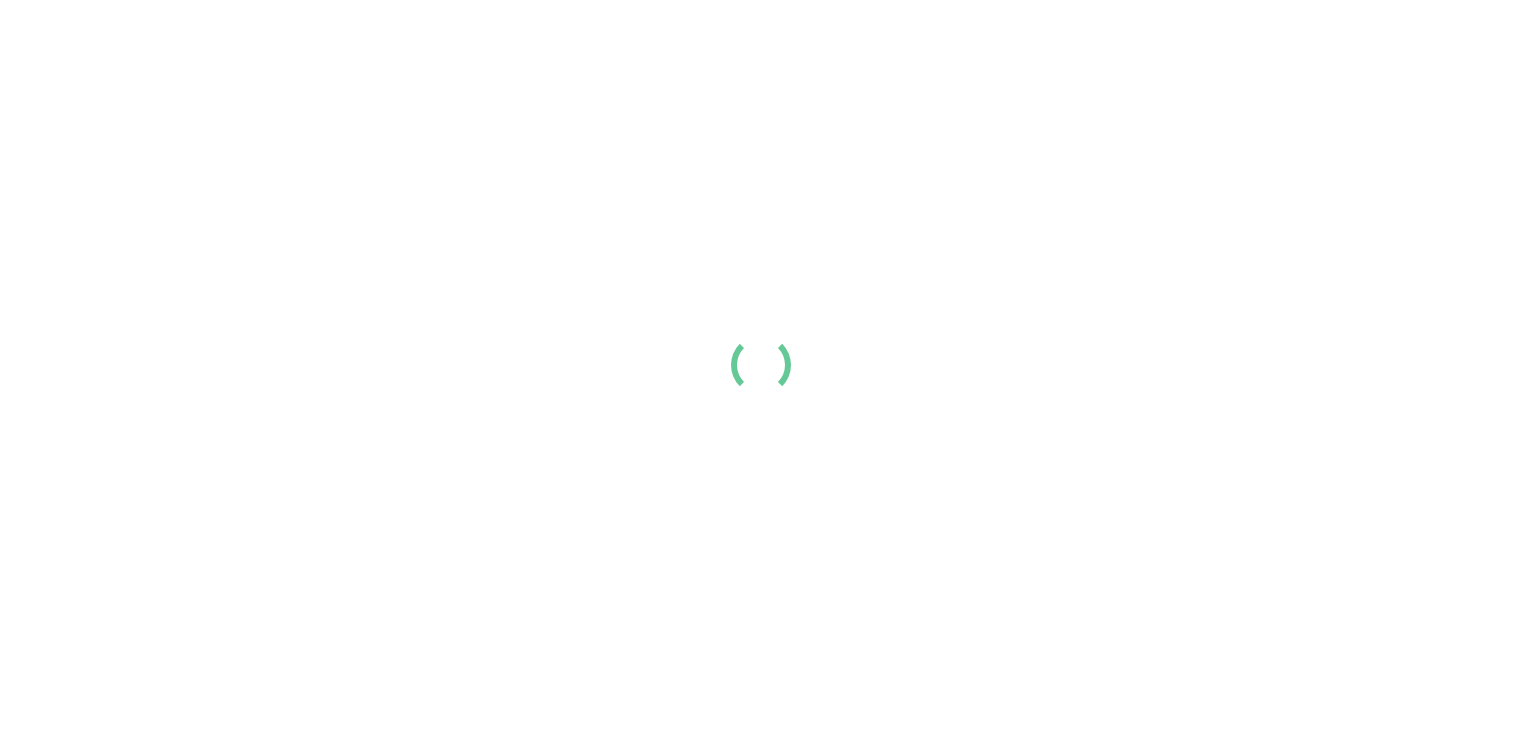 scroll, scrollTop: 0, scrollLeft: 0, axis: both 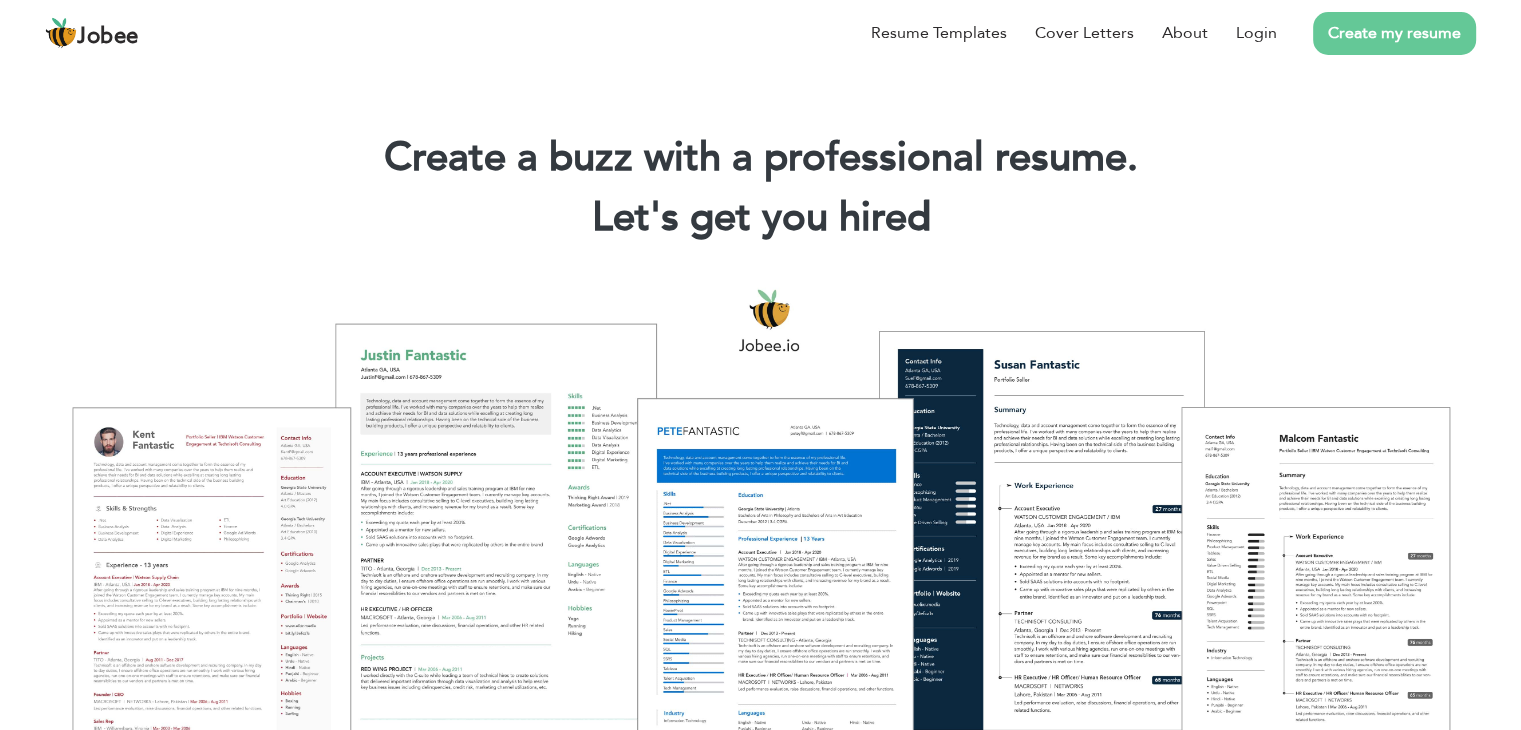 click on "Create my resume" at bounding box center (1394, 33) 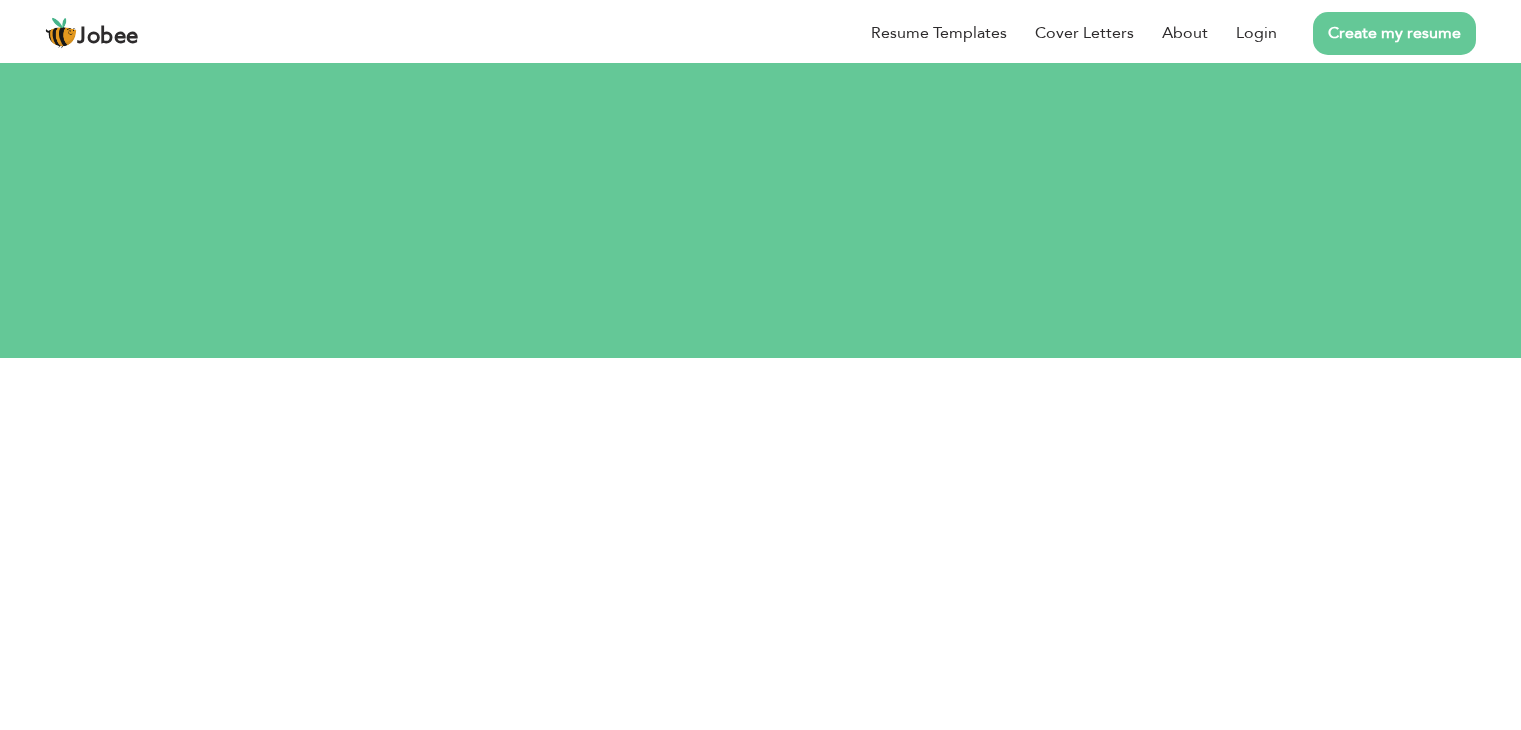 scroll, scrollTop: 0, scrollLeft: 0, axis: both 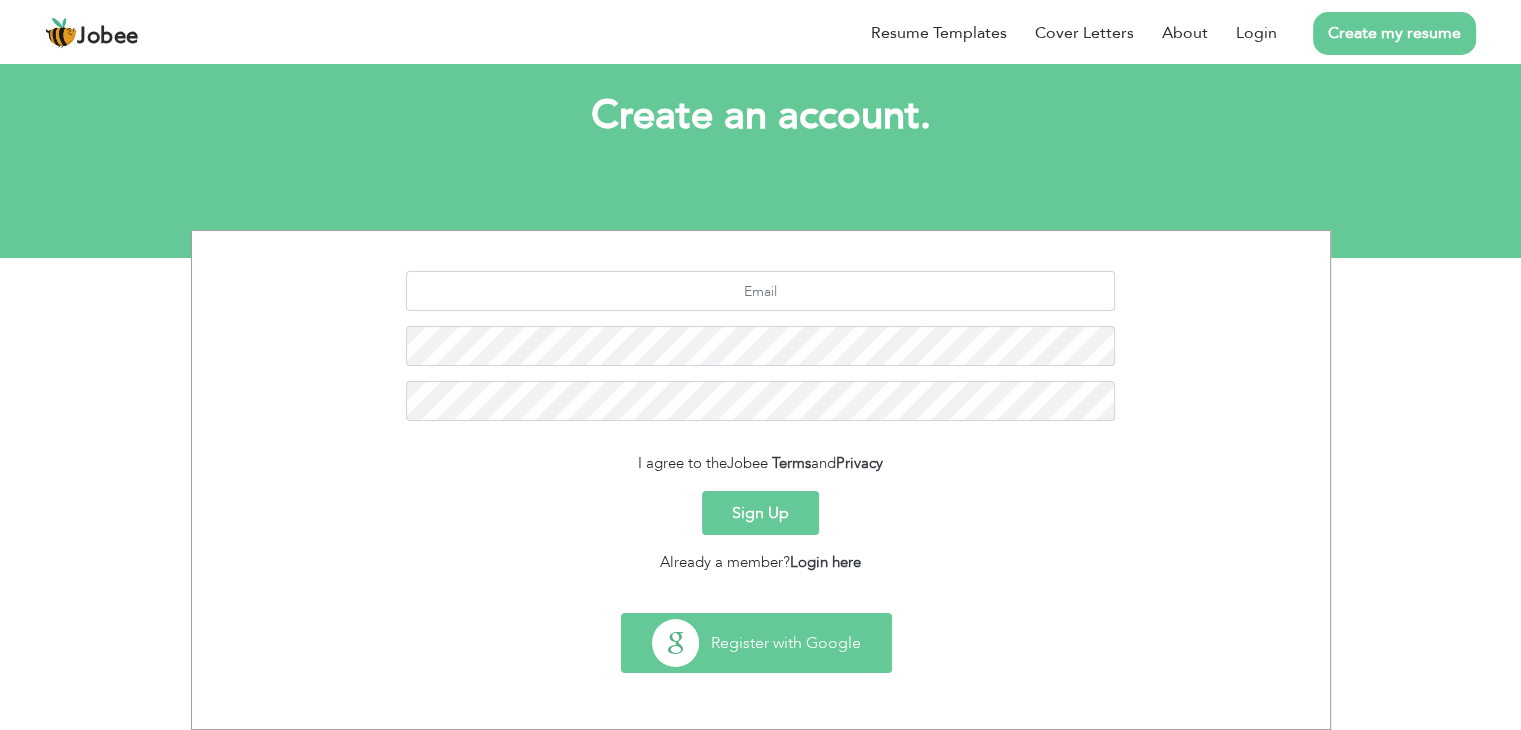click on "Register with Google" at bounding box center [756, 643] 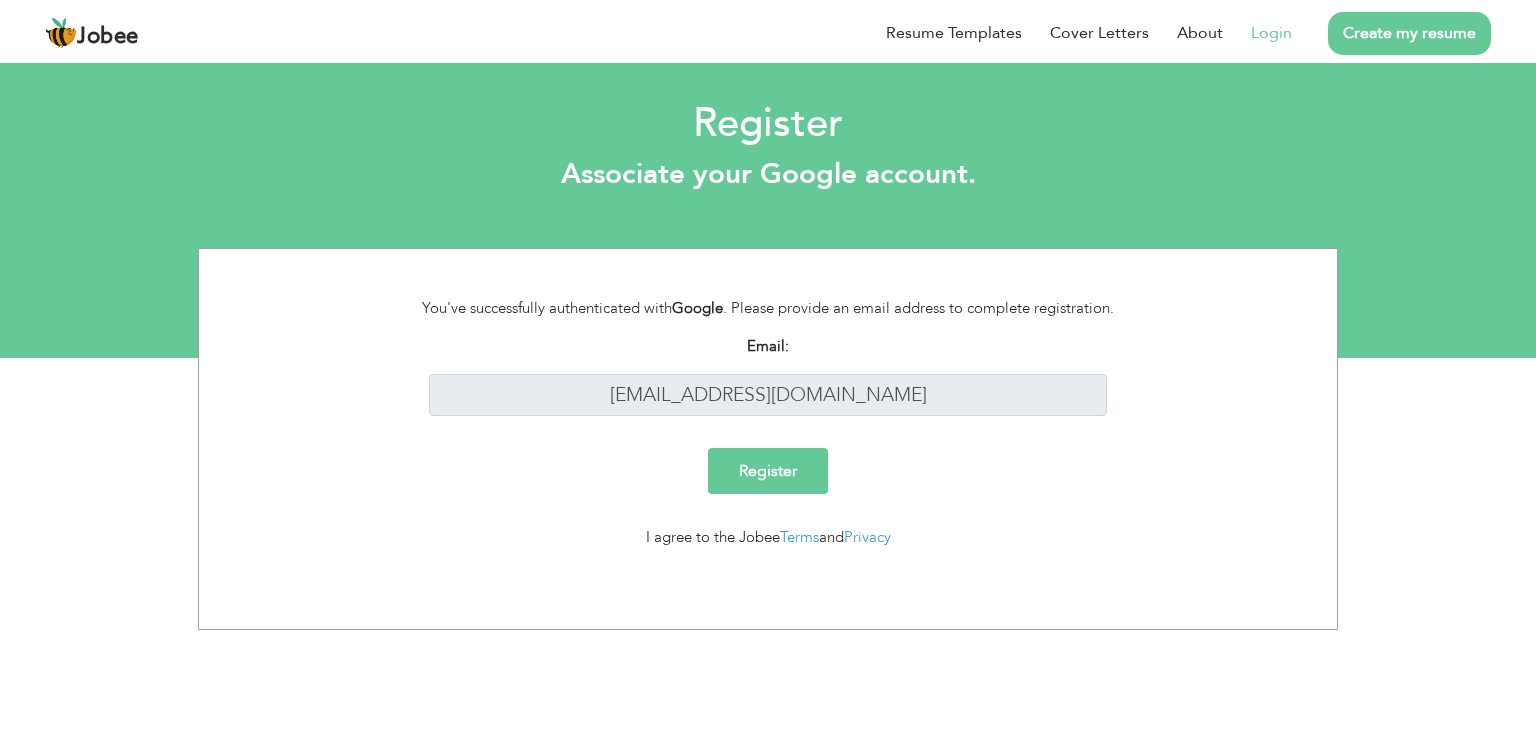 scroll, scrollTop: 0, scrollLeft: 0, axis: both 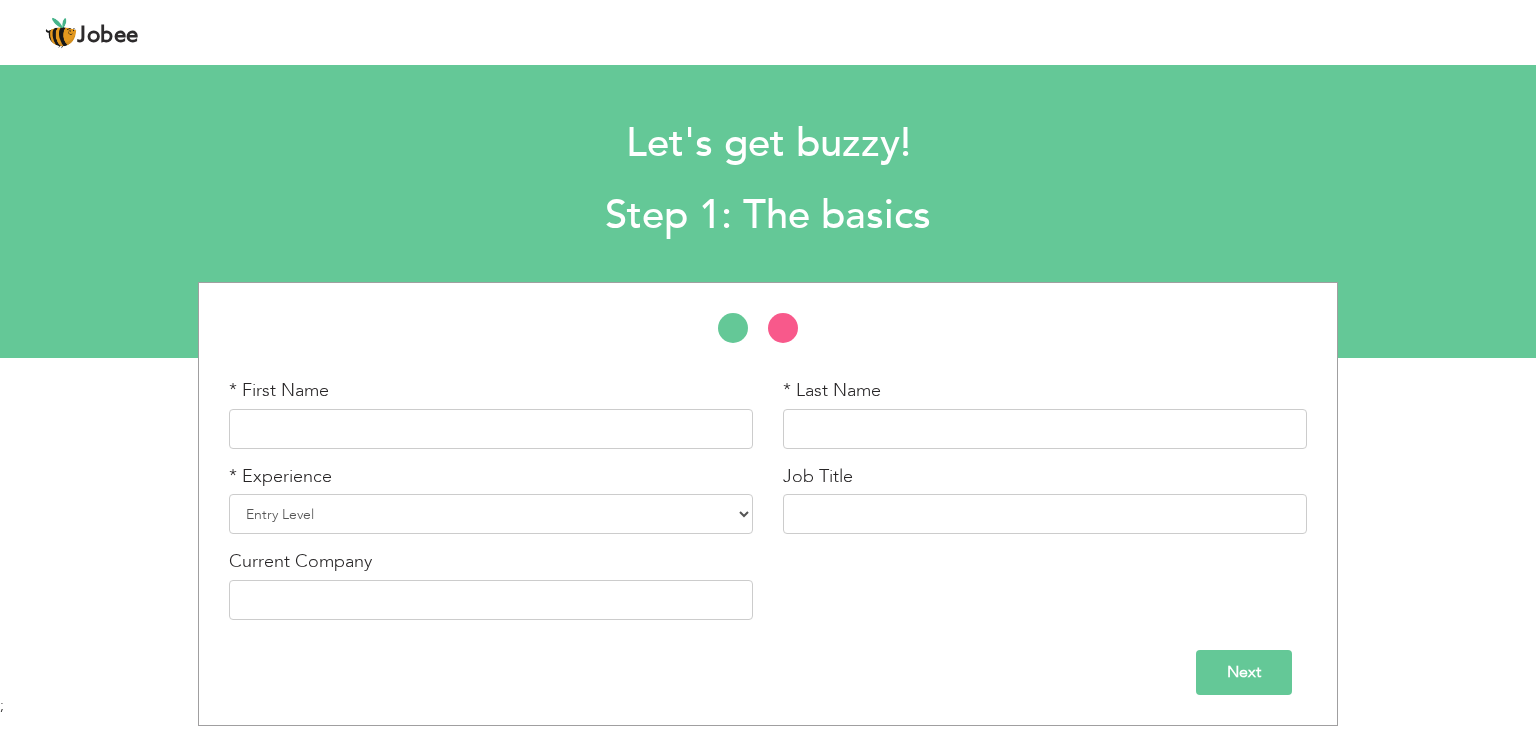 click on "* First Name" at bounding box center [491, 413] 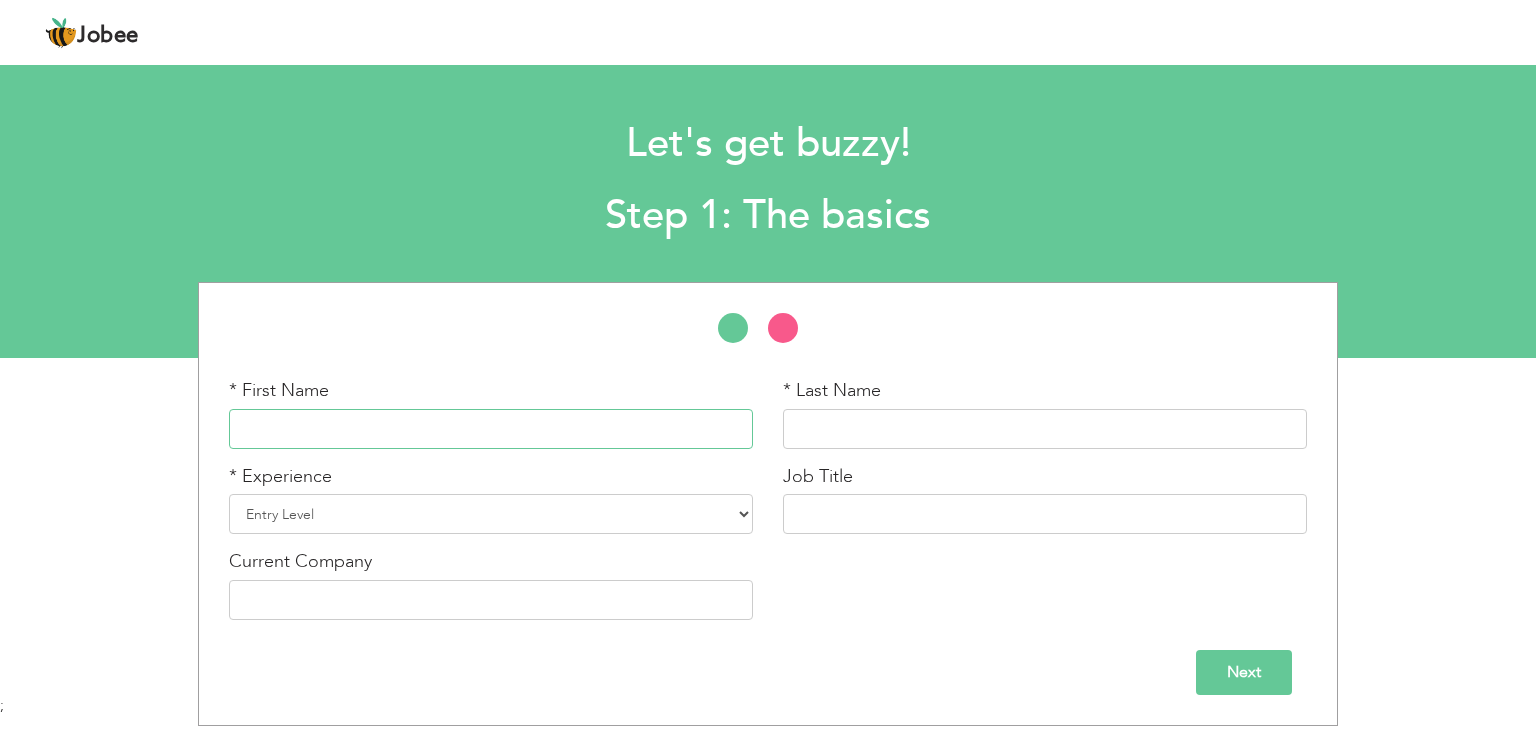 click at bounding box center [491, 429] 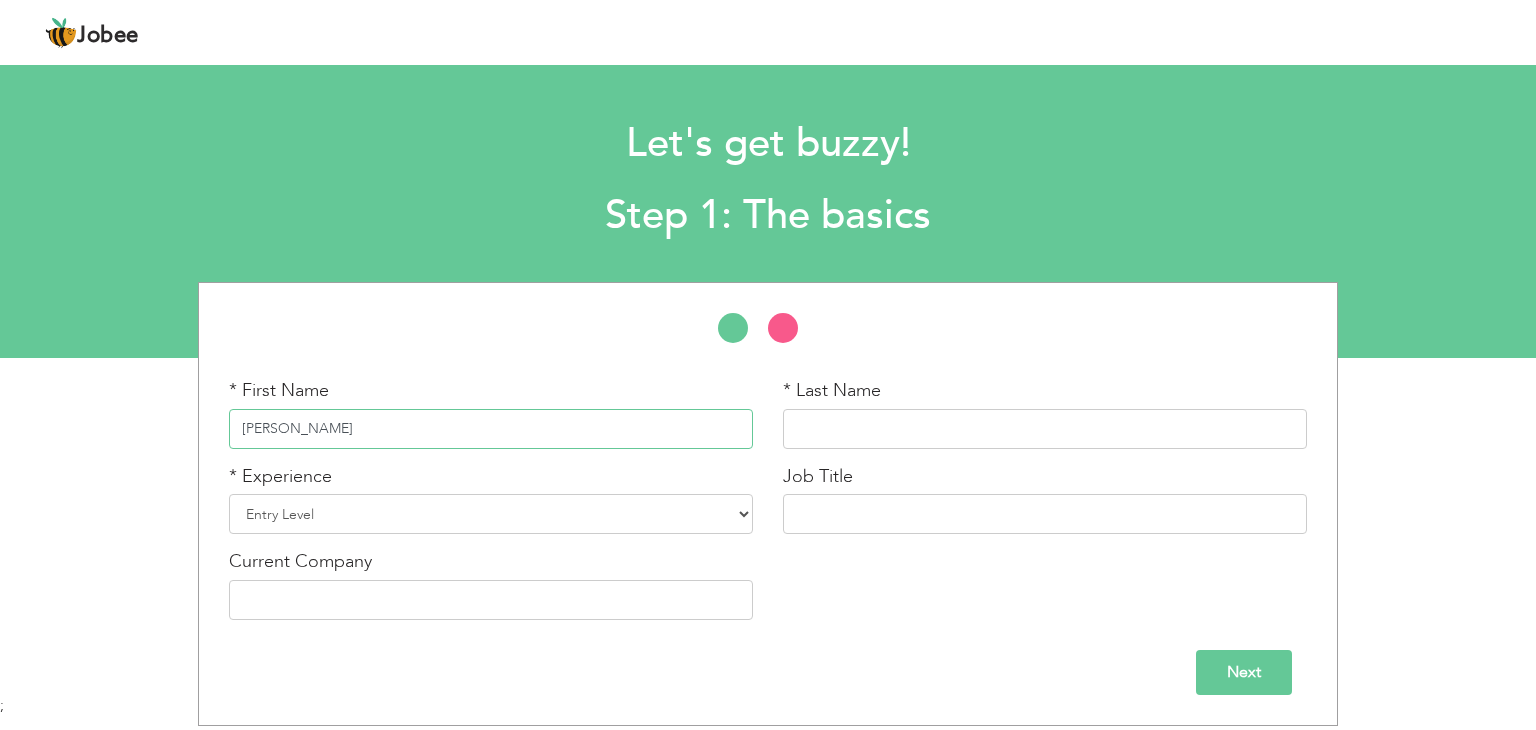 type on "[PERSON_NAME]" 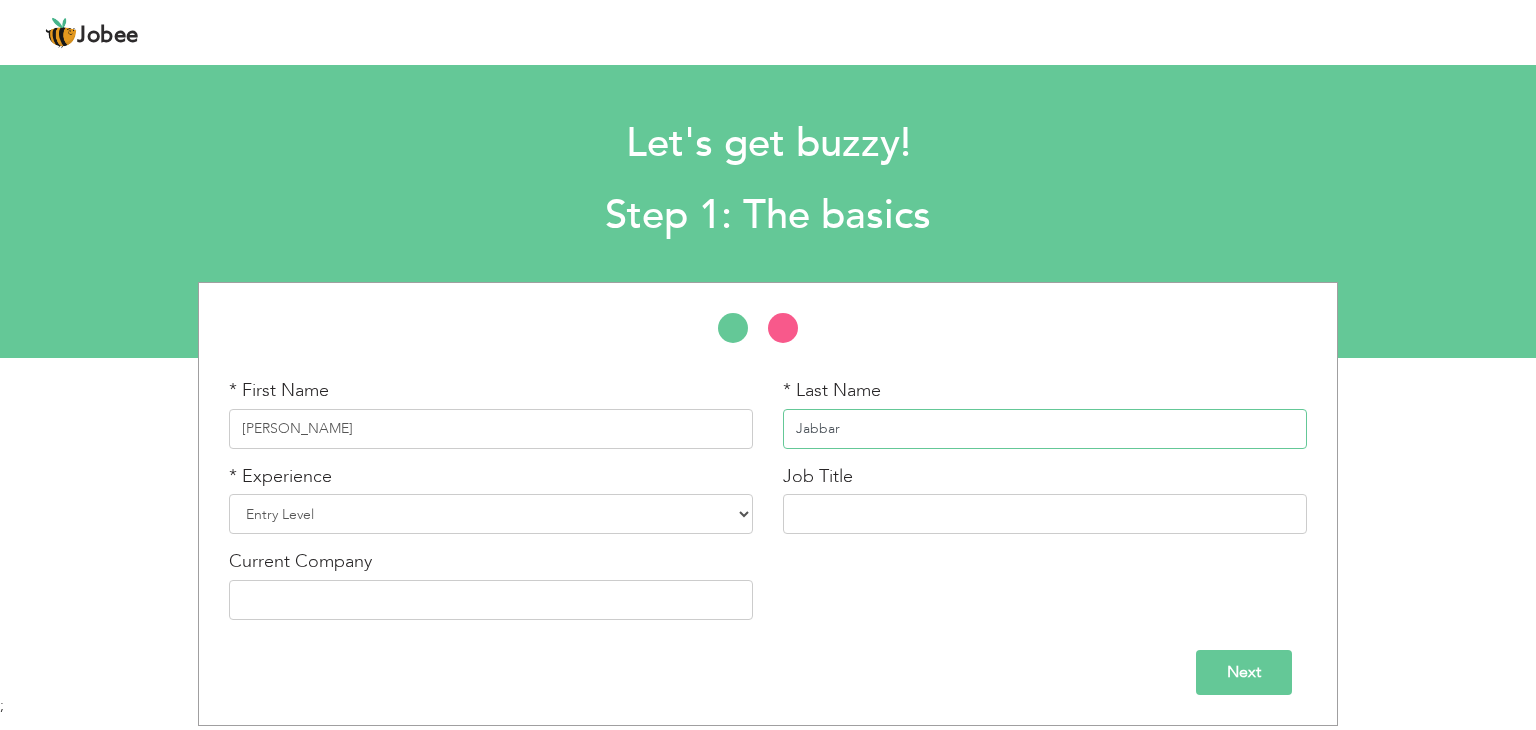 type on "Jabbar" 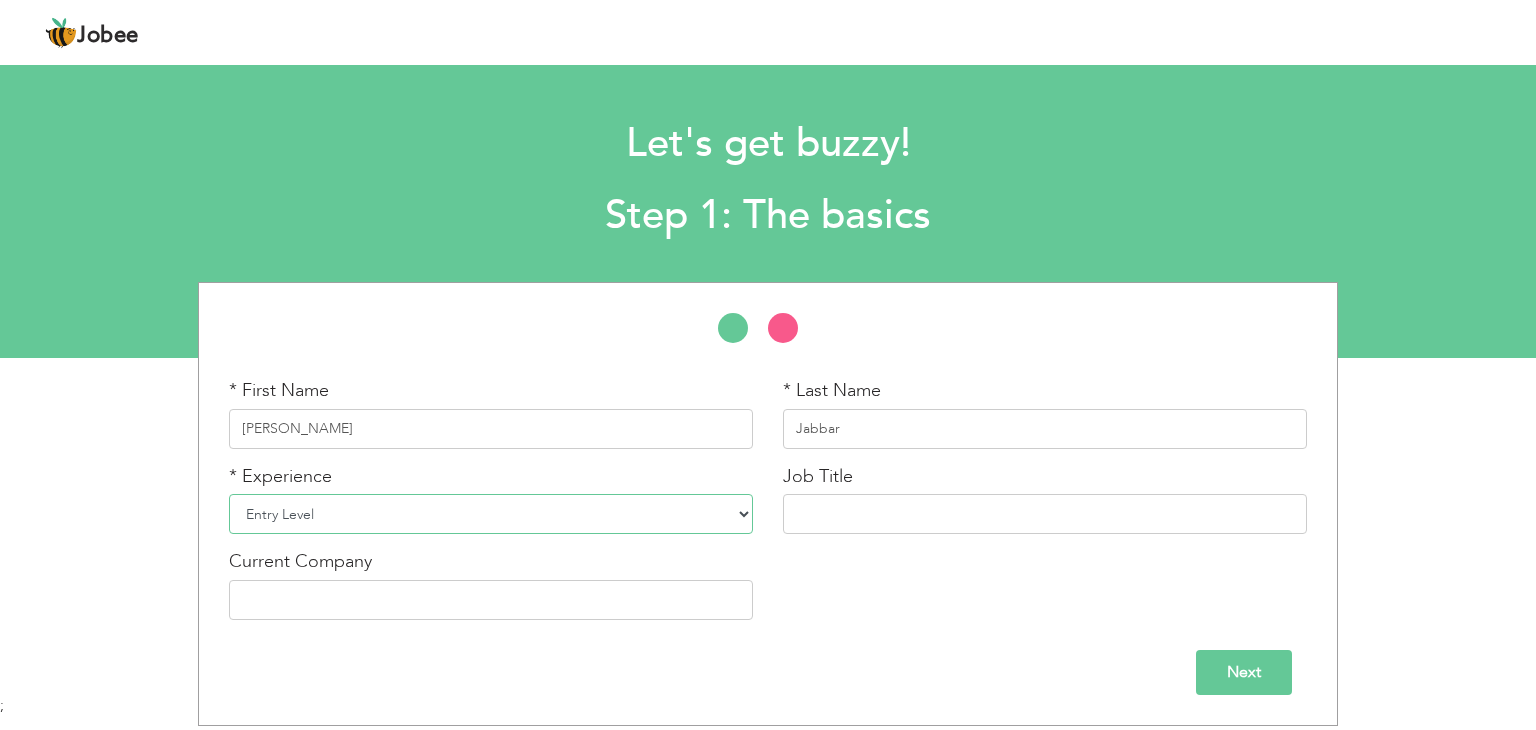 click on "Entry Level
Less than 1 Year
1 Year
2 Years
3 Years
4 Years
5 Years
6 Years
7 Years
8 Years
9 Years
10 Years
11 Years
12 Years
13 Years
14 Years
15 Years
16 Years
17 Years
18 Years
19 Years
20 Years
21 Years
22 Years
23 Years
24 Years
25 Years
26 Years
27 Years
28 Years
29 Years
30 Years
31 Years
32 Years
33 Years
34 Years
35 Years
More than 35 Years" at bounding box center [491, 514] 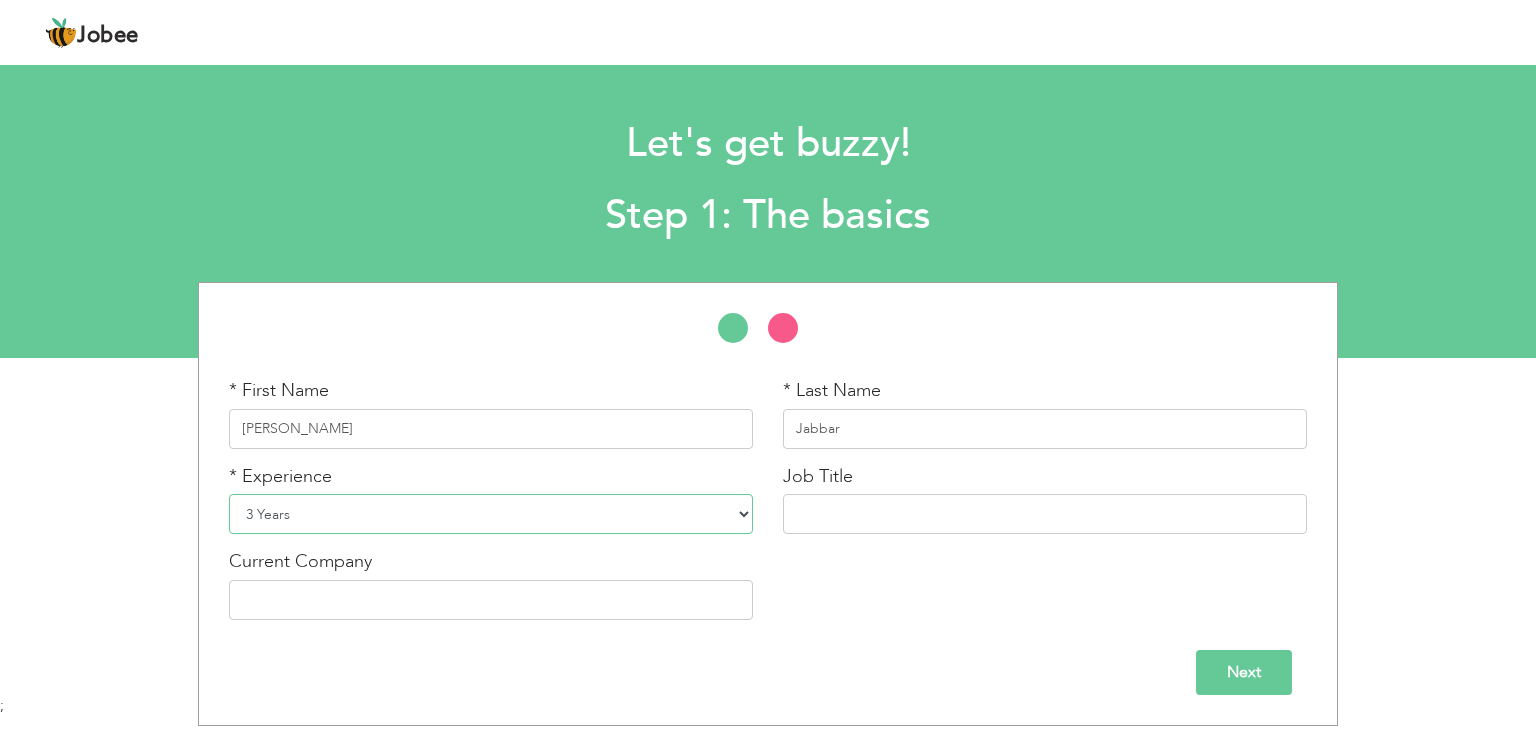 click on "Entry Level
Less than 1 Year
1 Year
2 Years
3 Years
4 Years
5 Years
6 Years
7 Years
8 Years
9 Years
10 Years
11 Years
12 Years
13 Years
14 Years
15 Years
16 Years
17 Years
18 Years
19 Years
20 Years
21 Years
22 Years
23 Years
24 Years
25 Years
26 Years
27 Years
28 Years
29 Years
30 Years
31 Years
32 Years
33 Years
34 Years
35 Years
More than 35 Years" at bounding box center (491, 514) 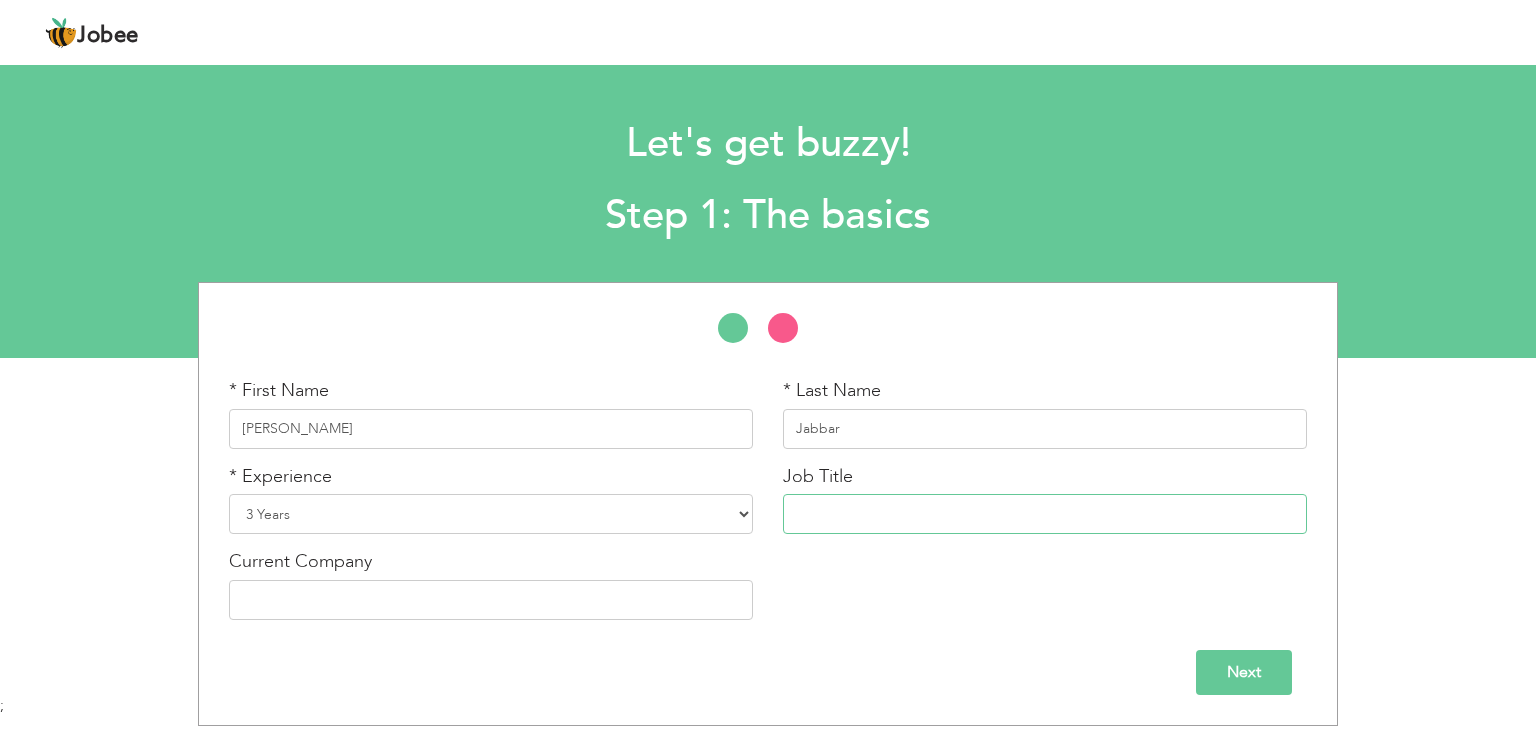 click at bounding box center (1045, 514) 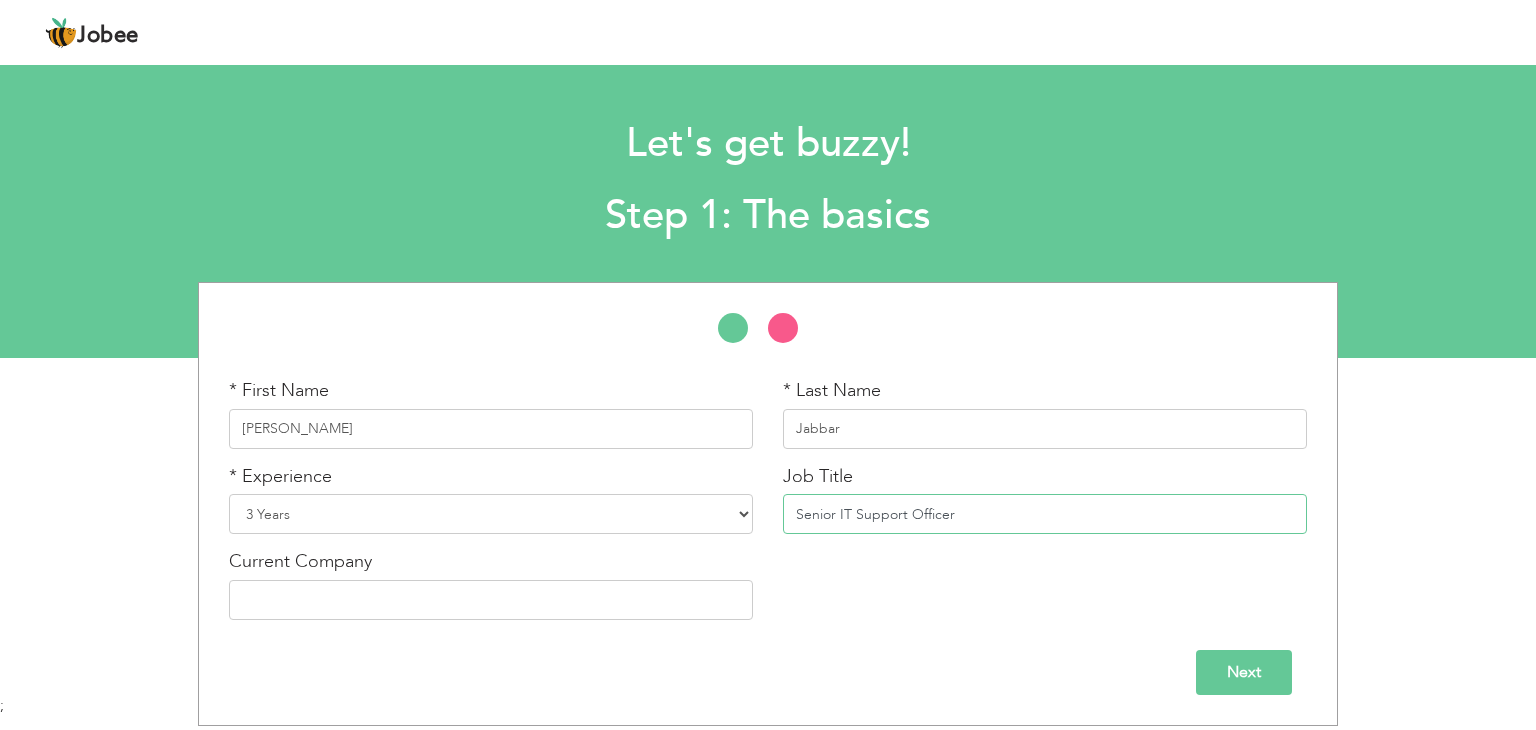 type on "Senior IT Support Officer" 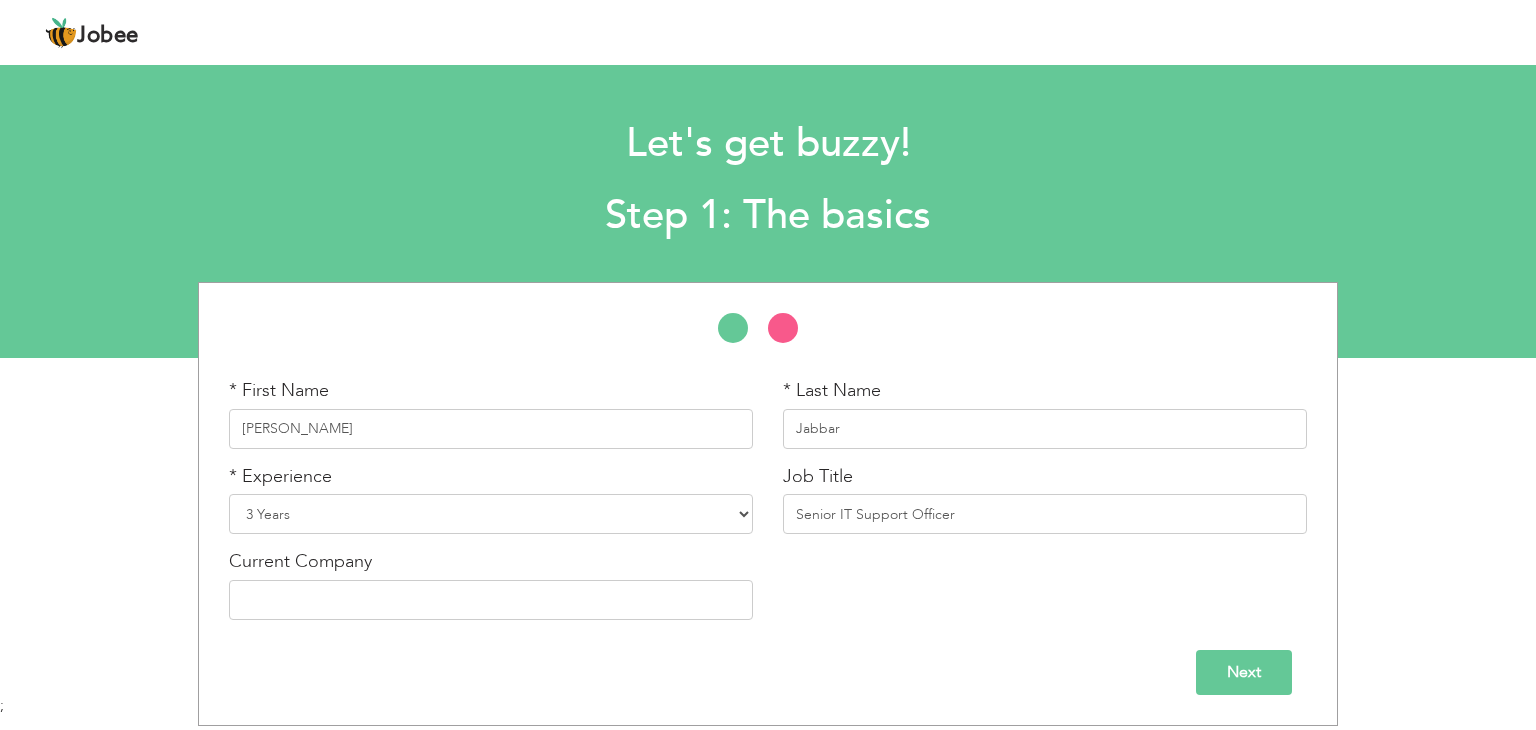 click on "* First Name
Abdul
* Last Name
Jabbar
* Experience
Entry Level
Less than 1 Year
1 Year
2 Years
3 Years
4 Years
5 Years
6 Years
7 Years
8 Years
9 Years
10 Years
11 Years
12 Years
13 Years
14 Years
15 Years
16 Years
17 Years
18 Years
19 Years
20 Years
21 Years
22 Years
23 Years
24 Years
25 Years
26 Years
27 Years
28 Years
29 Years
30 Years
31 Years
32 Years
33 Years
34 Years
35 Years
Job Title" at bounding box center (768, 506) 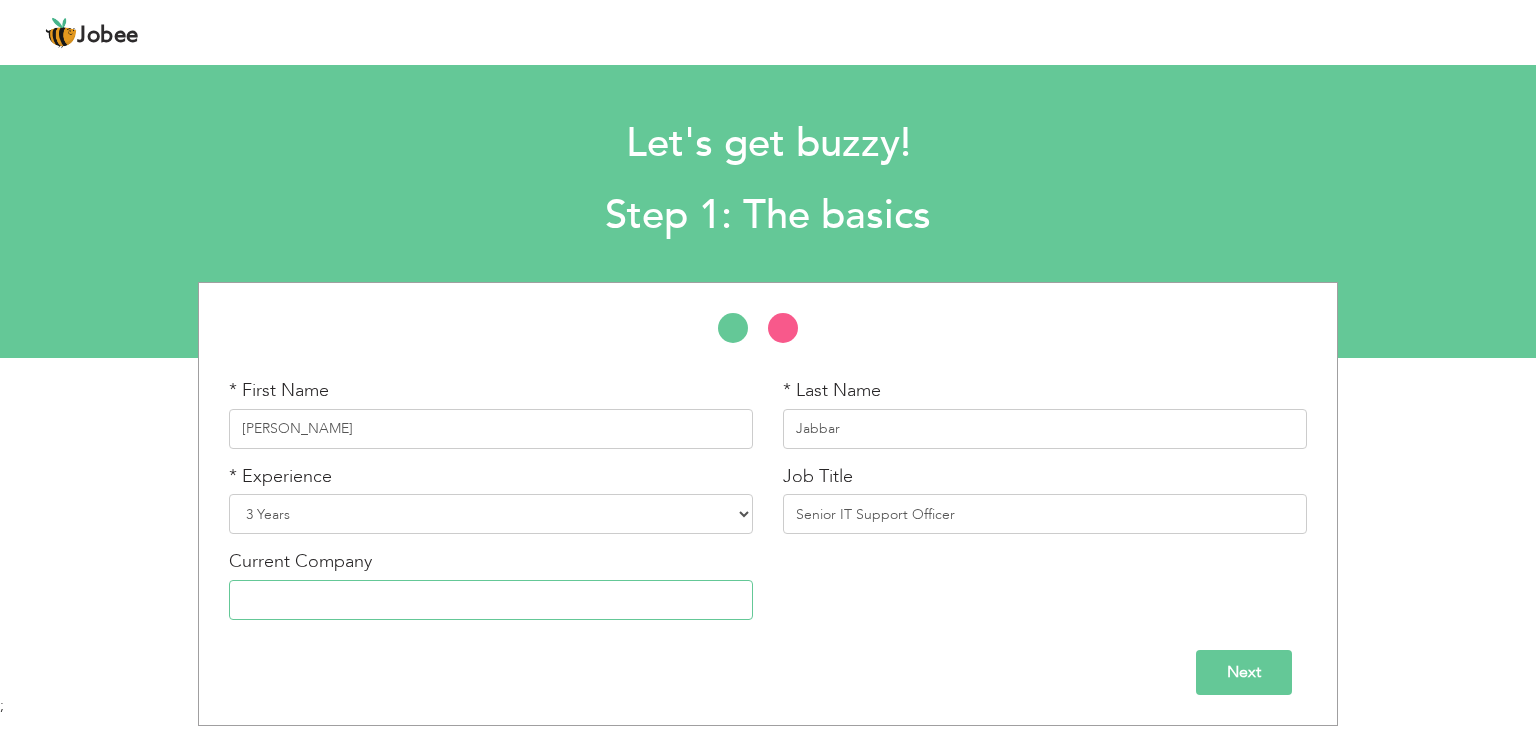 click at bounding box center (491, 600) 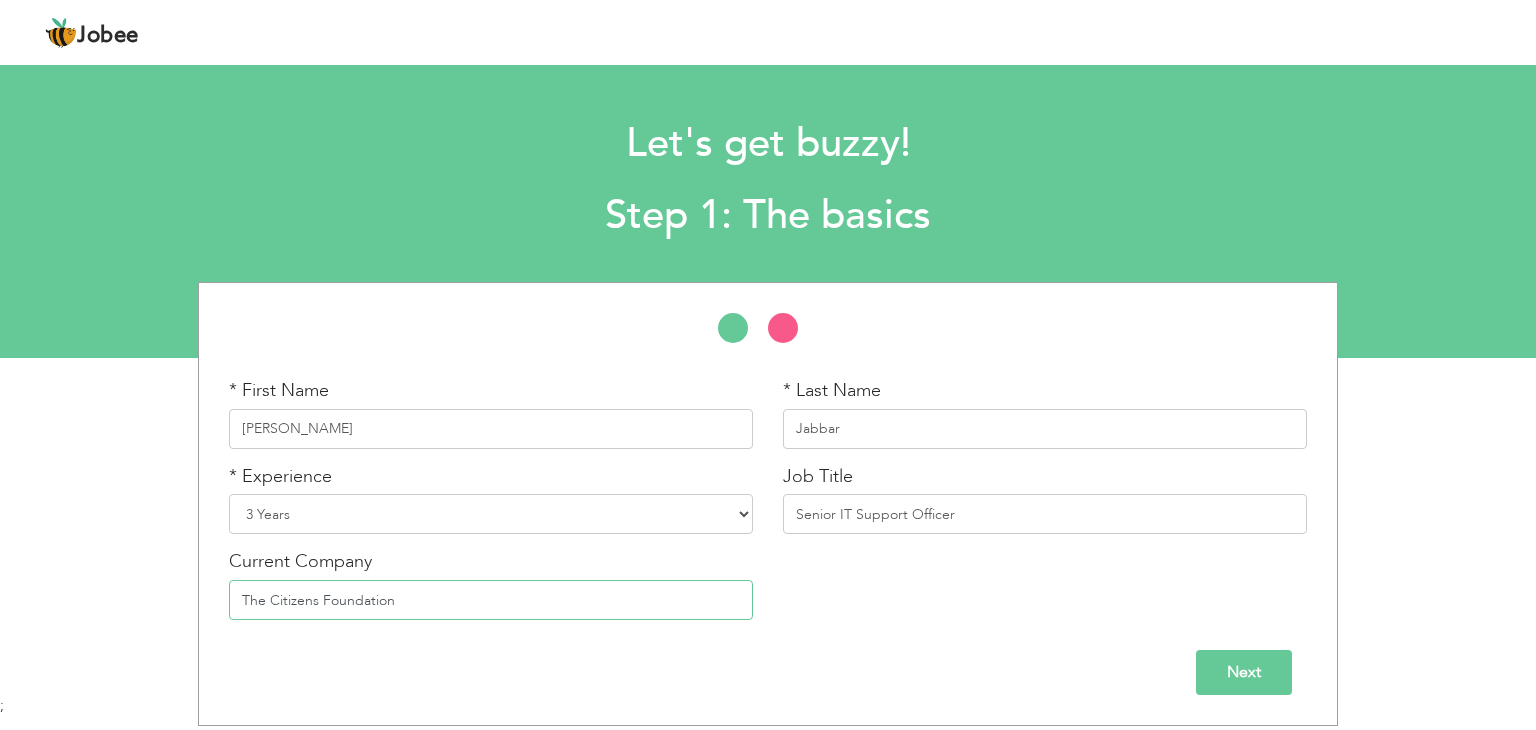 type on "The Citizens Foundation" 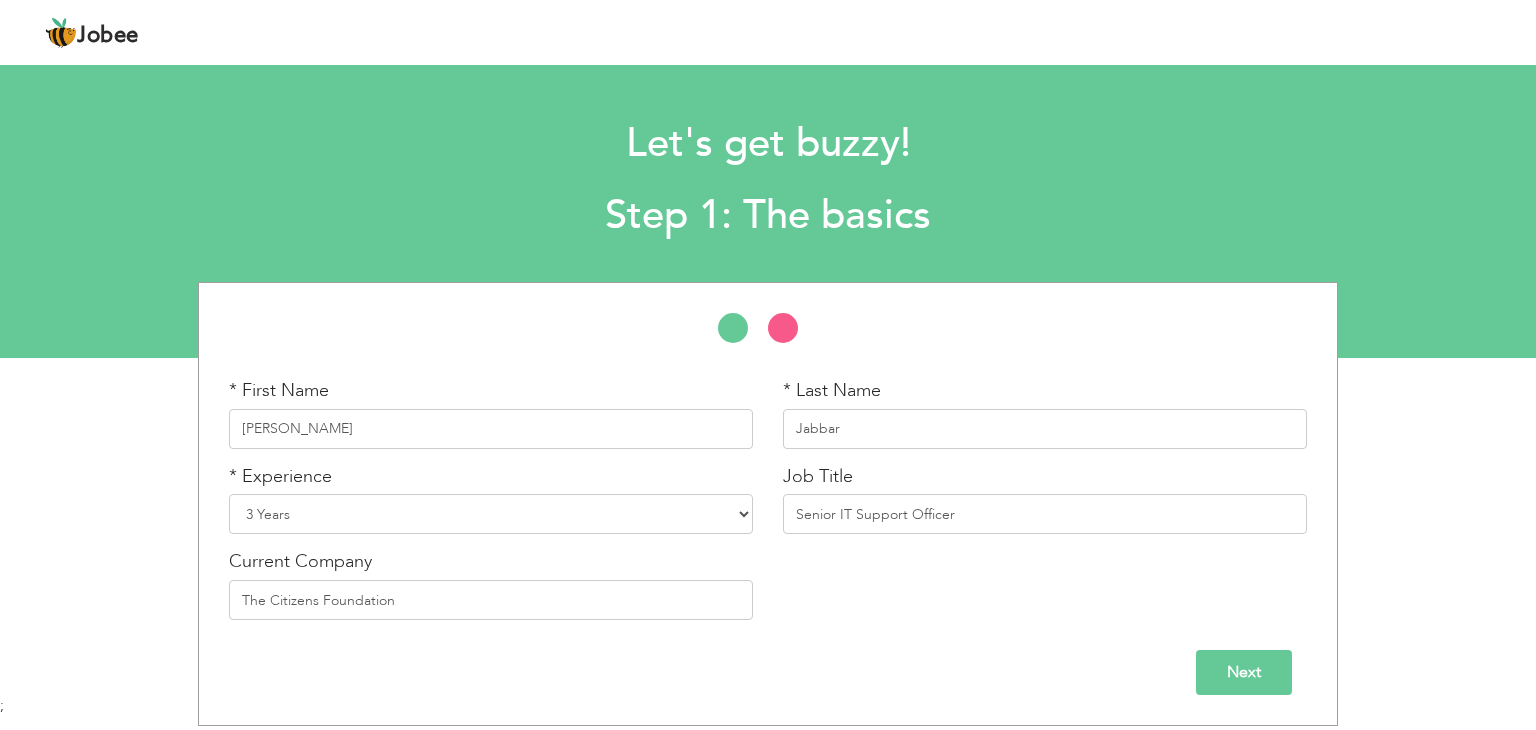 click on "* First Name
Abdul
* Last Name
Jabbar
* Experience
Entry Level
Less than 1 Year
1 Year
2 Years
3 Years
4 Years
5 Years
6 Years
7 Years
8 Years
9 Years
10 Years
11 Years
12 Years
13 Years
14 Years
15 Years
16 Years
17 Years
18 Years
19 Years
20 Years
21 Years
22 Years
23 Years
24 Years
25 Years
26 Years
27 Years
28 Years
29 Years
30 Years
31 Years
32 Years
33 Years
34 Years
35 Years
Job Title" at bounding box center [768, 506] 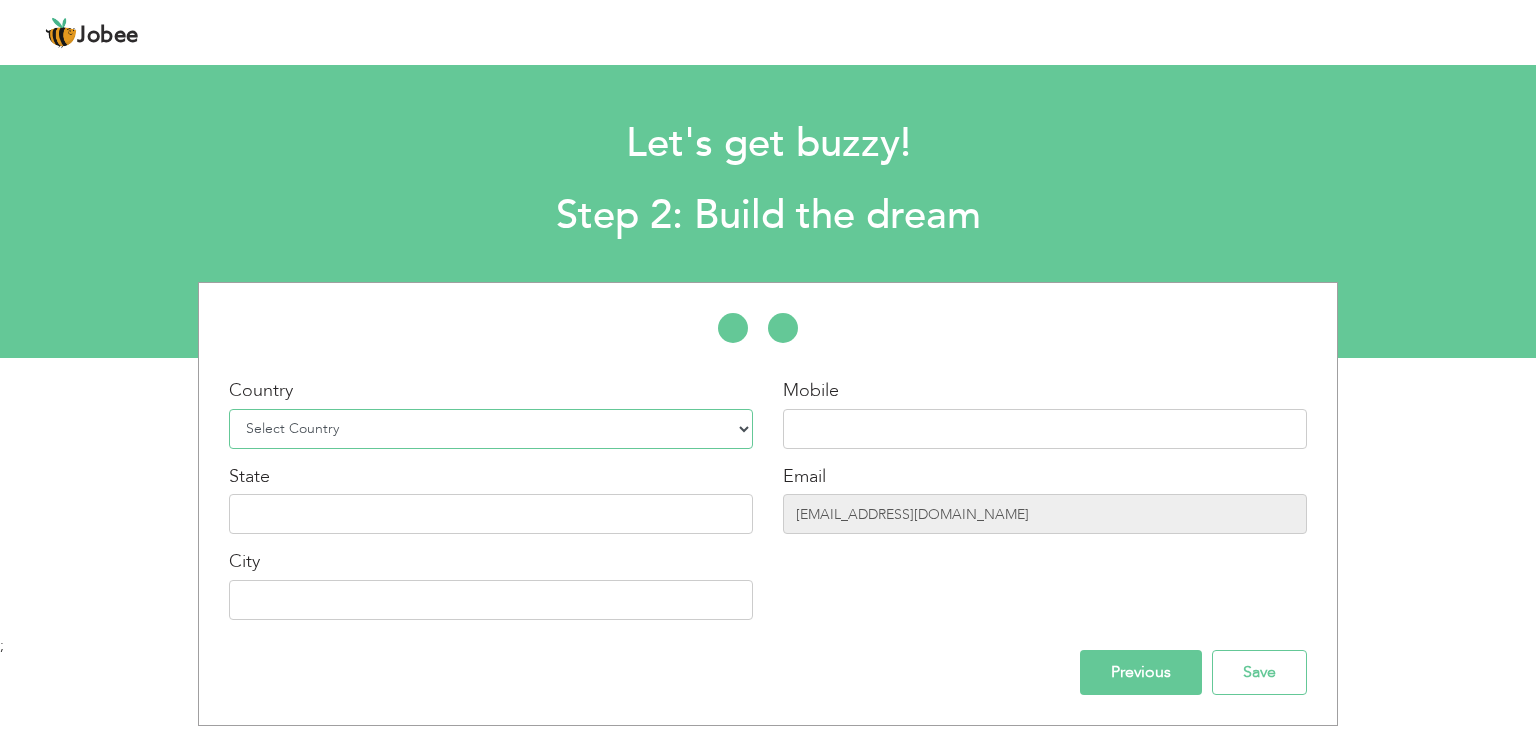 click on "Select Country
Afghanistan
Albania
Algeria
American Samoa
Andorra
Angola
Anguilla
Antarctica
Antigua and Barbuda
Argentina
Armenia
Aruba
Australia
Austria
Azerbaijan
Bahamas
Bahrain
Bangladesh
Barbados
Belarus
Belgium
Belize
Benin
Bermuda
Bhutan
Bolivia
Bosnia-Herzegovina
Botswana
Bouvet Island
Brazil
British Indian Ocean Territory
Brunei Darussalam
Bulgaria
Burkina Faso
Burundi
Cambodia
Cameroon
Canada
Cape Verde
Cayman Islands
Central African Republic
Chad
Chile
China
Christmas Island
Cocos (Keeling) Islands
Colombia
Comoros
Congo
Congo, Dem. Republic
Cook Islands
Costa Rica
Croatia
Cuba
Cyprus
Czech Rep
Denmark
Djibouti
Dominica
Dominican Republic
Ecuador
Egypt
El Salvador
Equatorial Guinea
Eritrea
Estonia
Ethiopia
European Union
Falkland Islands (Malvinas)
Faroe Islands
Fiji
Finland
France
French Guiana
French Southern Territories
Gabon
Gambia
Georgia" at bounding box center (491, 429) 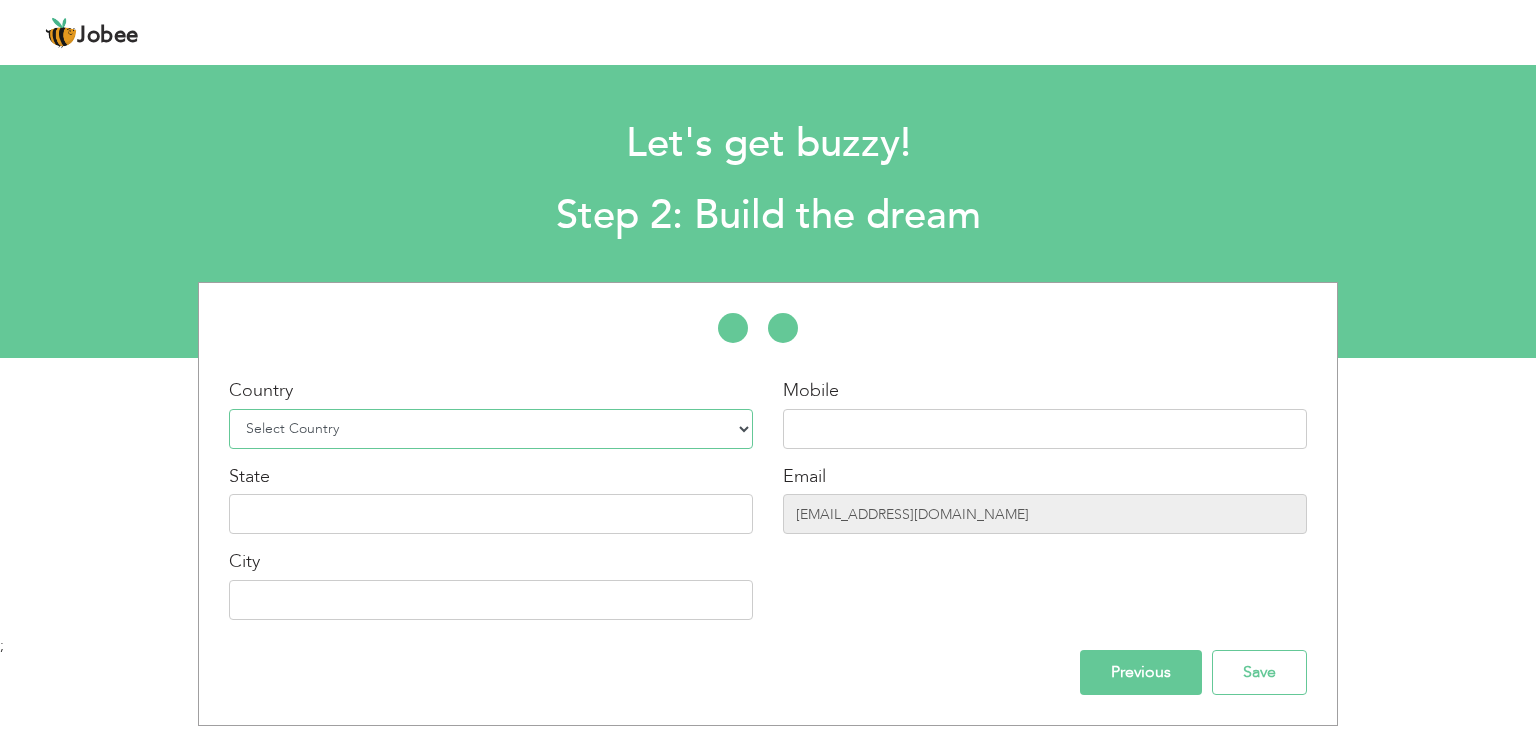 select on "166" 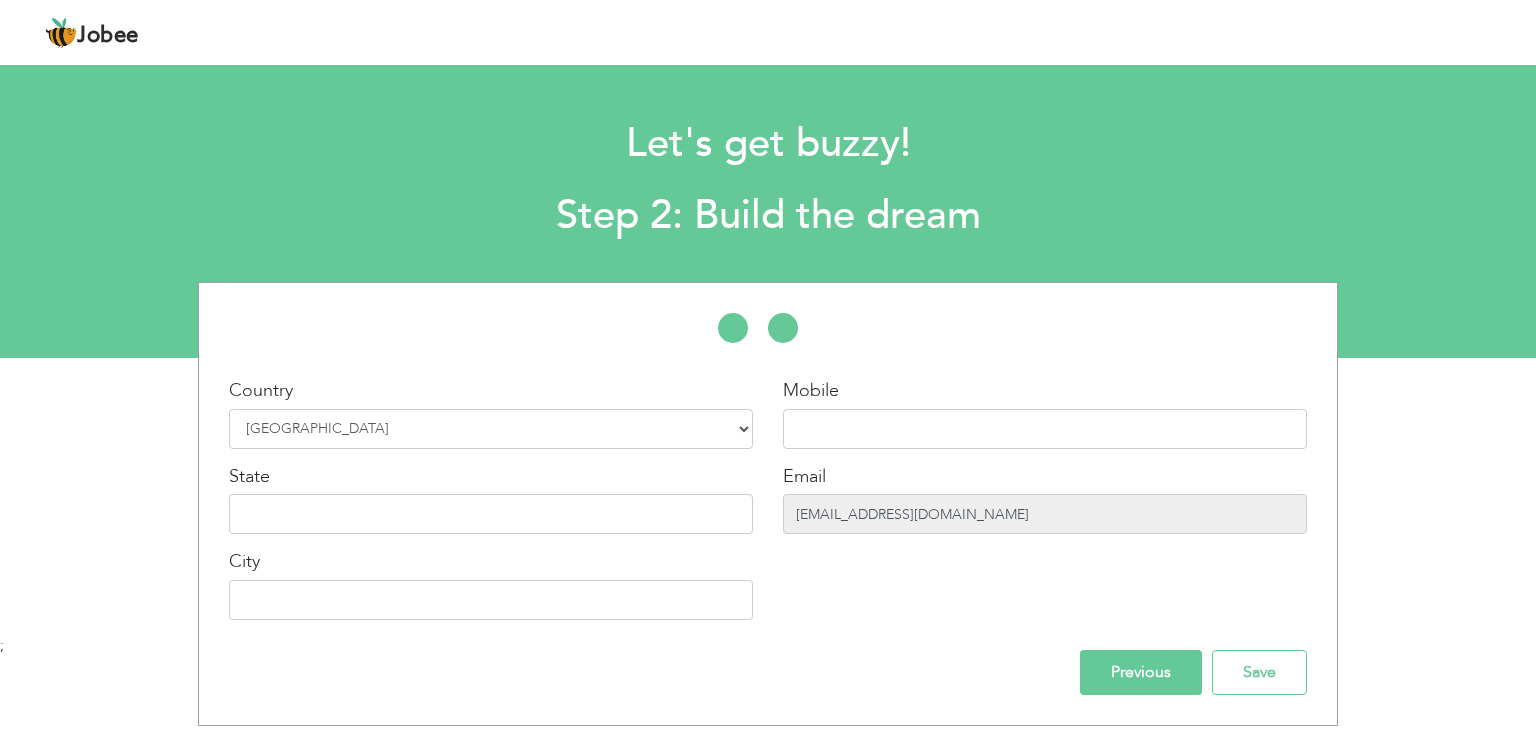 click on "hprobook932@gmail.com" at bounding box center [1045, 514] 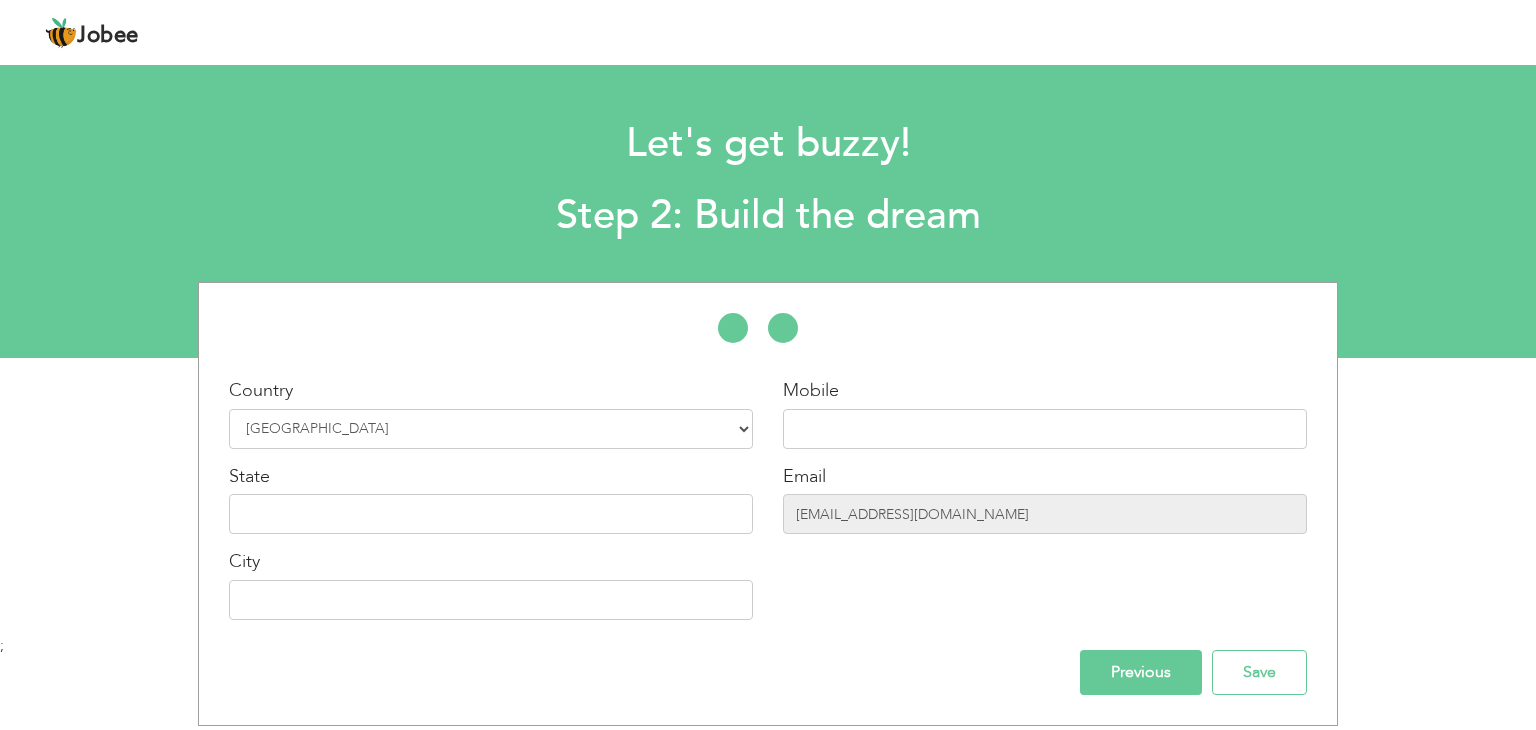 click on "Mobile
Email
hprobook932@gmail.com" at bounding box center [1045, 506] 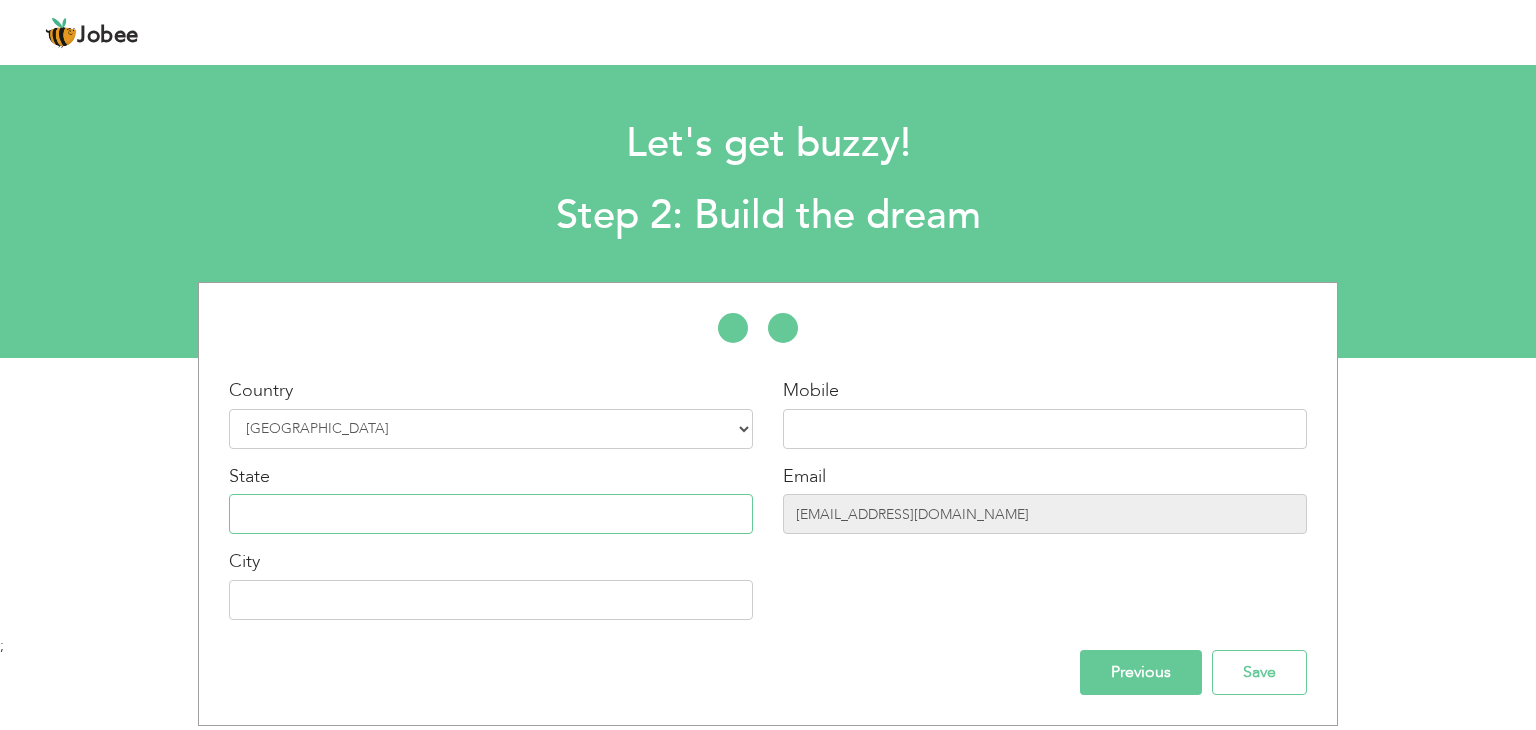 click at bounding box center [491, 514] 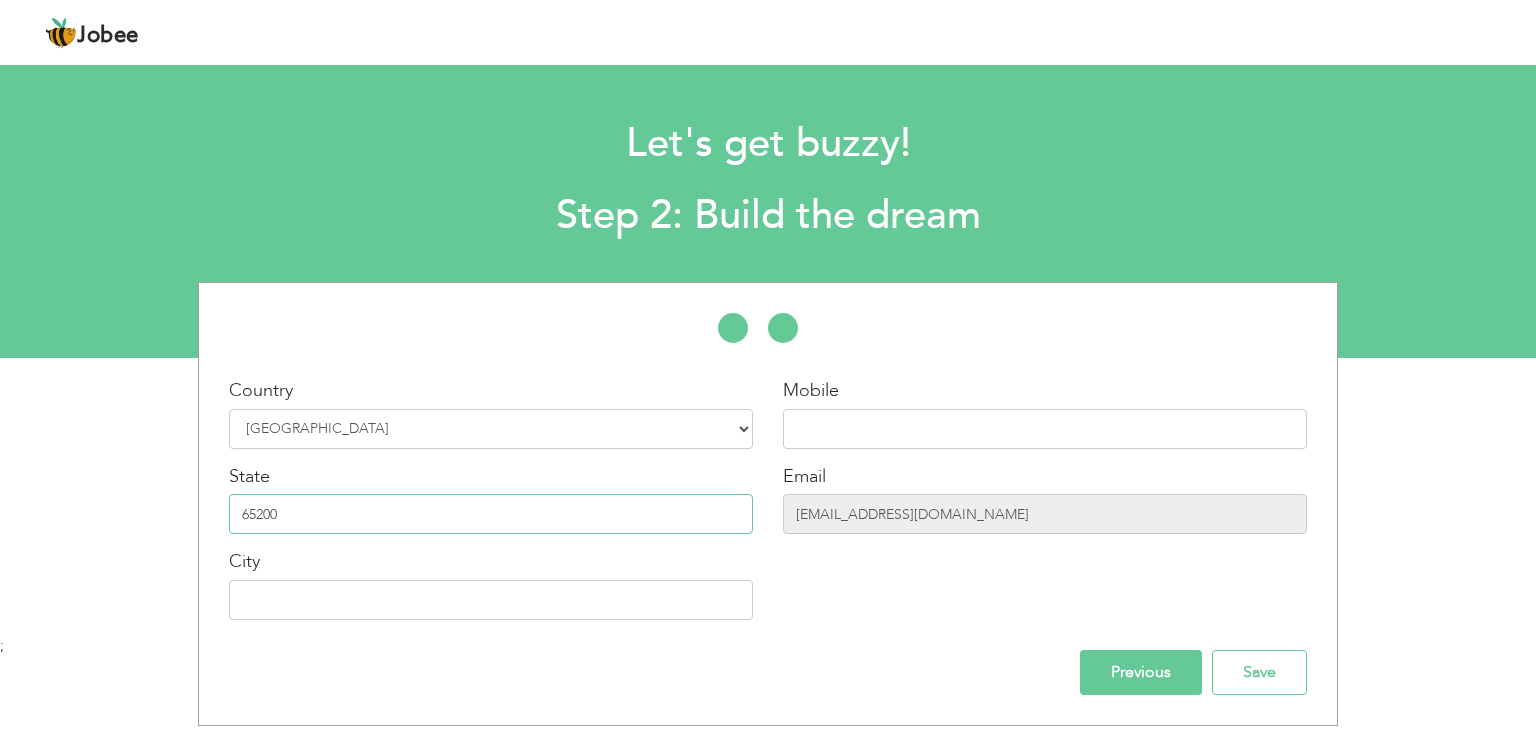 type on "65200" 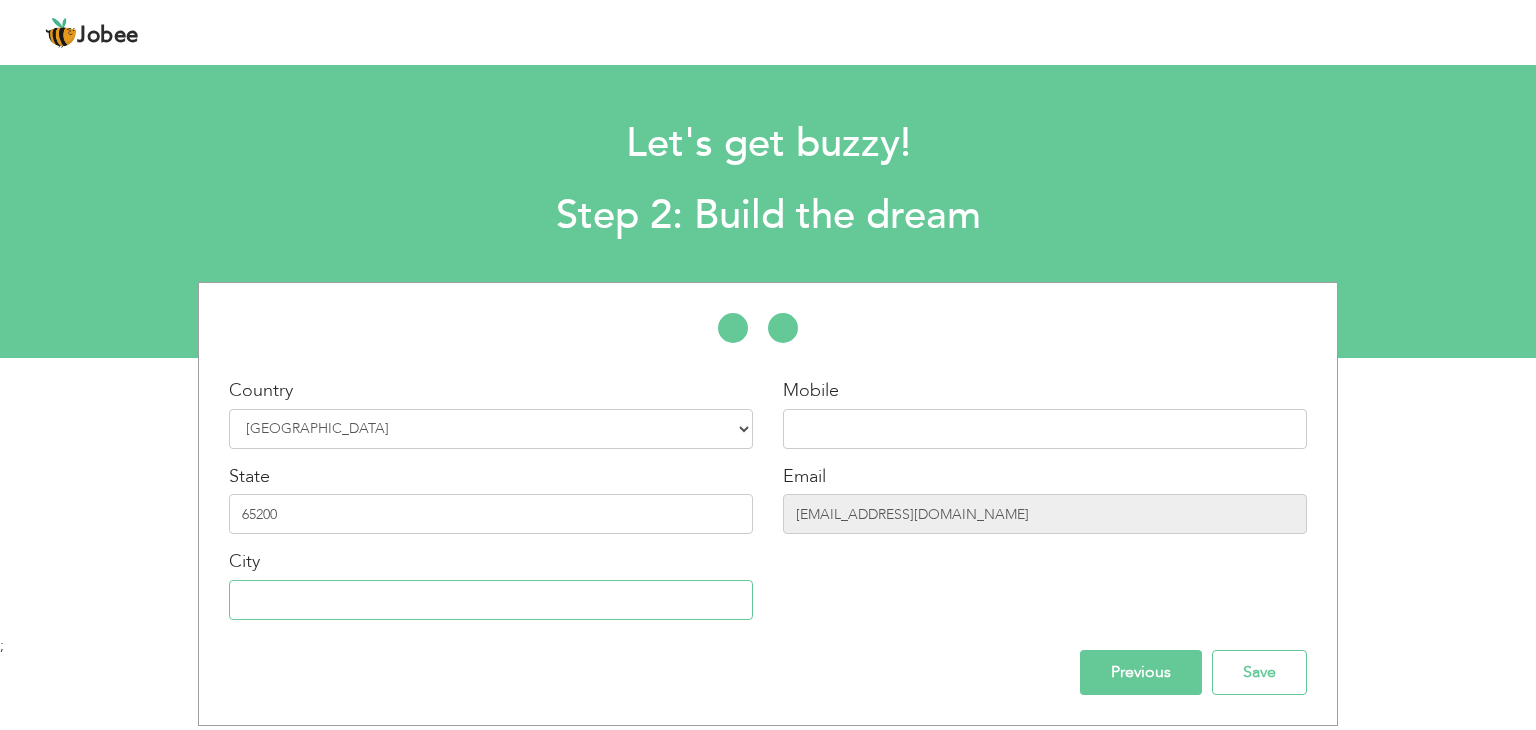 click at bounding box center [491, 600] 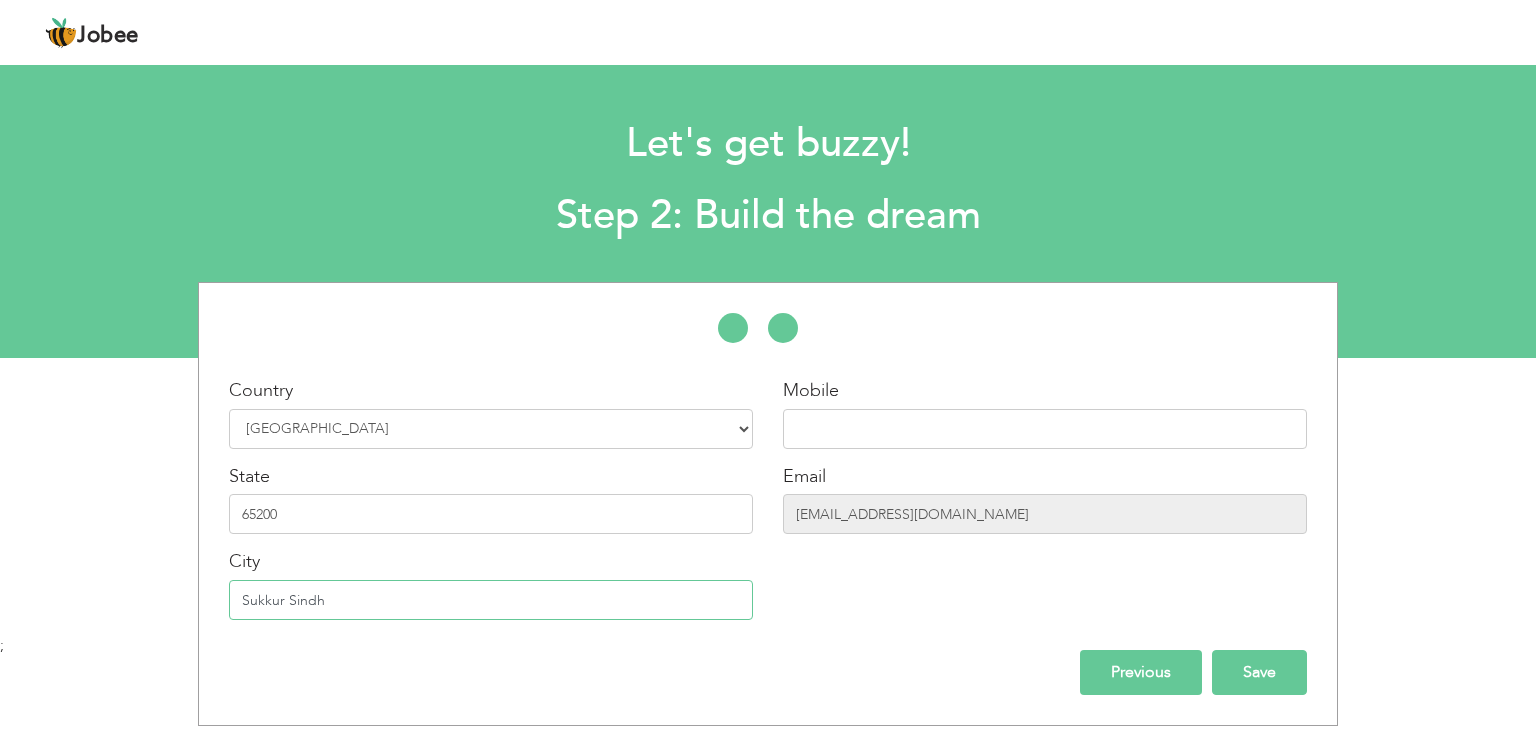 type on "Sukkur Sindh" 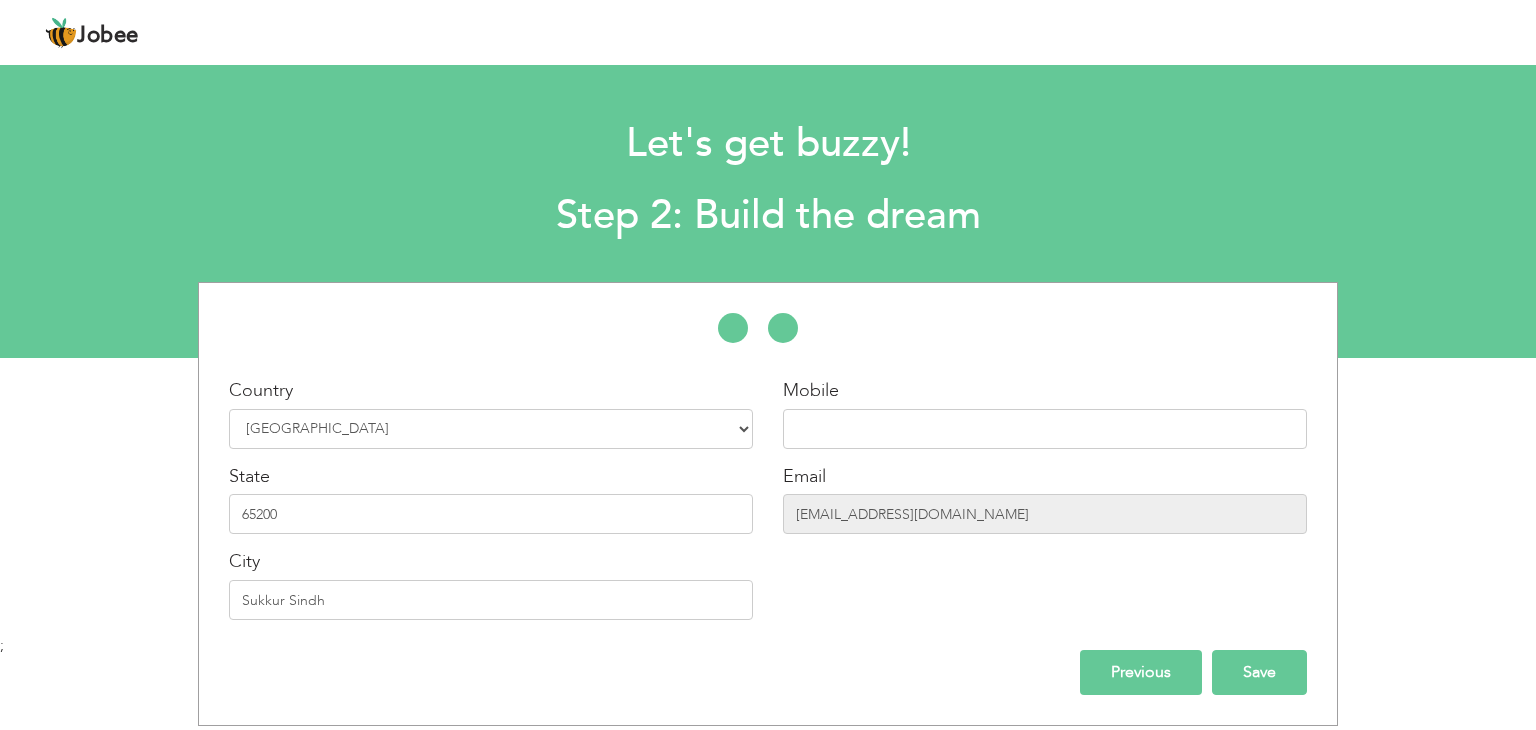click on "Save" at bounding box center (1259, 672) 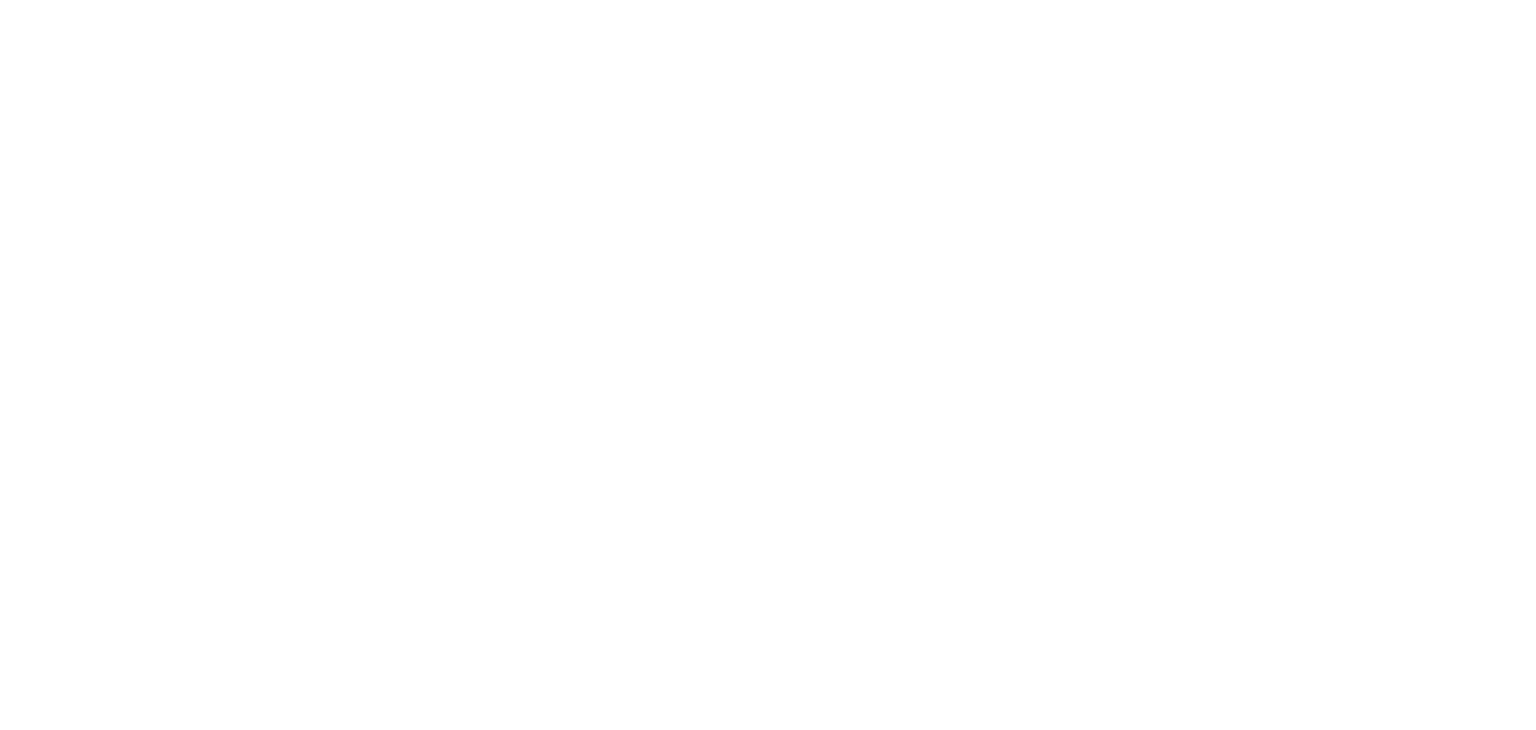 scroll, scrollTop: 0, scrollLeft: 0, axis: both 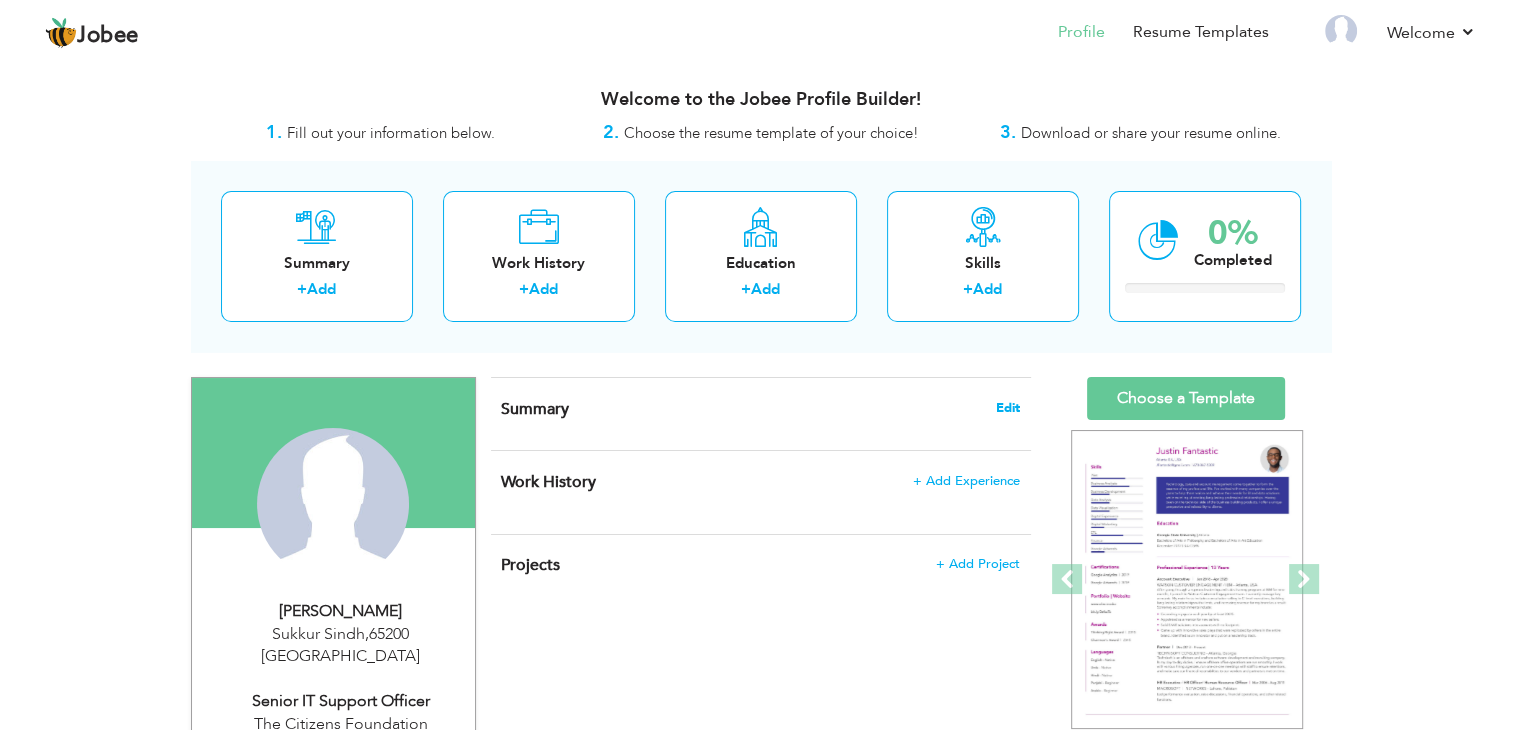 click on "Edit" at bounding box center [1008, 408] 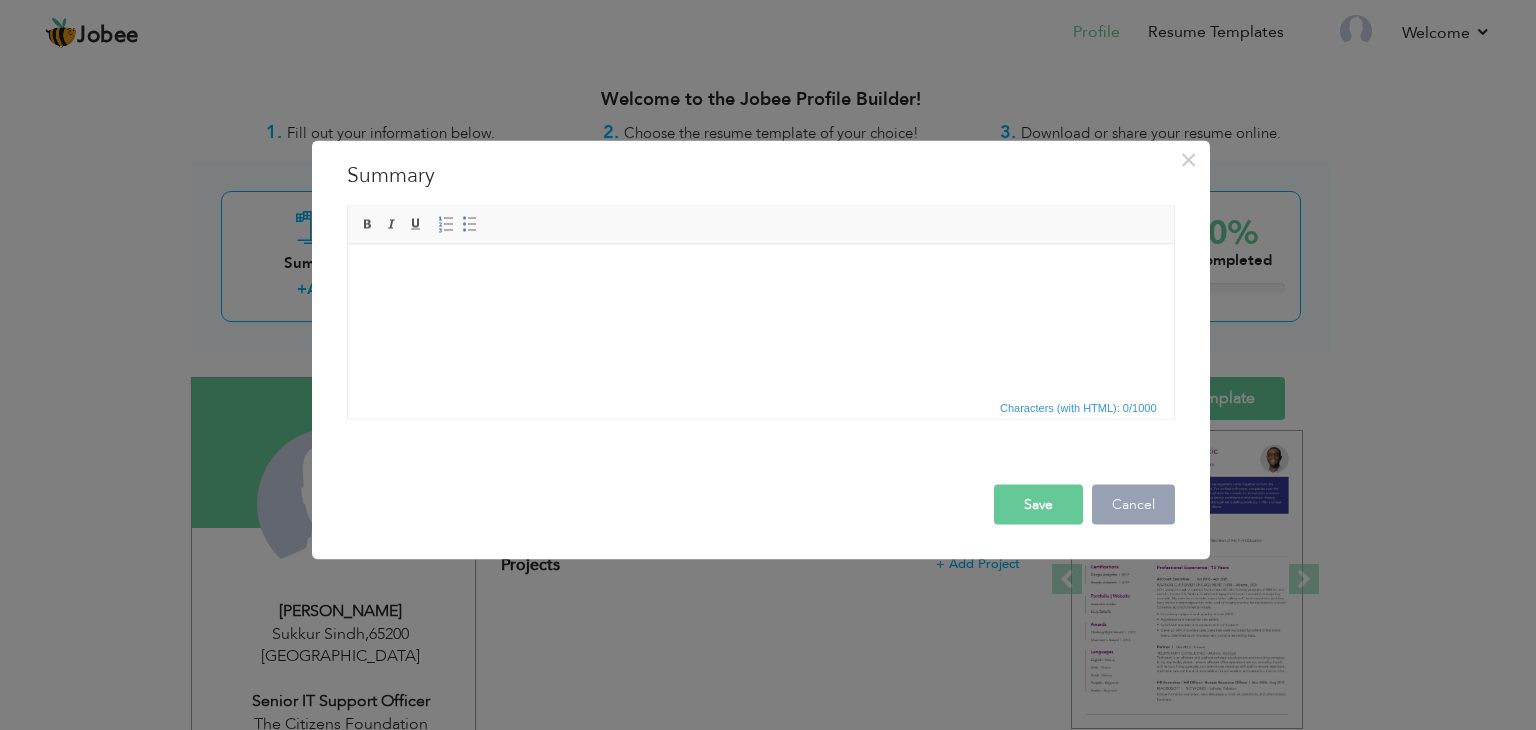 click on "Cancel" at bounding box center (1133, 505) 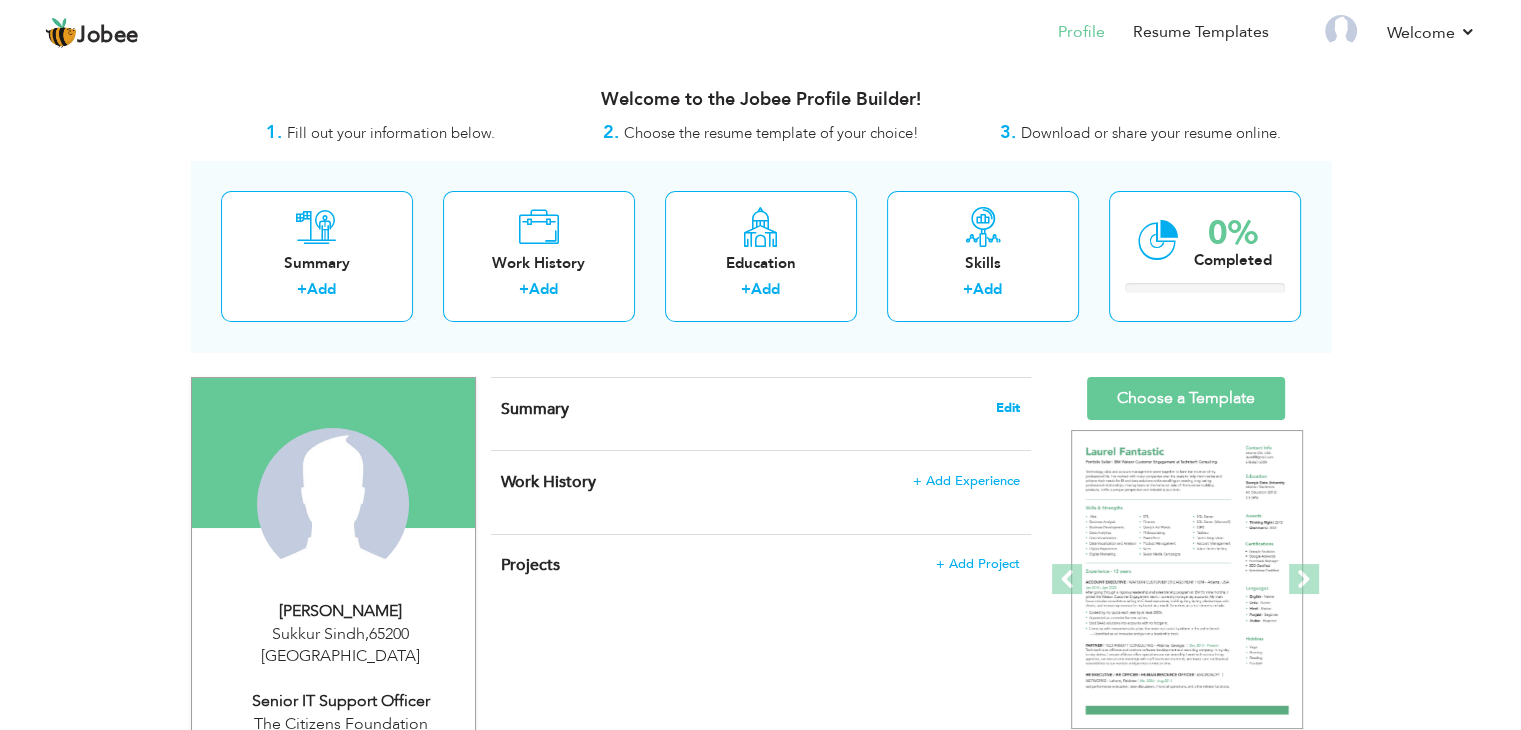 click on "Edit" at bounding box center [1008, 408] 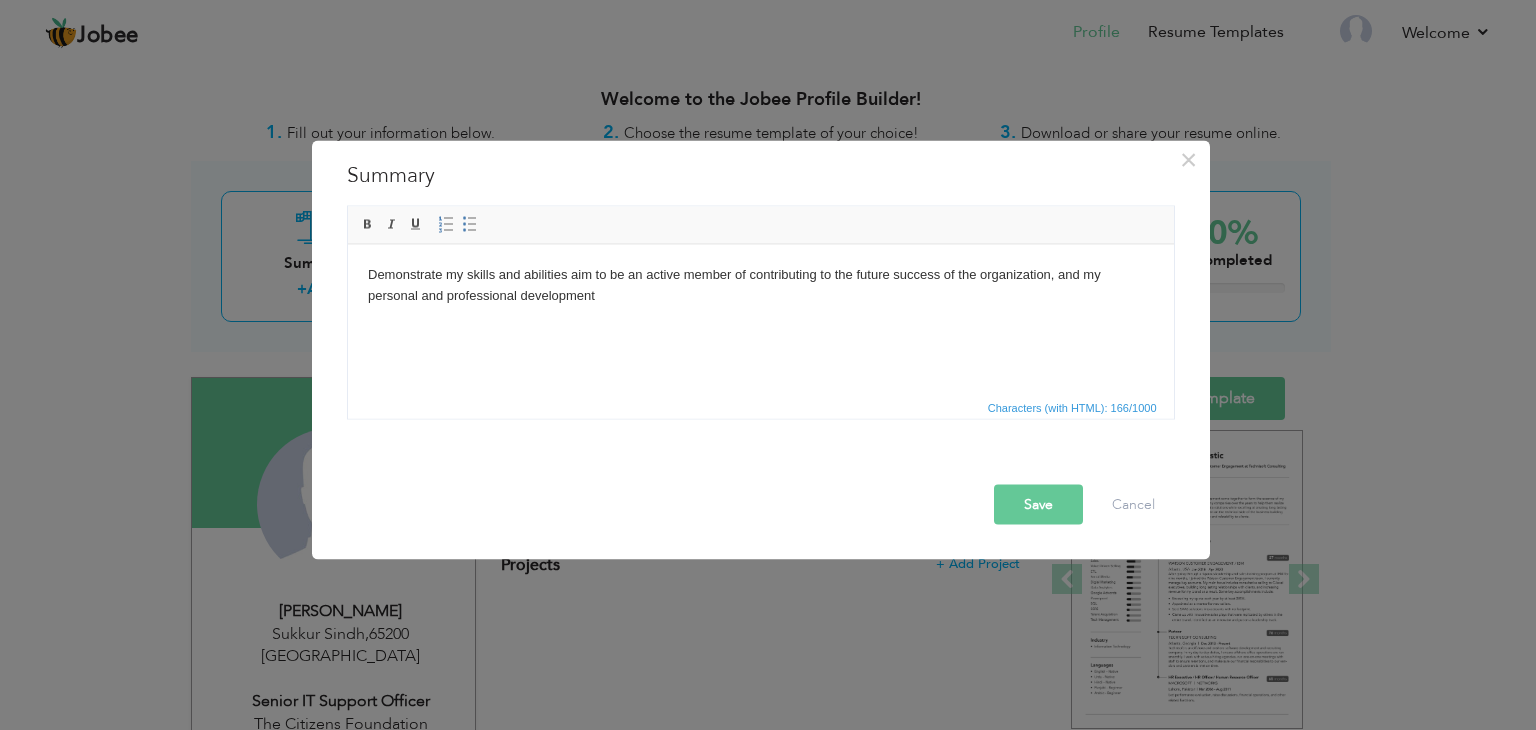 click on "Save" at bounding box center (1038, 505) 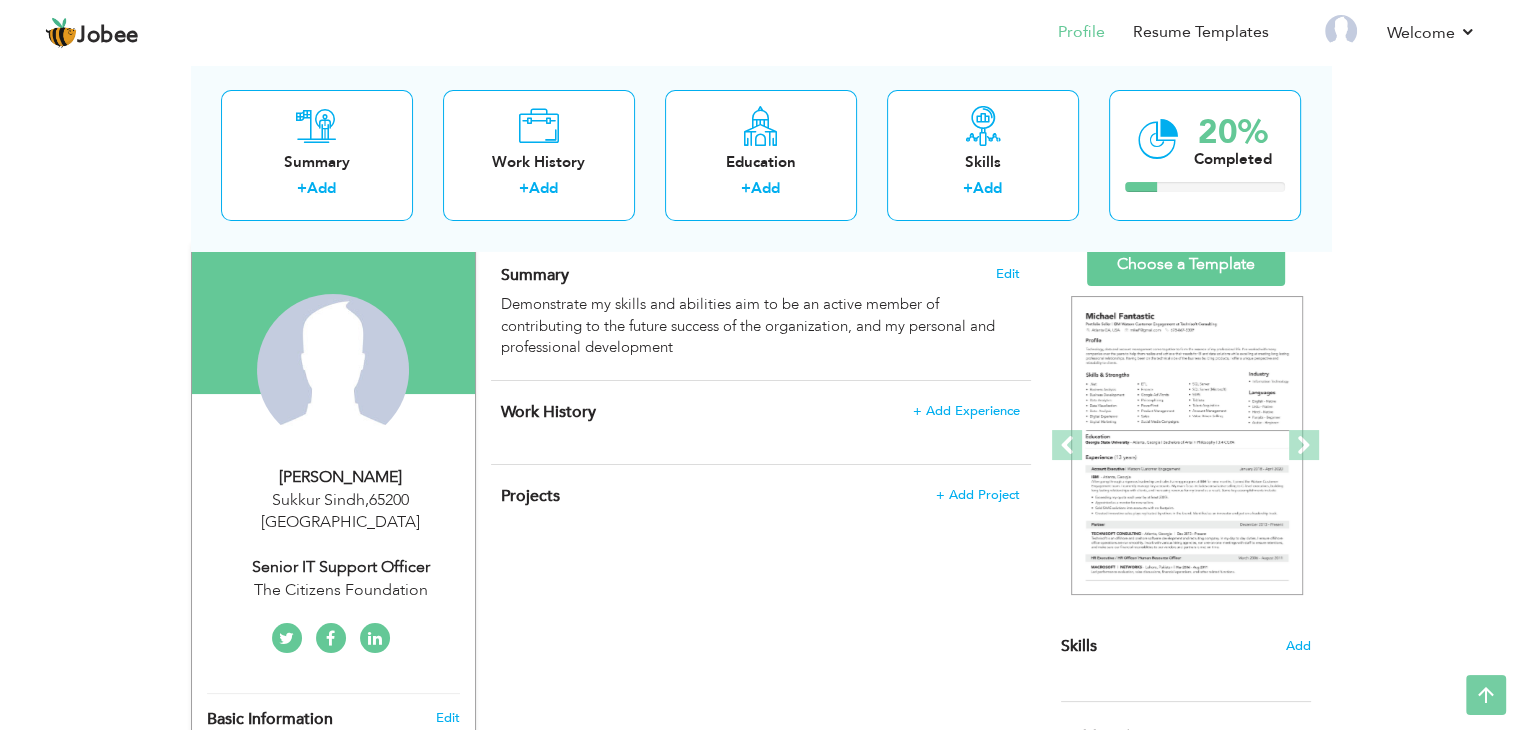 scroll, scrollTop: 100, scrollLeft: 0, axis: vertical 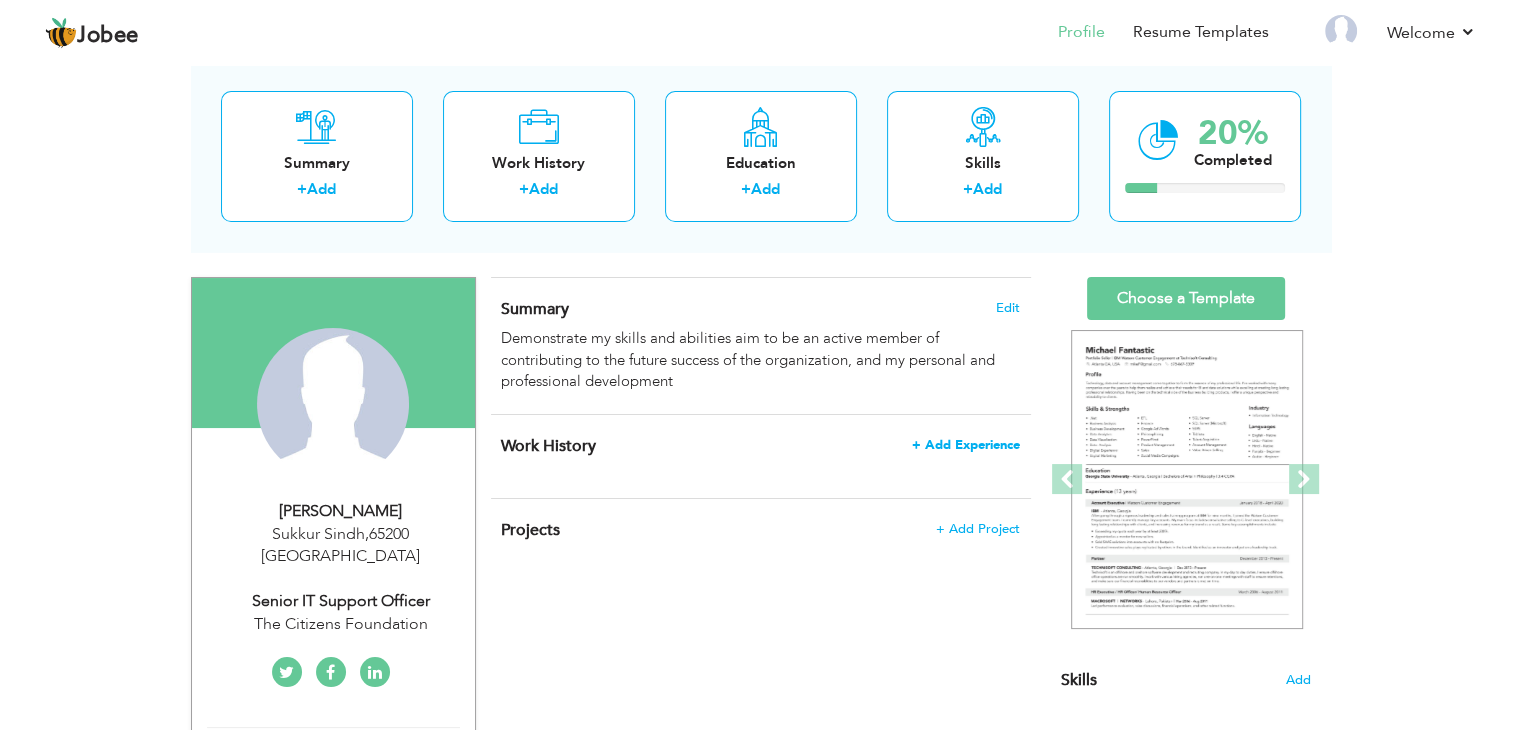 click on "+ Add Experience" at bounding box center (966, 445) 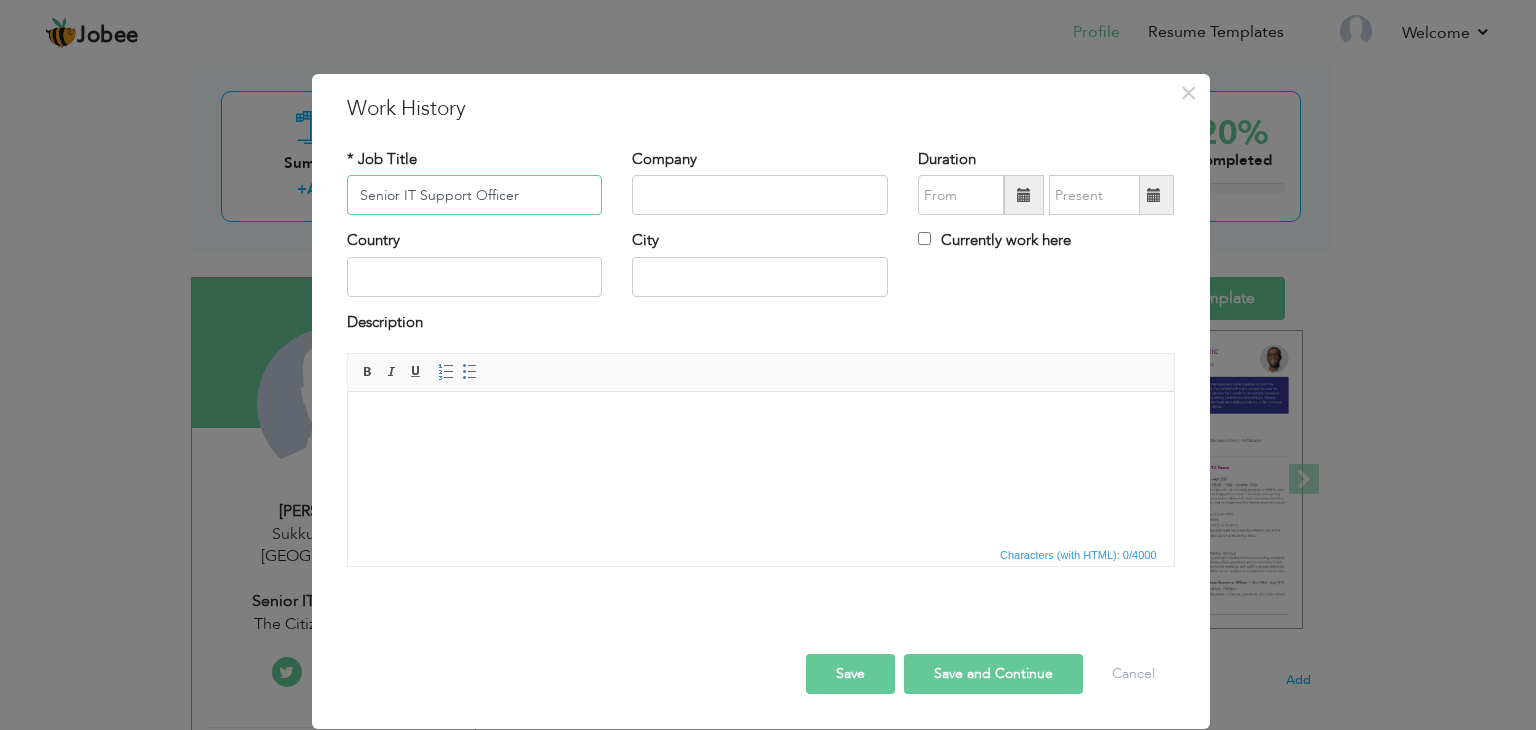 type on "Senior IT Support Officer" 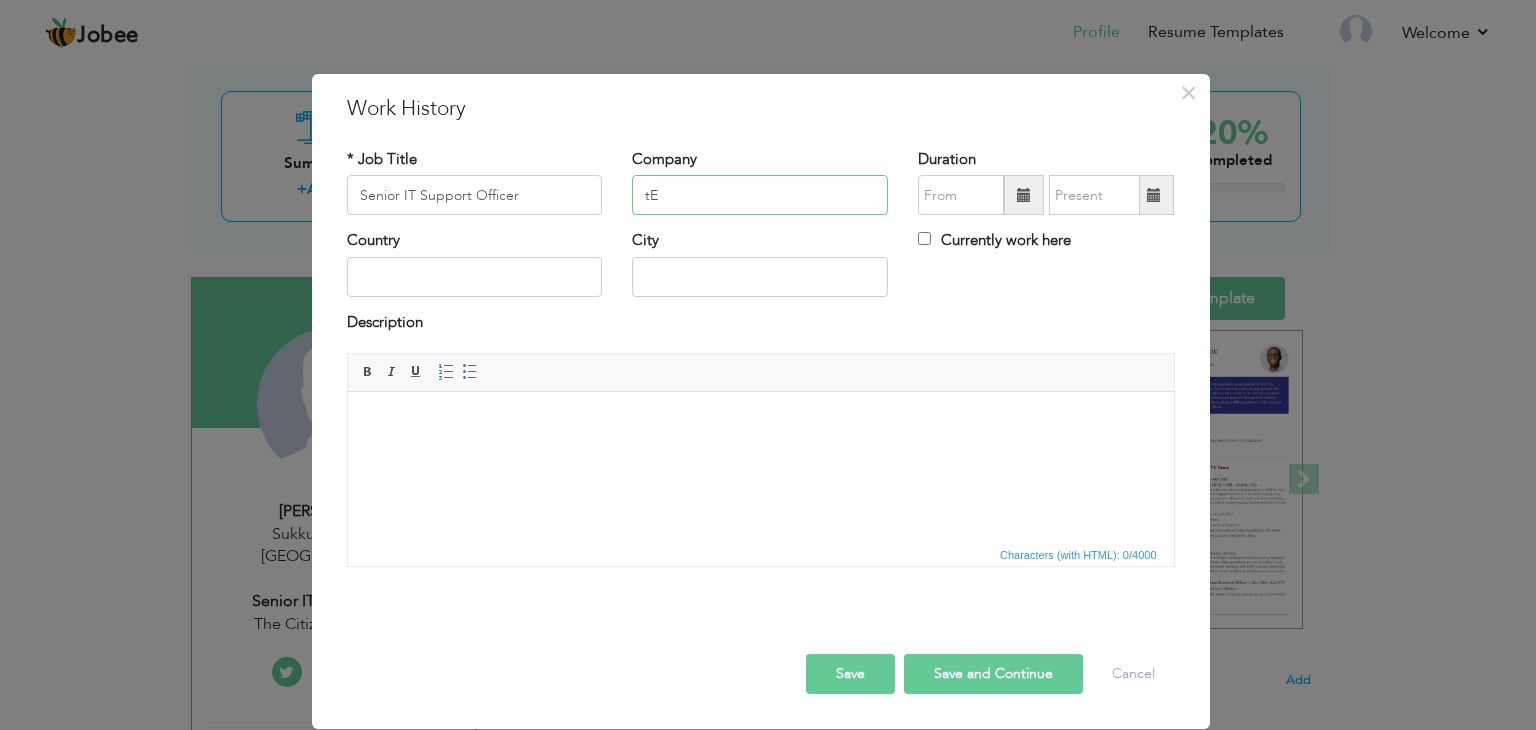 type on "t" 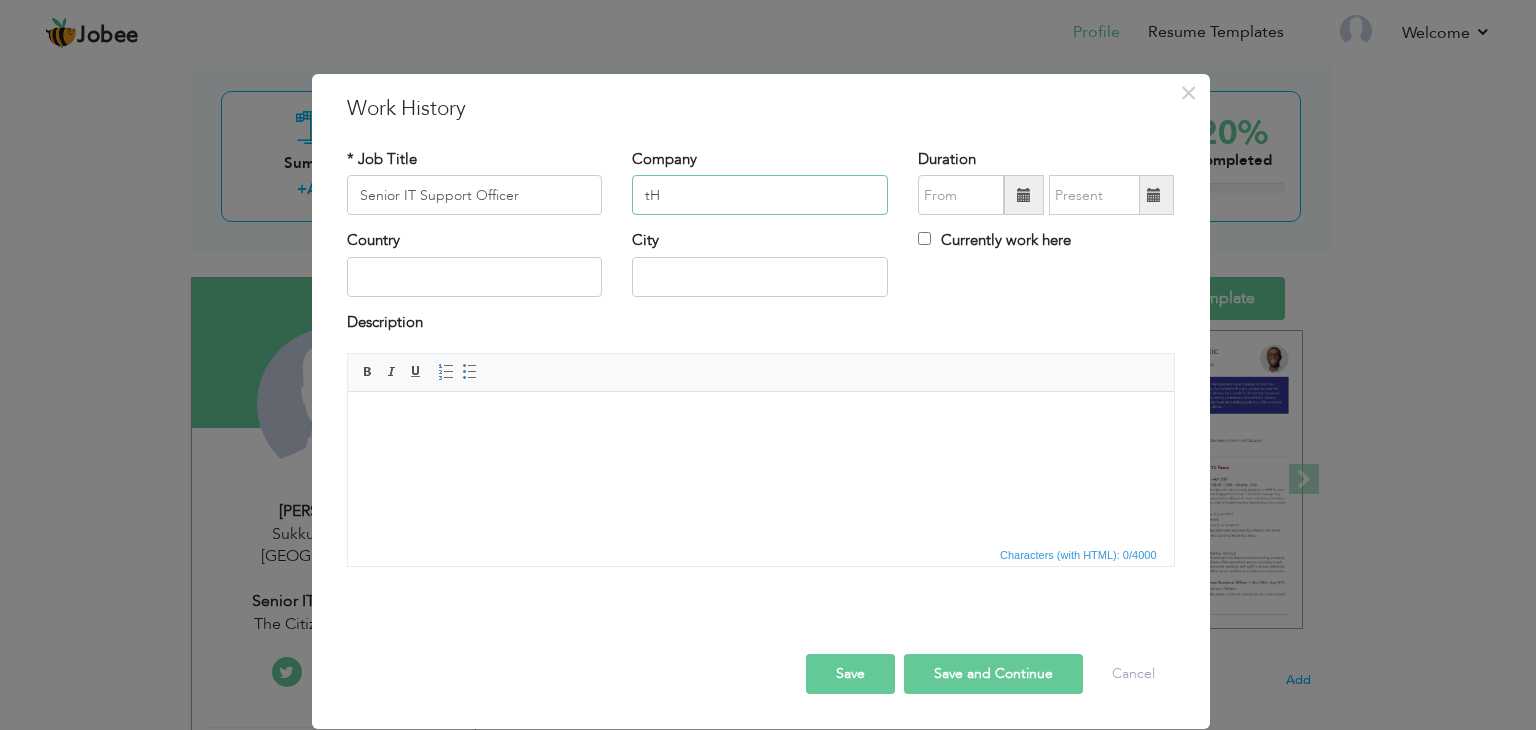type on "t" 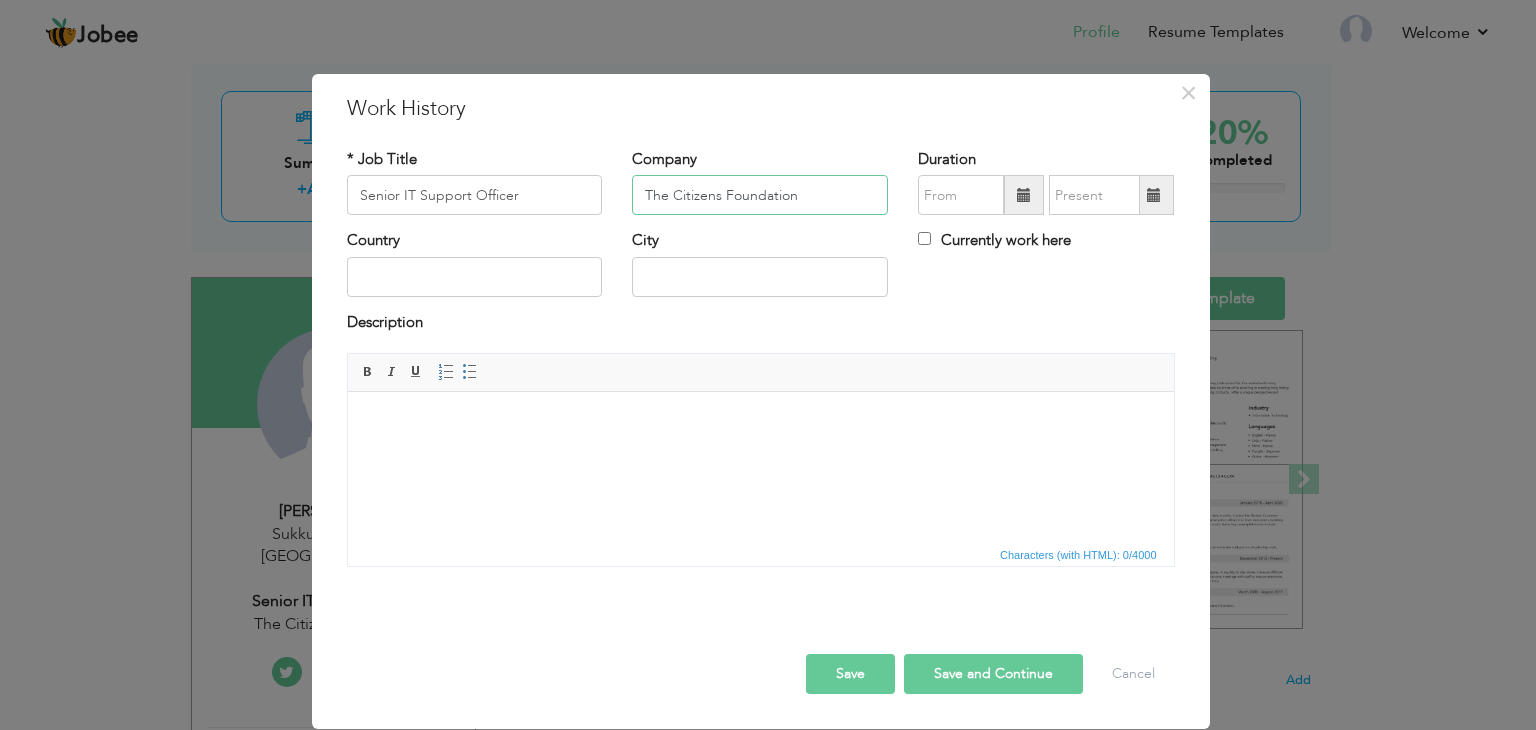 type on "The Citizens Foundation" 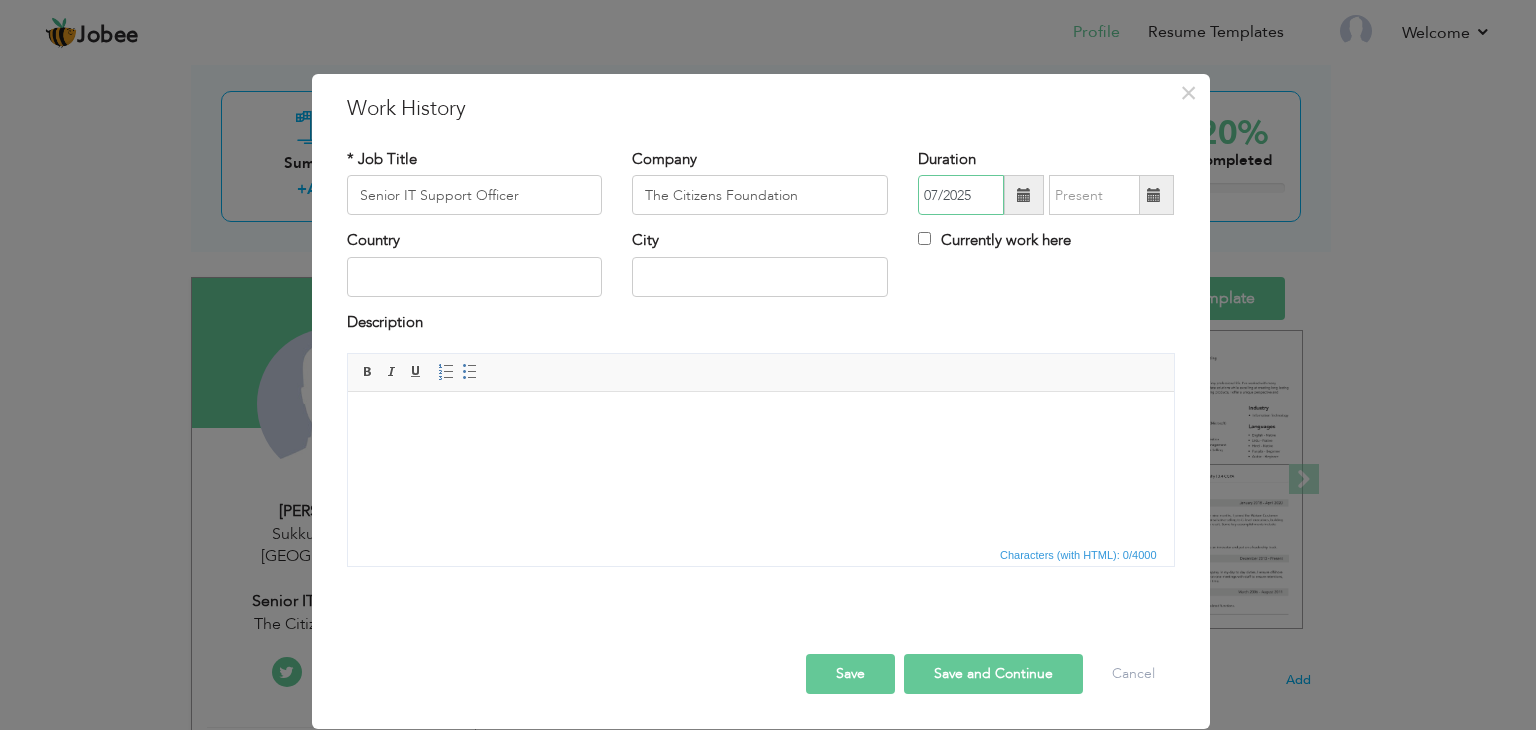 click on "07/2025" at bounding box center [961, 195] 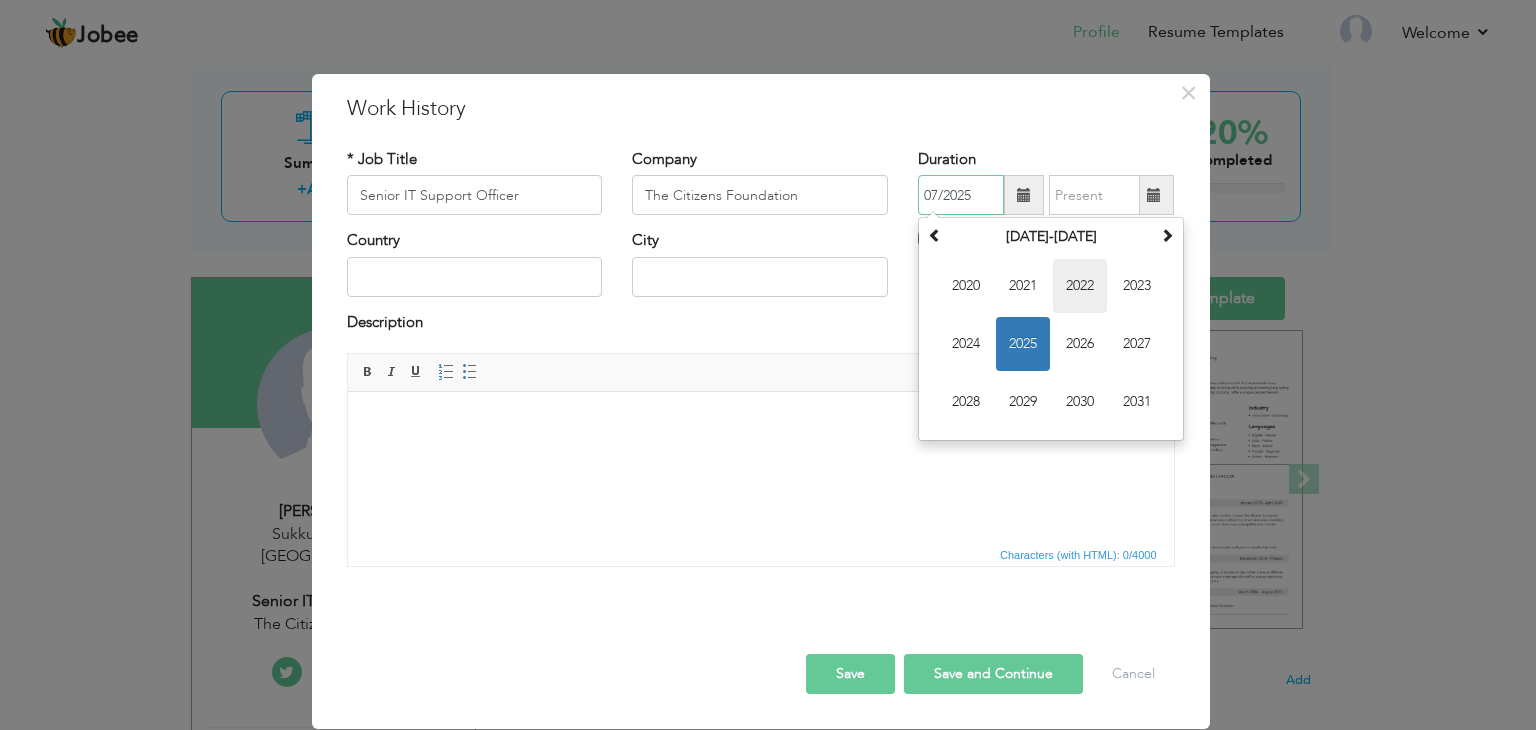 click on "2022" at bounding box center (1080, 286) 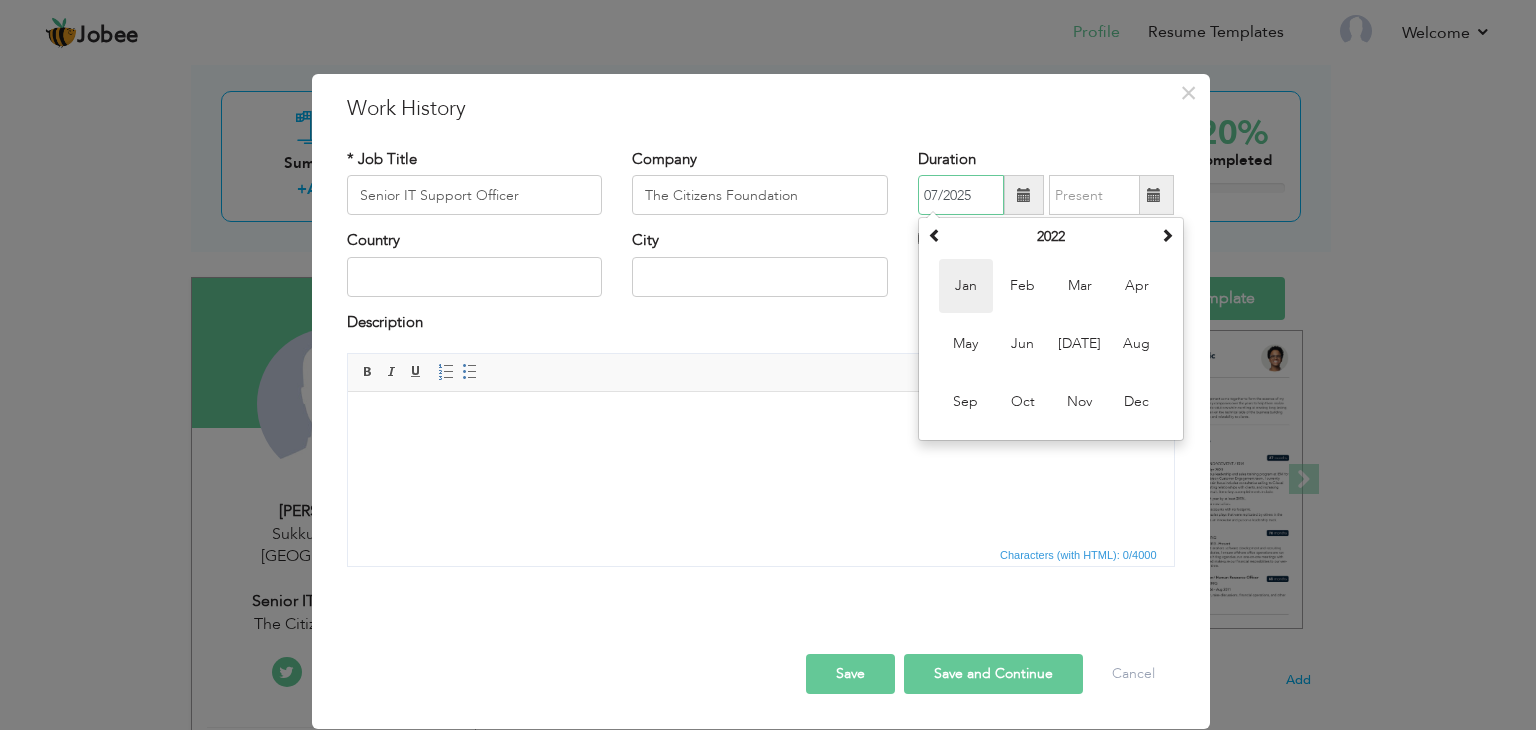 click on "Jan" at bounding box center [966, 286] 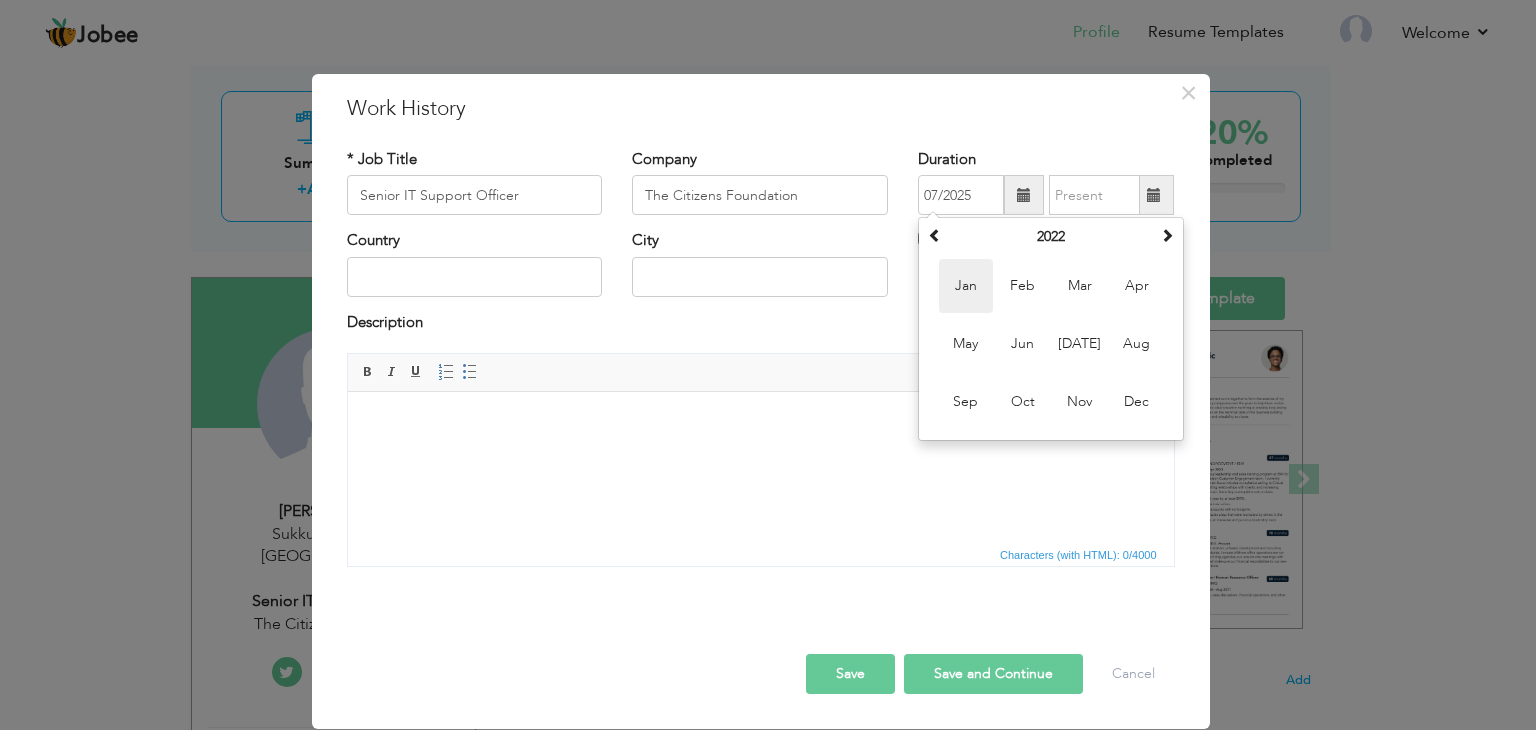 type on "01/2022" 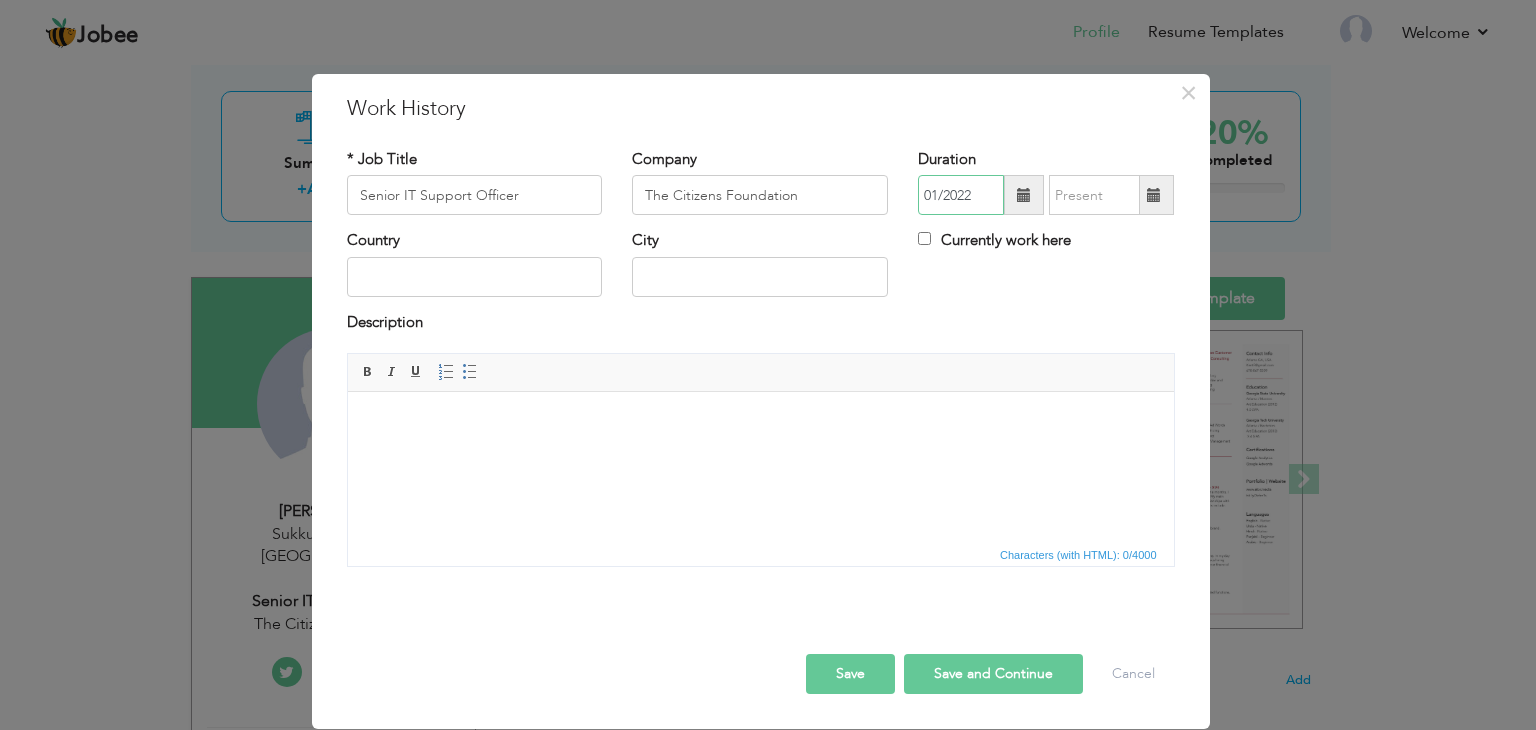 click on "01/2022" at bounding box center (961, 195) 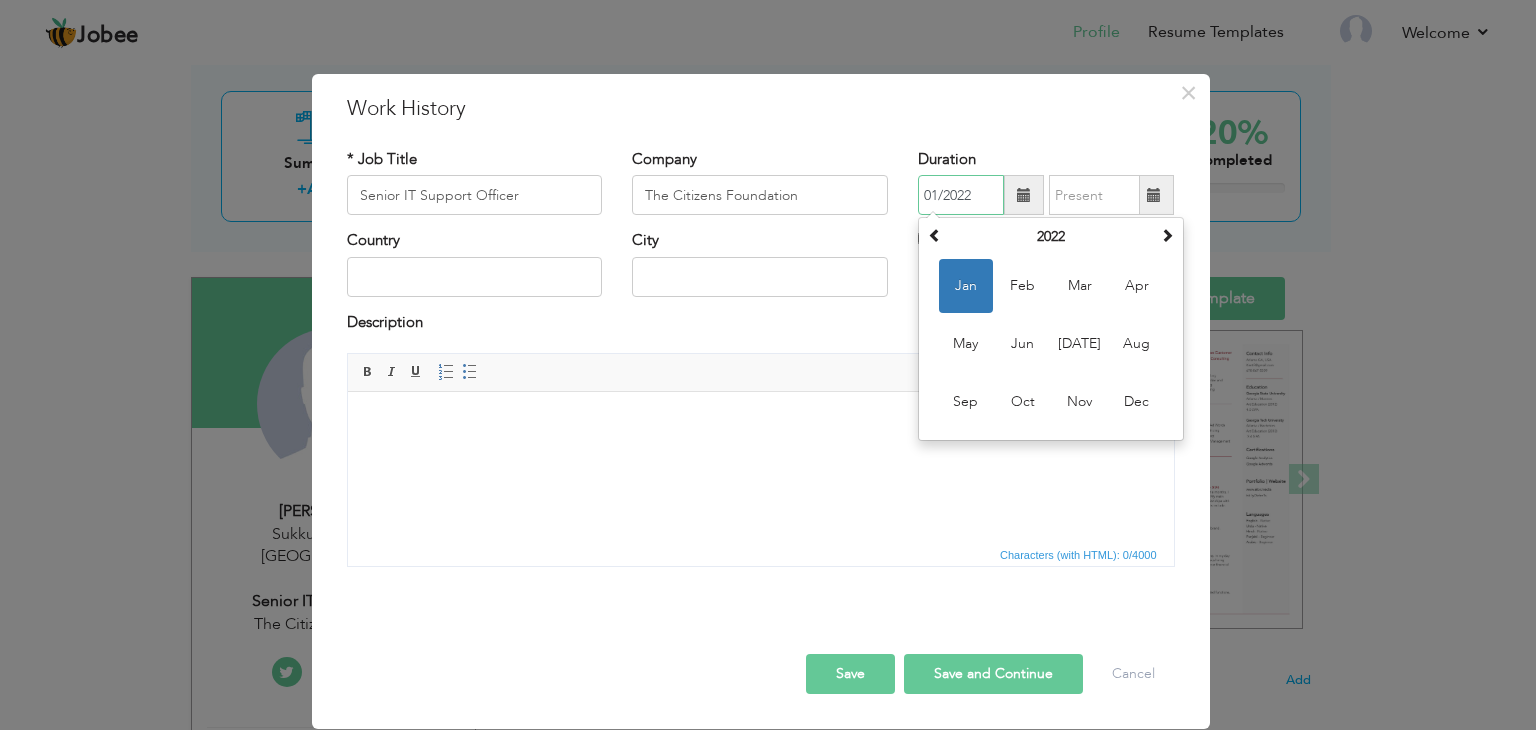 click on "Jan" at bounding box center [966, 286] 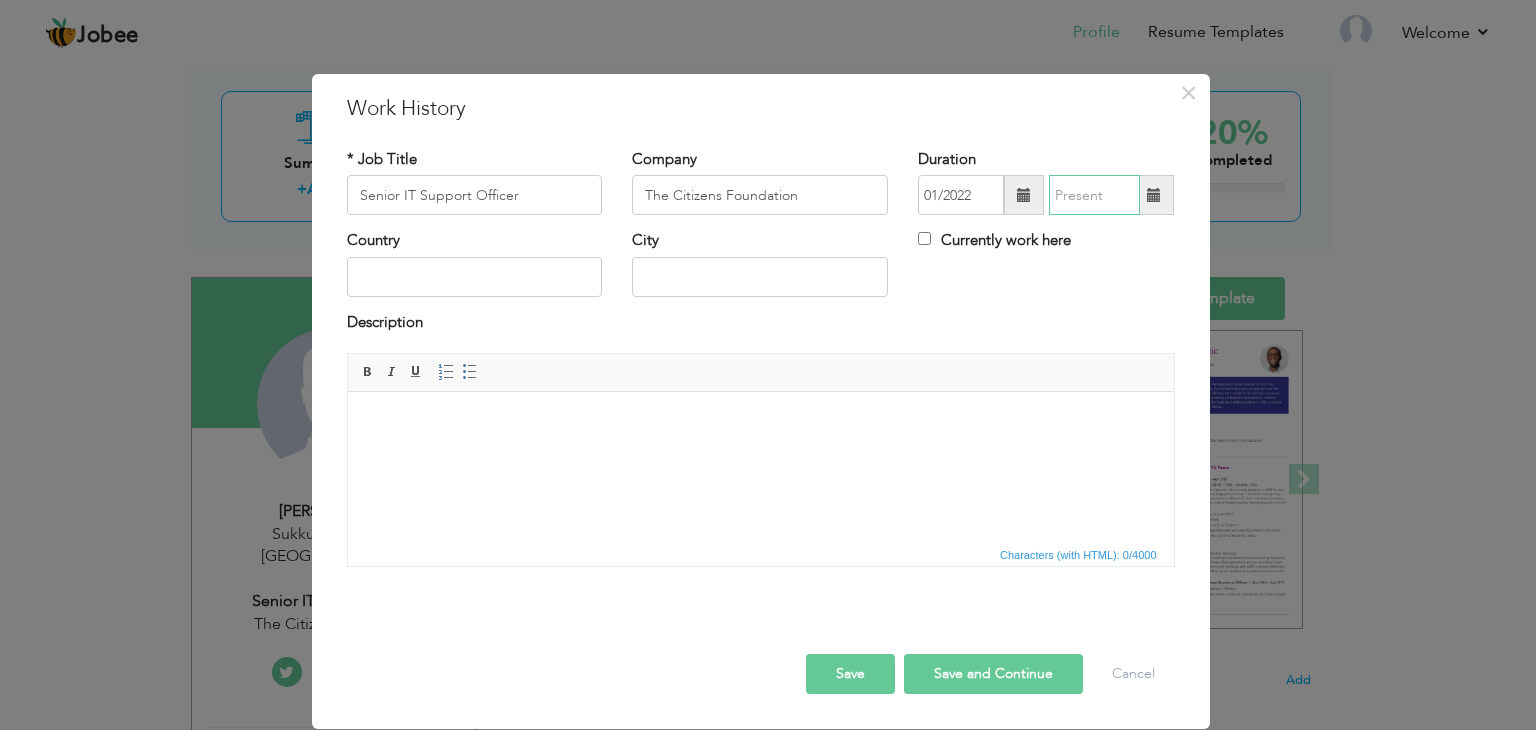 type on "07/2025" 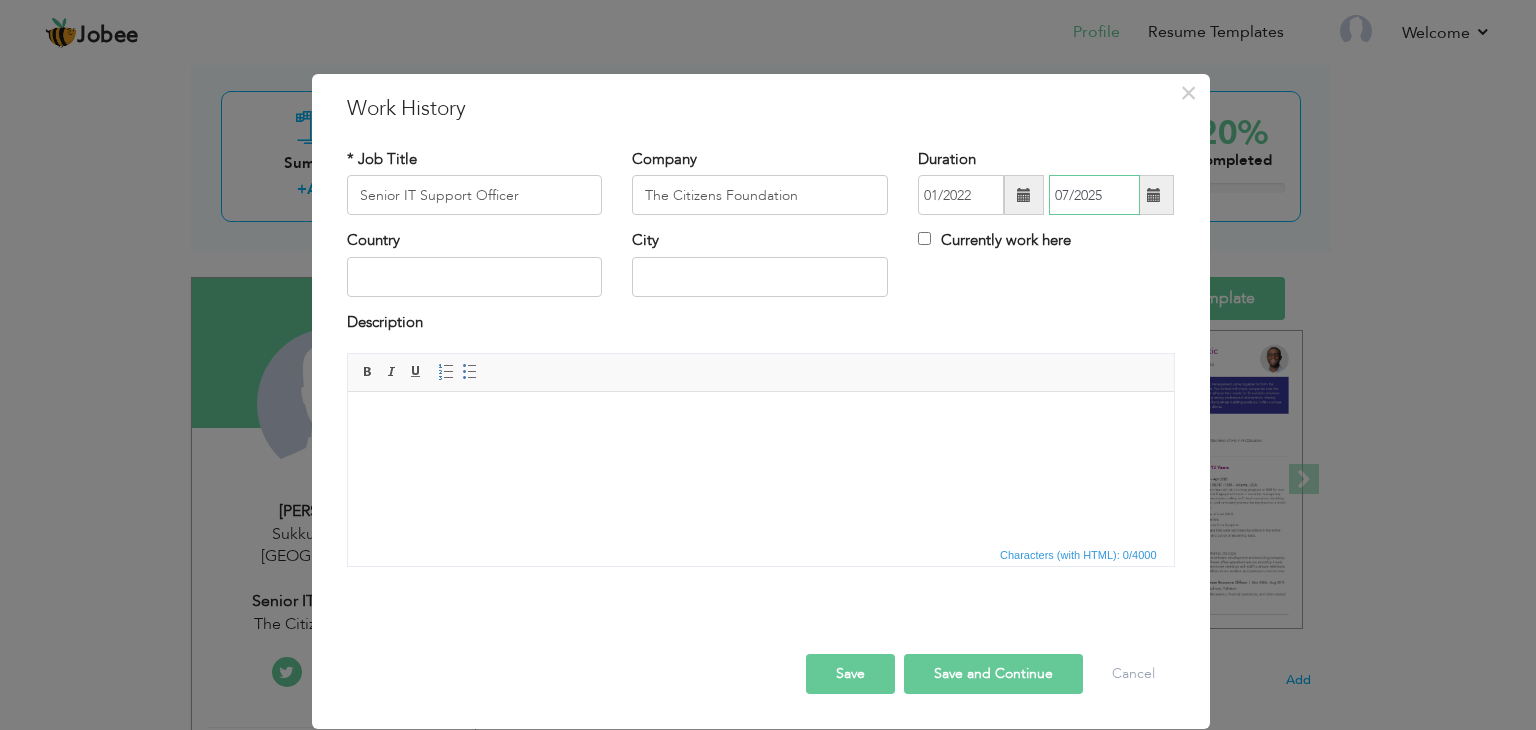 click on "07/2025" at bounding box center (1094, 195) 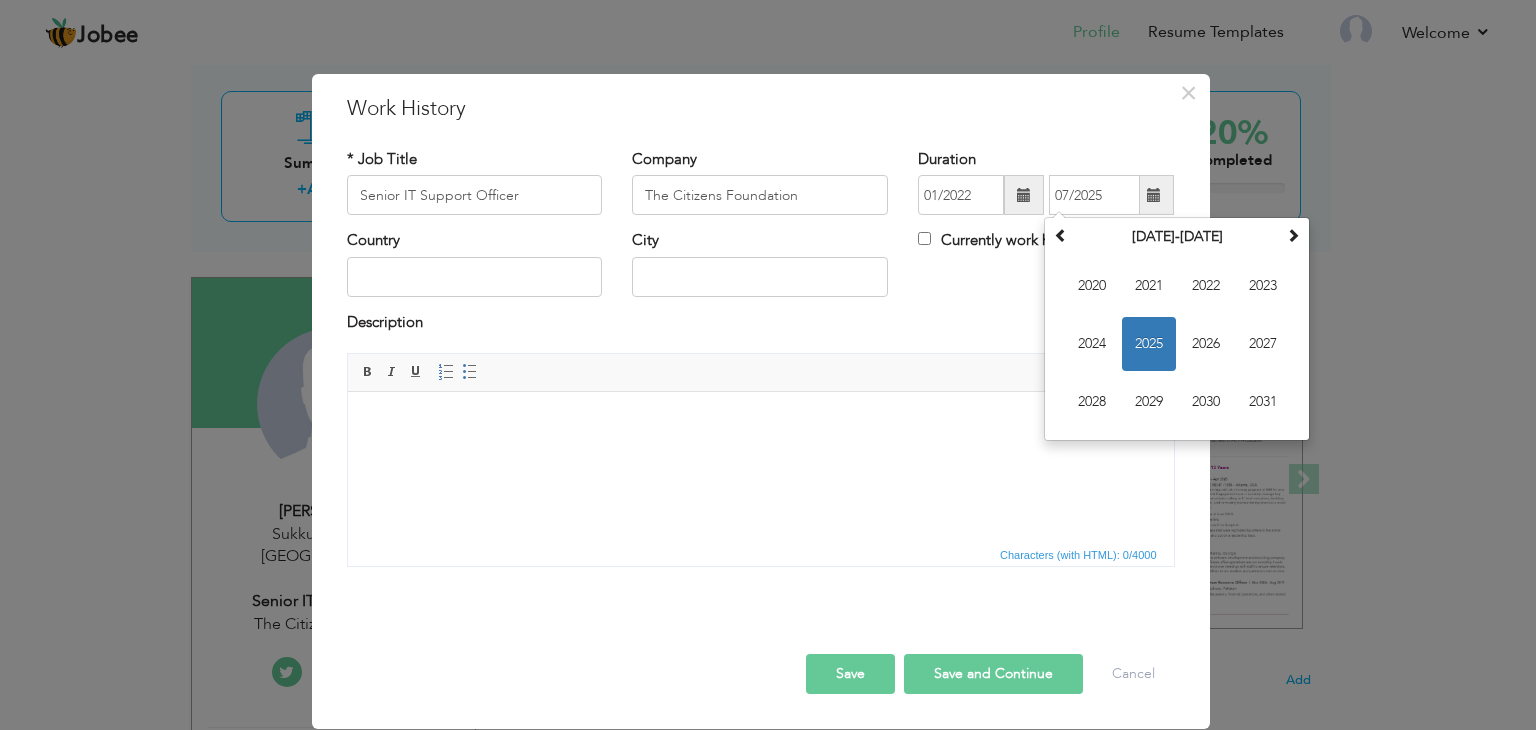 click on "* Job Title
Senior IT Support Officer
Company
The Citizens Foundation
Duration
01/2022 07/2025 July 2025 Su Mo Tu We Th" at bounding box center [761, 365] 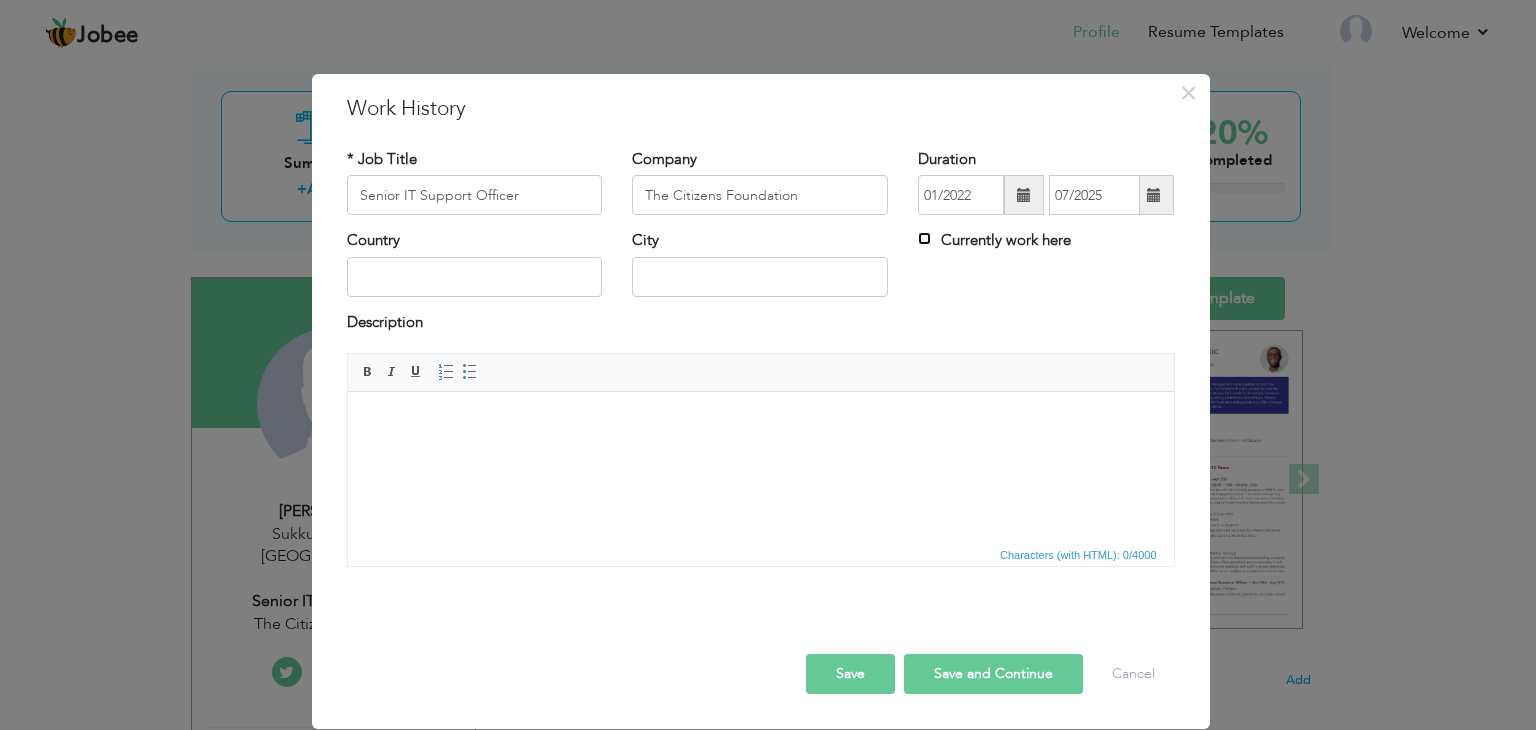 click on "Currently work here" at bounding box center (924, 238) 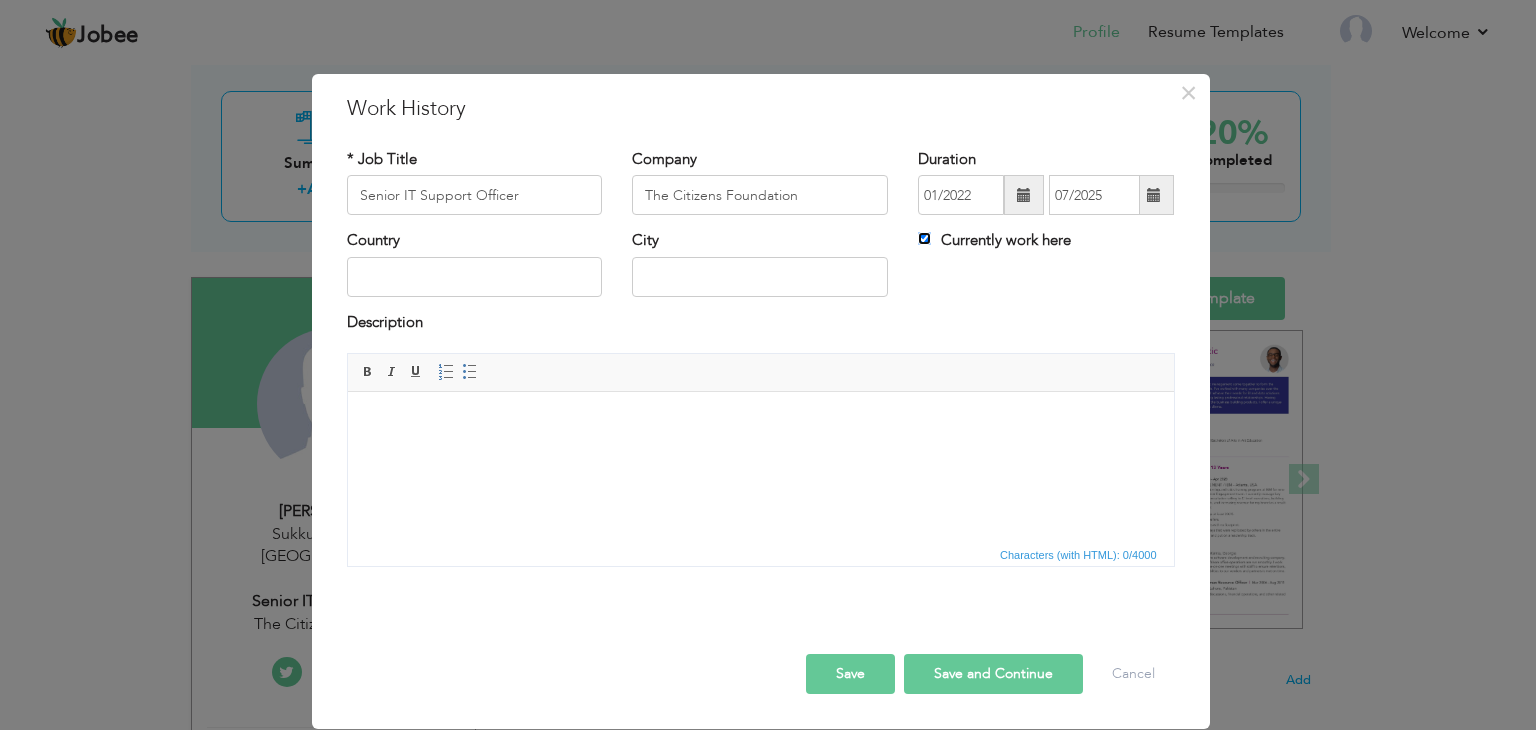 type 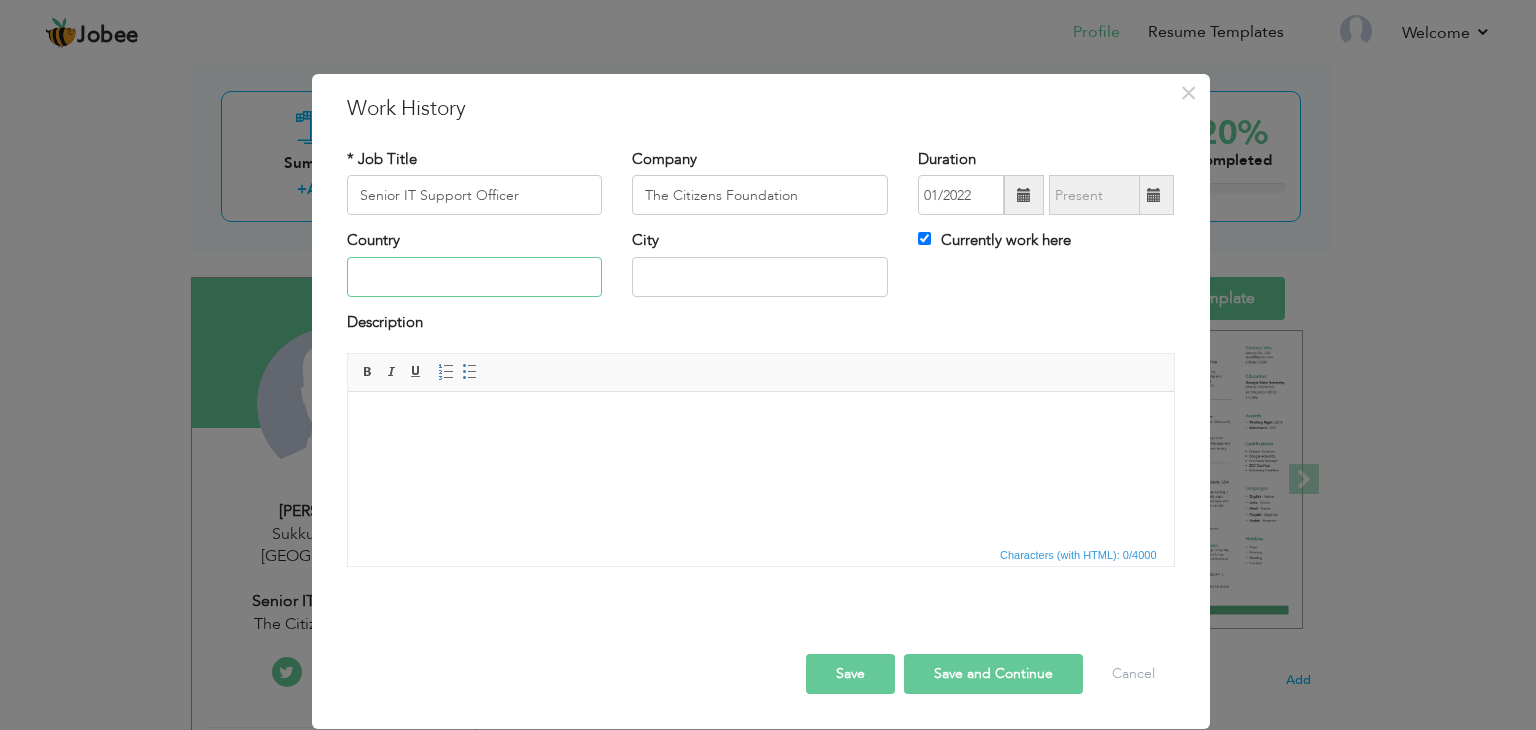 click at bounding box center [475, 277] 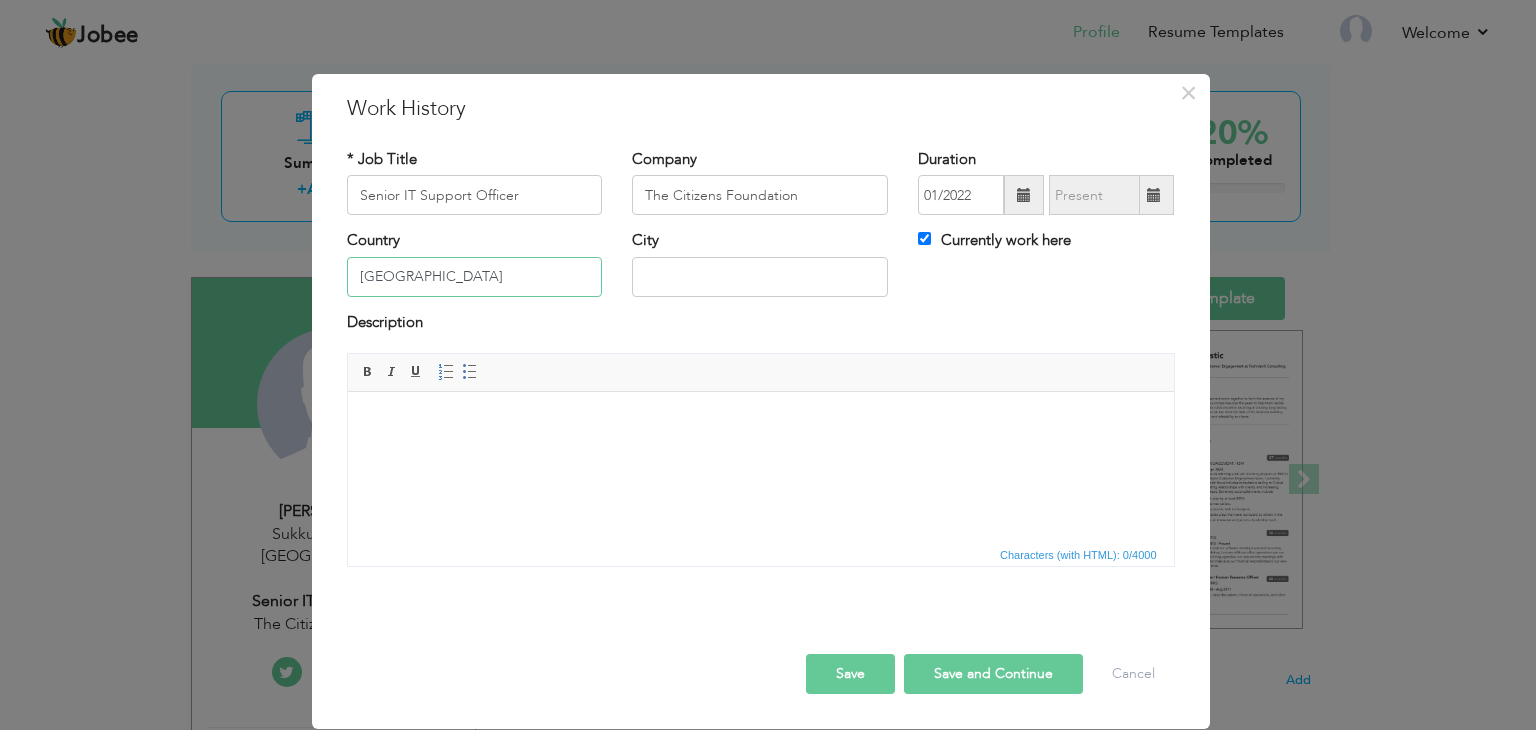 type on "[GEOGRAPHIC_DATA]" 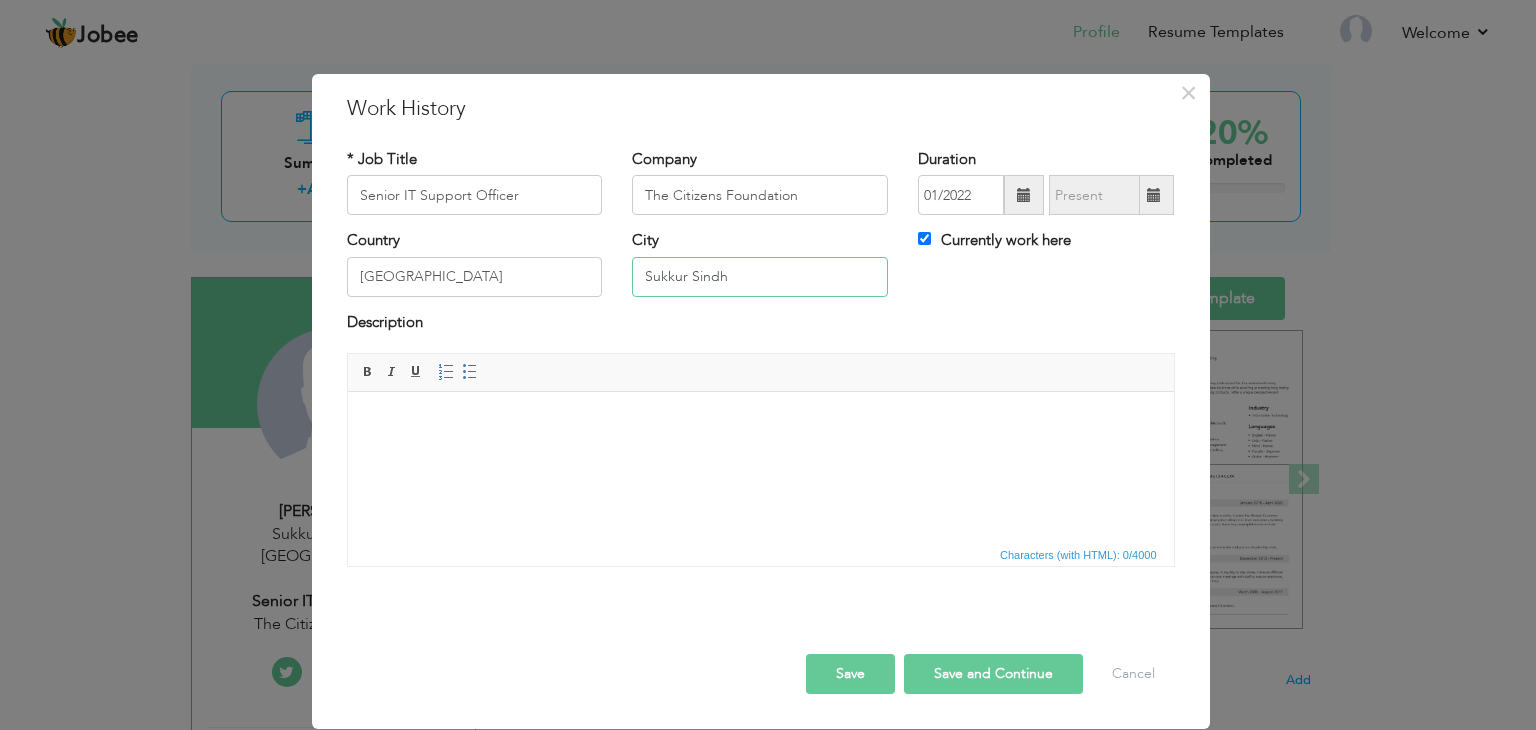 type on "Sukkur Sindh" 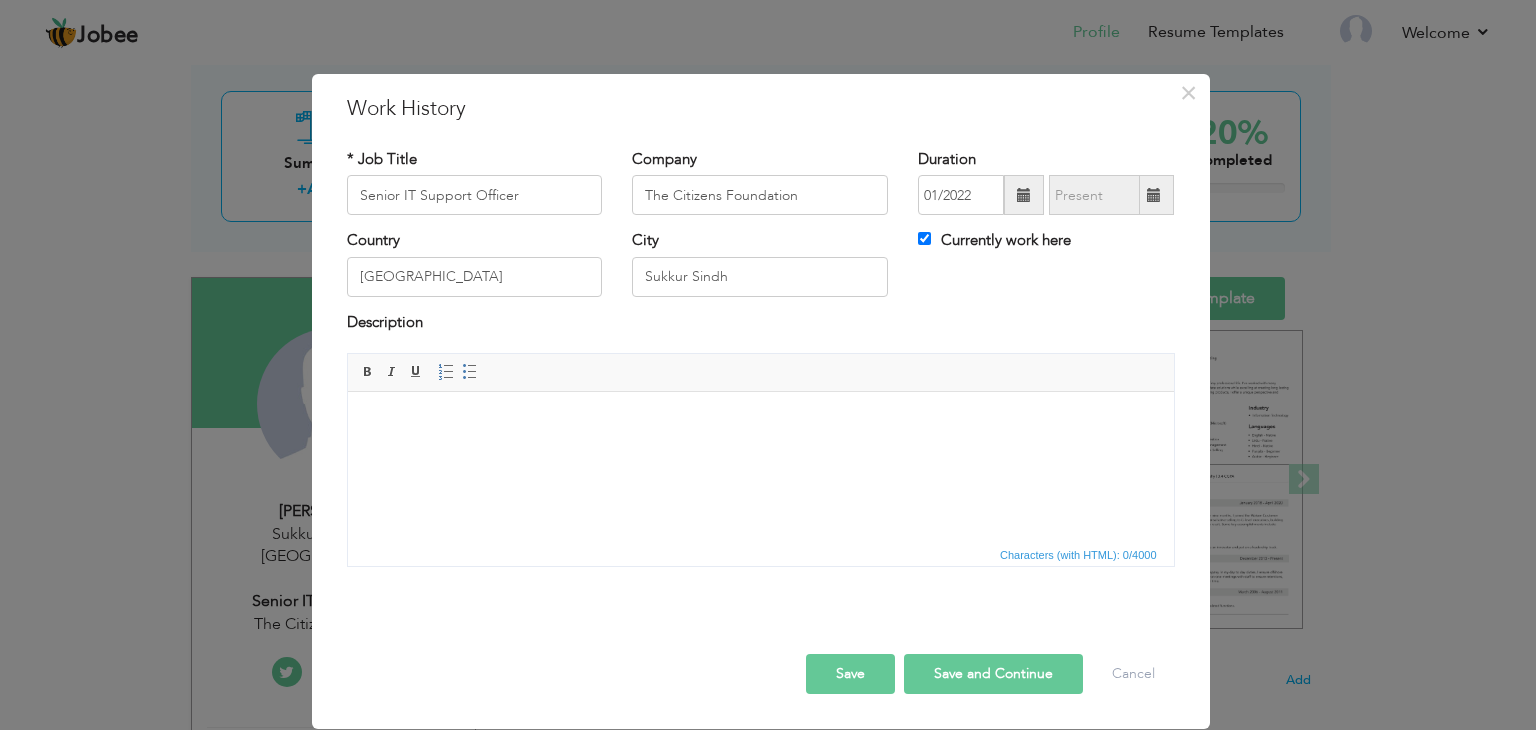 click at bounding box center (760, 422) 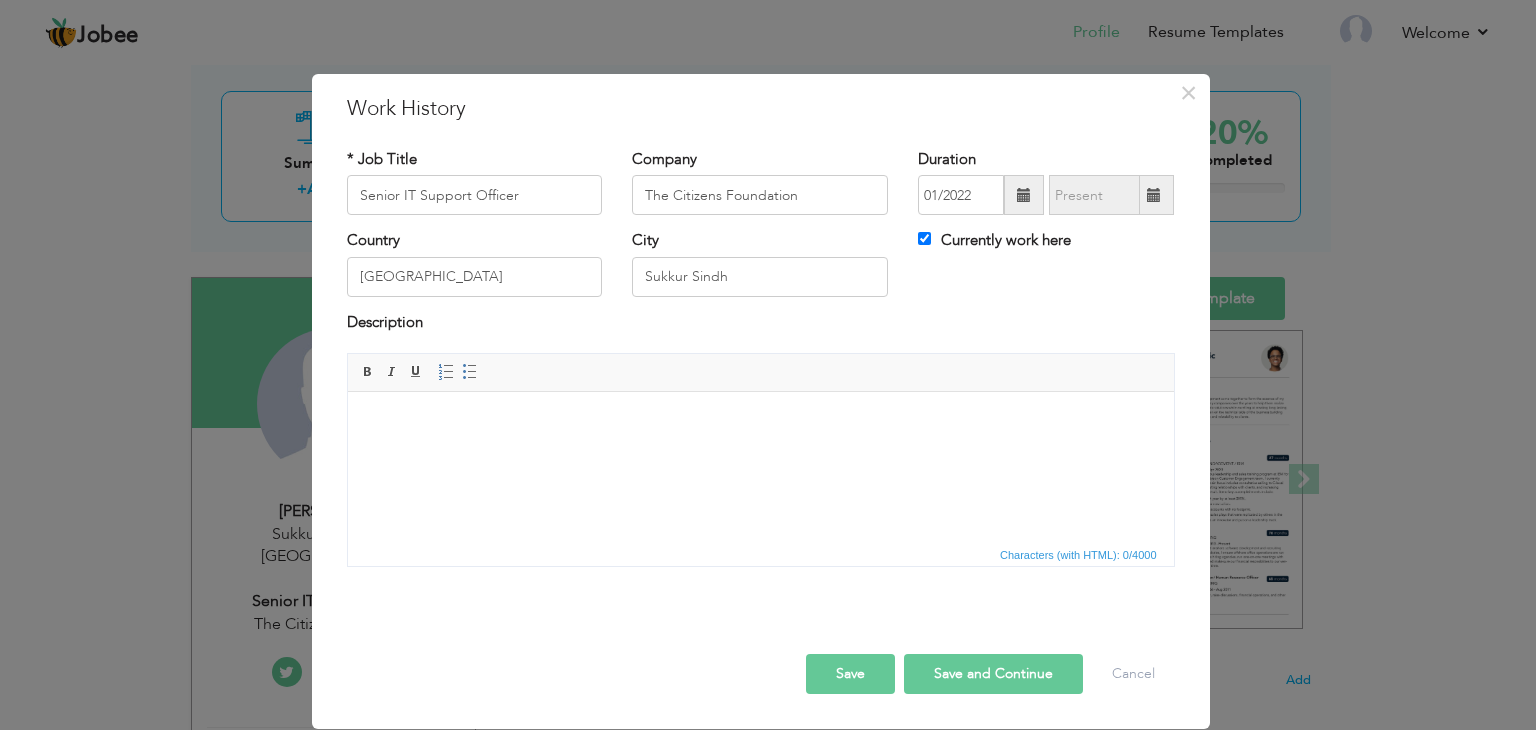 click on "Save" at bounding box center (850, 674) 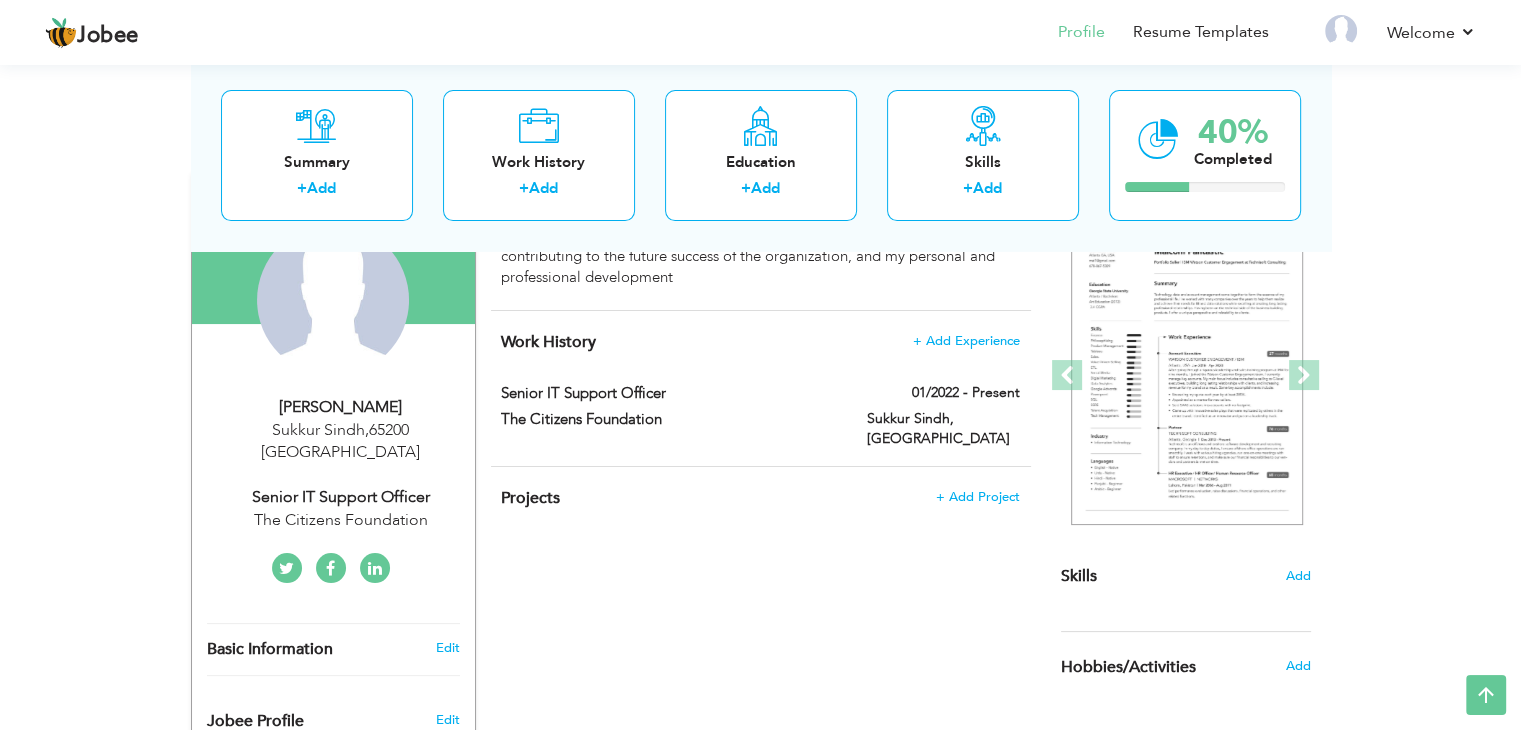 scroll, scrollTop: 200, scrollLeft: 0, axis: vertical 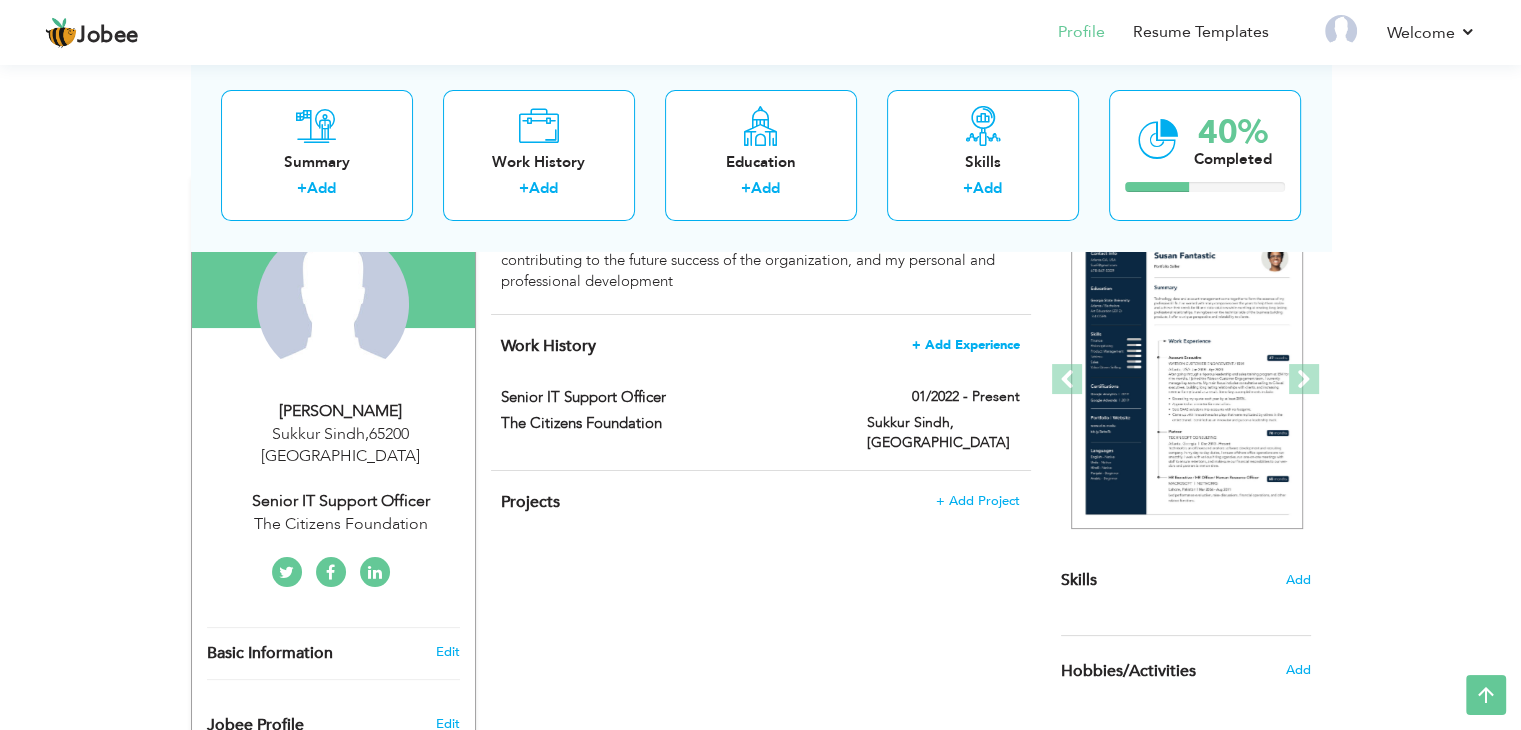 click on "+ Add Experience" at bounding box center (966, 345) 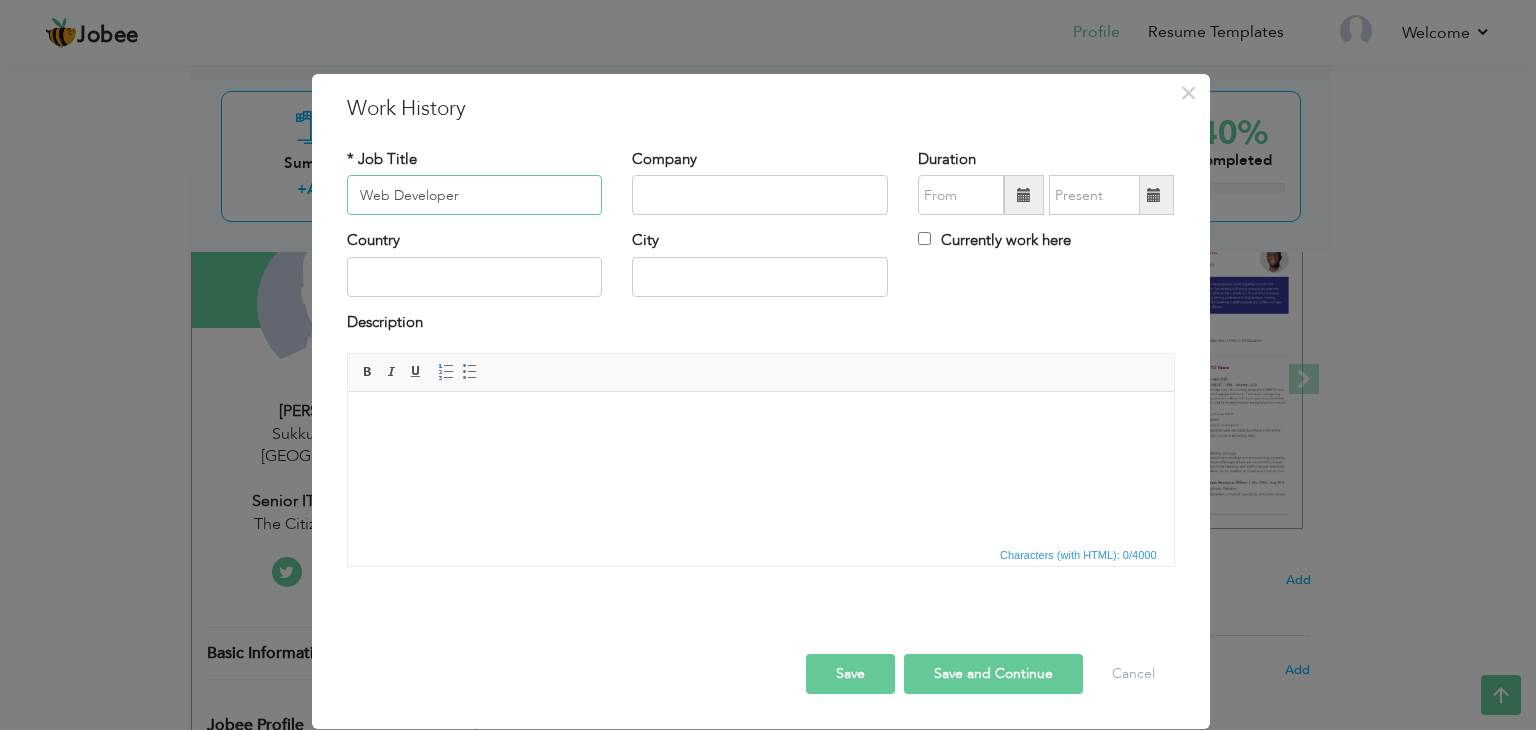type on "Web Developer" 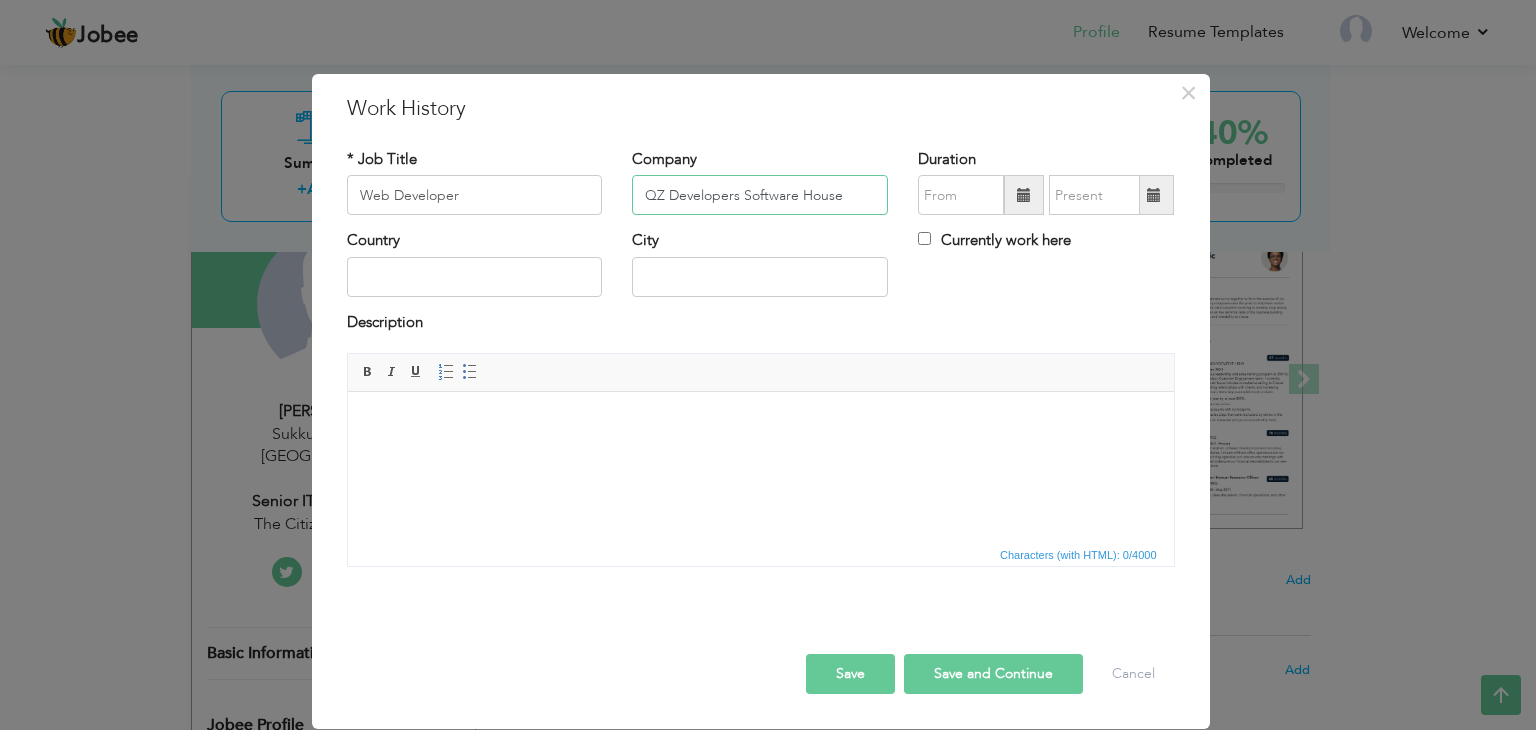 type on "QZ Developers Software House" 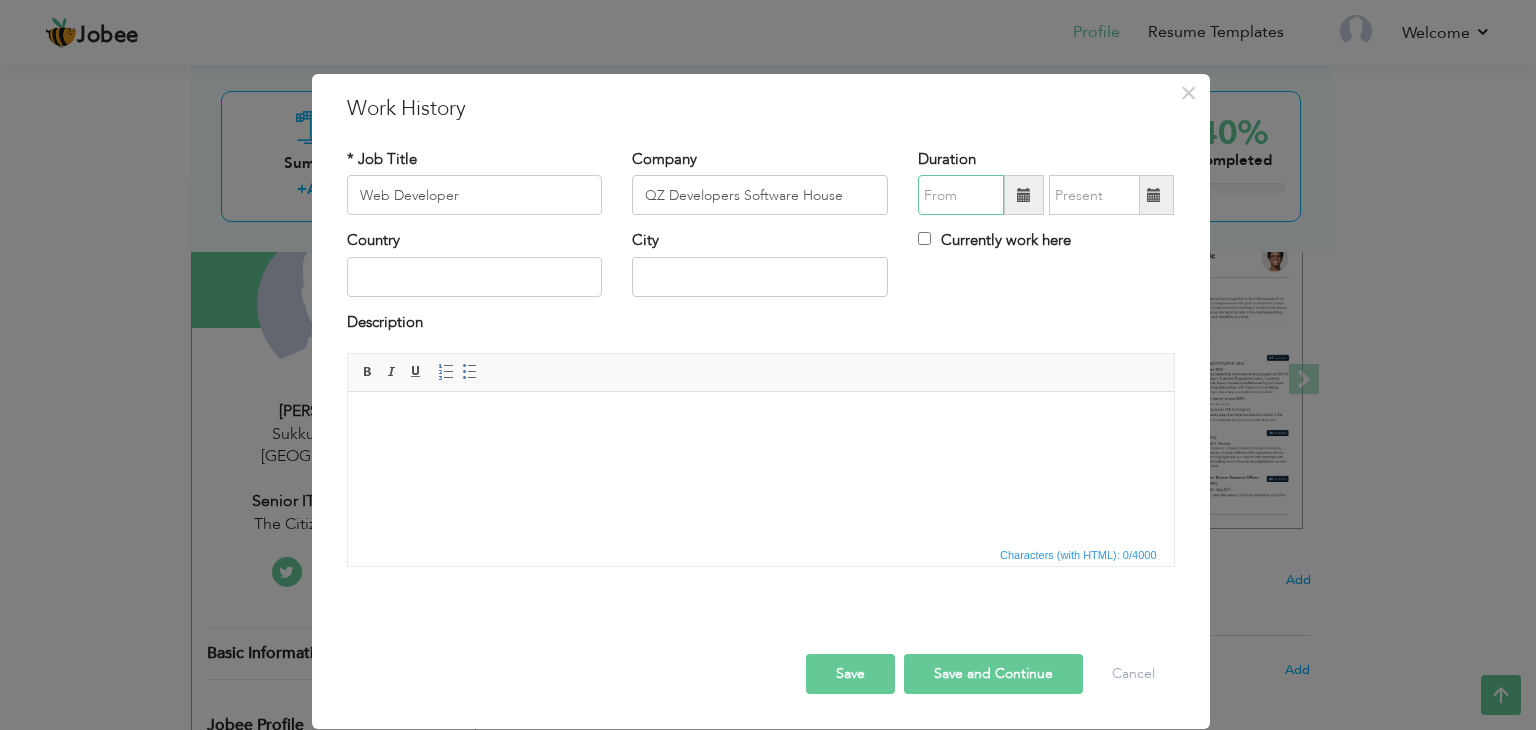 click at bounding box center [961, 195] 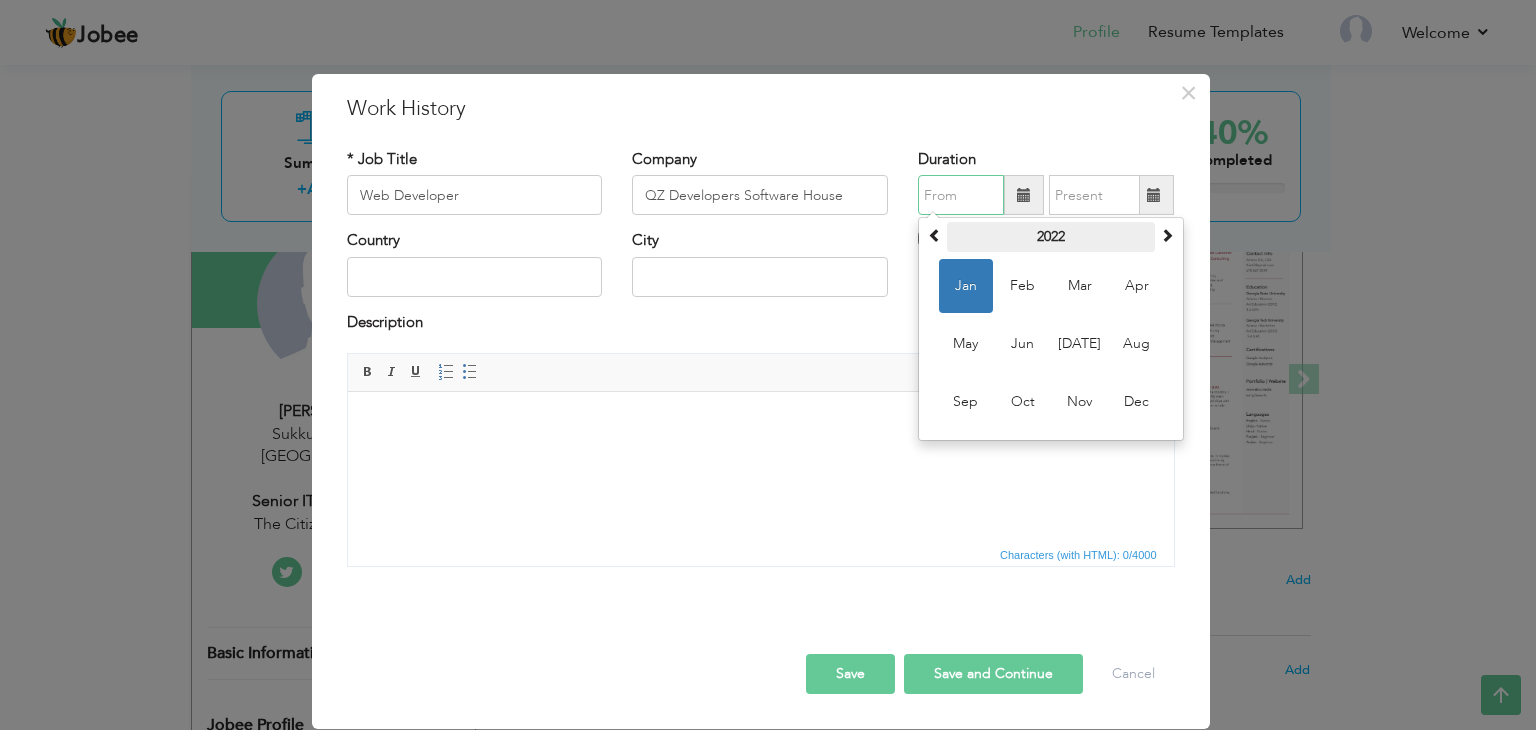 click on "2022" at bounding box center (1051, 237) 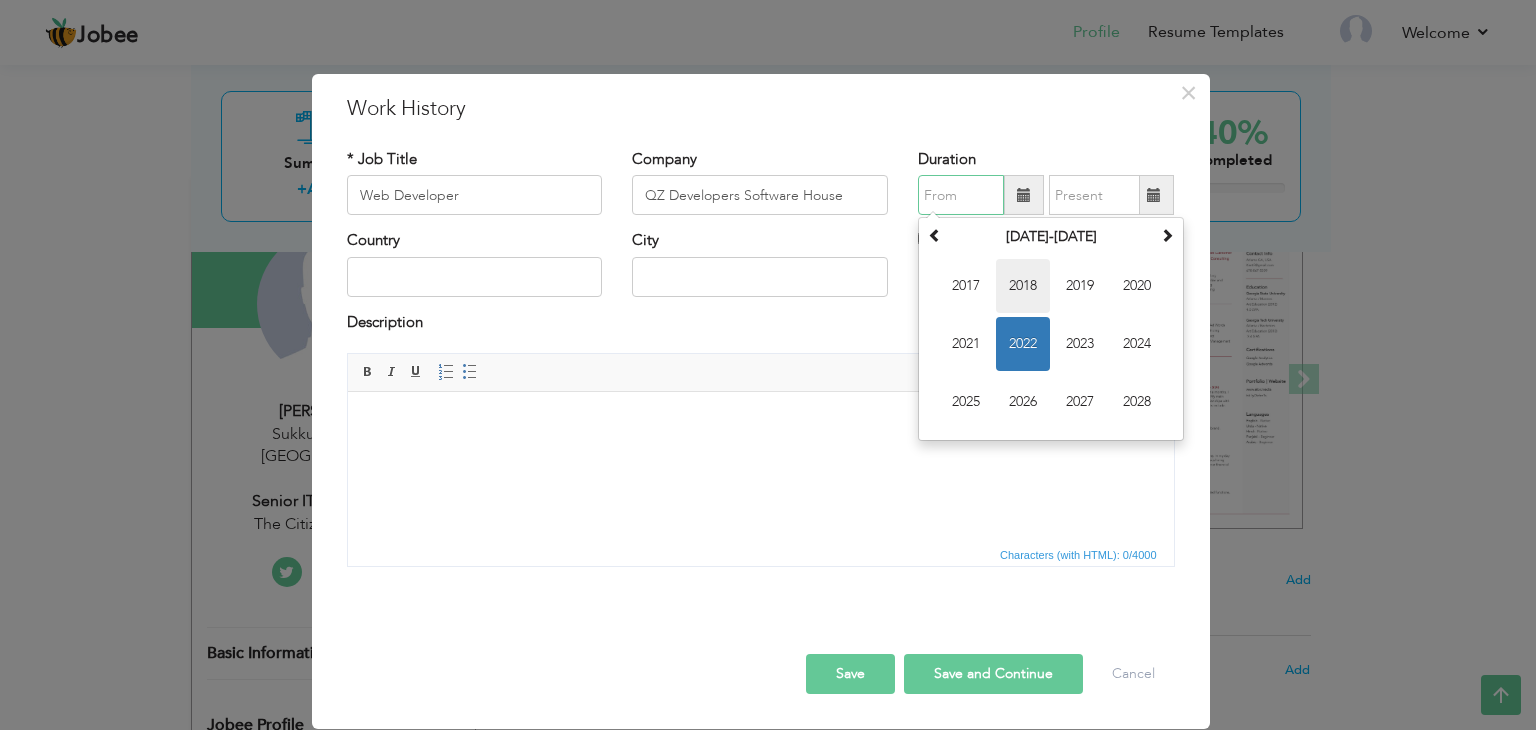 click on "2018" at bounding box center (1023, 286) 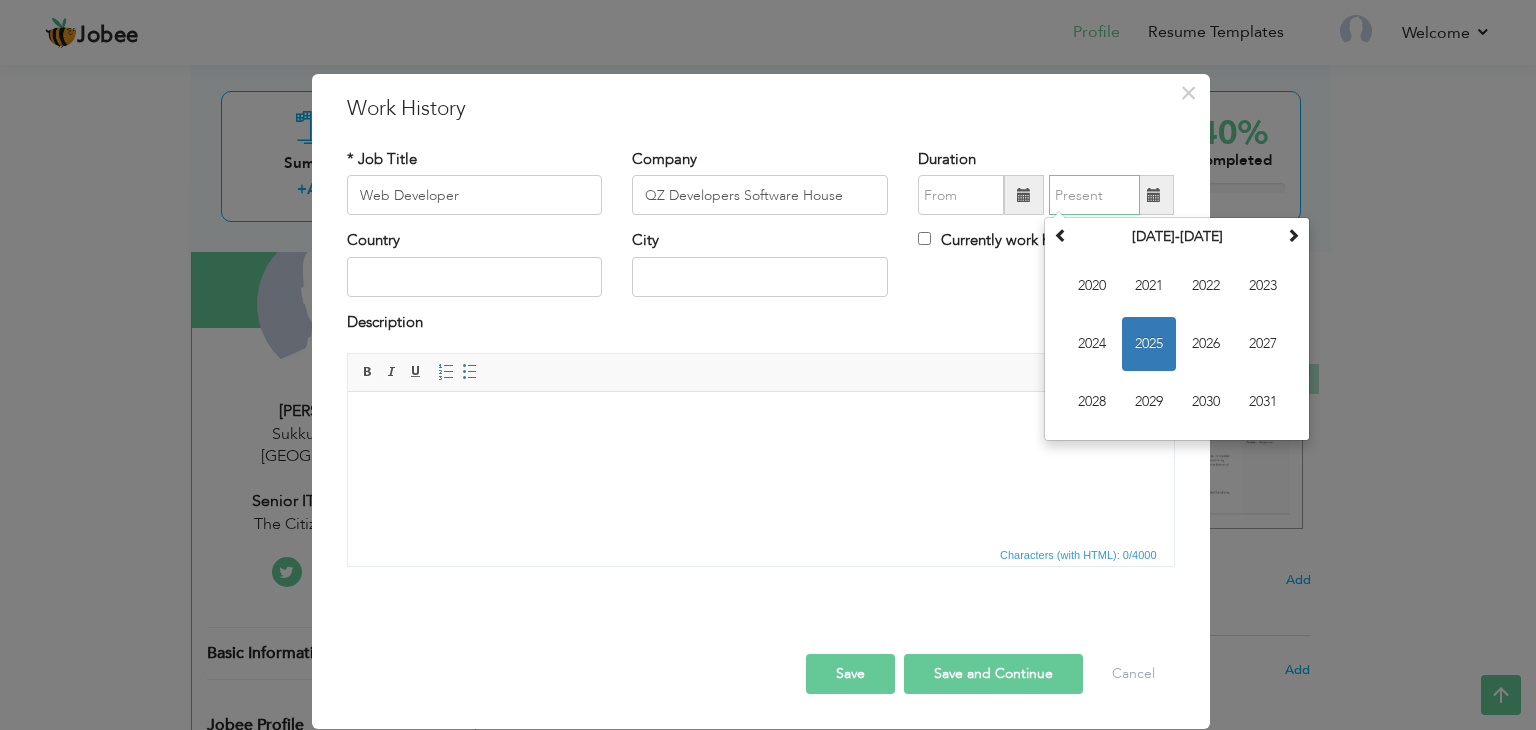 click at bounding box center [1094, 195] 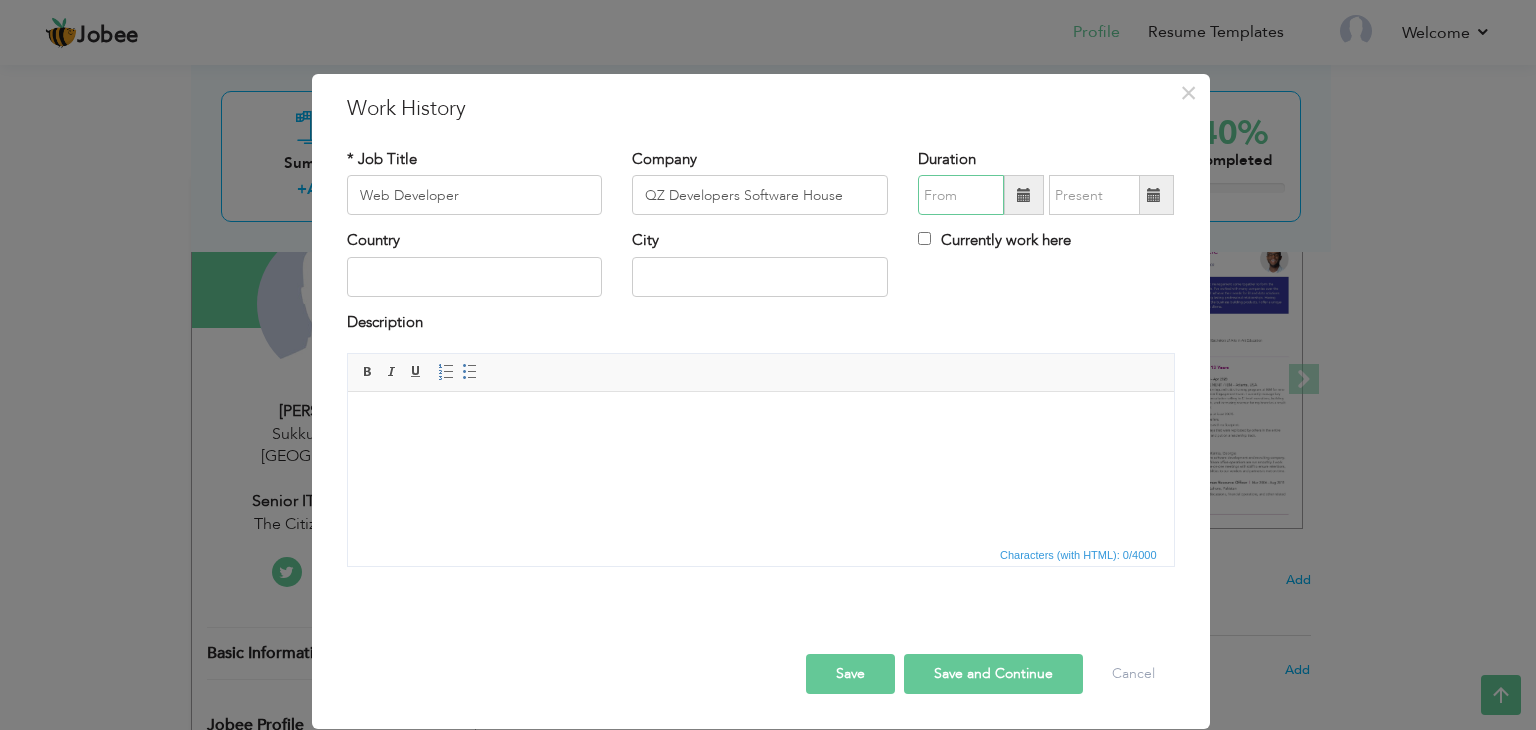 click at bounding box center (961, 195) 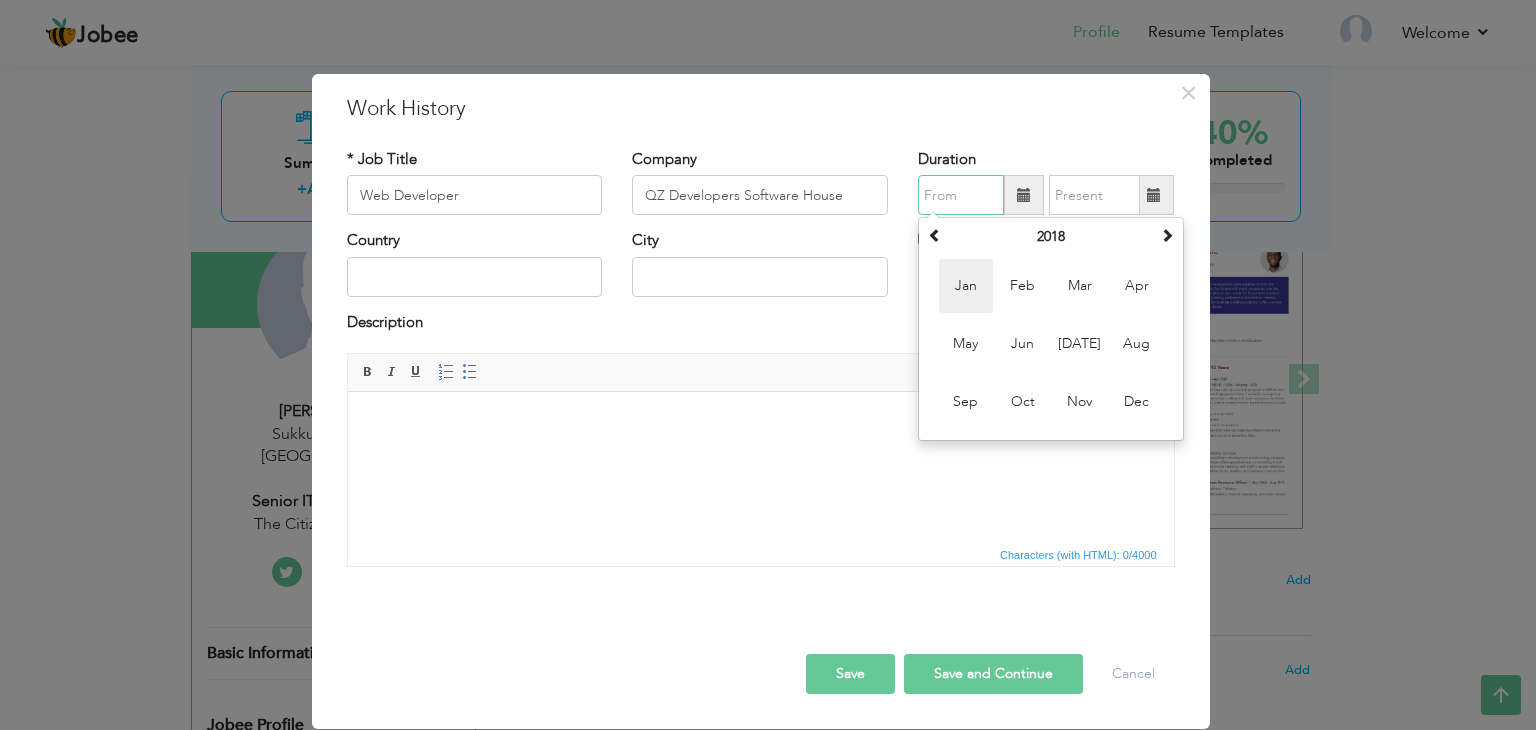 click on "Jan" at bounding box center [966, 286] 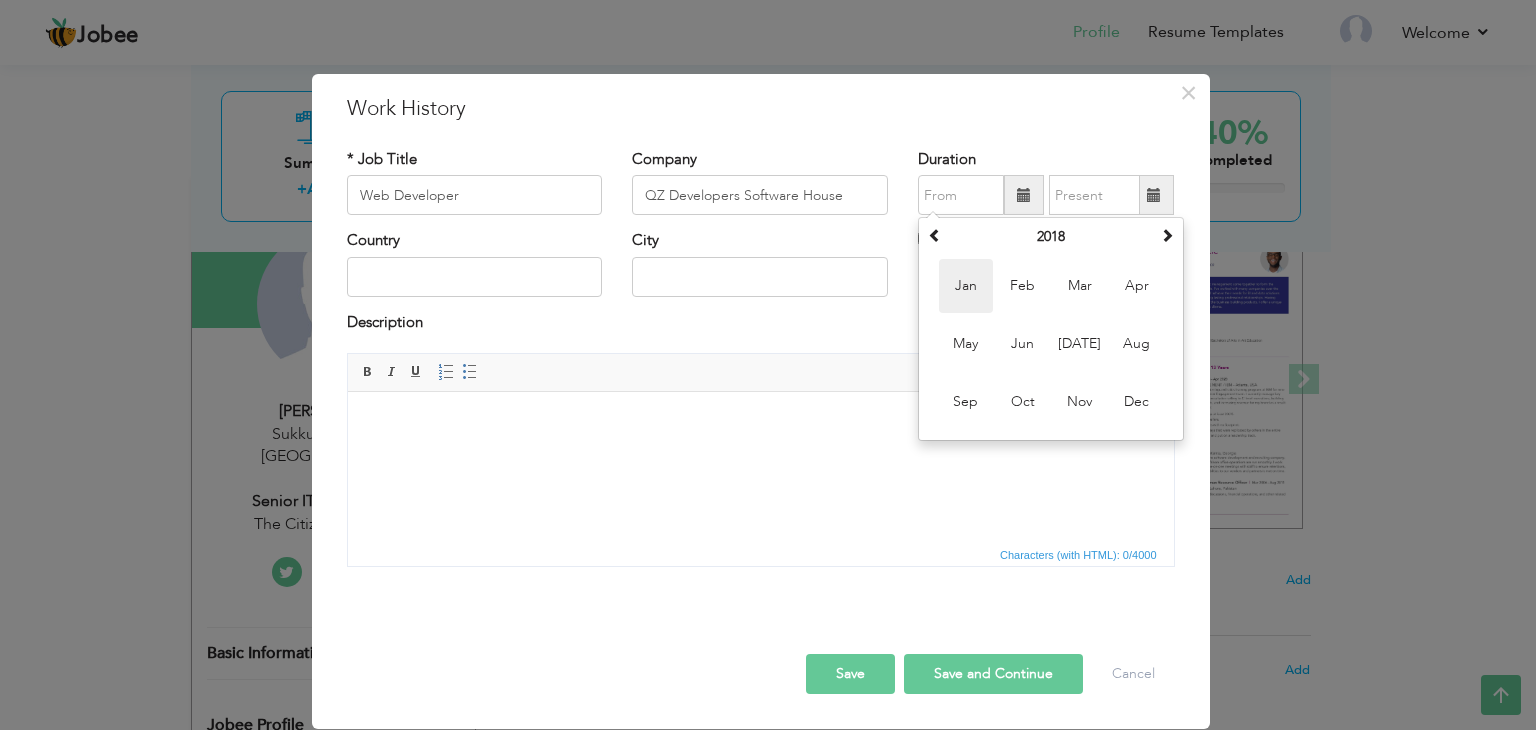 type on "01/2018" 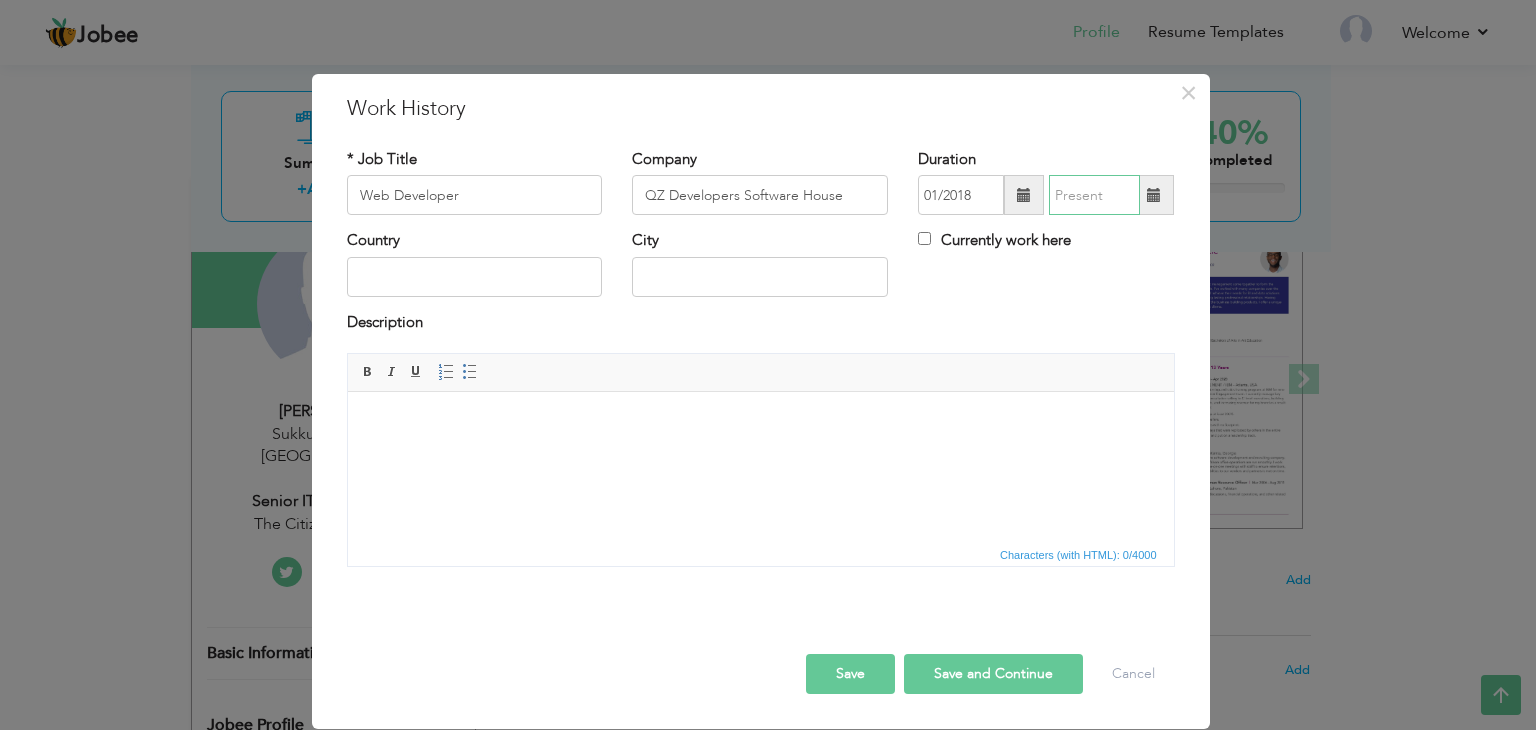 click at bounding box center (1094, 195) 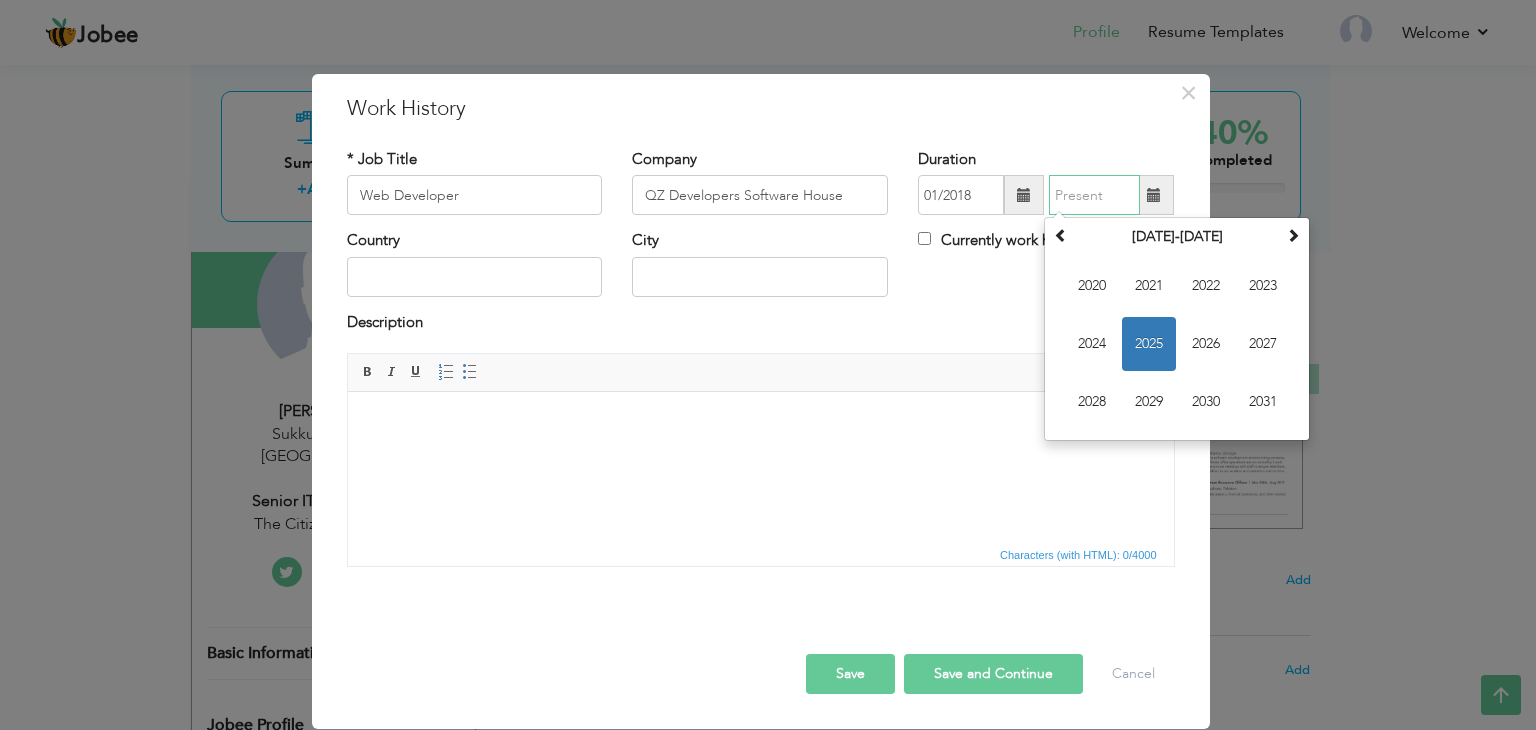 click at bounding box center (1094, 195) 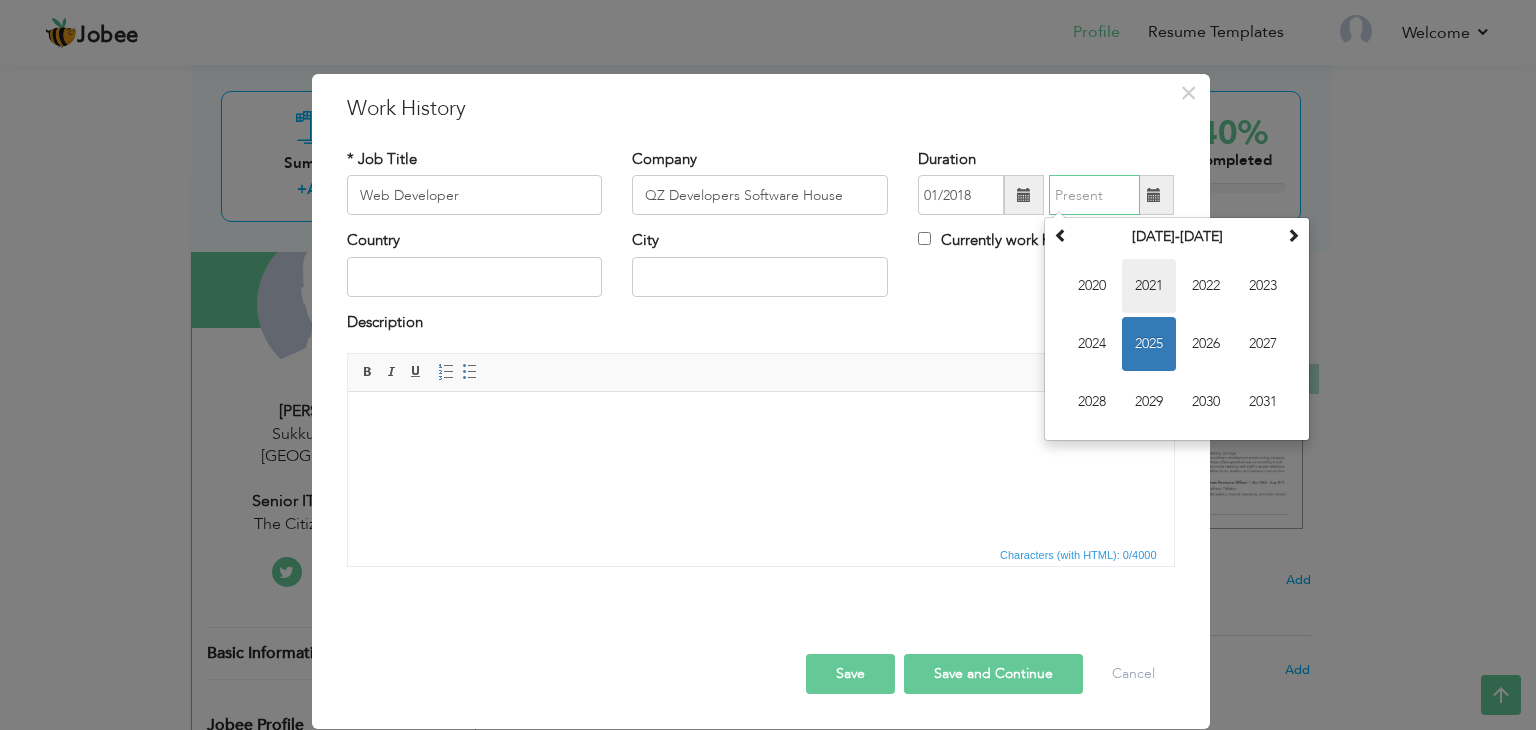 click on "2021" at bounding box center [1149, 286] 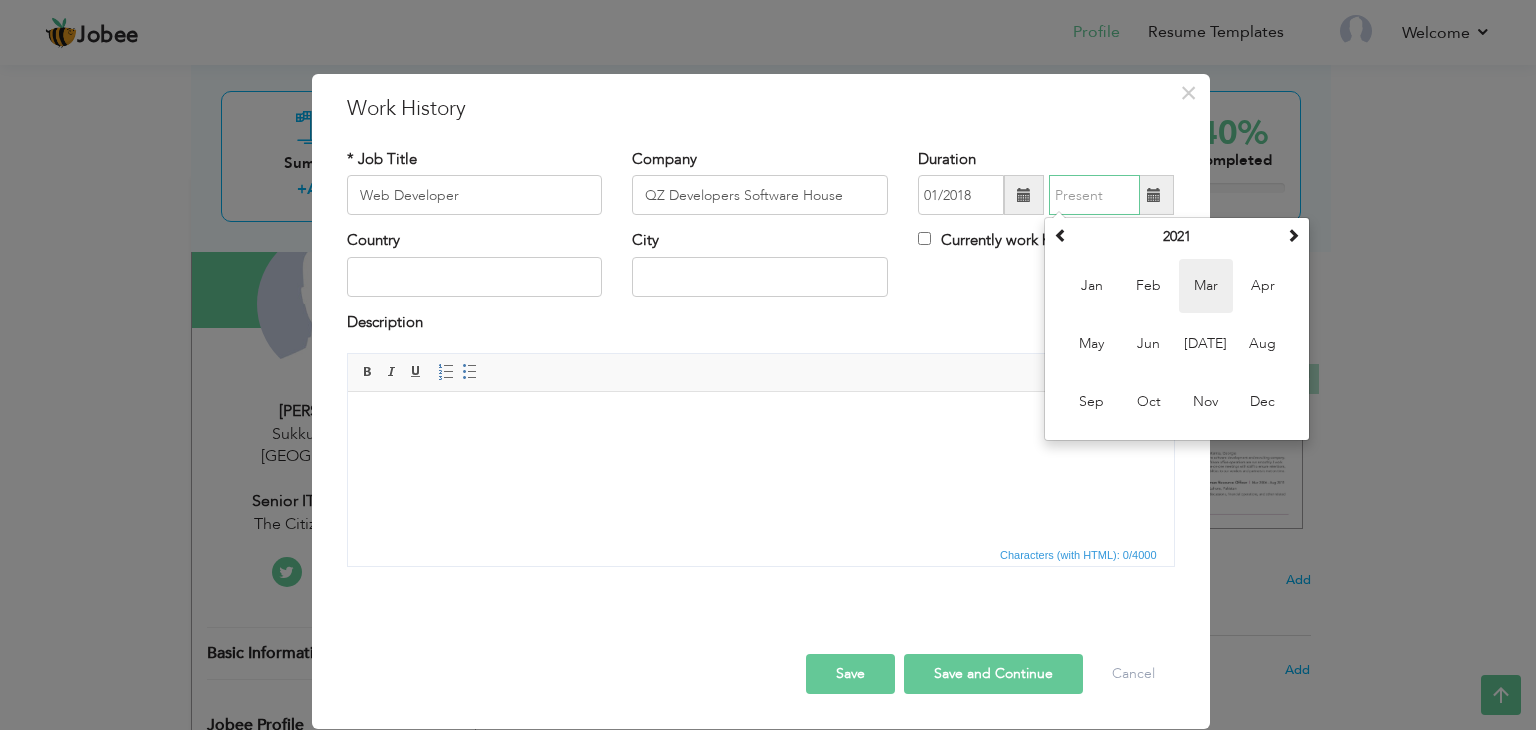 click on "Mar" at bounding box center [1206, 286] 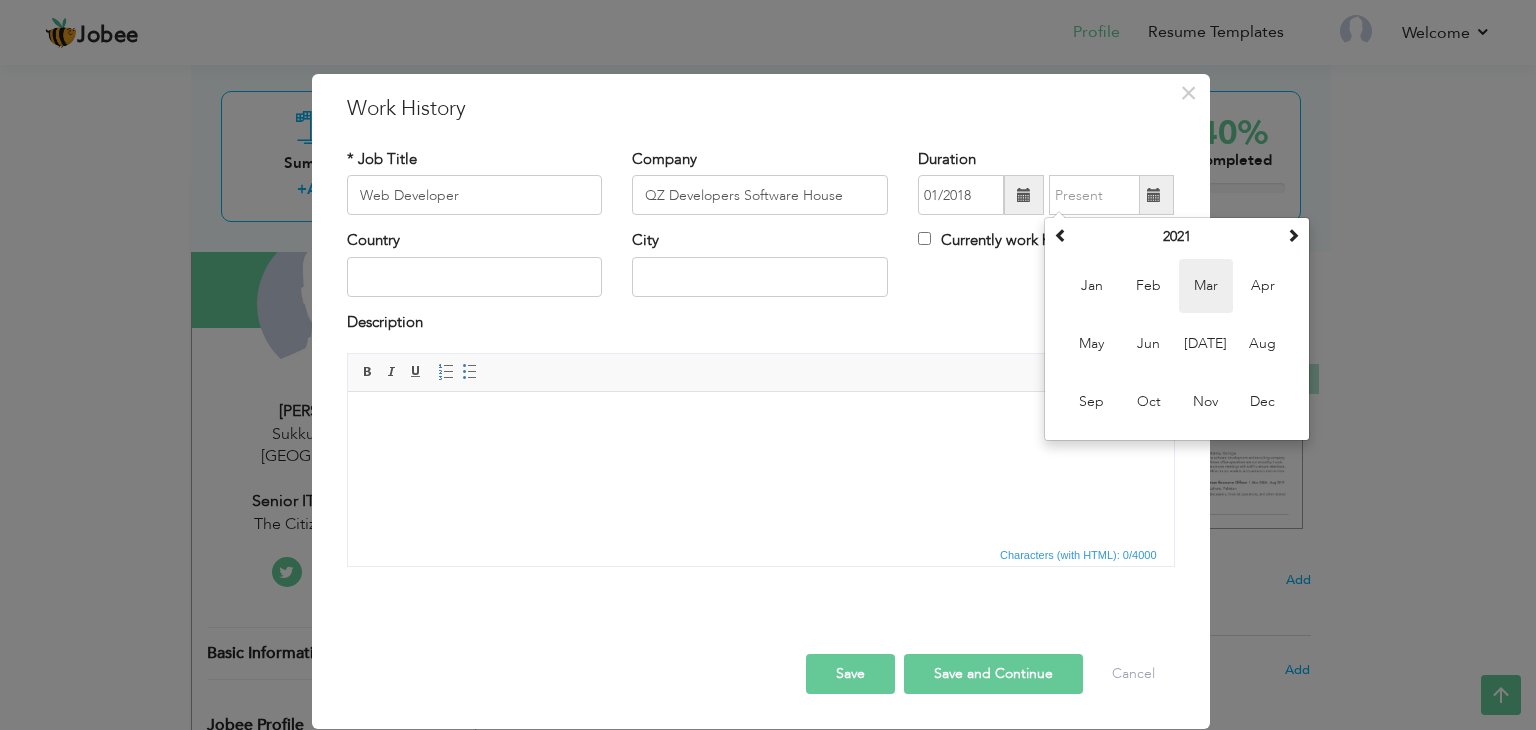 type on "03/2021" 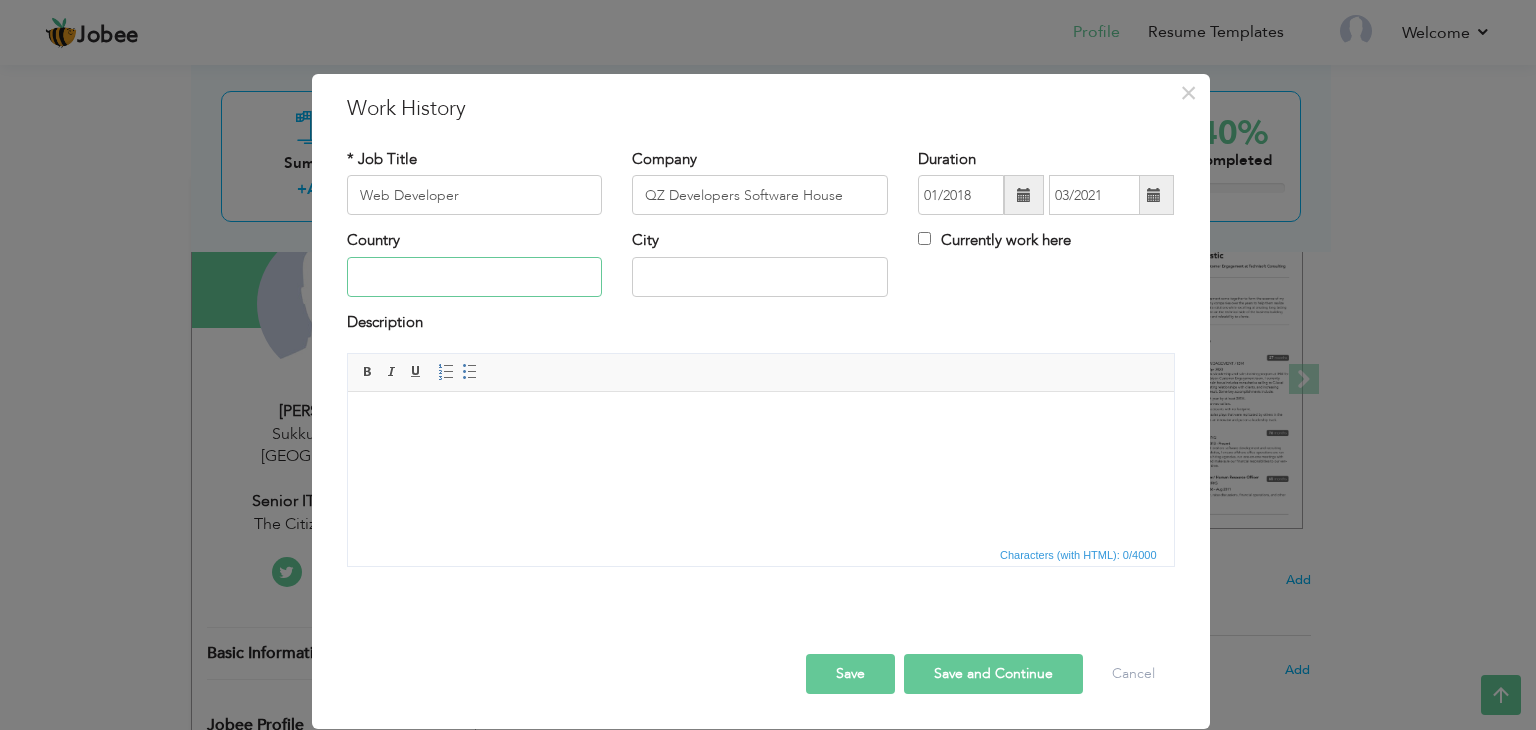 click at bounding box center (475, 277) 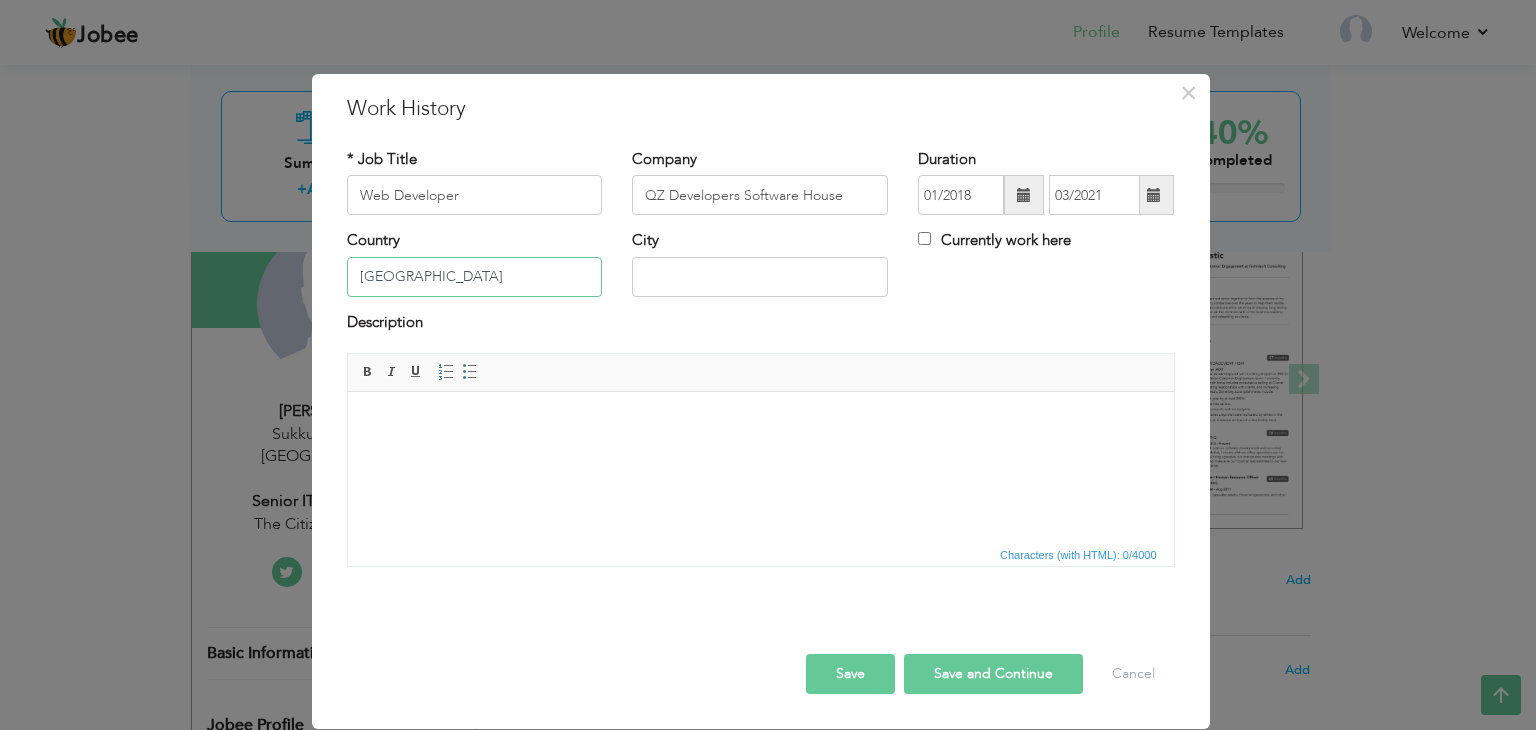 type on "[GEOGRAPHIC_DATA]" 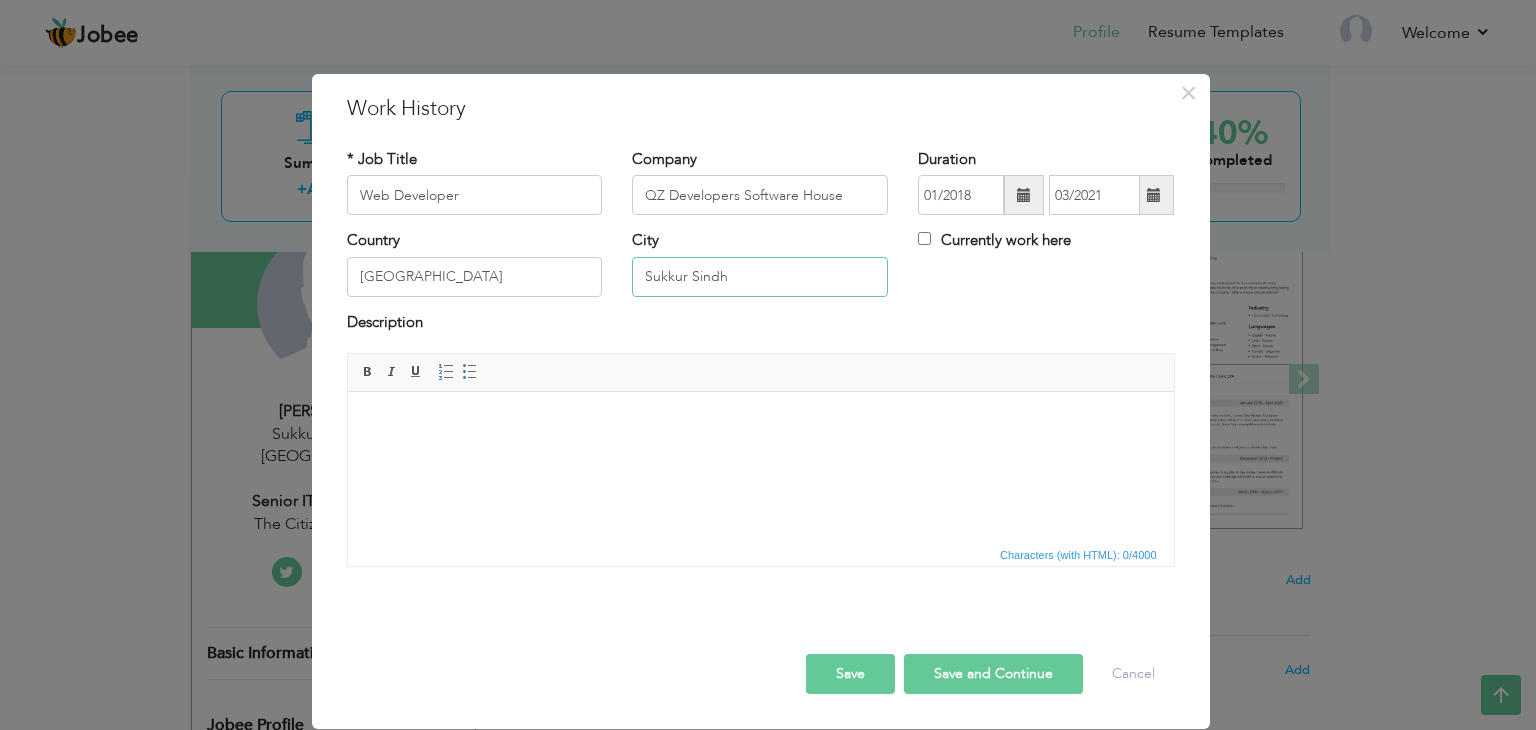 type on "Sukkur Sindh" 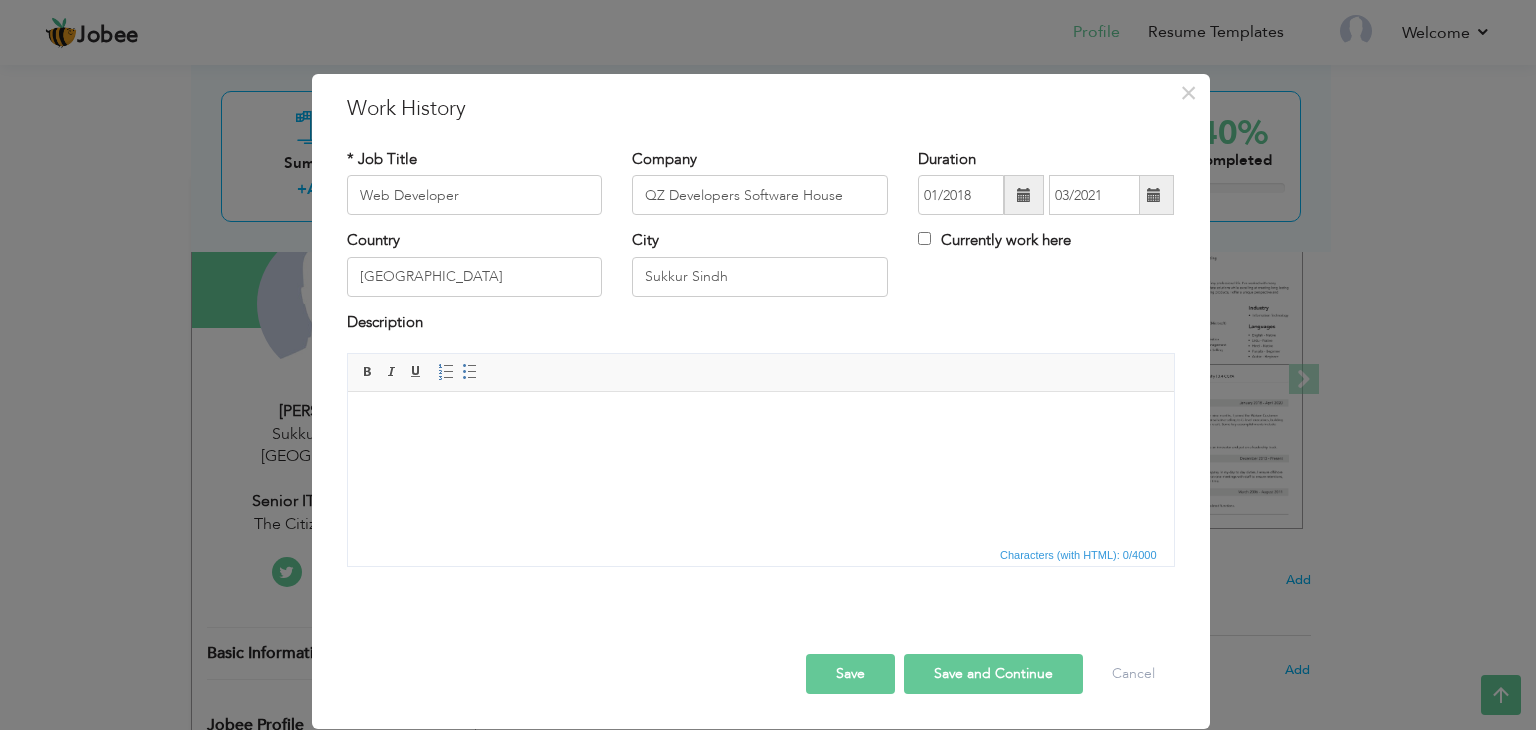 click at bounding box center (760, 422) 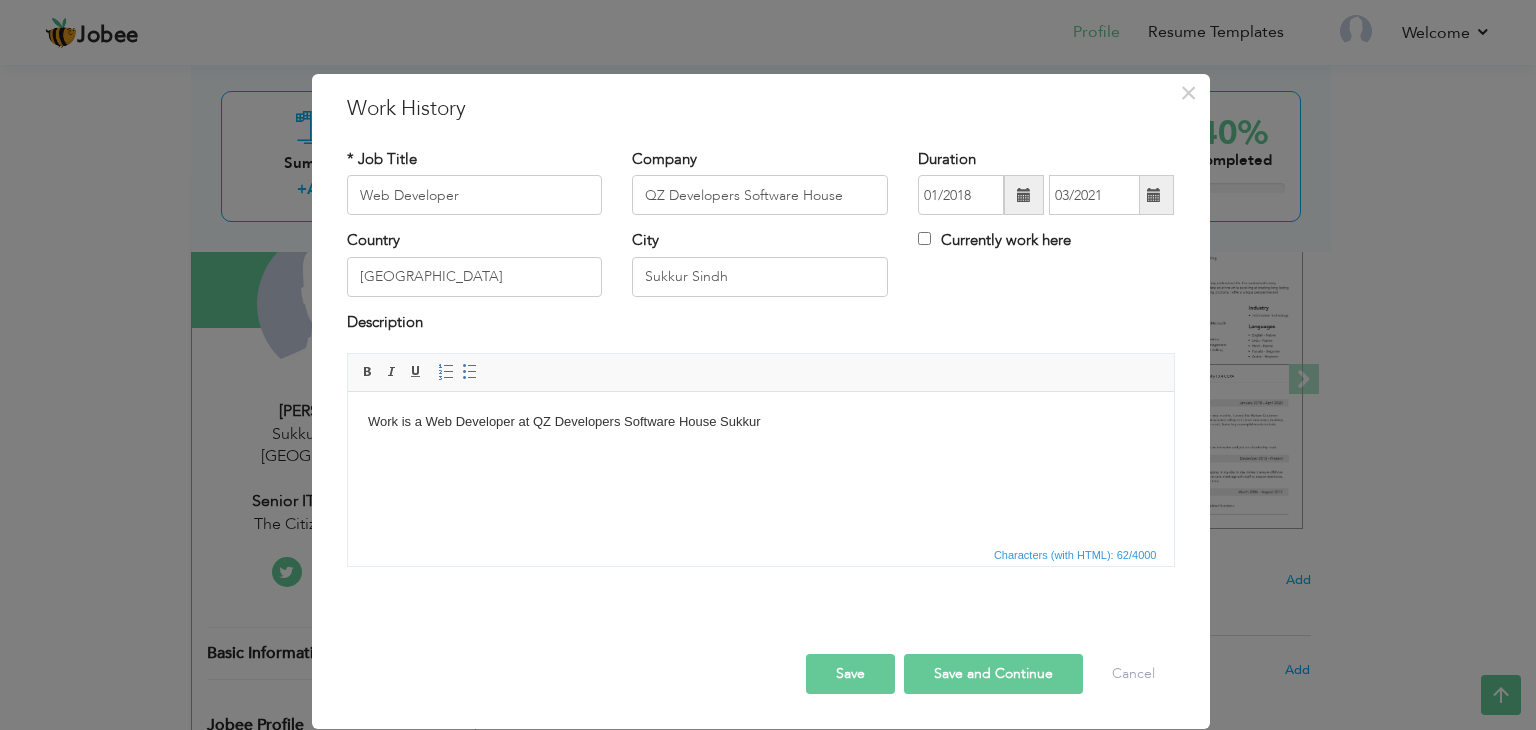 click on "Save" at bounding box center (850, 674) 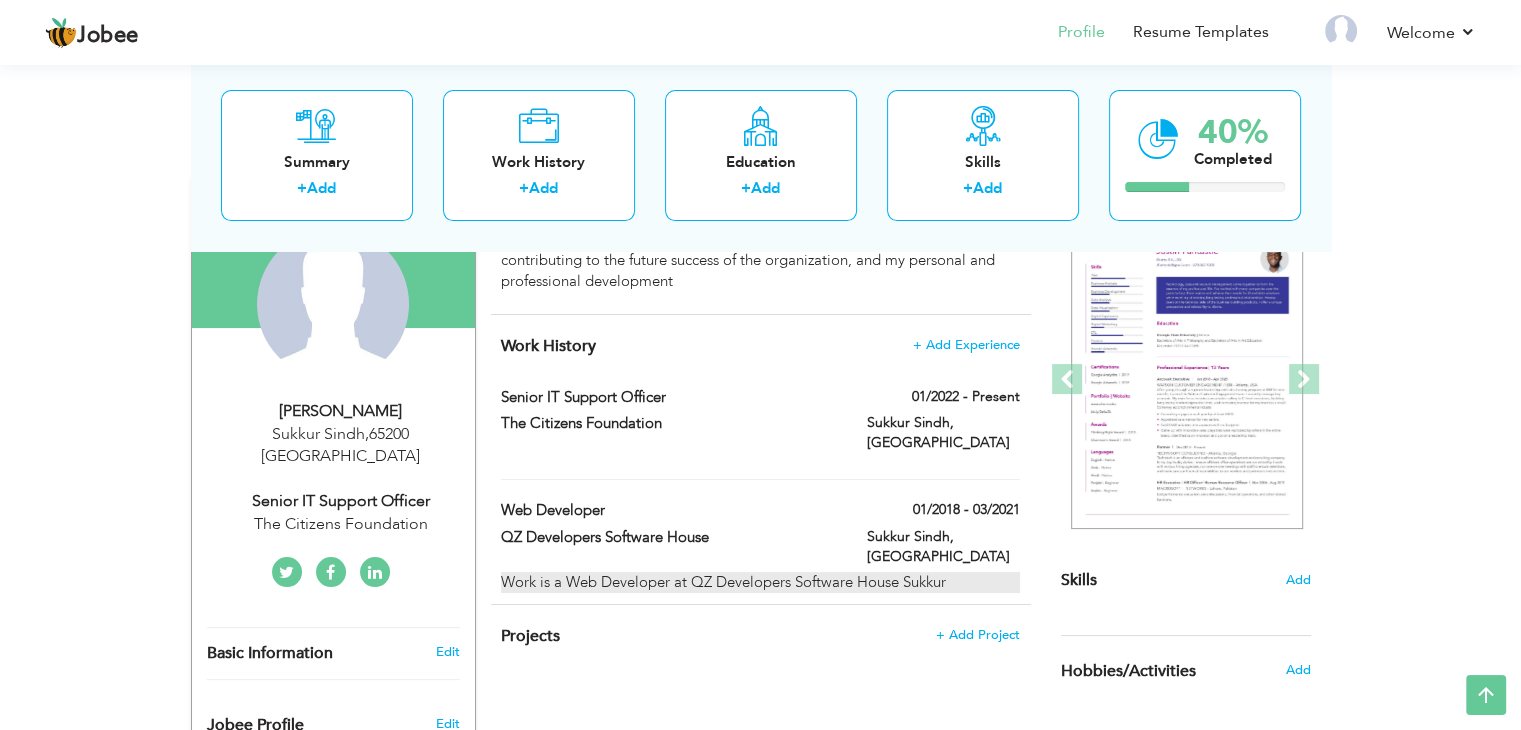 click on "Work is a Web Developer at QZ Developers Software House Sukkur" at bounding box center [760, 582] 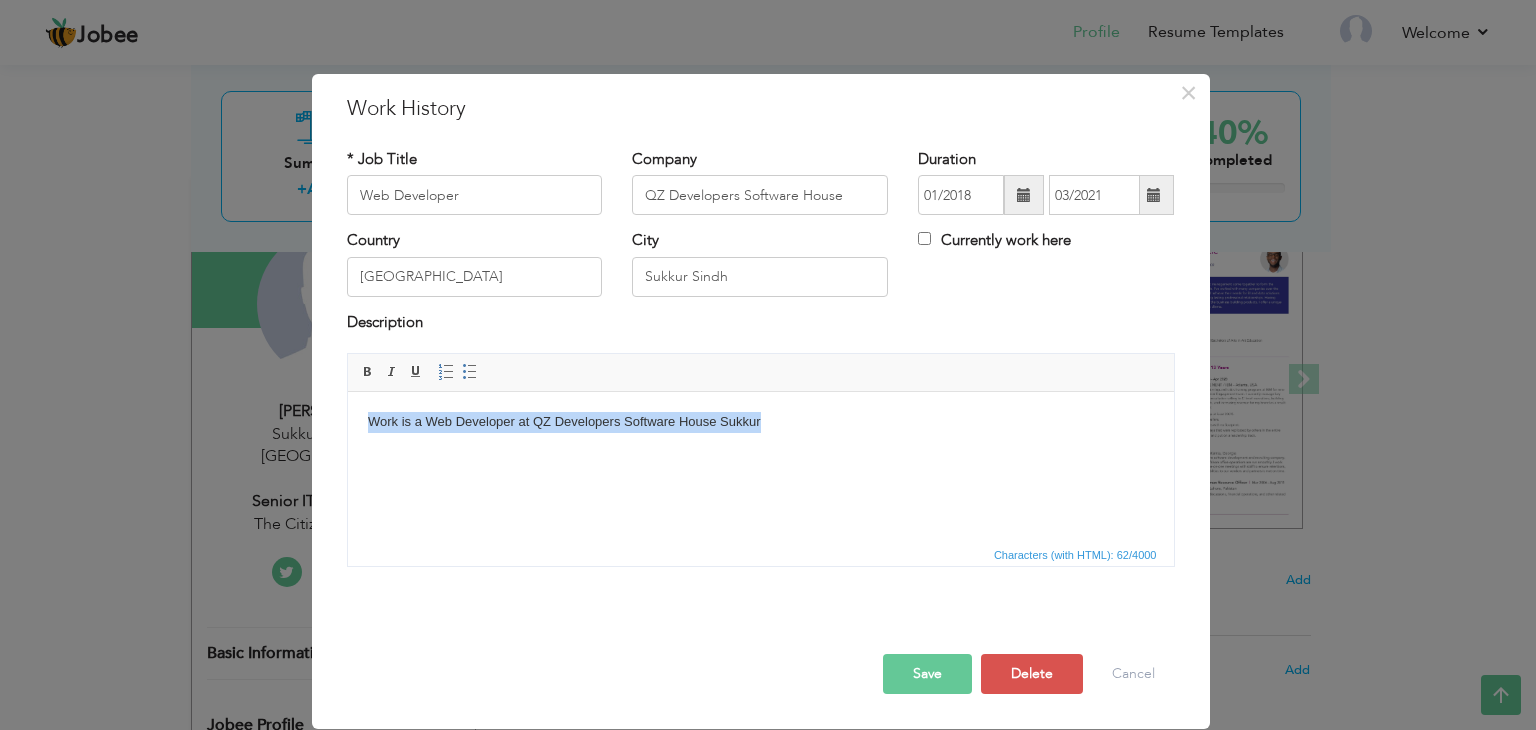 drag, startPoint x: 816, startPoint y: 430, endPoint x: 676, endPoint y: 854, distance: 446.5154 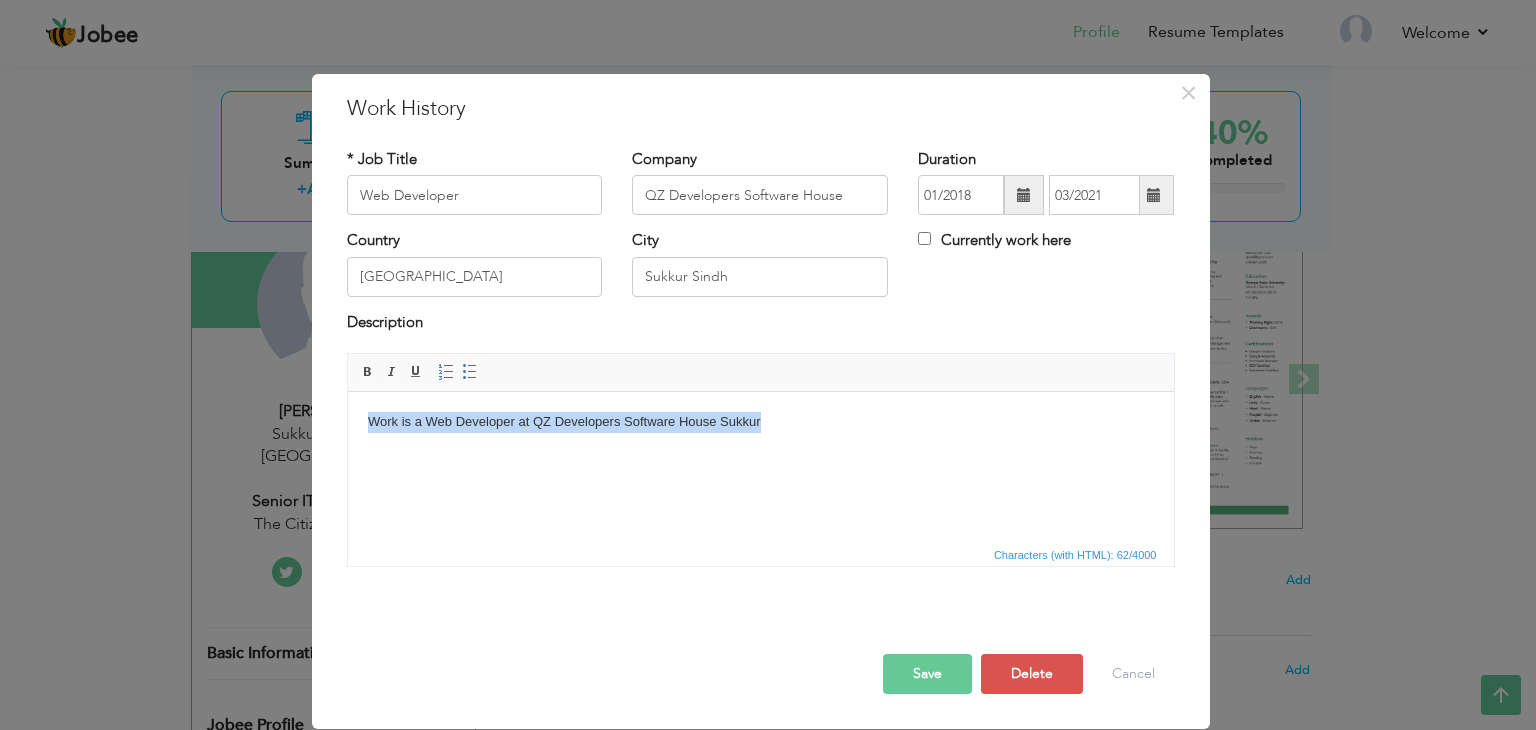 type 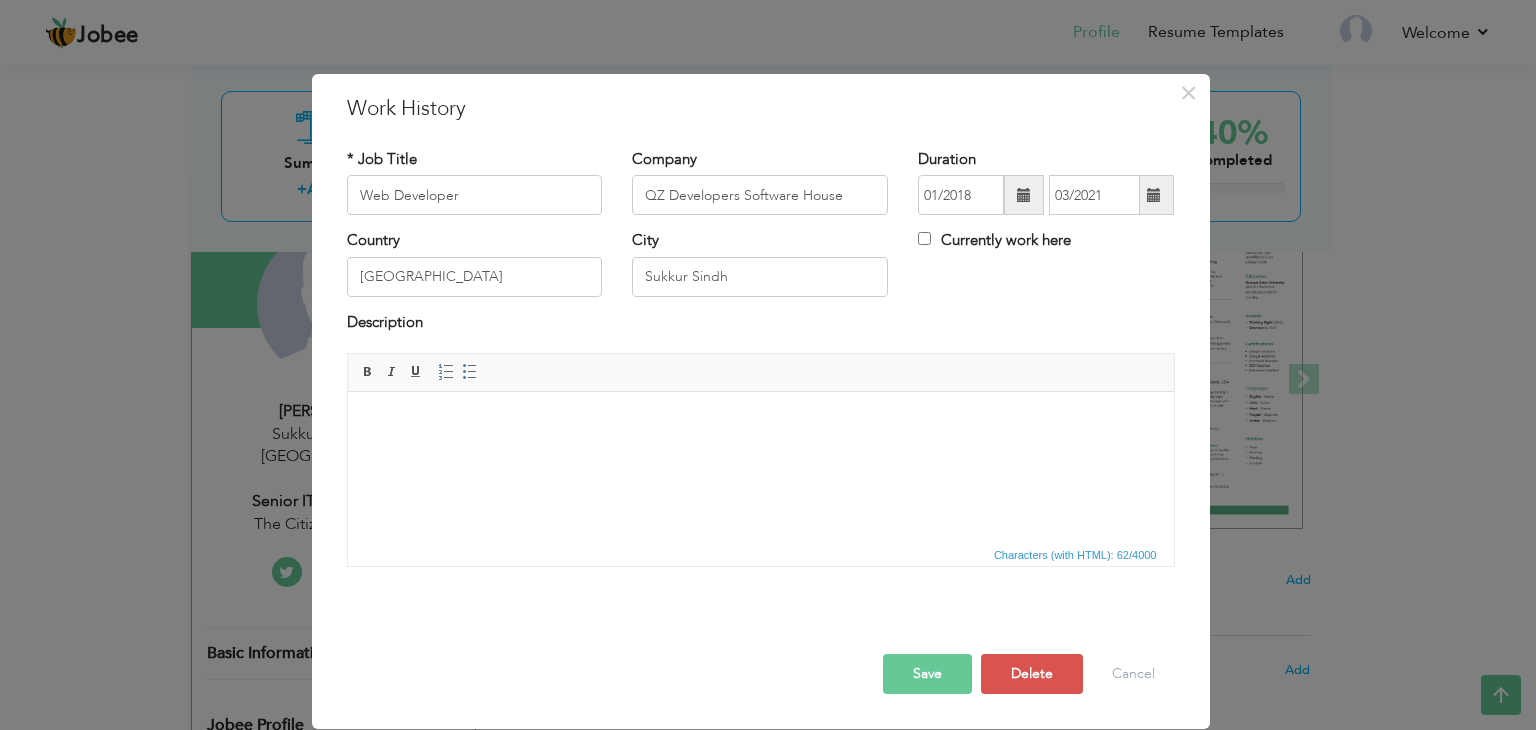 click on "Save" at bounding box center (927, 674) 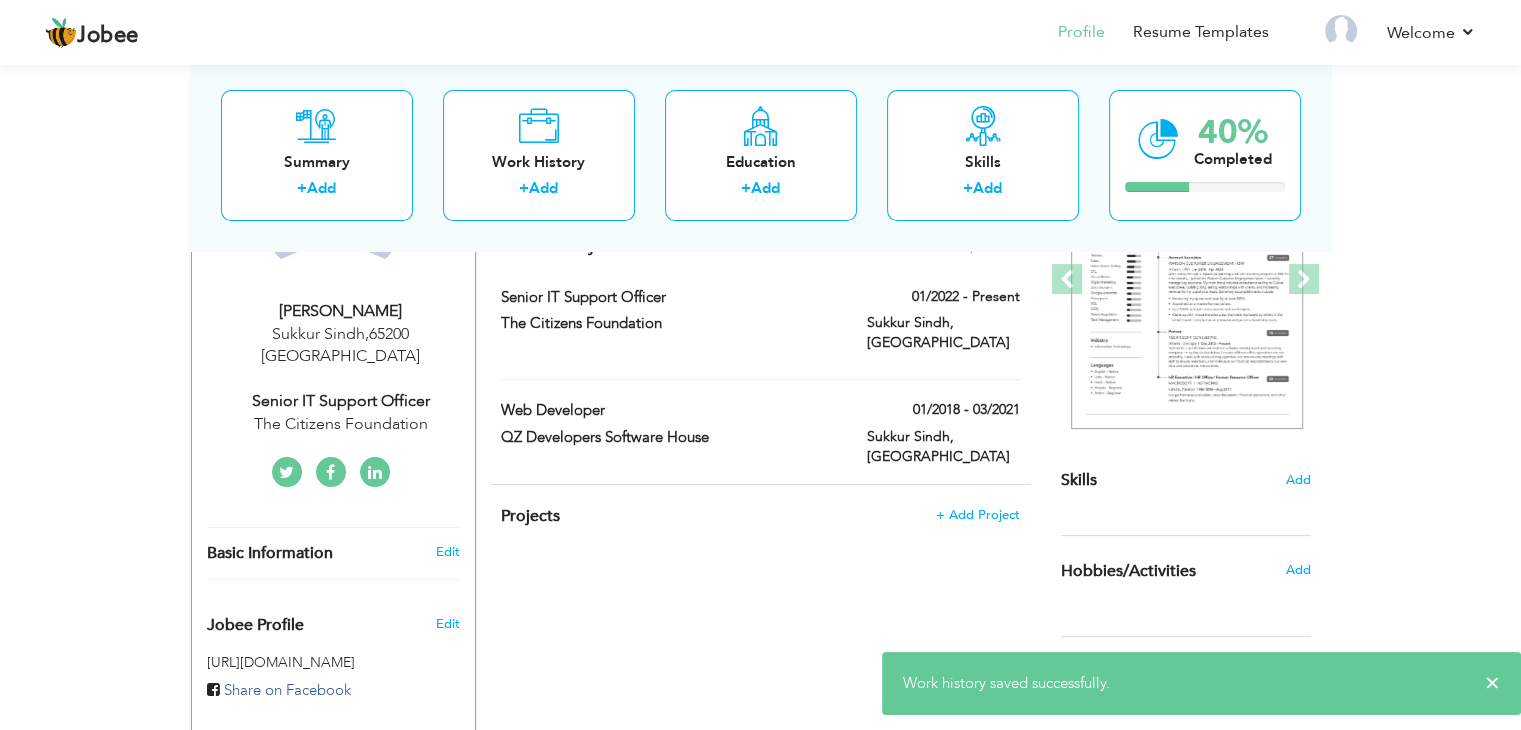 scroll, scrollTop: 200, scrollLeft: 0, axis: vertical 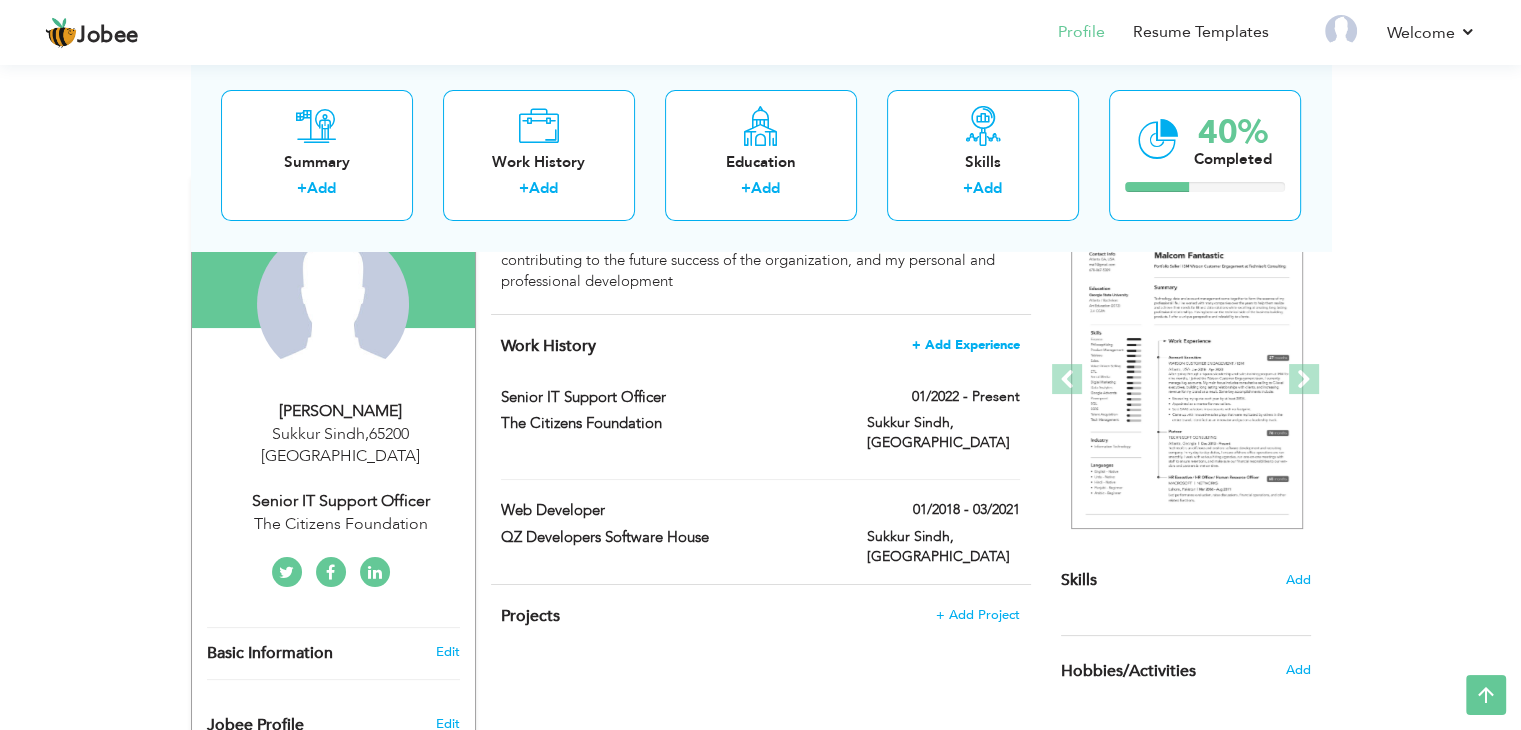 click on "+ Add Experience" at bounding box center (966, 345) 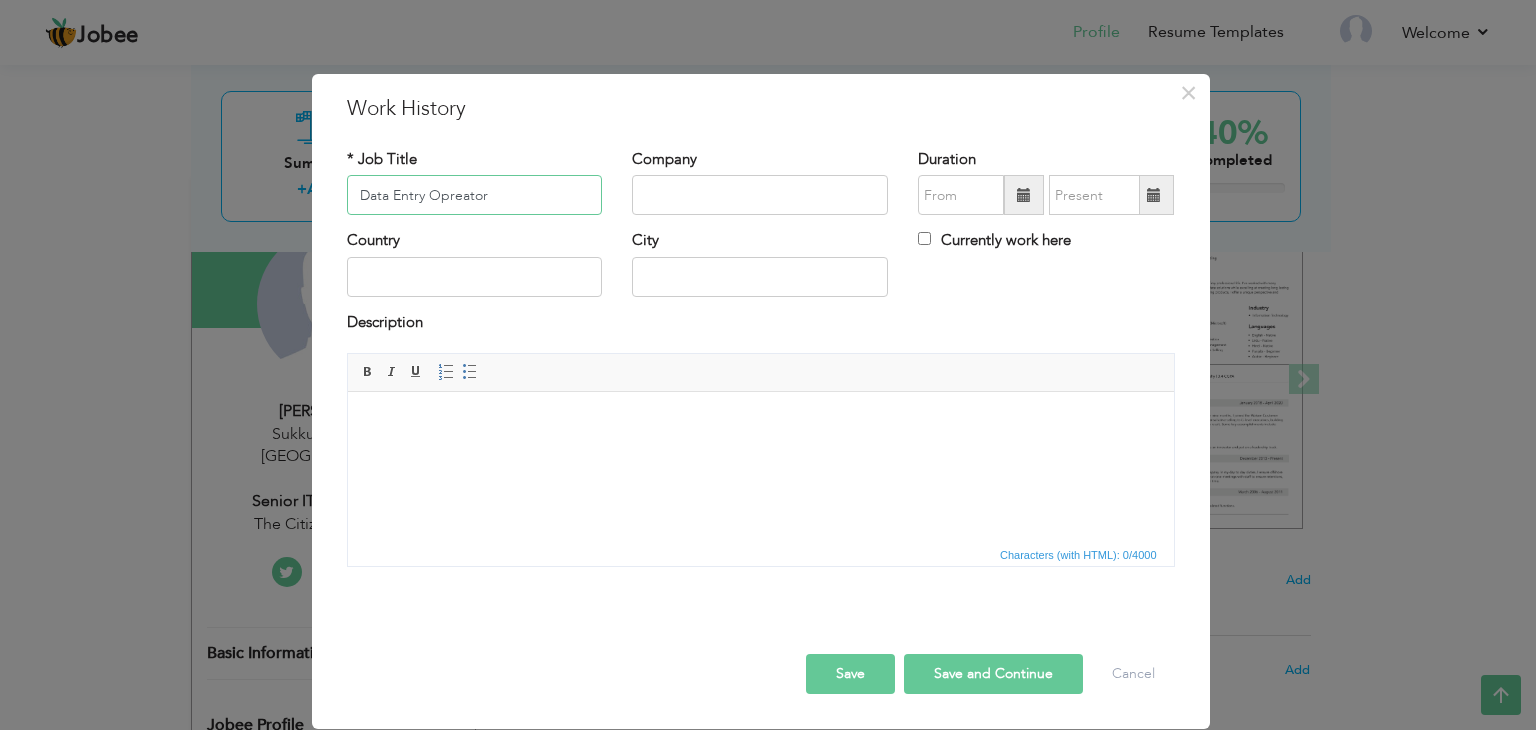 type on "Data Entry Opreator" 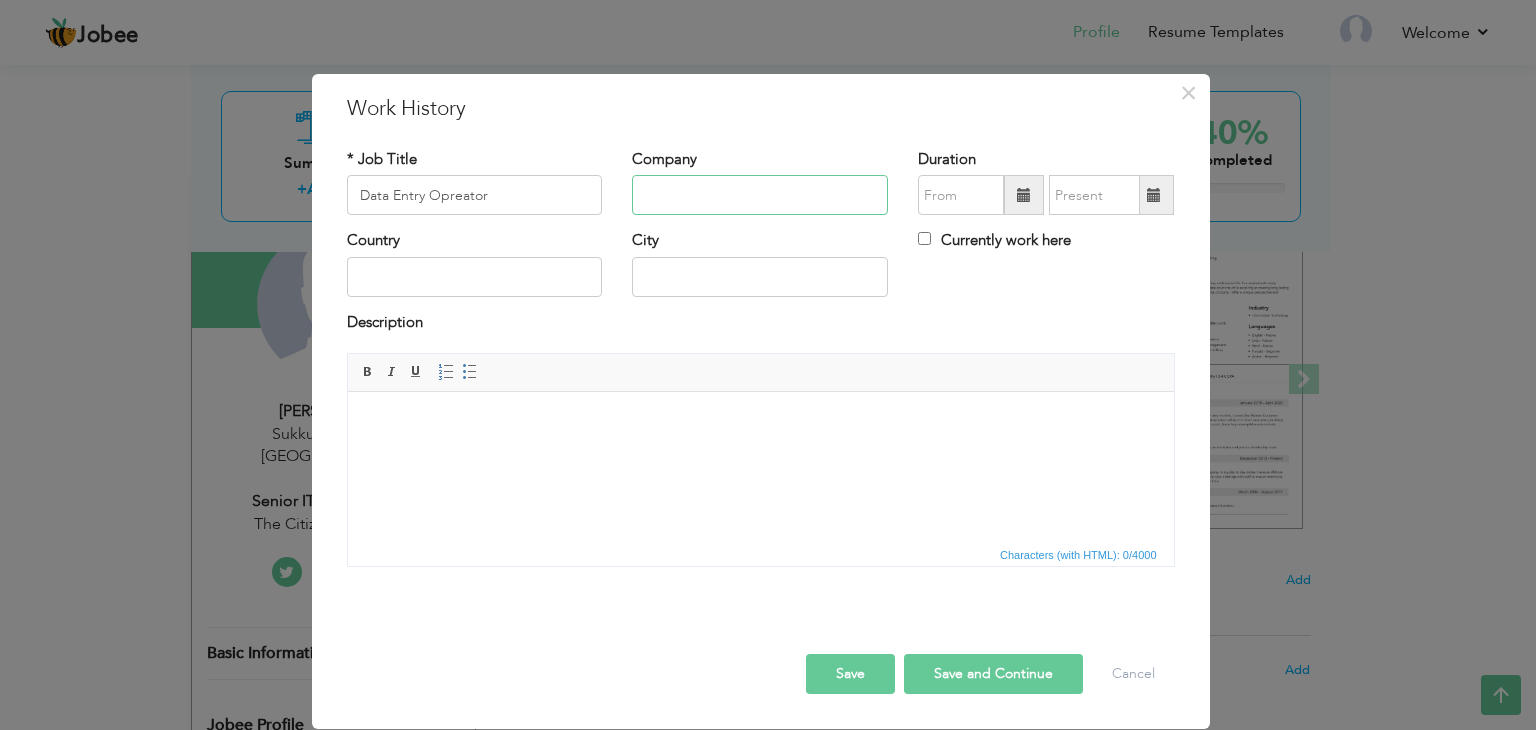 paste on "M&P Logistics" 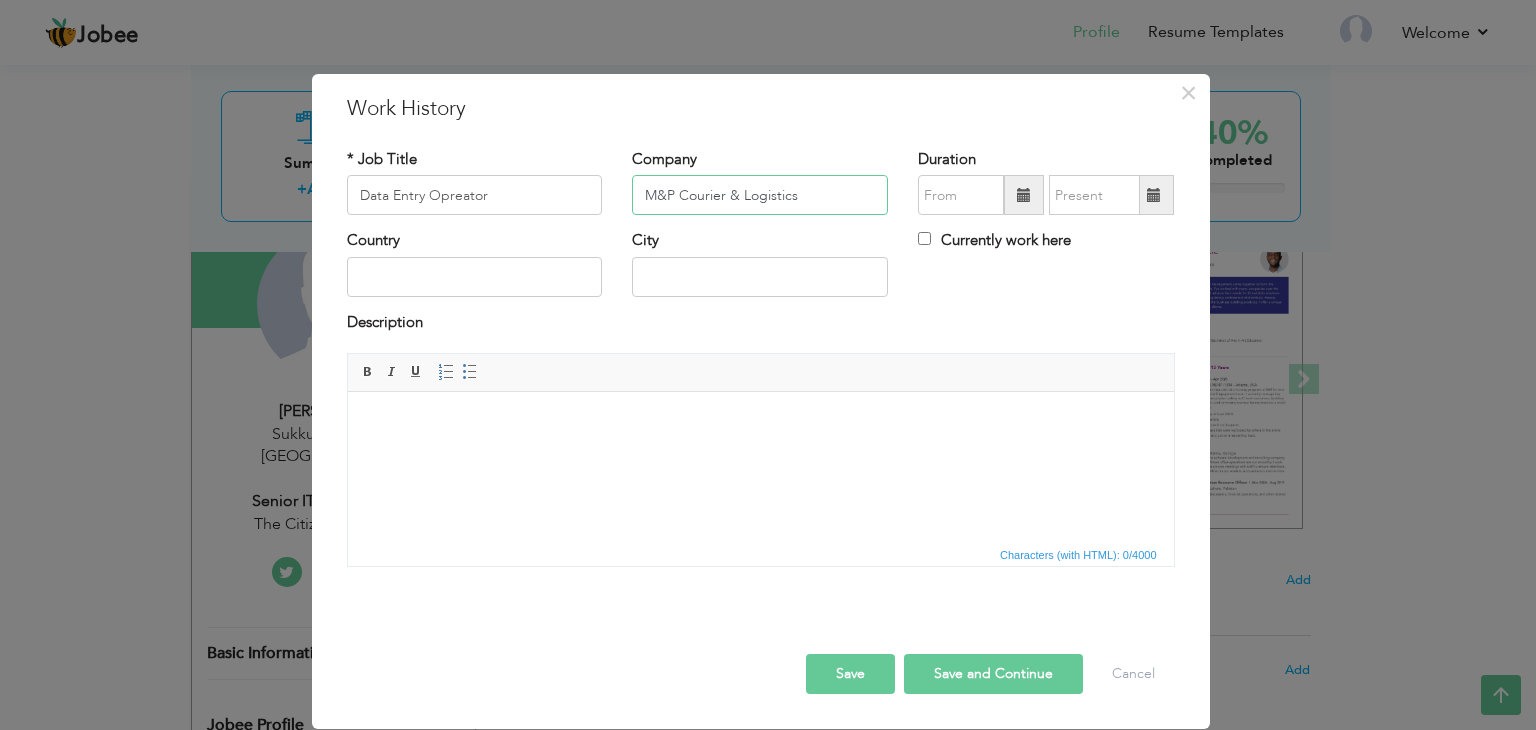 type on "M&P Courier & Logistics" 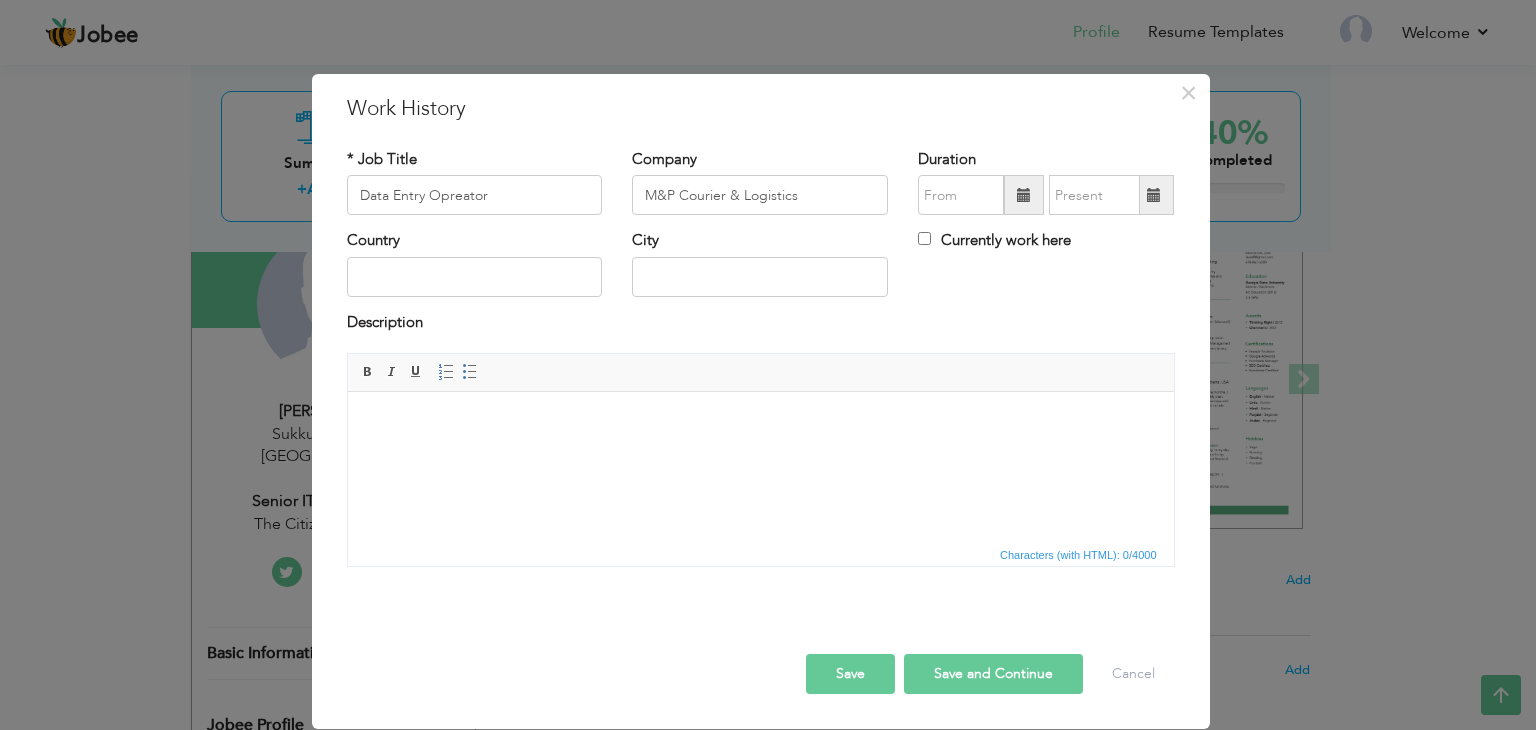 click at bounding box center [1024, 195] 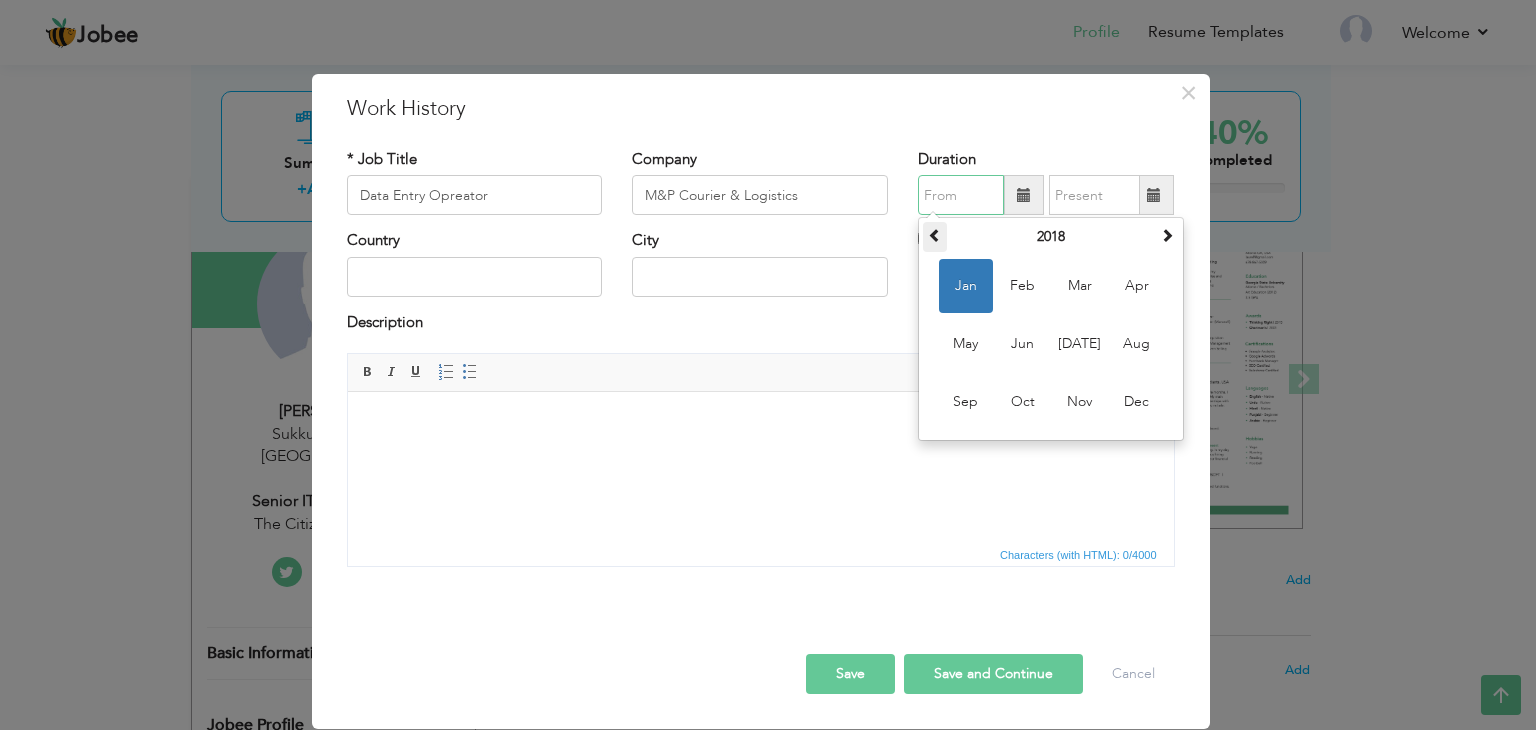 click at bounding box center [935, 235] 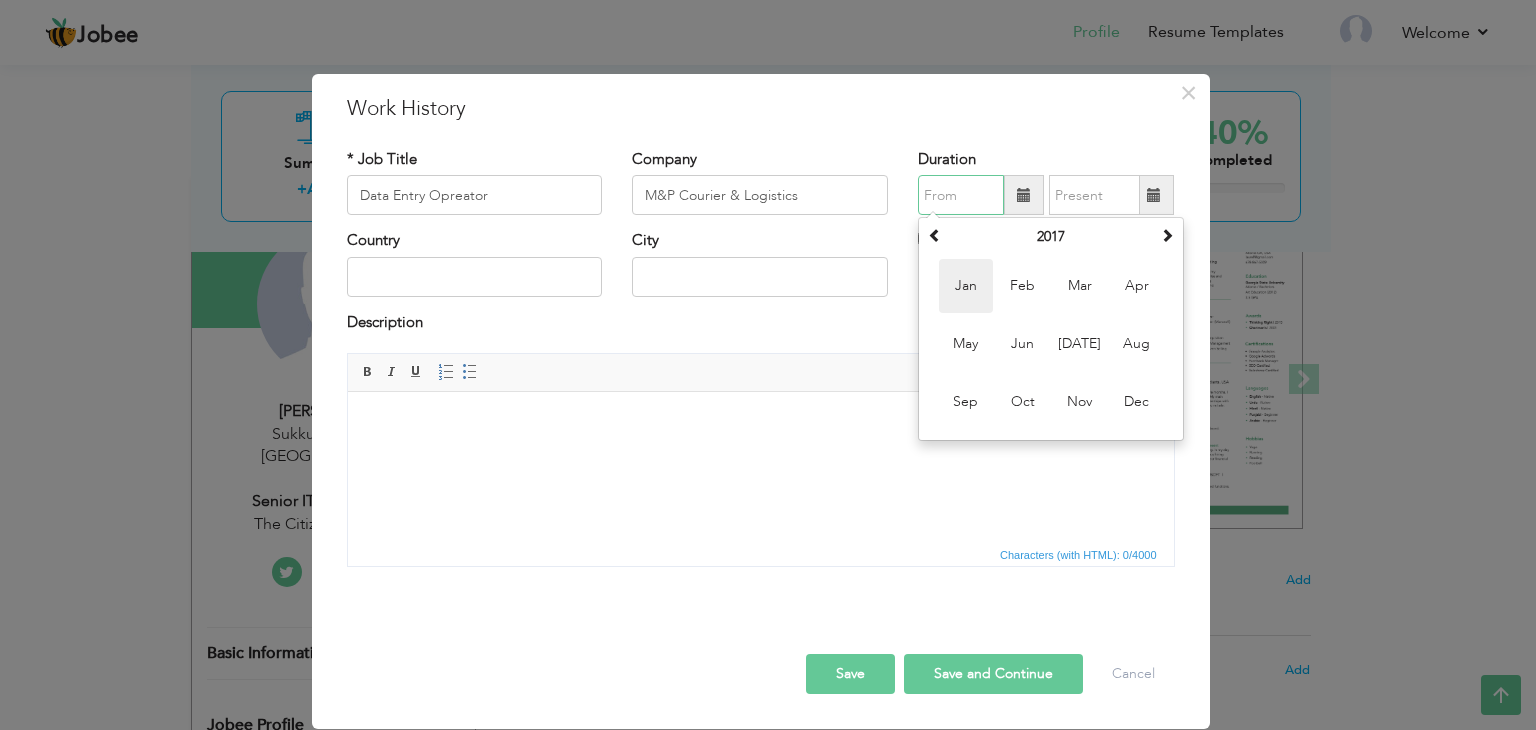 click on "Jan" at bounding box center [966, 286] 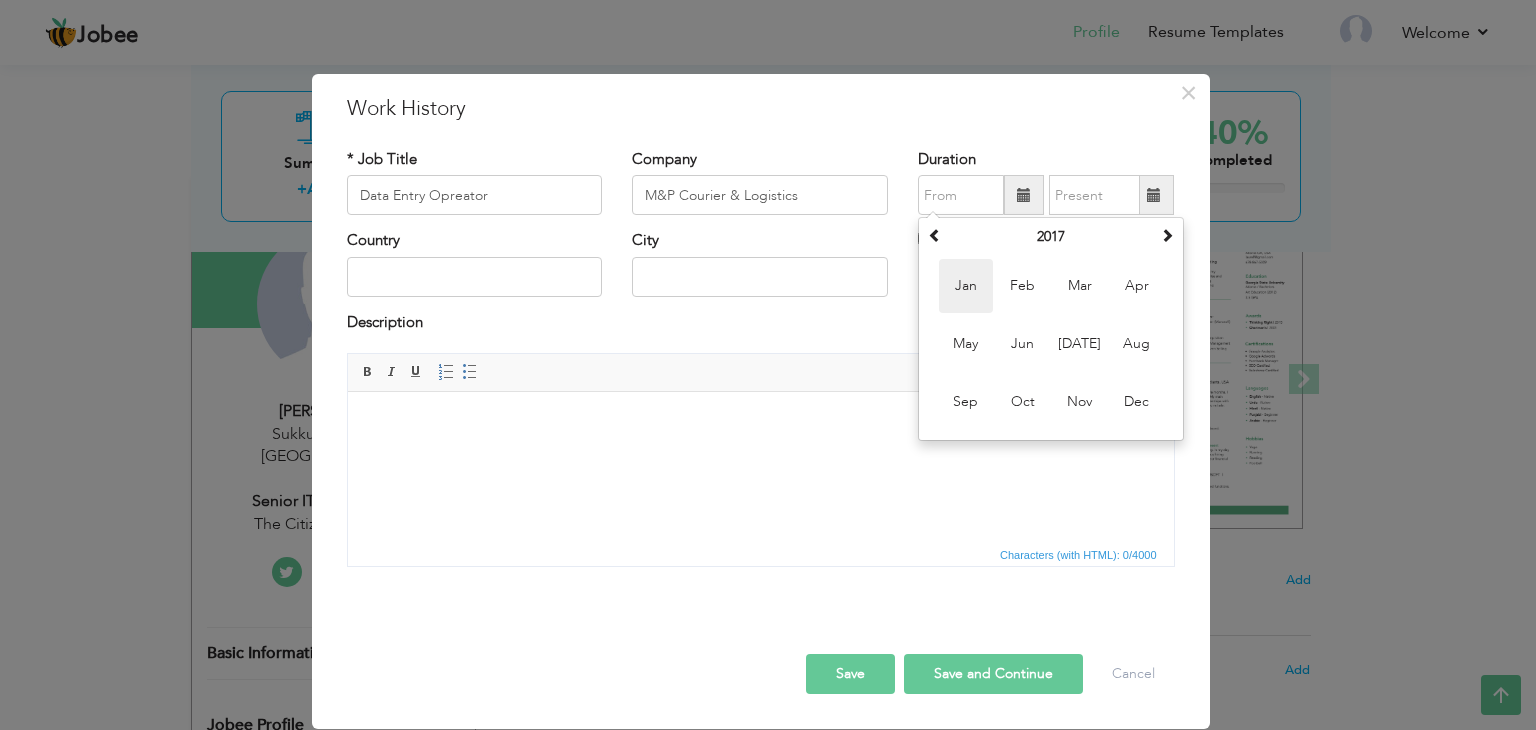type on "01/2017" 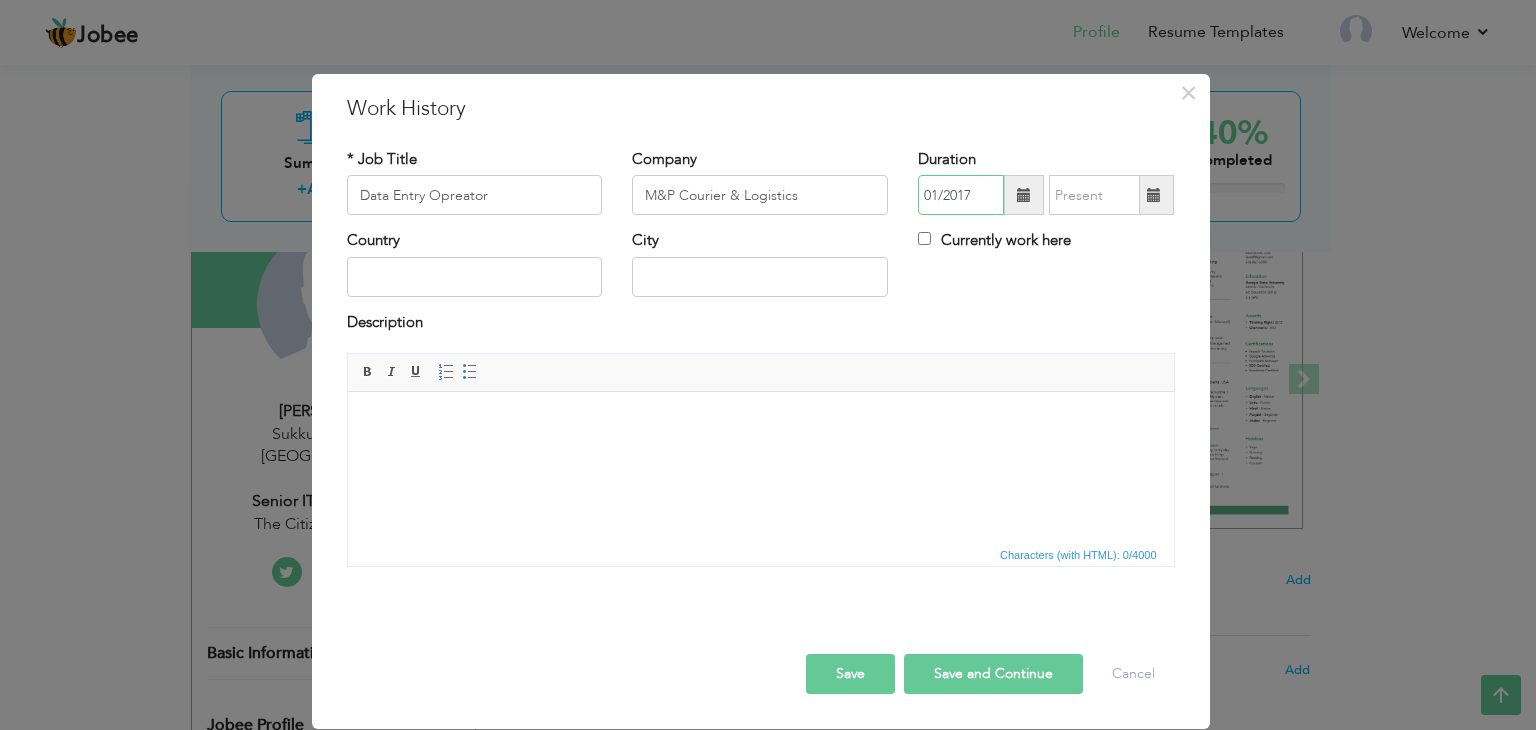 click on "01/2017" at bounding box center [961, 195] 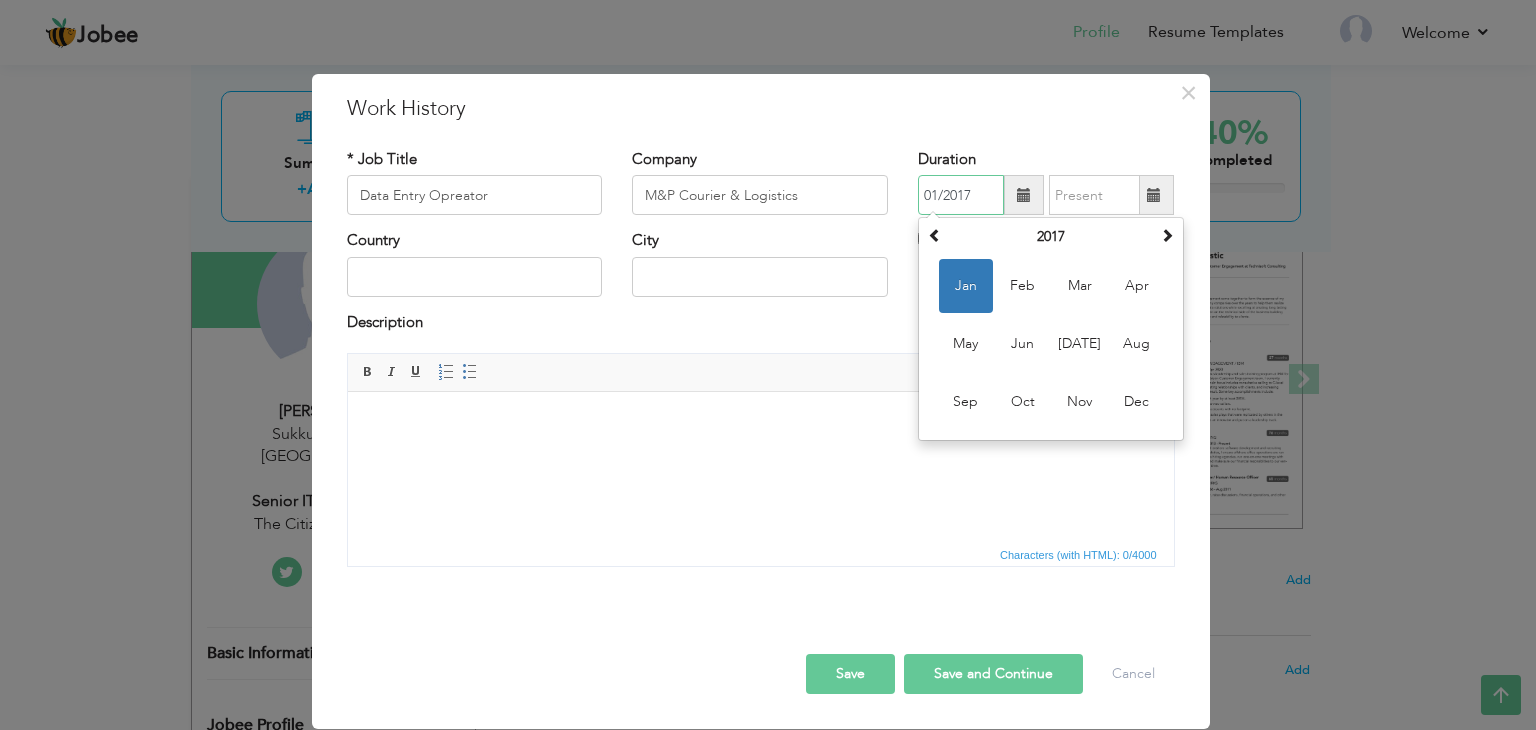 click on "Jan" at bounding box center [966, 286] 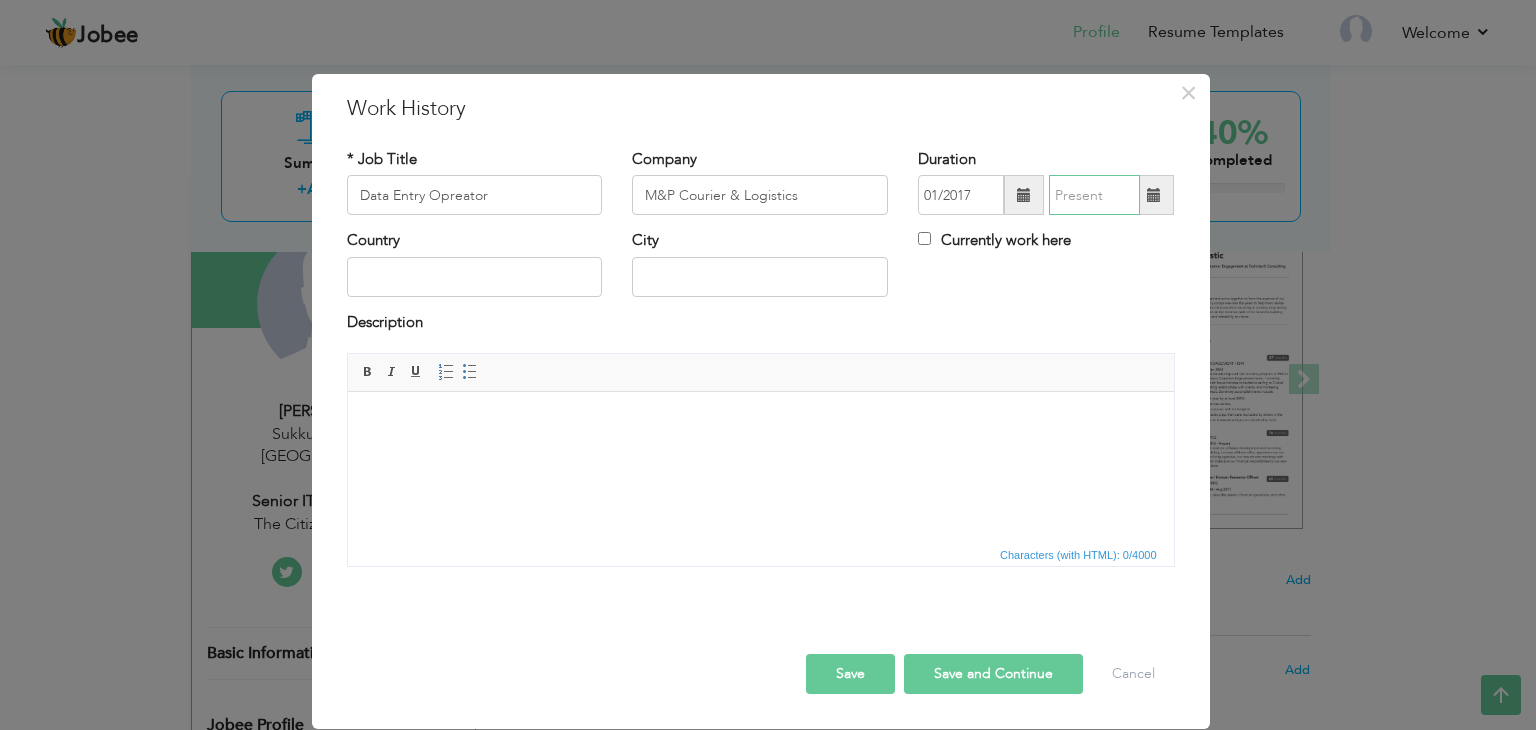 click at bounding box center [1094, 195] 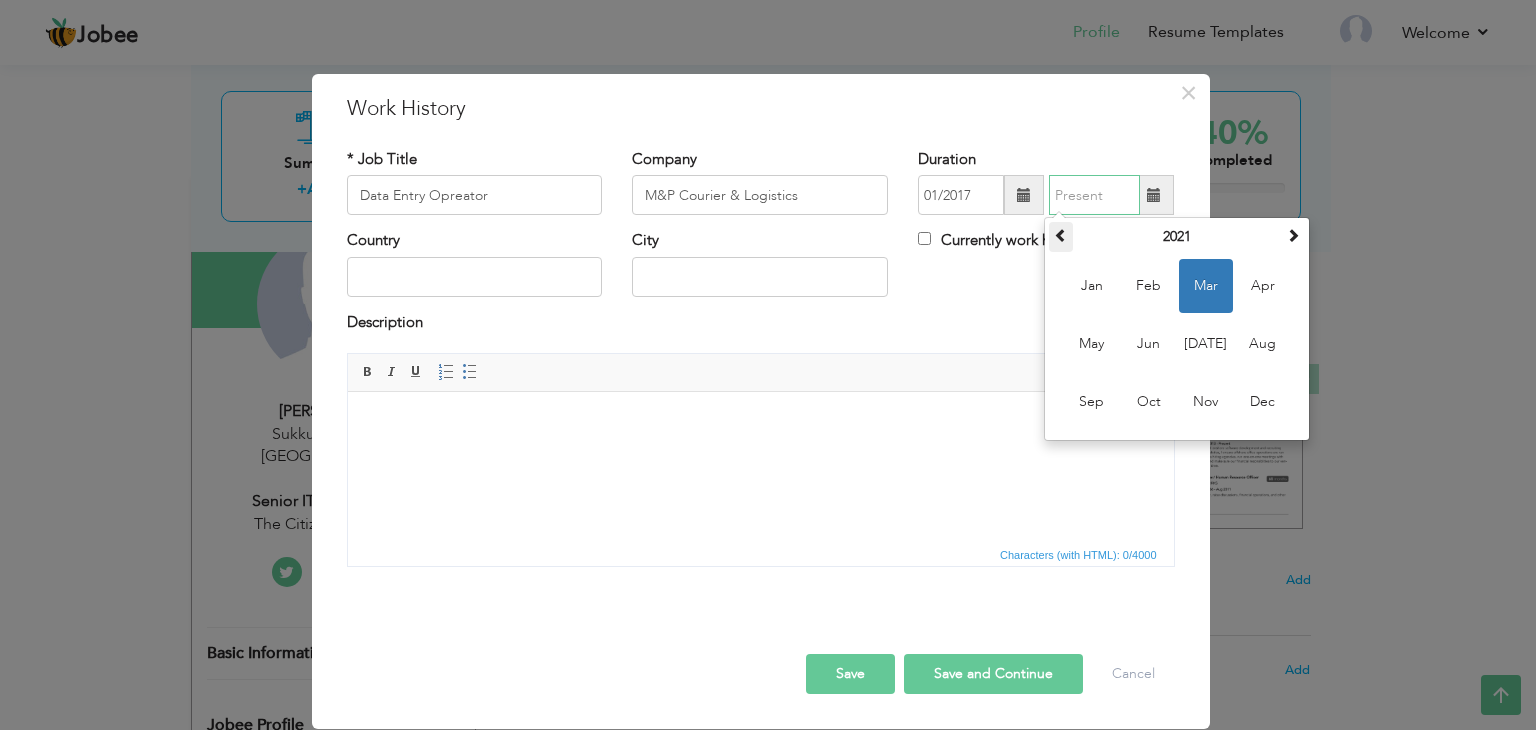 click at bounding box center (1061, 235) 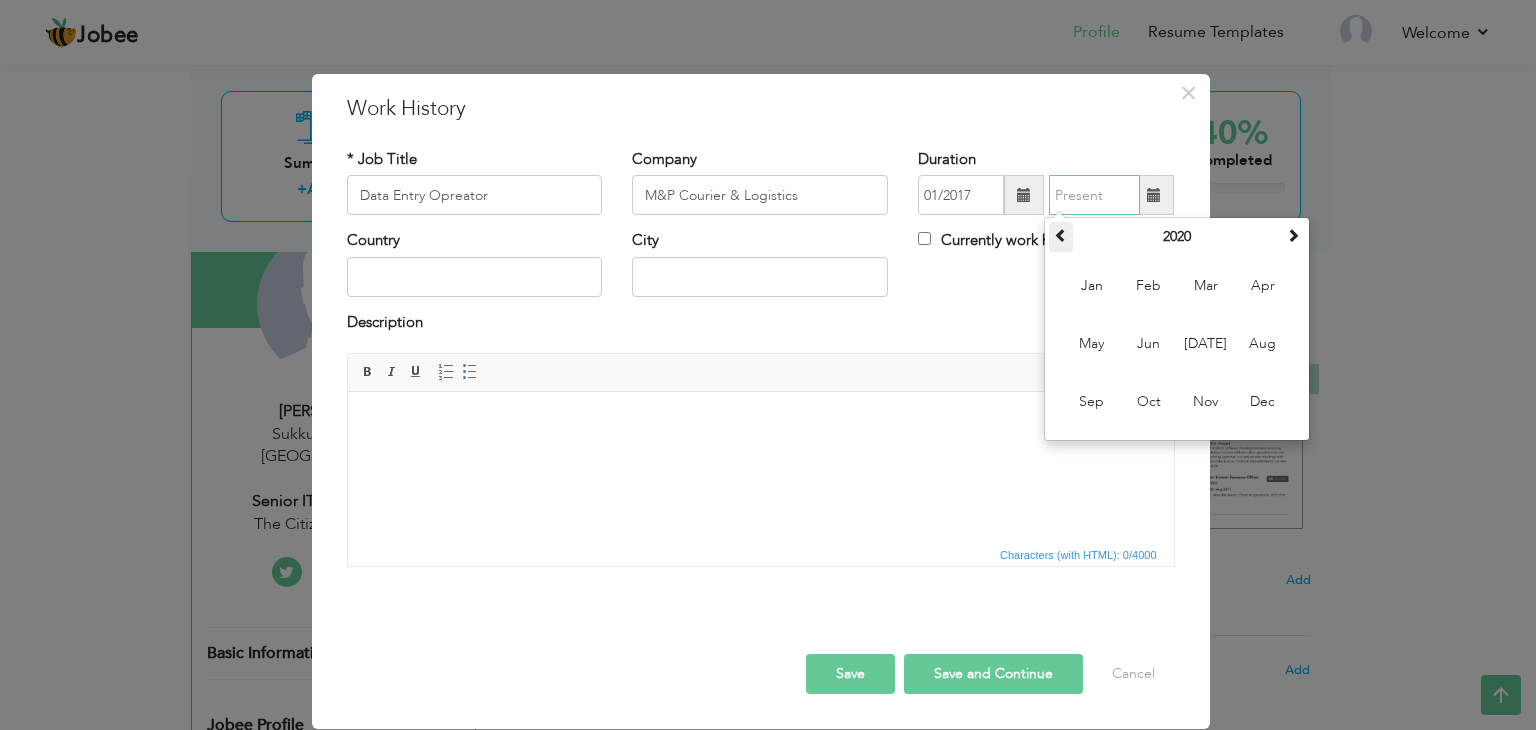 click at bounding box center (1061, 235) 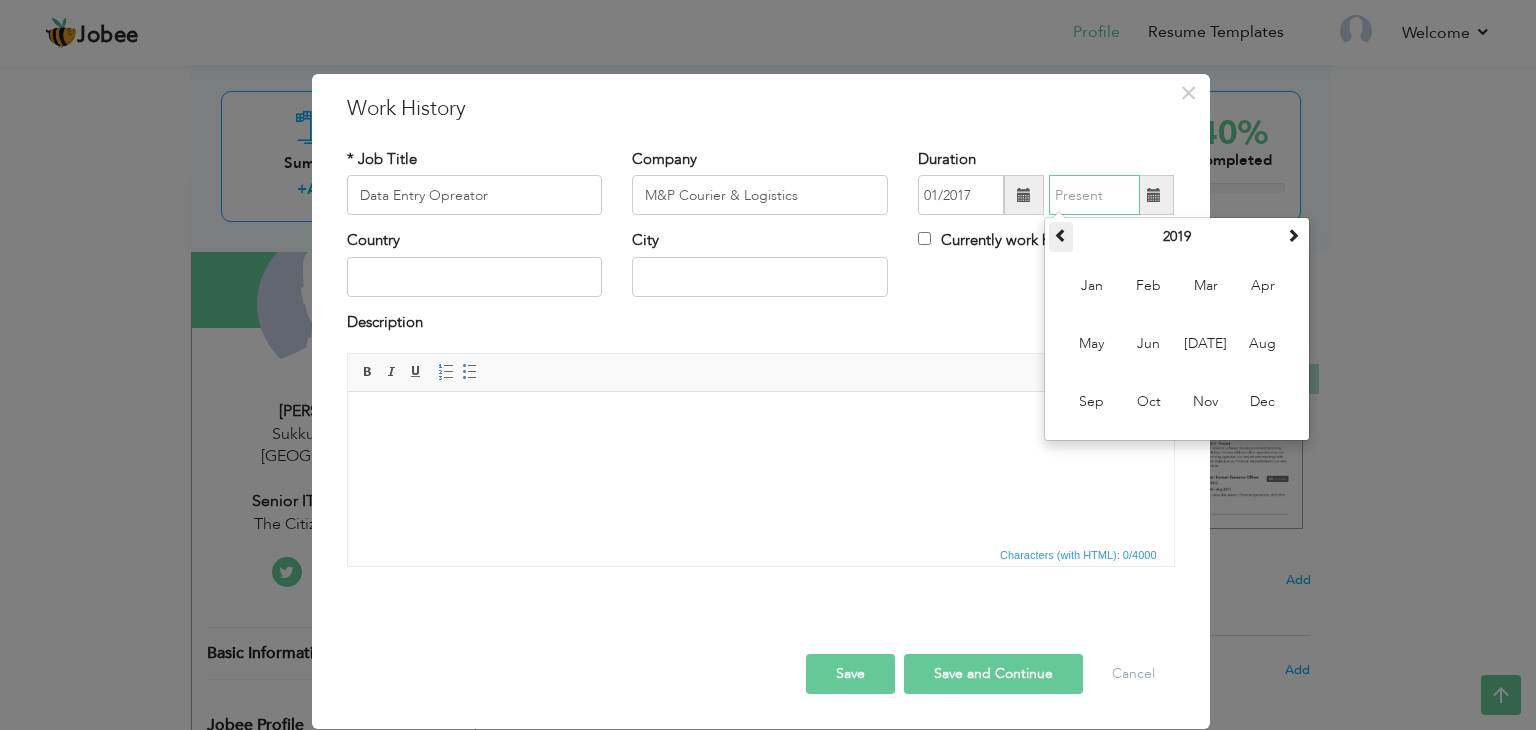 click at bounding box center [1061, 235] 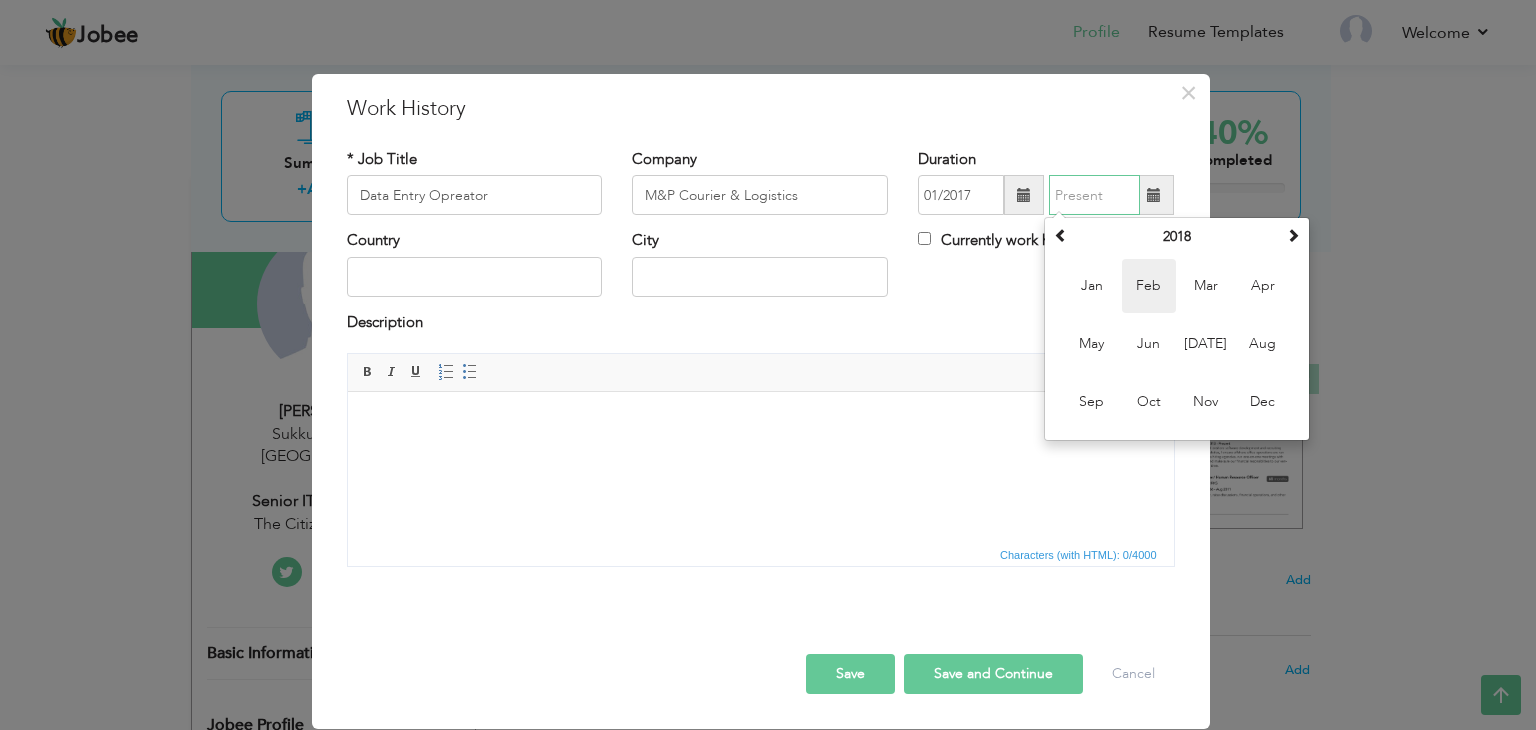click on "Feb" at bounding box center [1149, 286] 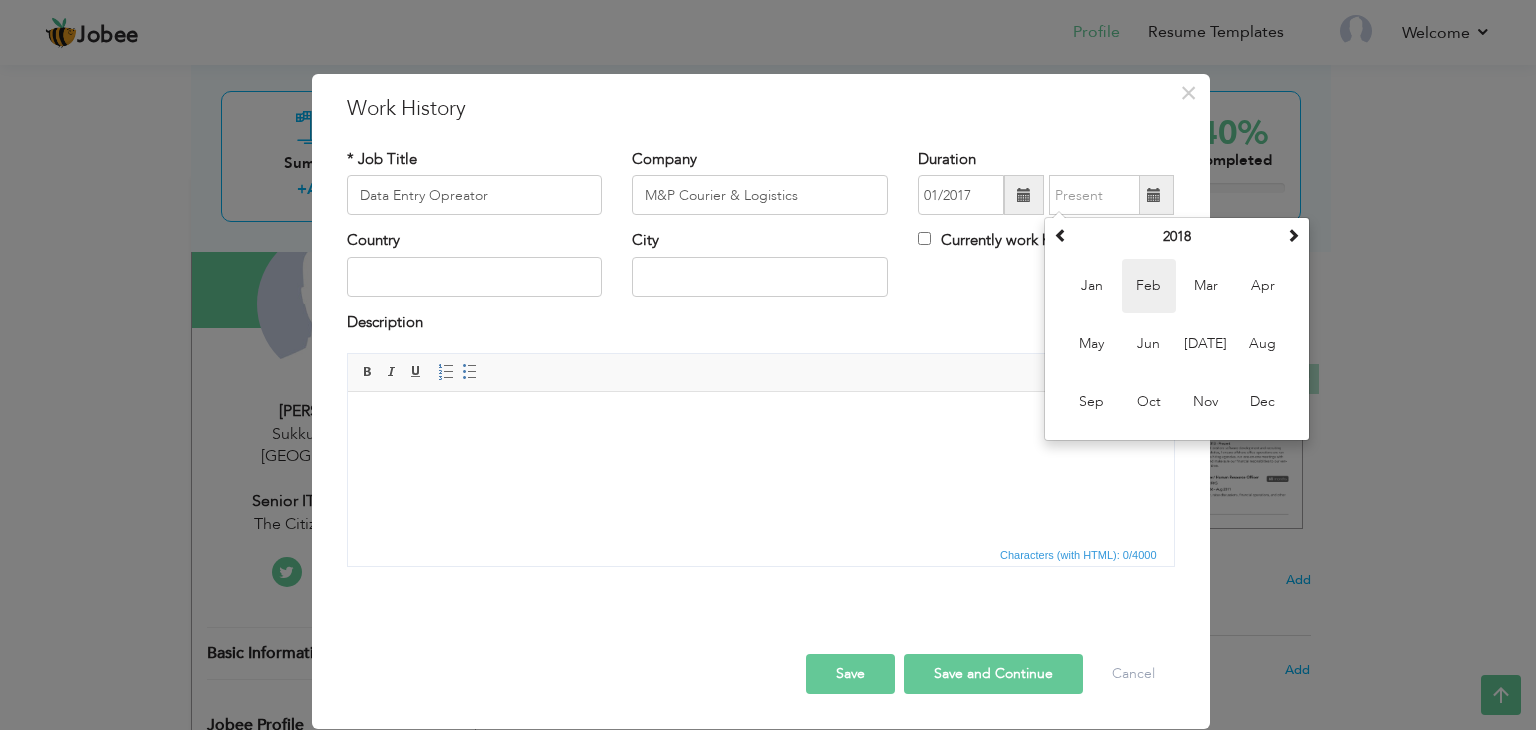 type on "02/2018" 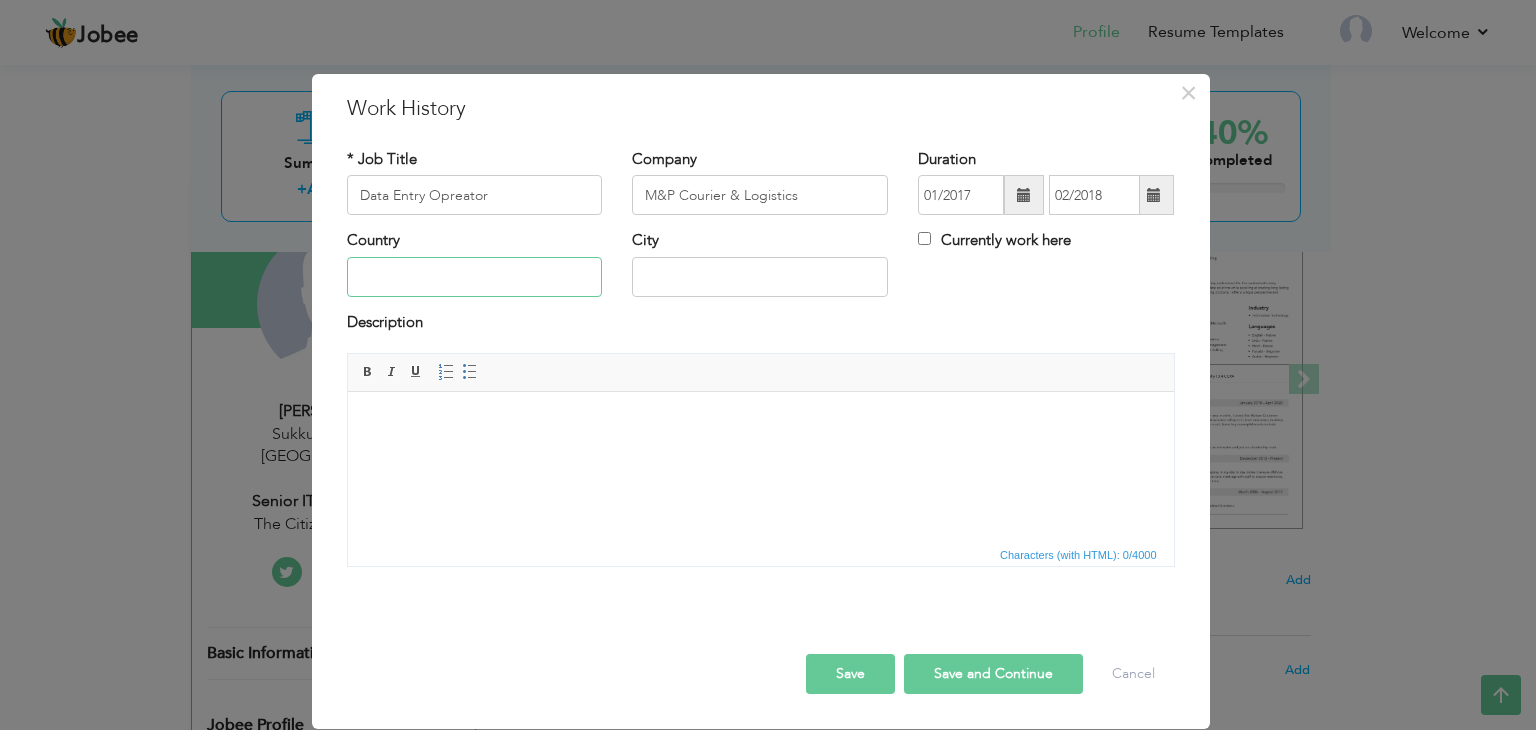 click at bounding box center [475, 277] 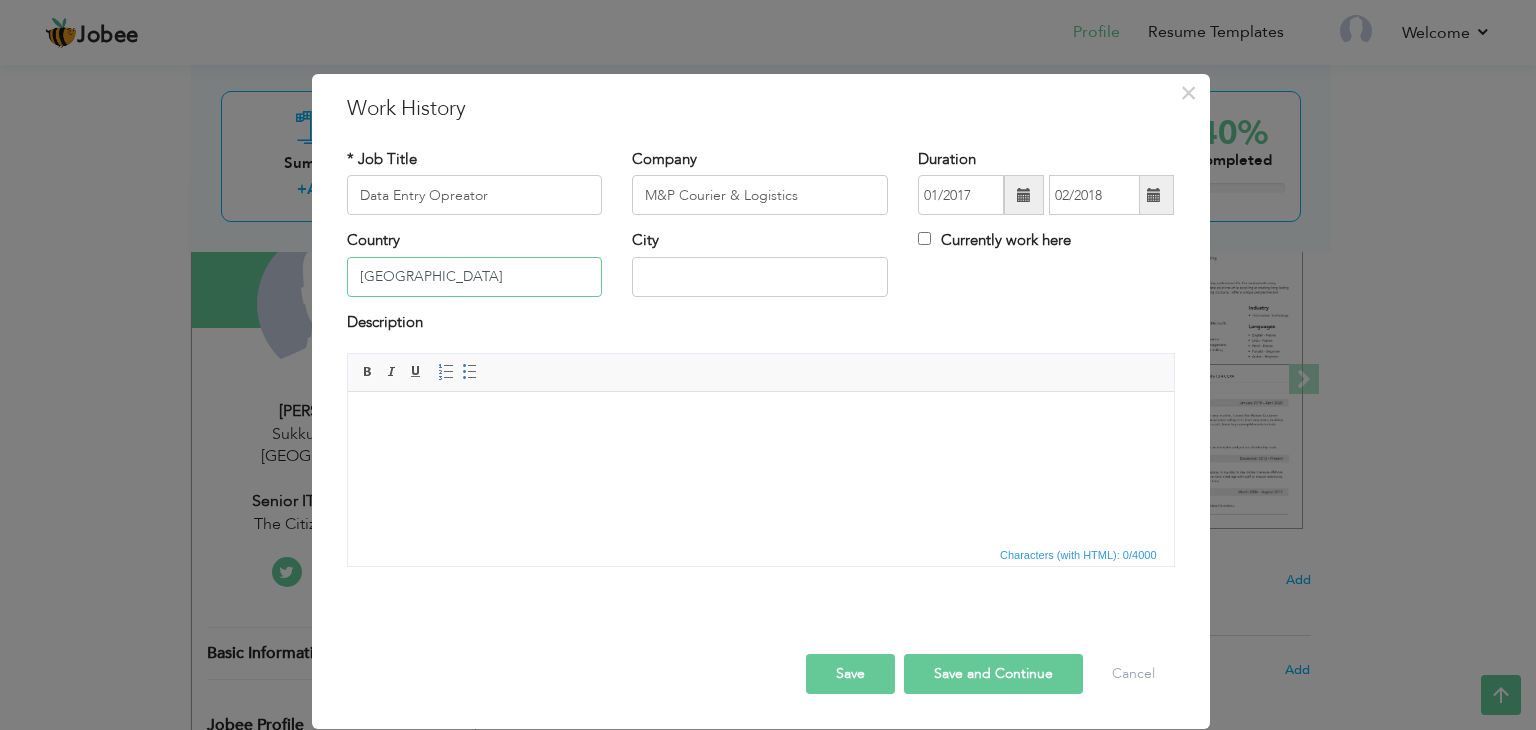 type on "[GEOGRAPHIC_DATA]" 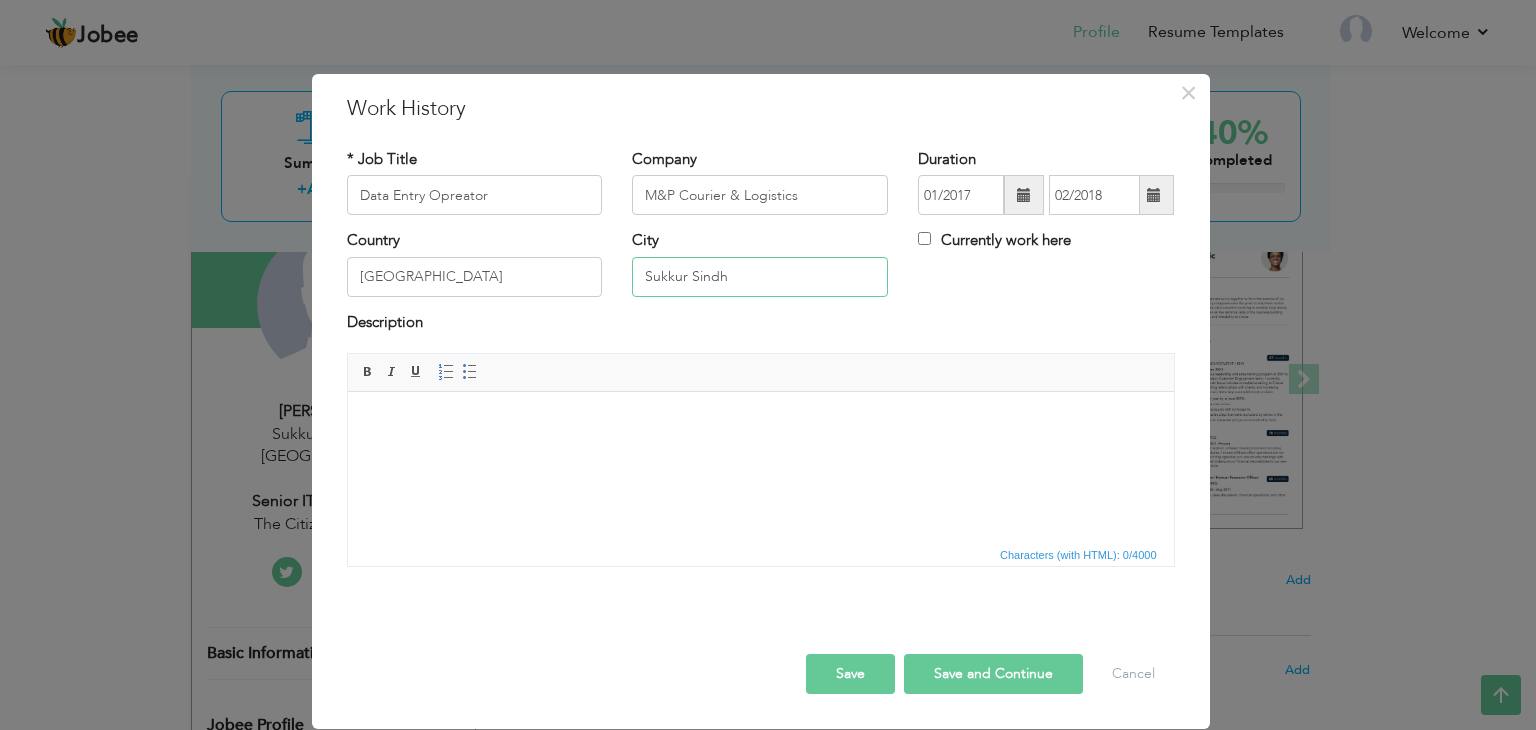 type on "Sukkur Sindh" 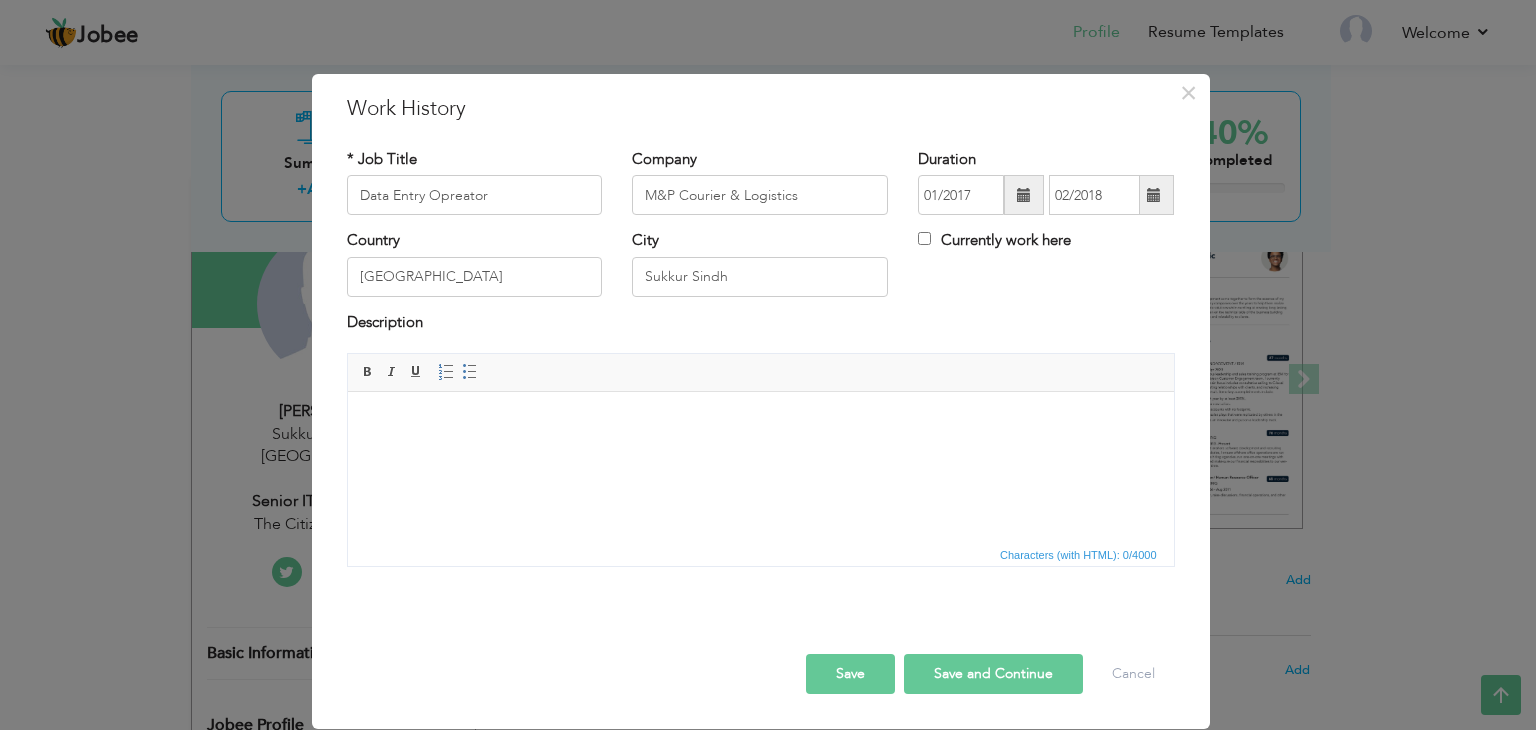 click on "Save" at bounding box center (850, 674) 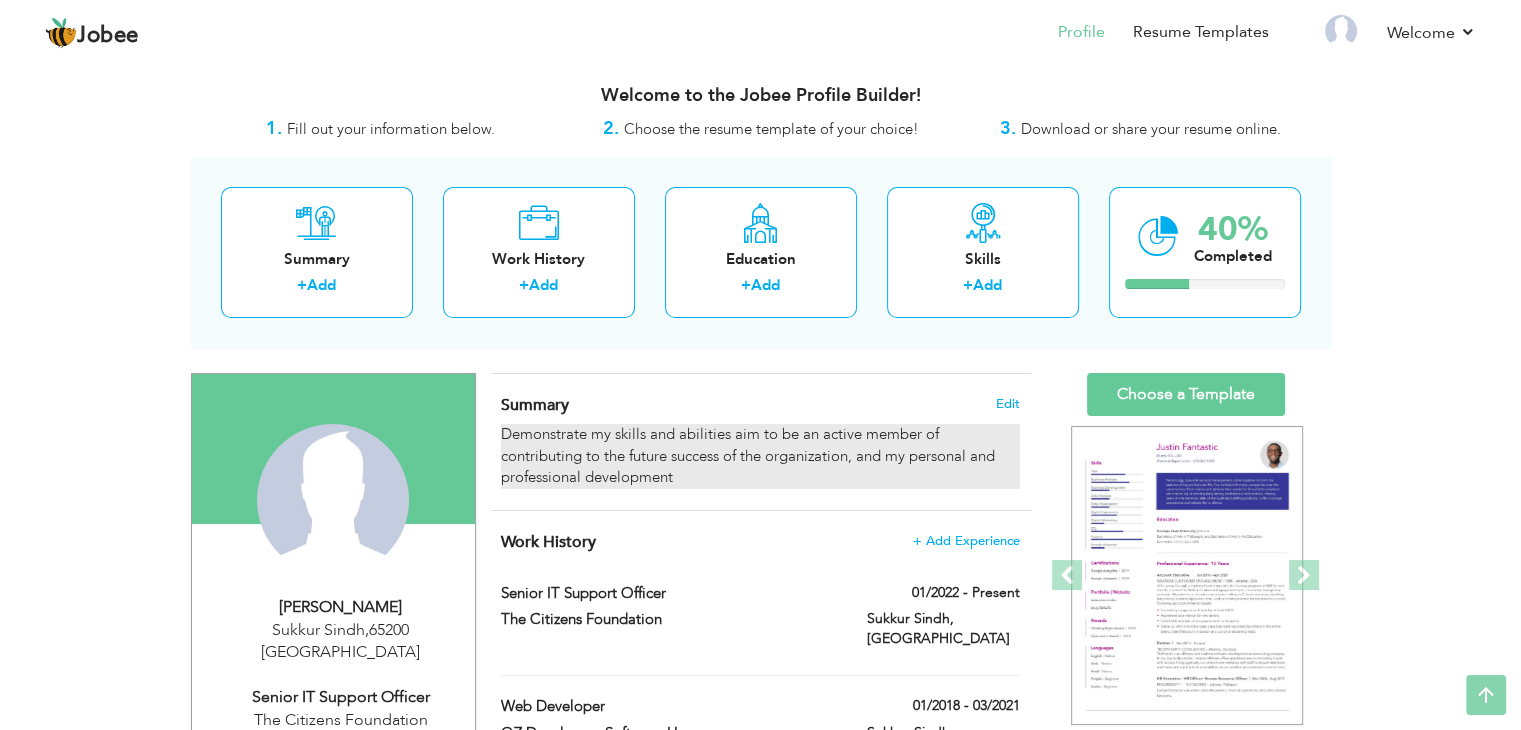 scroll, scrollTop: 0, scrollLeft: 0, axis: both 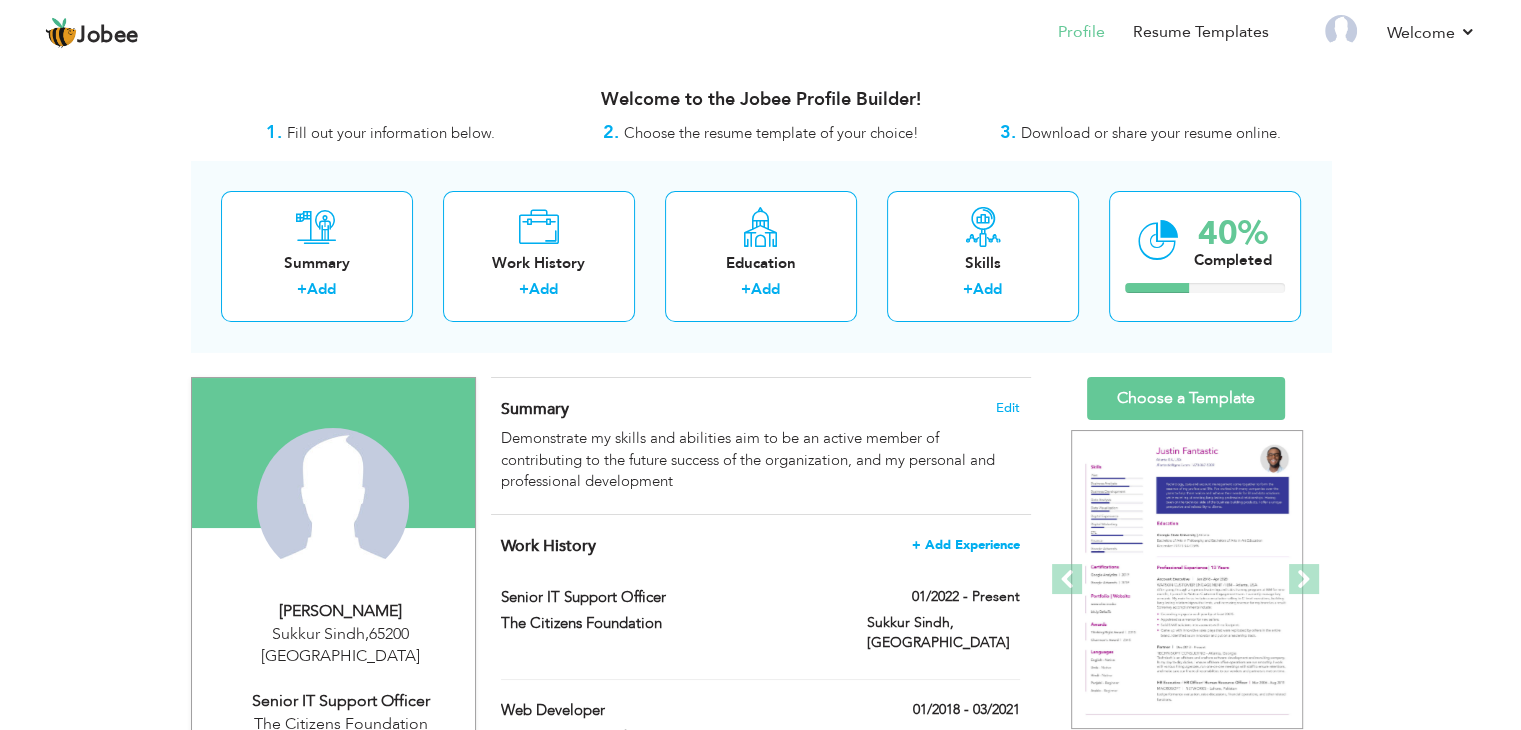 click on "+ Add Experience" at bounding box center [966, 545] 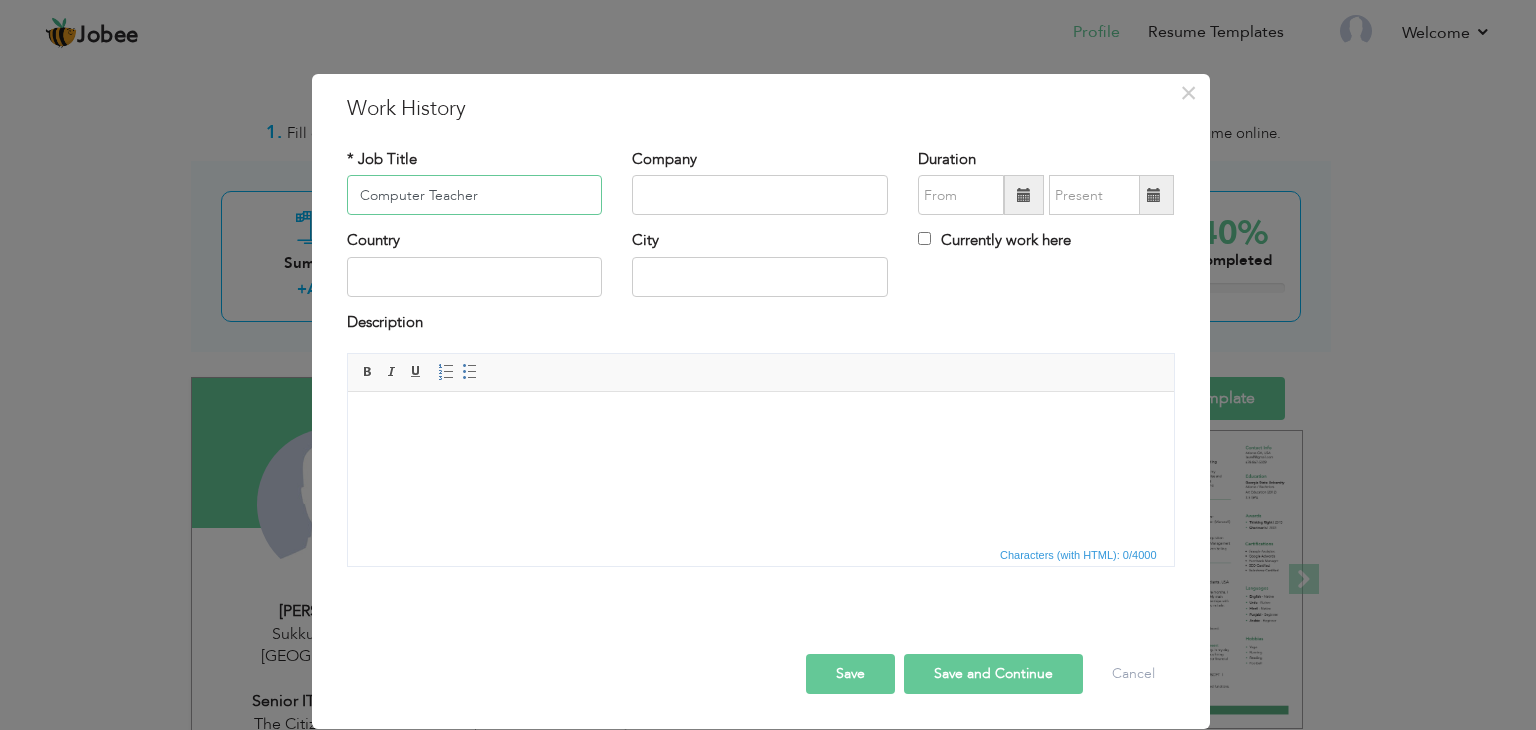 type on "Computer Teacher" 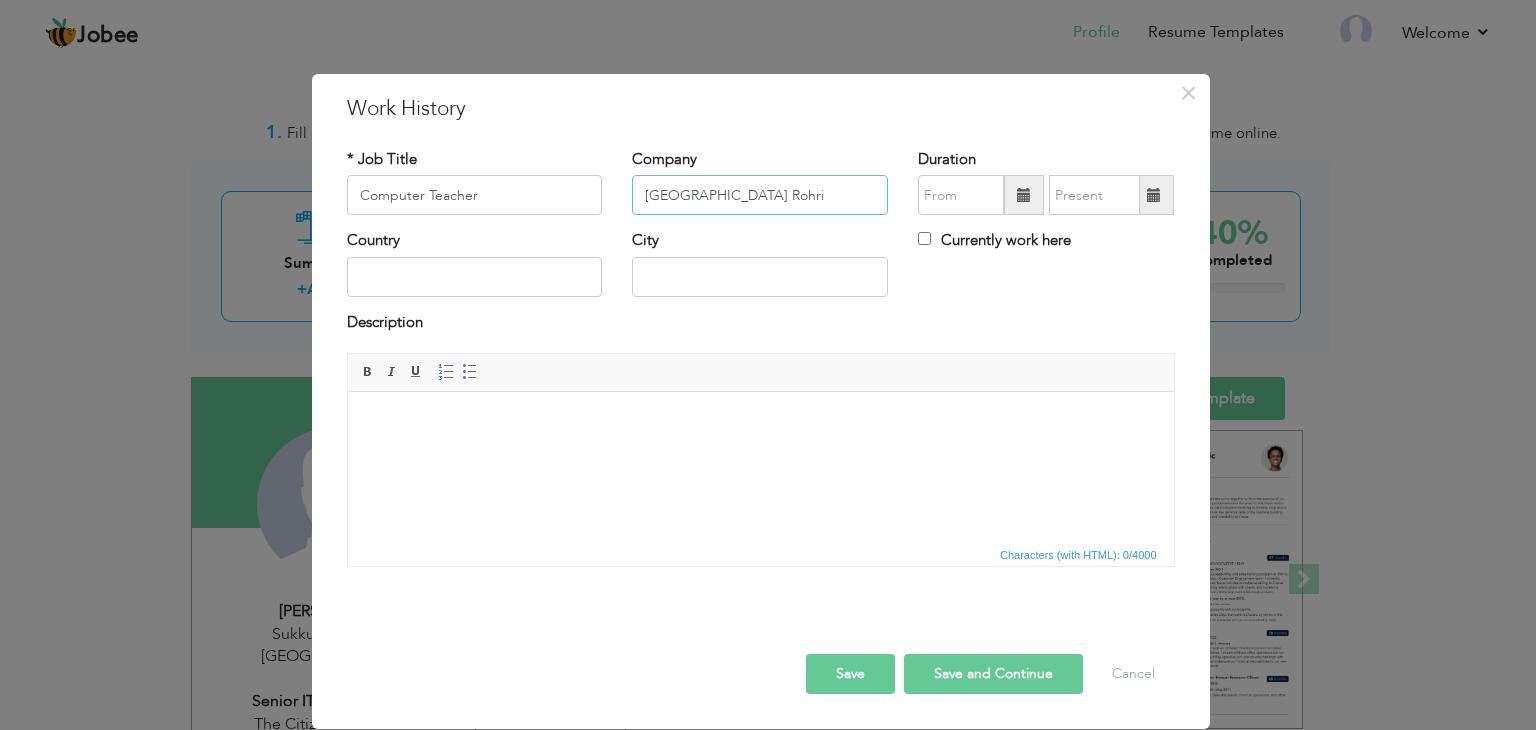 type on "[GEOGRAPHIC_DATA] Rohri" 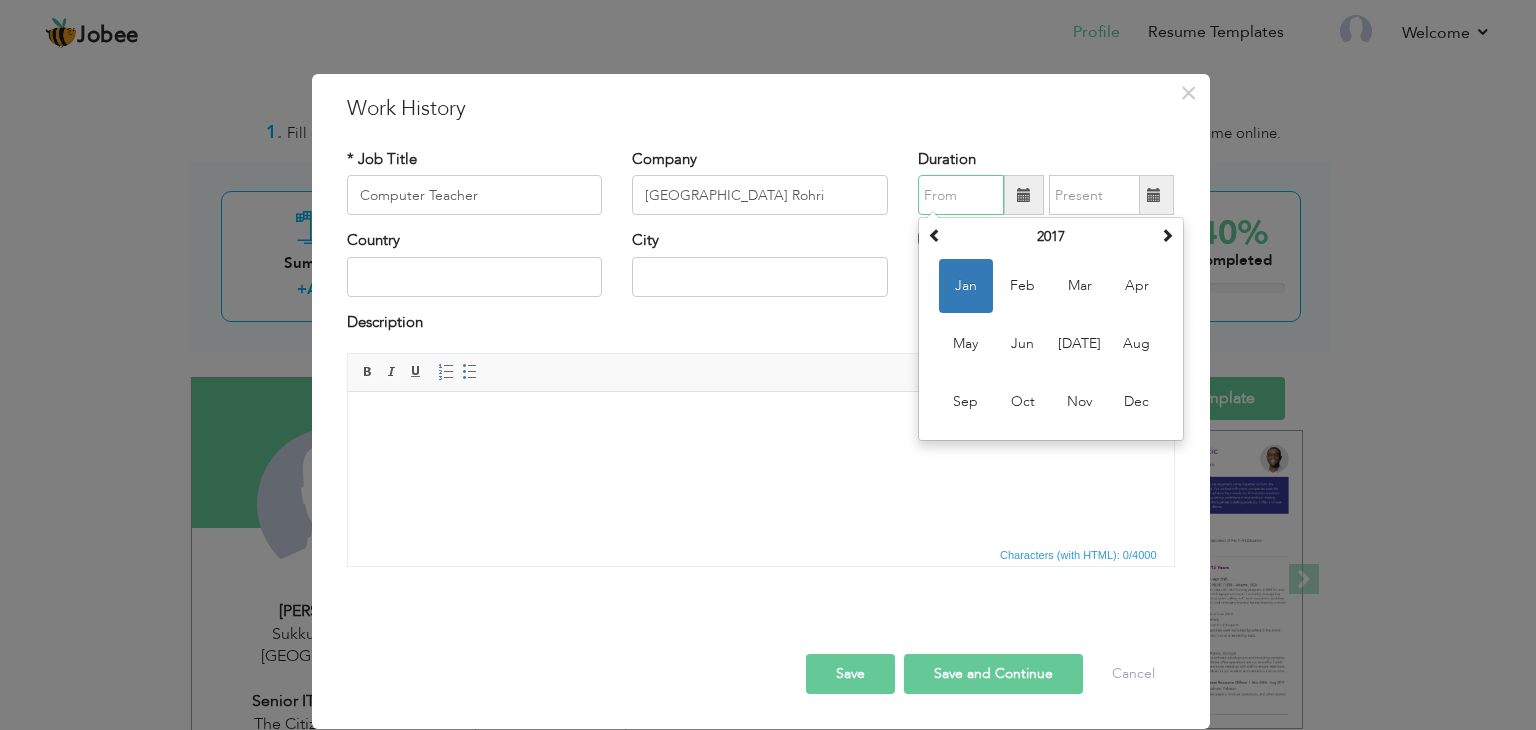 click at bounding box center [961, 195] 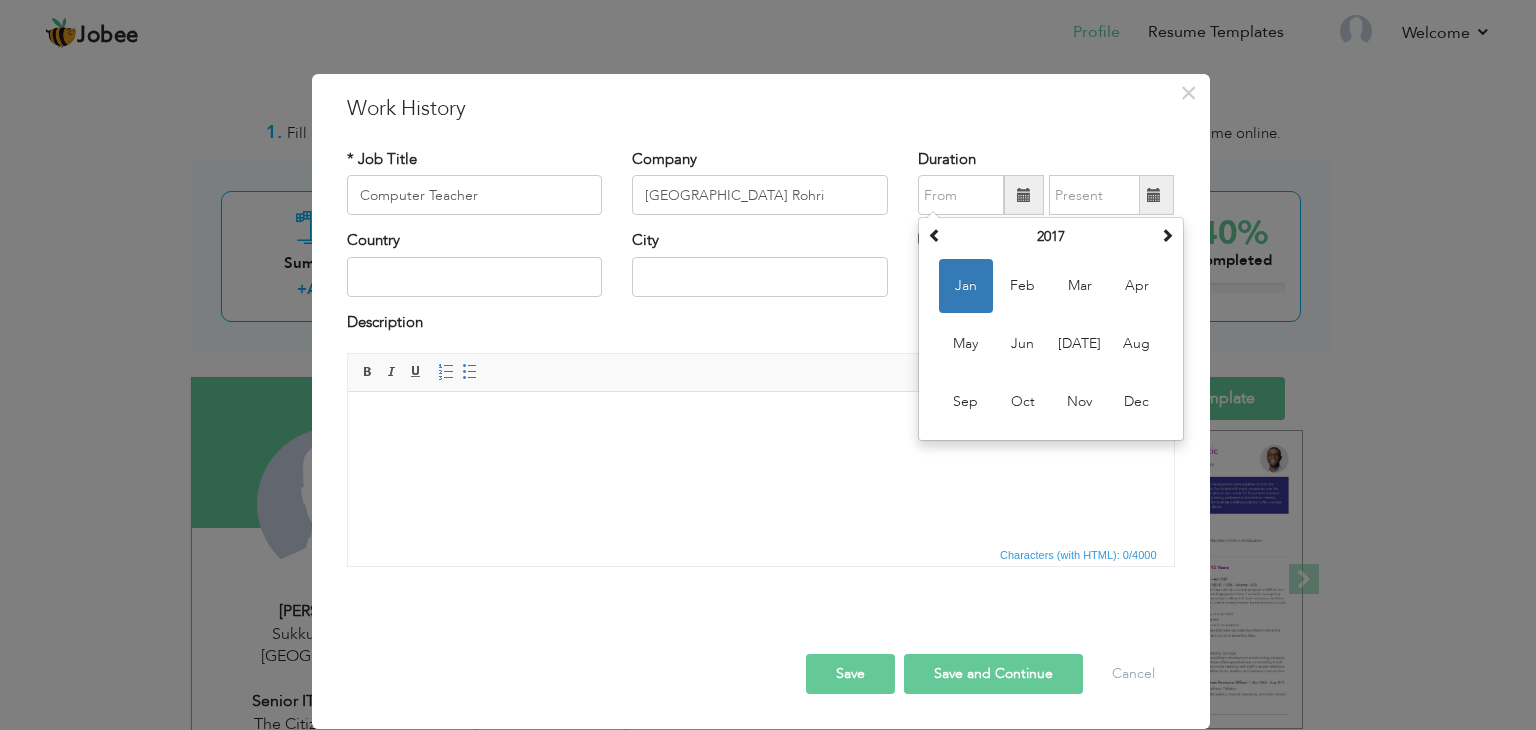 click at bounding box center [760, 422] 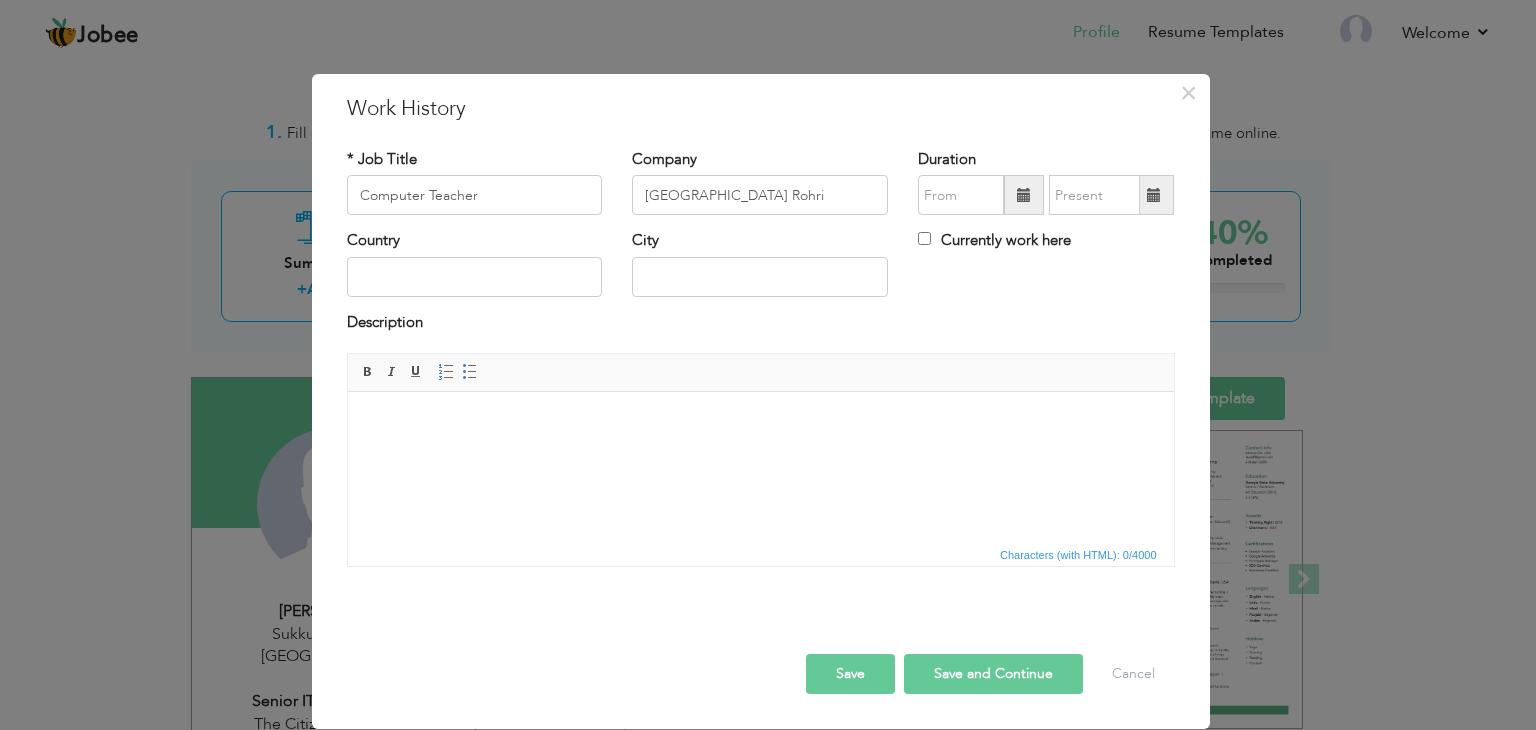 click at bounding box center (1024, 195) 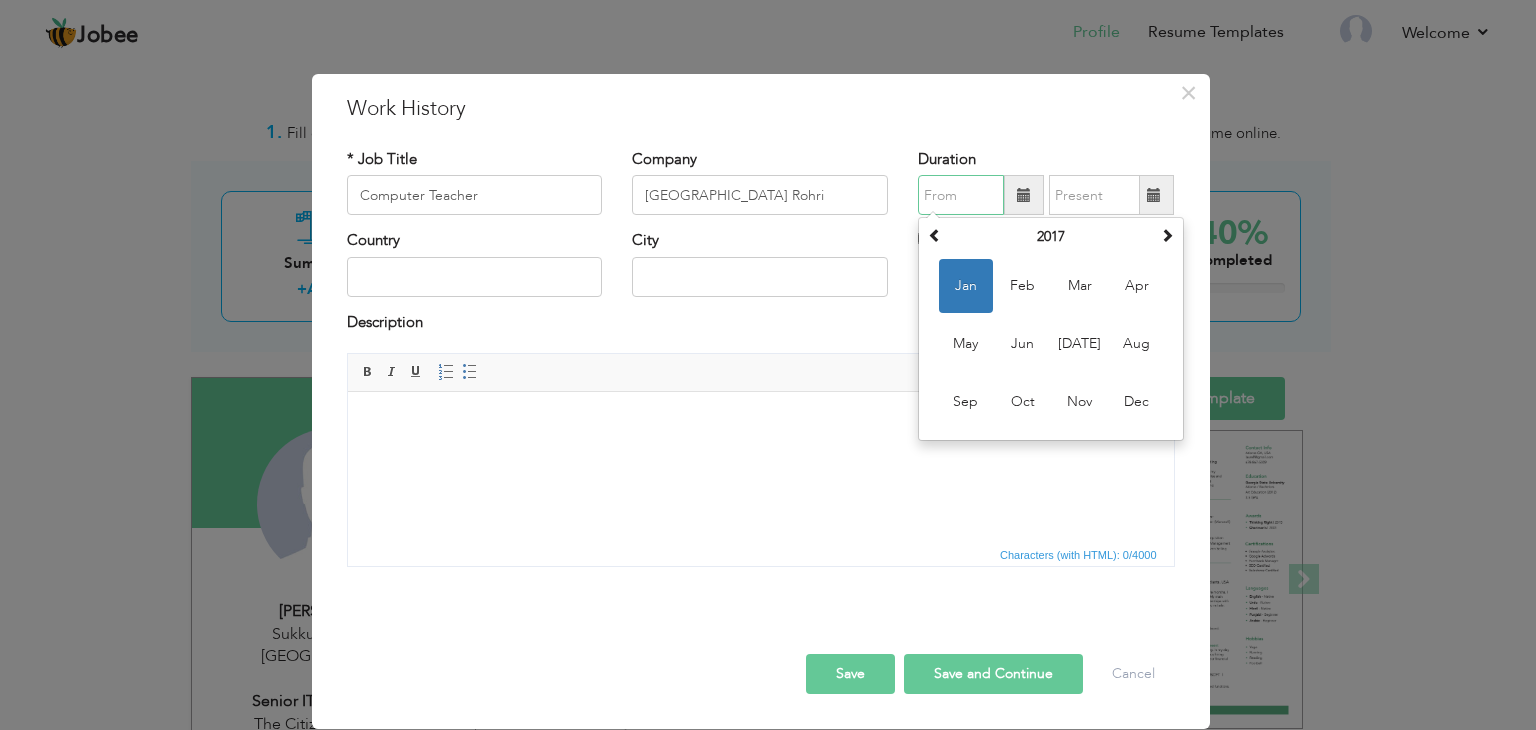 click on "January 2017 Su Mo Tu We Th Fr Sa 1 2 3 4 5 6 7 8 9 10 11 12 13 14 15 16 17 18 19 20 21 22 23 24 25 26 27 28 29 30 31 1 2 3 4 5 6 7 8 9 10 11 2017 Jan Feb Mar Apr May Jun Jul Aug Sep Oct Nov Dec 2012-2023 2012 2013 2014 2015 2016 2017 2018 2019 2020 2021 2022 2023 2000-2107 2000 - 2011 2012 - 2023 2024 - 2035 2036 - 2047 2048 - 2059 2060 - 2071 2072 - 2083 2084 - 2095 2096 - 2107" at bounding box center [1051, 329] 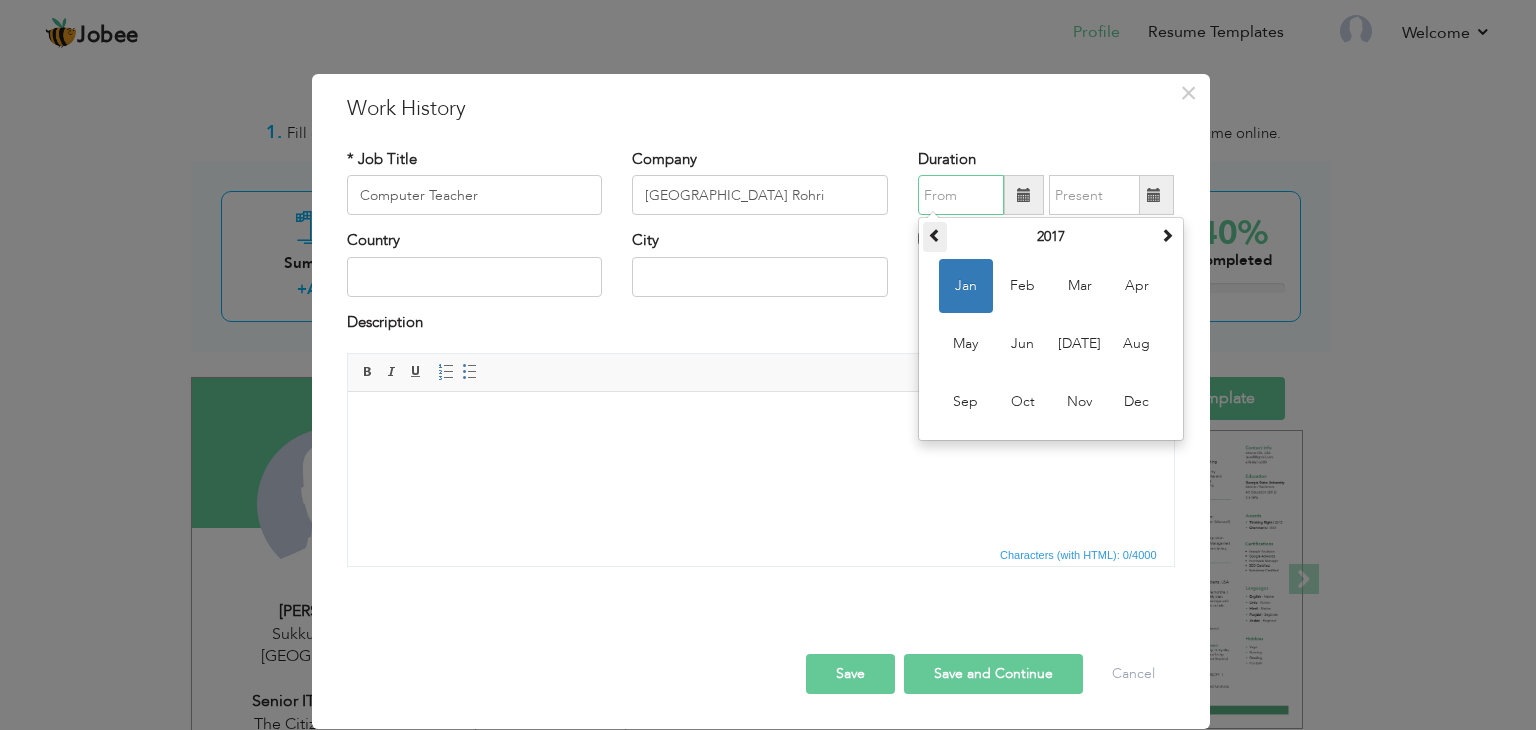 click at bounding box center [935, 235] 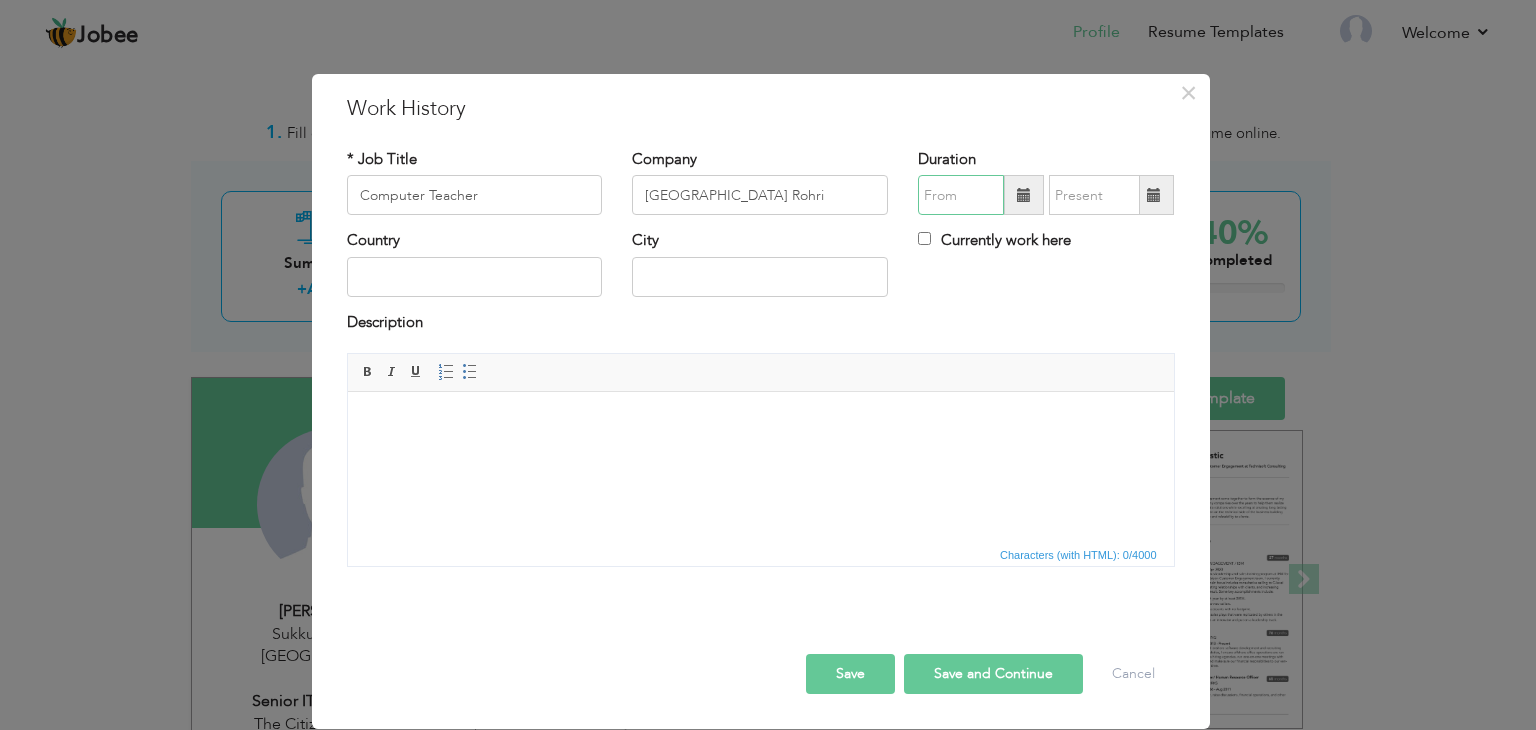 click at bounding box center (961, 195) 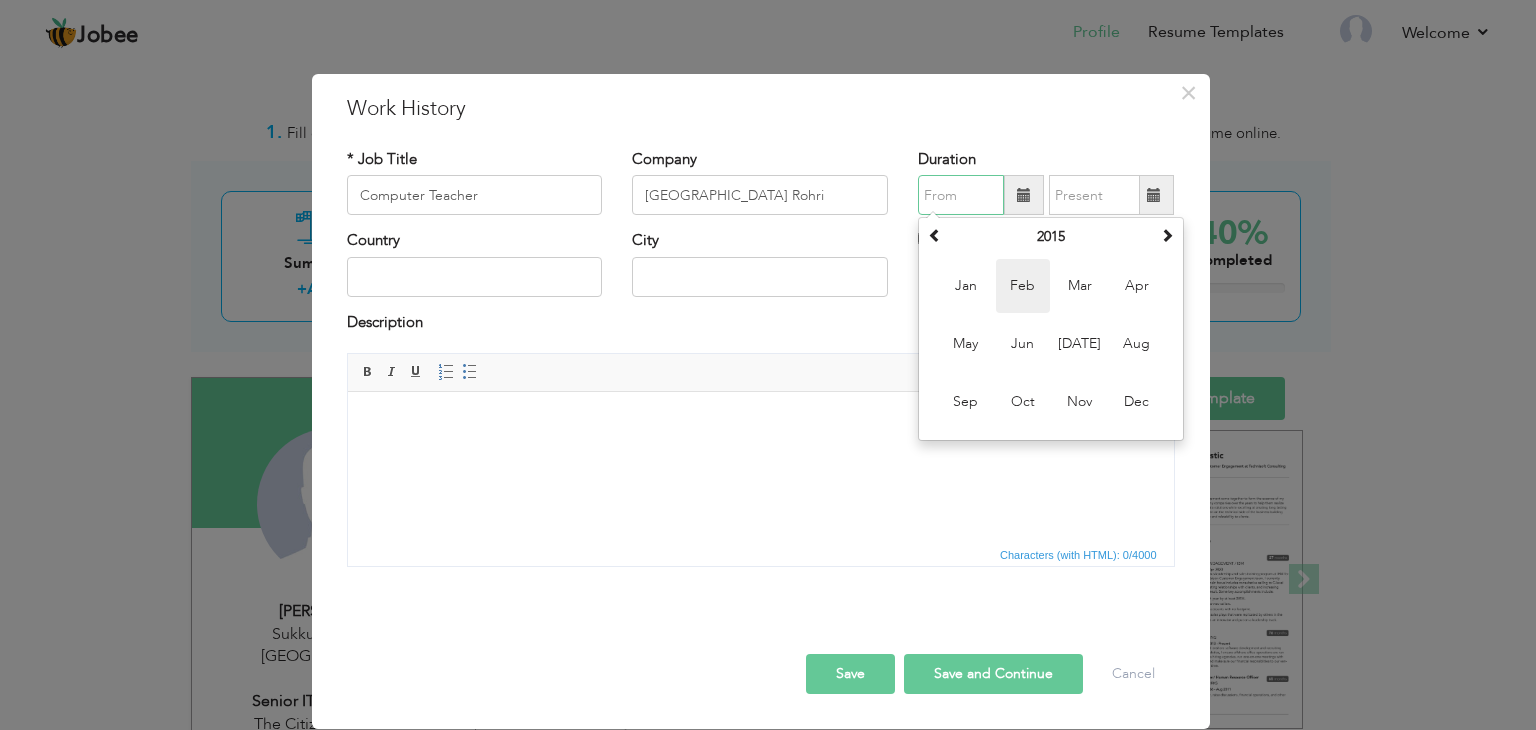 click on "Feb" at bounding box center (1023, 286) 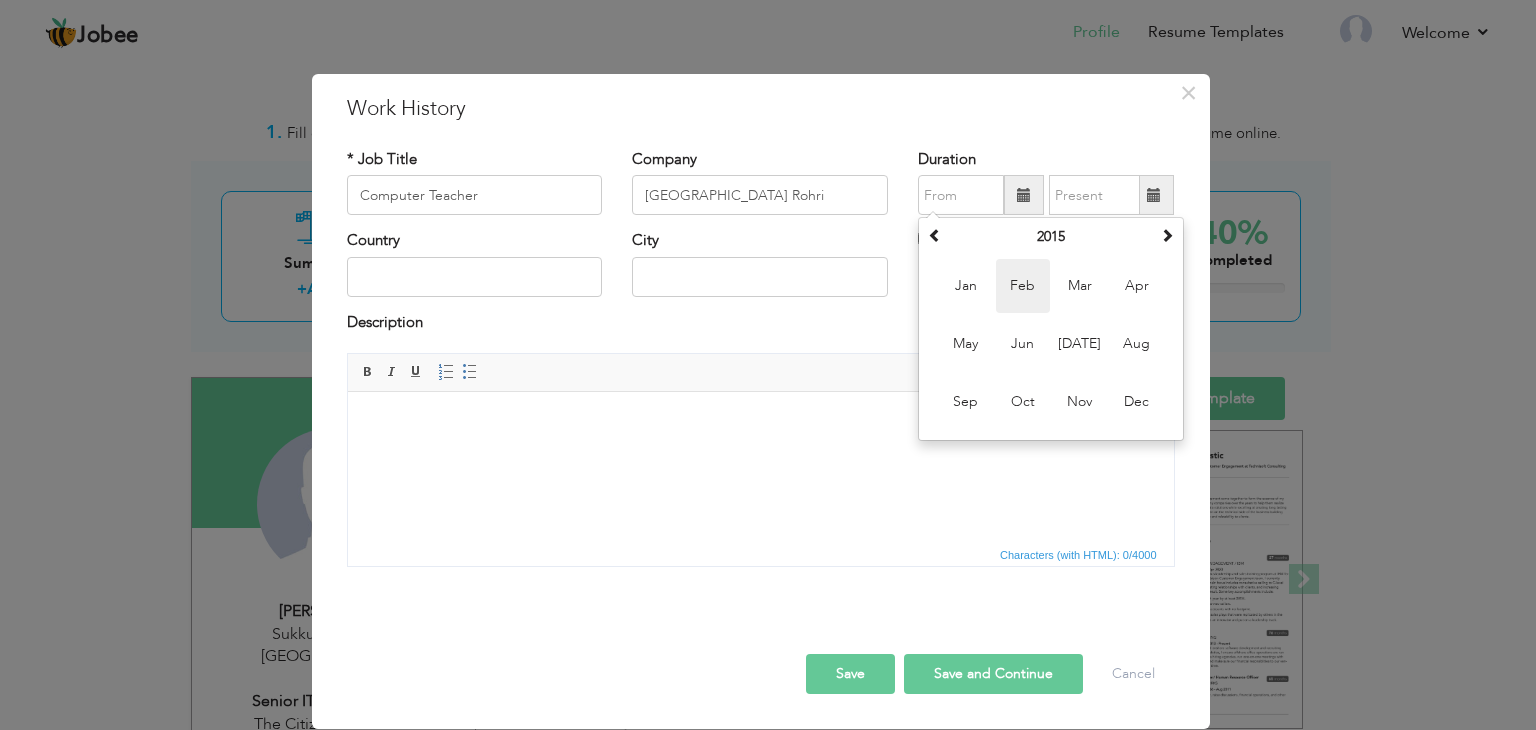 type on "02/2015" 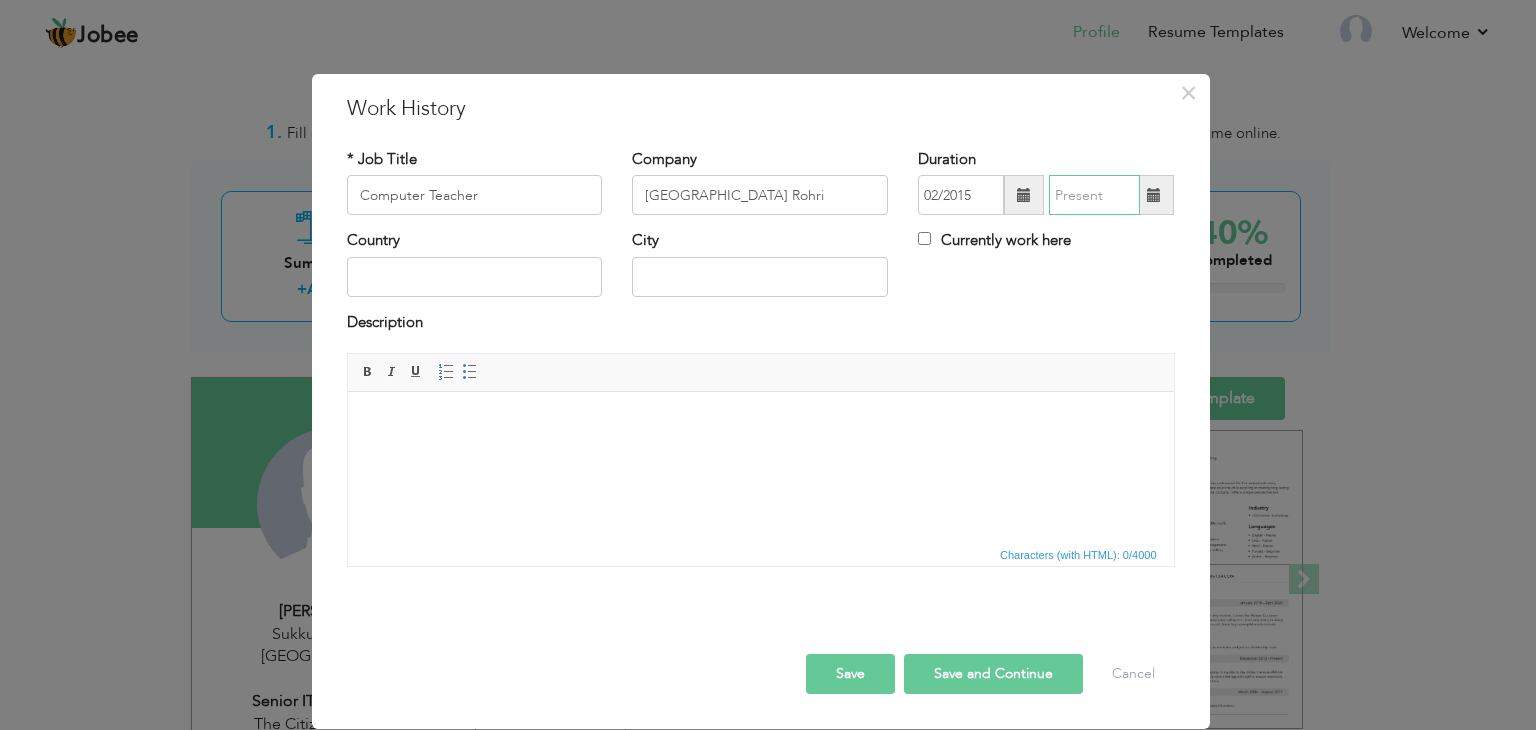 click at bounding box center [1094, 195] 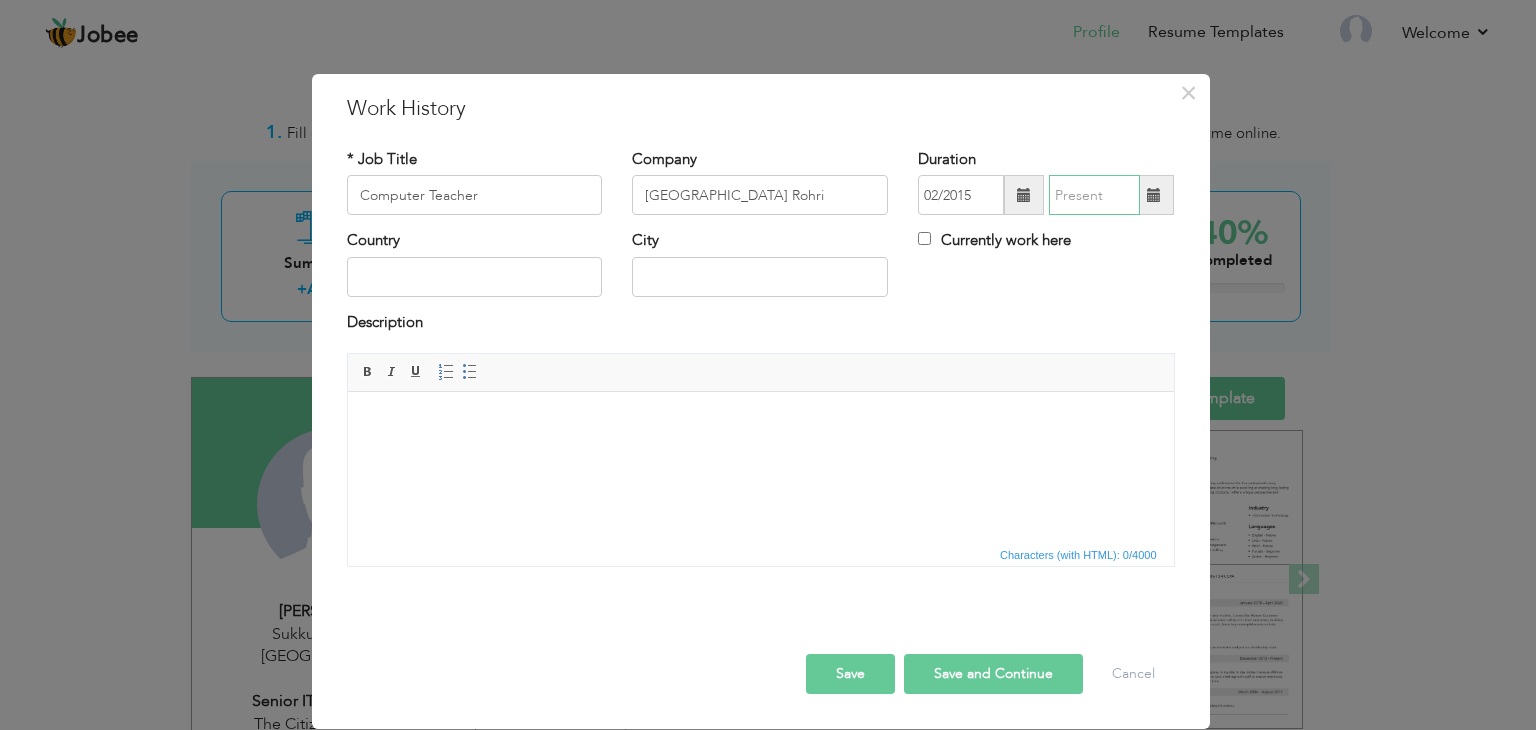click at bounding box center (1094, 195) 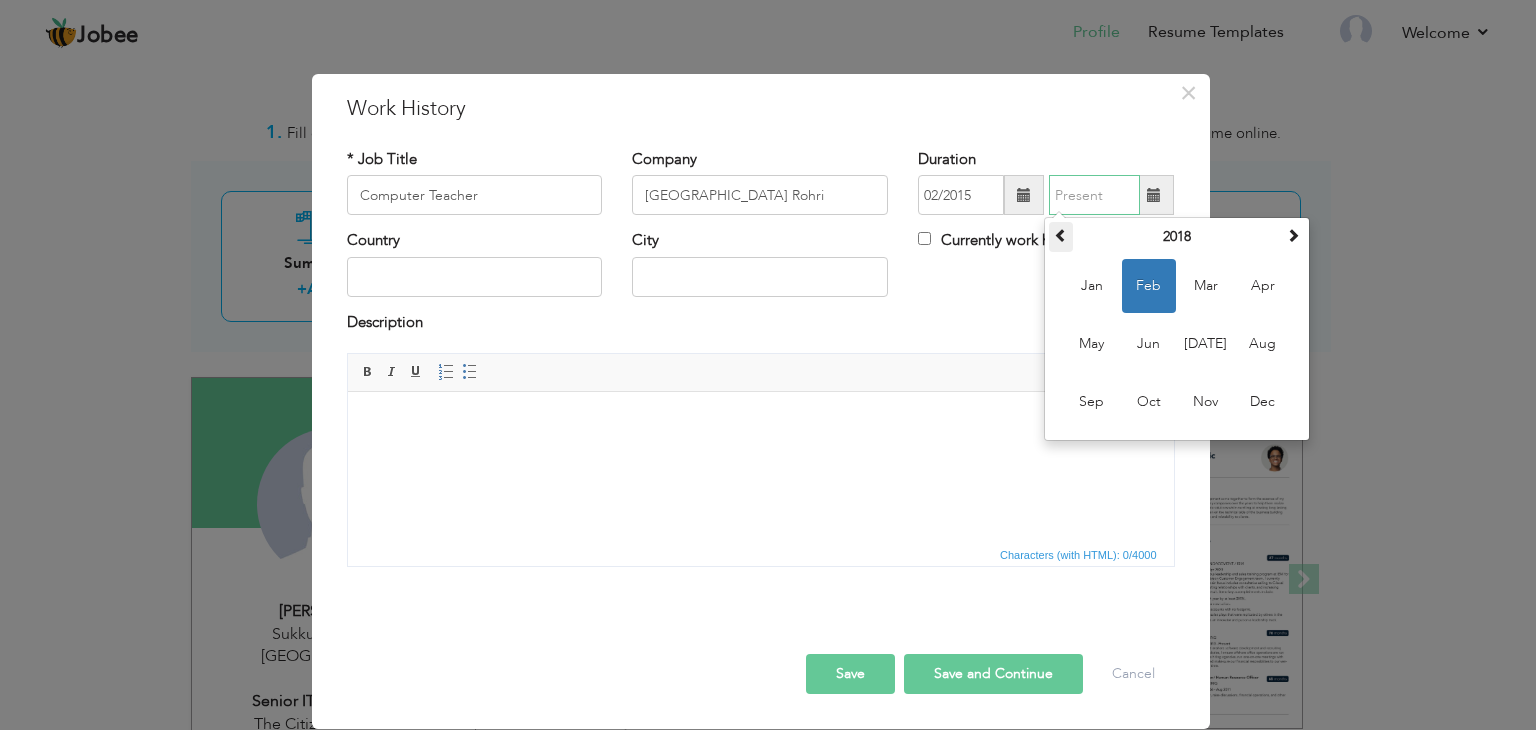 click at bounding box center [1061, 235] 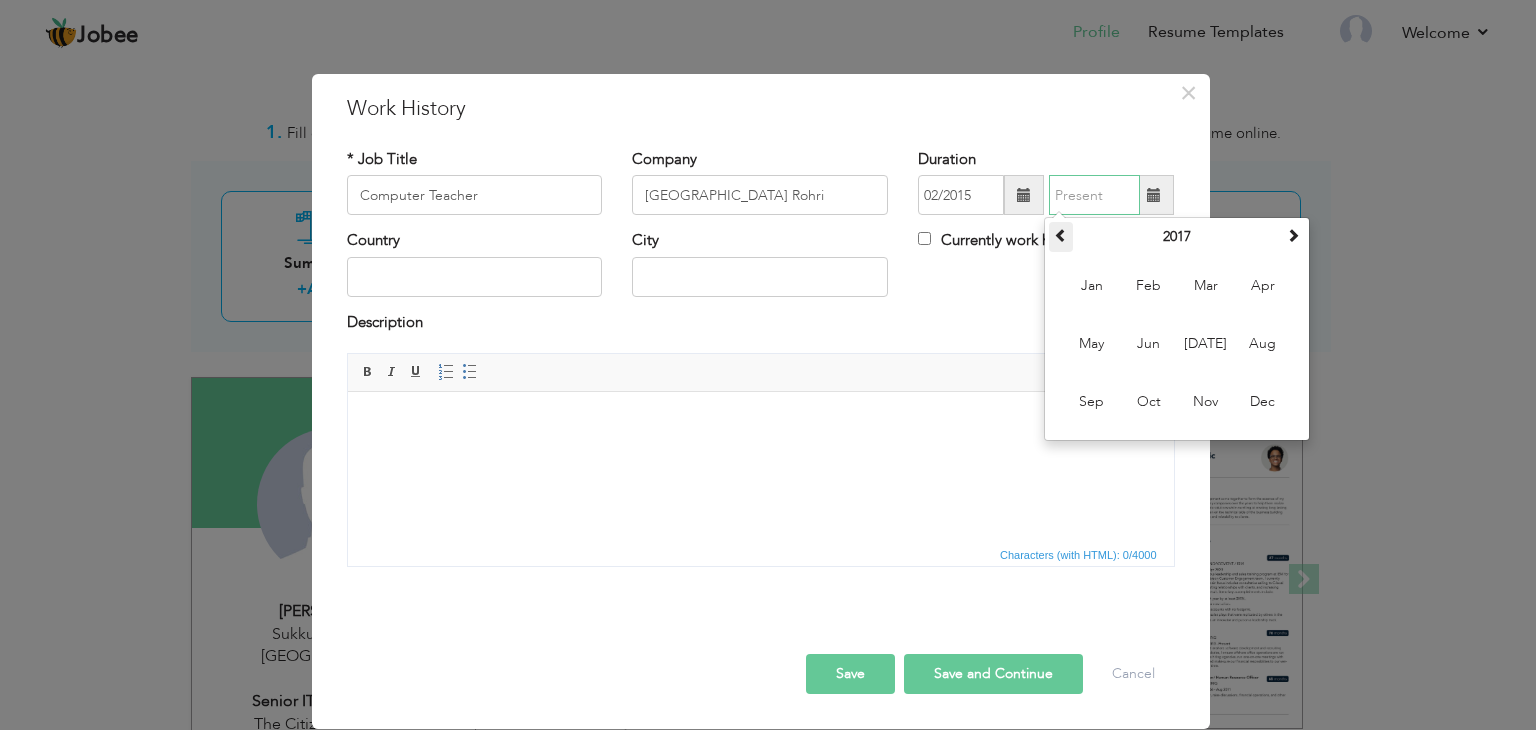 click at bounding box center [1061, 235] 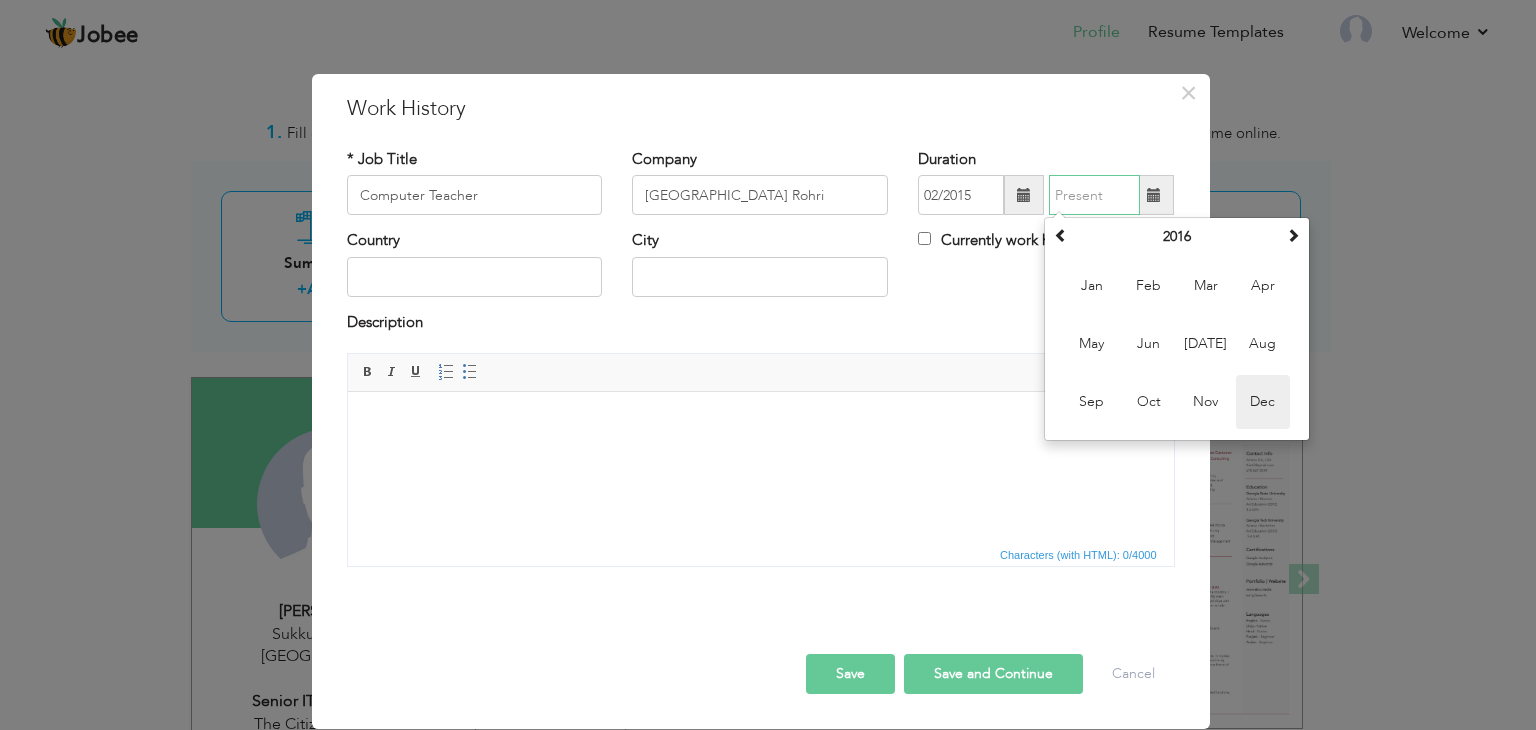 click on "Dec" at bounding box center [1263, 402] 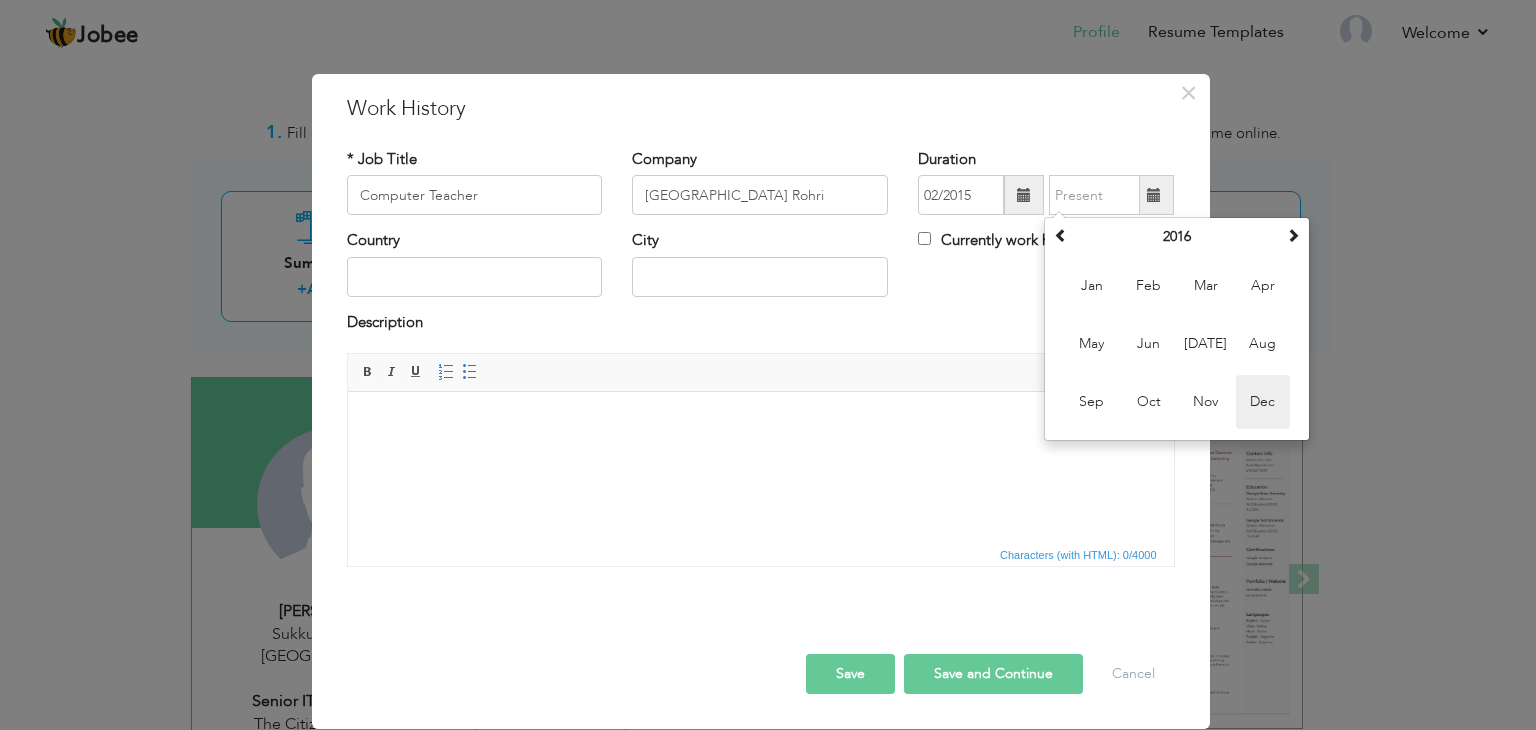 type on "12/2016" 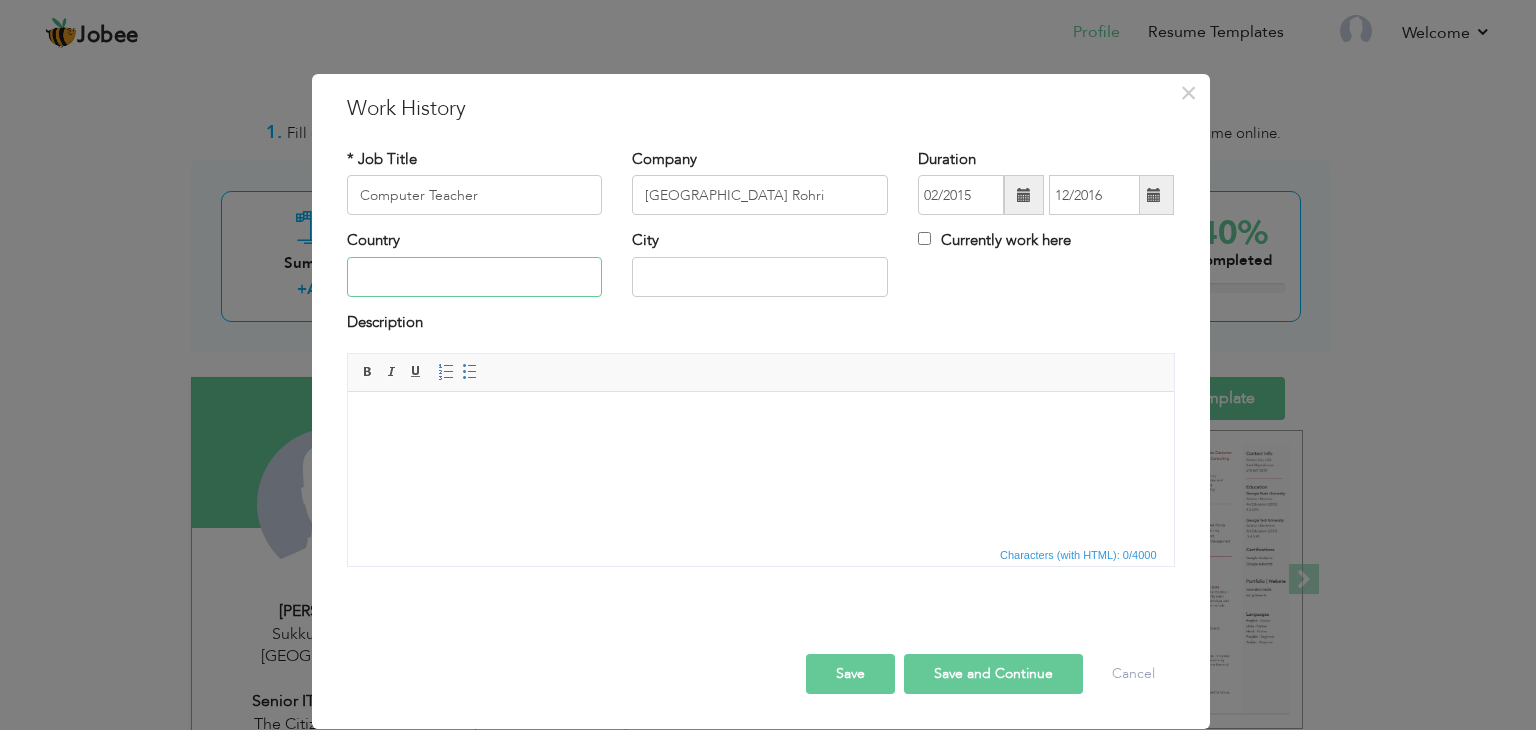 click at bounding box center (475, 277) 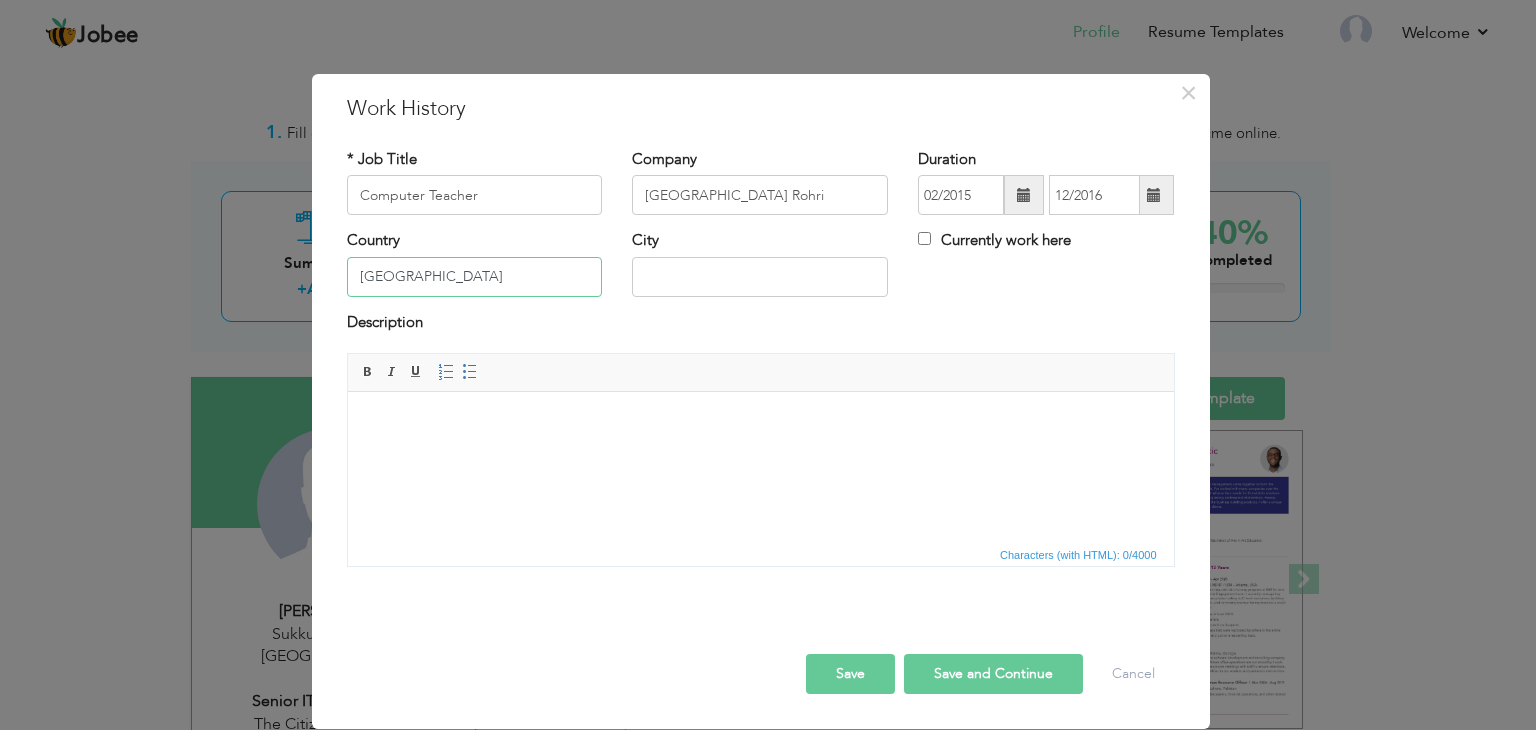type on "[GEOGRAPHIC_DATA]" 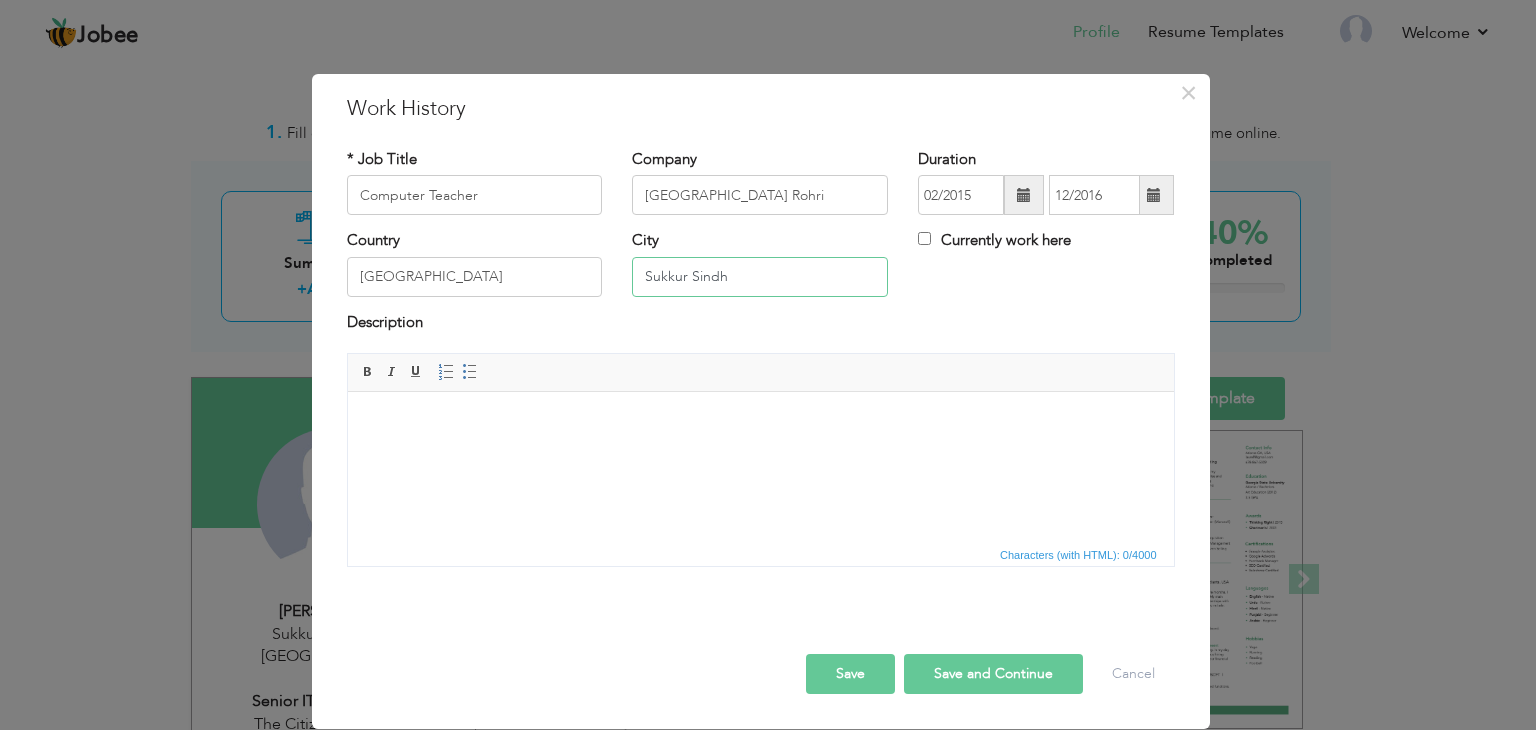 type on "Sukkur Sindh" 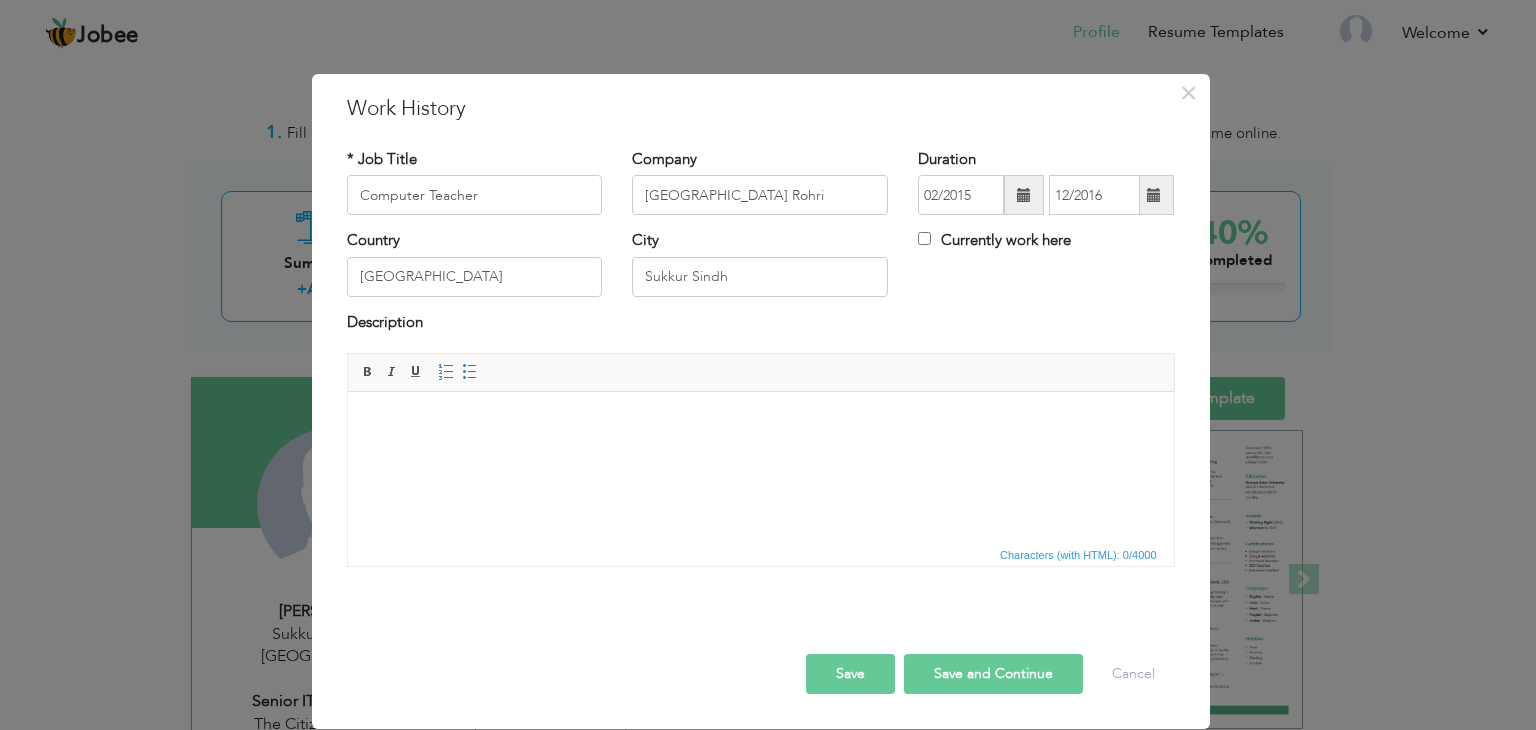 click on "Save" at bounding box center (850, 674) 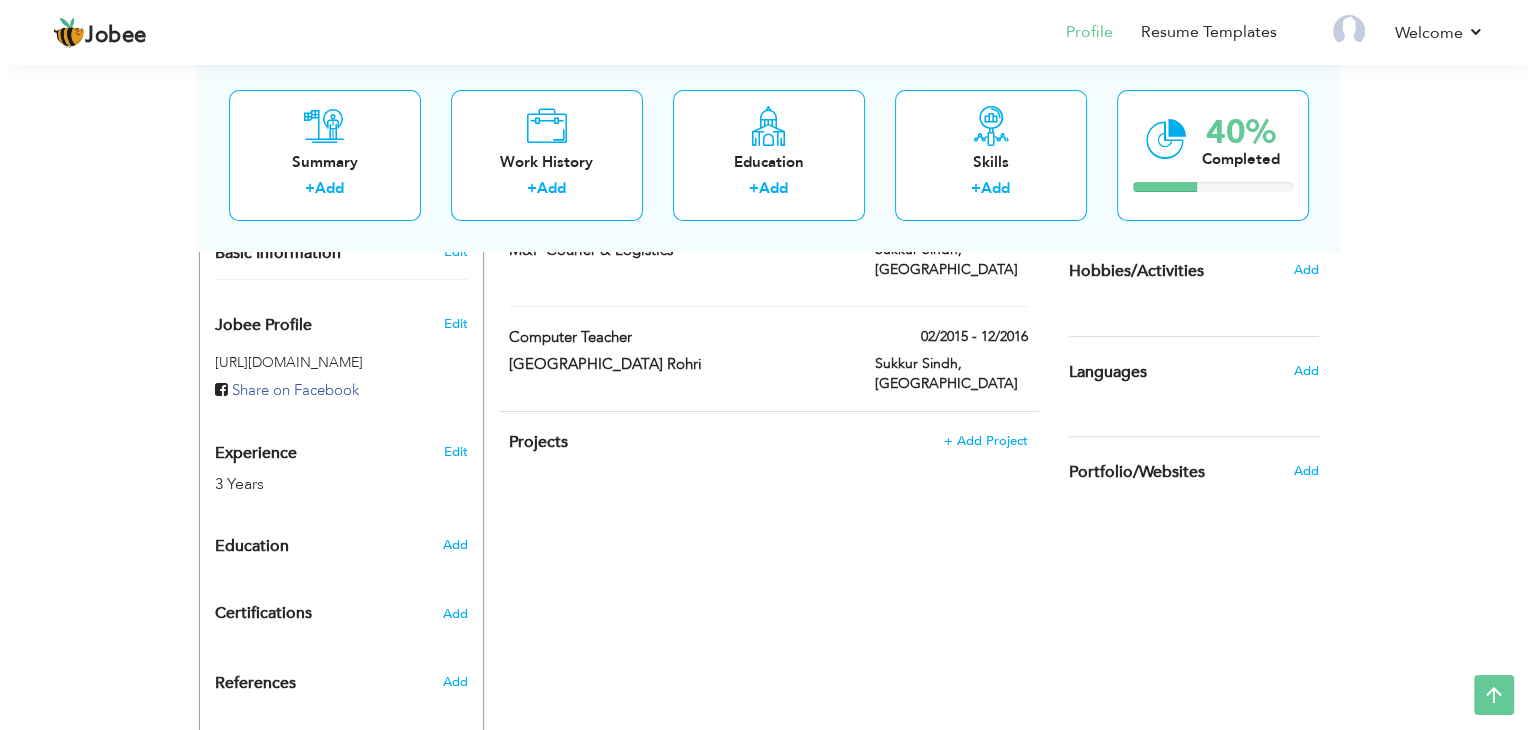scroll, scrollTop: 681, scrollLeft: 0, axis: vertical 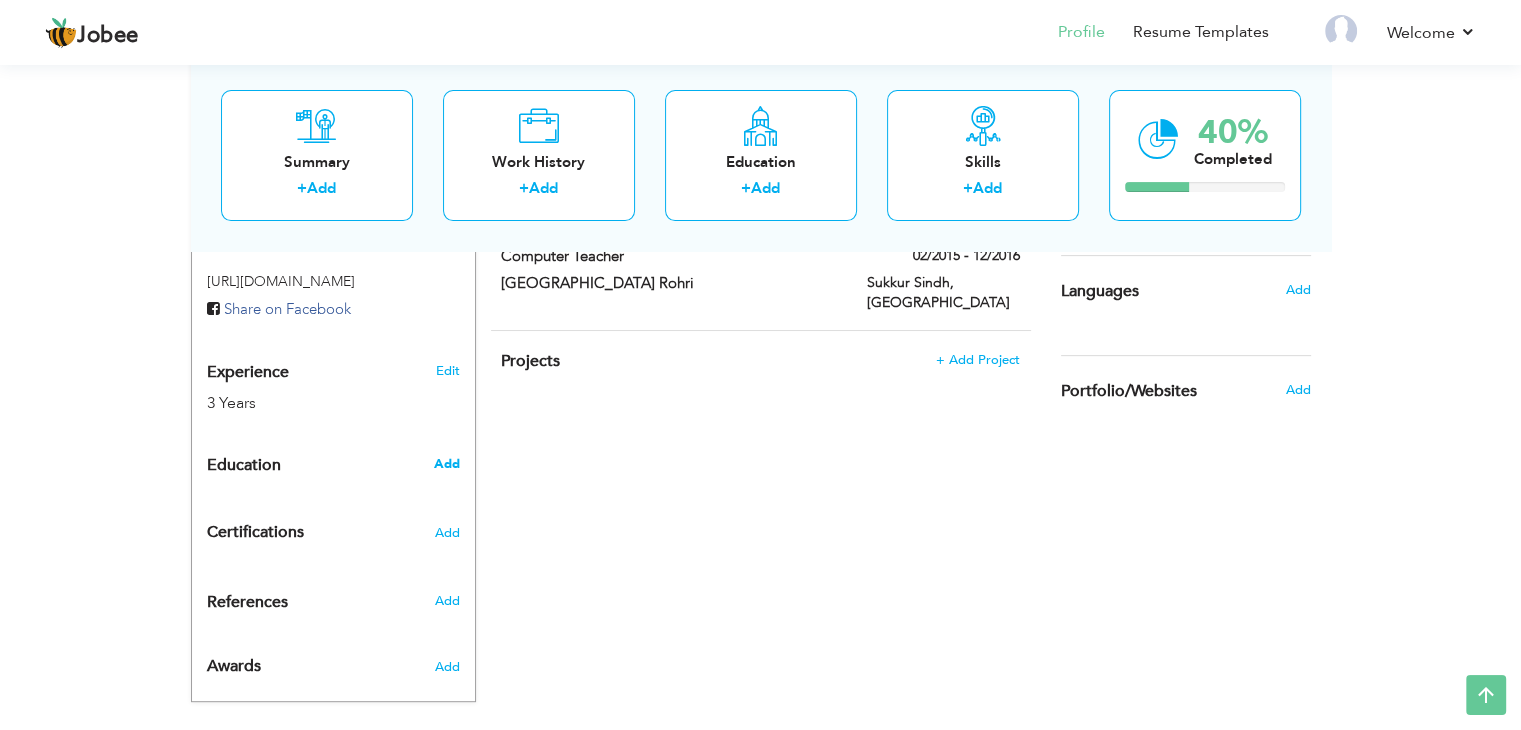 click on "Add" at bounding box center (446, 464) 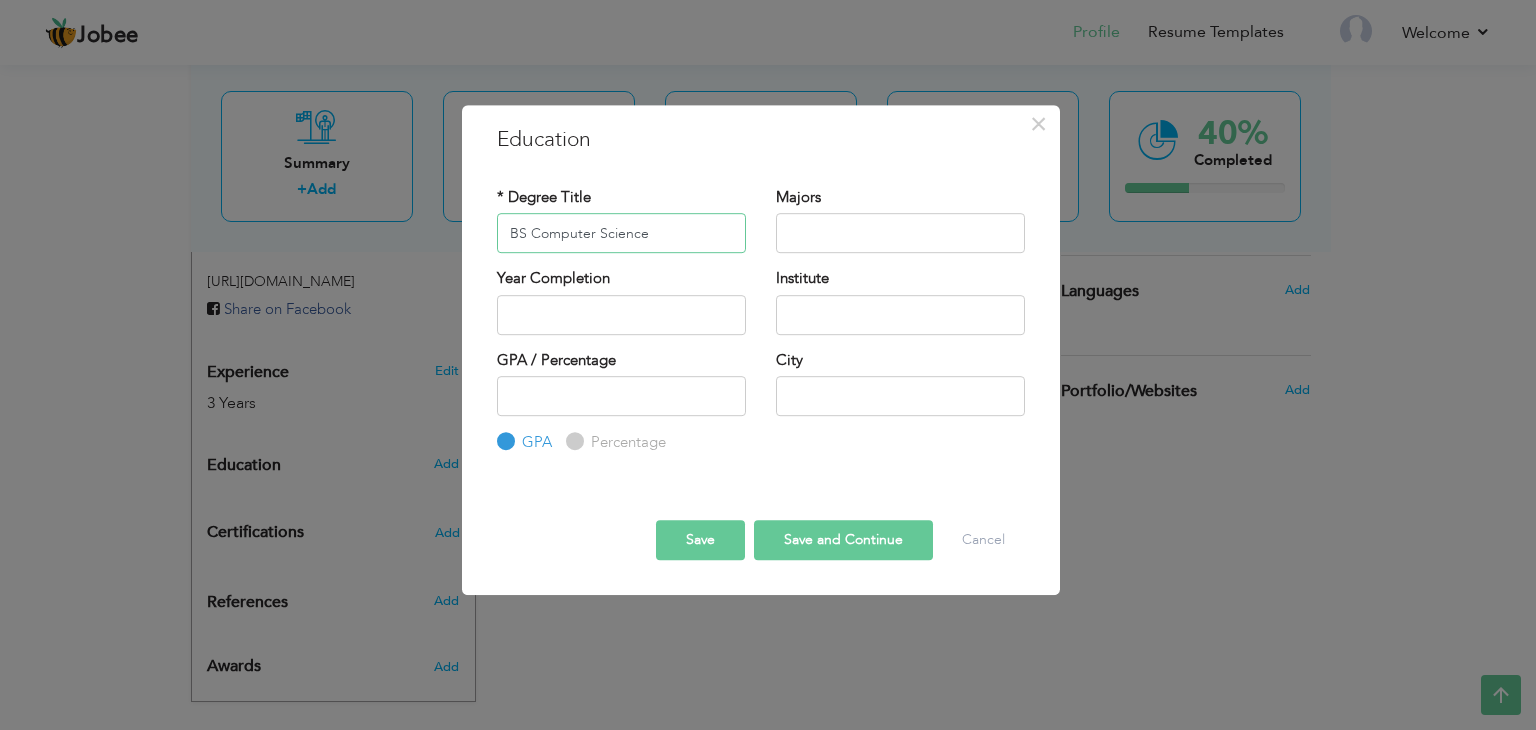 type on "BS Computer Science" 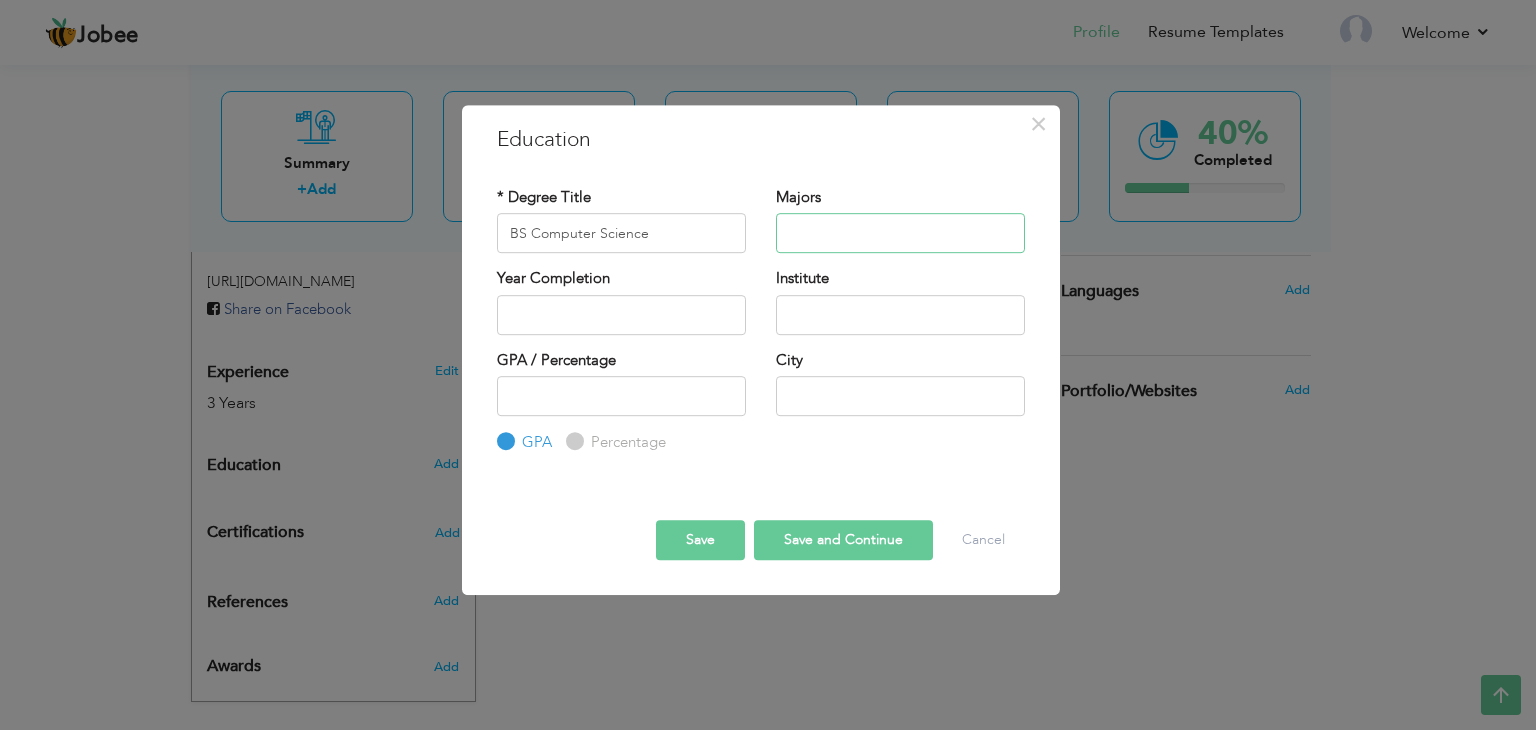type on "P" 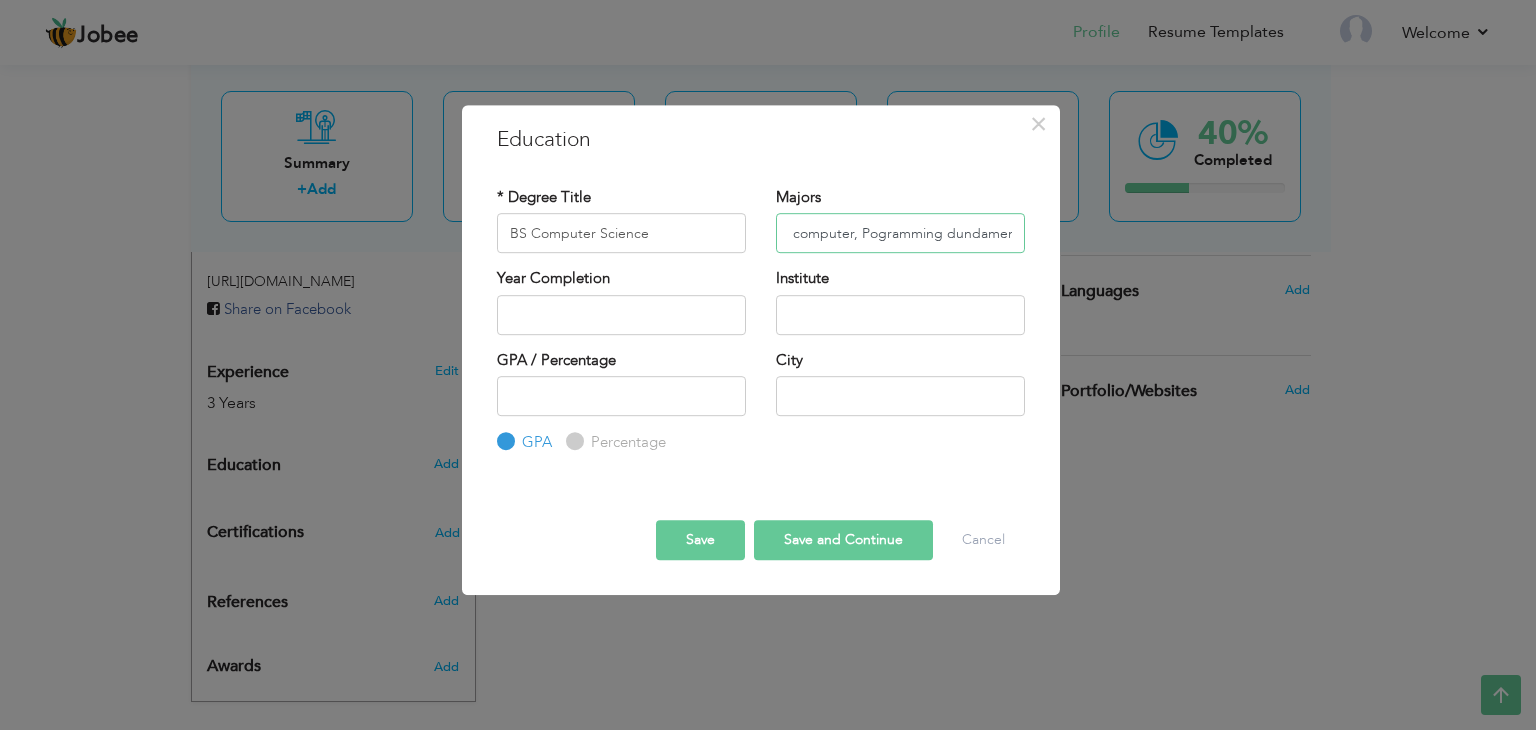 scroll, scrollTop: 0, scrollLeft: 105, axis: horizontal 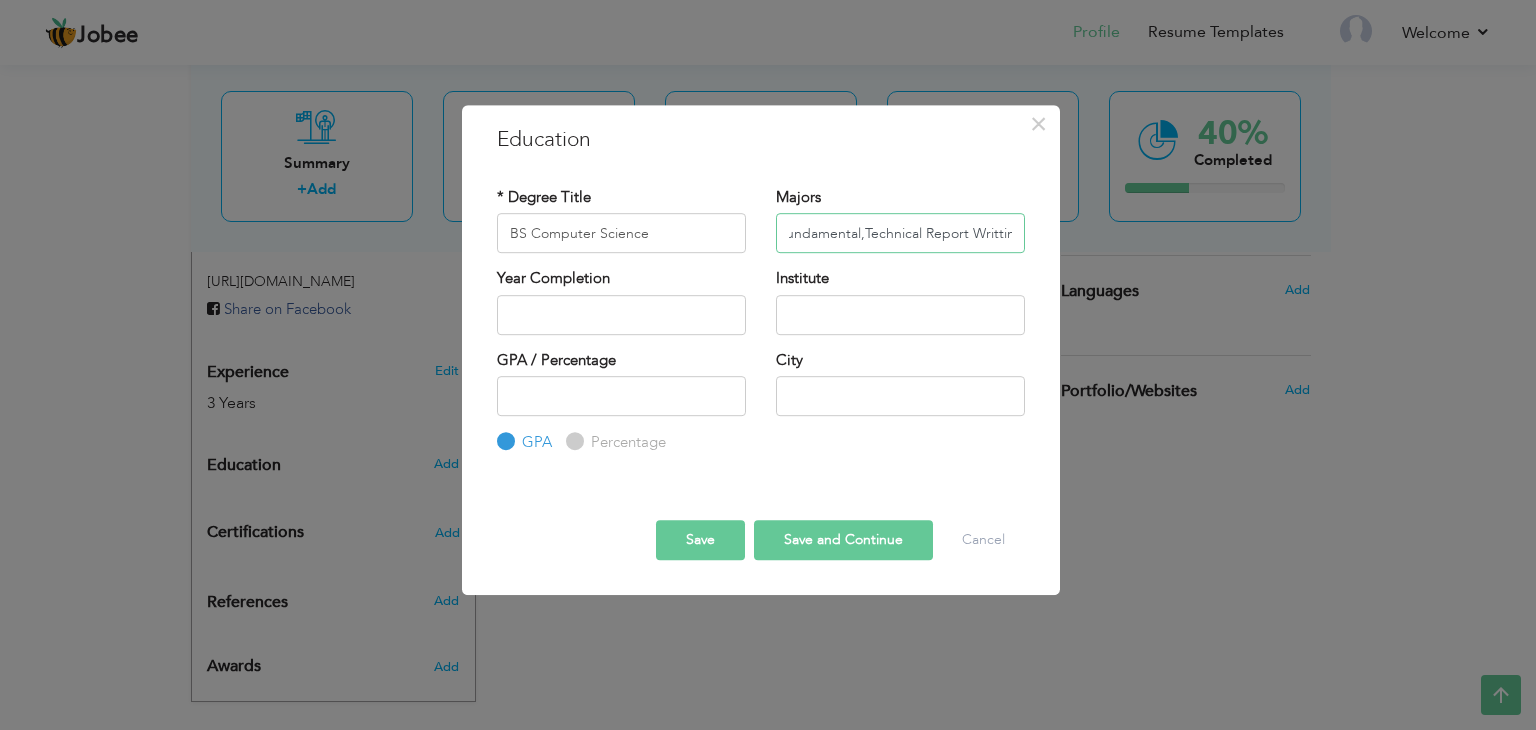 type on "Introduction to computer, Programming fundamental,Technical Report Writting" 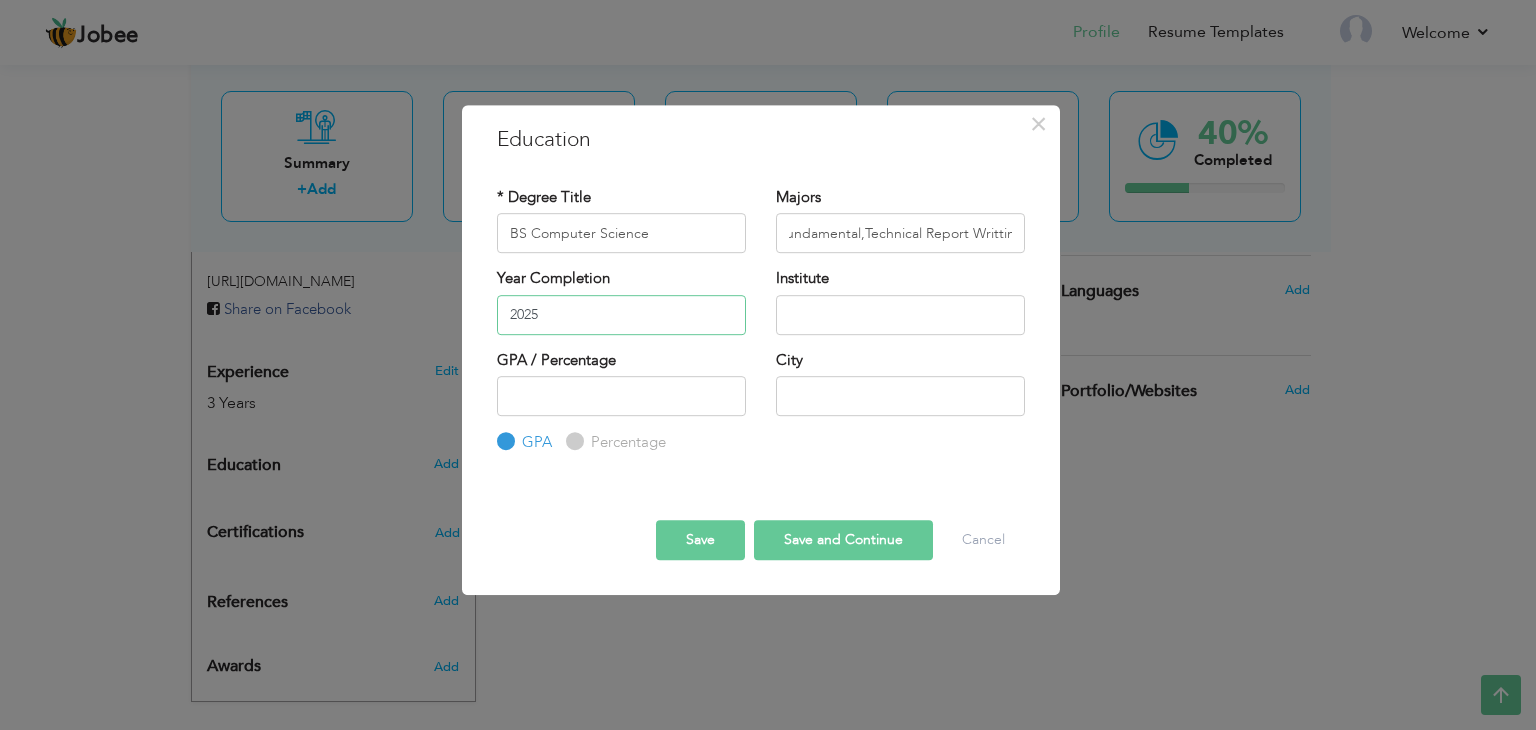 click on "2025" at bounding box center (621, 315) 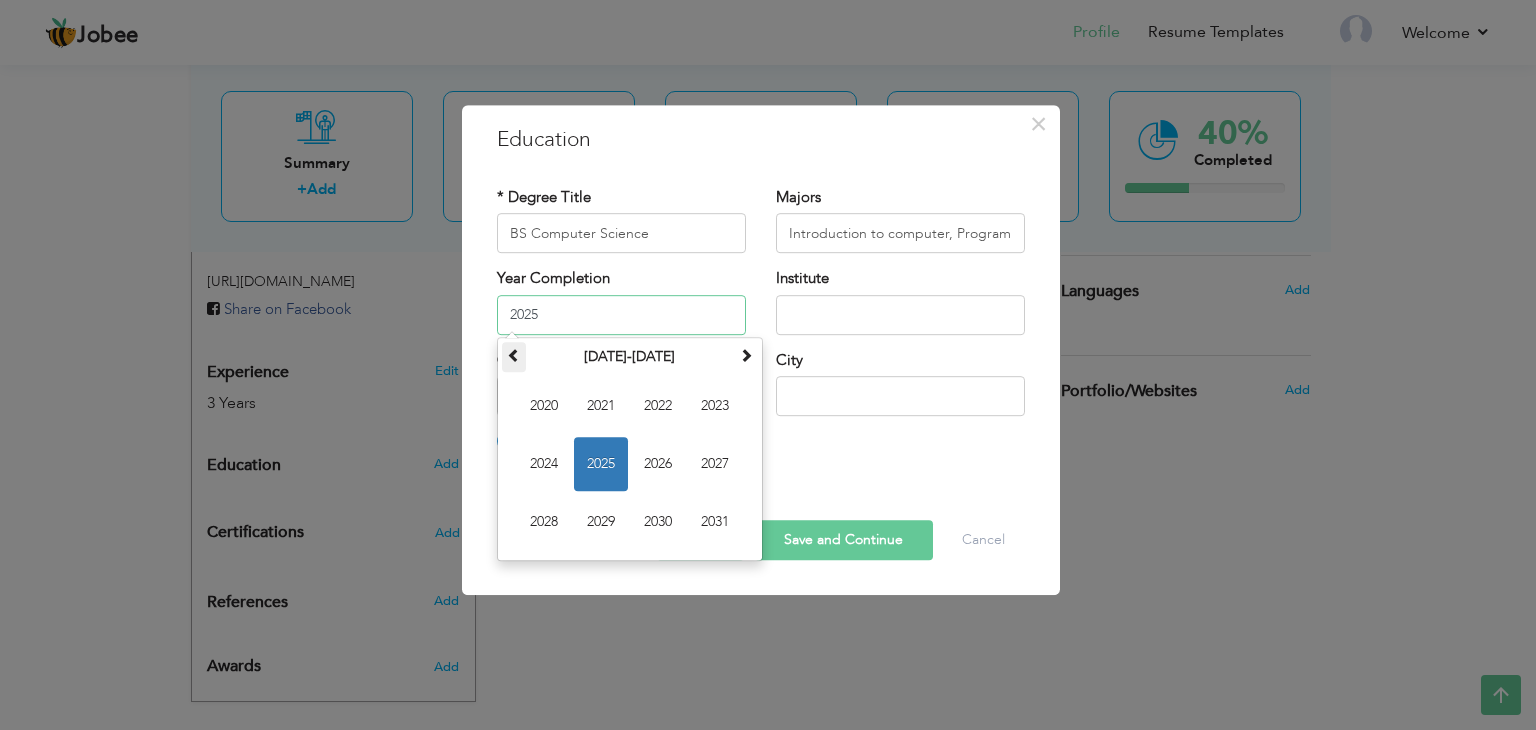 click at bounding box center (514, 355) 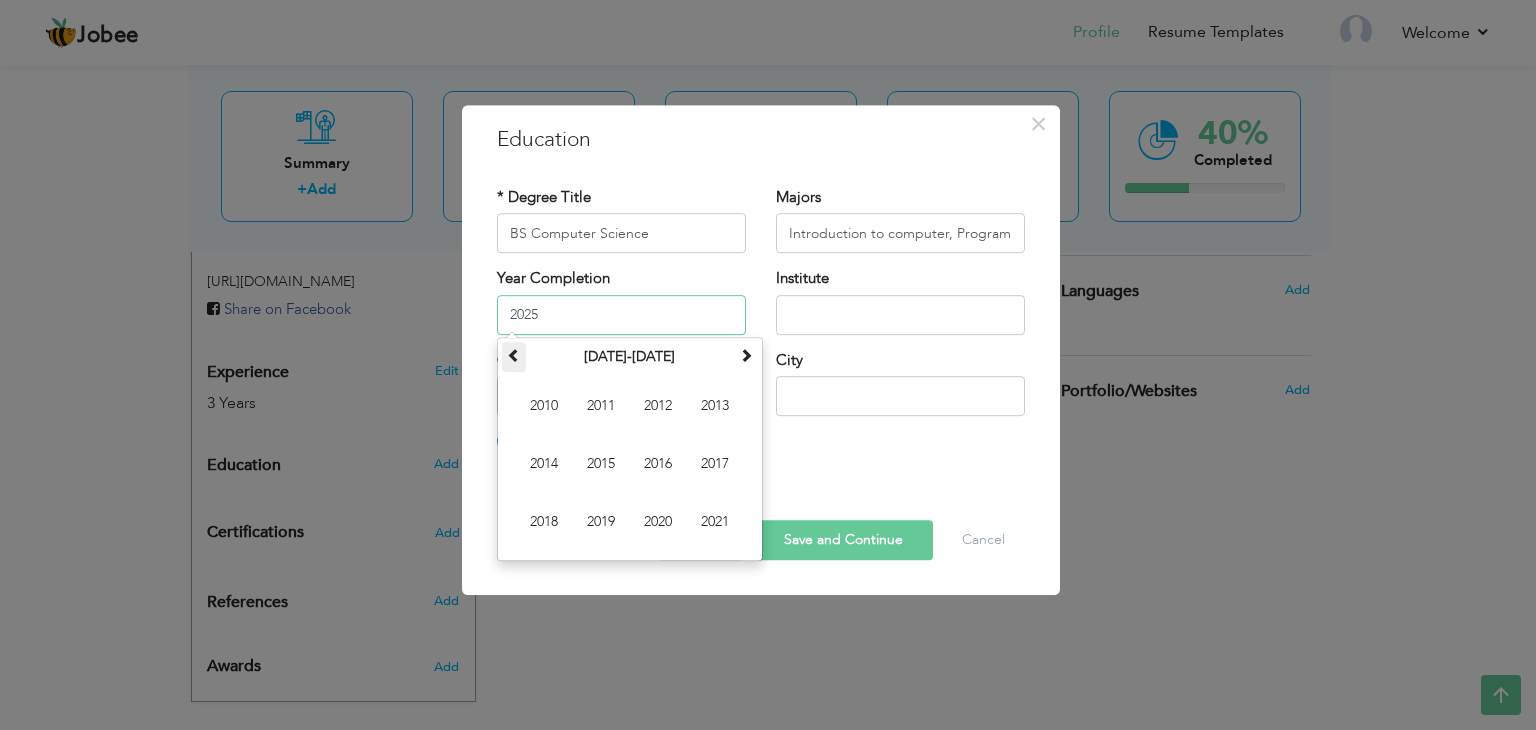 click at bounding box center [514, 355] 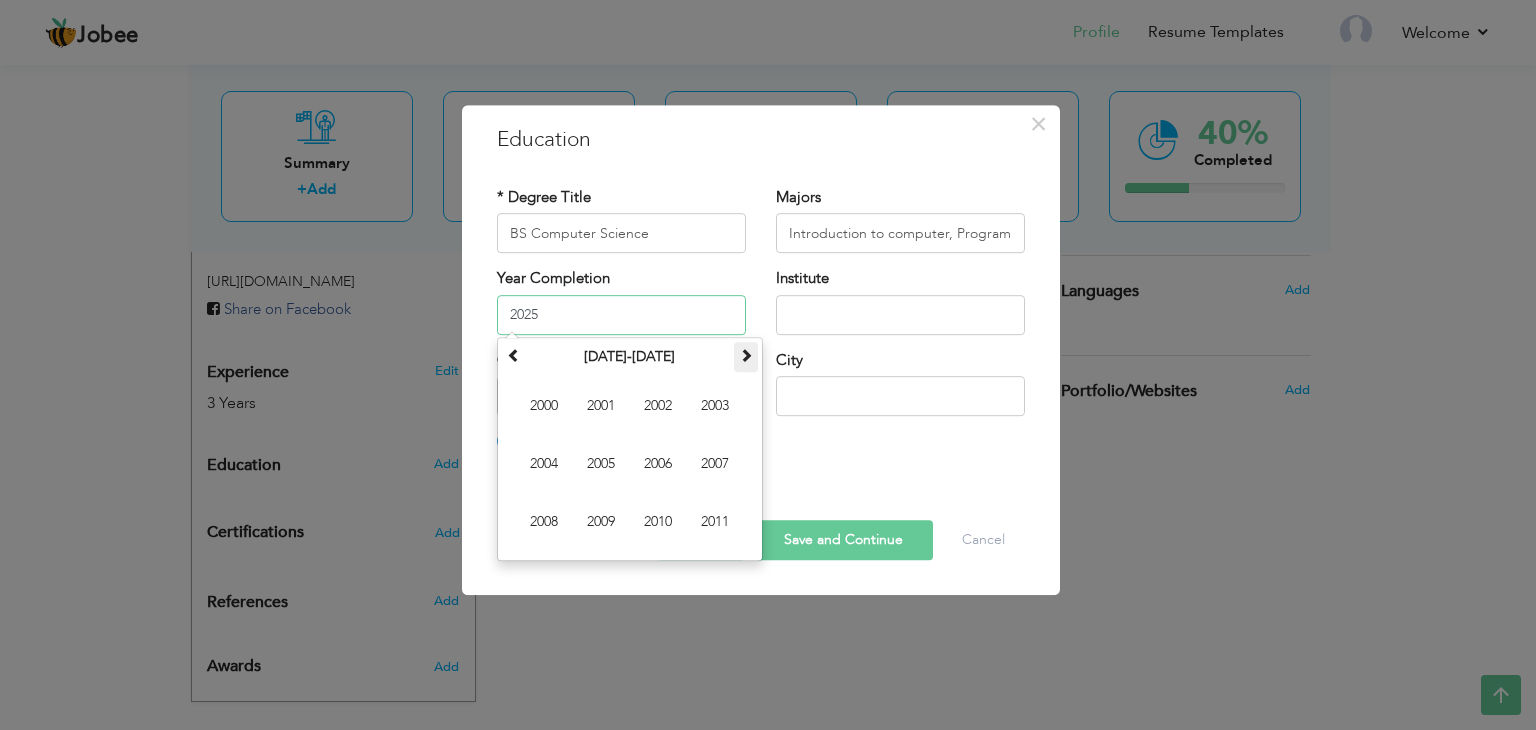 click at bounding box center [746, 357] 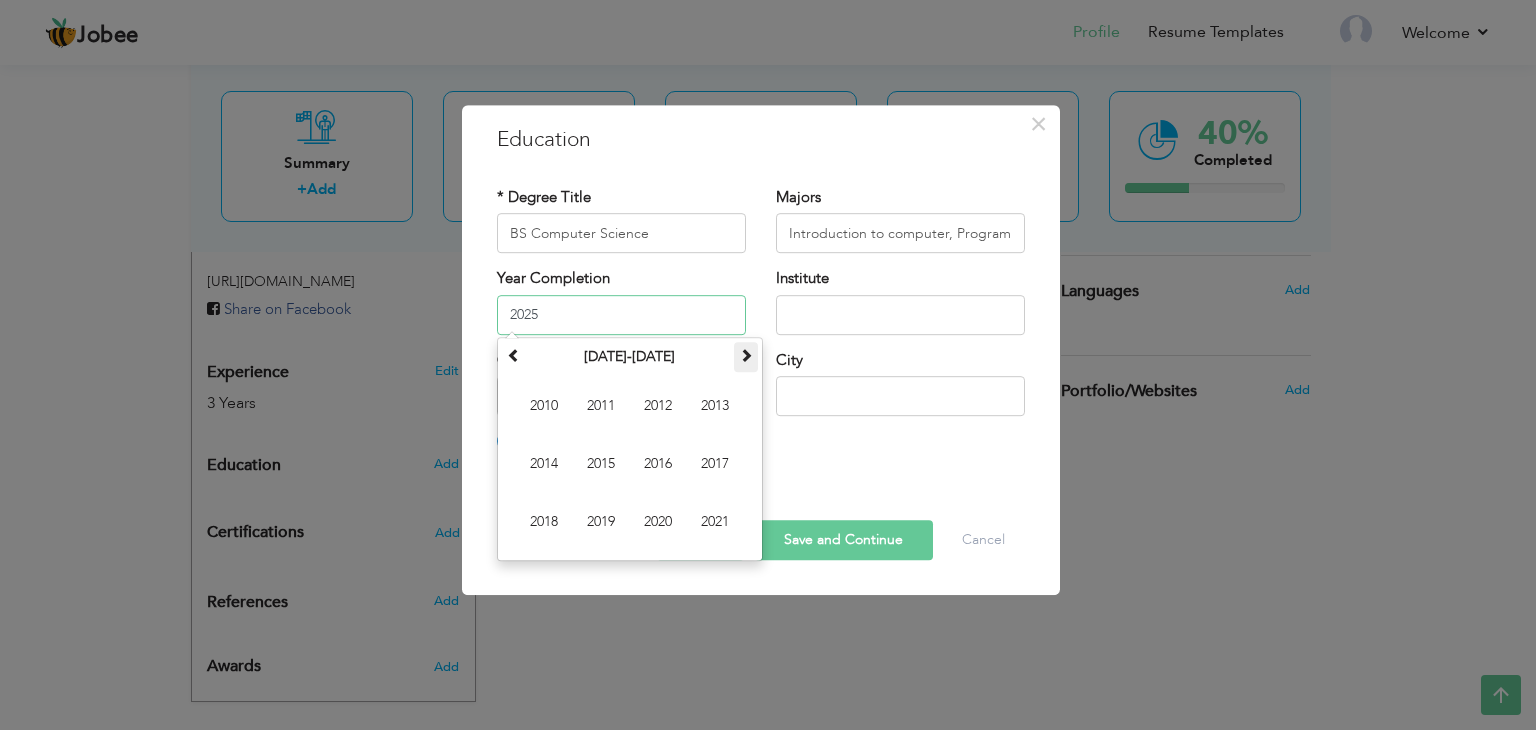 click at bounding box center [746, 355] 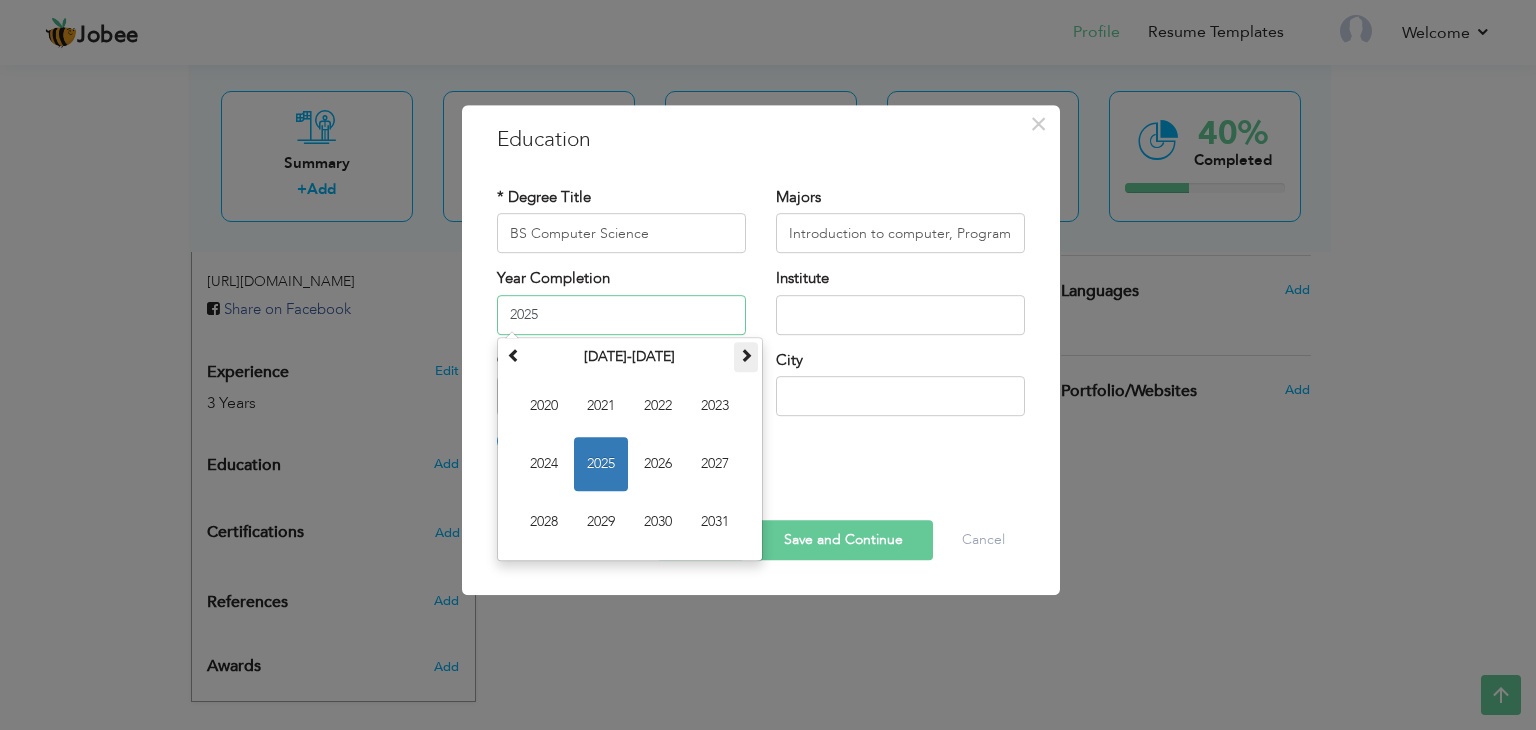click at bounding box center [746, 357] 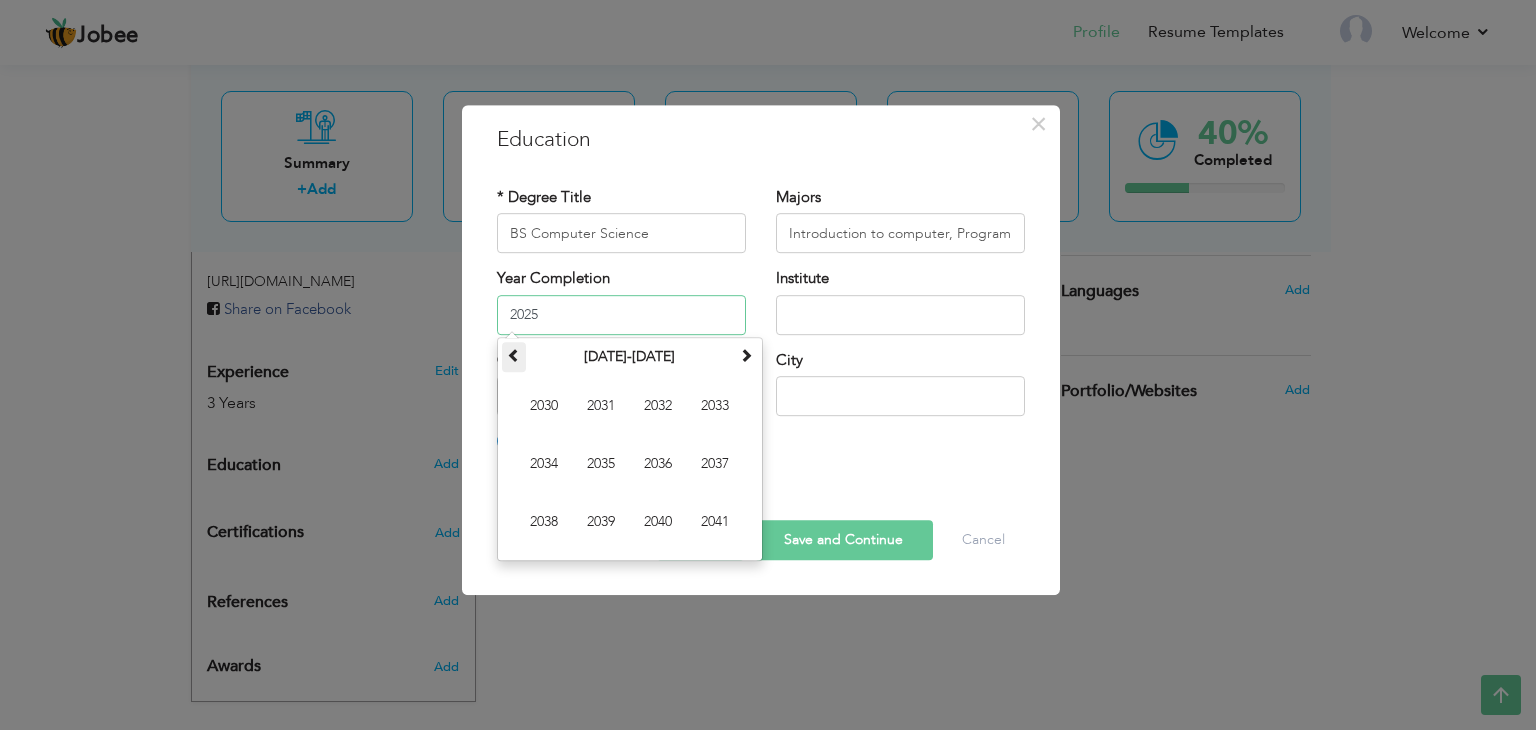 click at bounding box center (514, 357) 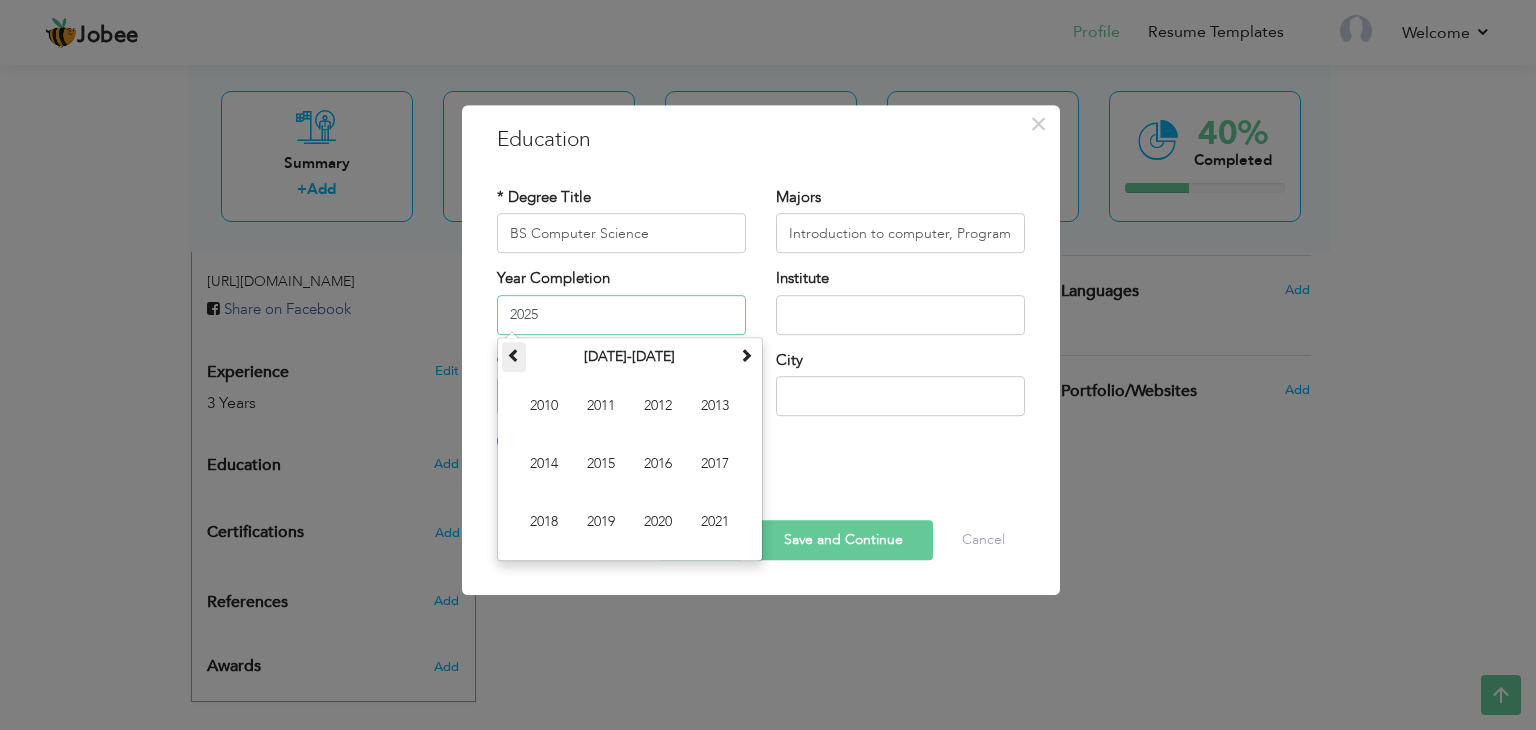 click at bounding box center (514, 357) 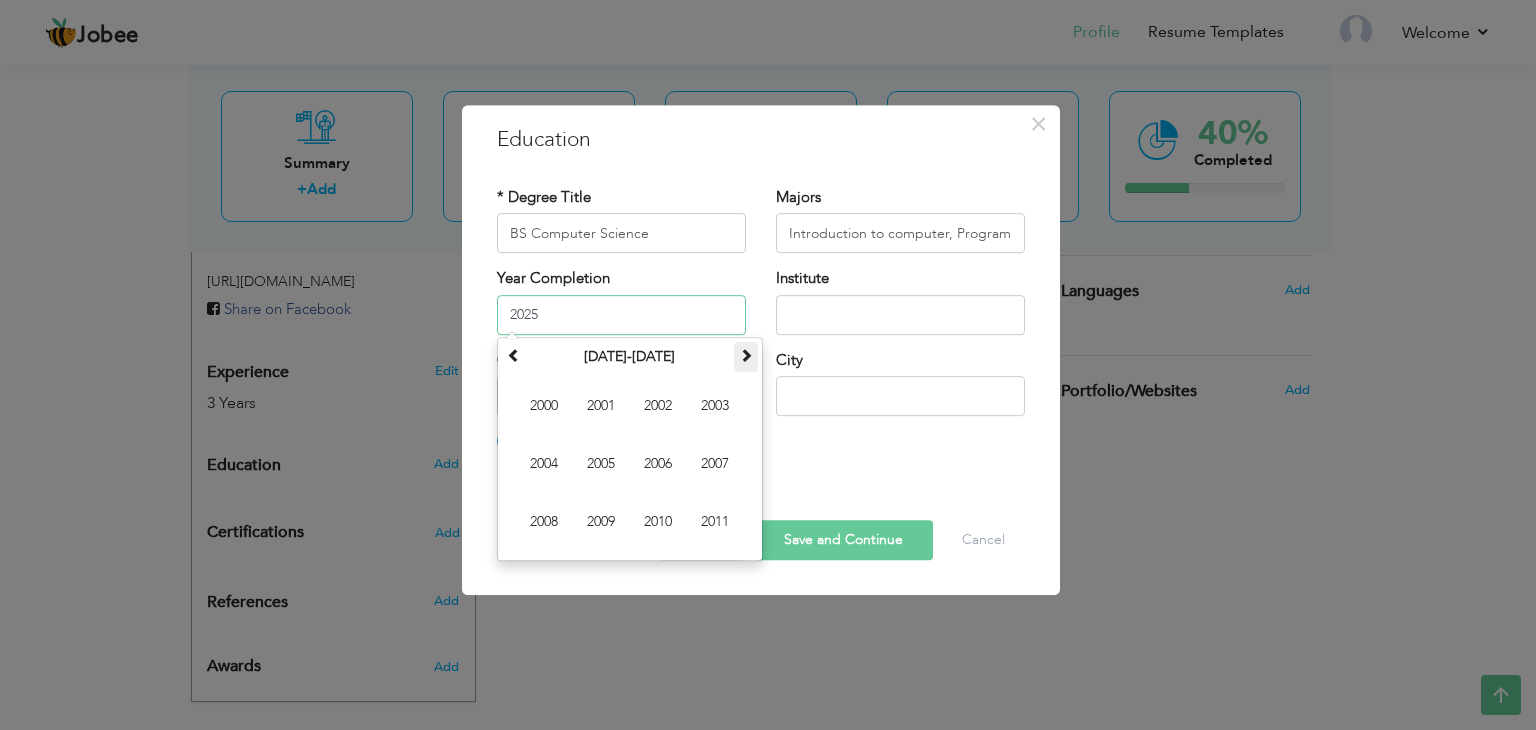 click at bounding box center (746, 355) 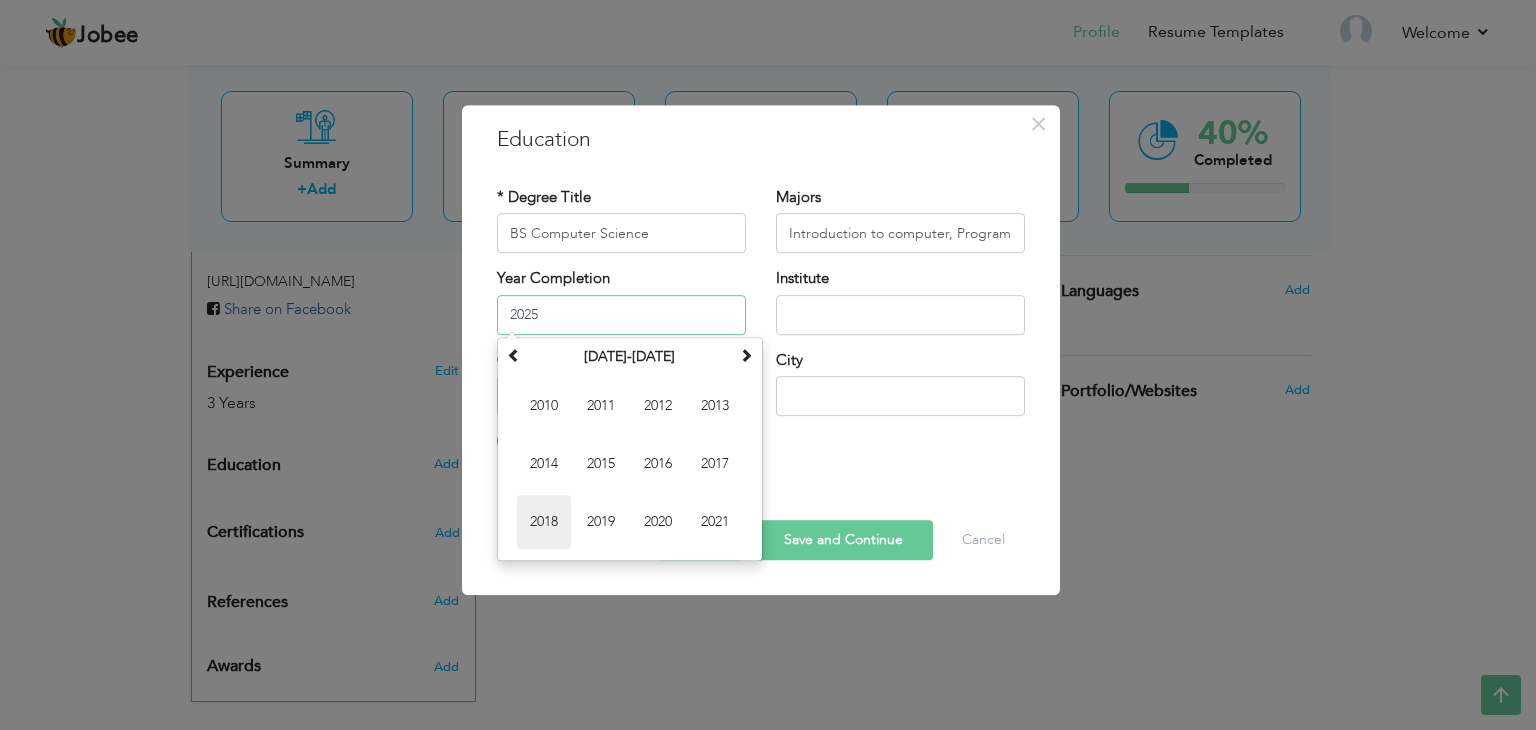click on "2018" at bounding box center (544, 522) 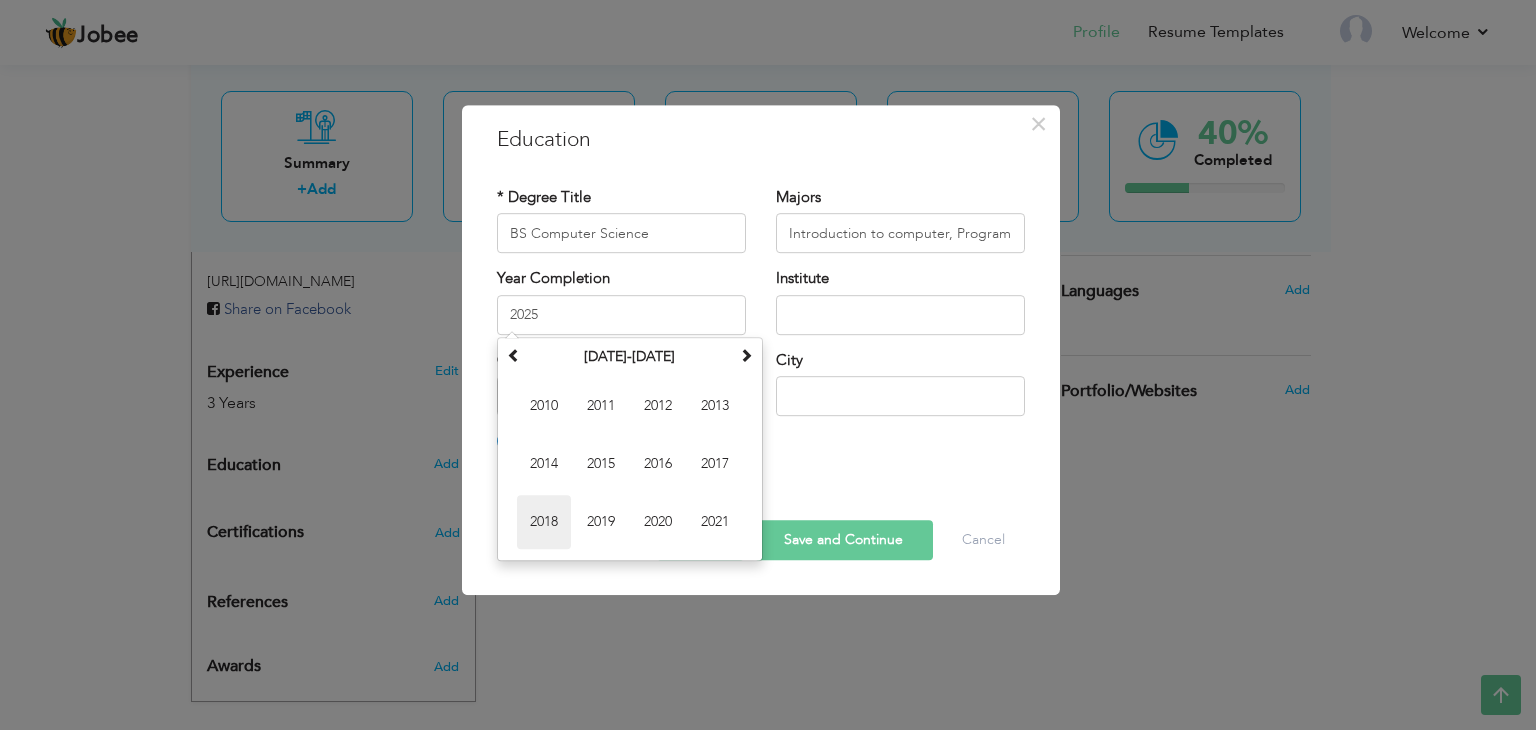 type on "2018" 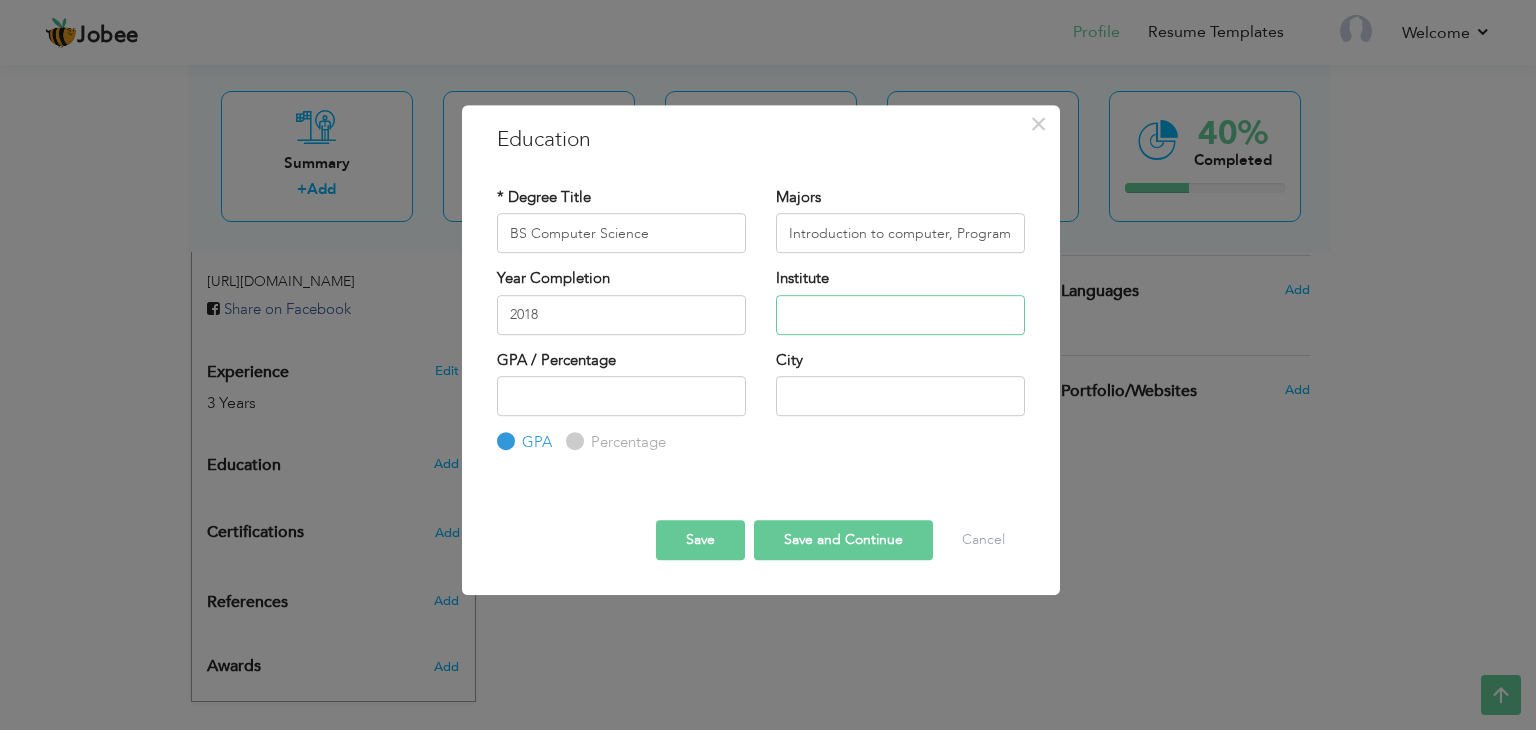 click at bounding box center [900, 315] 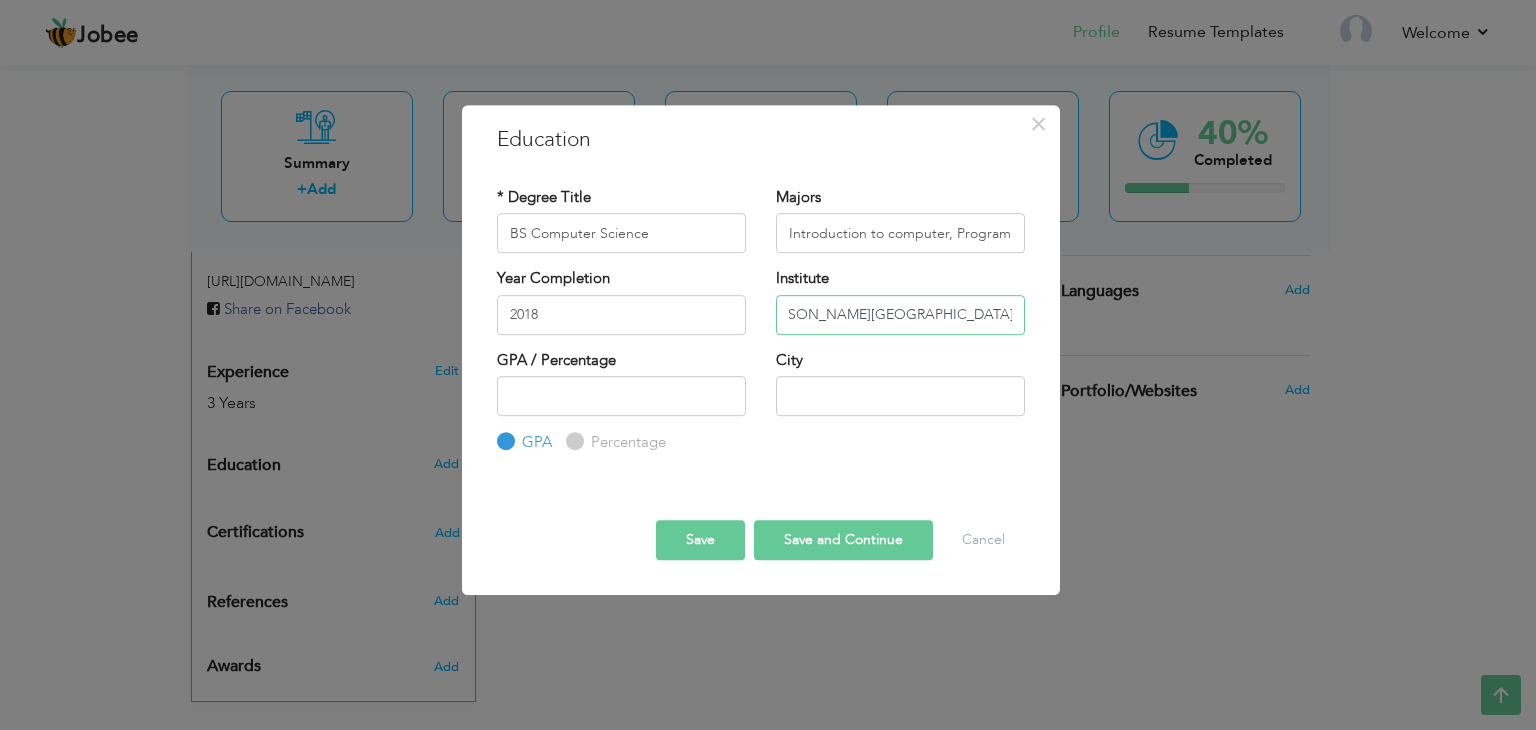 scroll, scrollTop: 0, scrollLeft: 36, axis: horizontal 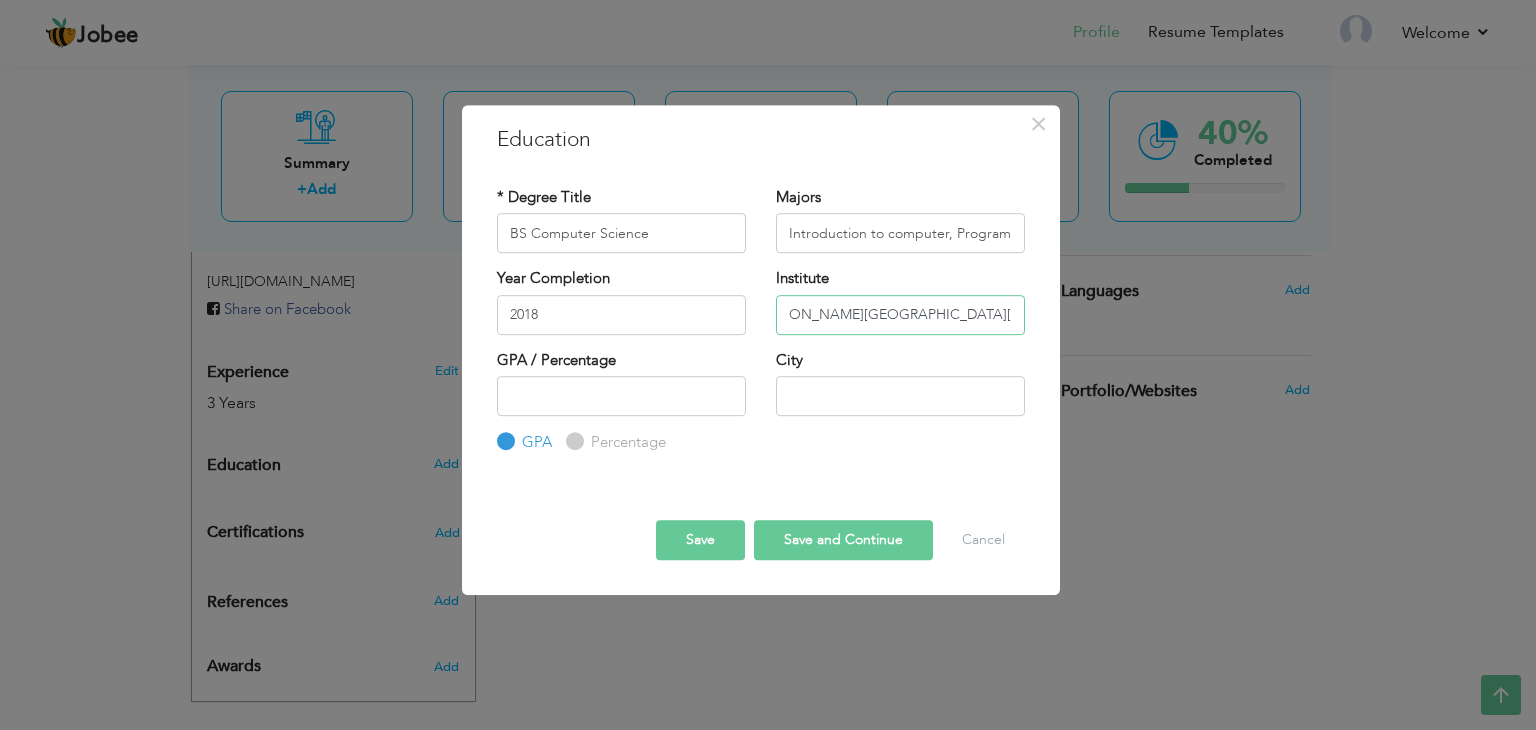 type on "[PERSON_NAME][GEOGRAPHIC_DATA][PERSON_NAME] Khairpur Sindh" 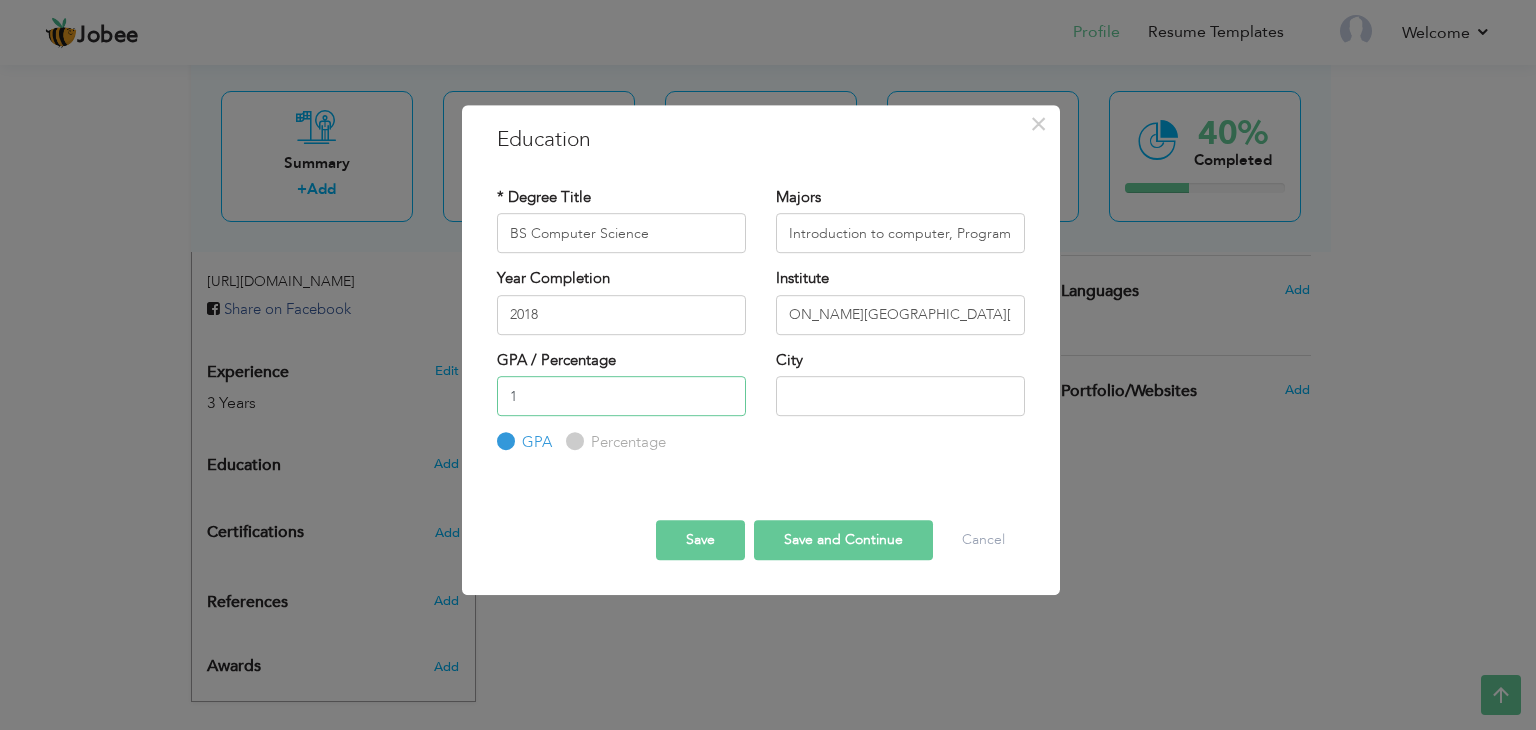 type on "1" 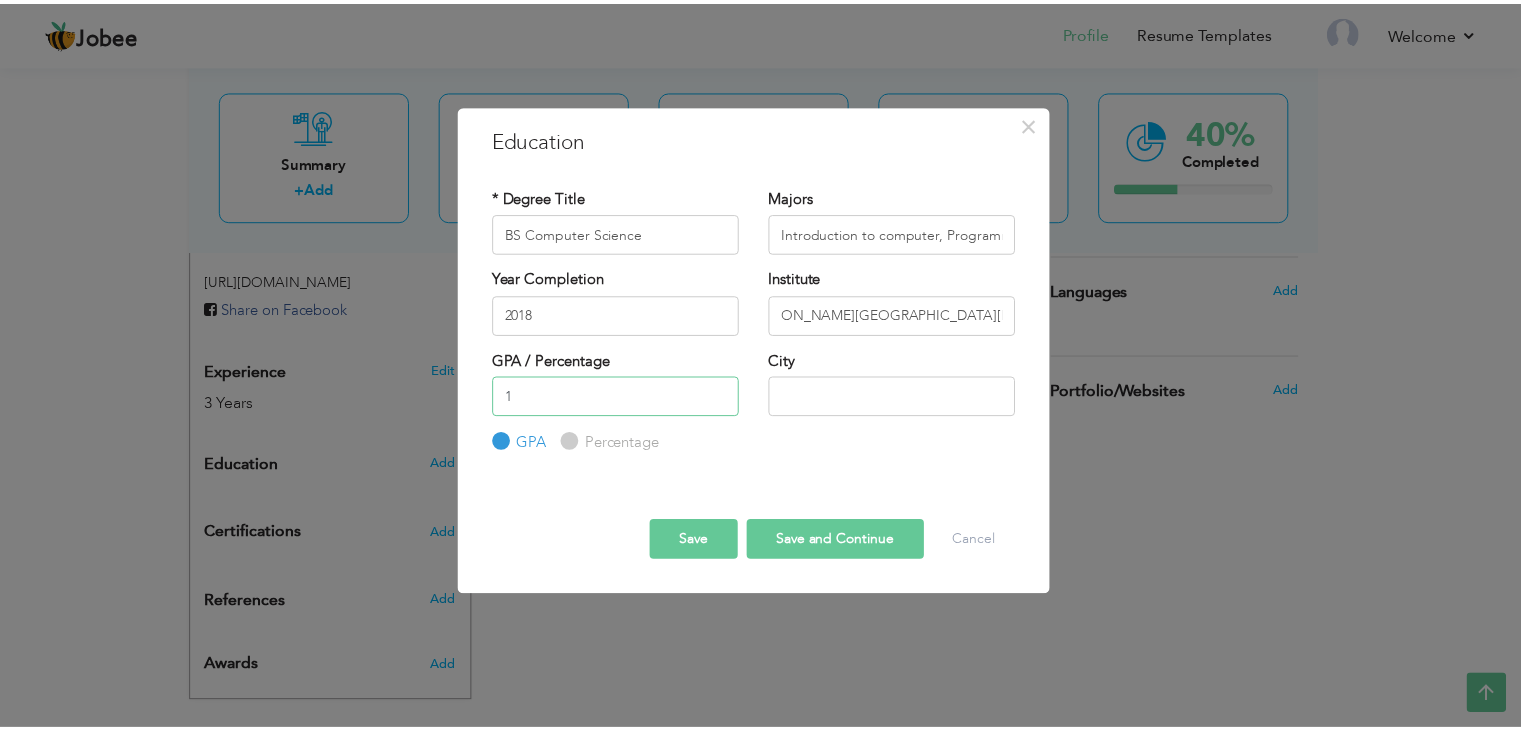 scroll, scrollTop: 0, scrollLeft: 0, axis: both 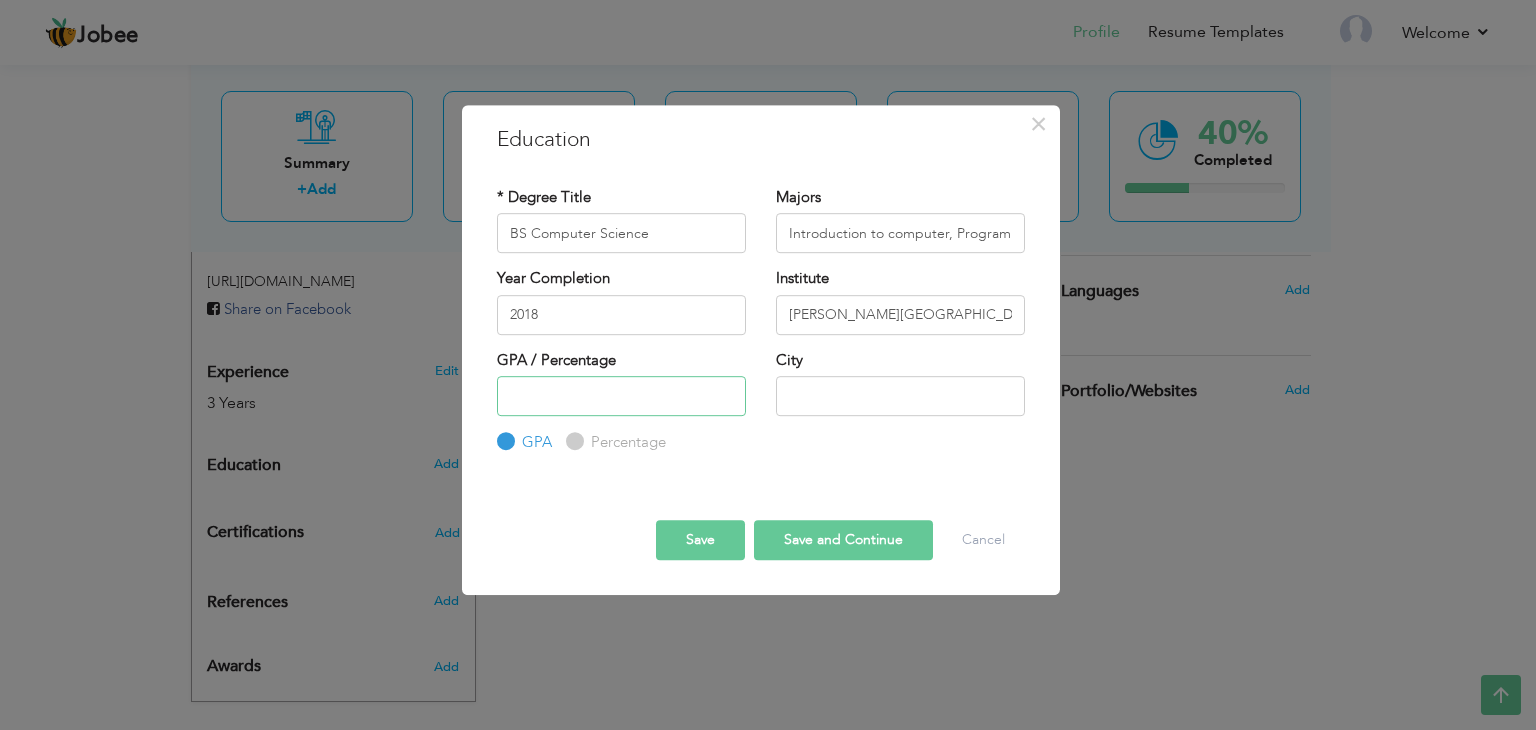 type 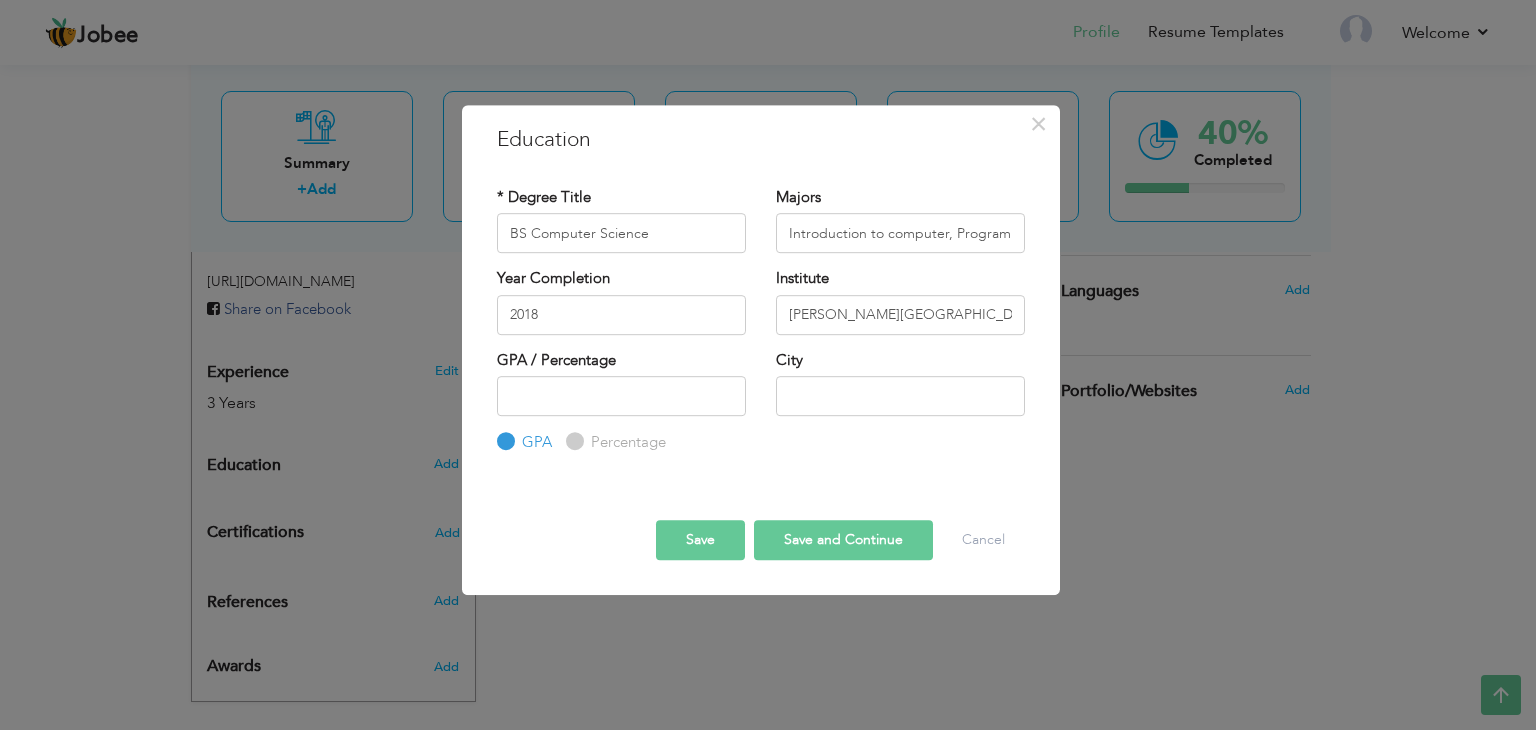 click on "Percentage" at bounding box center (572, 442) 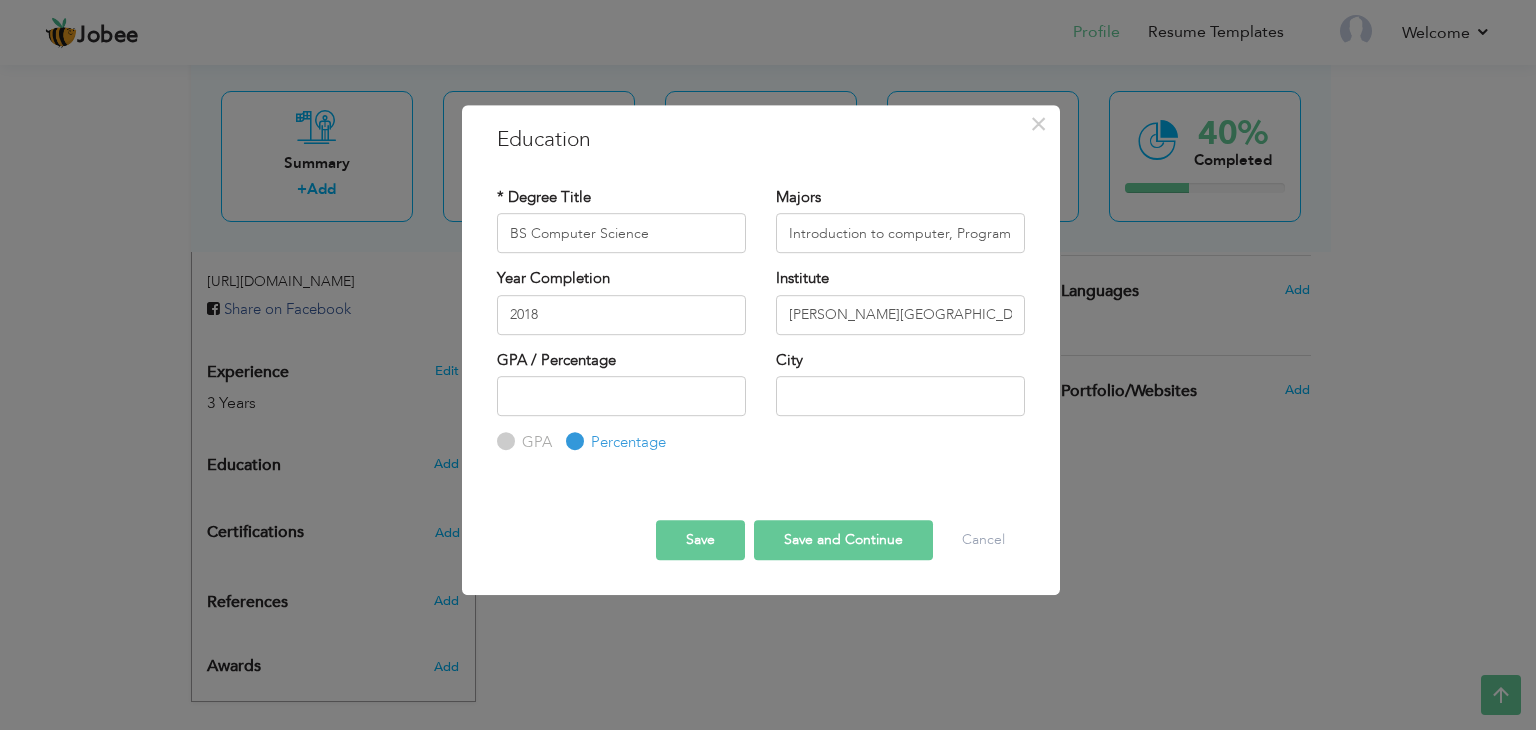 click on "GPA" at bounding box center [534, 442] 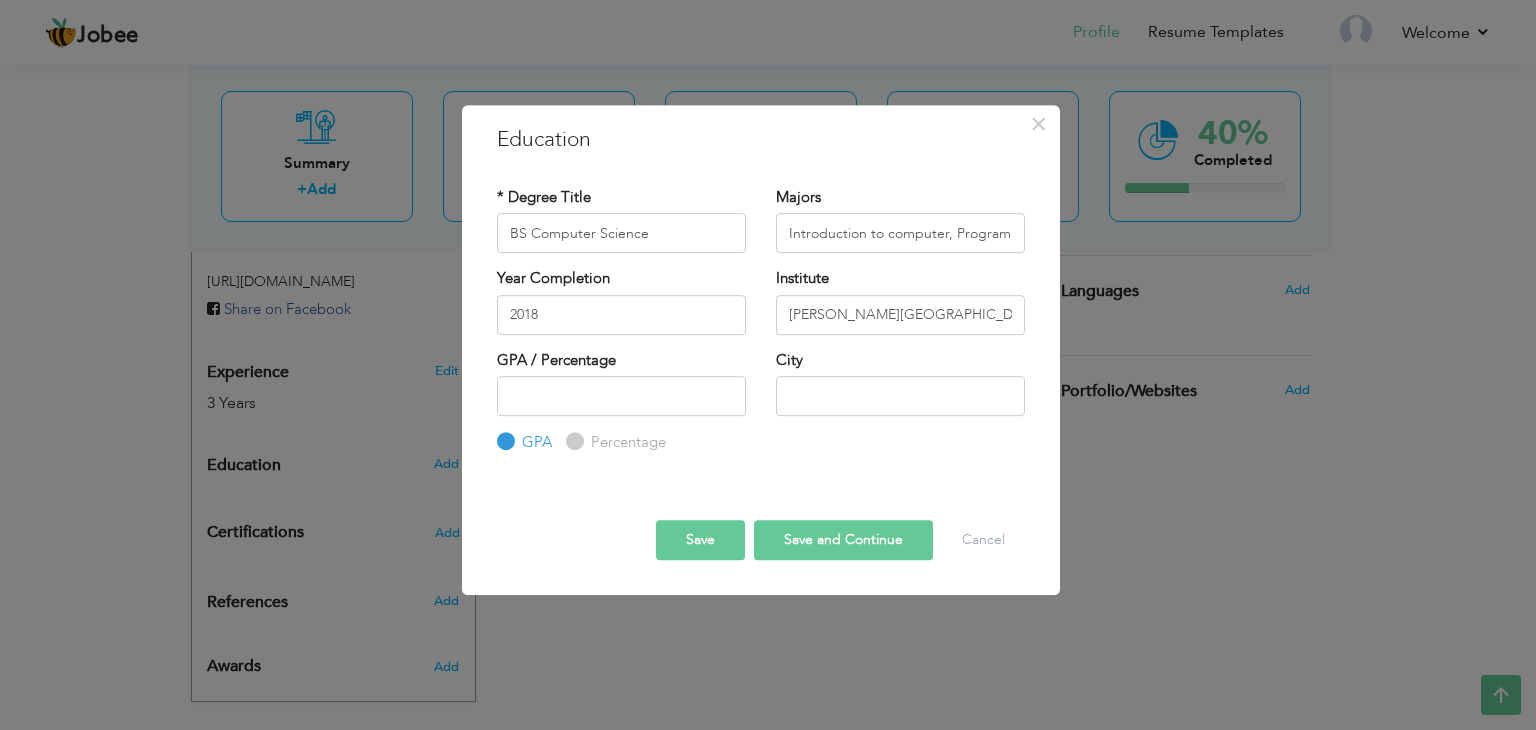 click on "Percentage" at bounding box center (626, 442) 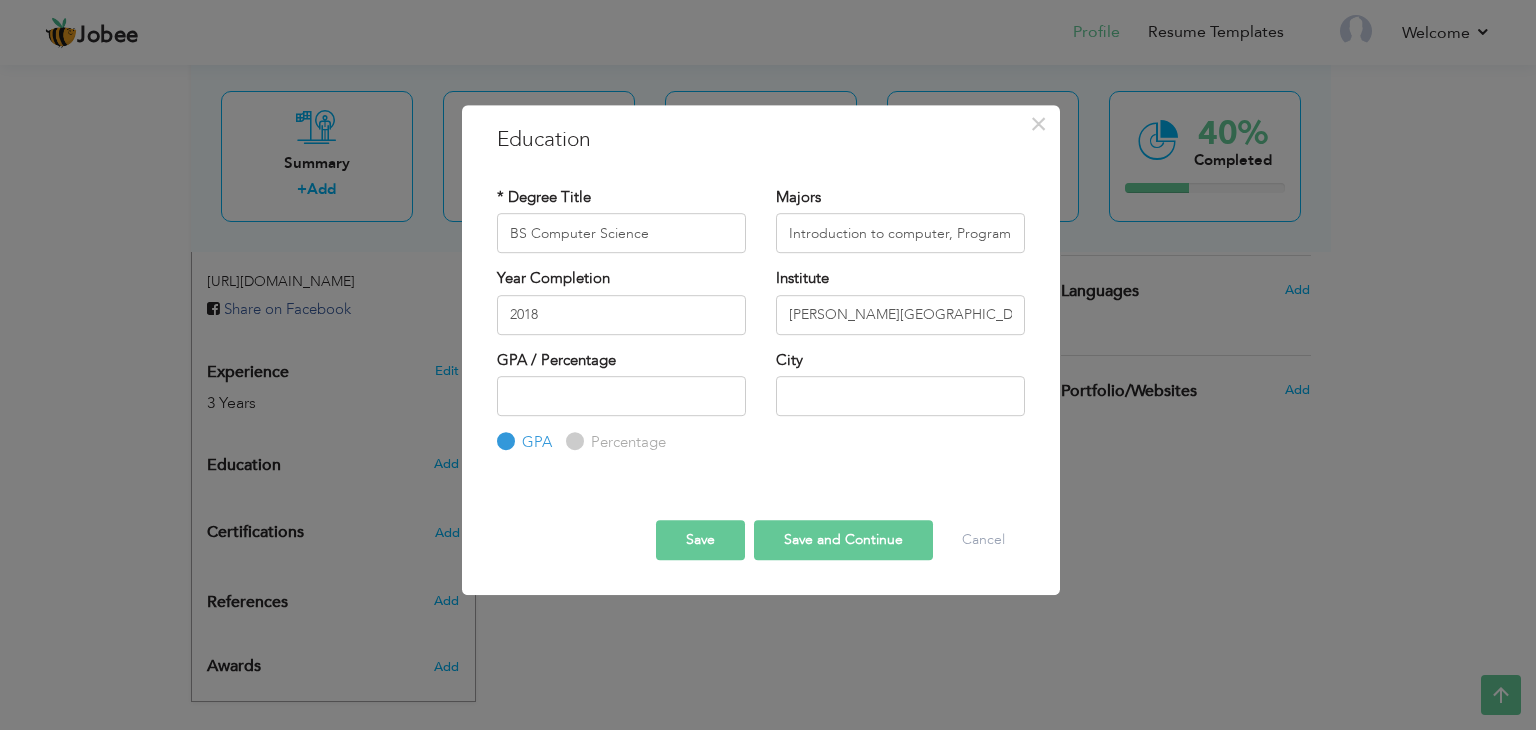 click on "Percentage" at bounding box center (572, 442) 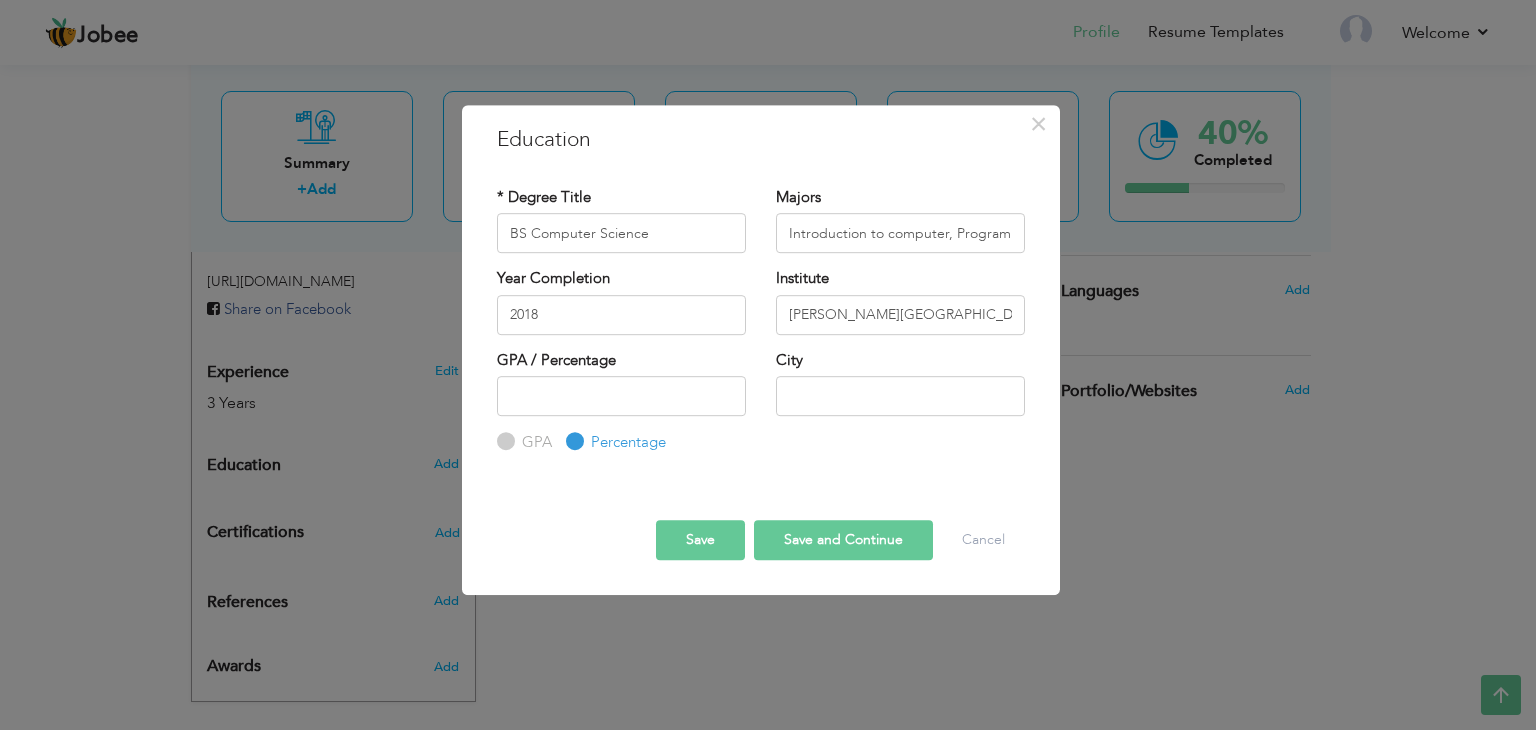 click on "GPA" at bounding box center [534, 442] 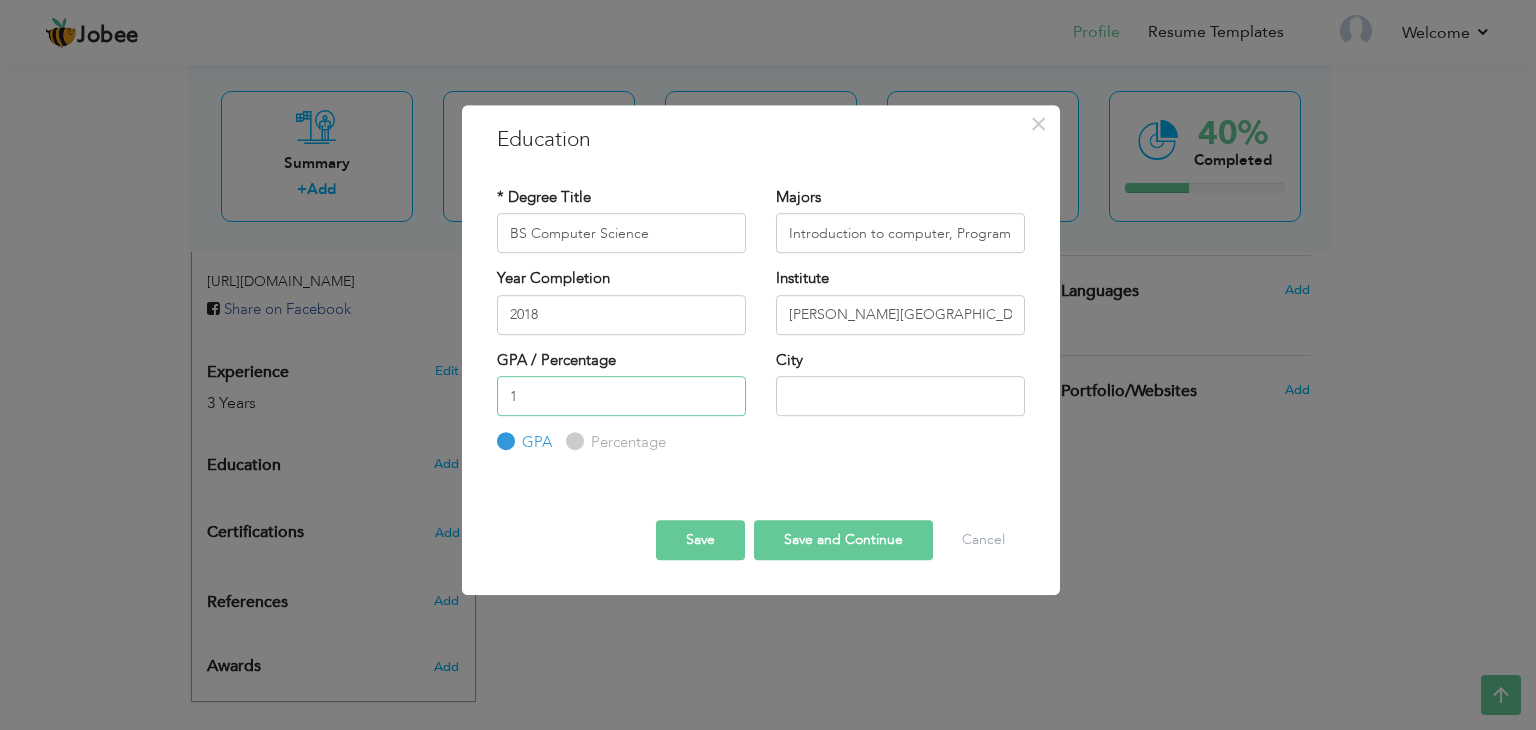 type on "1" 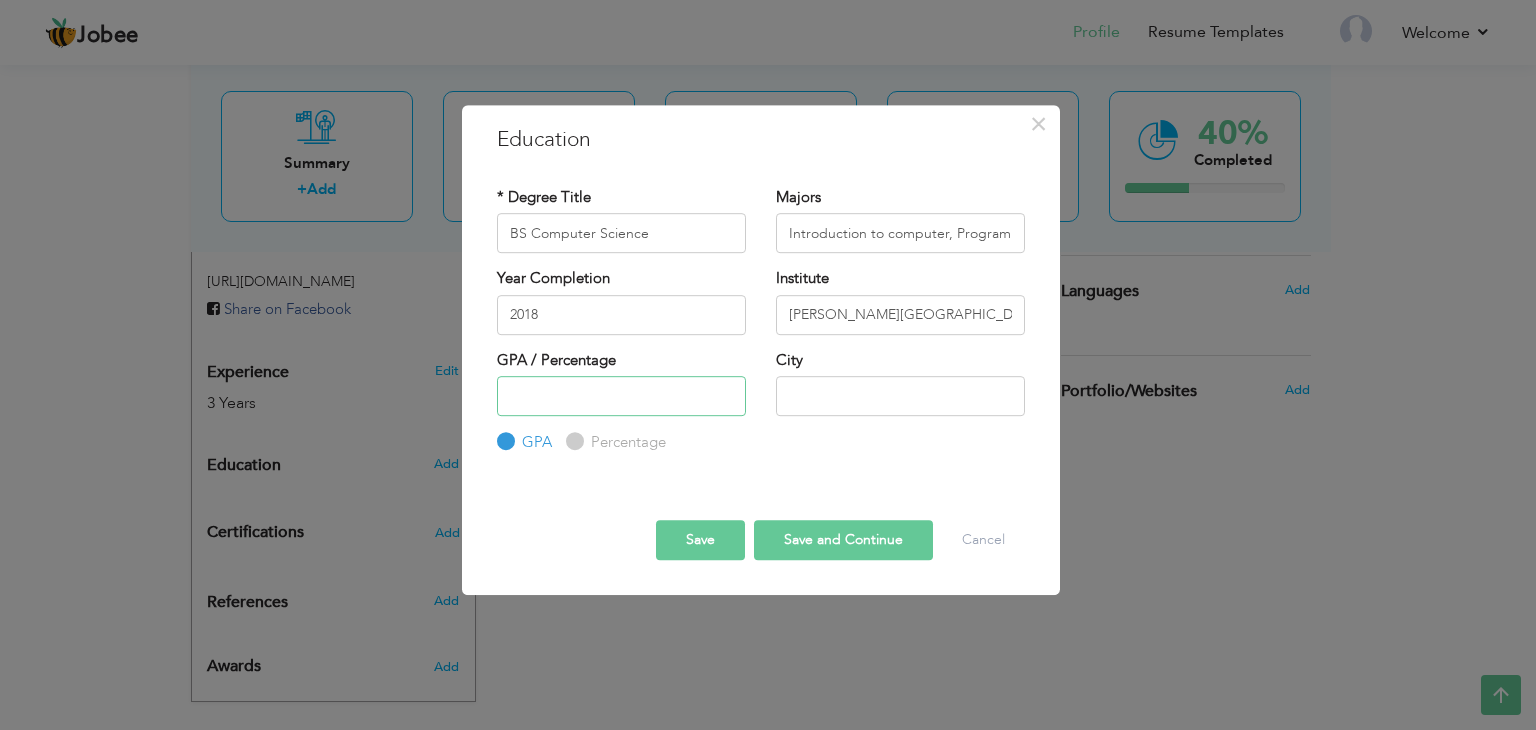 type on "4" 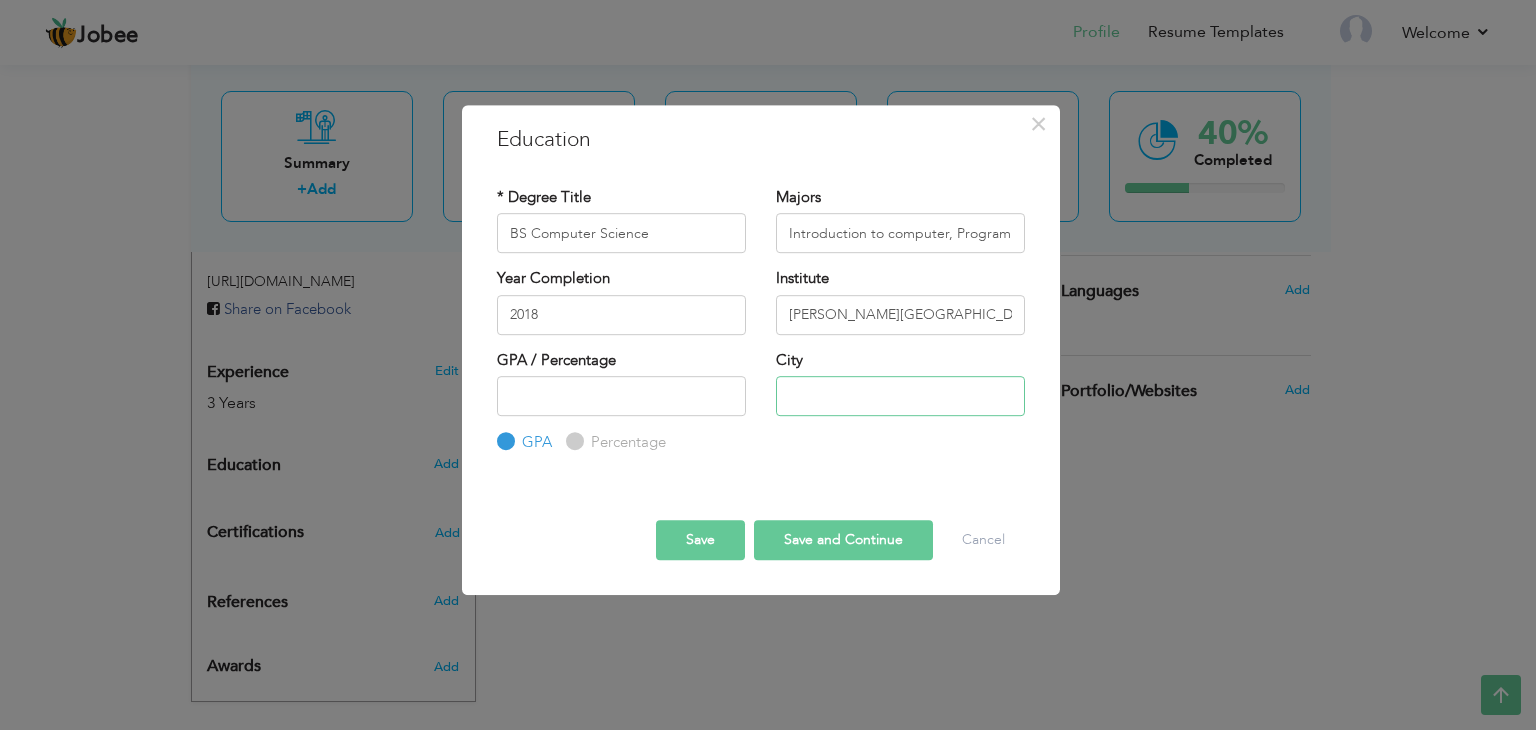 click at bounding box center (900, 396) 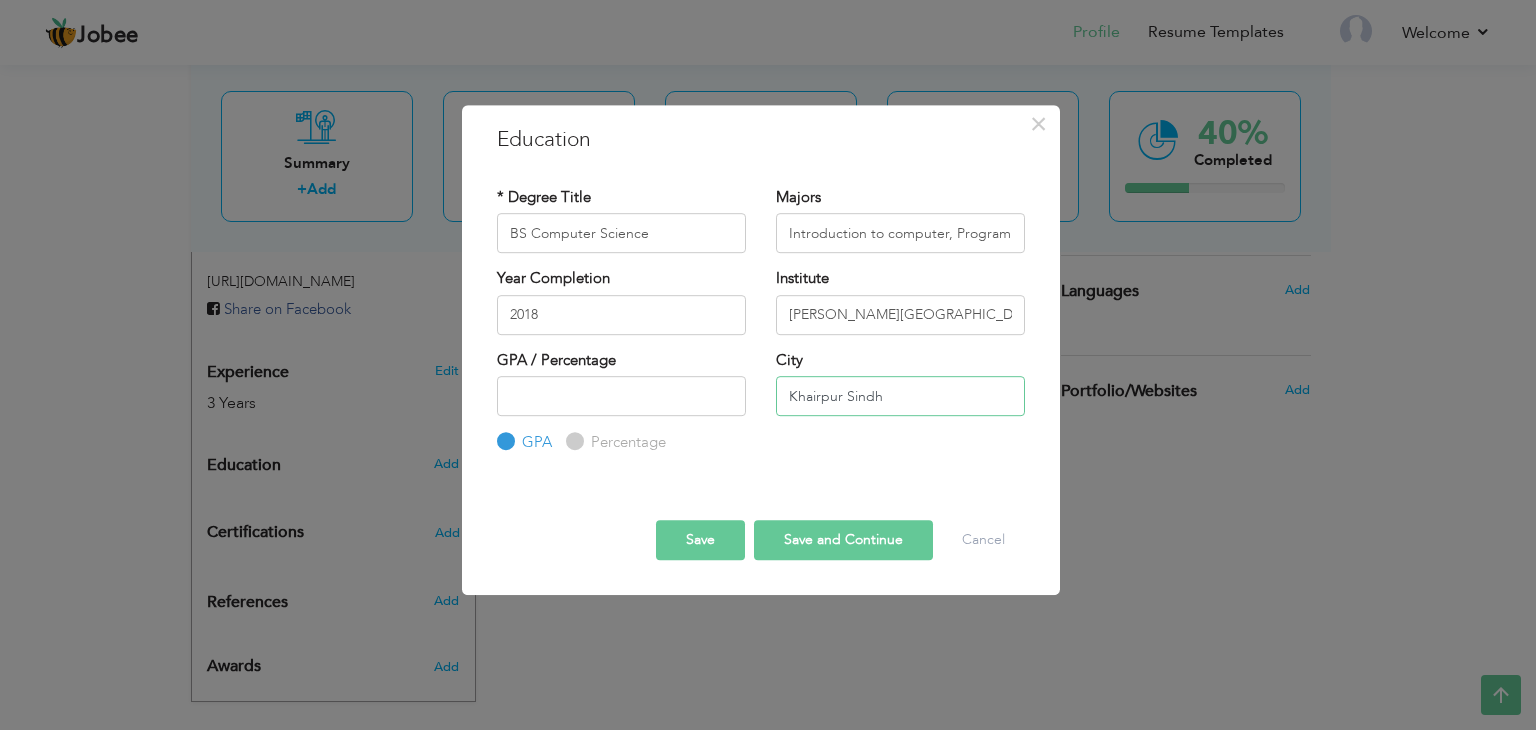 type on "Khairpur Sindh" 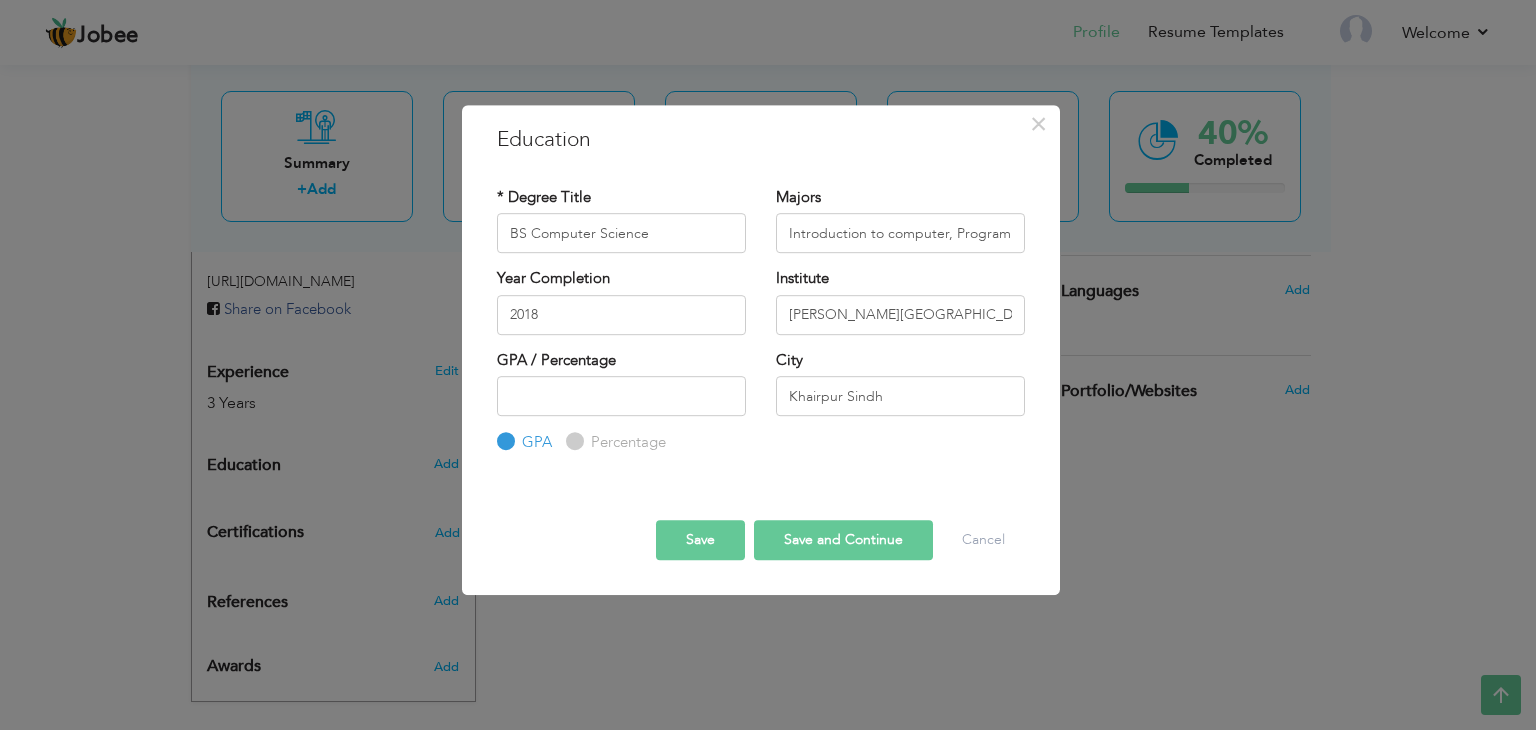 click on "GPA / Percentage
GPA
Percentage" at bounding box center [621, 363] 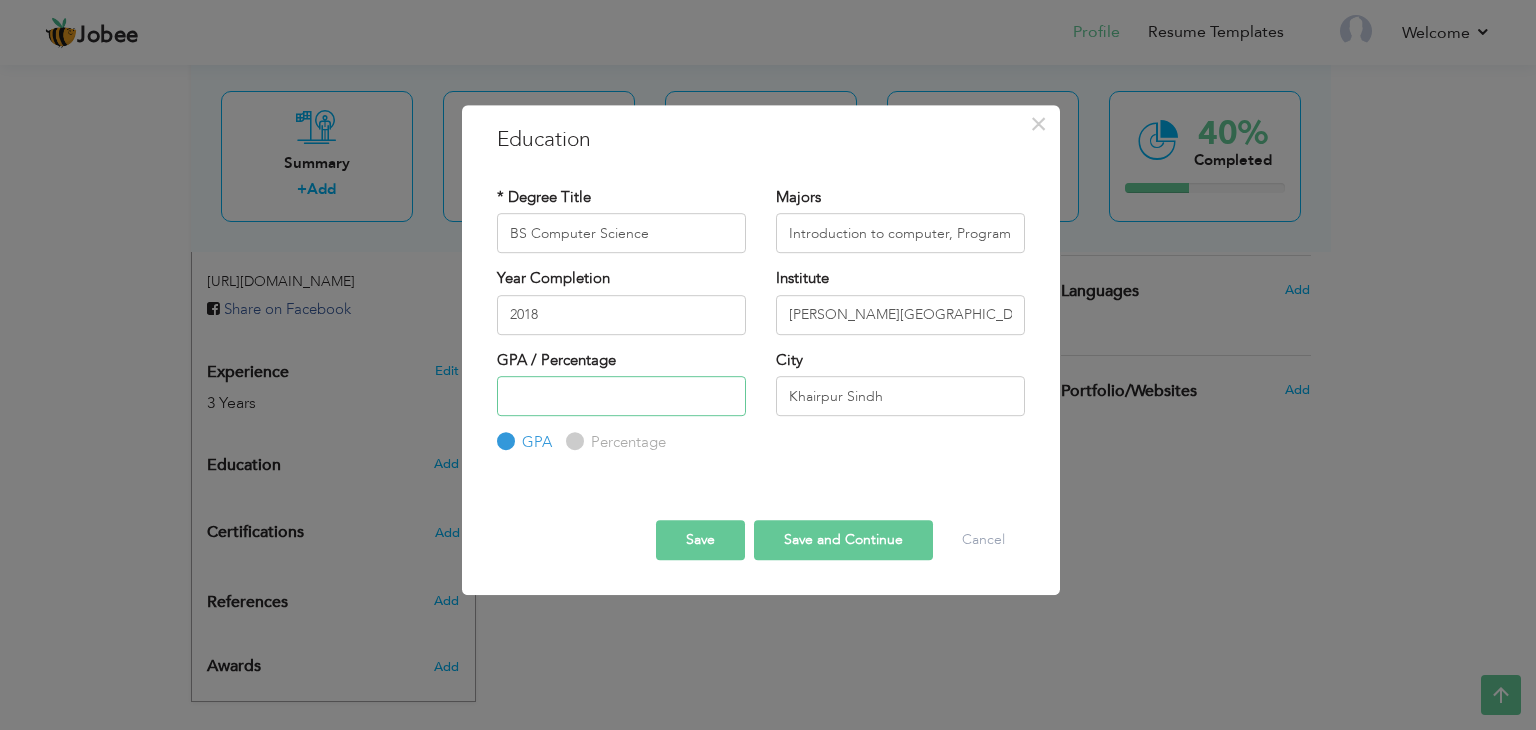 click at bounding box center (621, 396) 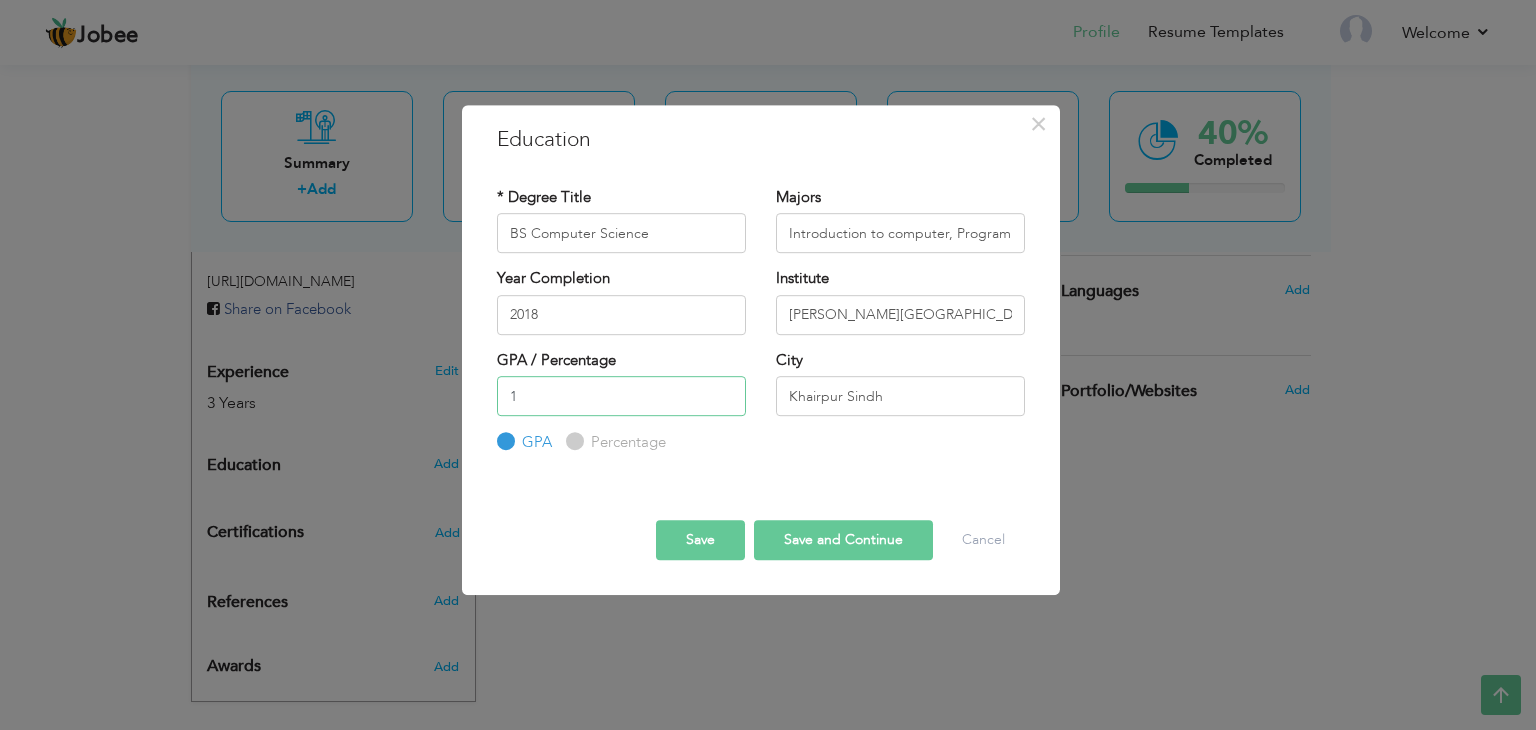 click on "1" at bounding box center (621, 396) 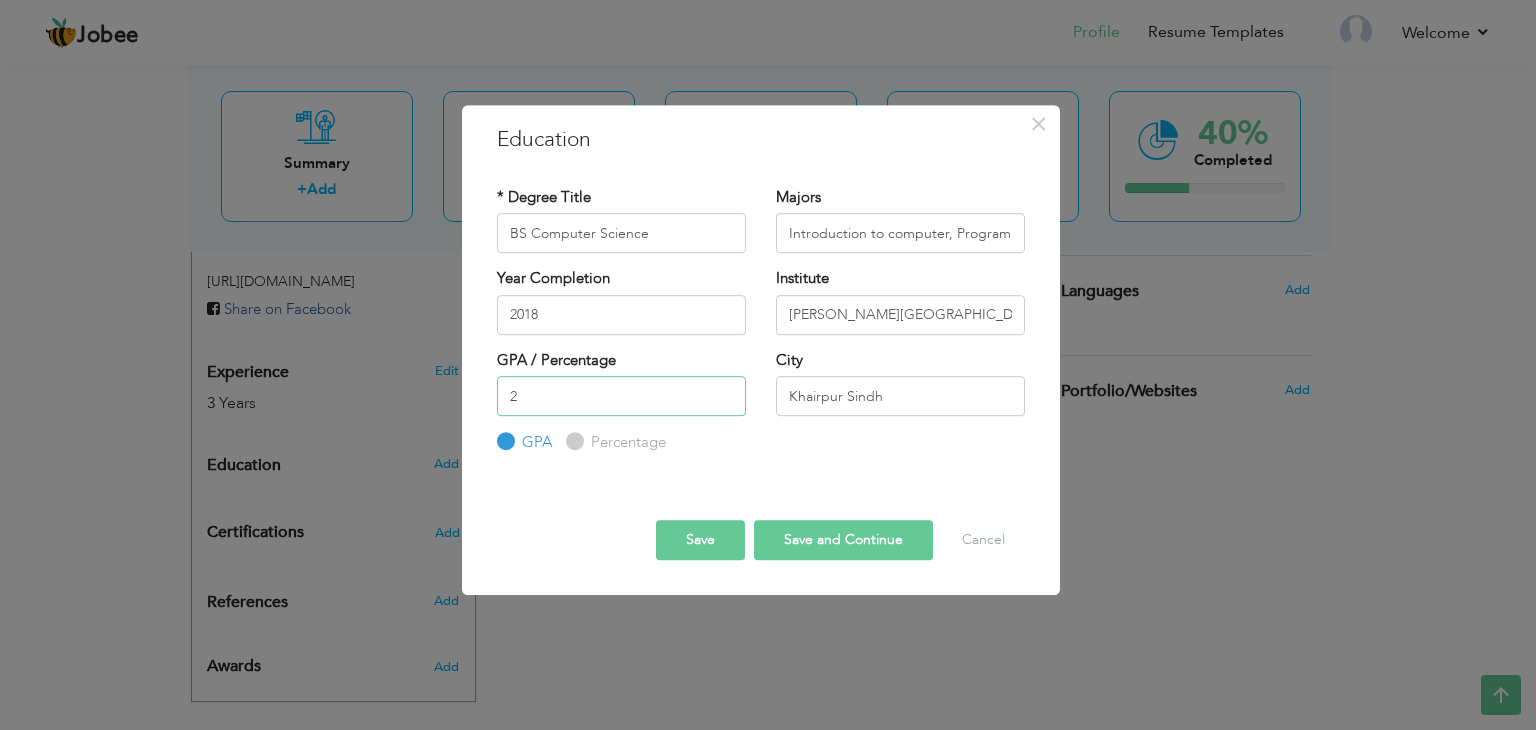click on "2" at bounding box center [621, 396] 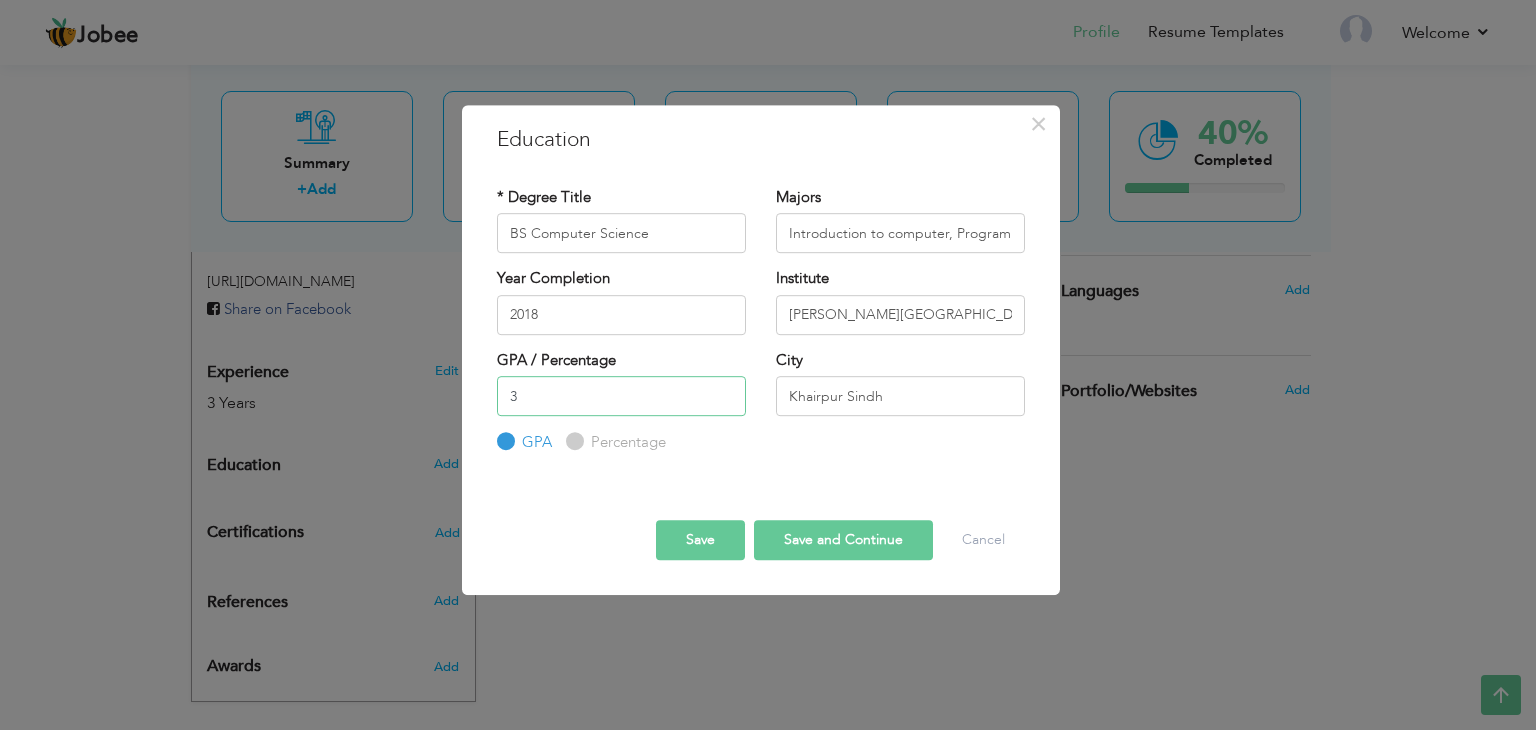 type on "3" 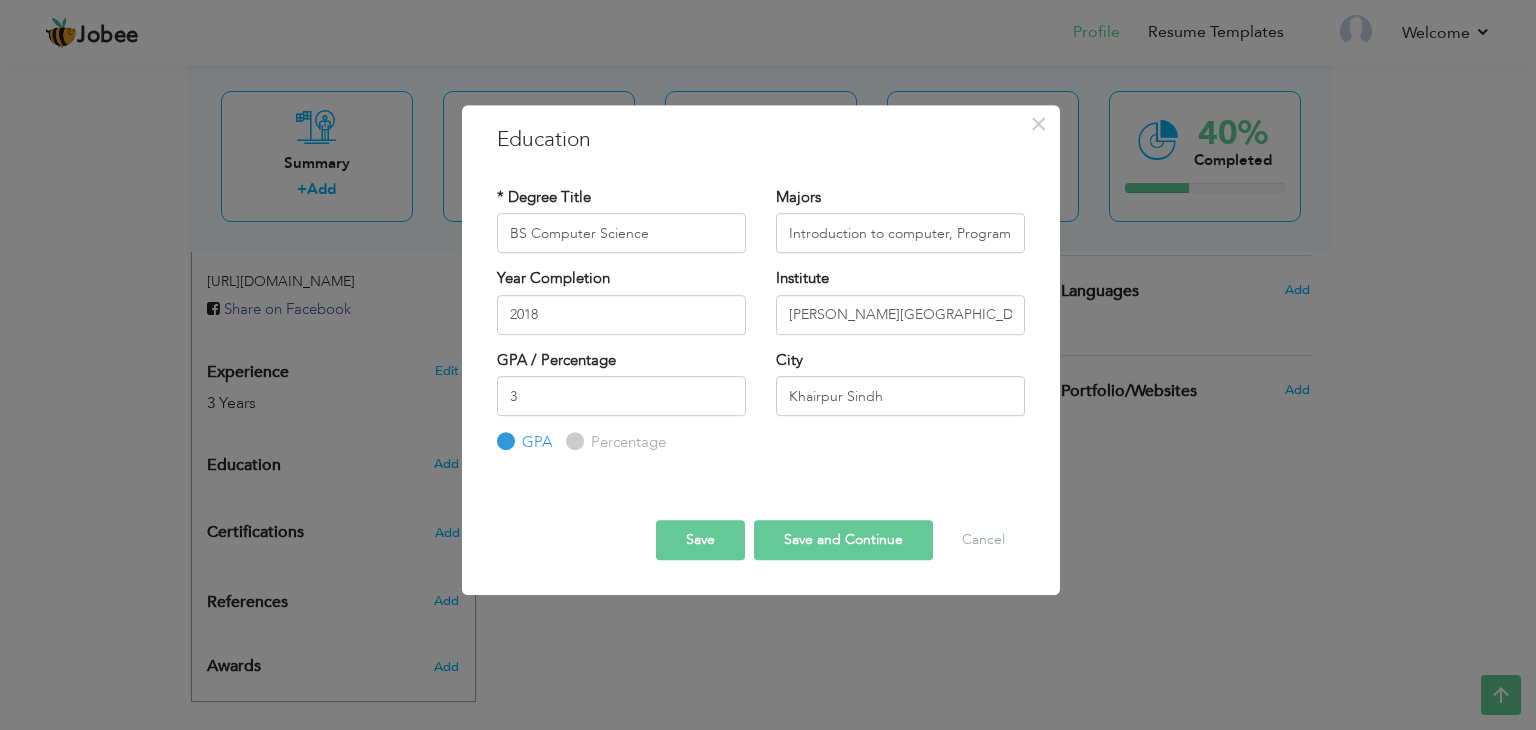 drag, startPoint x: 732, startPoint y: 544, endPoint x: 744, endPoint y: 449, distance: 95.7549 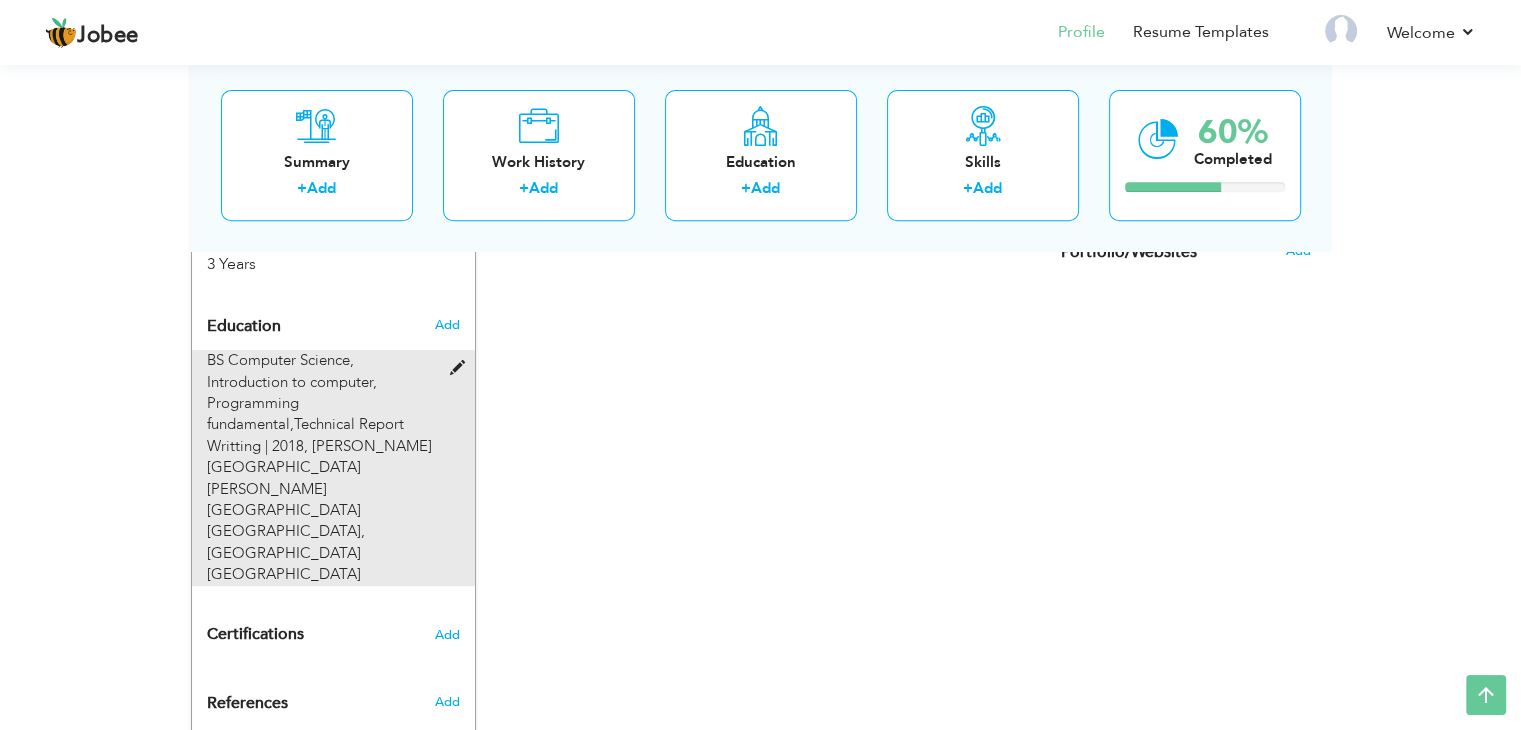 scroll, scrollTop: 836, scrollLeft: 0, axis: vertical 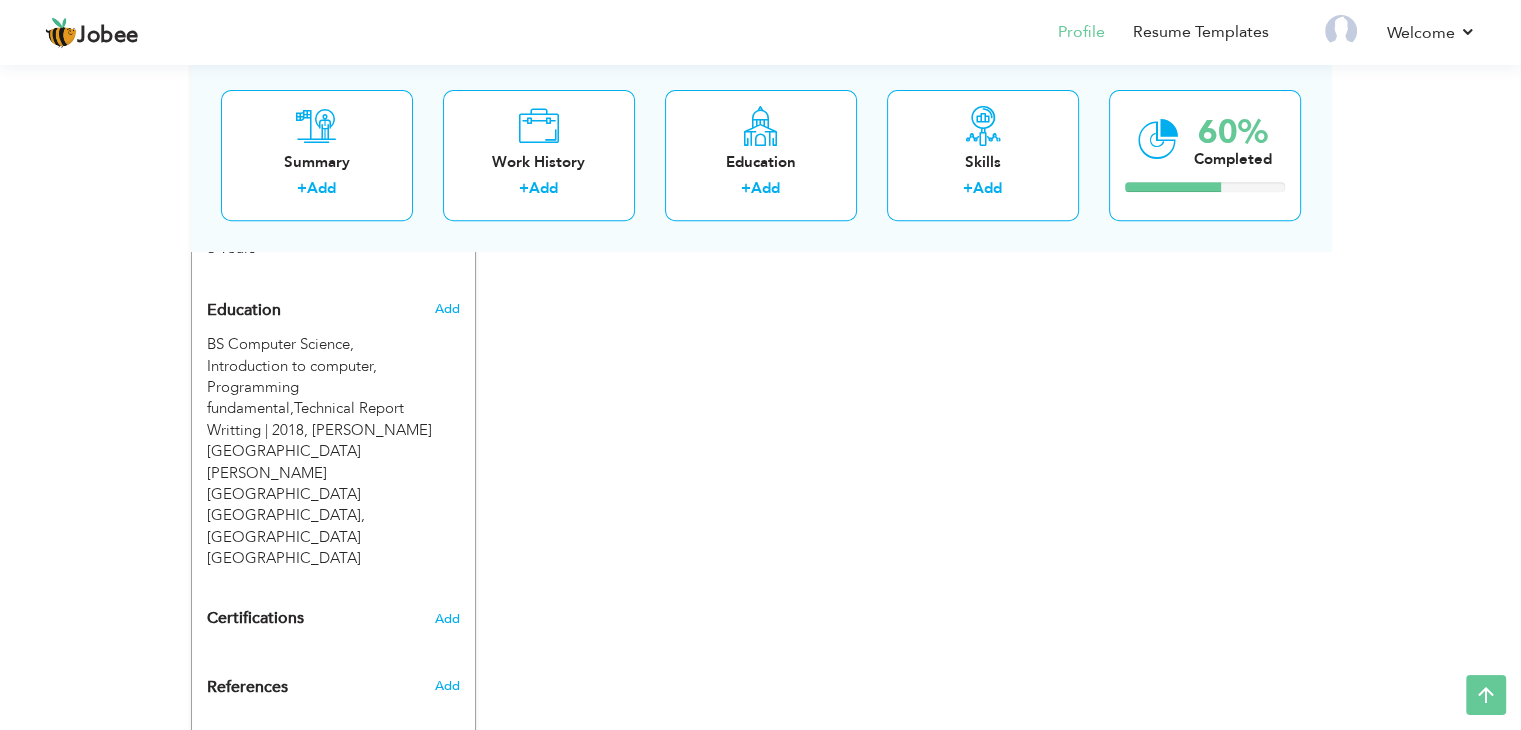 click on "Add" at bounding box center (450, 686) 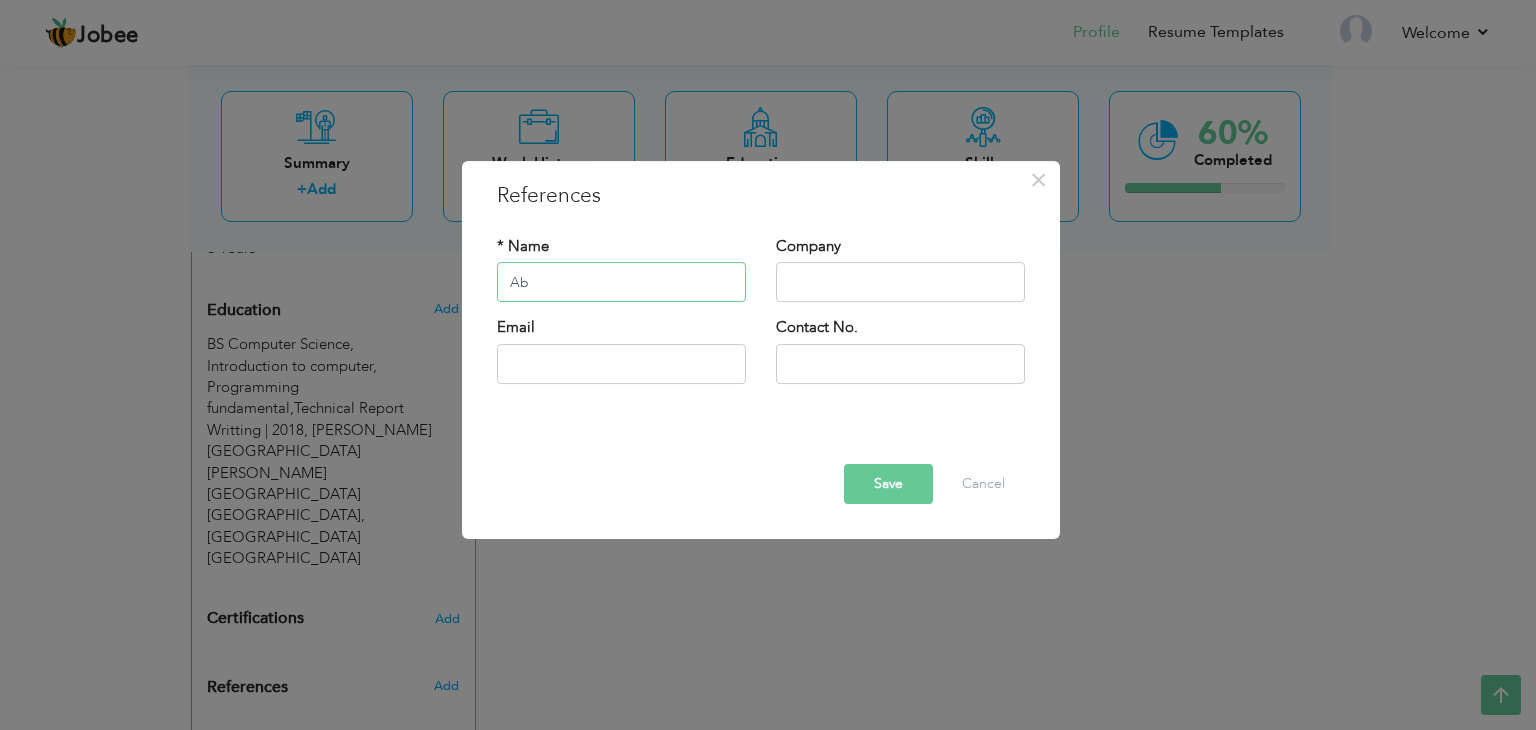 type on "A" 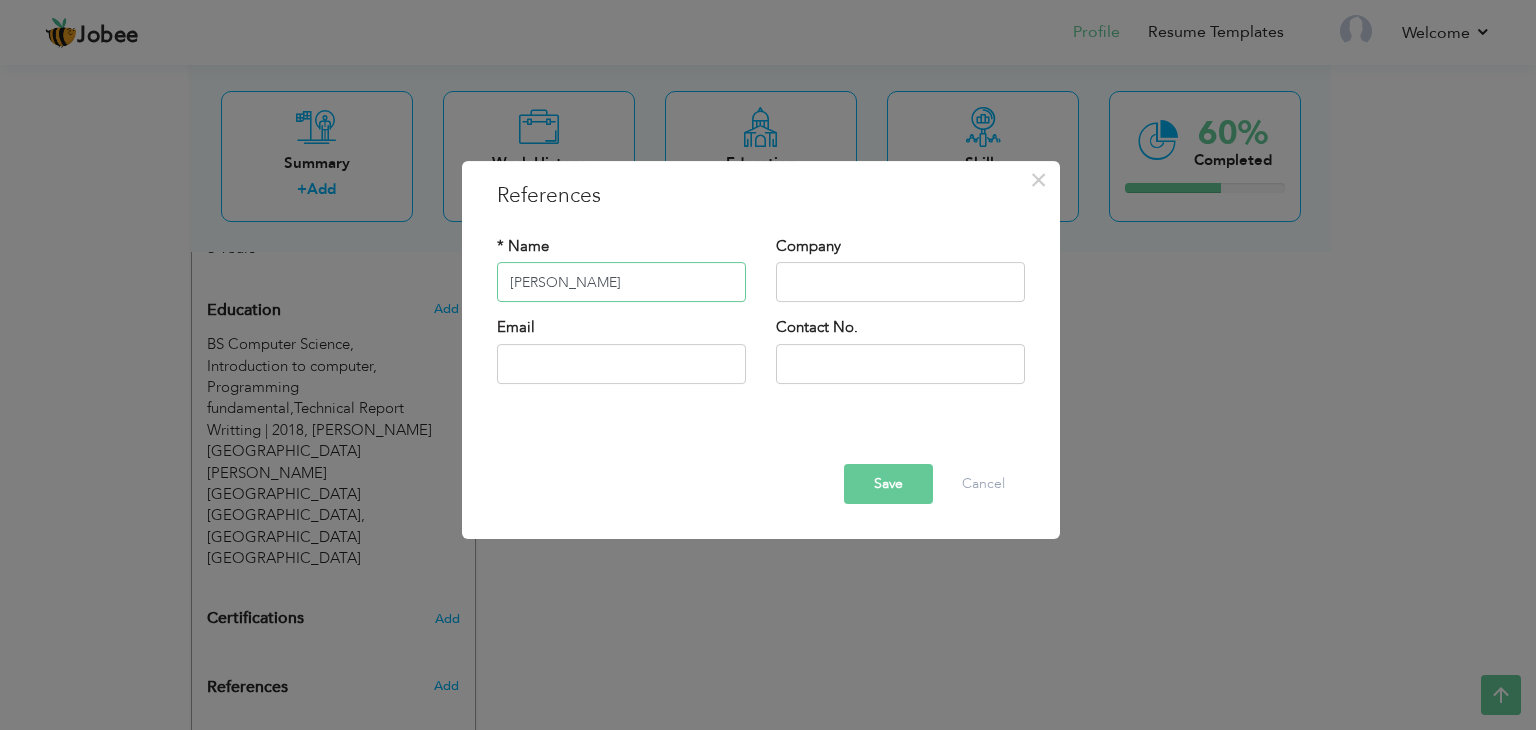 type on "Naeem Channa" 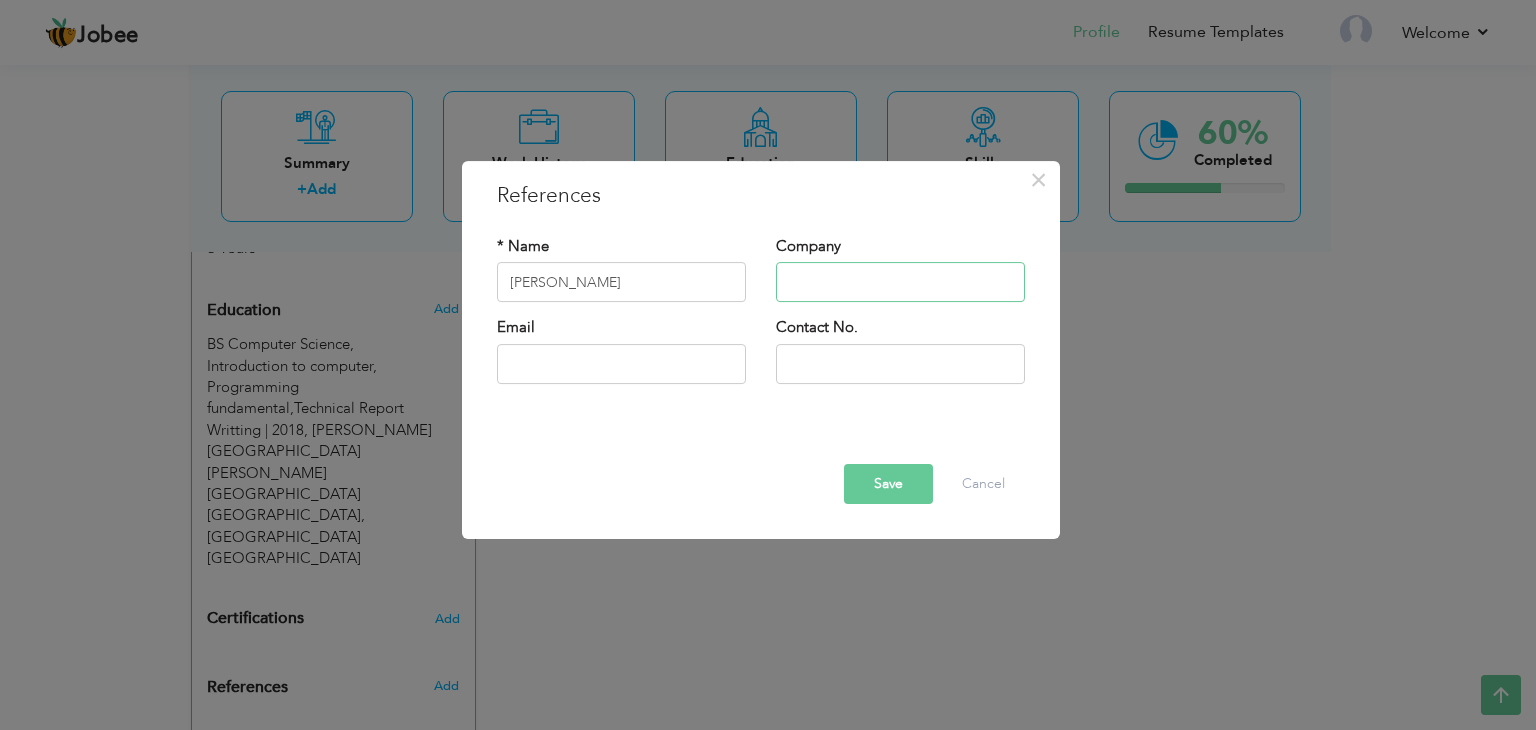 type on "M" 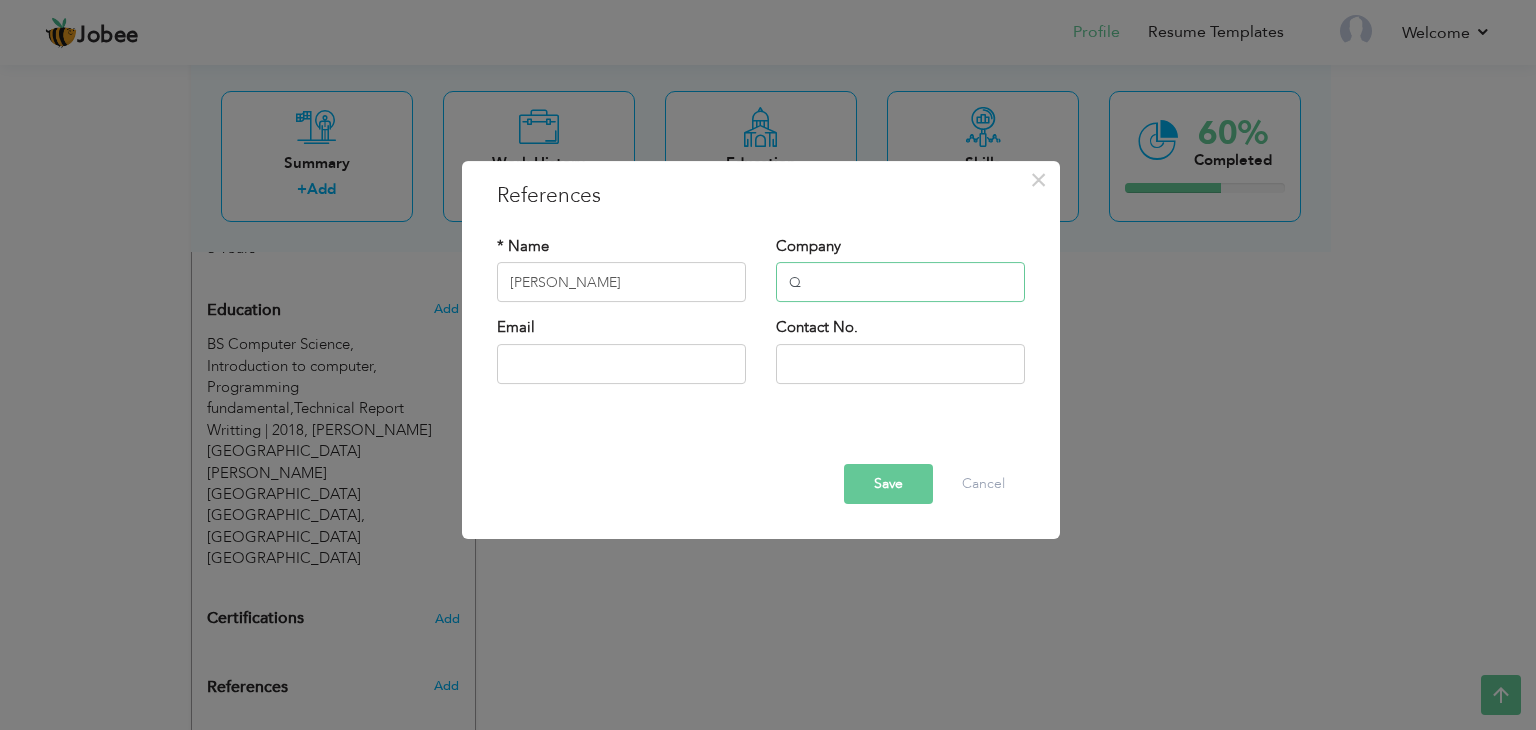 type on "Q" 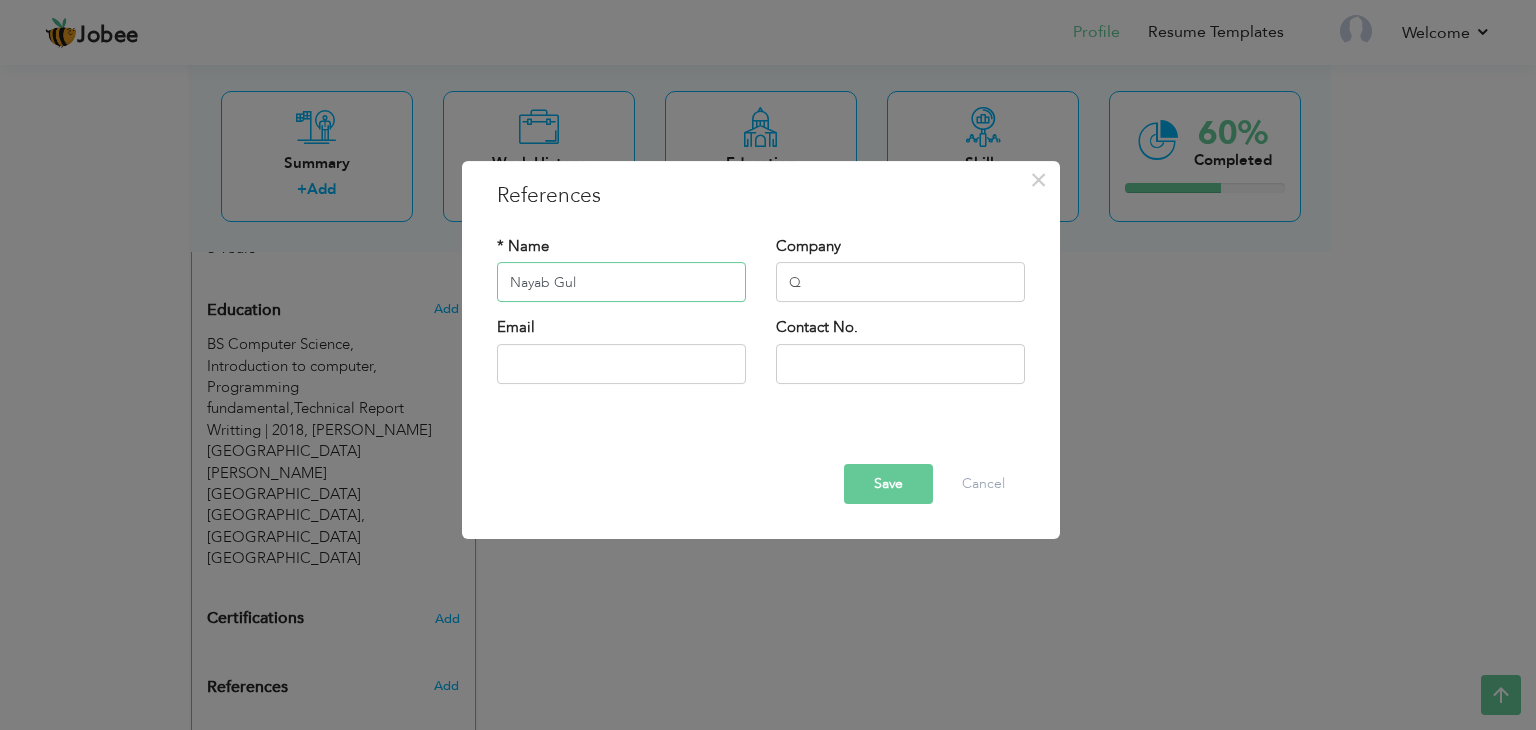 type on "Nayab Gul" 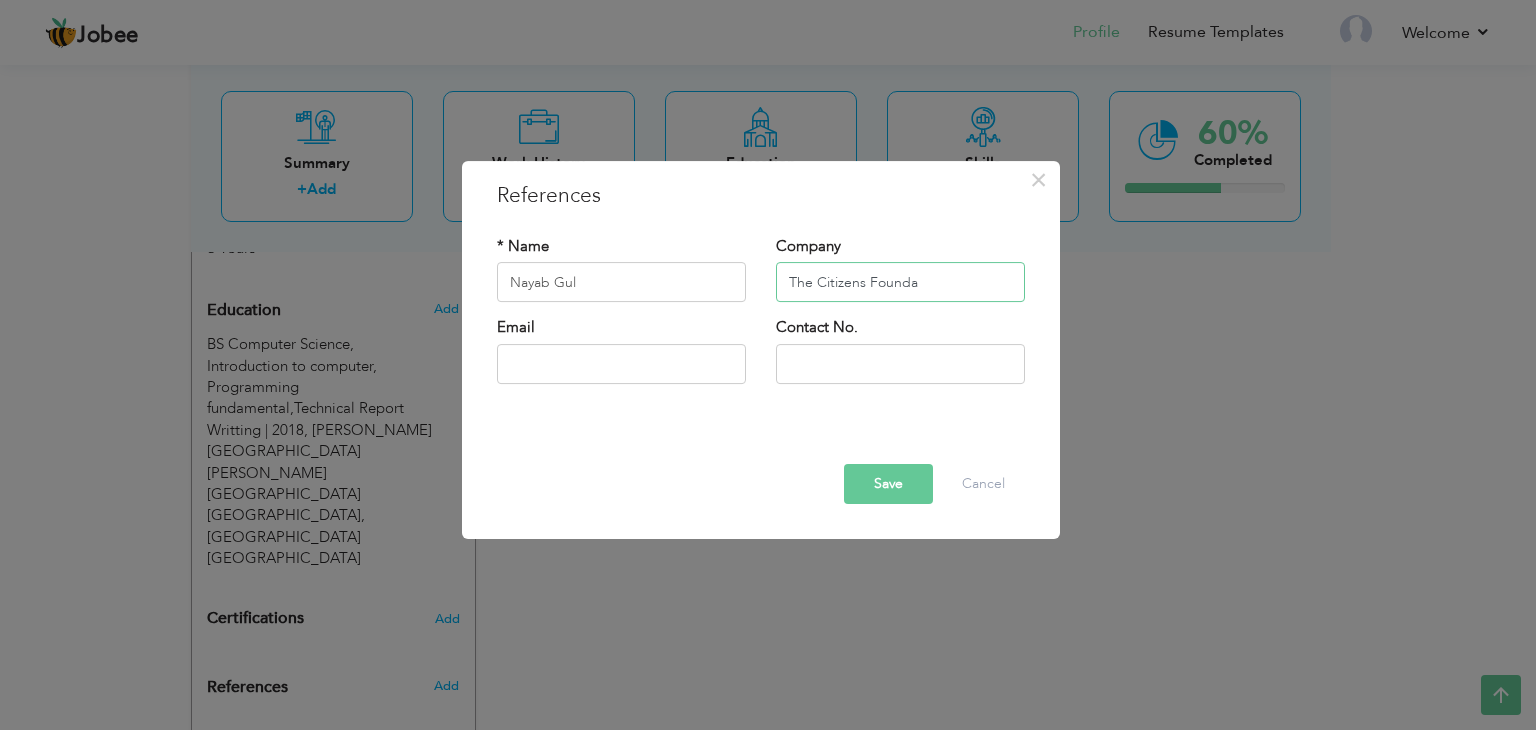 type on "The Citizens Founda" 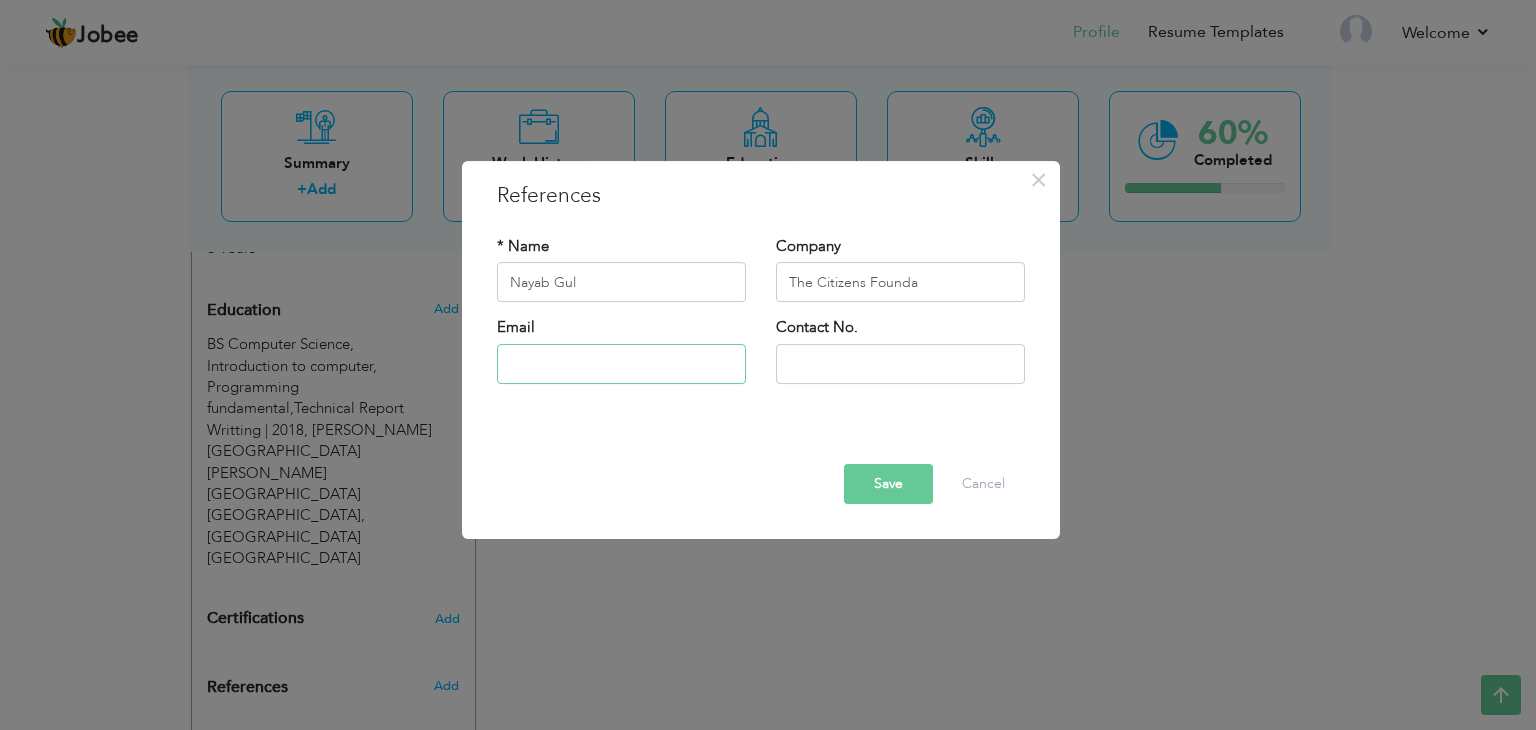 click at bounding box center [621, 364] 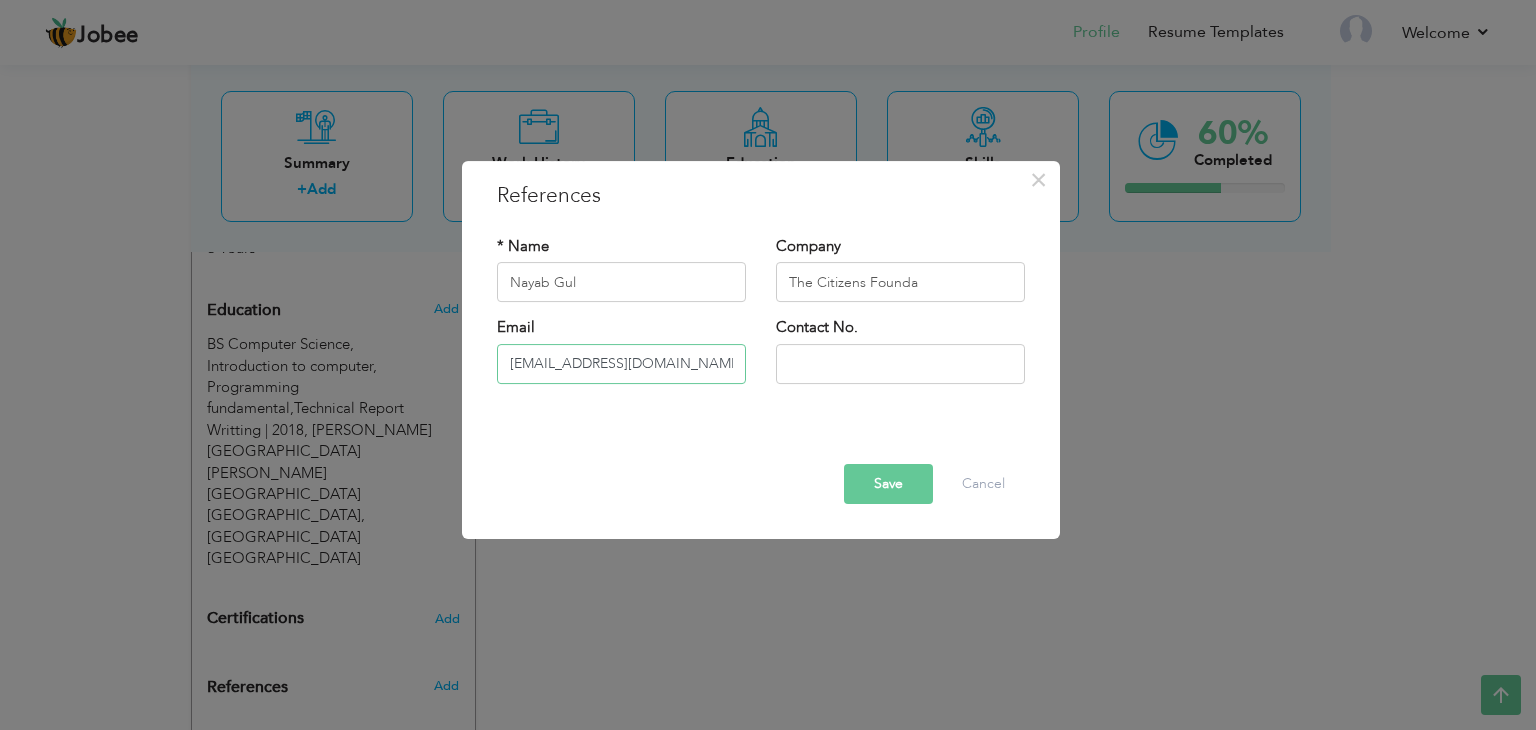 type on "nayab.gul@tcf.org.pk" 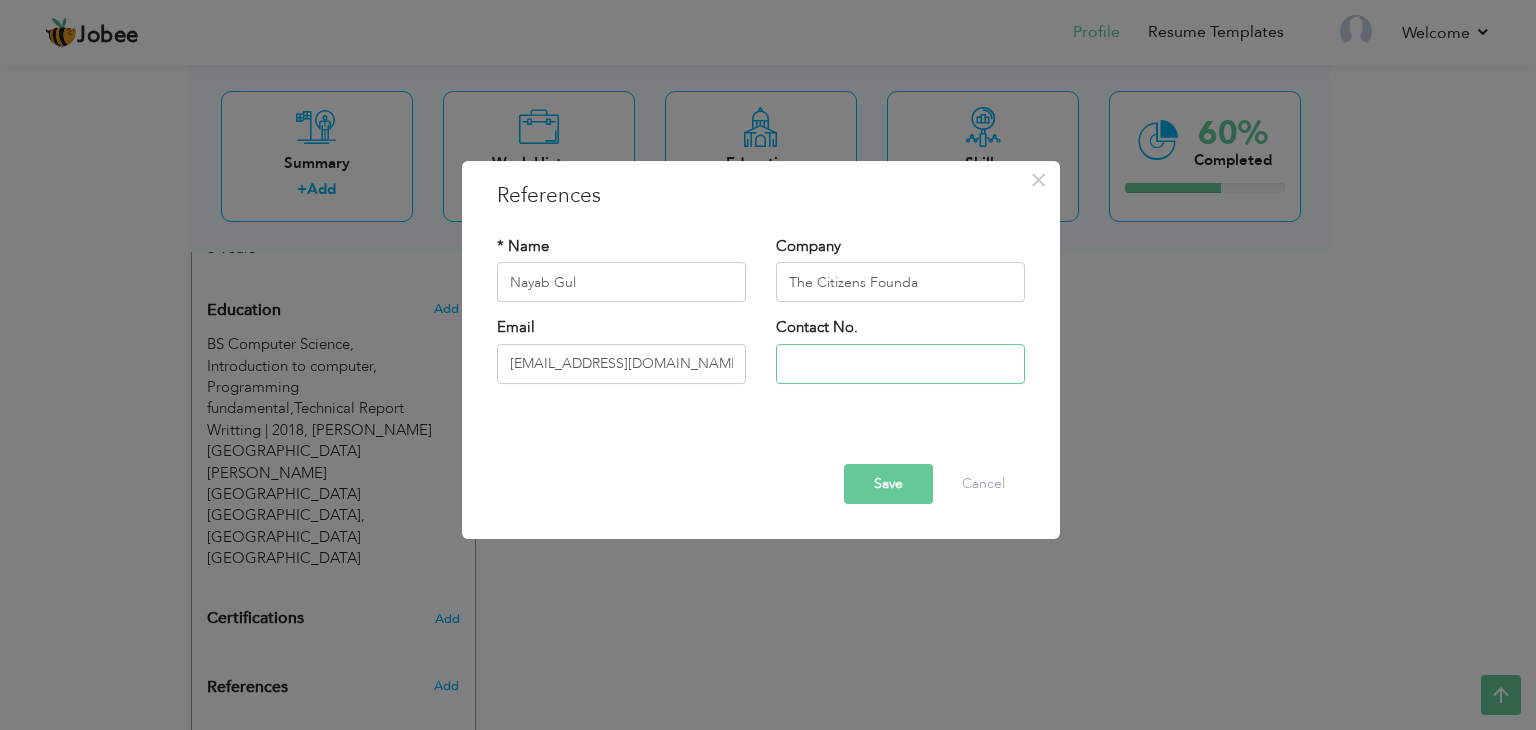 paste on "+92 333 7173834" 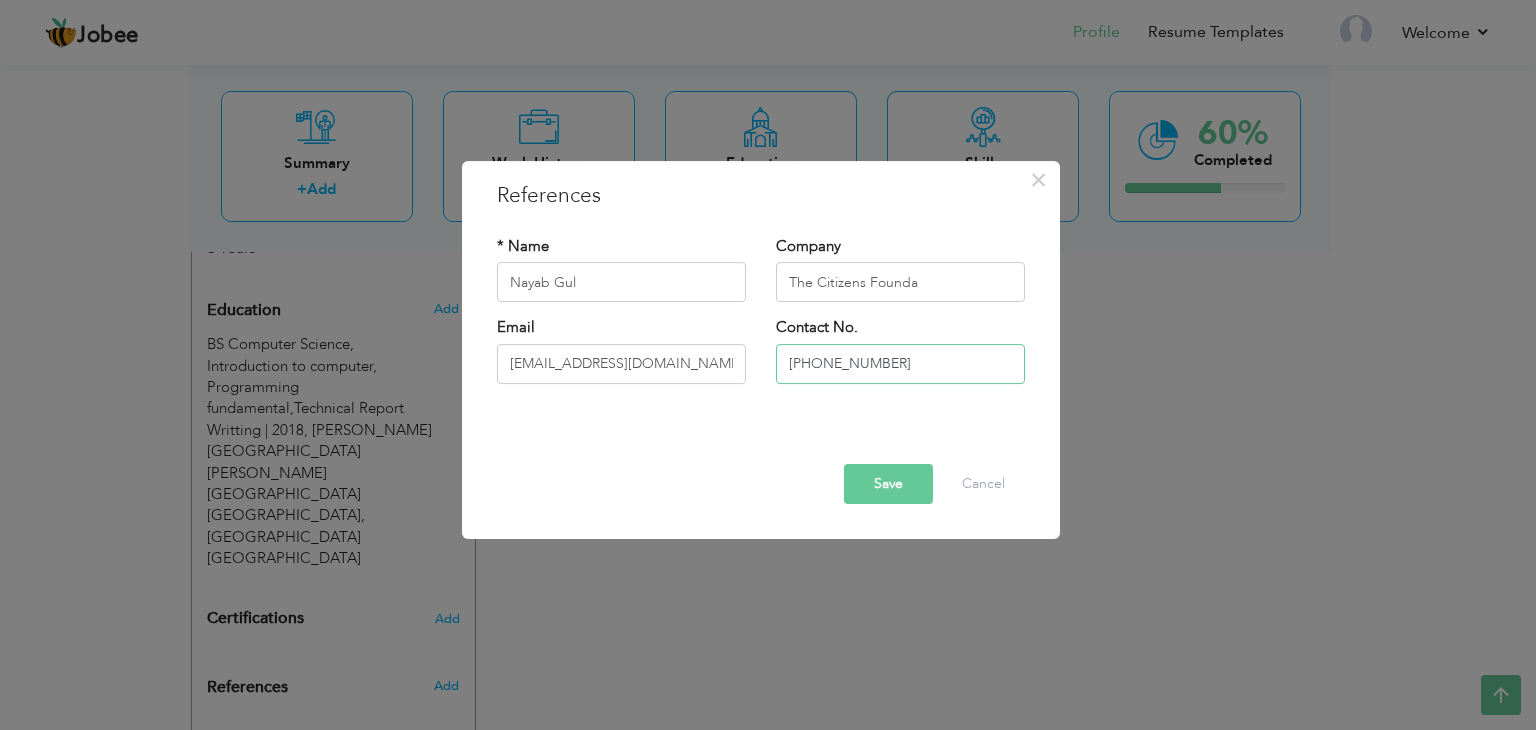 type on "+92 333 7173834" 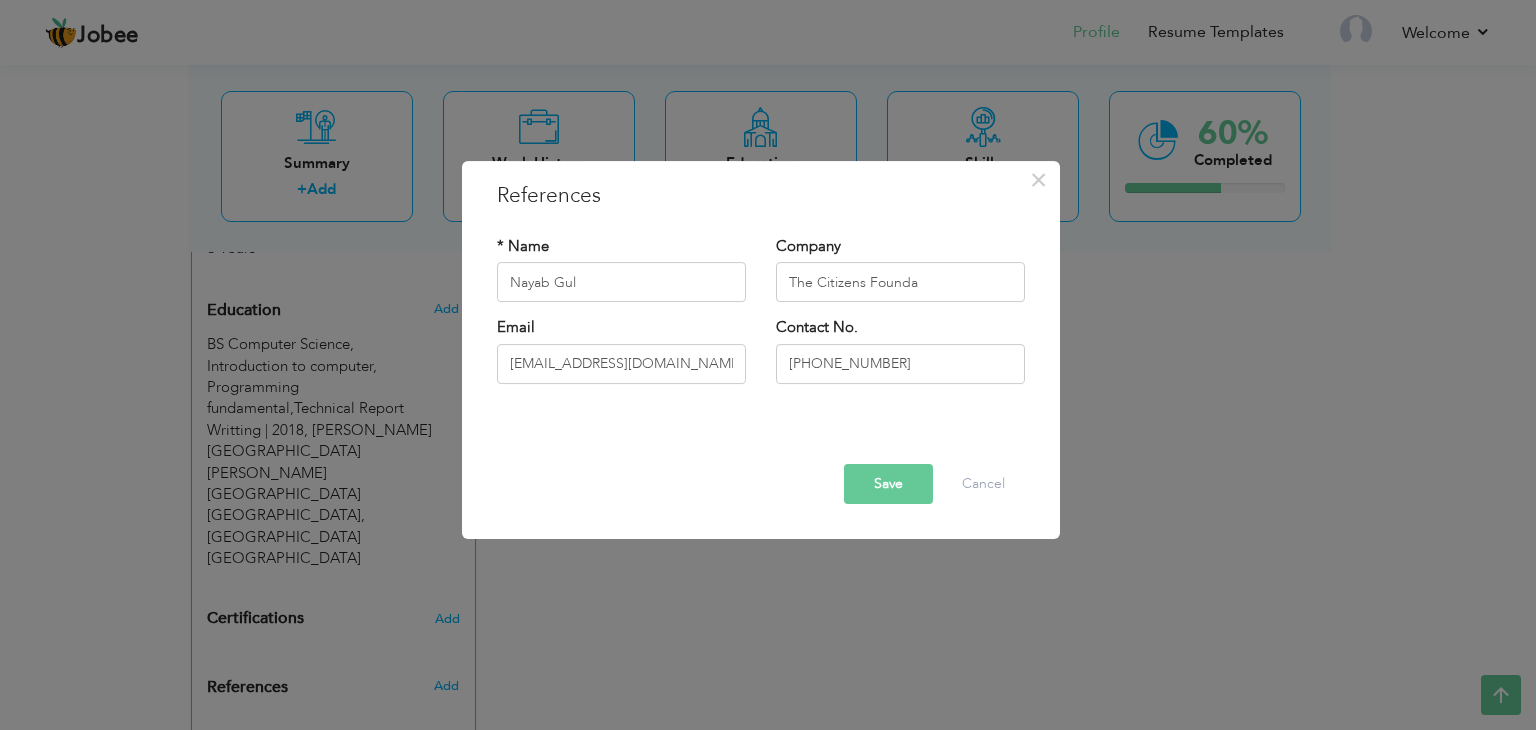 click on "Save" at bounding box center (888, 484) 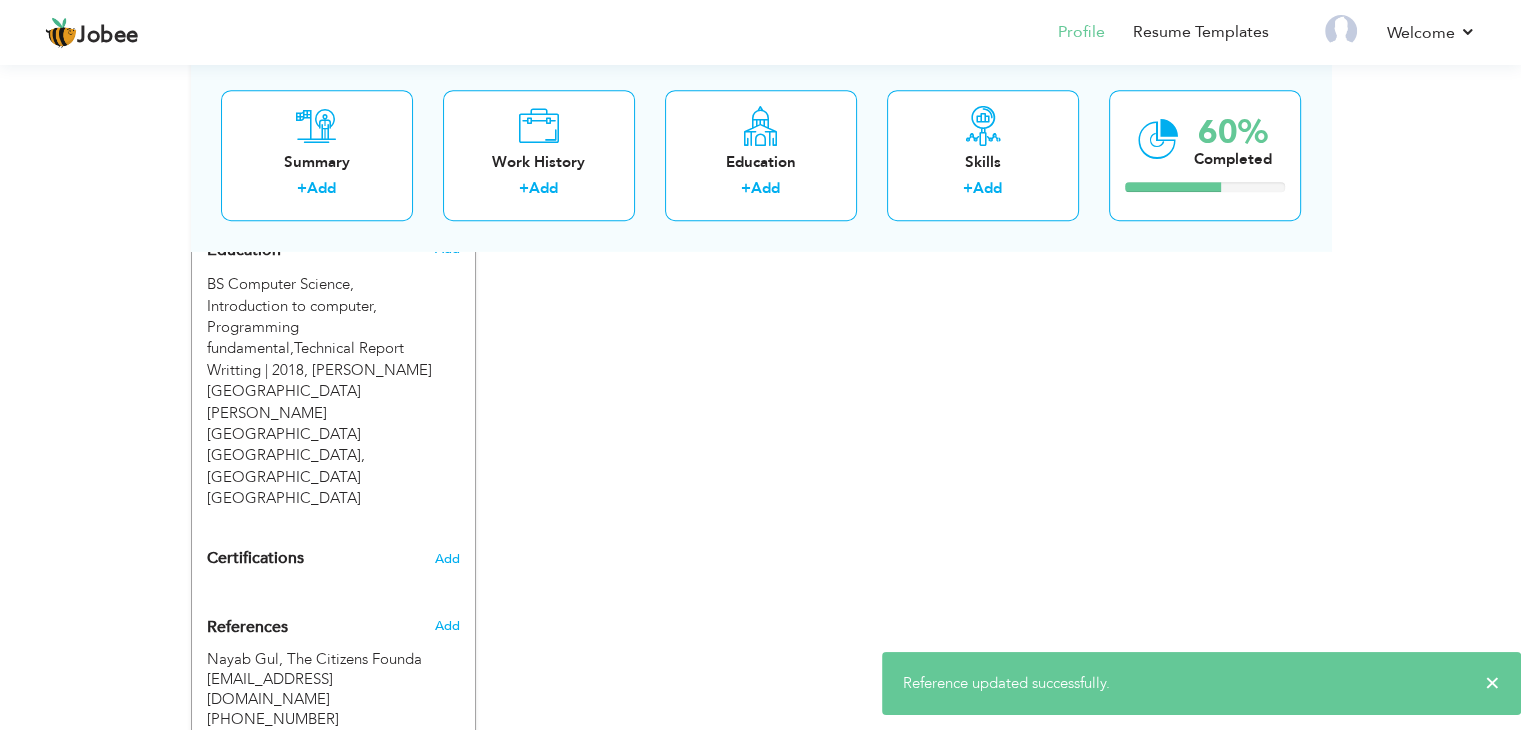 scroll, scrollTop: 929, scrollLeft: 0, axis: vertical 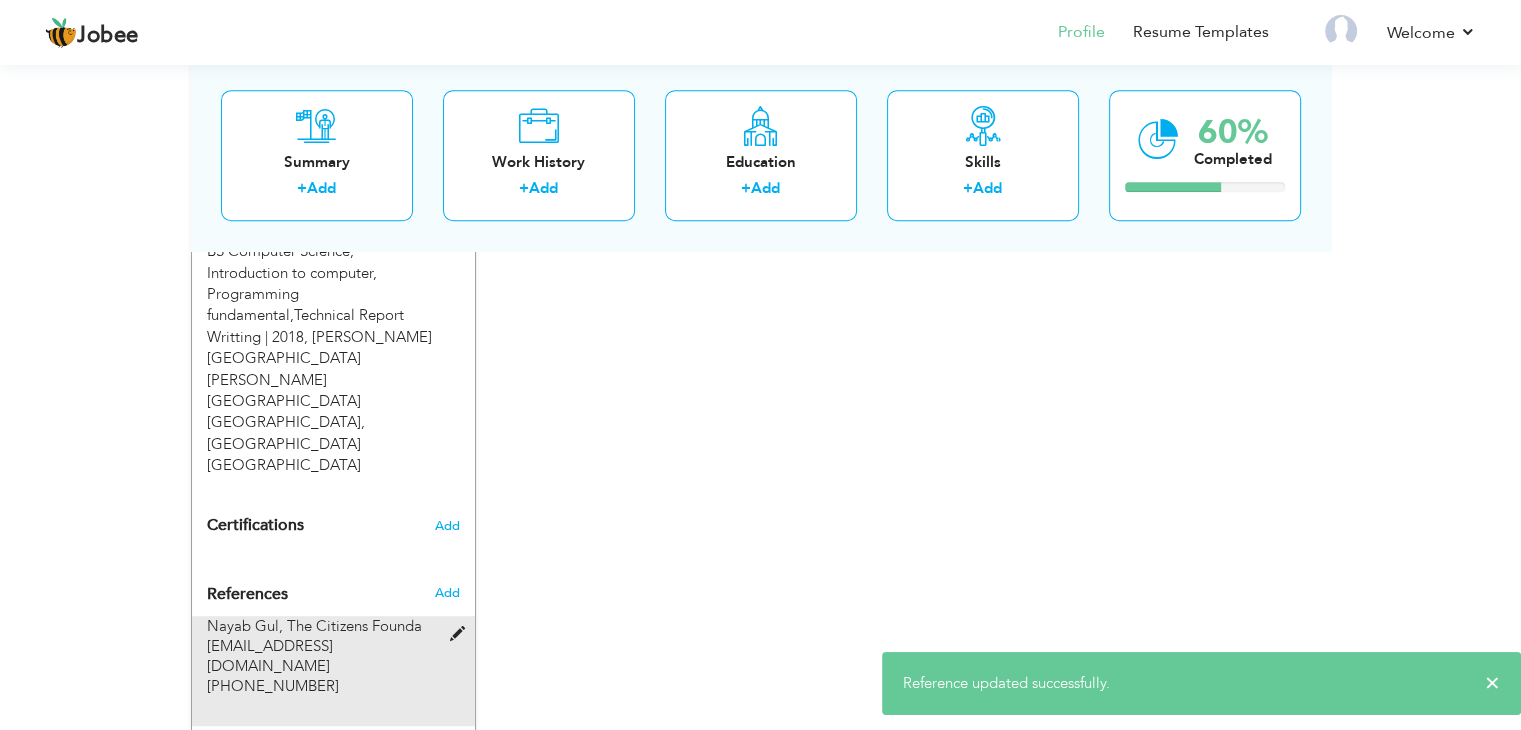 click at bounding box center [461, 634] 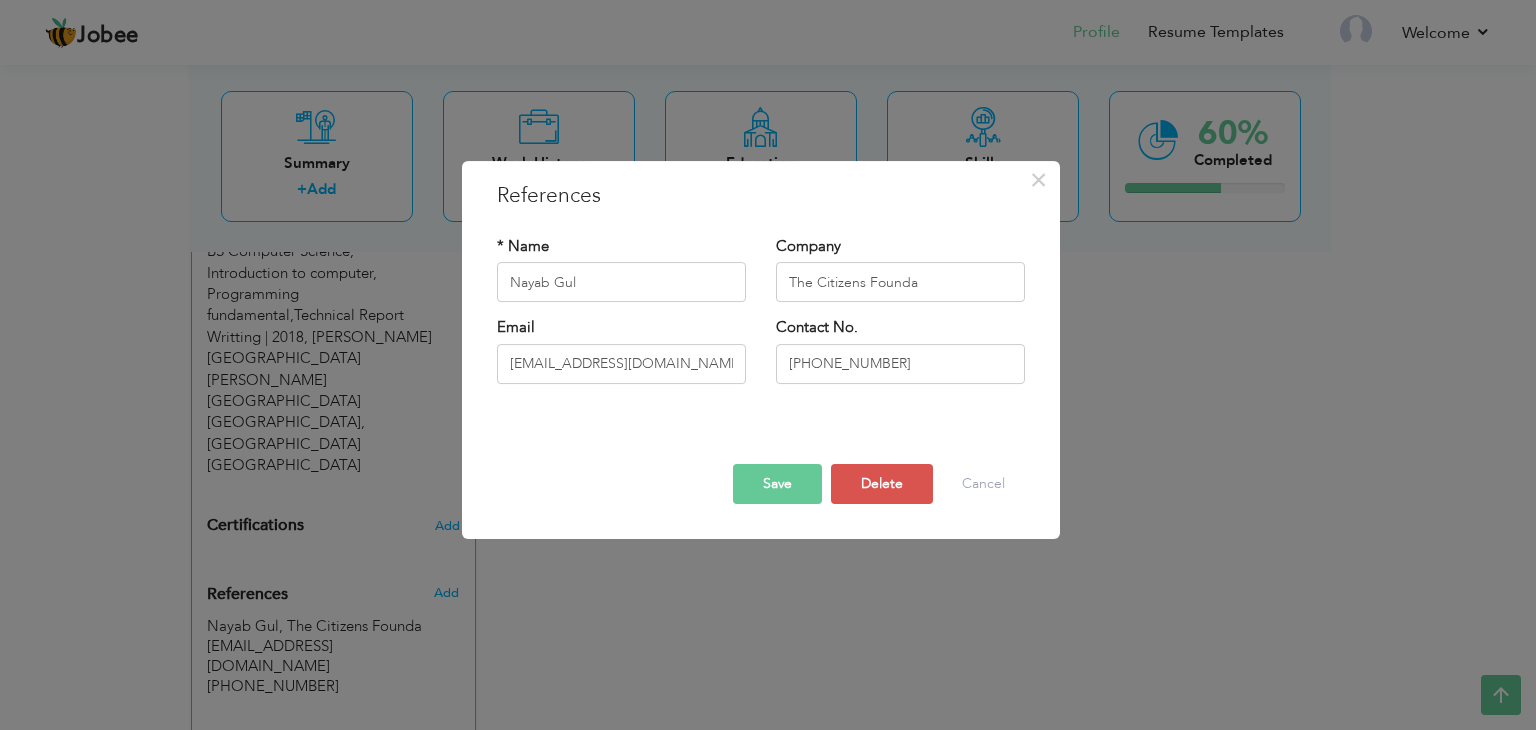 click on "Save" at bounding box center (777, 484) 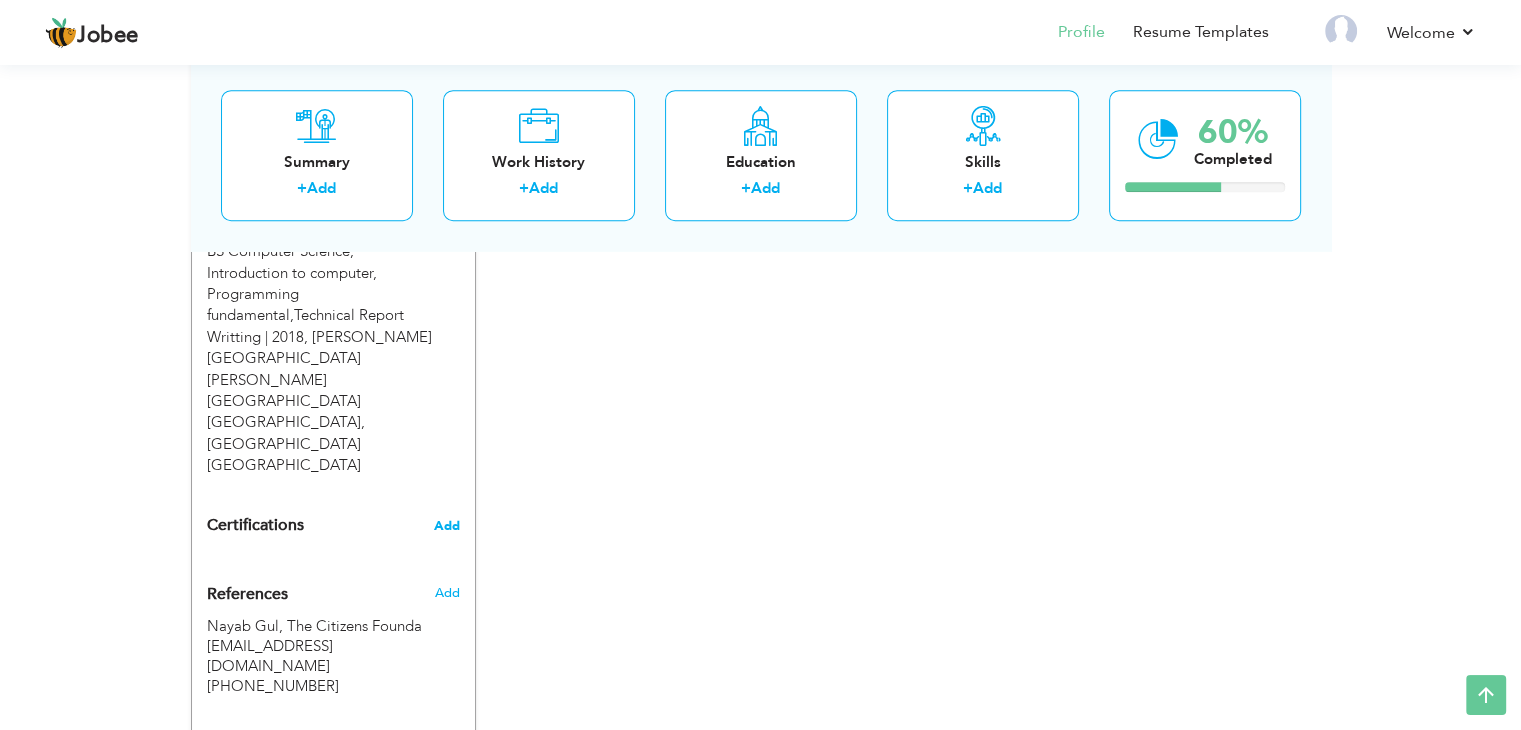 click on "Add" at bounding box center [447, 526] 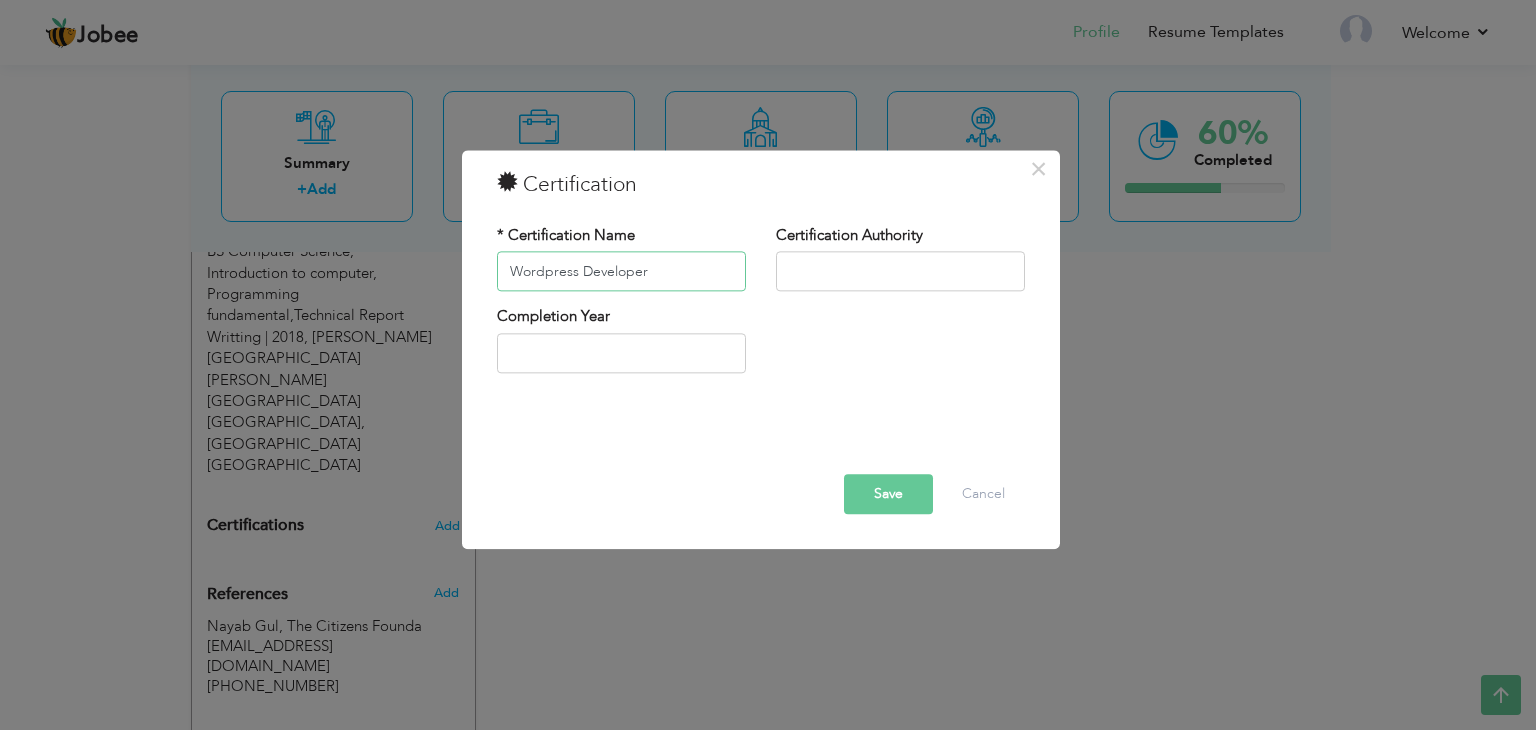 type on "Wordpress Developer" 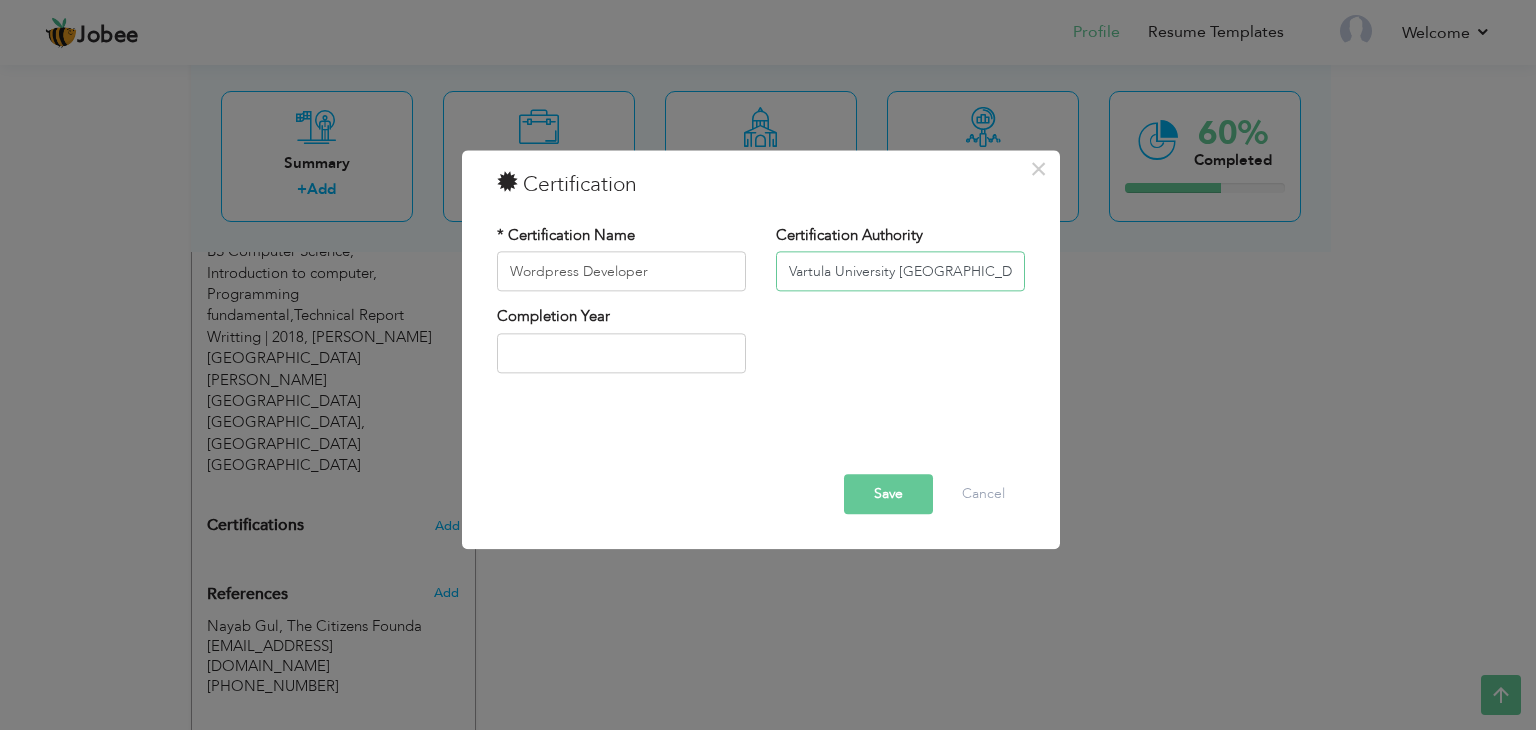 drag, startPoint x: 834, startPoint y: 276, endPoint x: 730, endPoint y: 285, distance: 104.388695 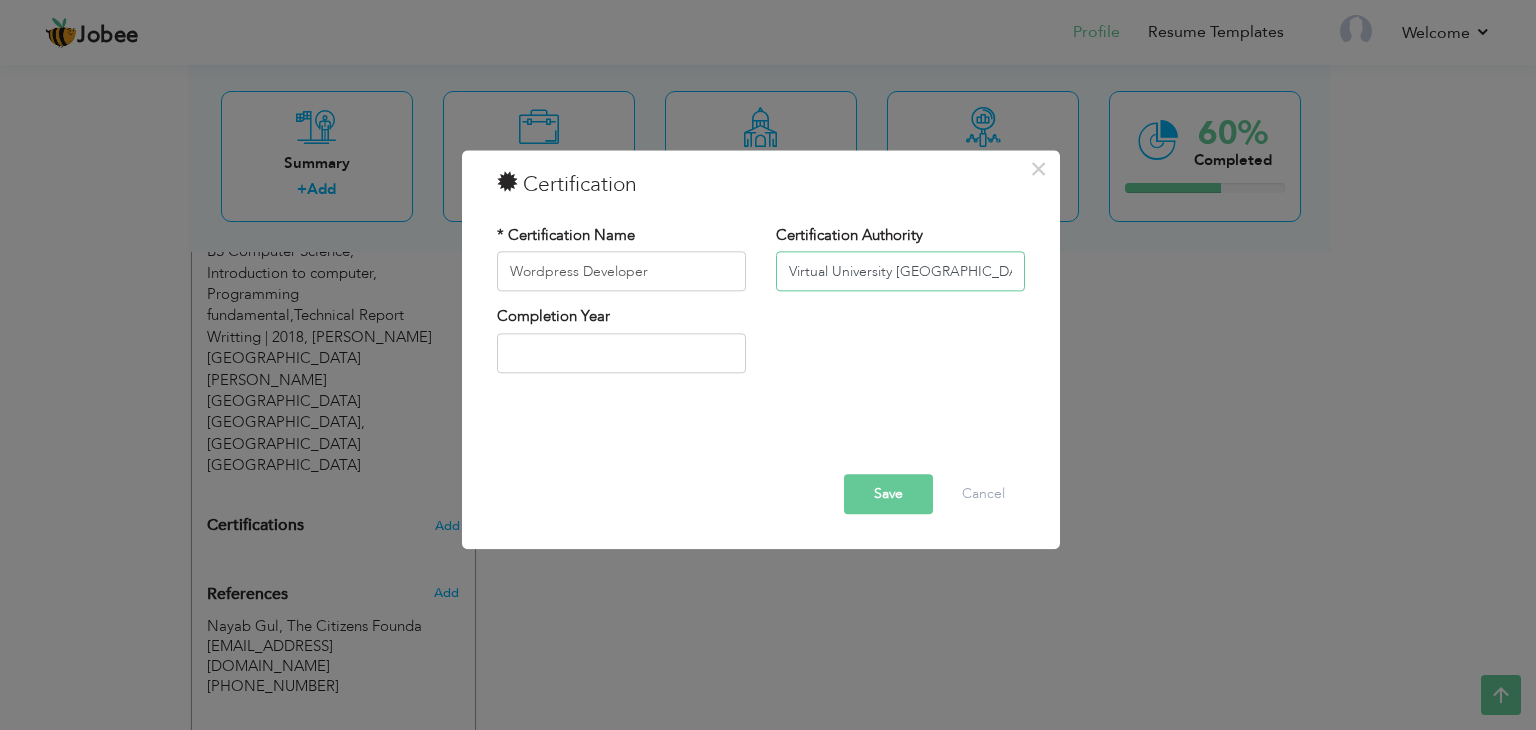 type on "Virtual University [GEOGRAPHIC_DATA]" 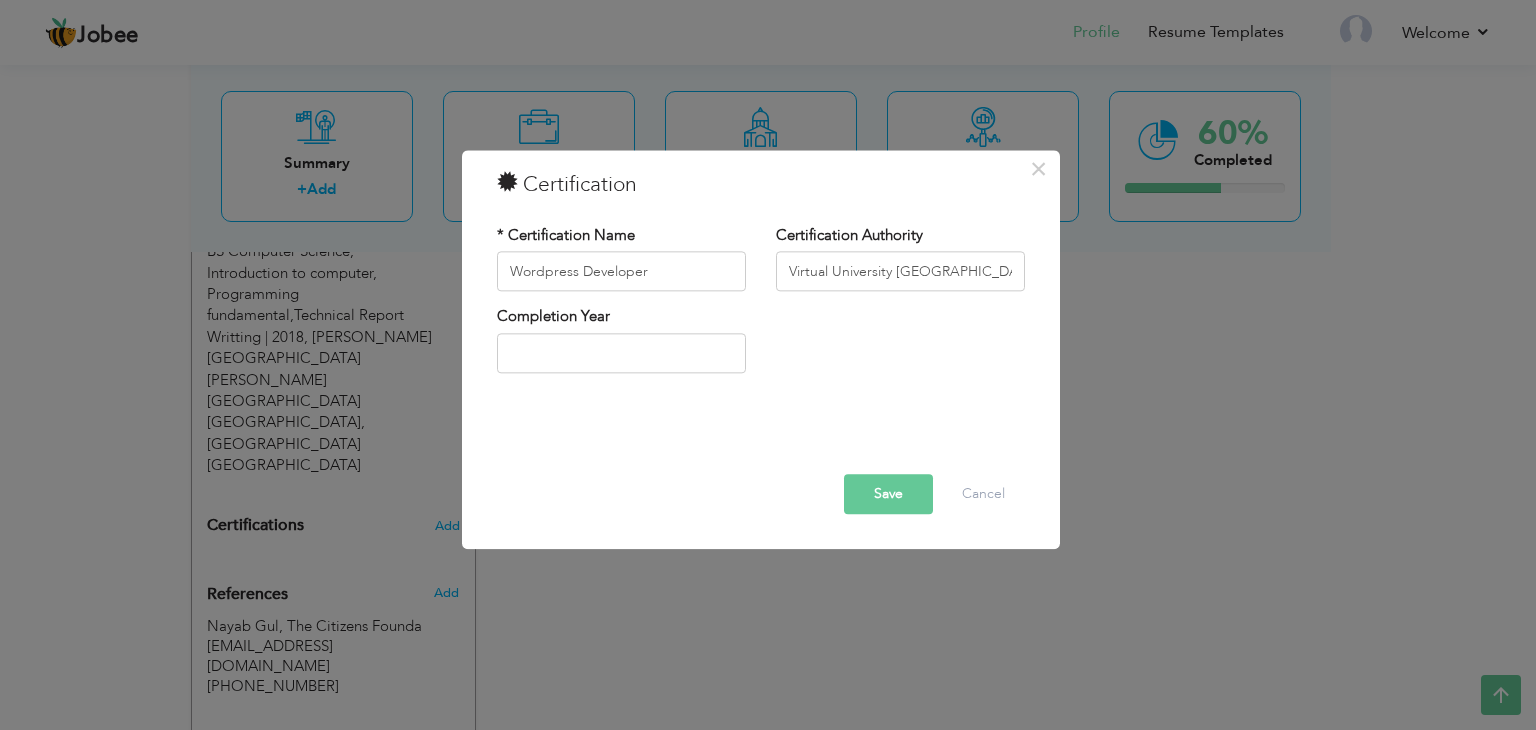 click on "Completion Year" at bounding box center [761, 347] 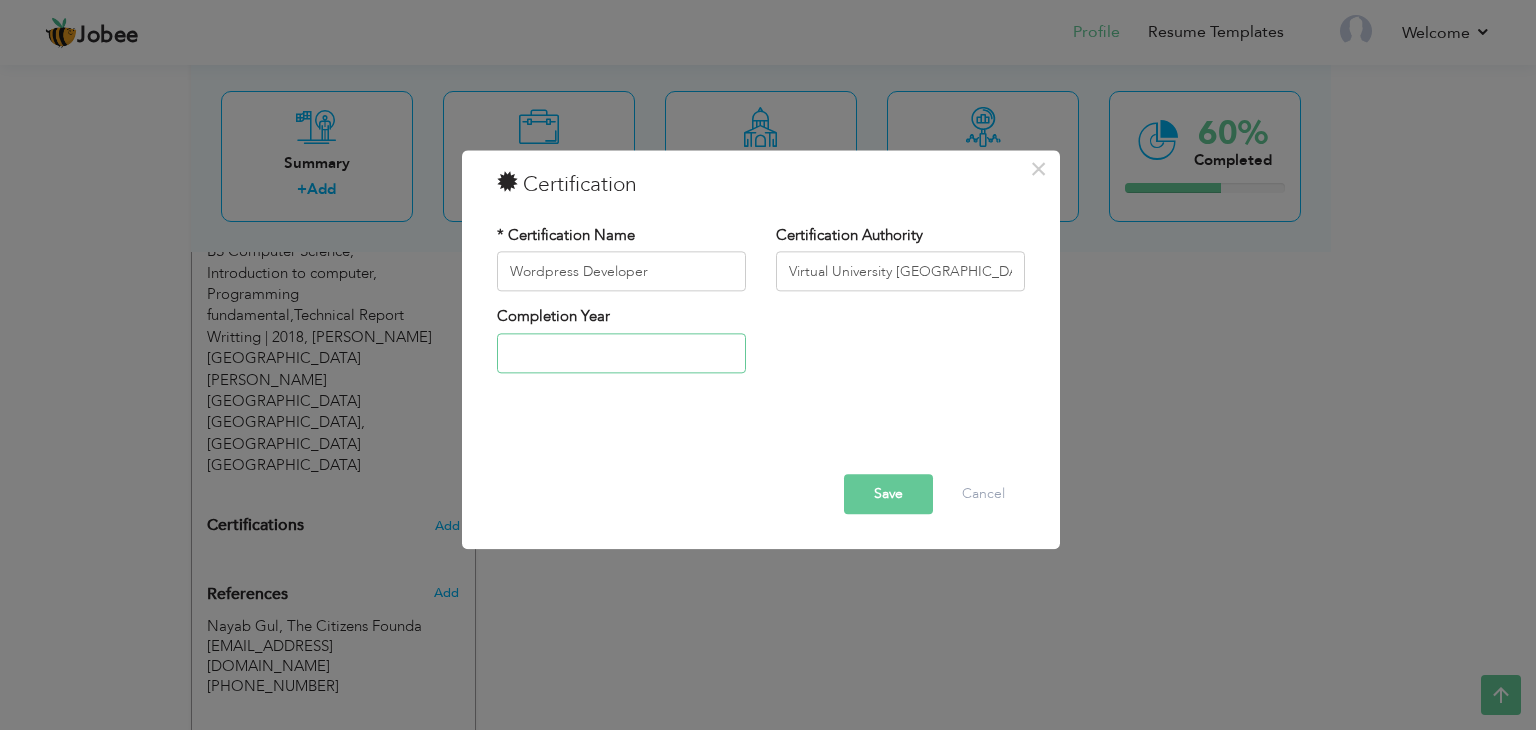 type on "2025" 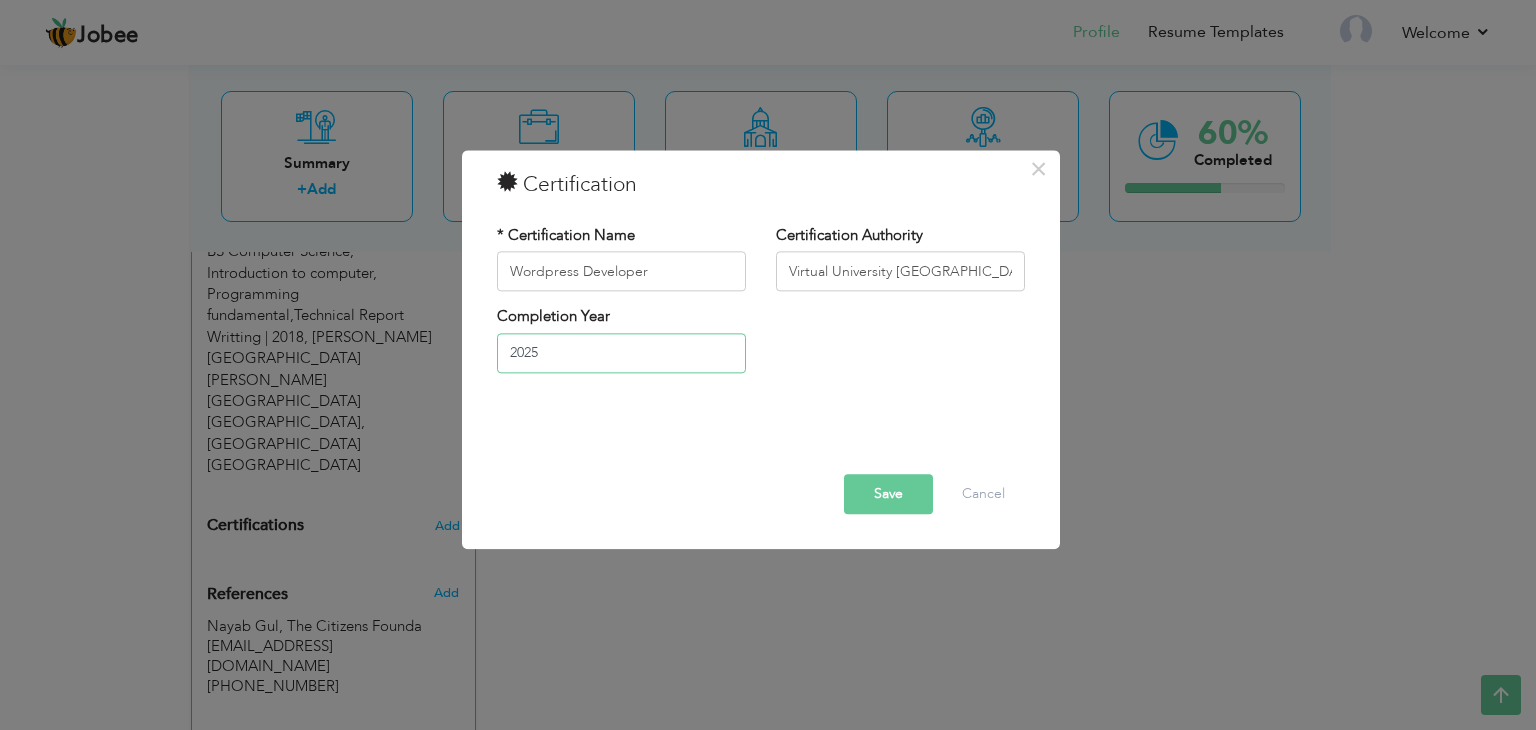 click on "2025" at bounding box center (621, 353) 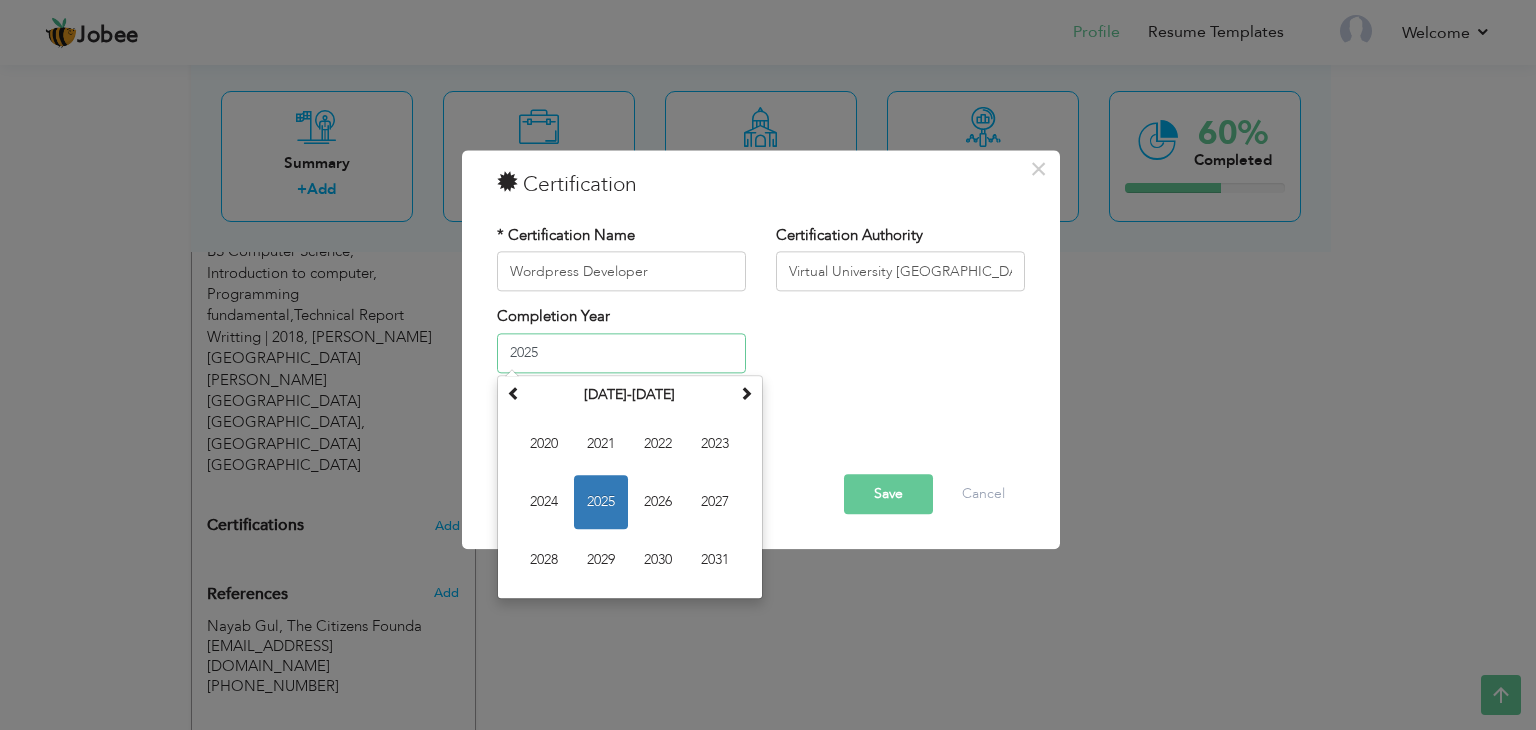 click on "2025" at bounding box center (621, 353) 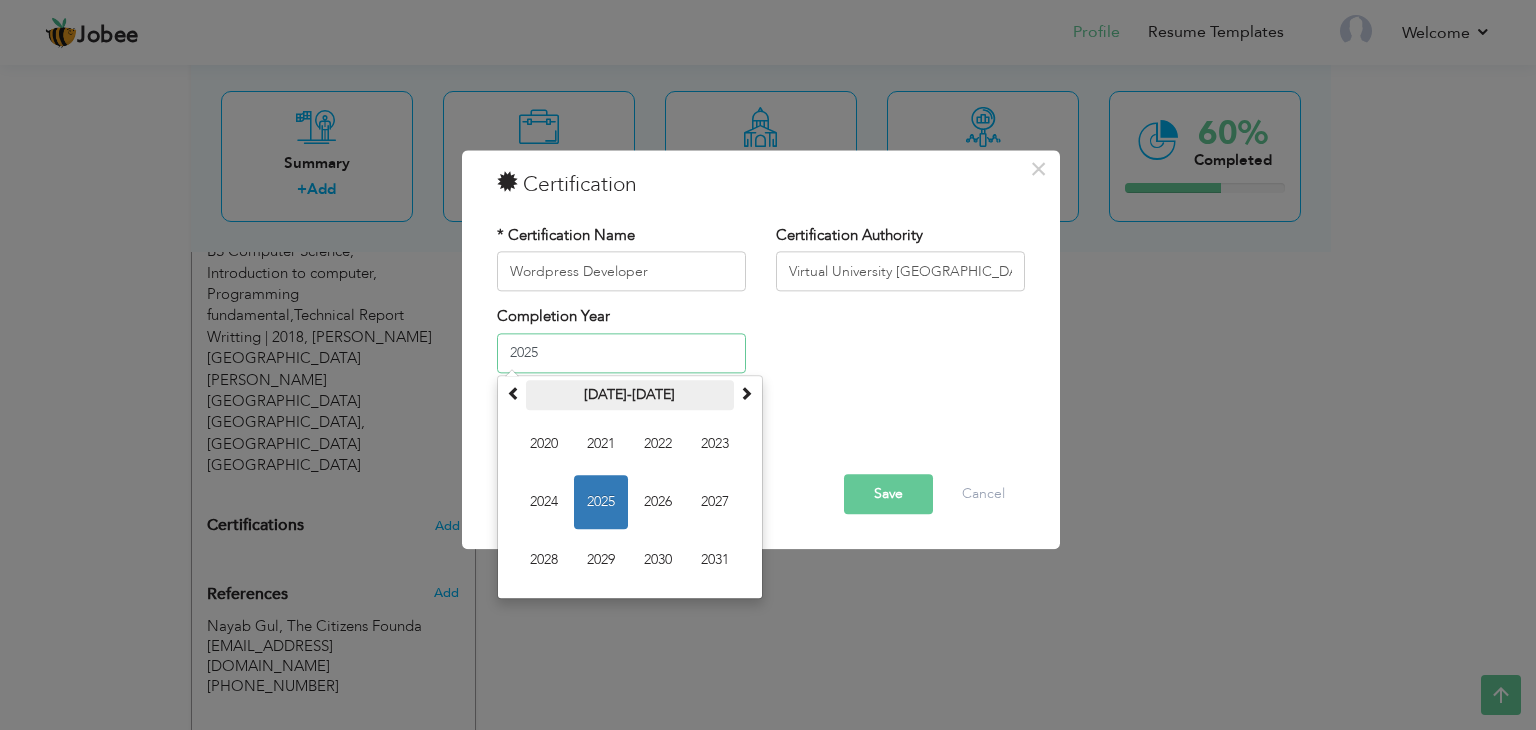 click on "2020-2031" at bounding box center (630, 395) 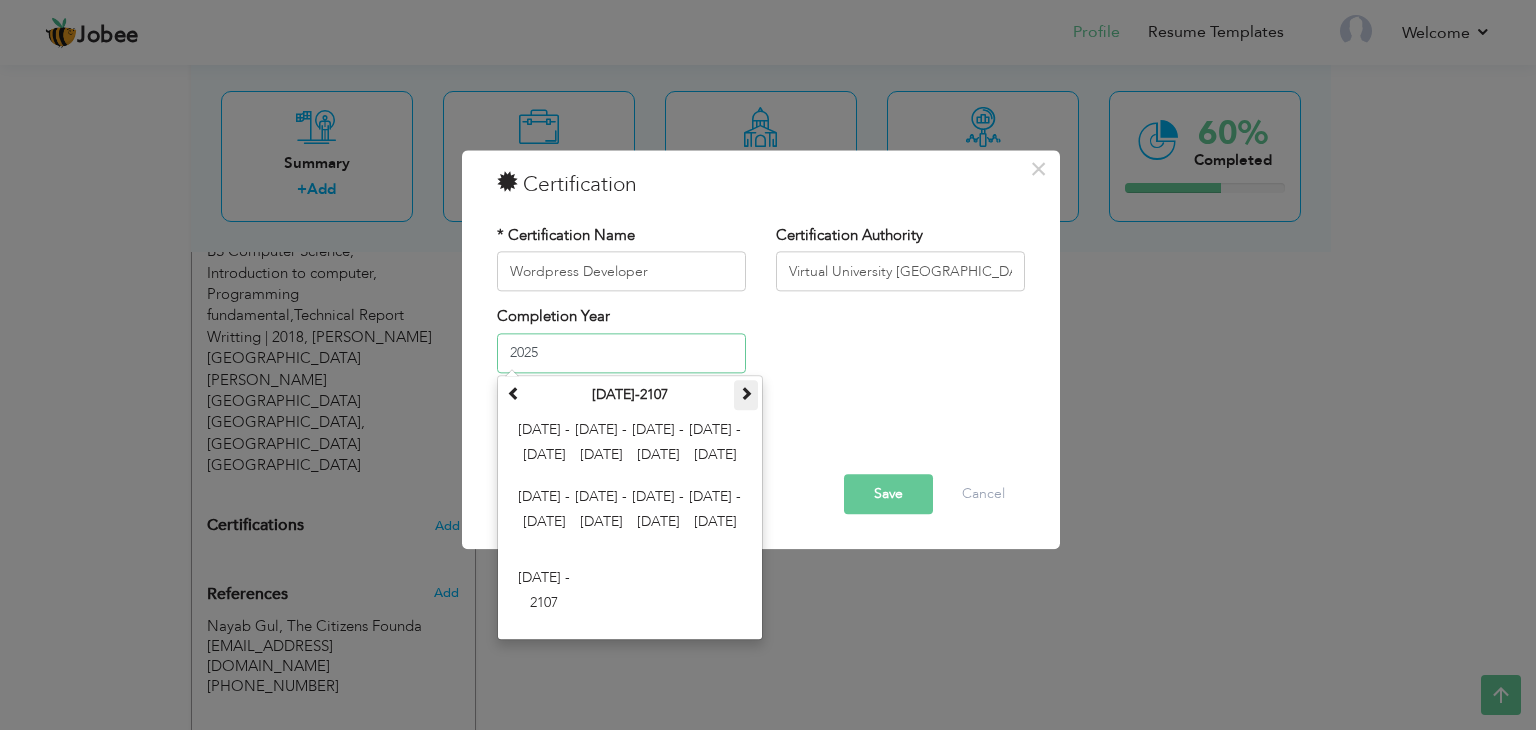 click at bounding box center [746, 393] 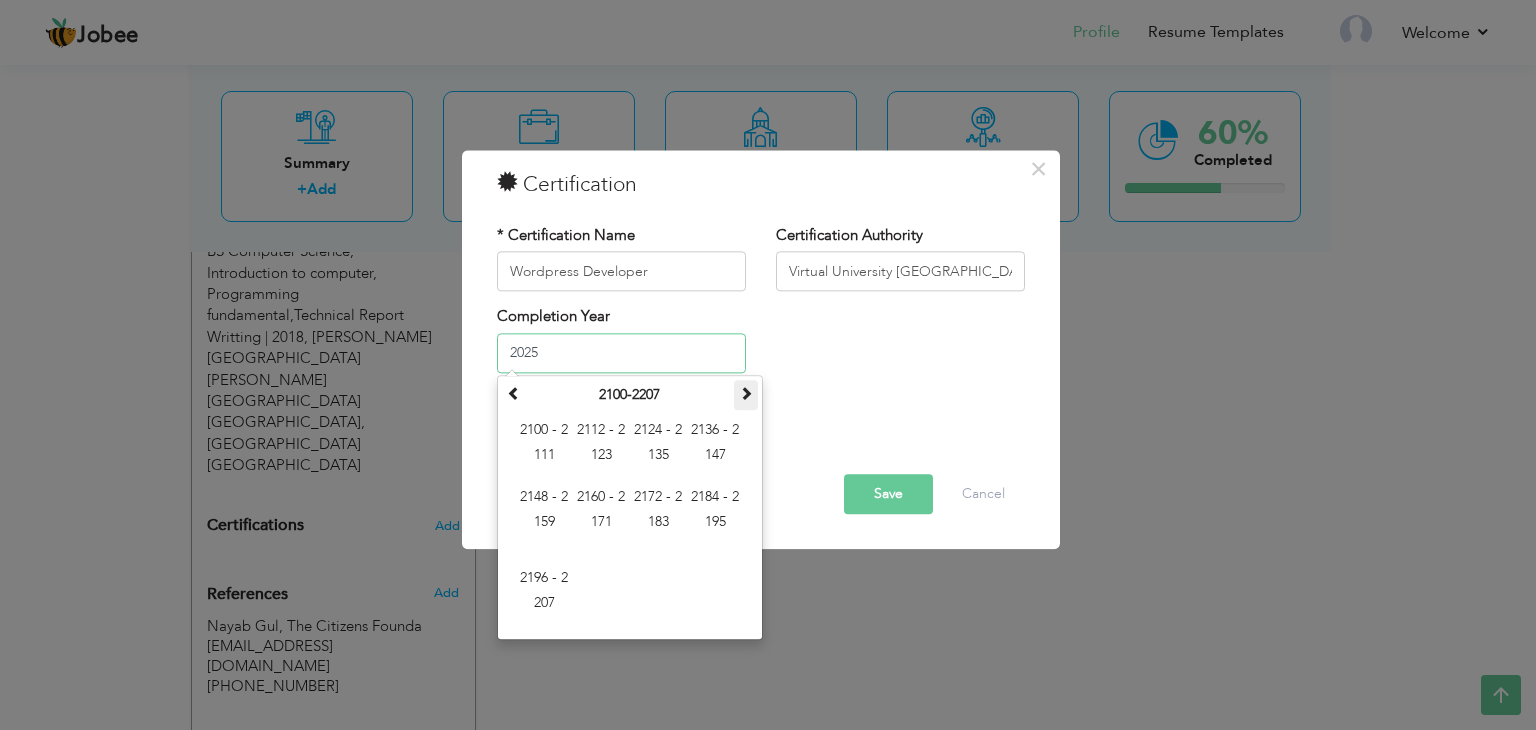 click at bounding box center [746, 393] 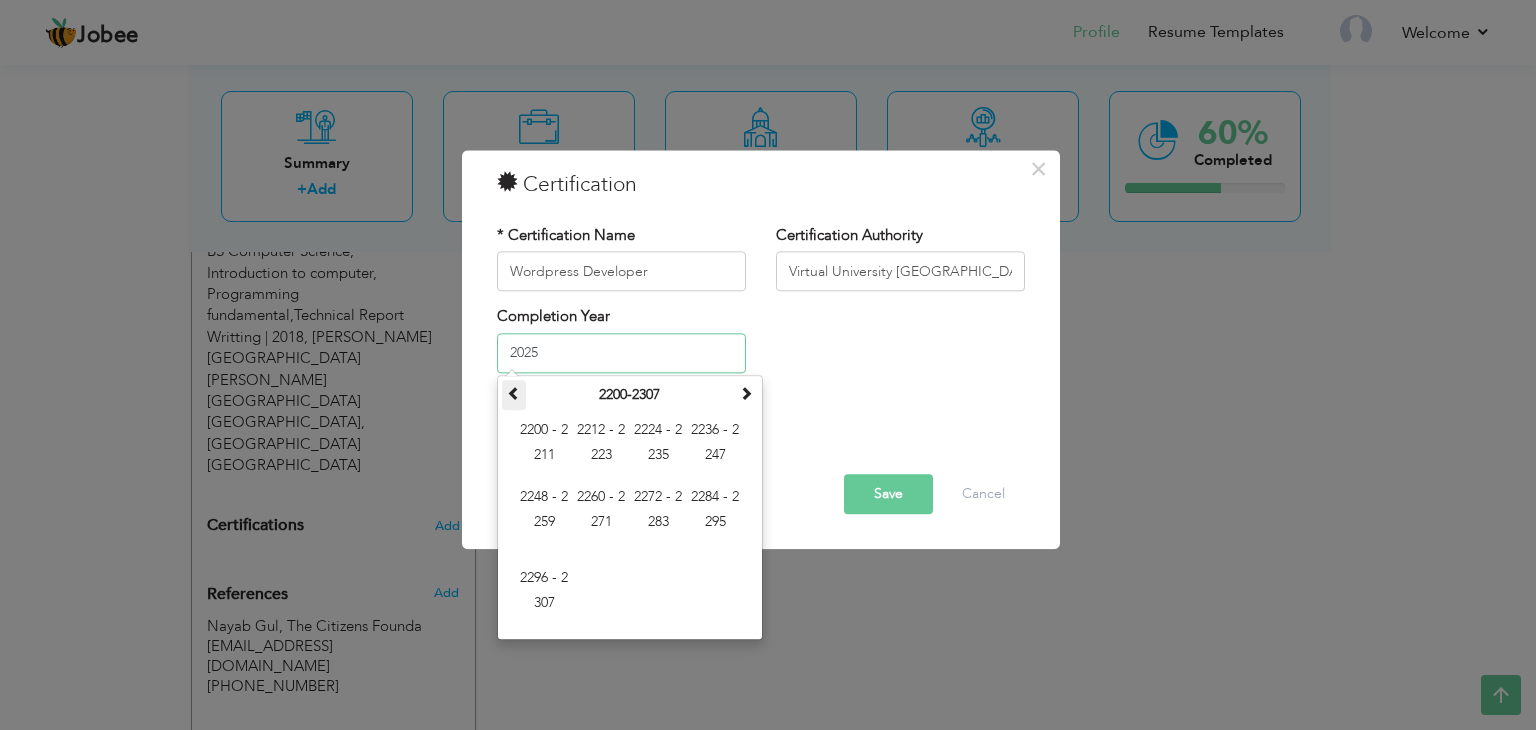 click at bounding box center [514, 395] 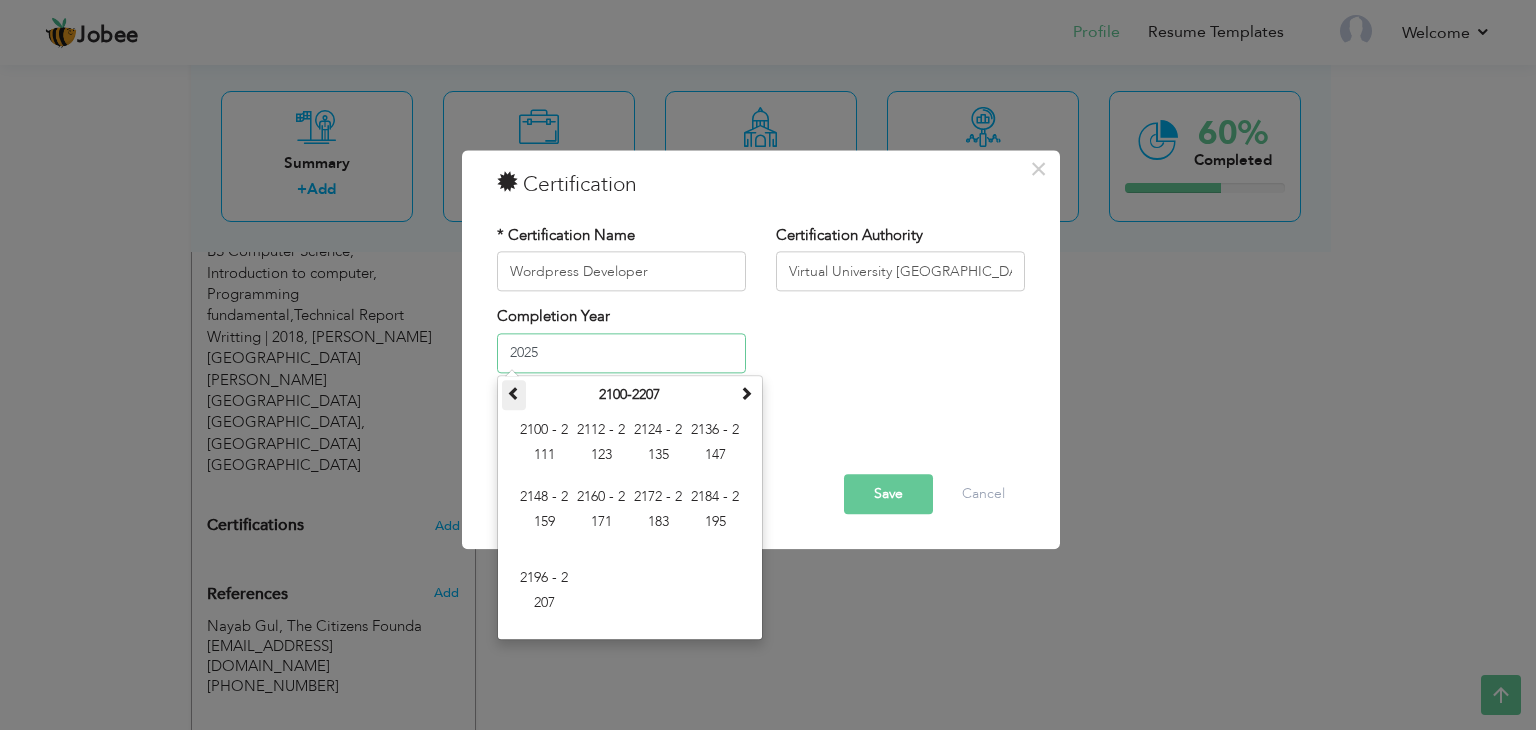 click at bounding box center (514, 395) 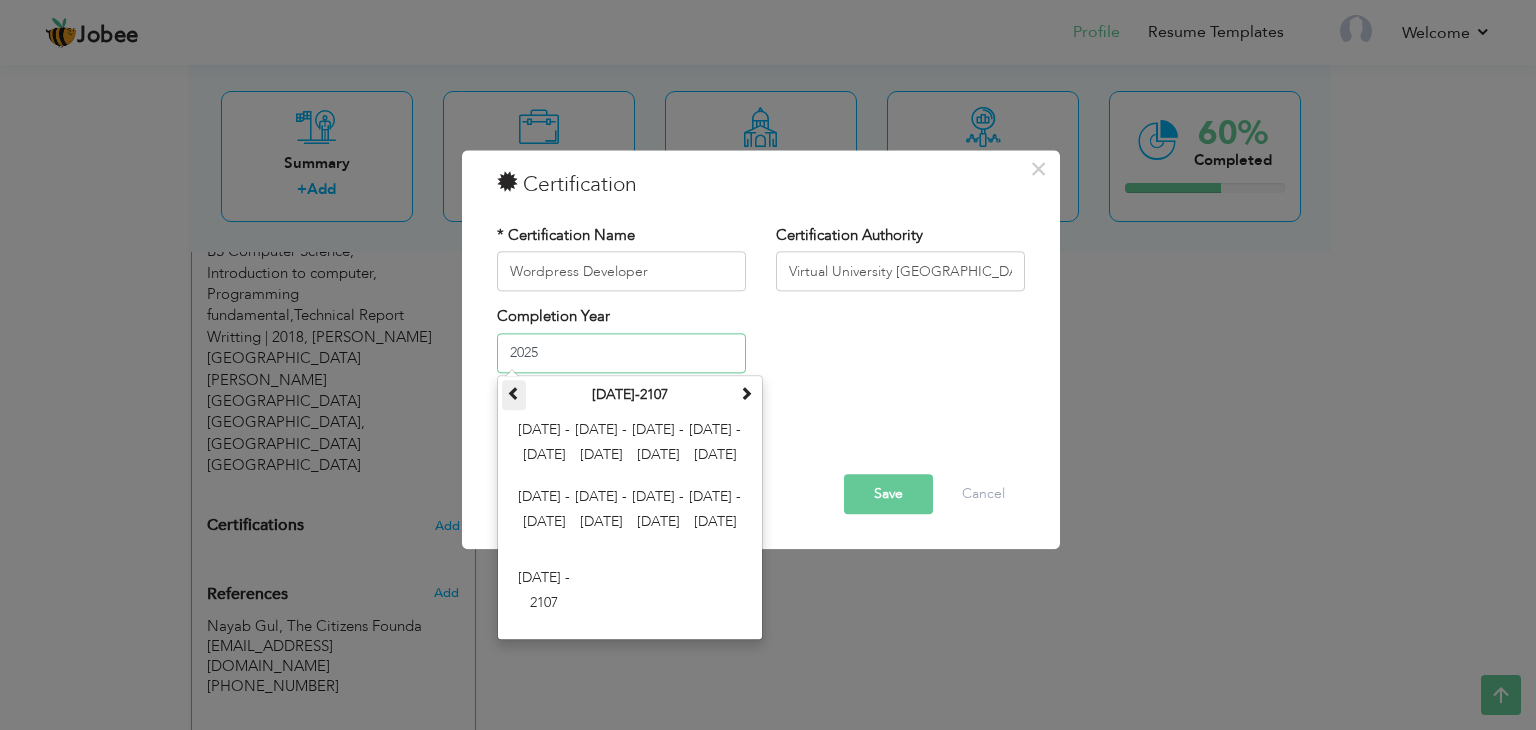click at bounding box center [514, 395] 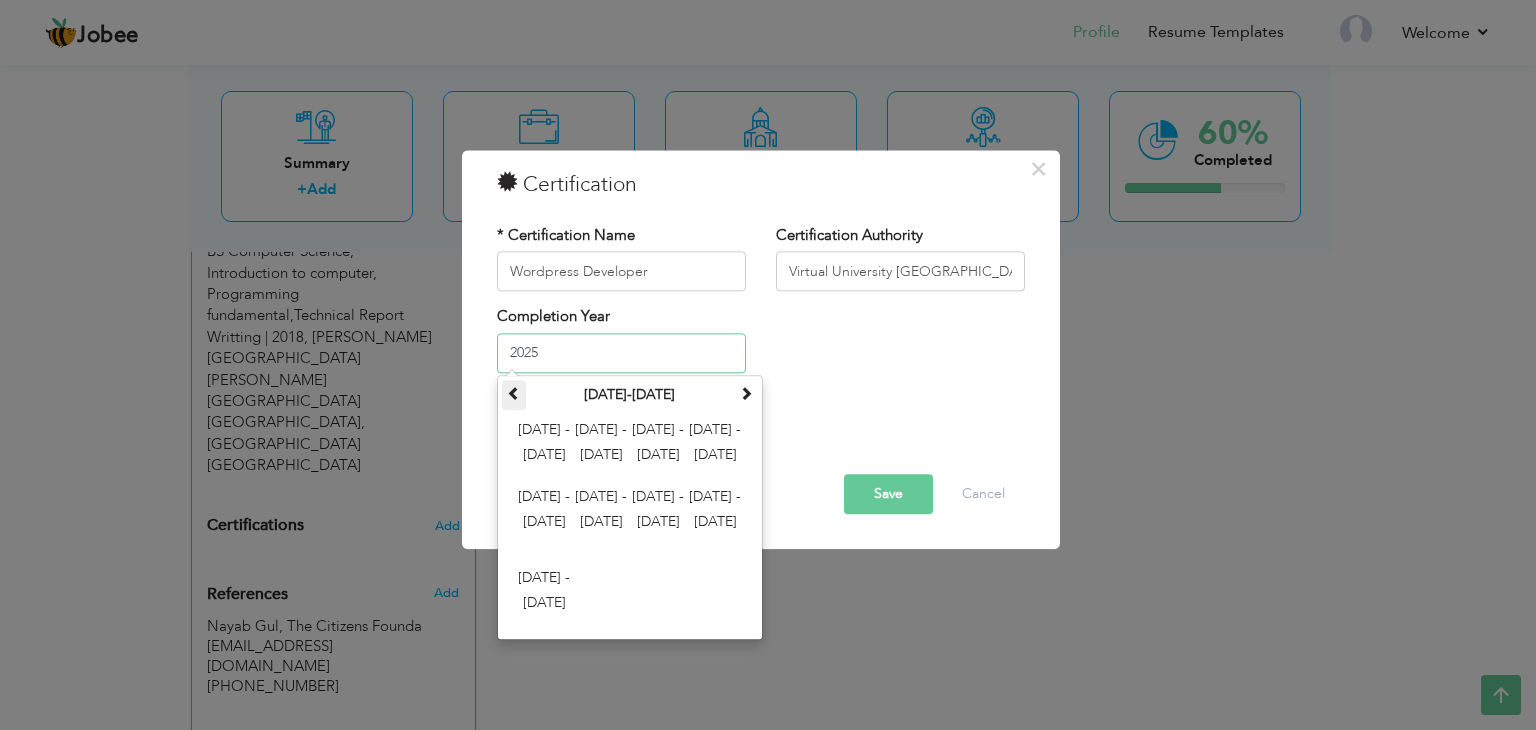 click at bounding box center (514, 395) 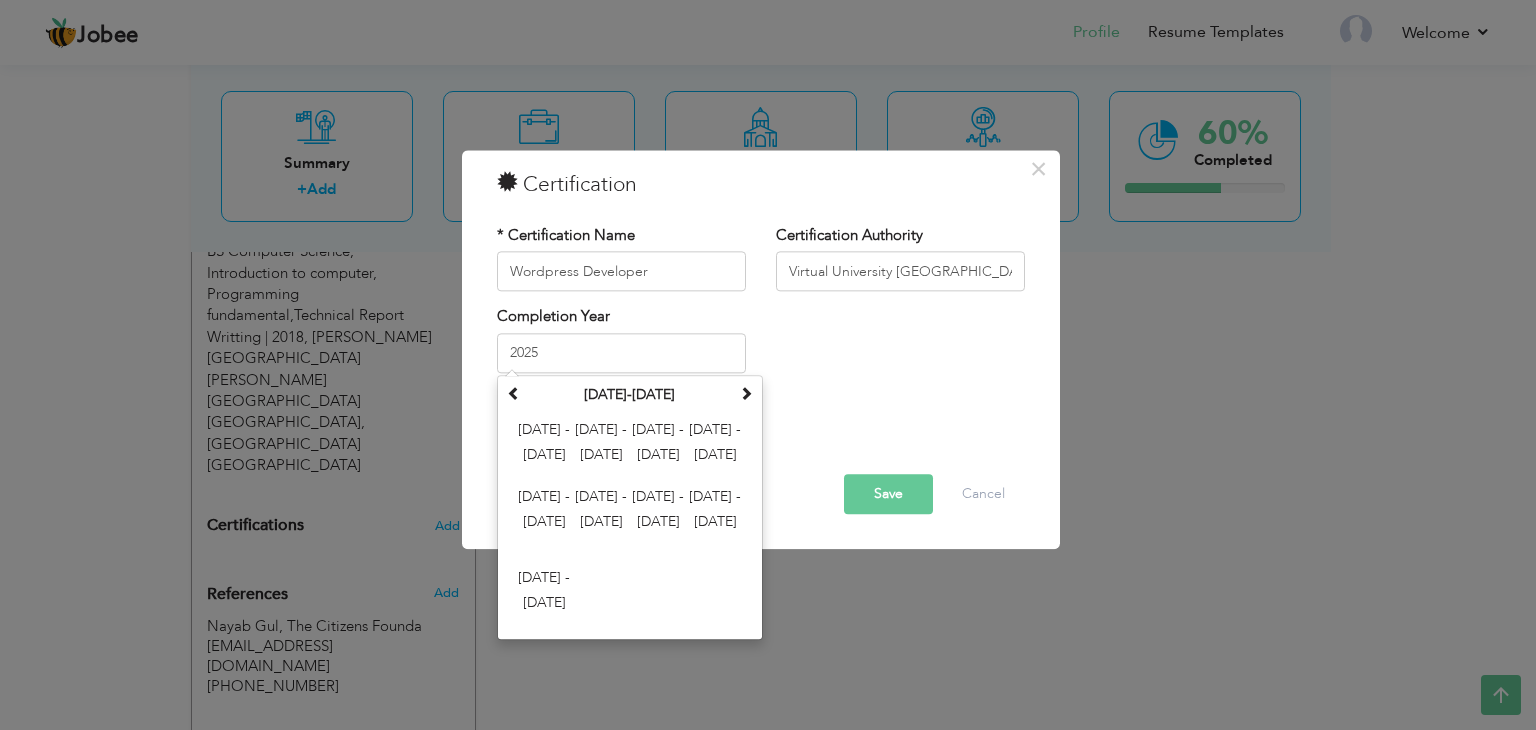 drag, startPoint x: 1088, startPoint y: 381, endPoint x: 977, endPoint y: 381, distance: 111 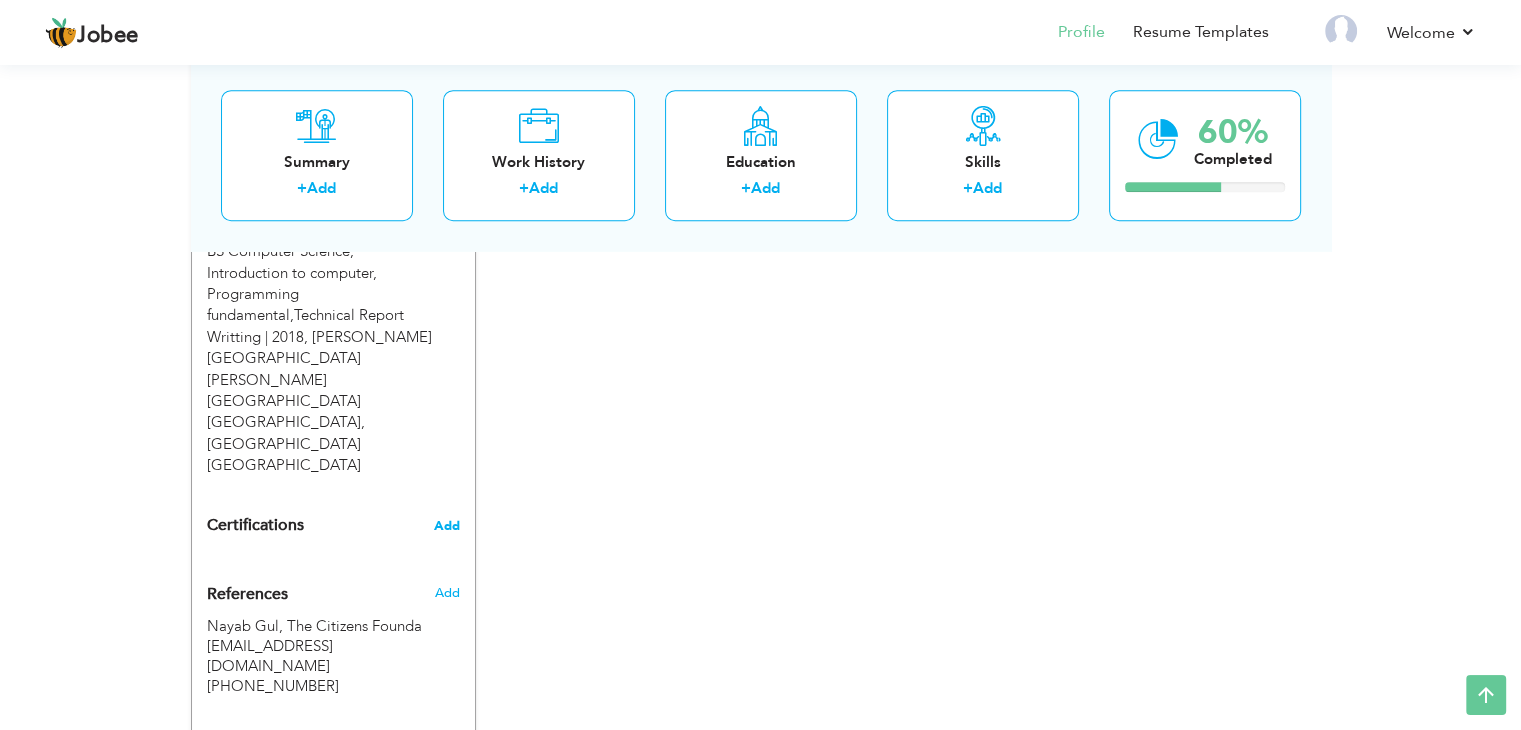 click on "Add" at bounding box center [447, 526] 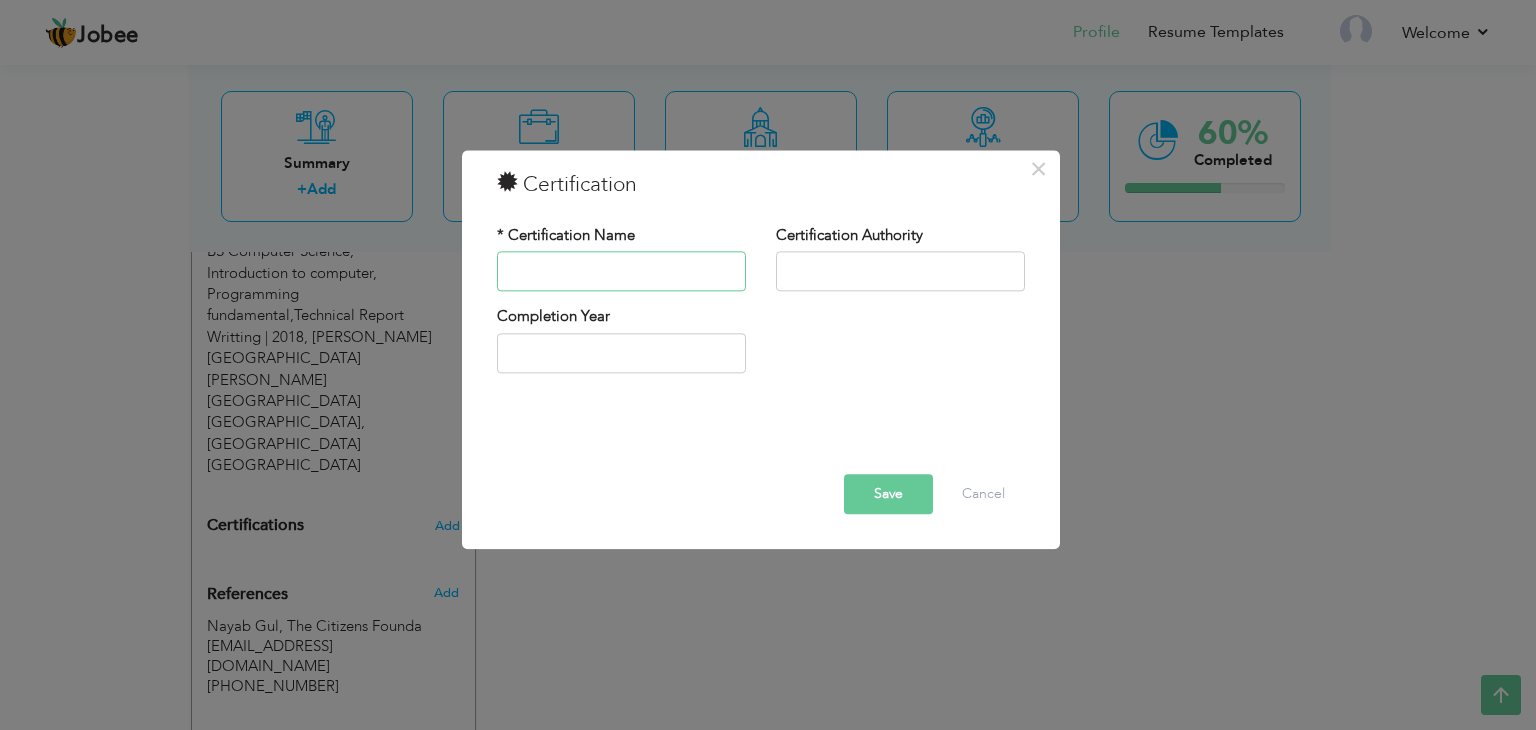 click at bounding box center (621, 272) 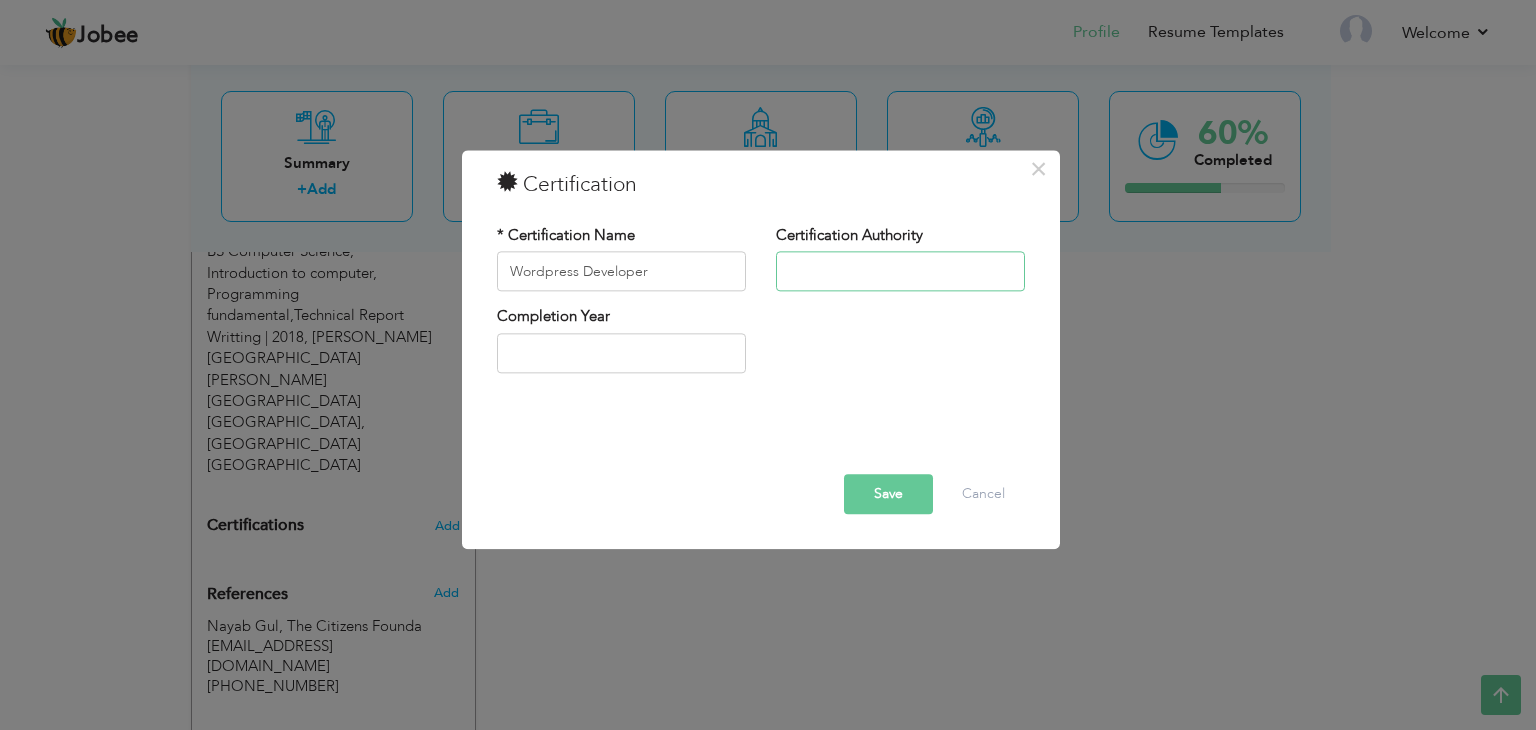 click at bounding box center [900, 272] 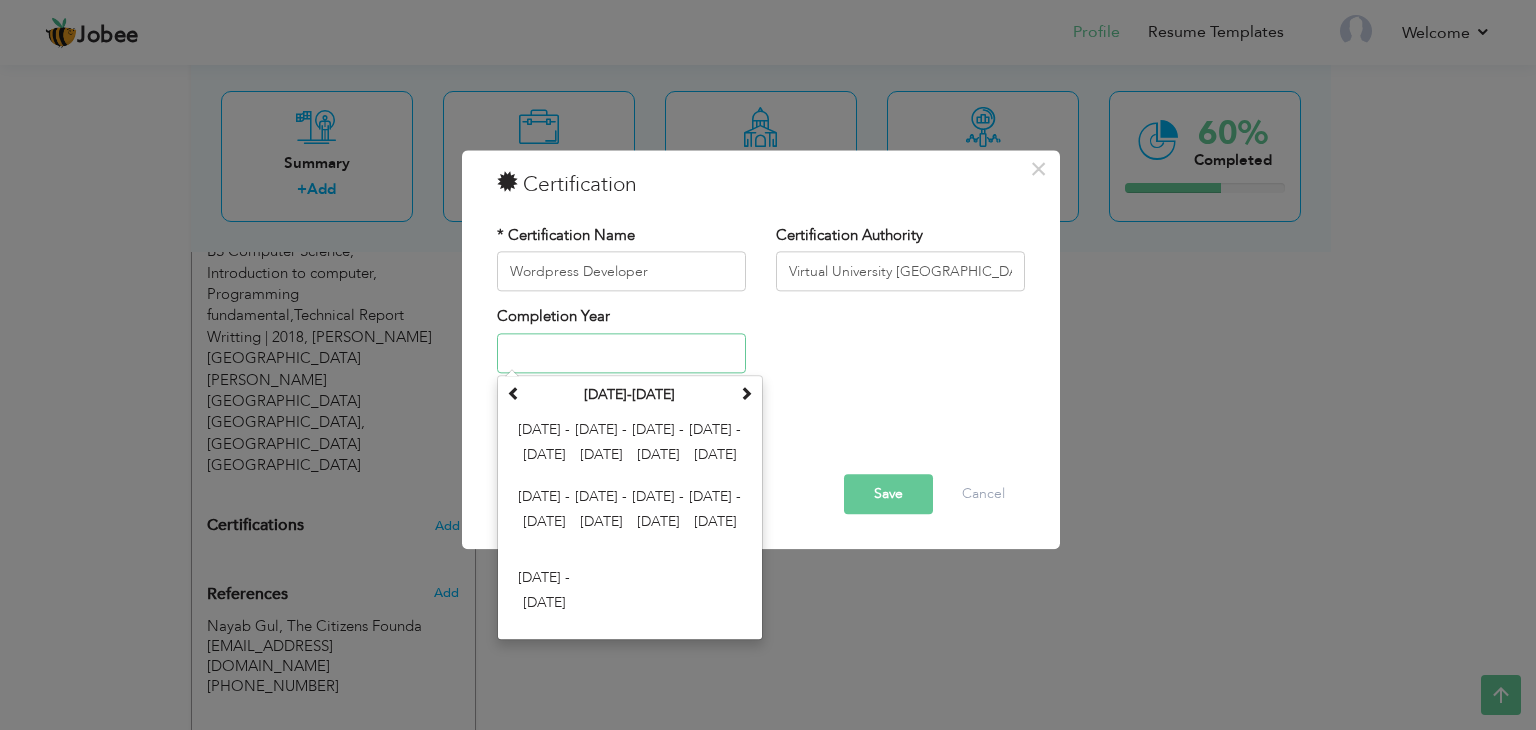 click at bounding box center (621, 353) 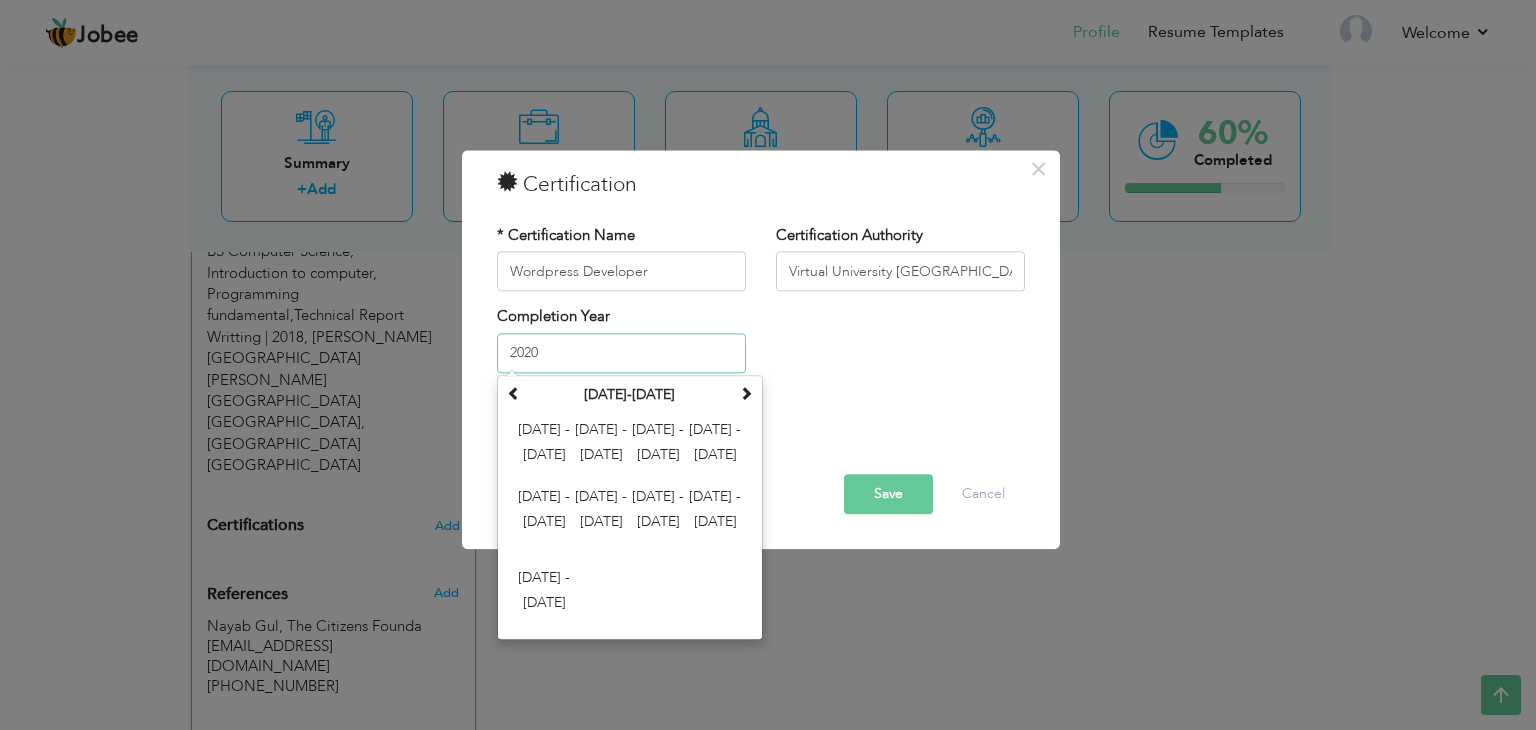 type on "2020" 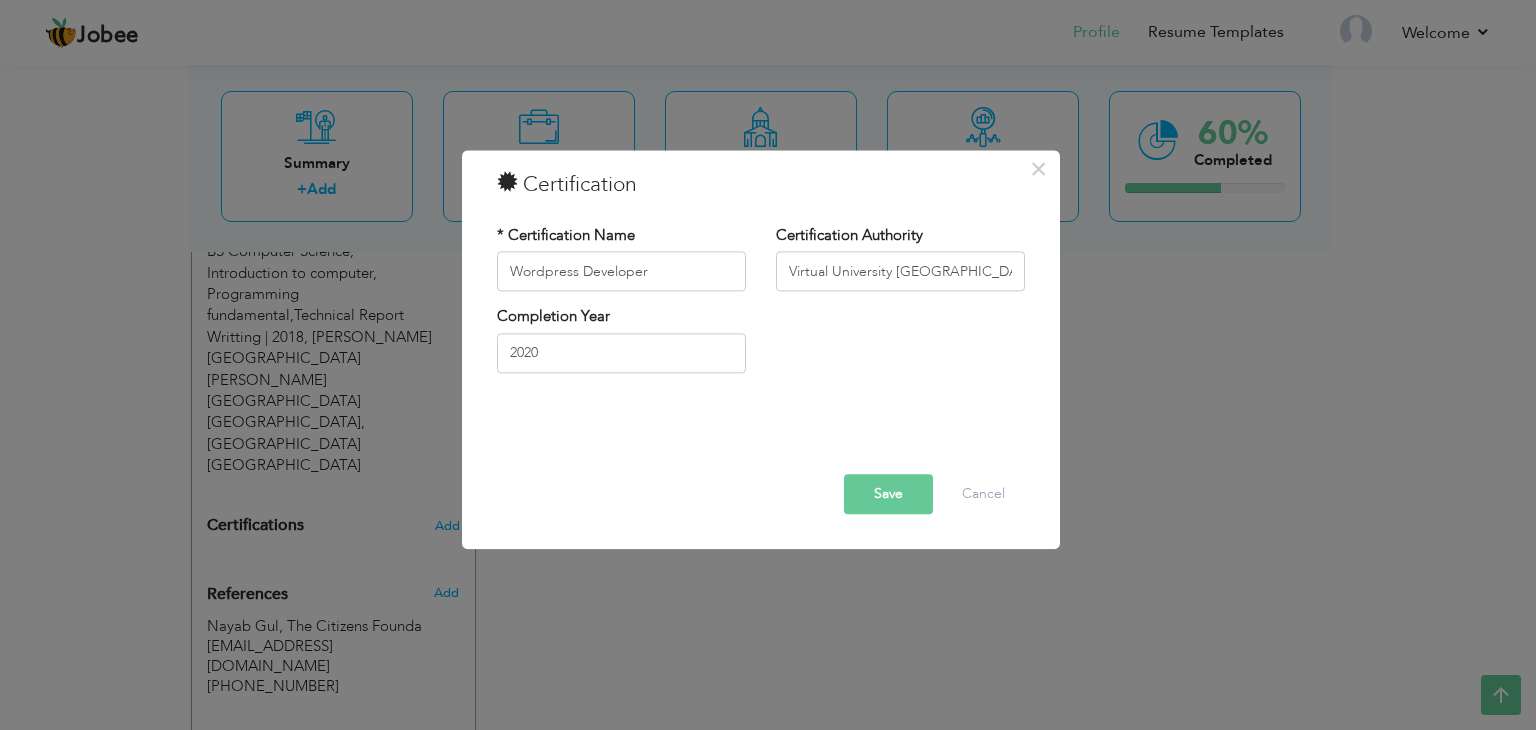 click on "Completion Year
2020" at bounding box center (761, 347) 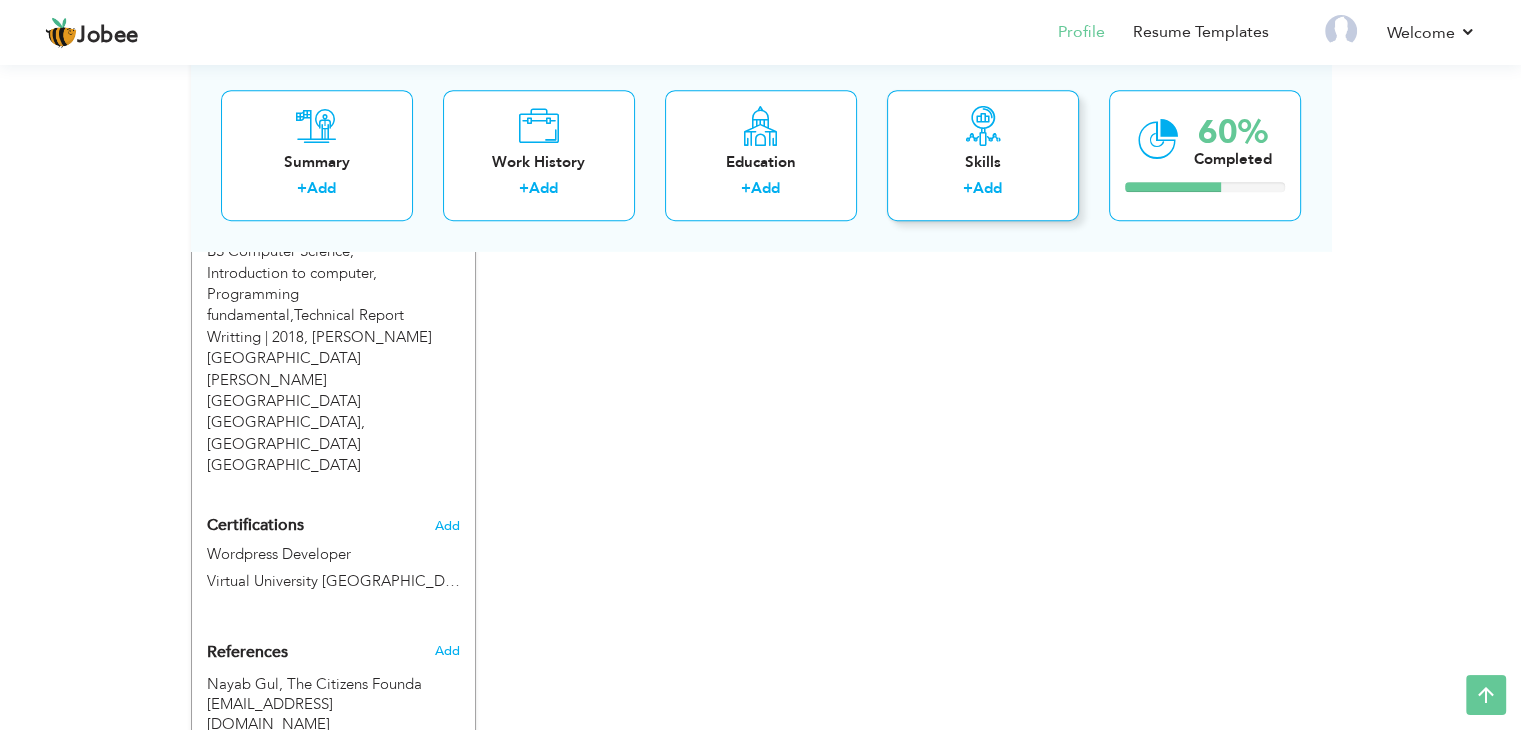 click at bounding box center [983, 126] 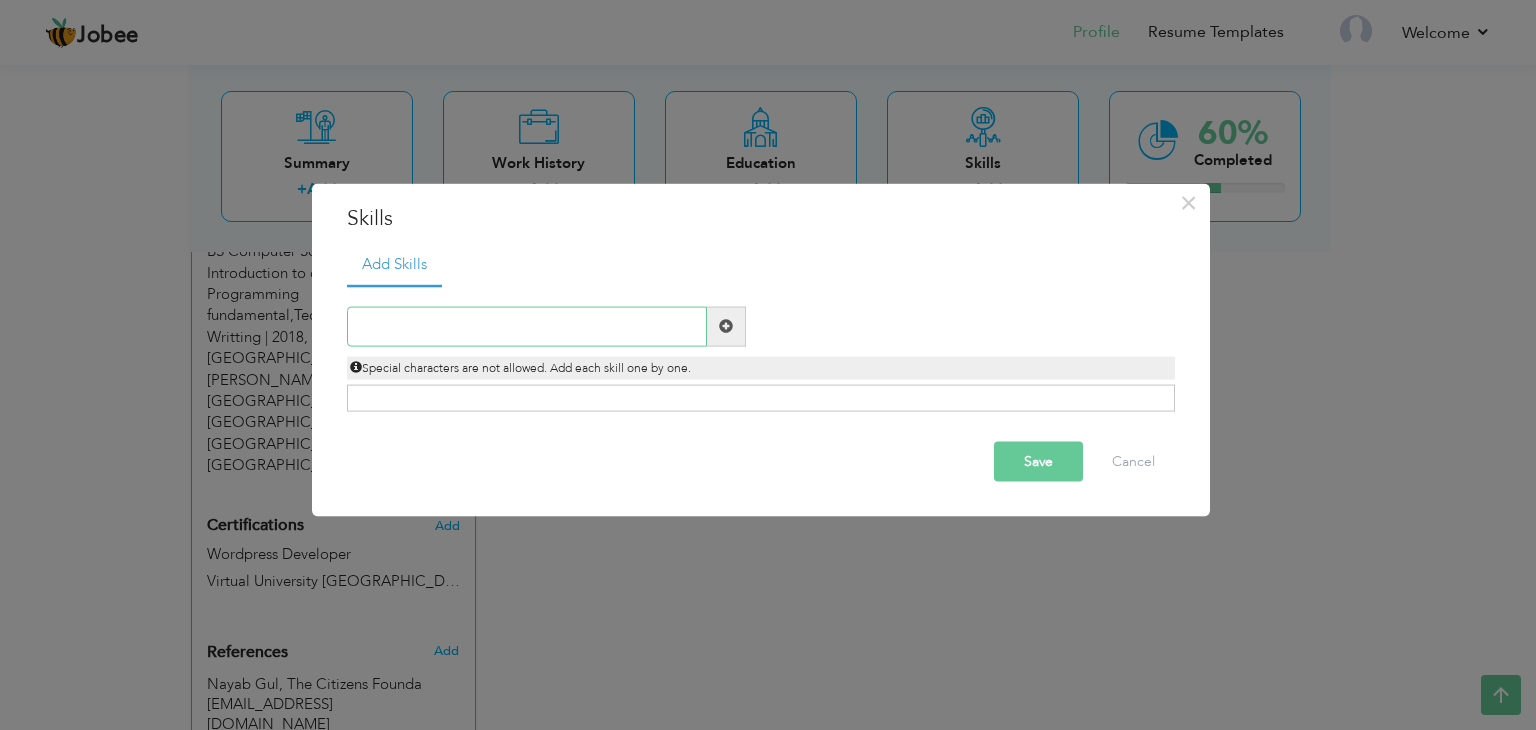 click at bounding box center (527, 326) 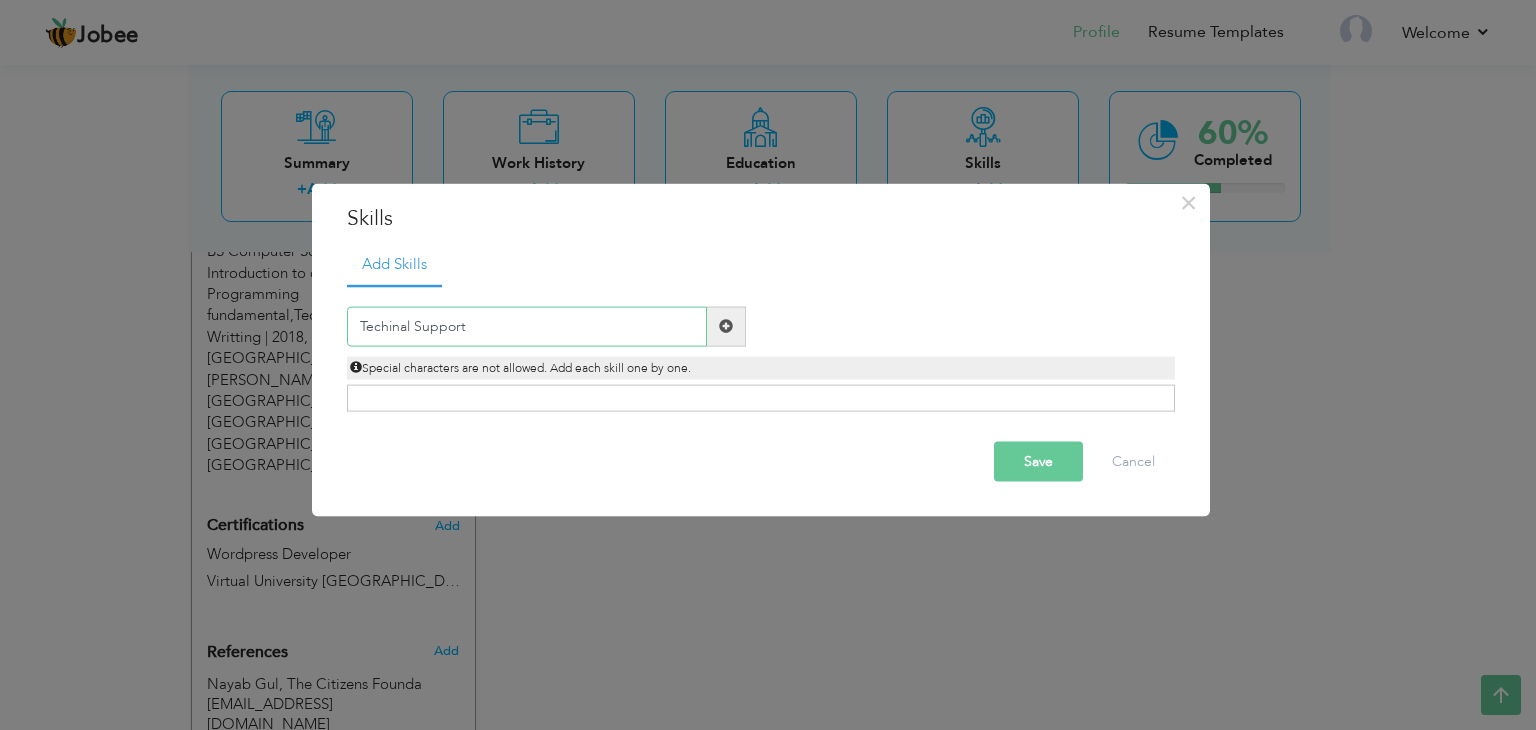 type on "Techinal Support" 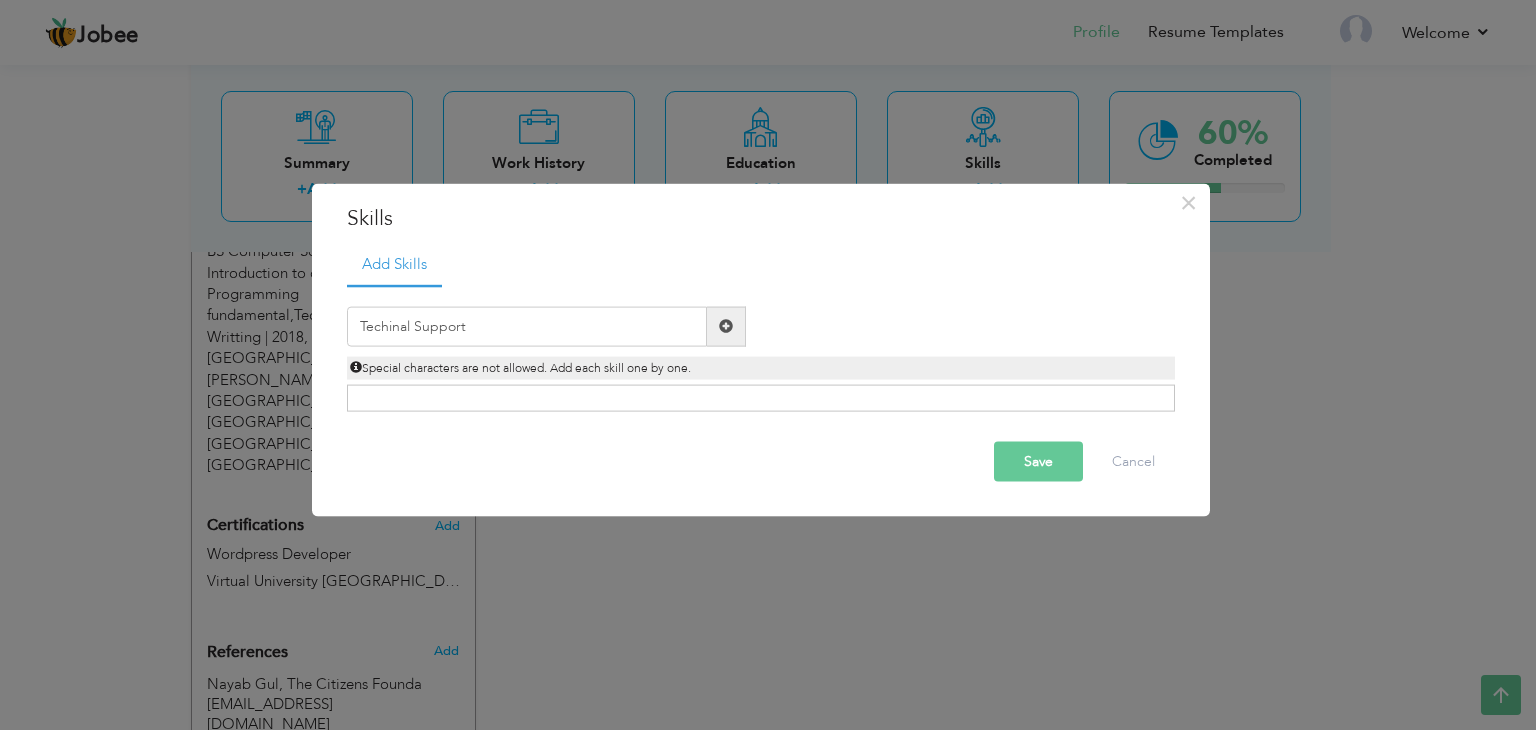 click at bounding box center [726, 326] 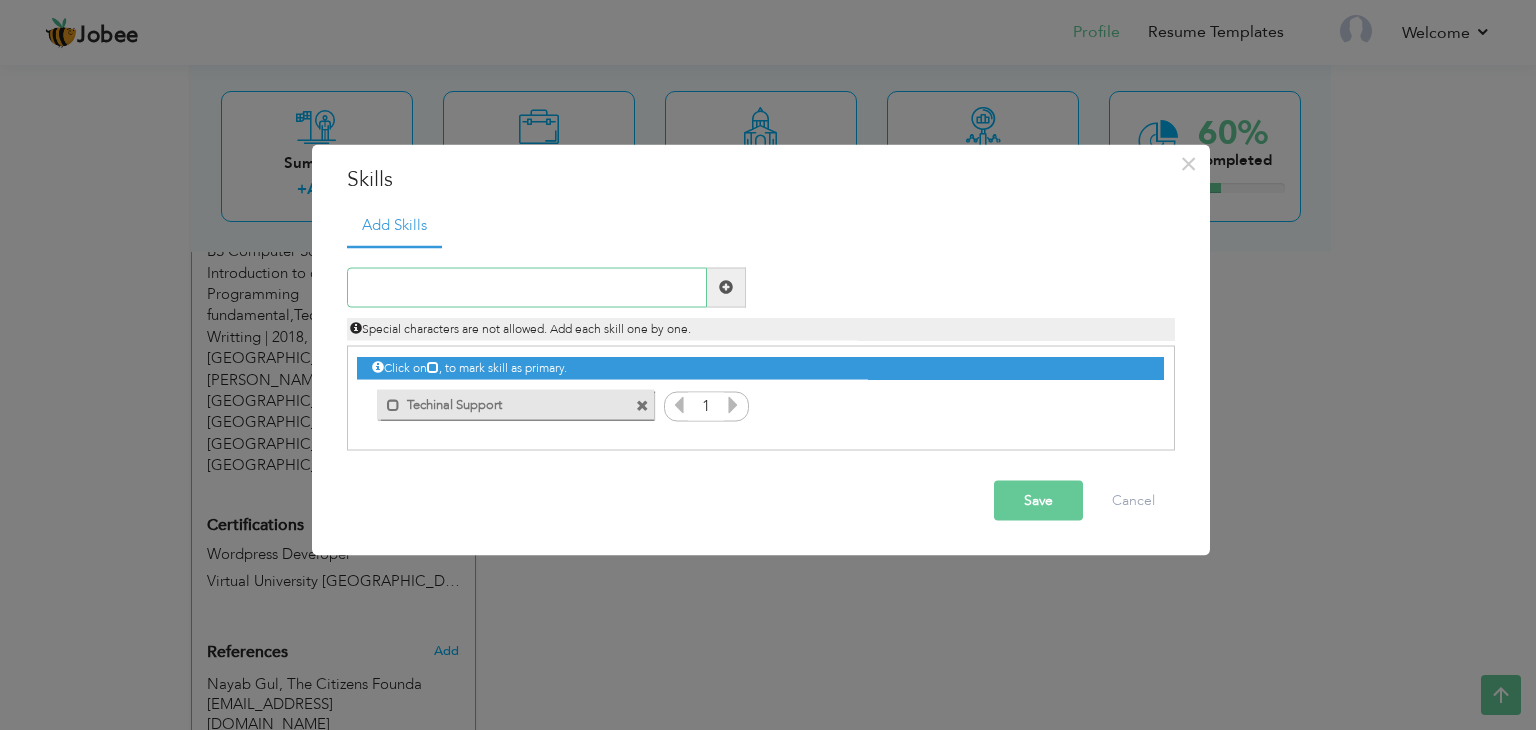 click at bounding box center [527, 287] 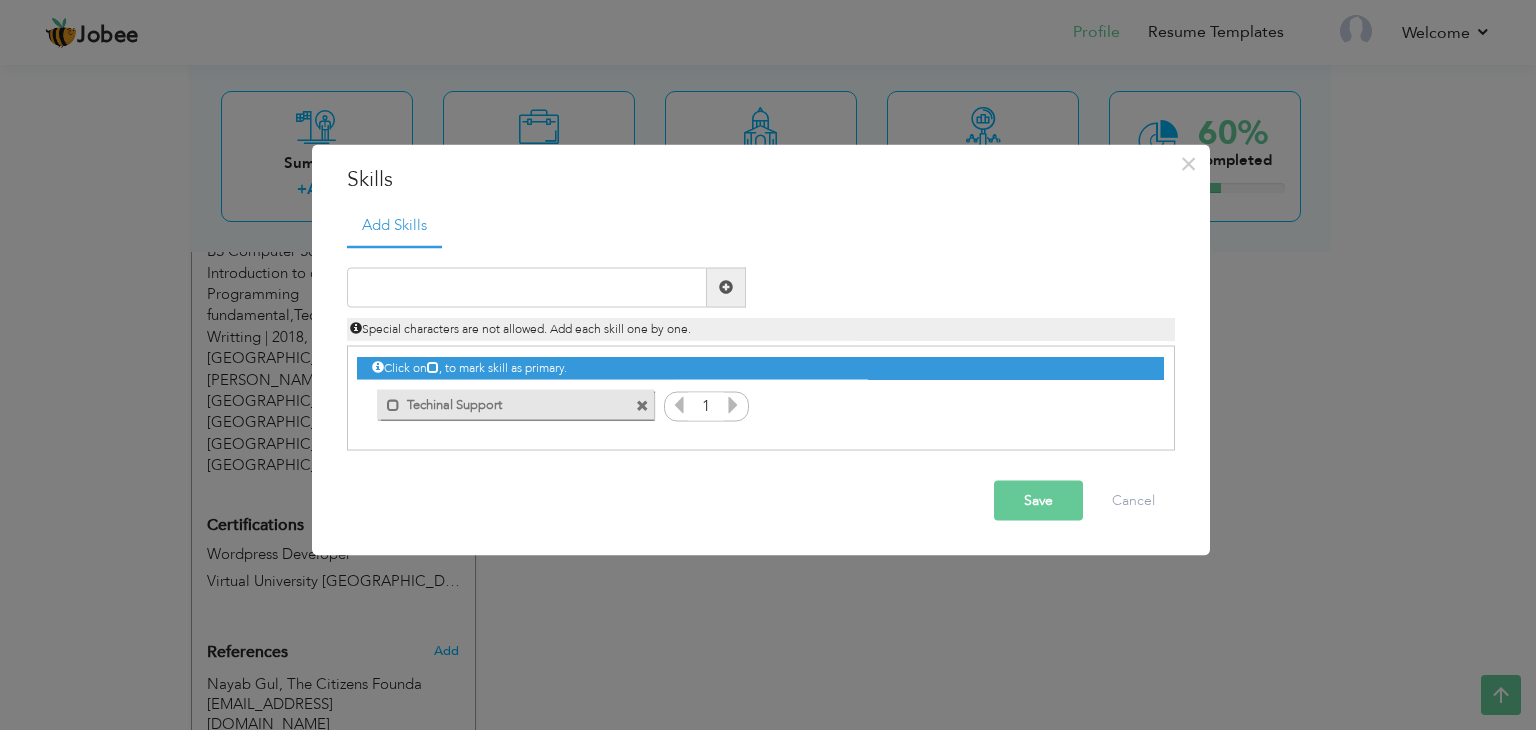 click at bounding box center [733, 404] 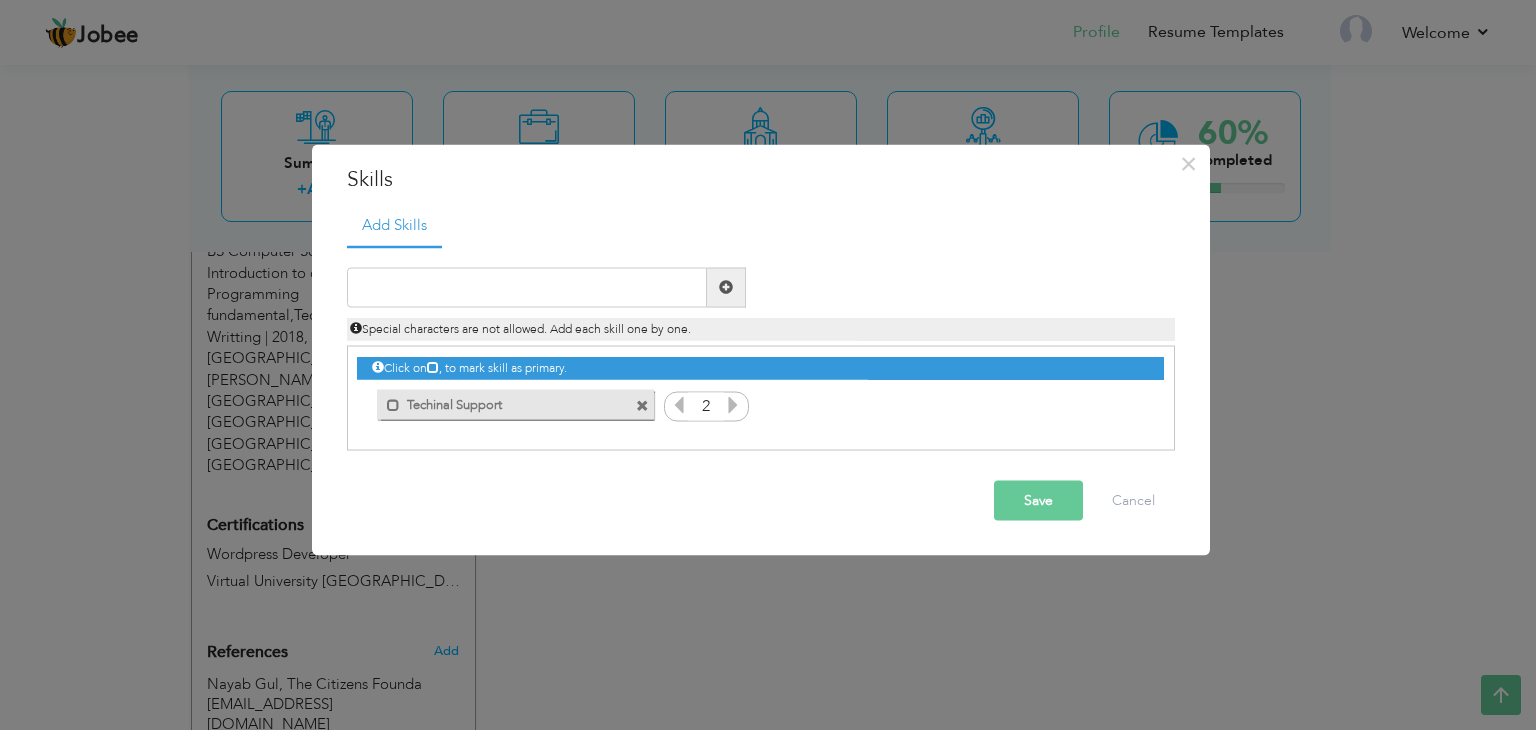 click at bounding box center (733, 404) 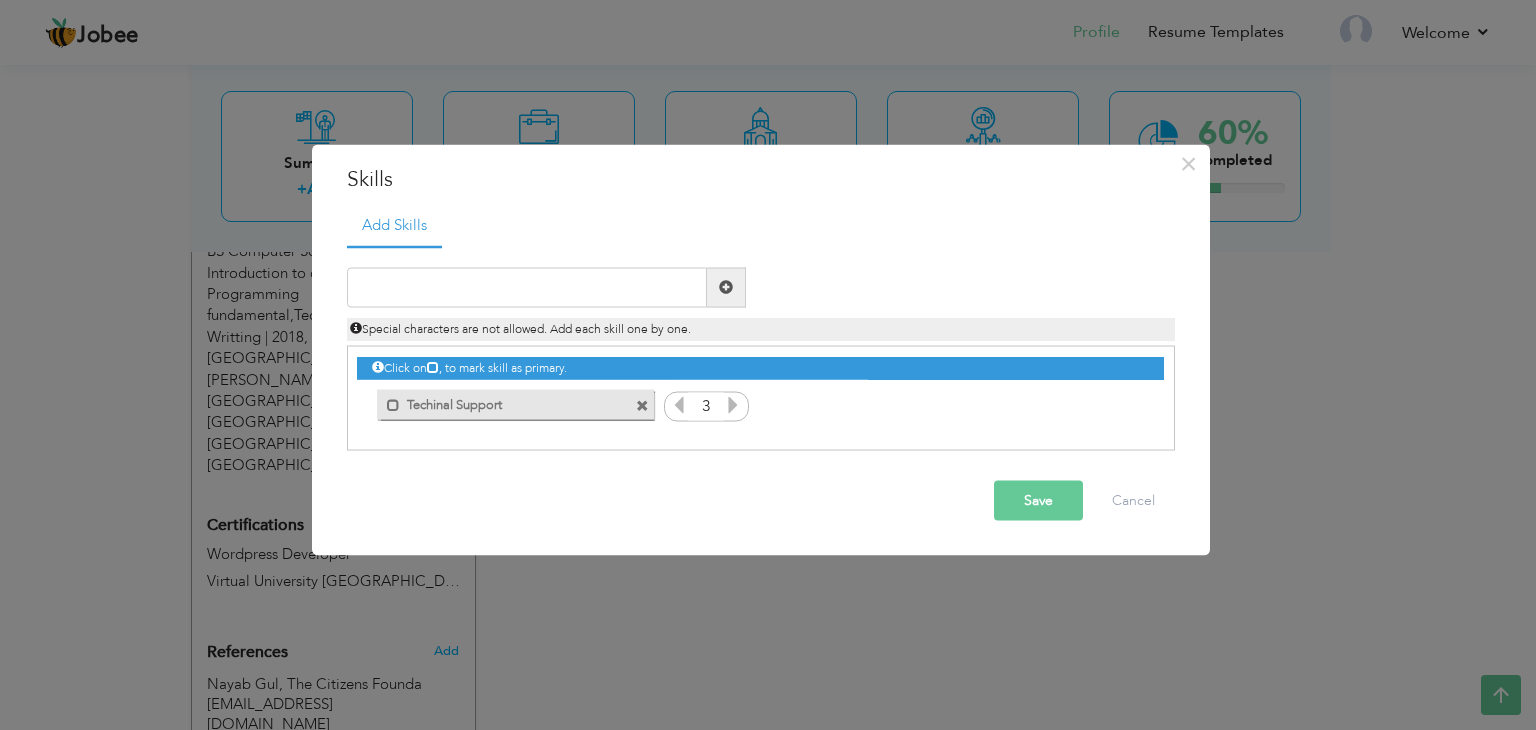 click on "Click on  , to mark skill as primary.
Mark as primary skill. Techinal Support 1" at bounding box center (760, 386) 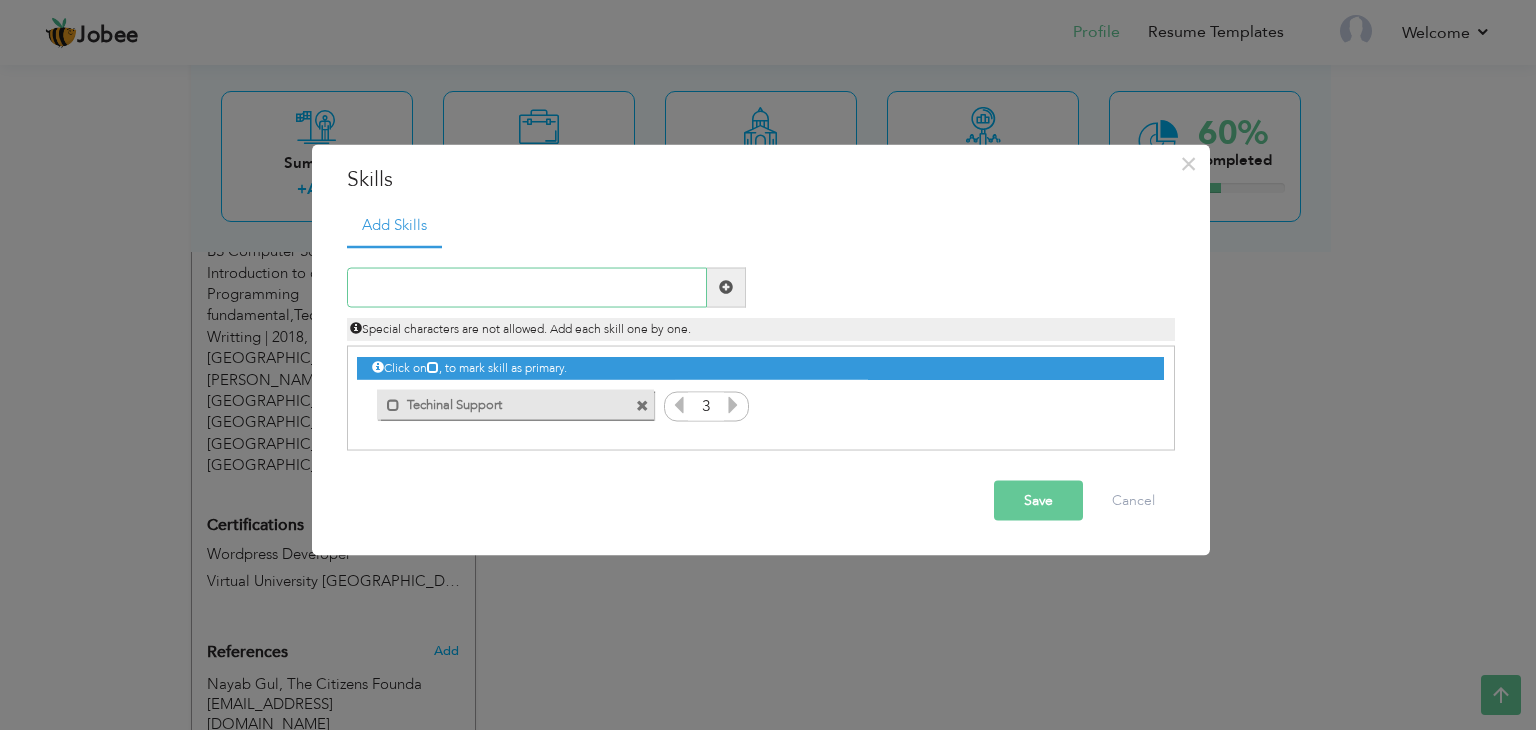 click at bounding box center [527, 287] 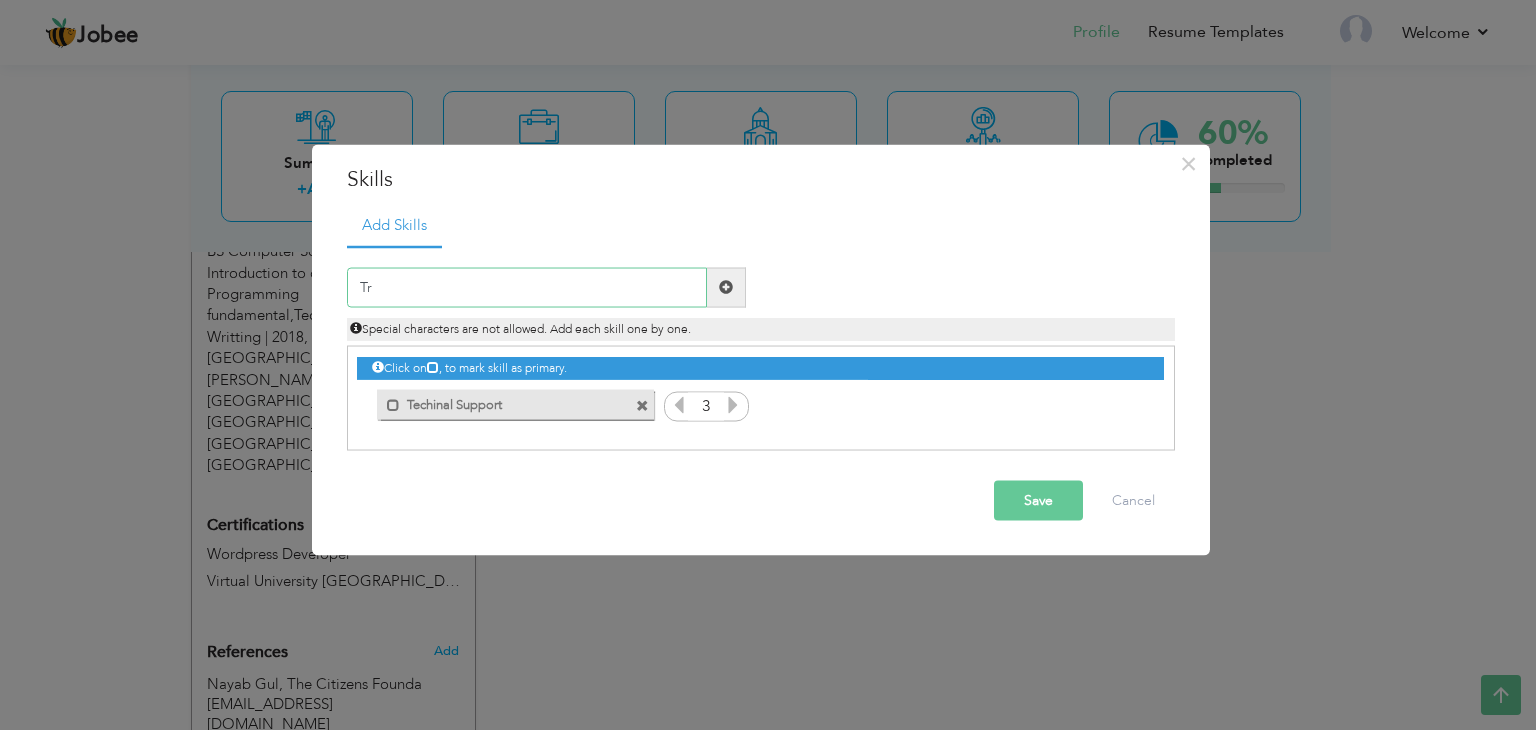 type on "T" 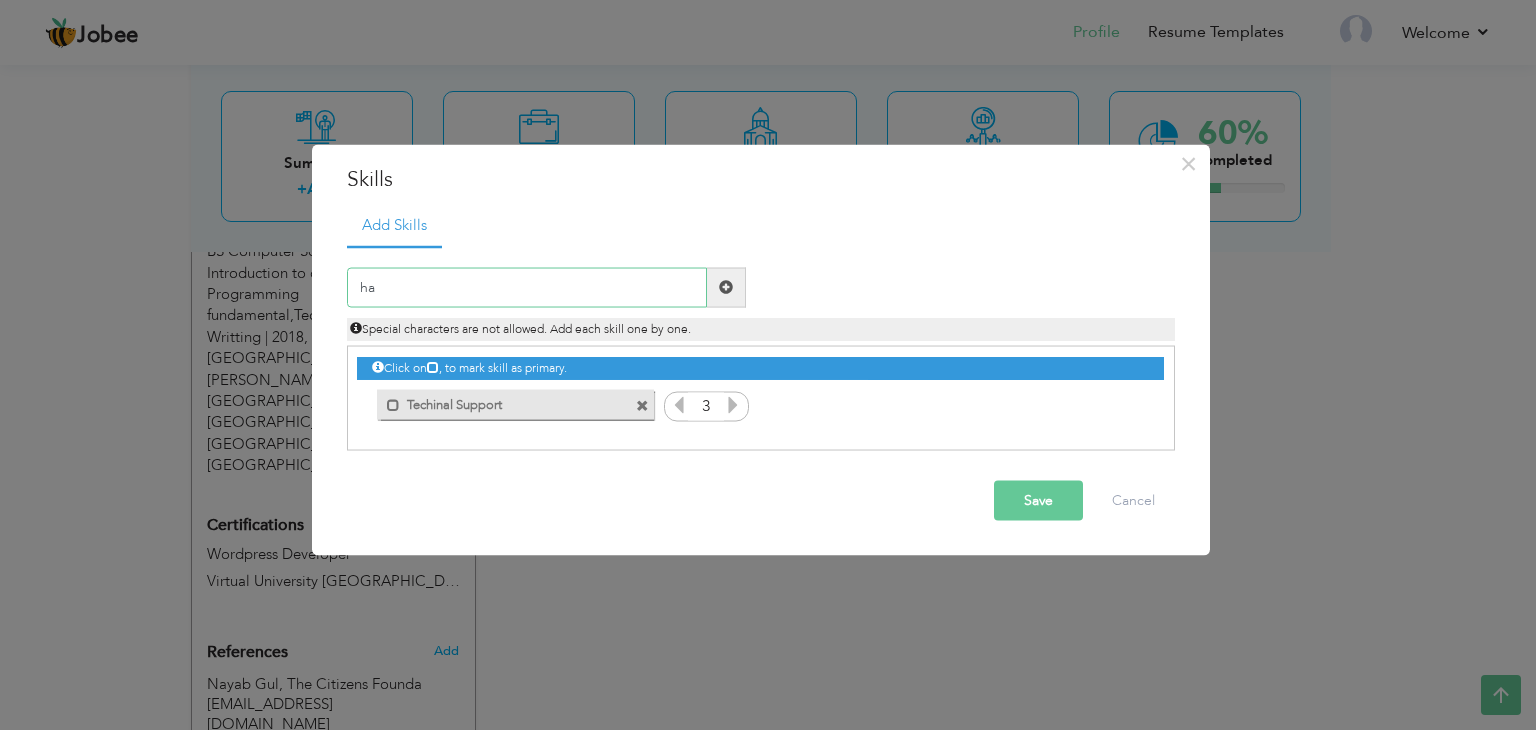 type on "h" 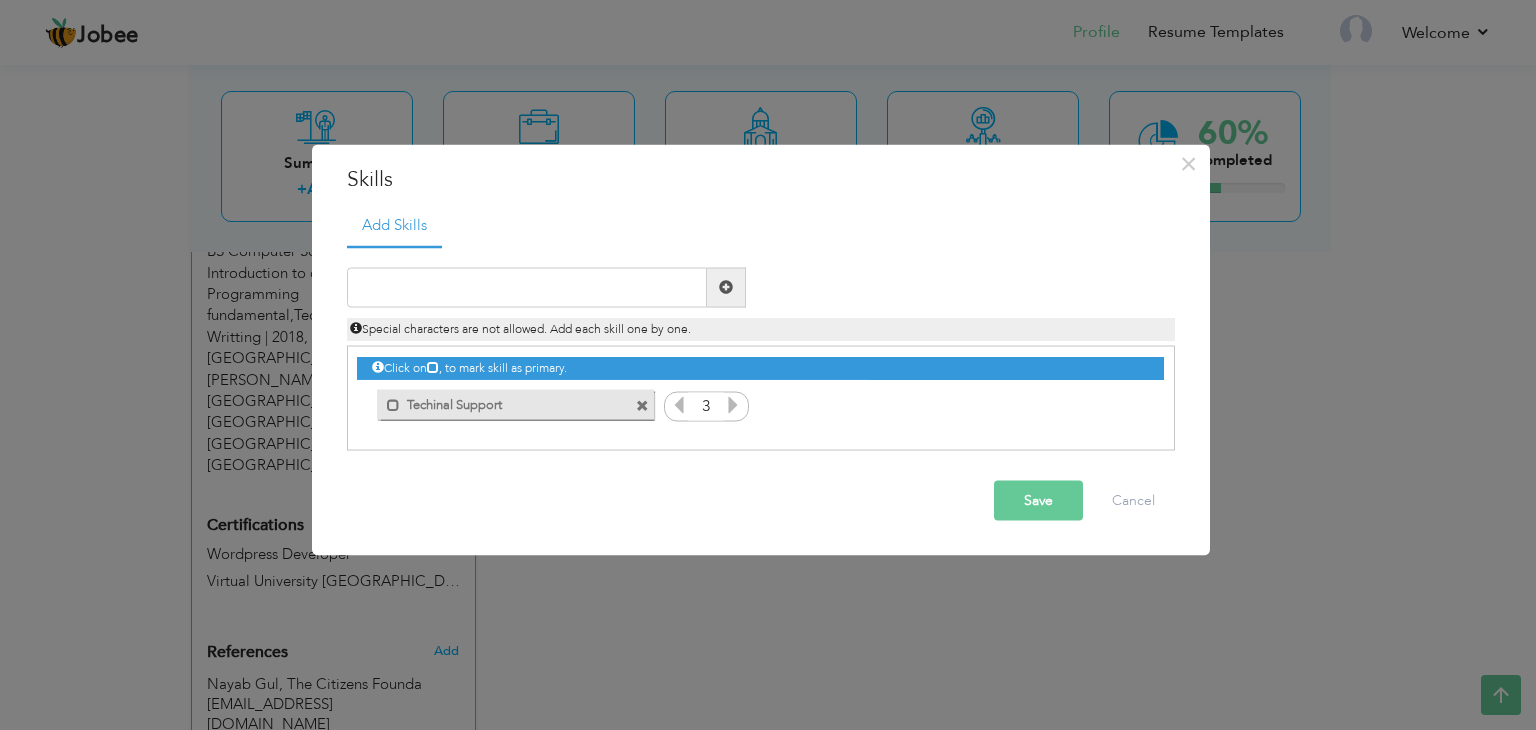 click on "Save" at bounding box center (1038, 500) 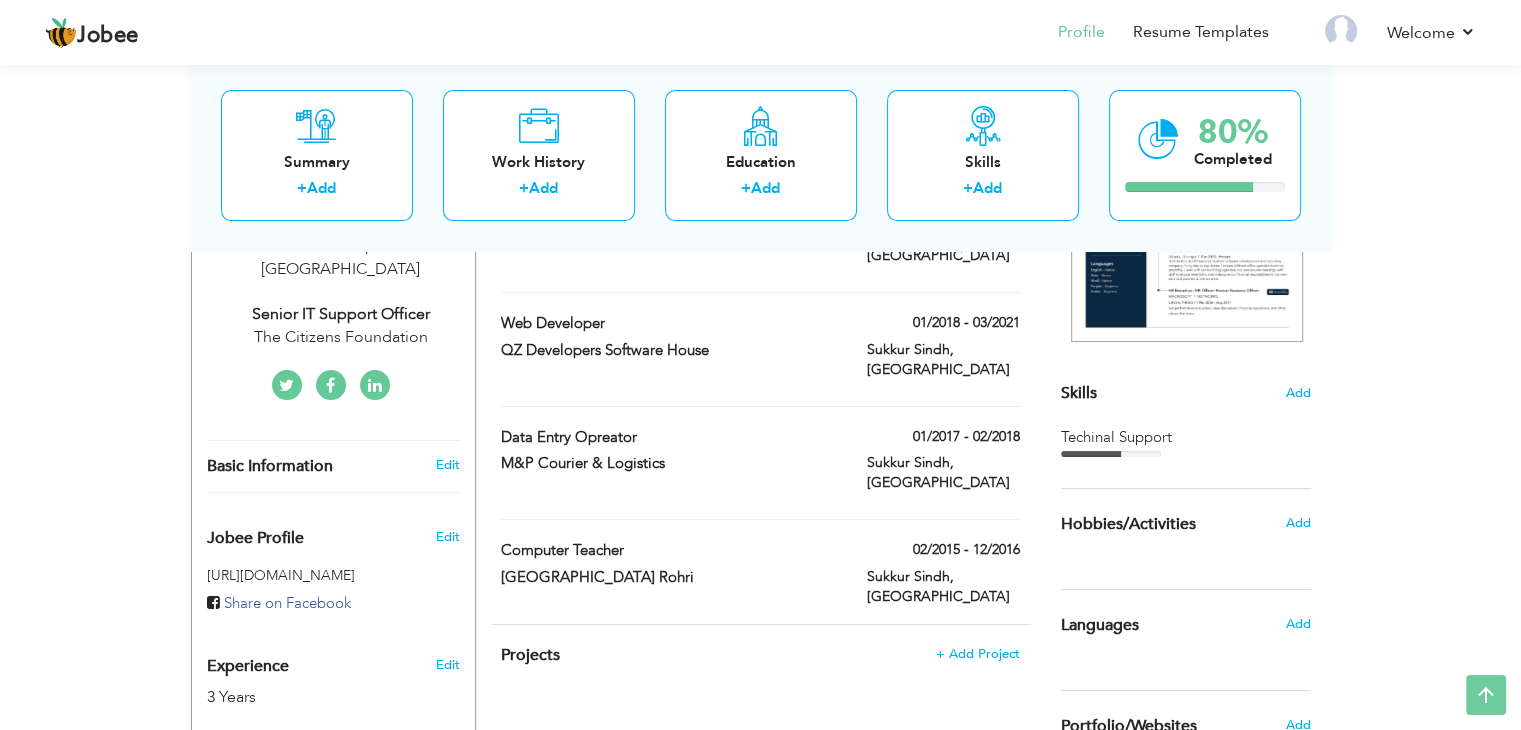 scroll, scrollTop: 400, scrollLeft: 0, axis: vertical 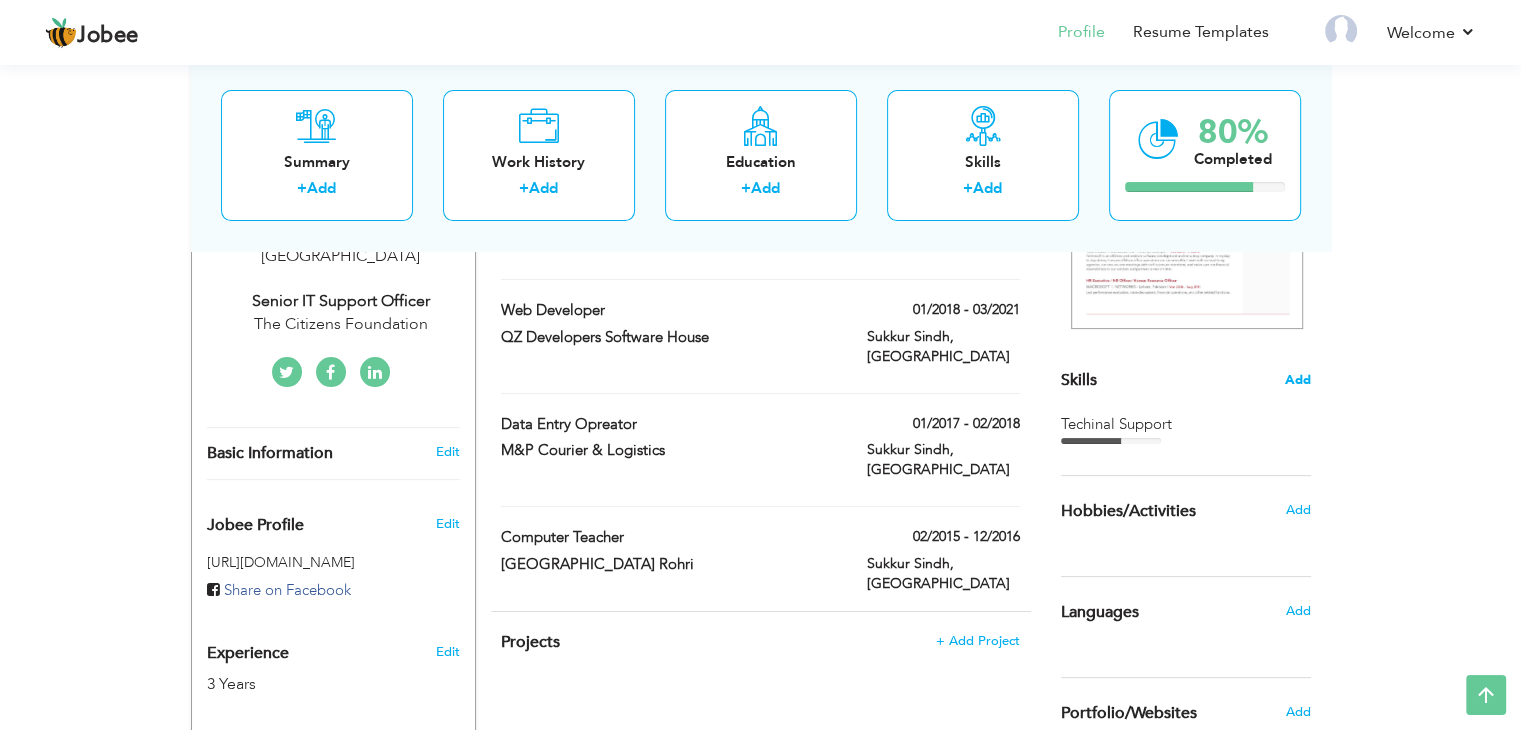 click on "Add" at bounding box center (1298, 380) 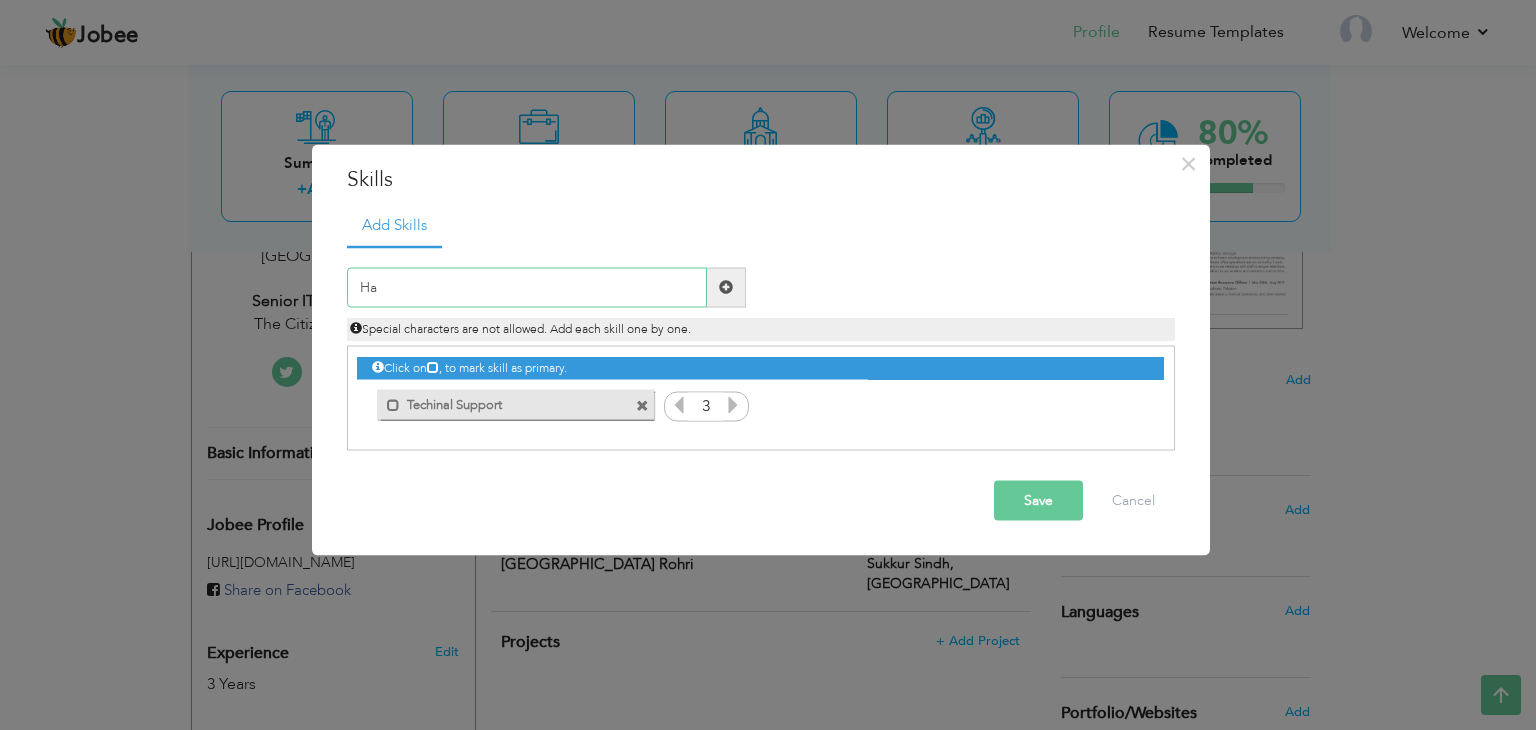 type on "H" 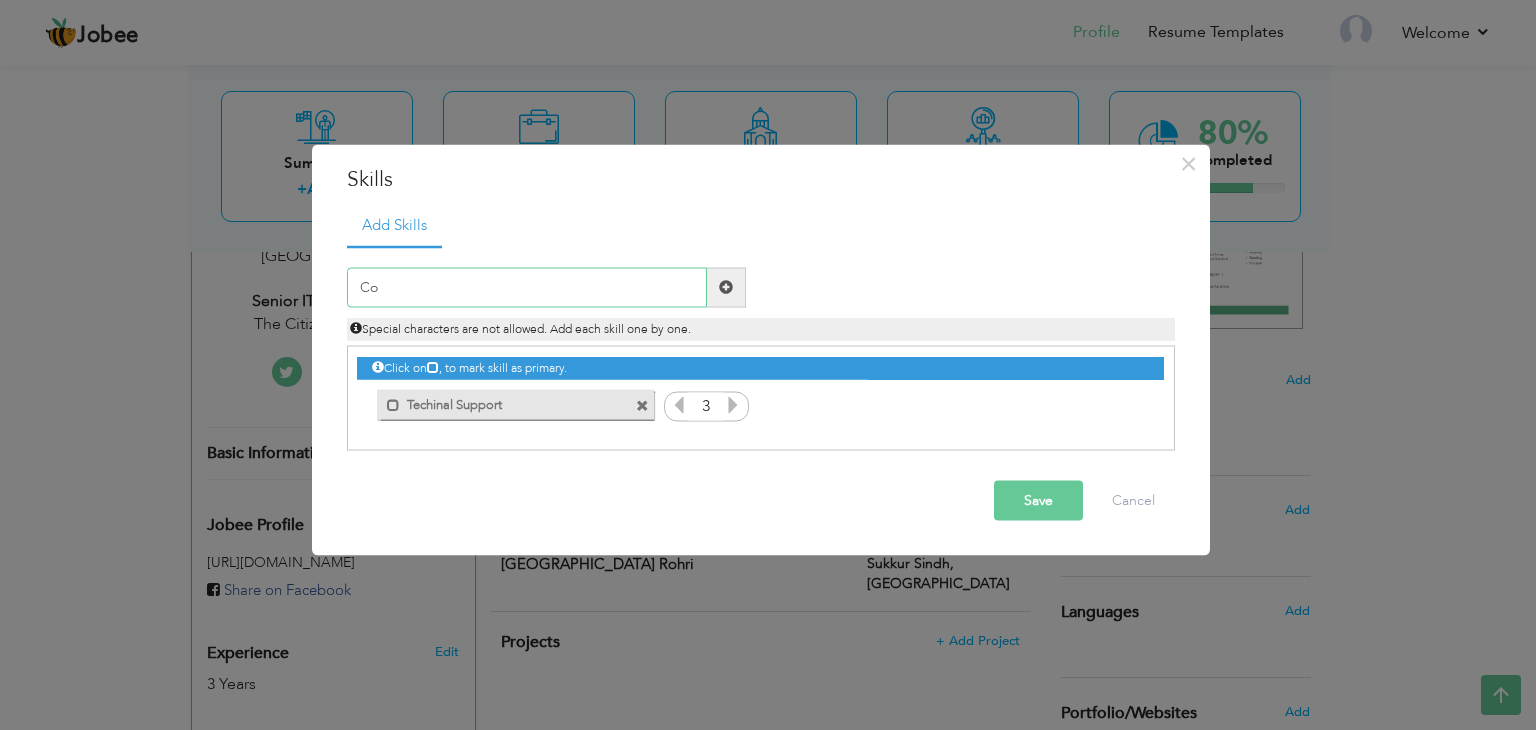 type on "C" 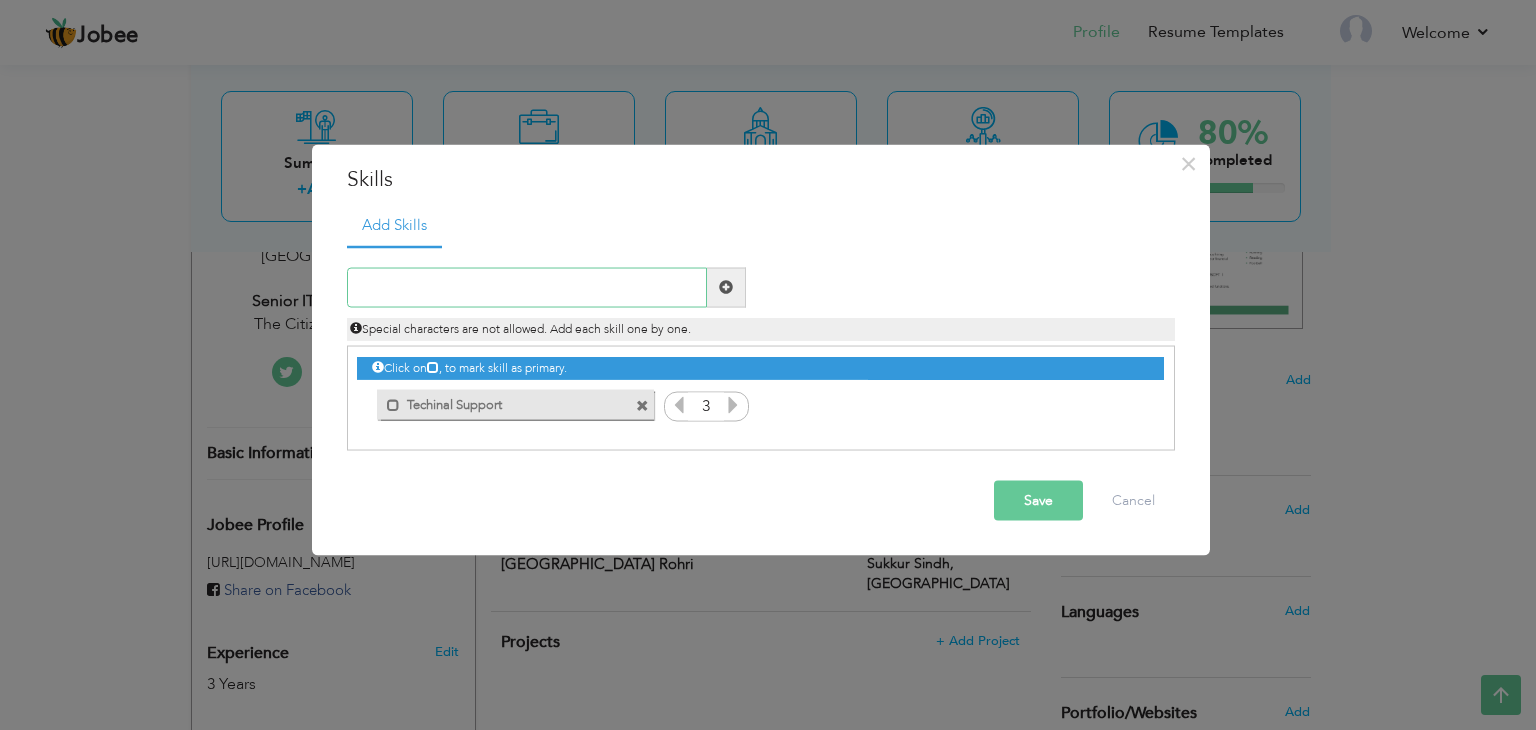 paste on "Microsoft Windows Client Operating Systems and sup" 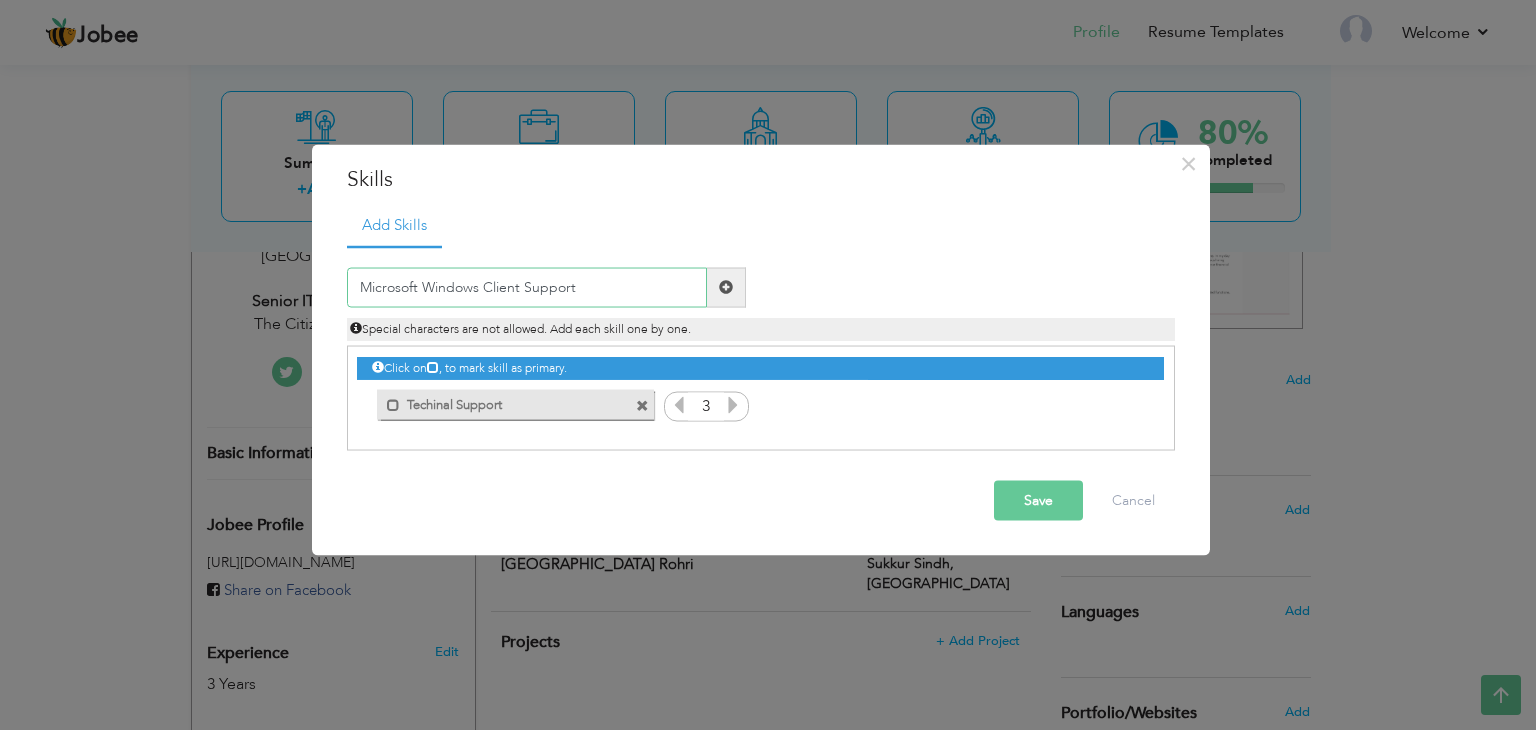 type on "Microsoft Windows Client Support" 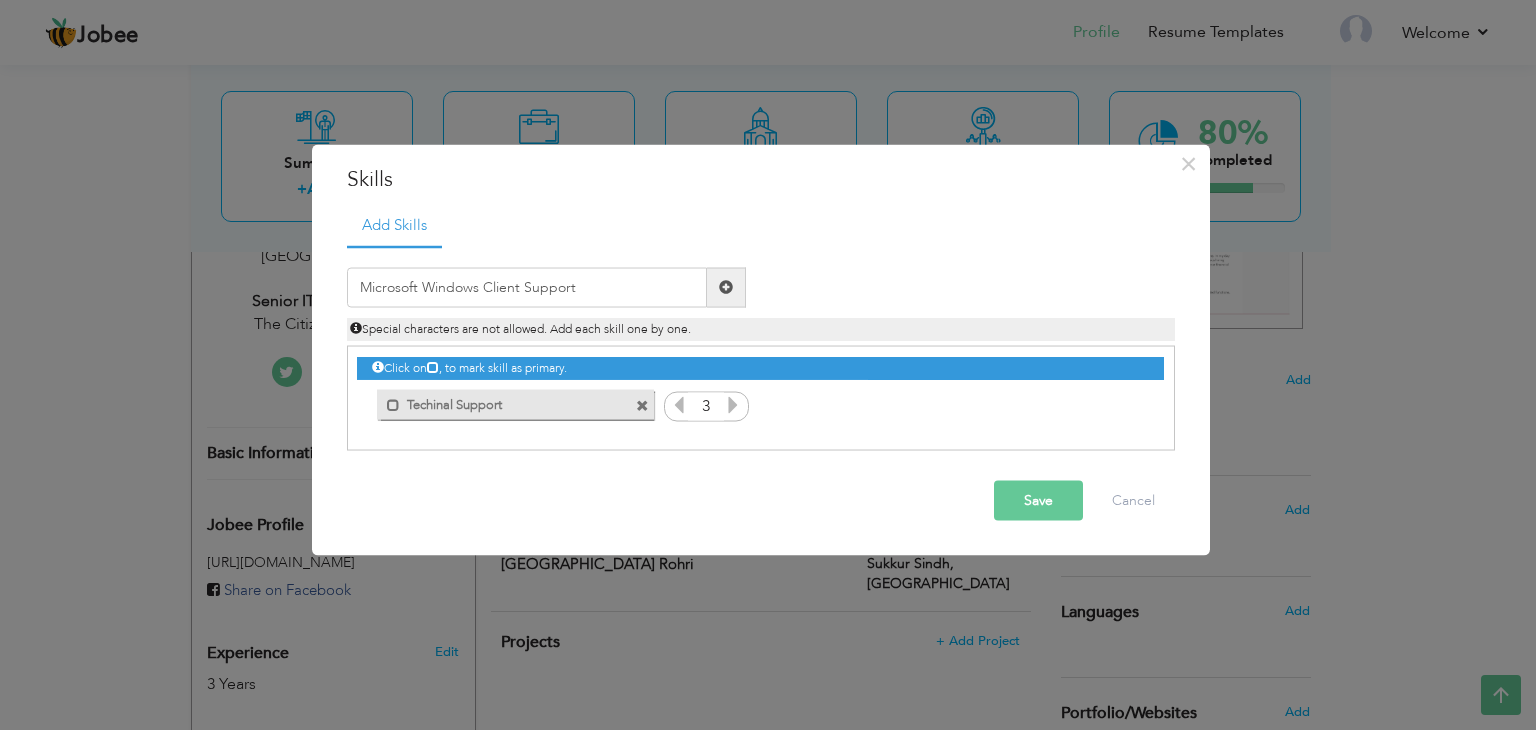 click at bounding box center (726, 287) 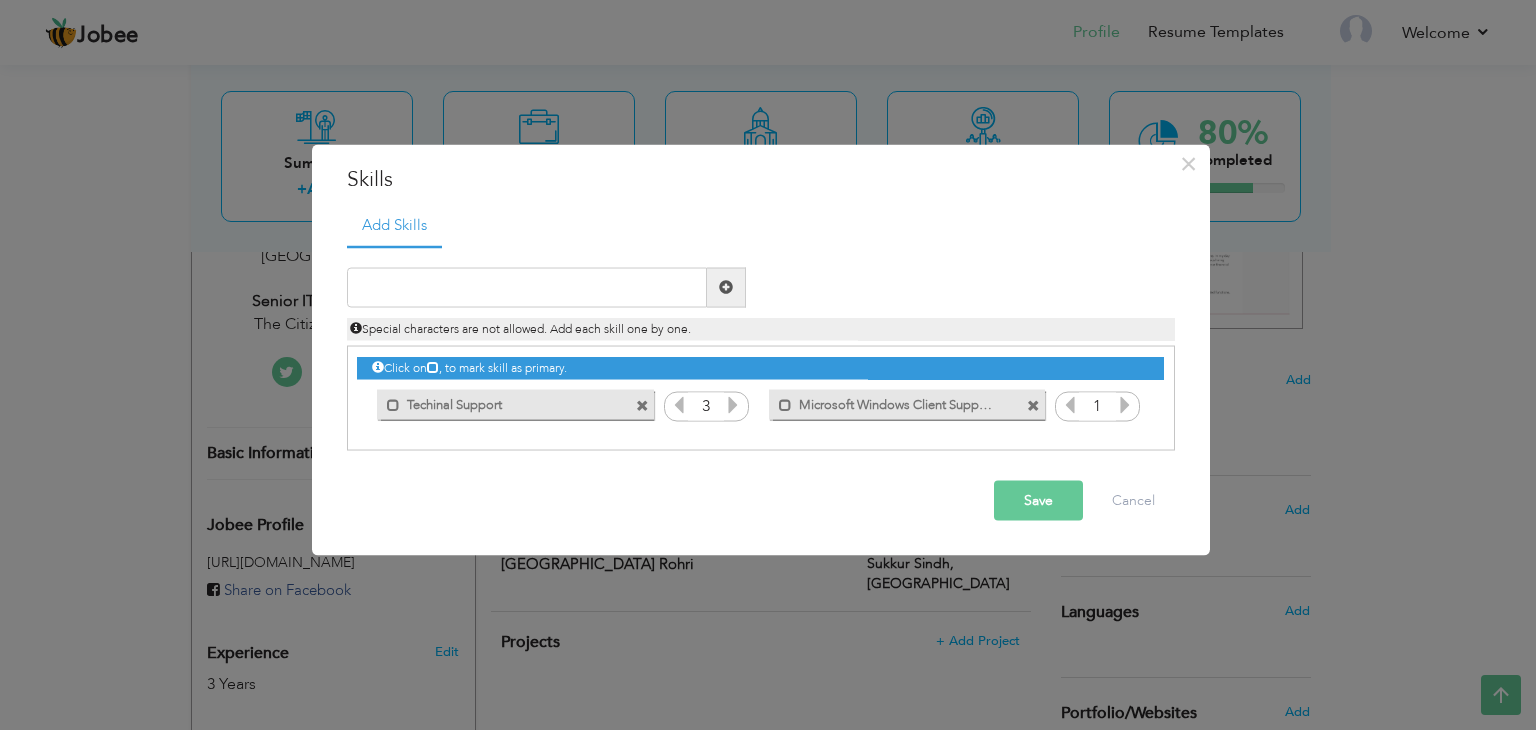 click at bounding box center (1125, 404) 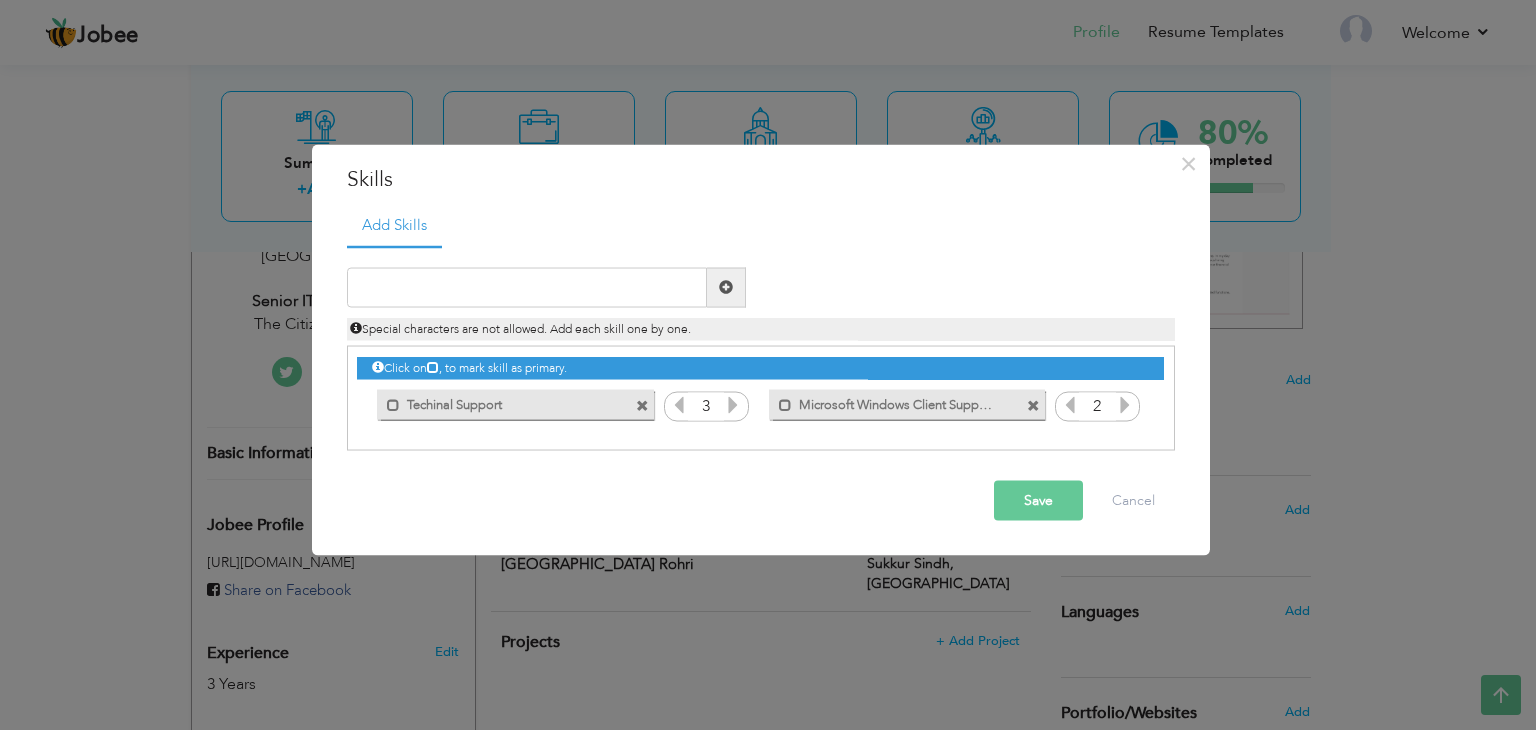 click at bounding box center [1125, 404] 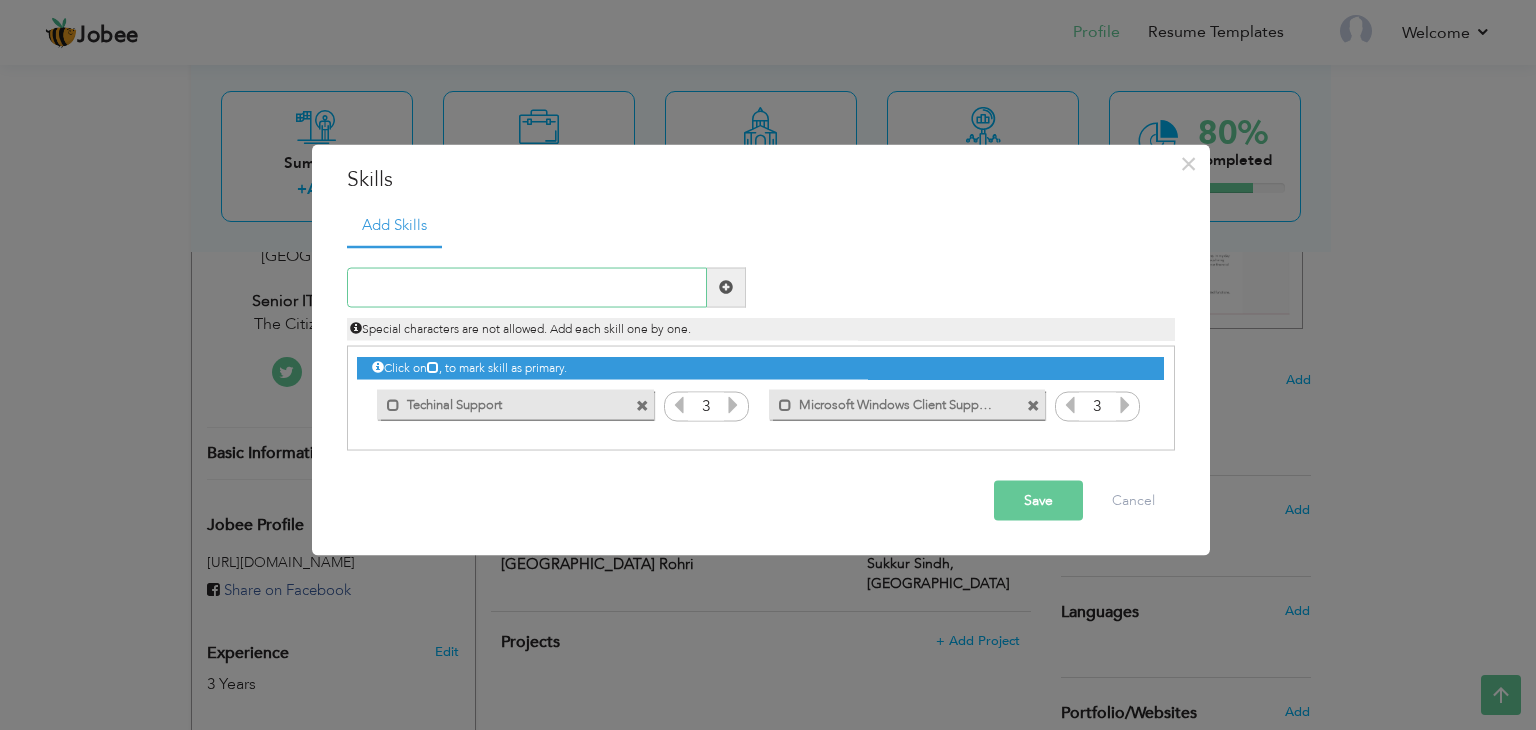 click at bounding box center (527, 287) 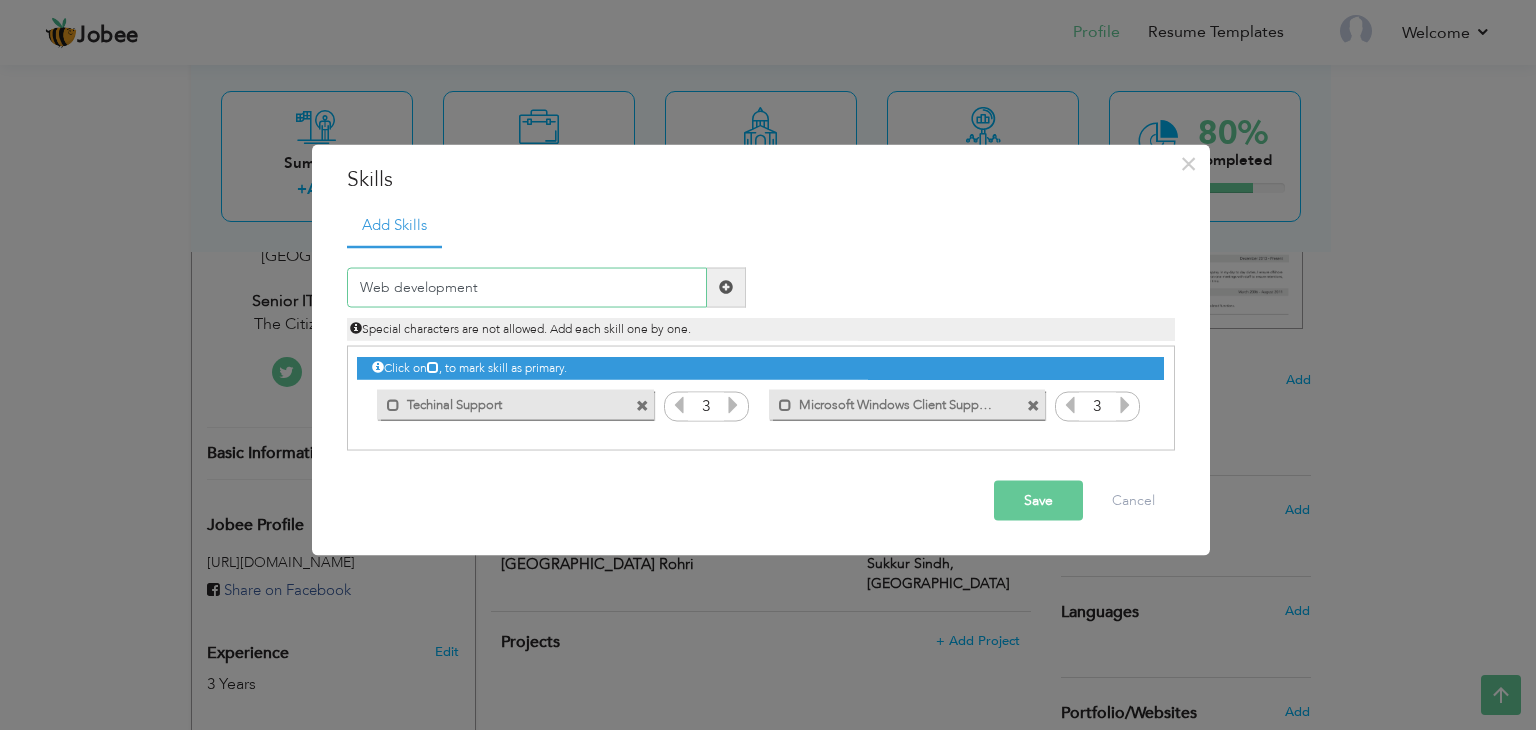 type on "Web development" 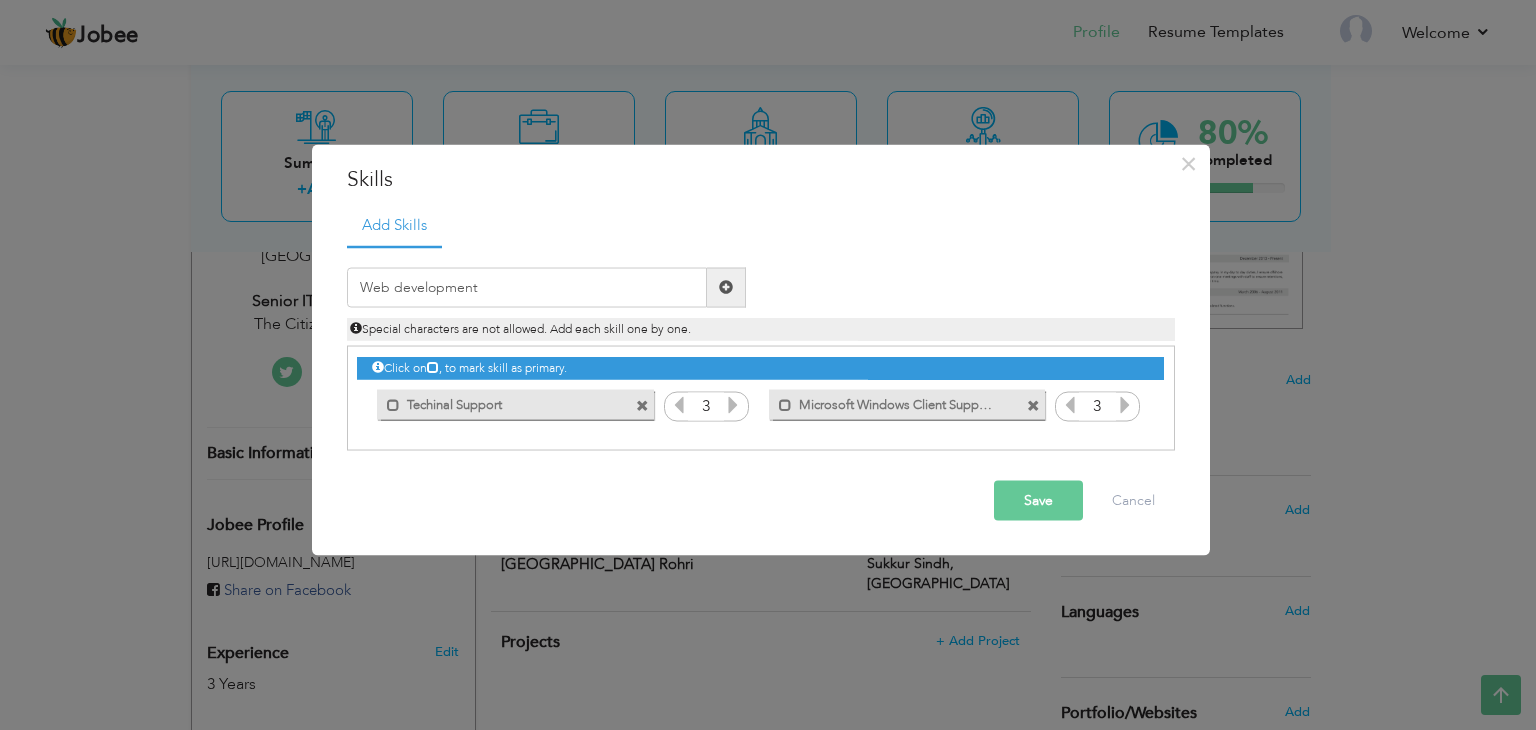click at bounding box center [726, 287] 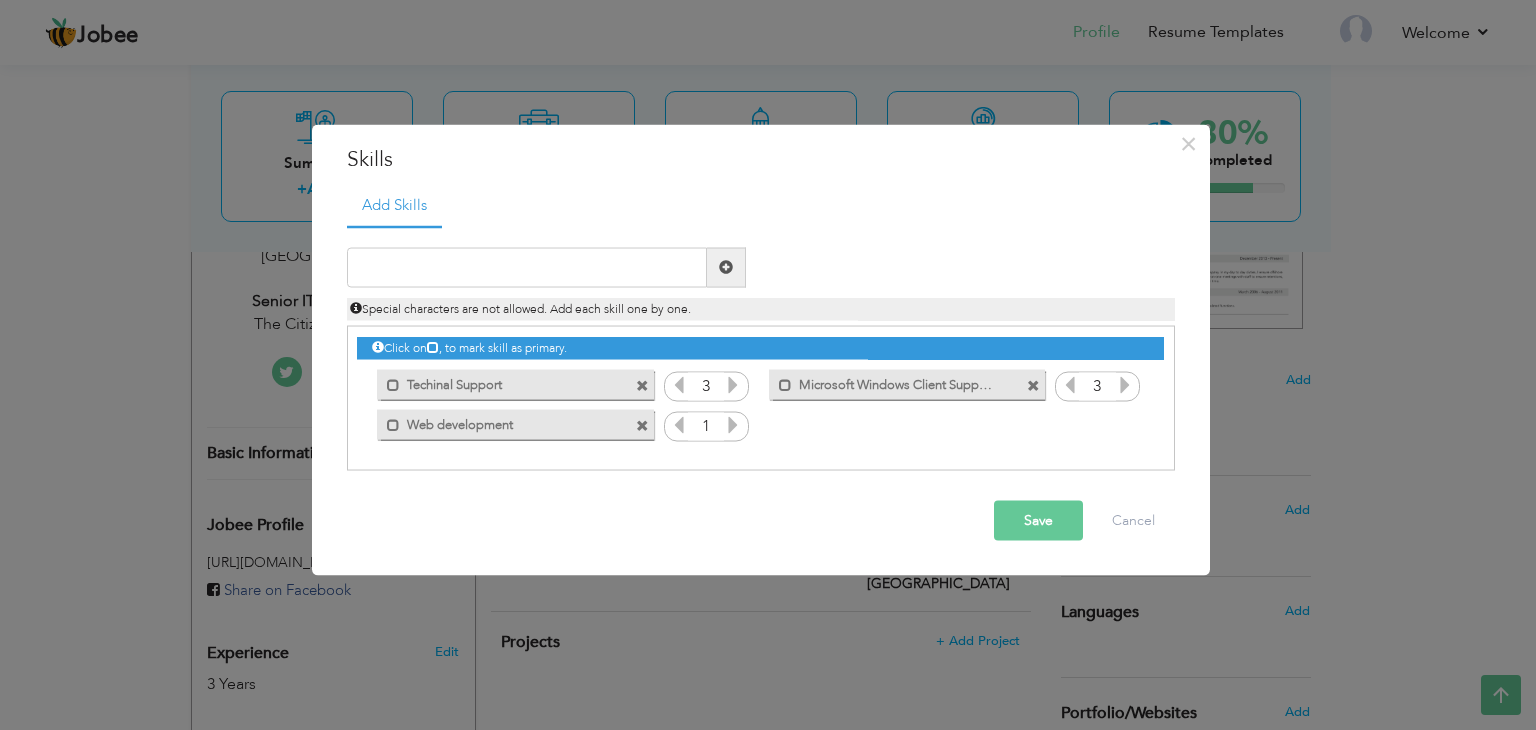 click at bounding box center [733, 424] 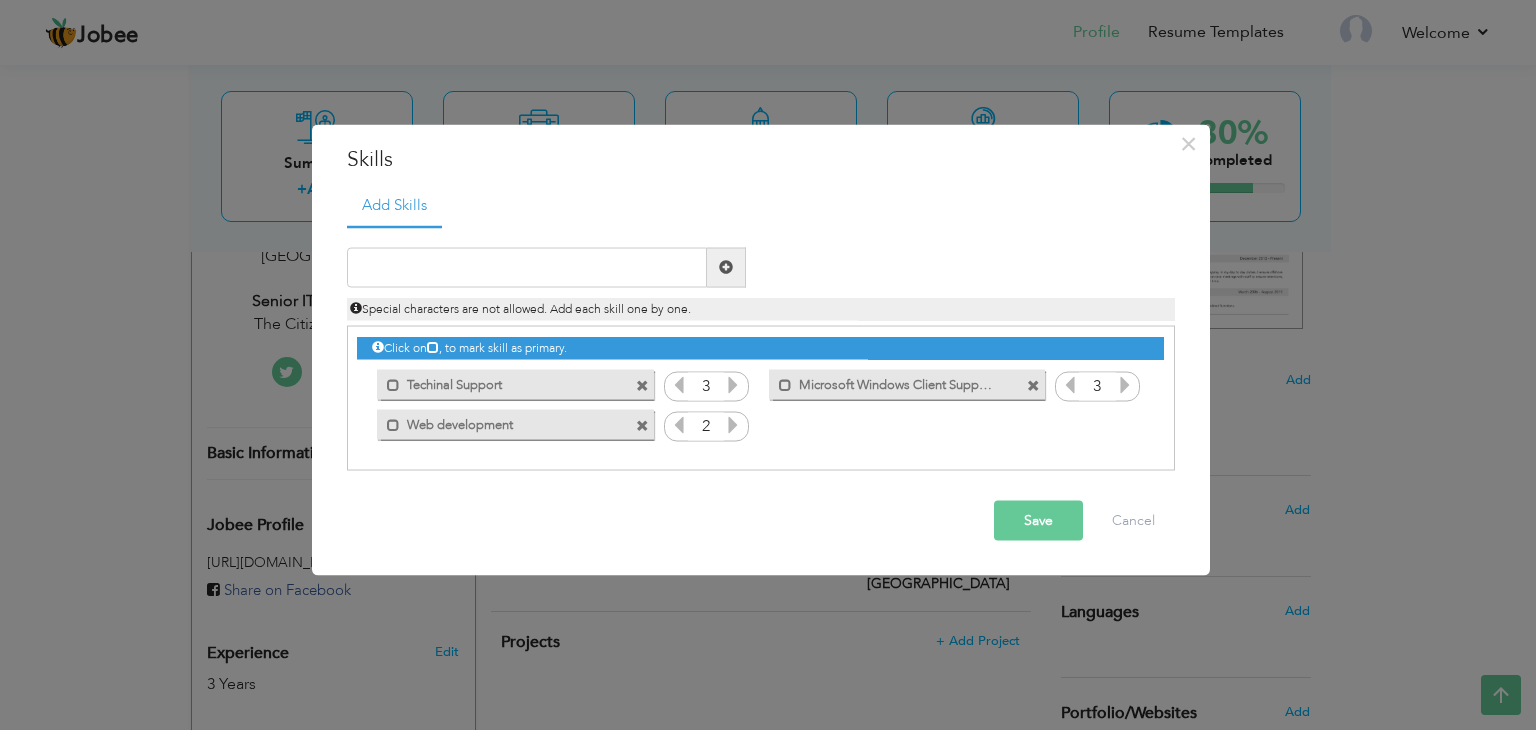 click at bounding box center [733, 424] 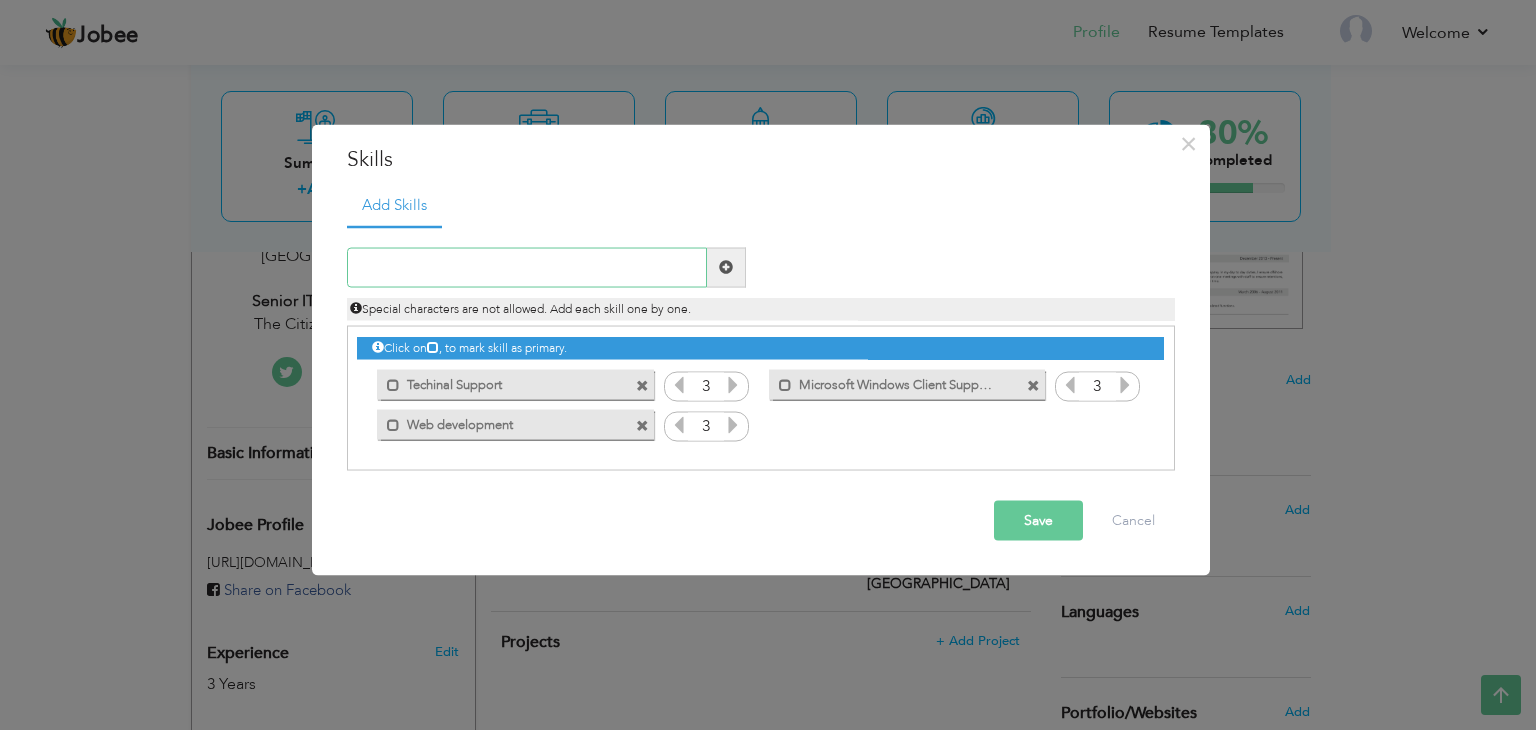click at bounding box center (527, 267) 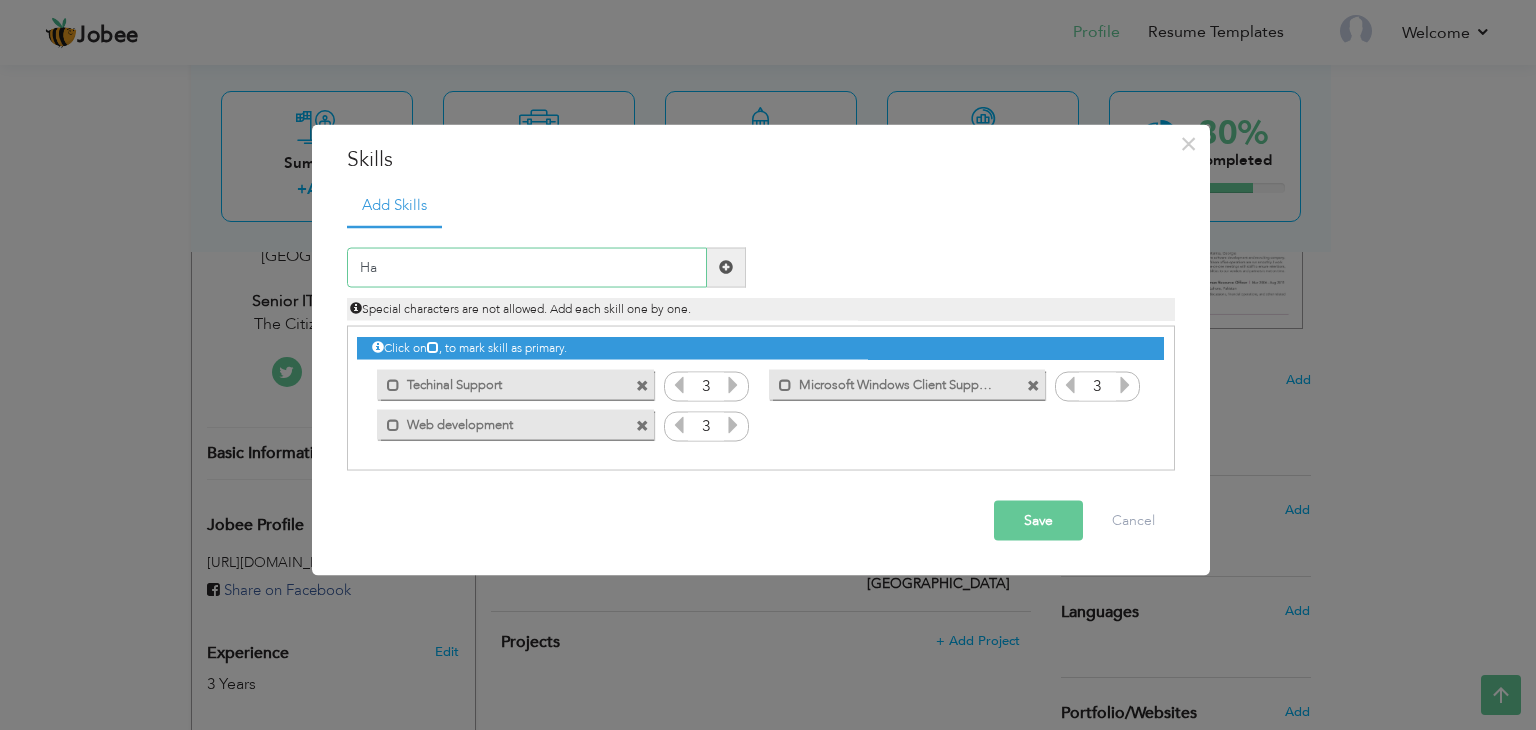 type on "H" 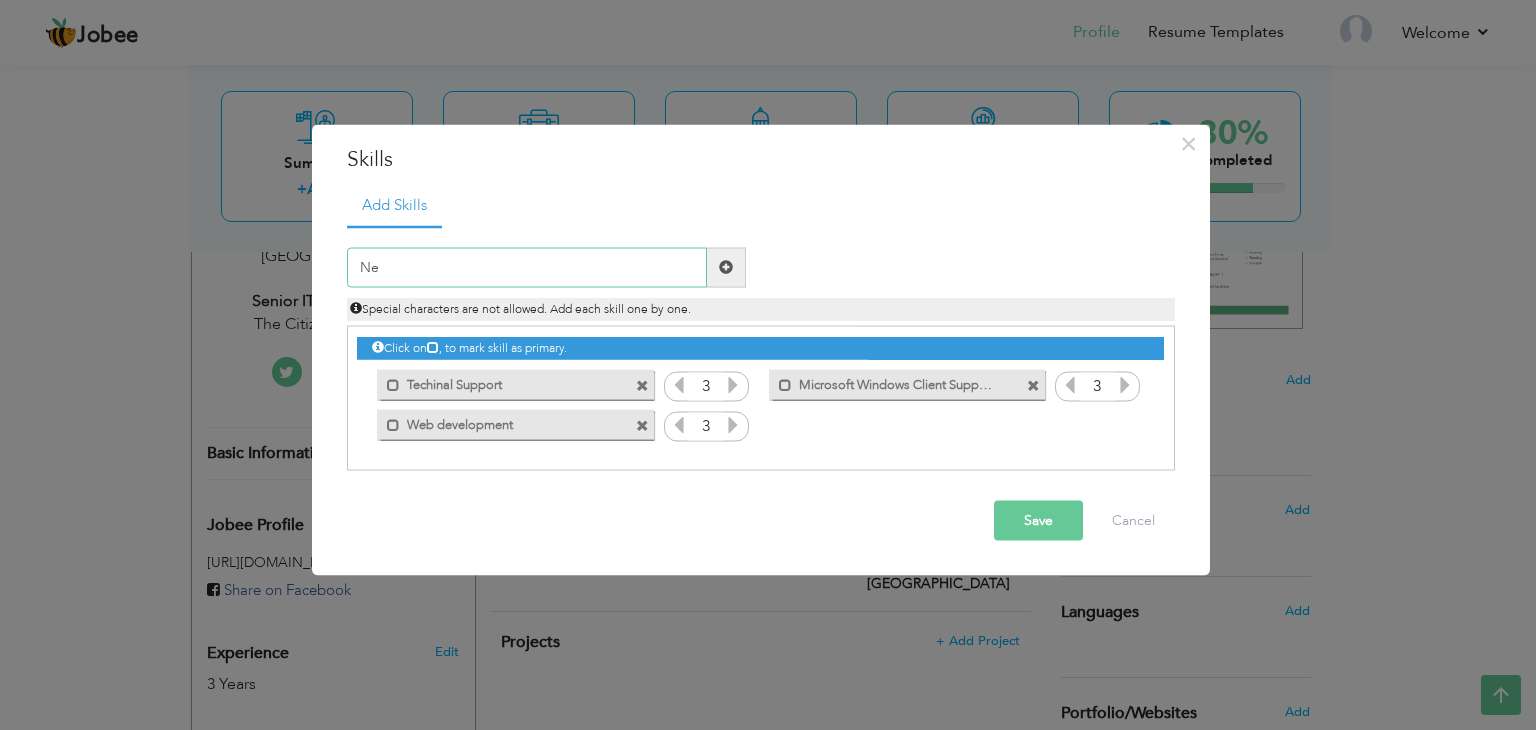 type on "N" 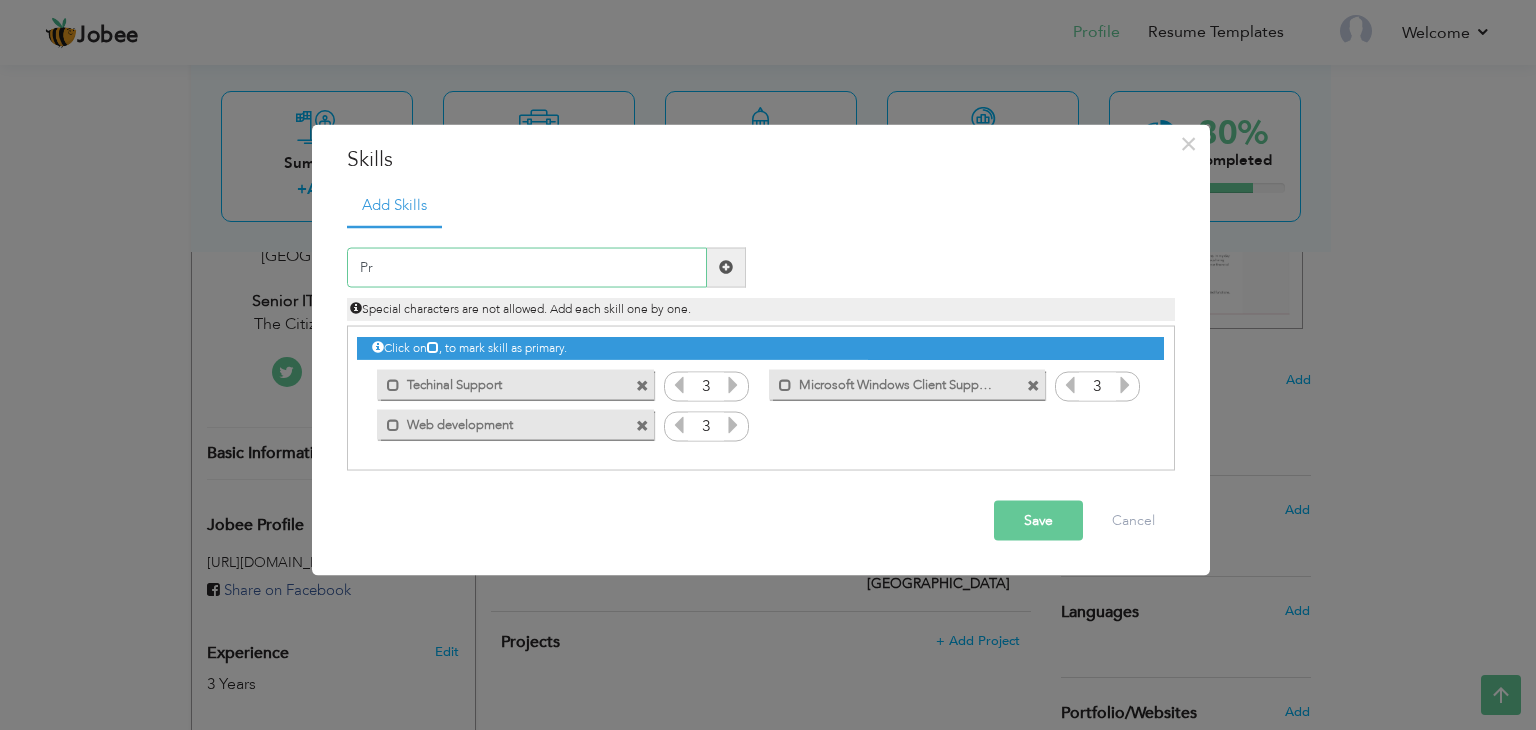 type on "P" 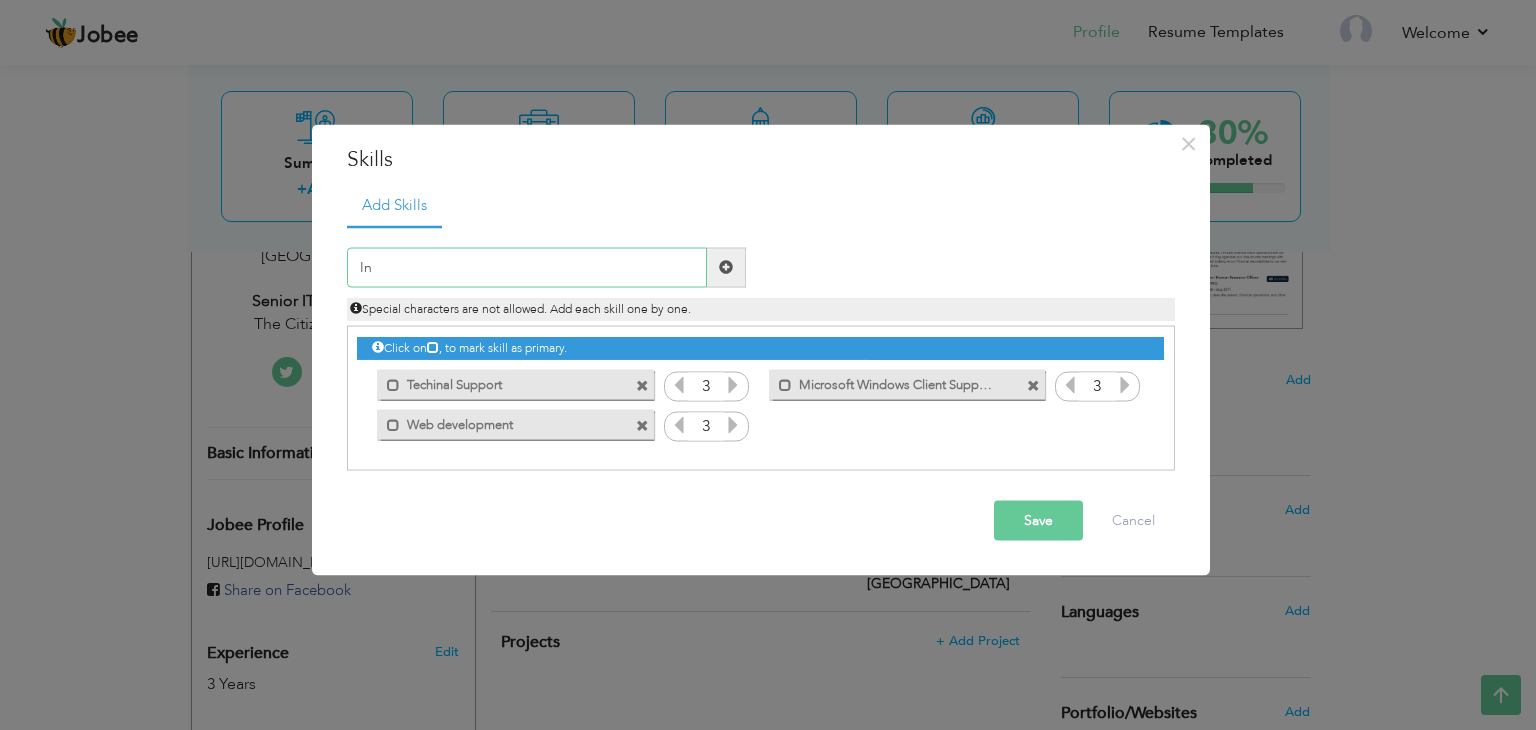 type on "I" 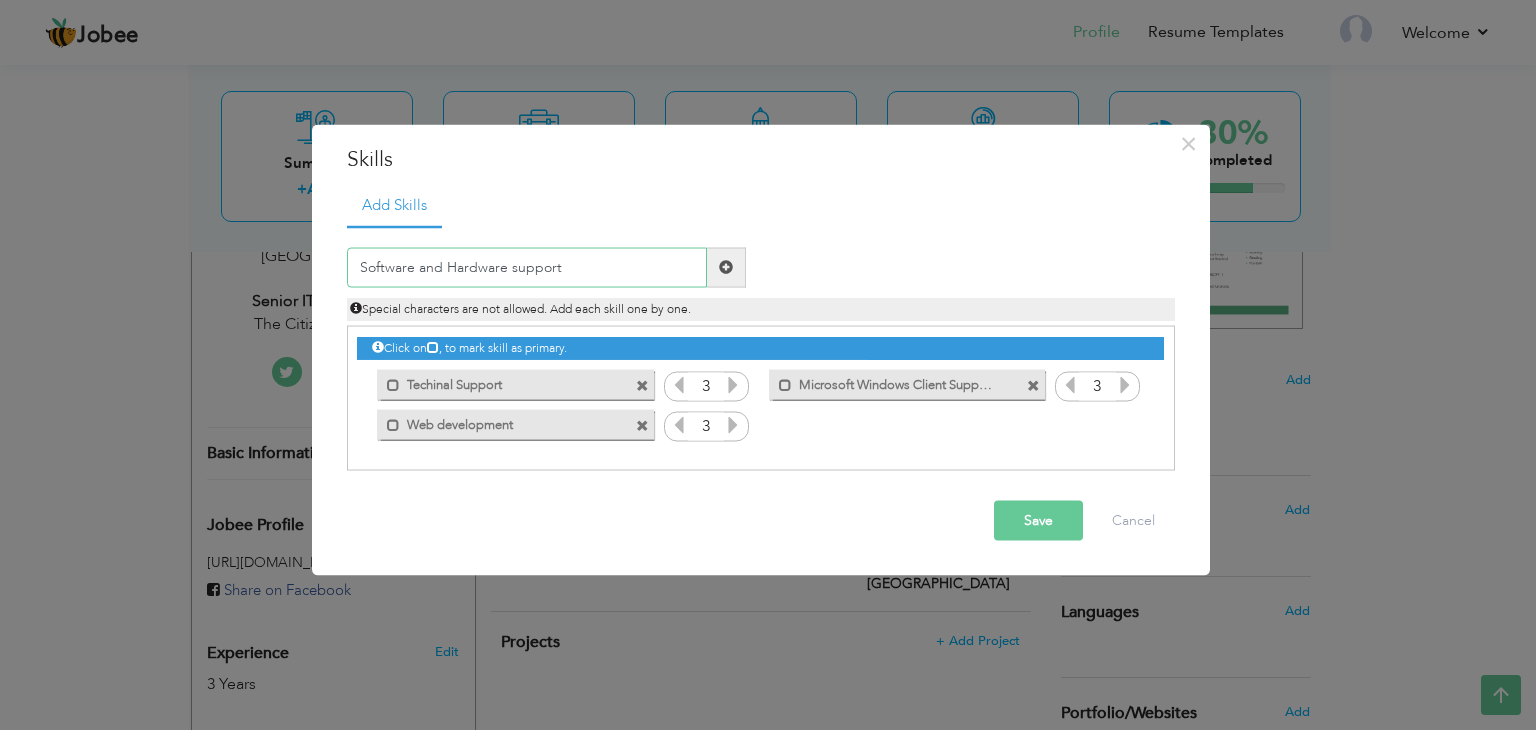 type on "Software and Hardware support" 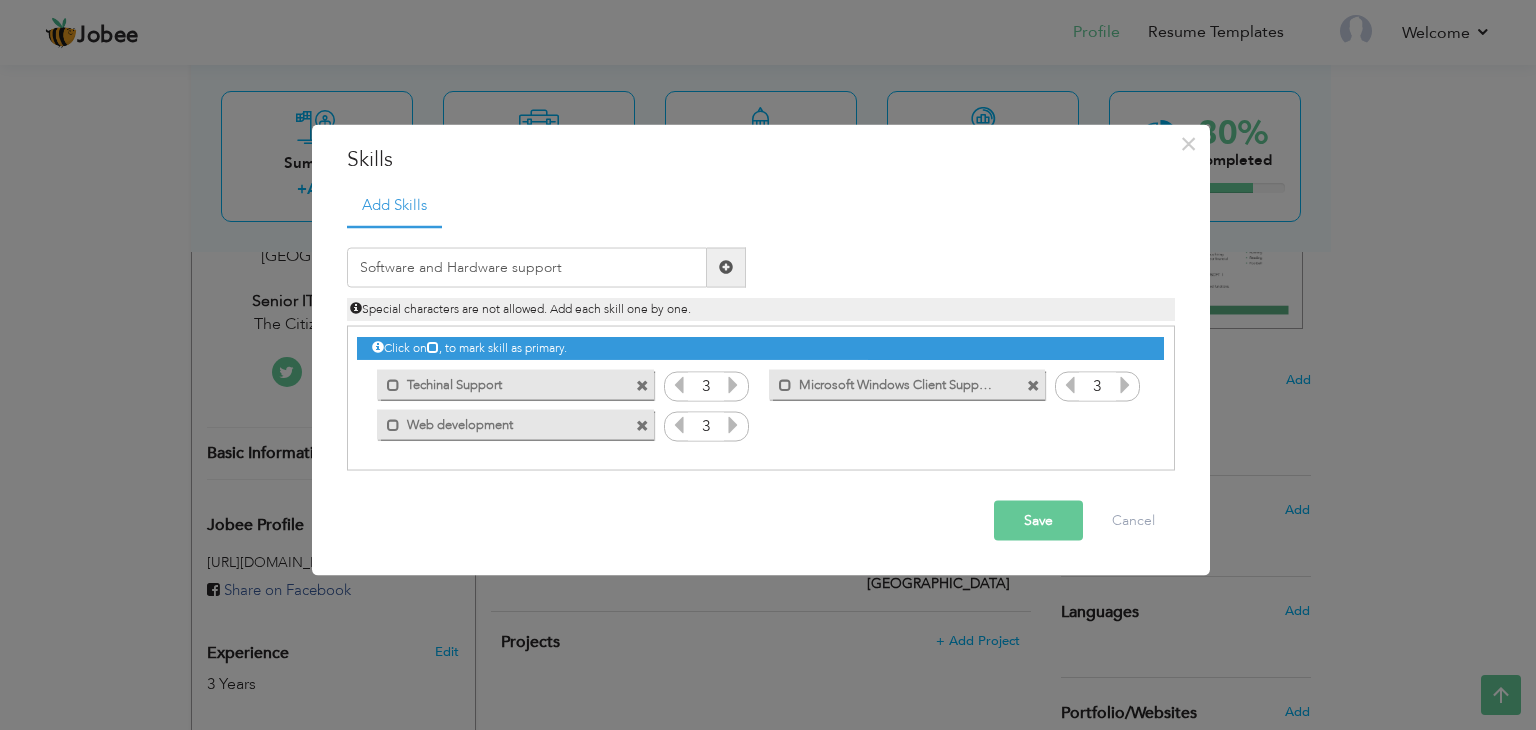 click at bounding box center (726, 267) 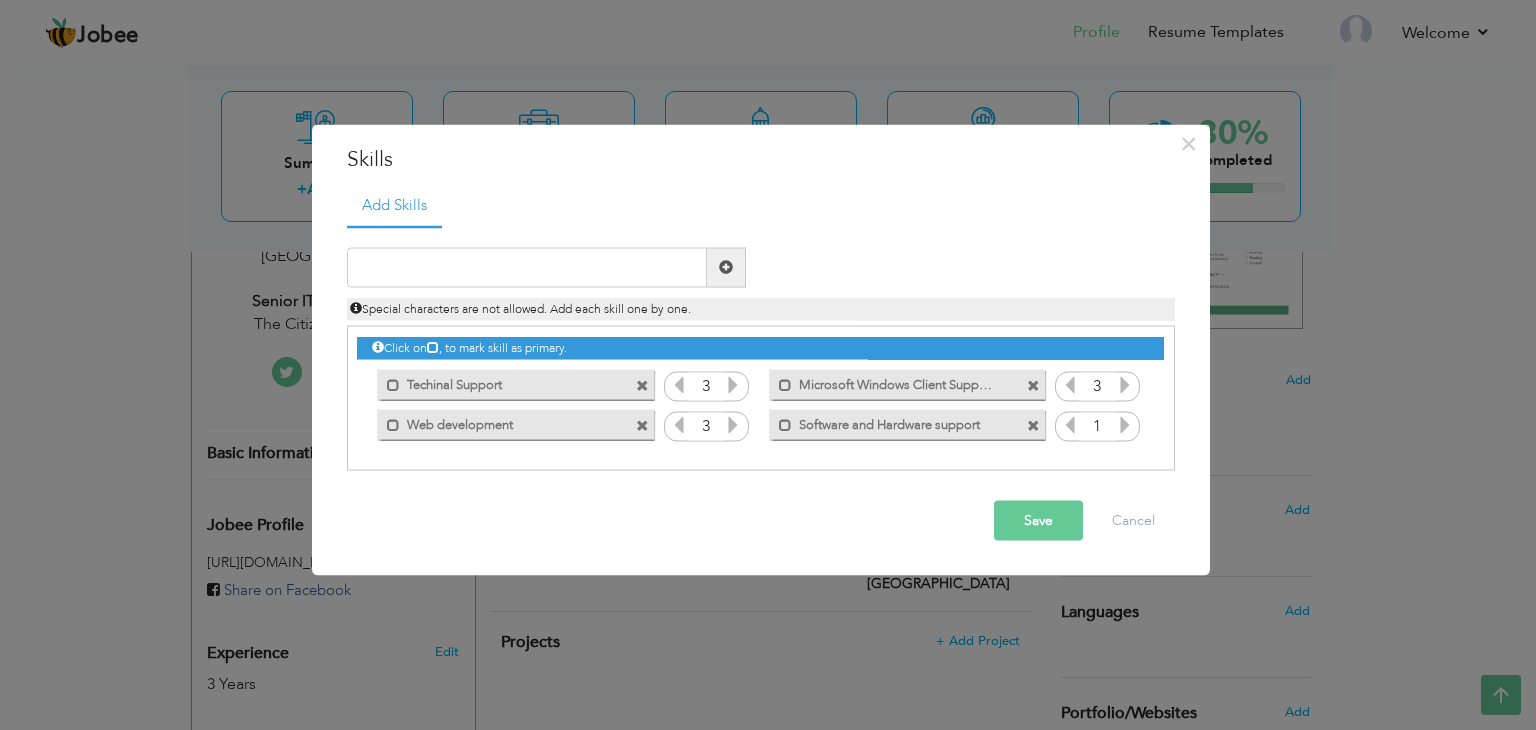 click at bounding box center (1125, 424) 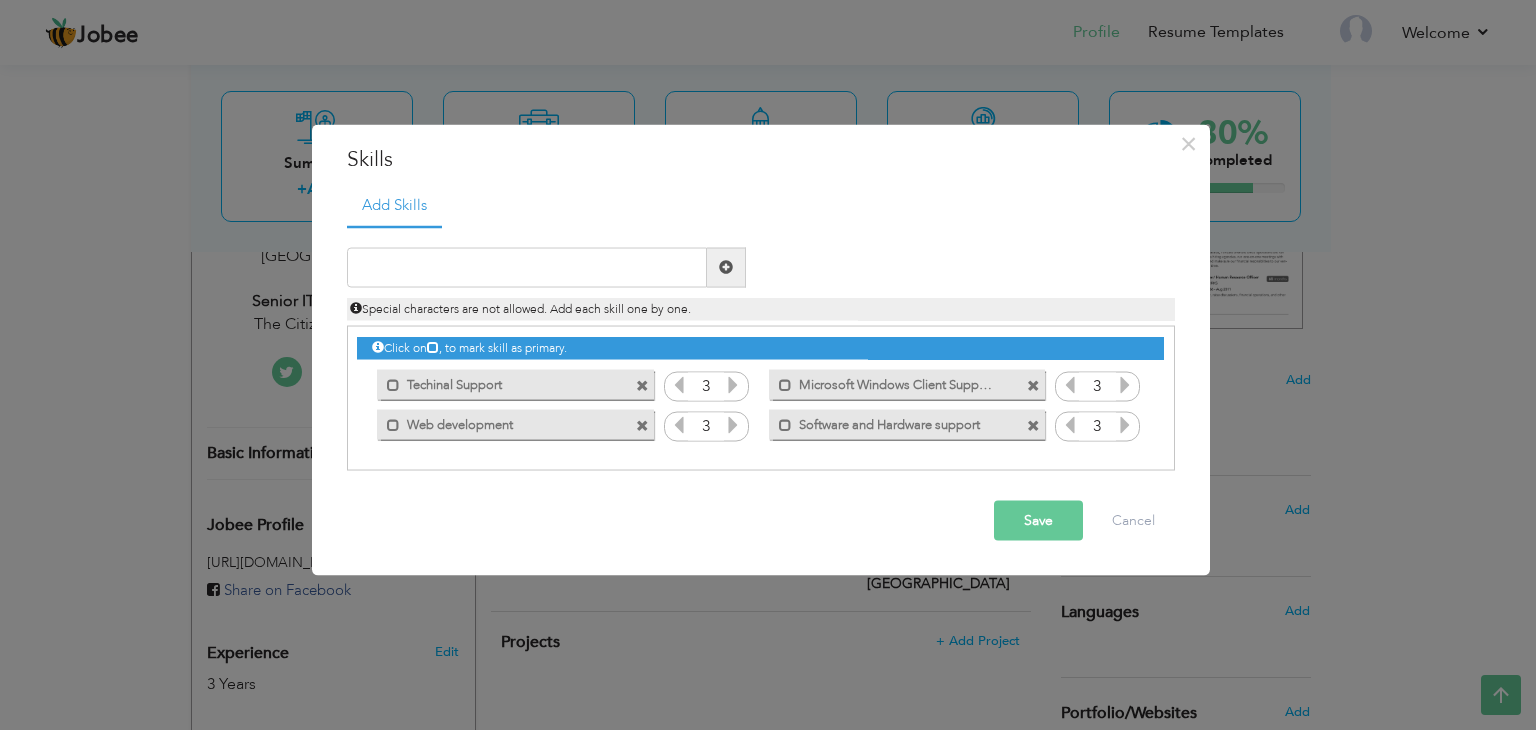 click on "Save" at bounding box center (1038, 520) 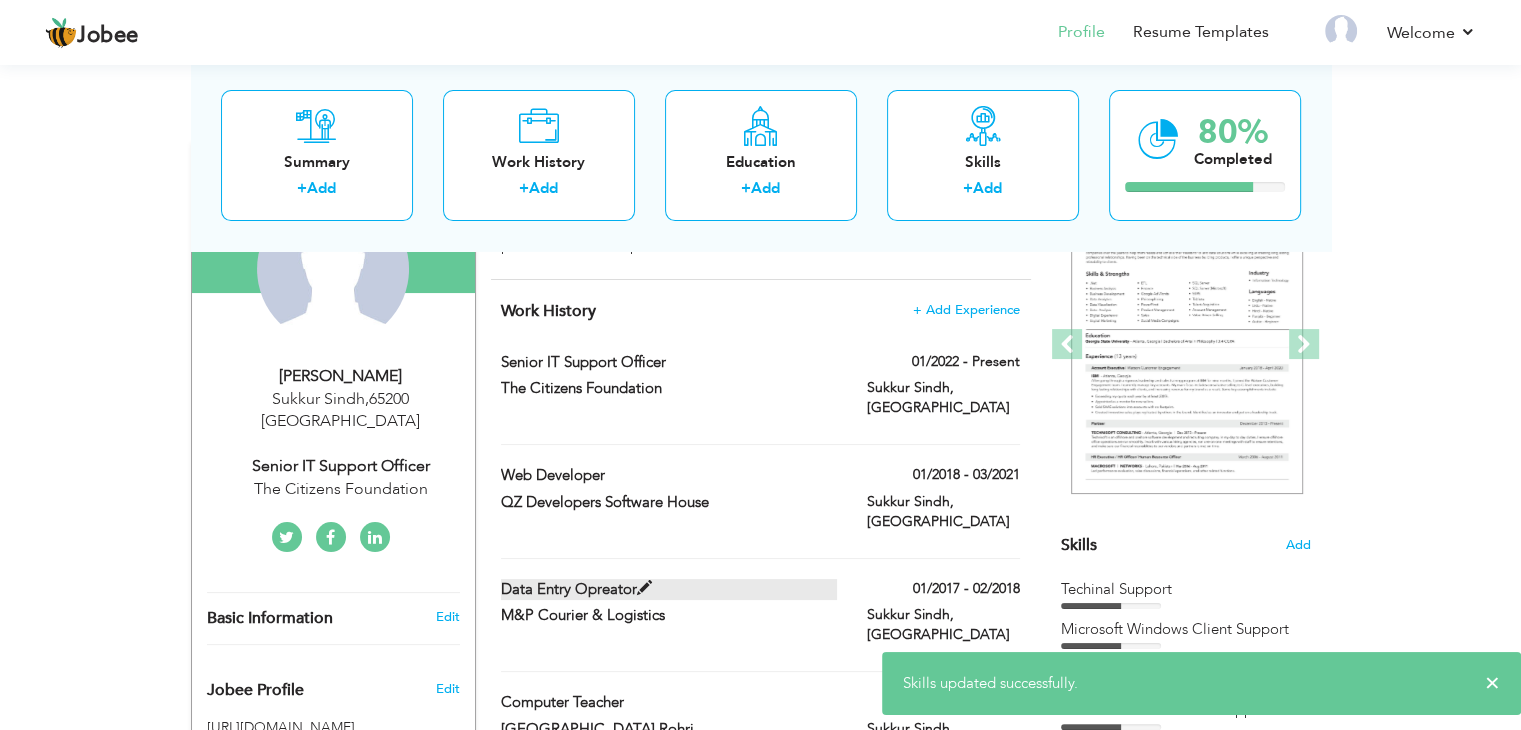 scroll, scrollTop: 200, scrollLeft: 0, axis: vertical 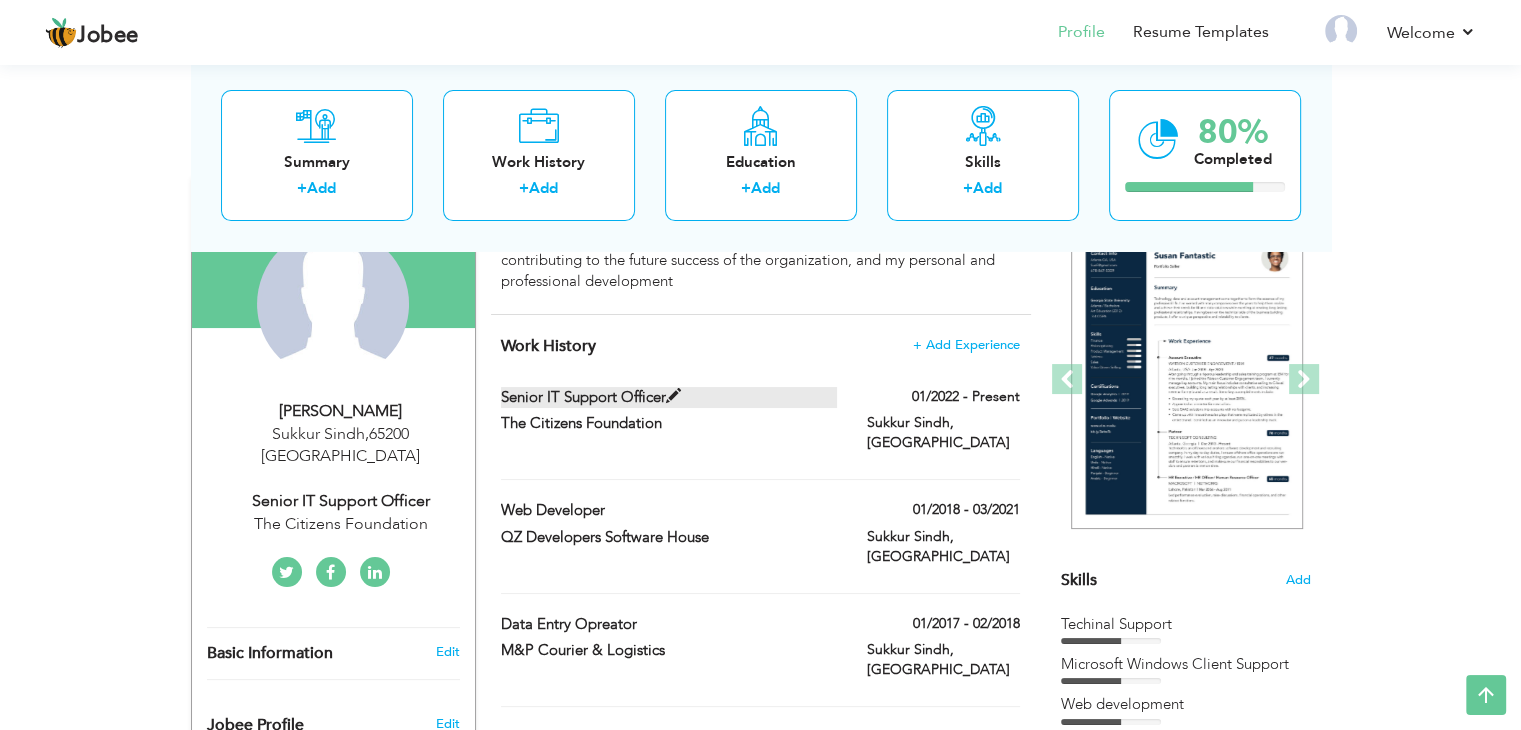 click at bounding box center [673, 396] 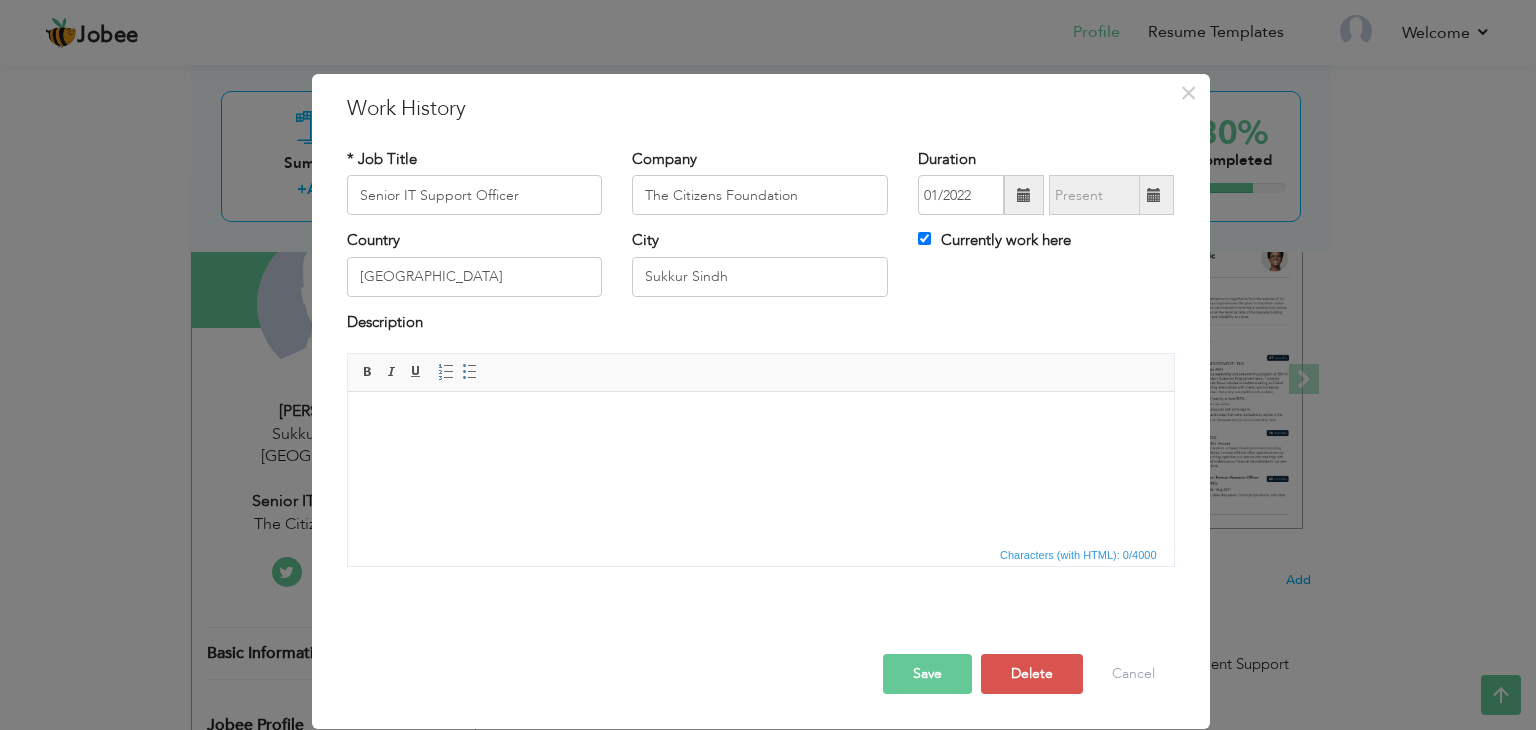 click at bounding box center (760, 422) 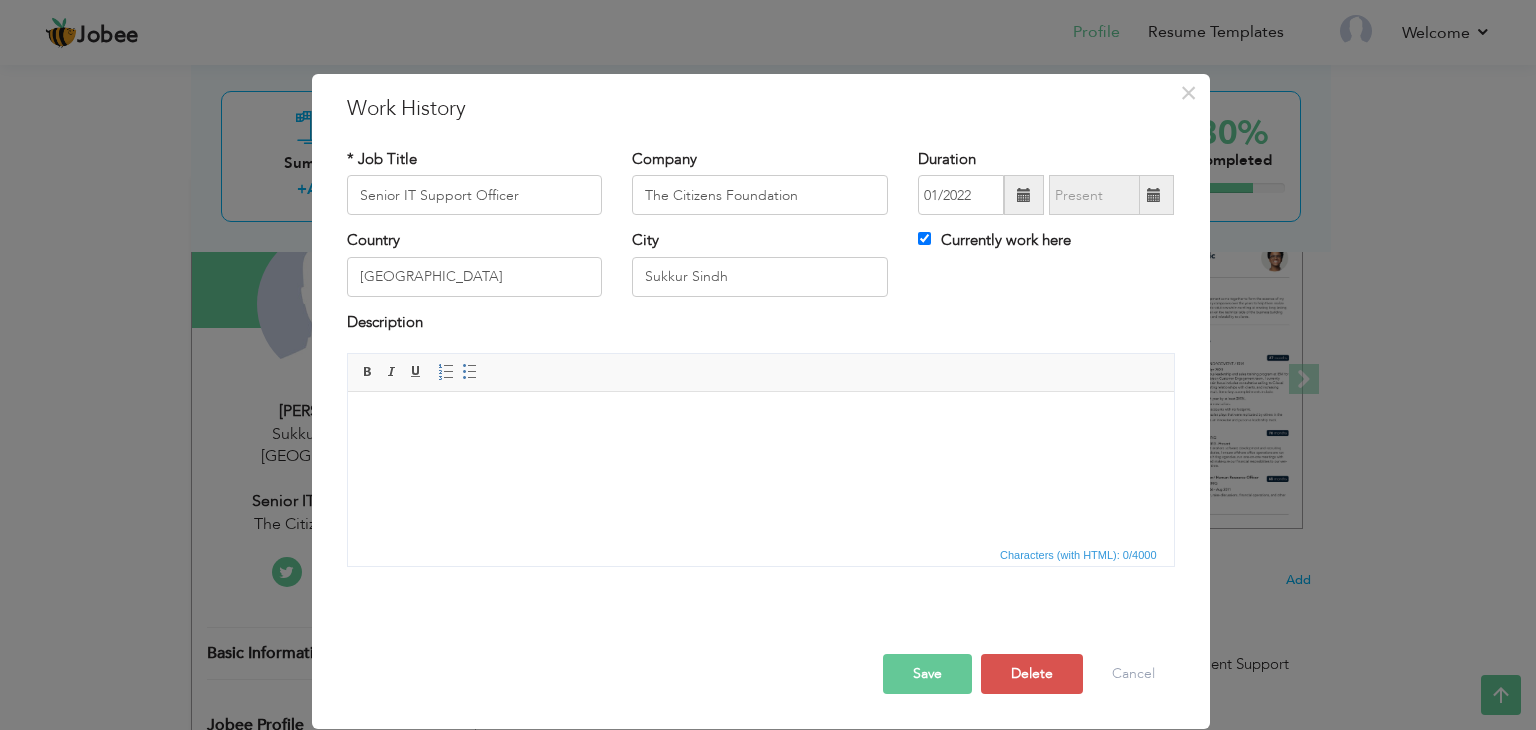 click at bounding box center (760, 422) 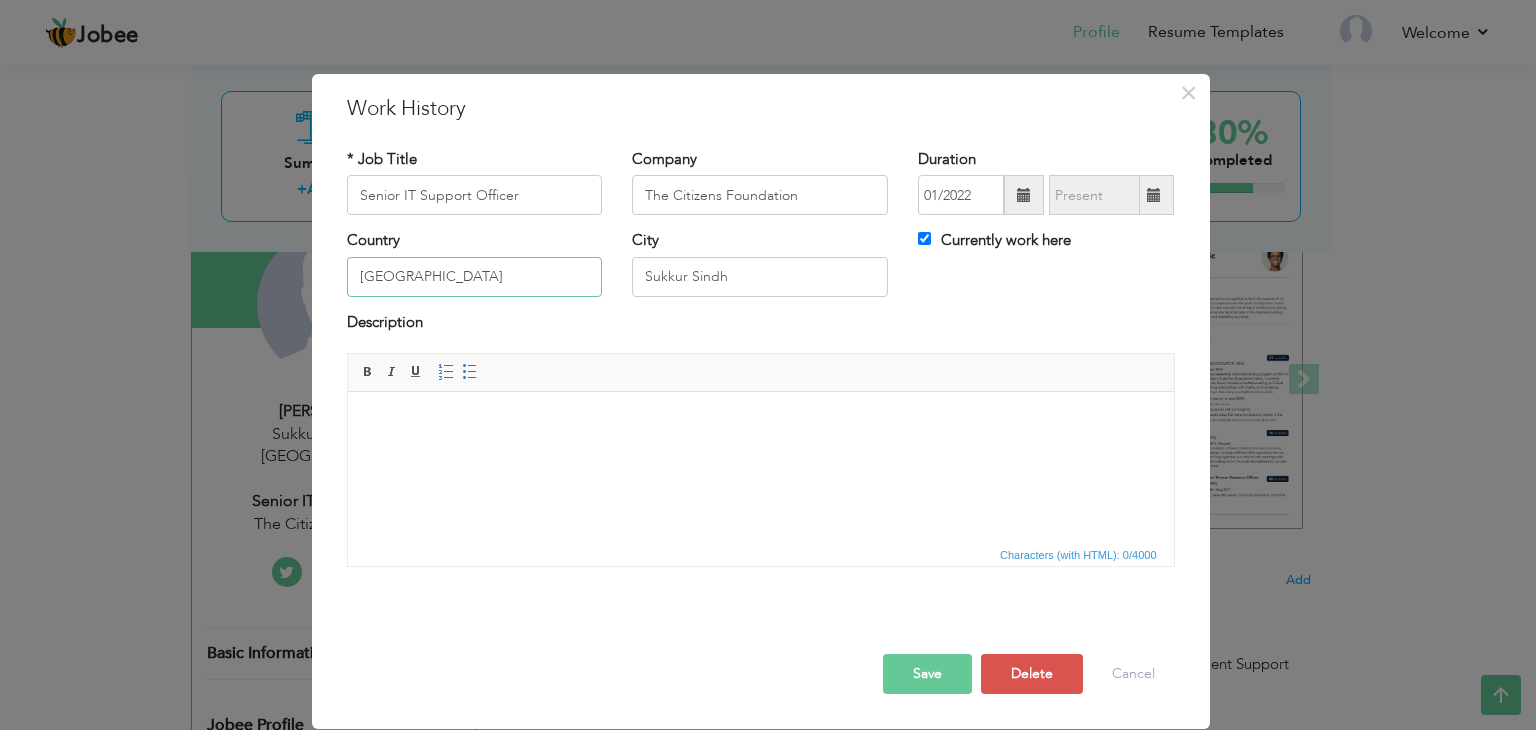 click on "[GEOGRAPHIC_DATA]" at bounding box center (475, 277) 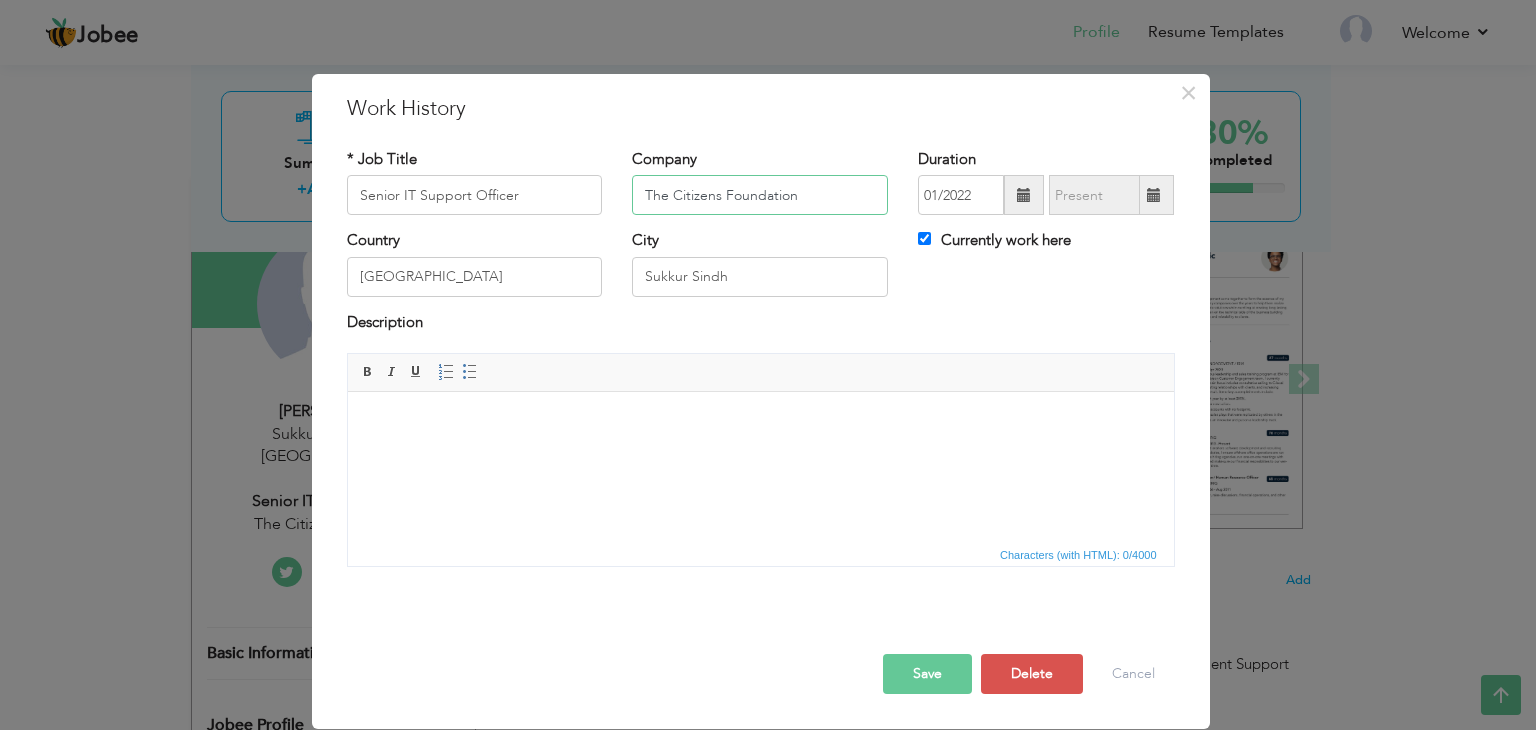 click on "The Citizens Foundation" at bounding box center [760, 195] 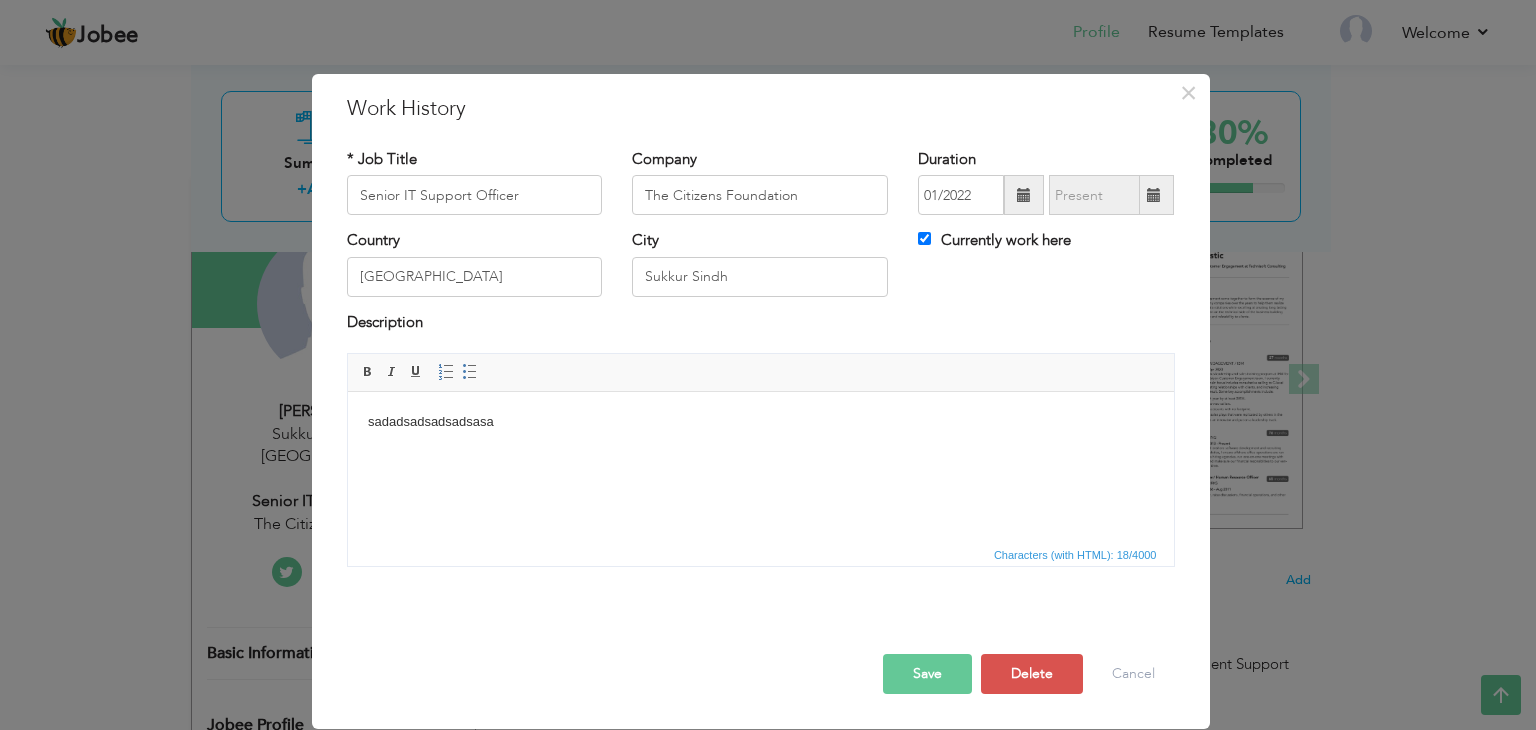 drag, startPoint x: 619, startPoint y: 476, endPoint x: 532, endPoint y: 516, distance: 95.7549 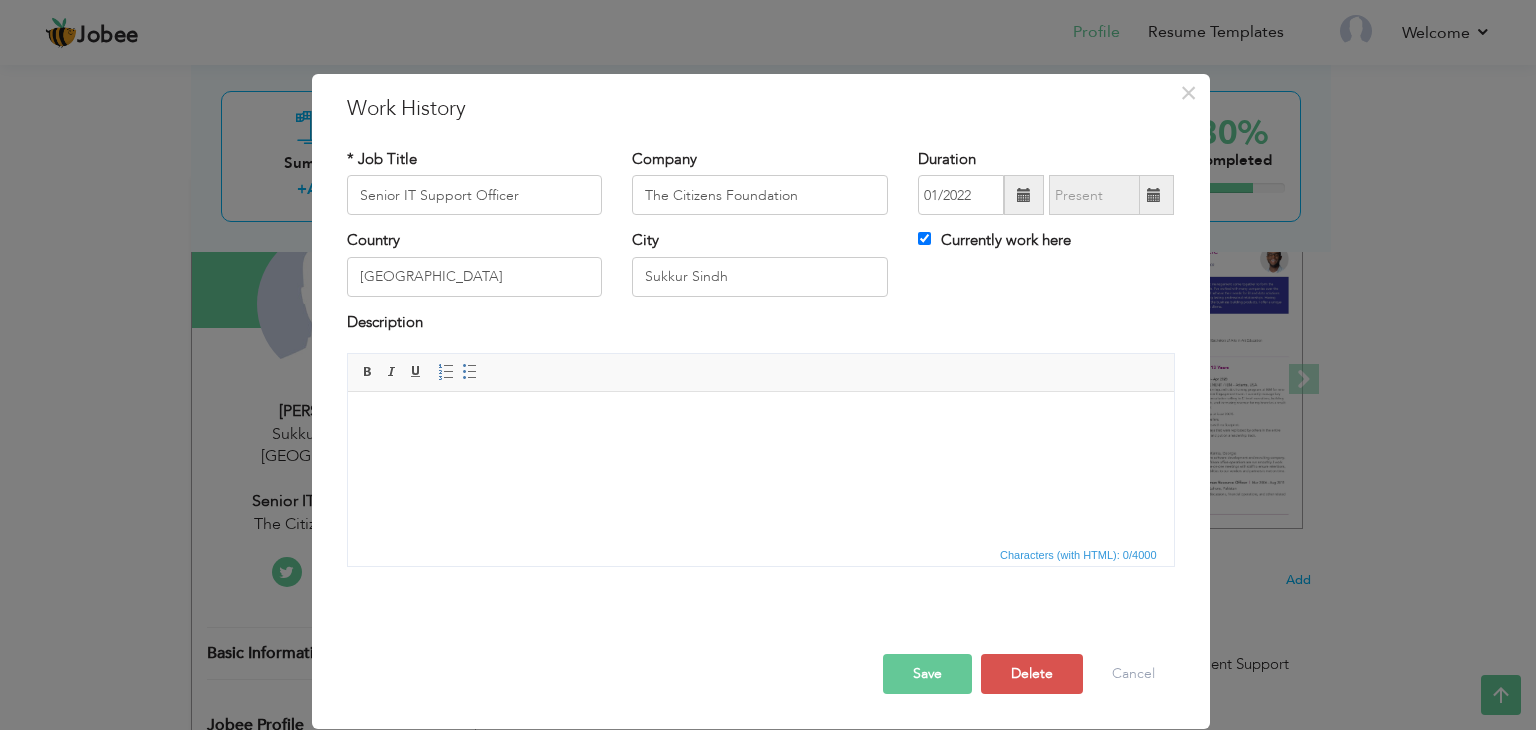 click at bounding box center (760, 422) 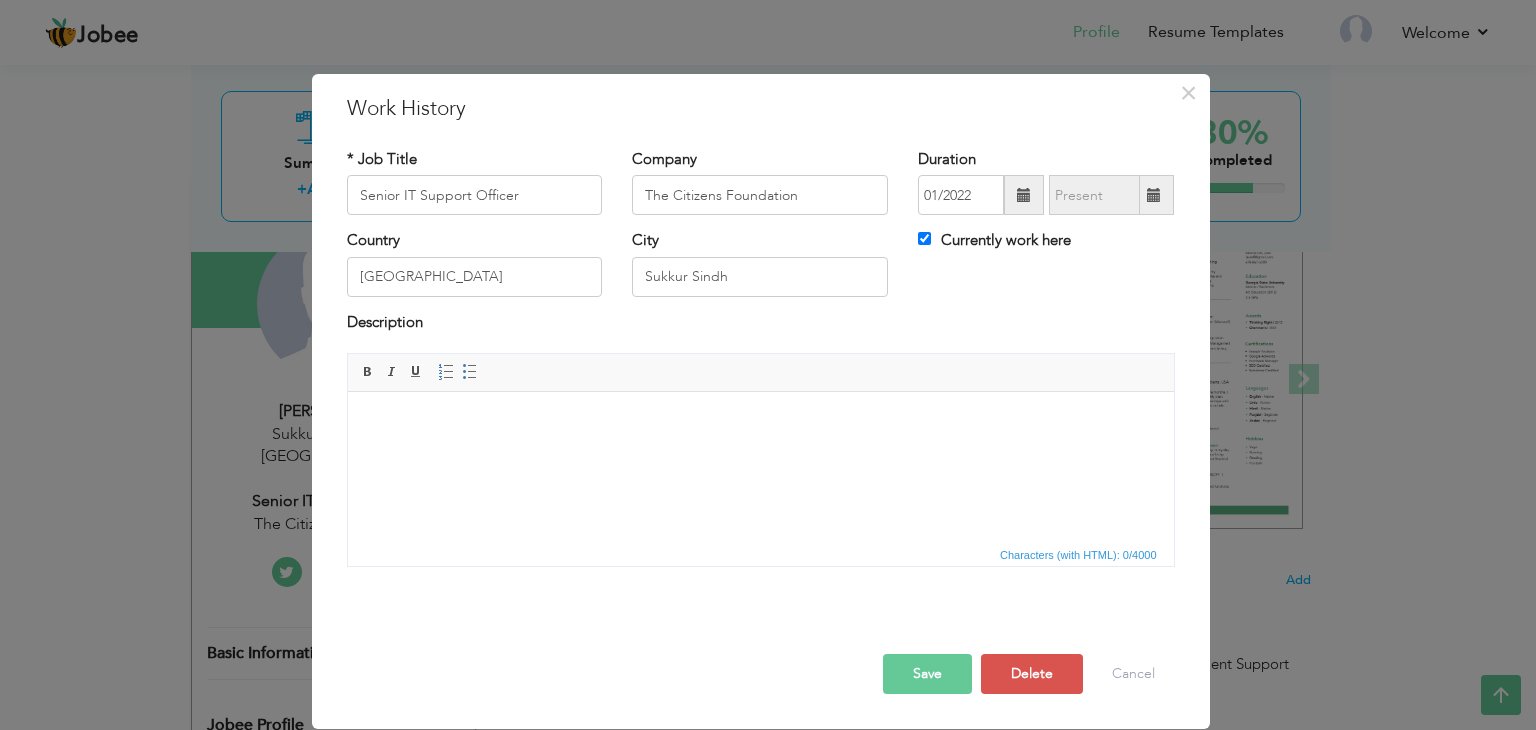 drag, startPoint x: 396, startPoint y: 436, endPoint x: 499, endPoint y: 515, distance: 129.80756 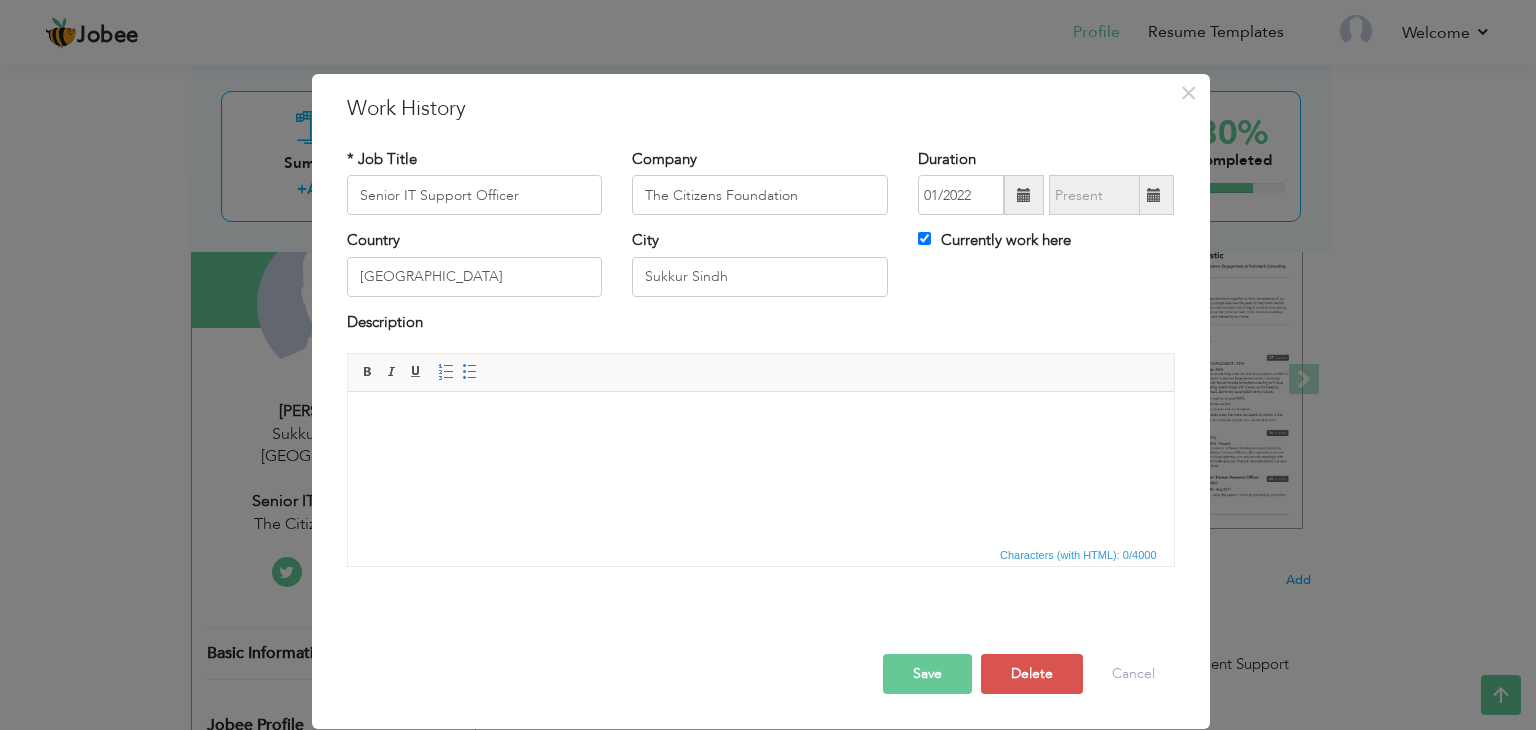 click at bounding box center [760, 422] 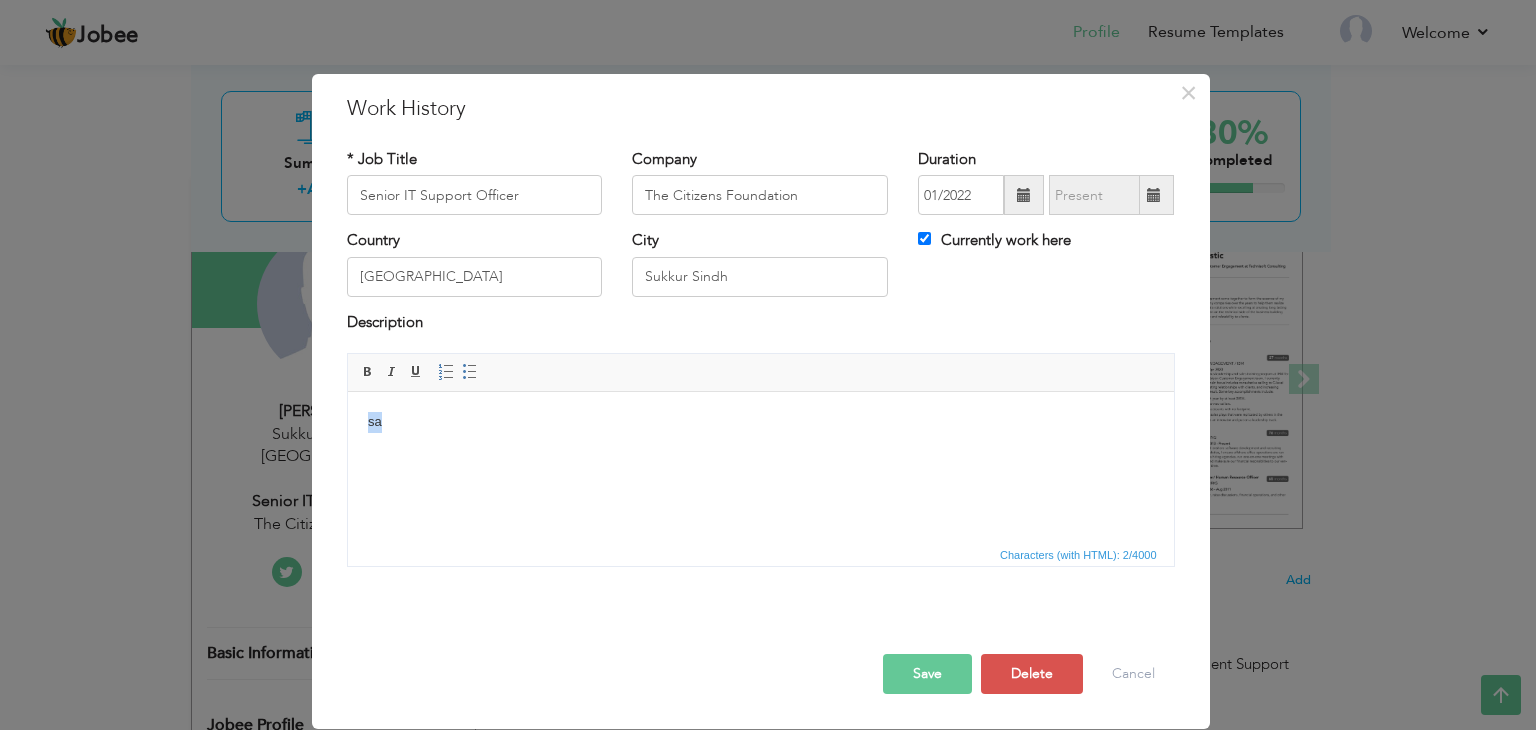 drag, startPoint x: 403, startPoint y: 411, endPoint x: 351, endPoint y: 426, distance: 54.120235 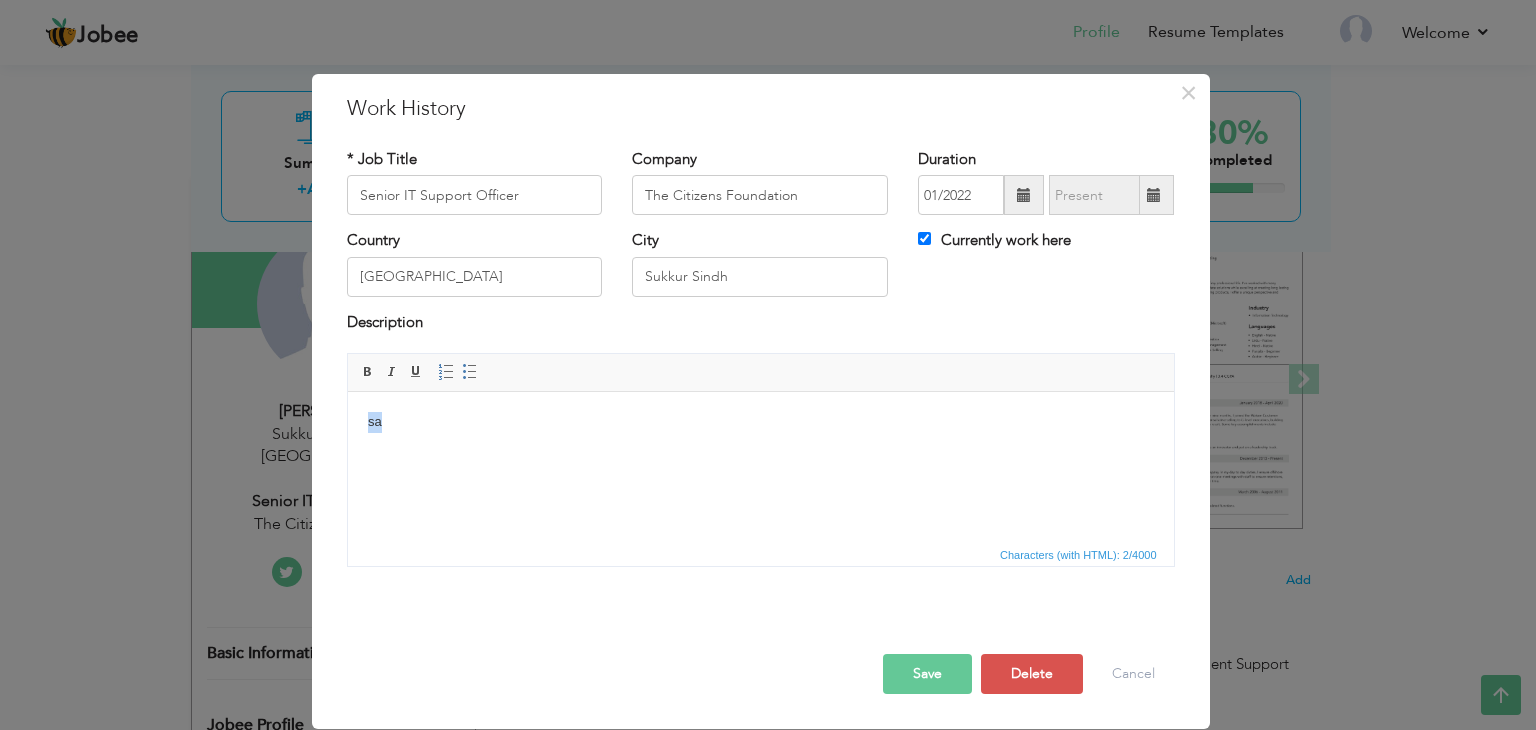 drag, startPoint x: 412, startPoint y: 437, endPoint x: 314, endPoint y: 433, distance: 98.0816 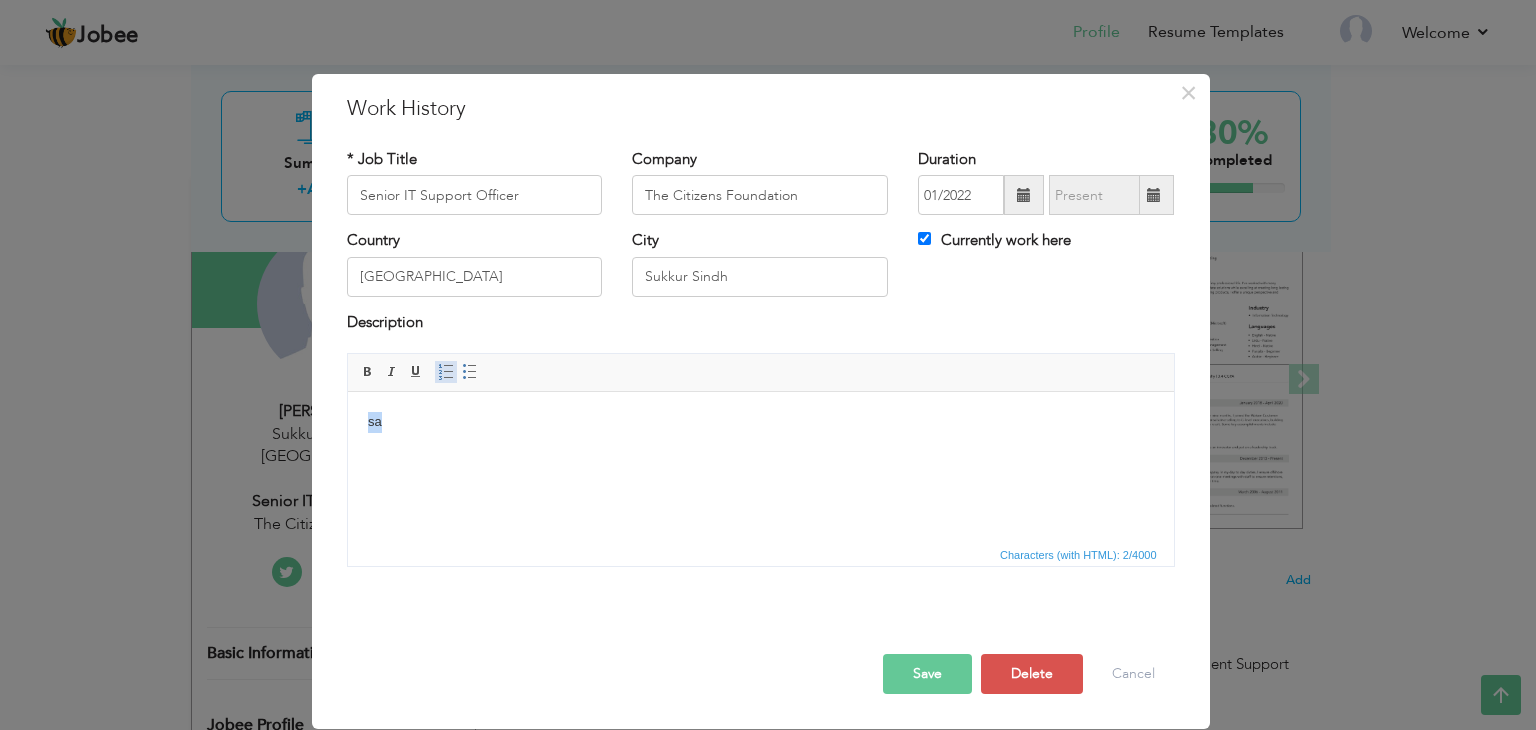 click on "Insert/Remove Numbered List" at bounding box center [446, 372] 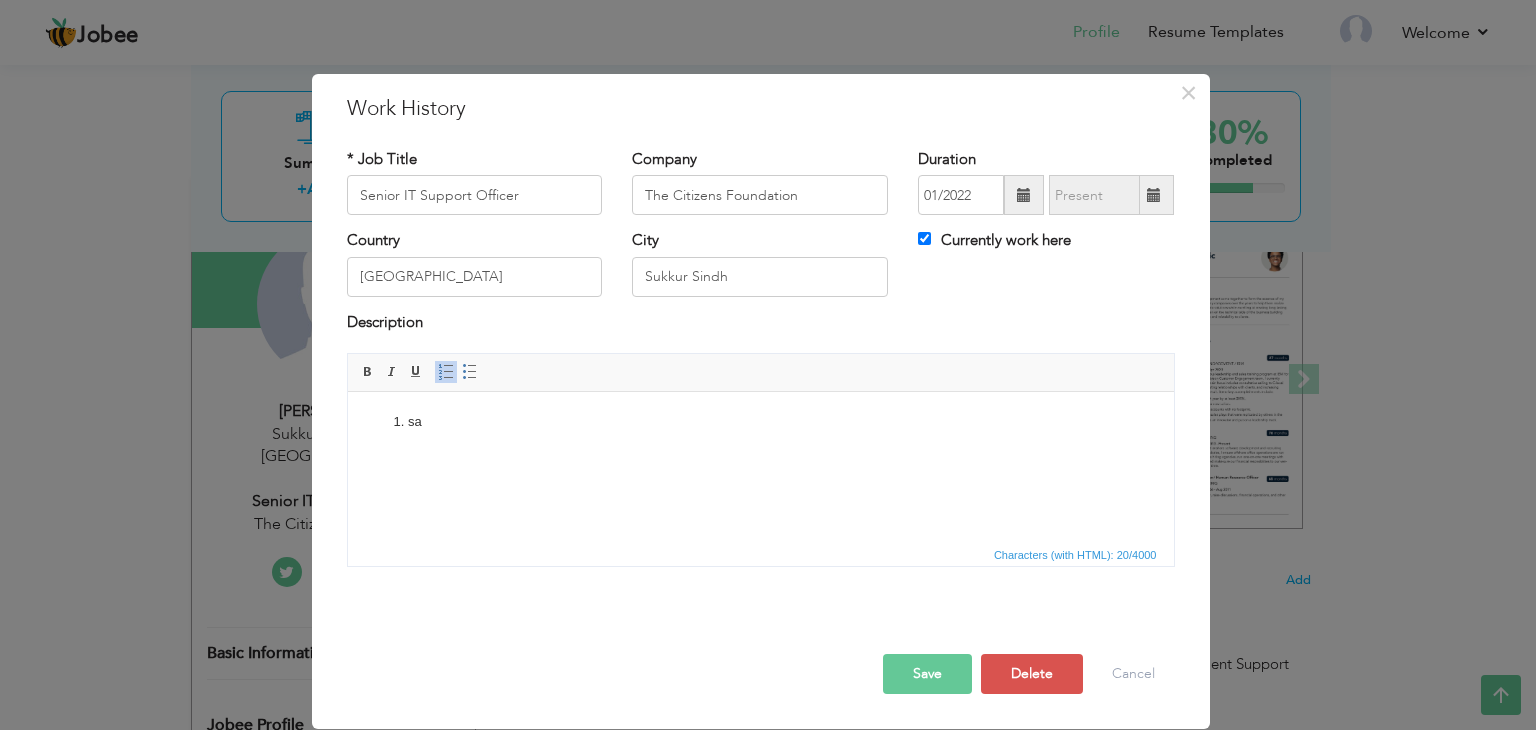 click on "sa" at bounding box center (760, 422) 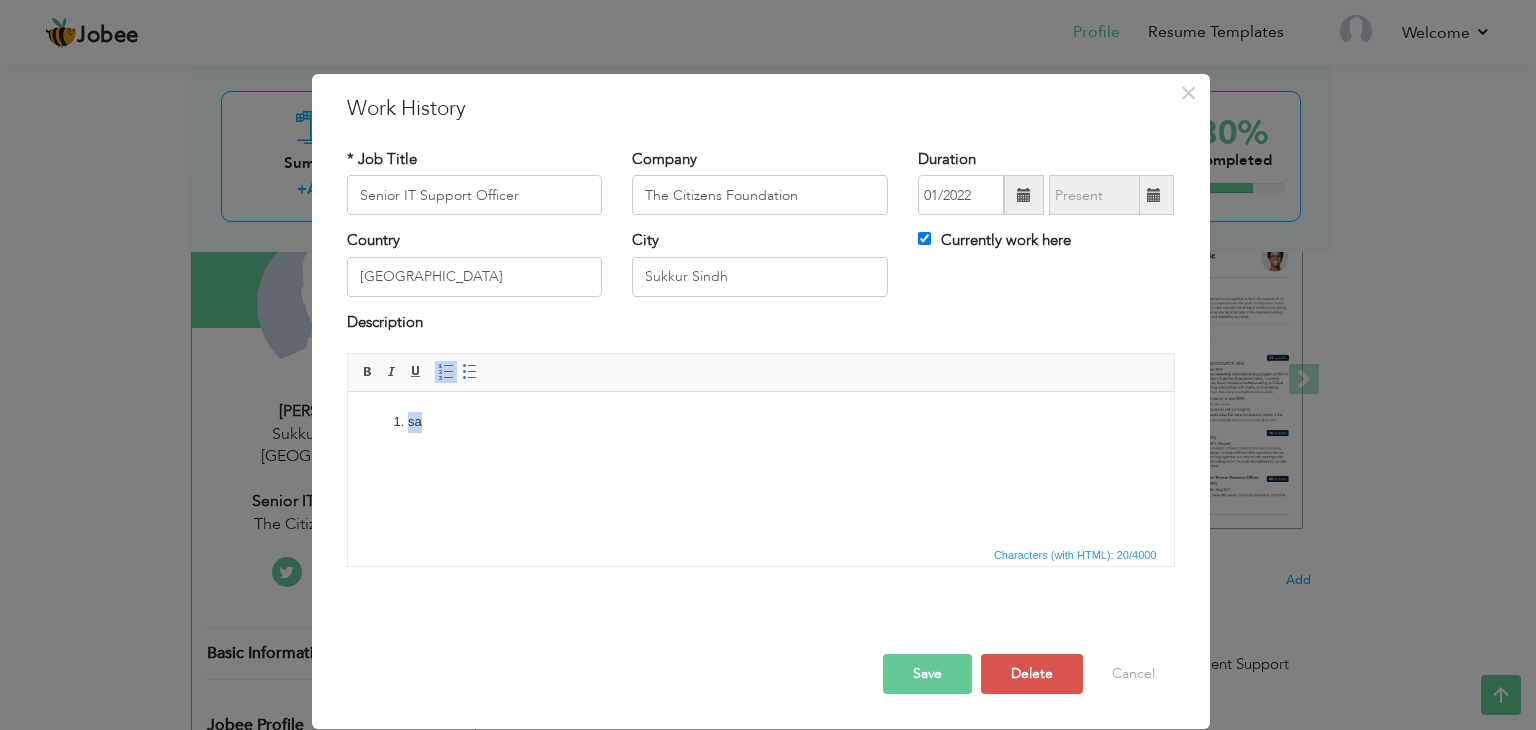 drag, startPoint x: 448, startPoint y: 436, endPoint x: 339, endPoint y: 442, distance: 109.165016 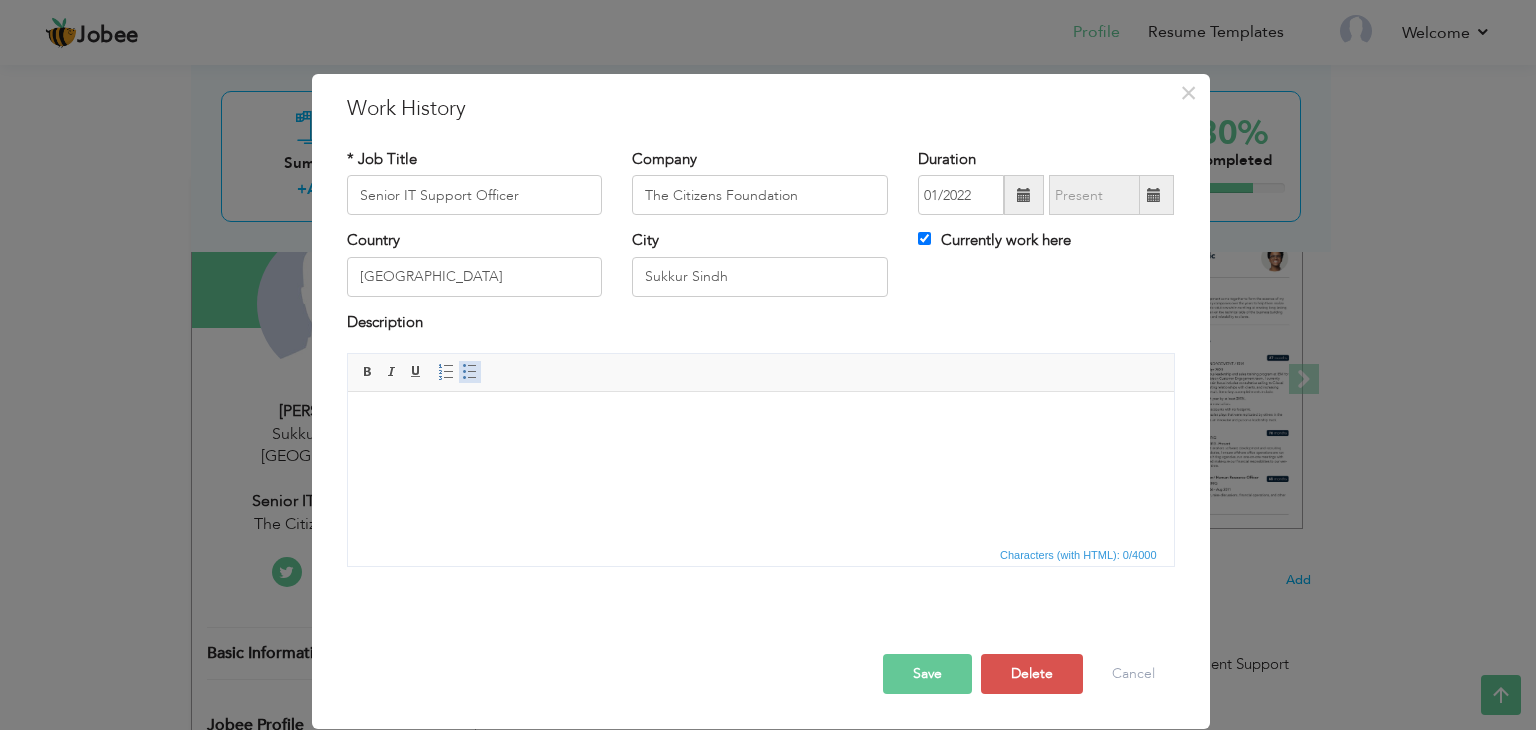 click at bounding box center [470, 372] 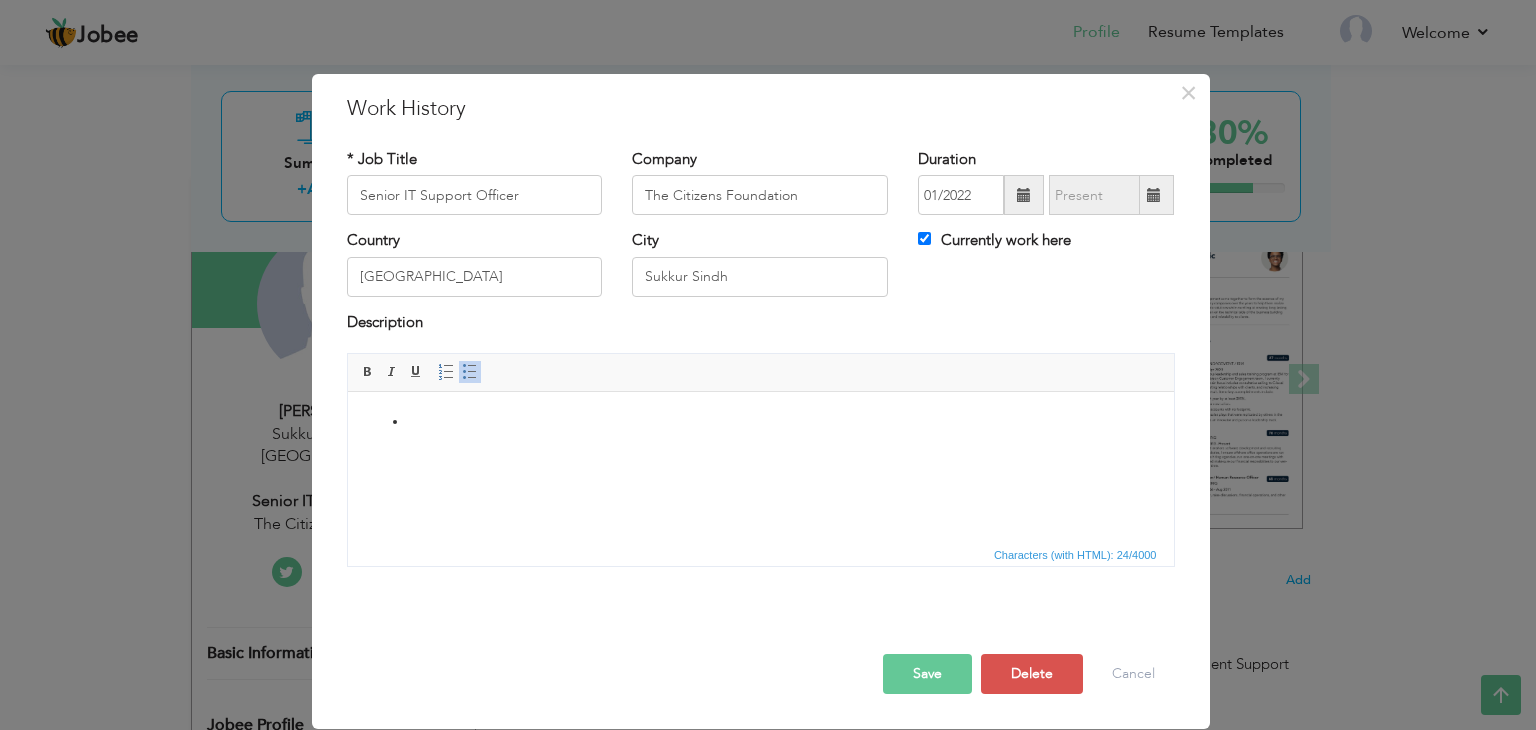 click at bounding box center [760, 422] 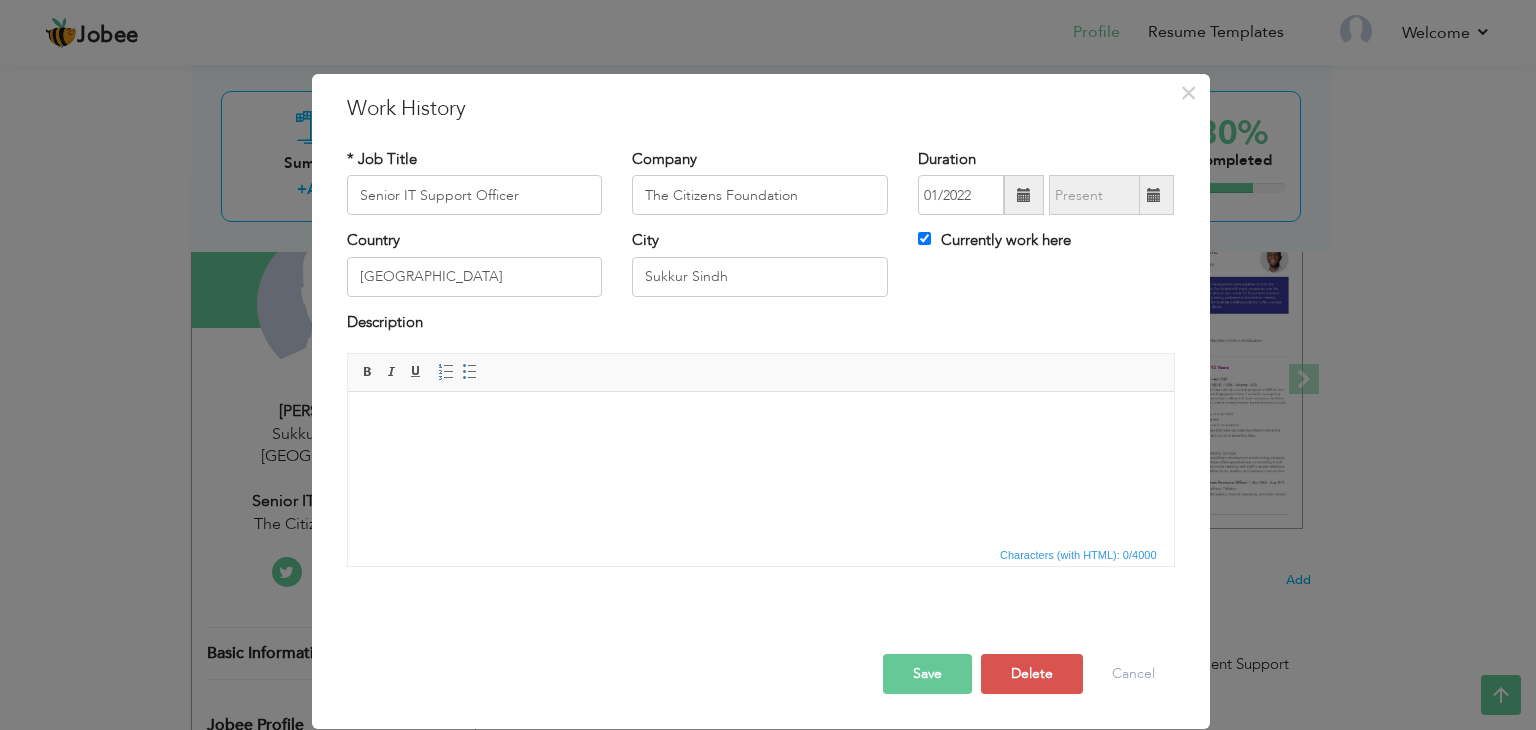 click on "Save" at bounding box center [927, 674] 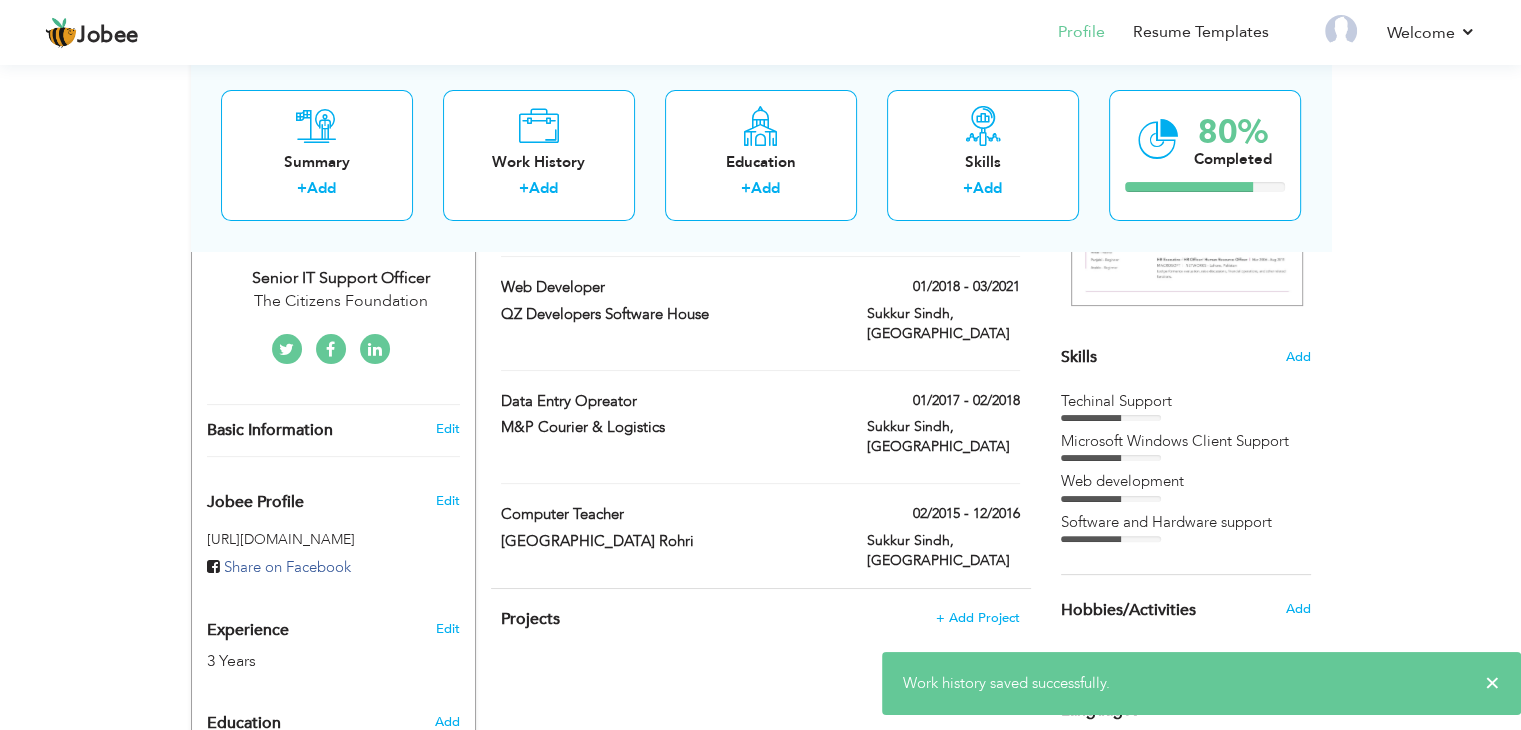 scroll, scrollTop: 500, scrollLeft: 0, axis: vertical 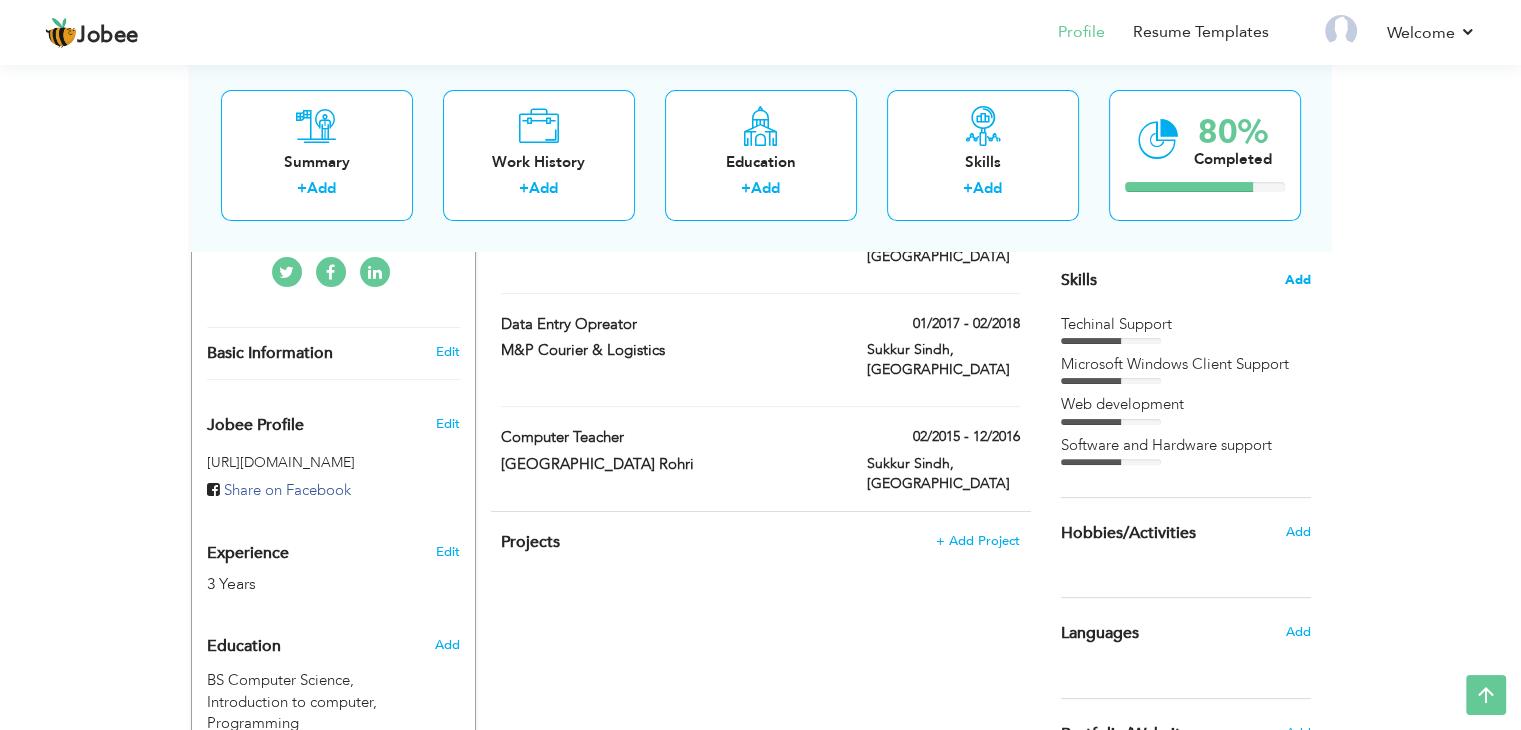 click on "Add" at bounding box center [1298, 280] 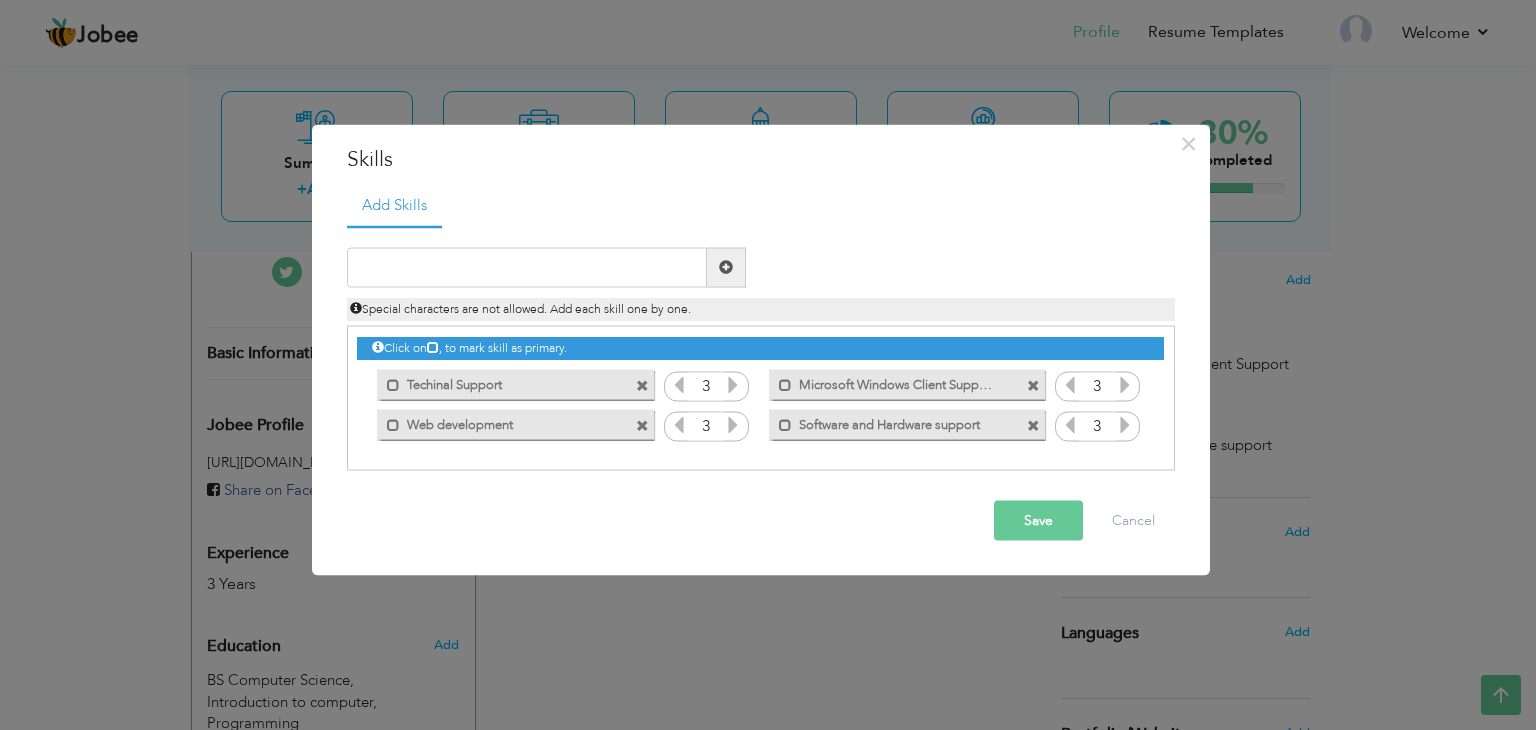 click at bounding box center (1125, 424) 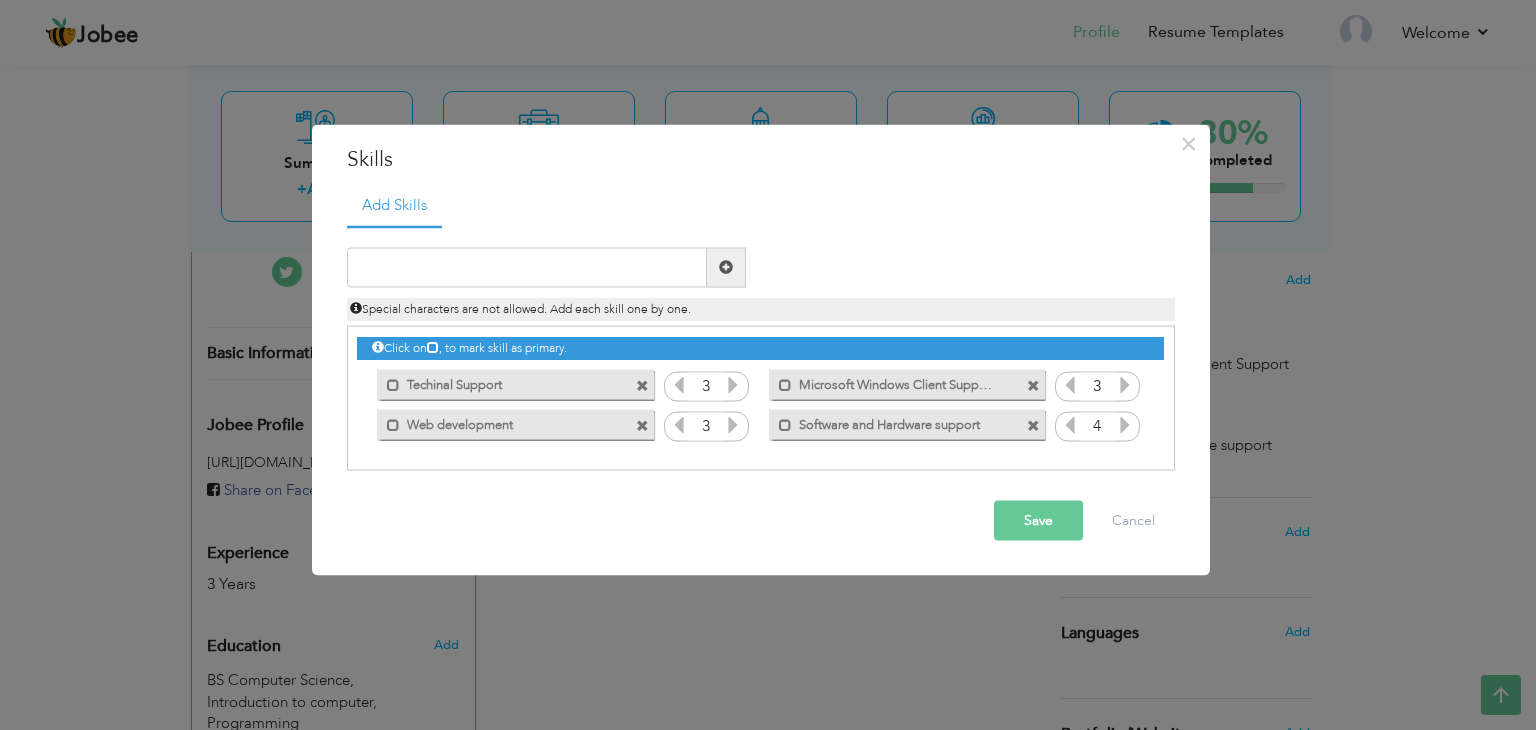 click at bounding box center (1125, 424) 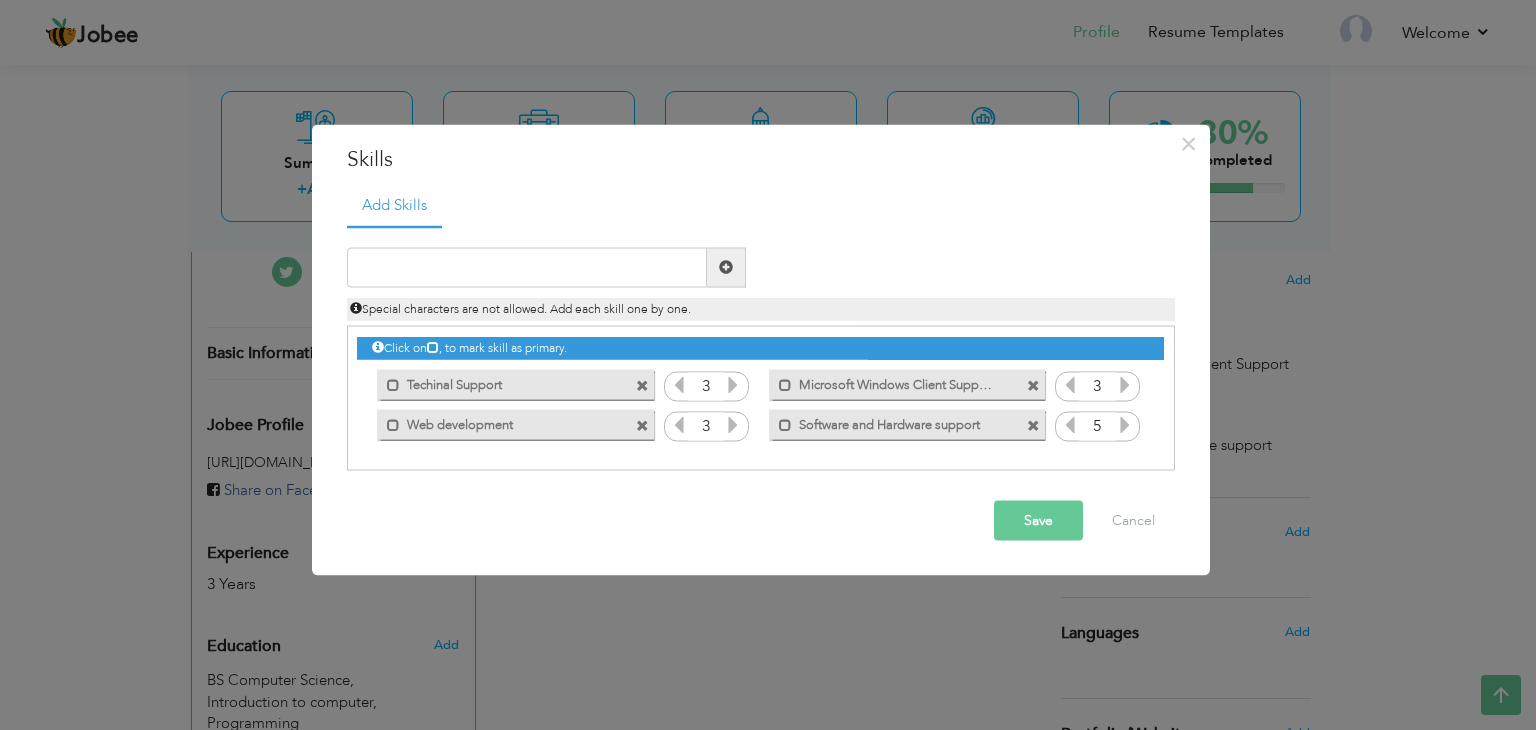 click at bounding box center [1070, 424] 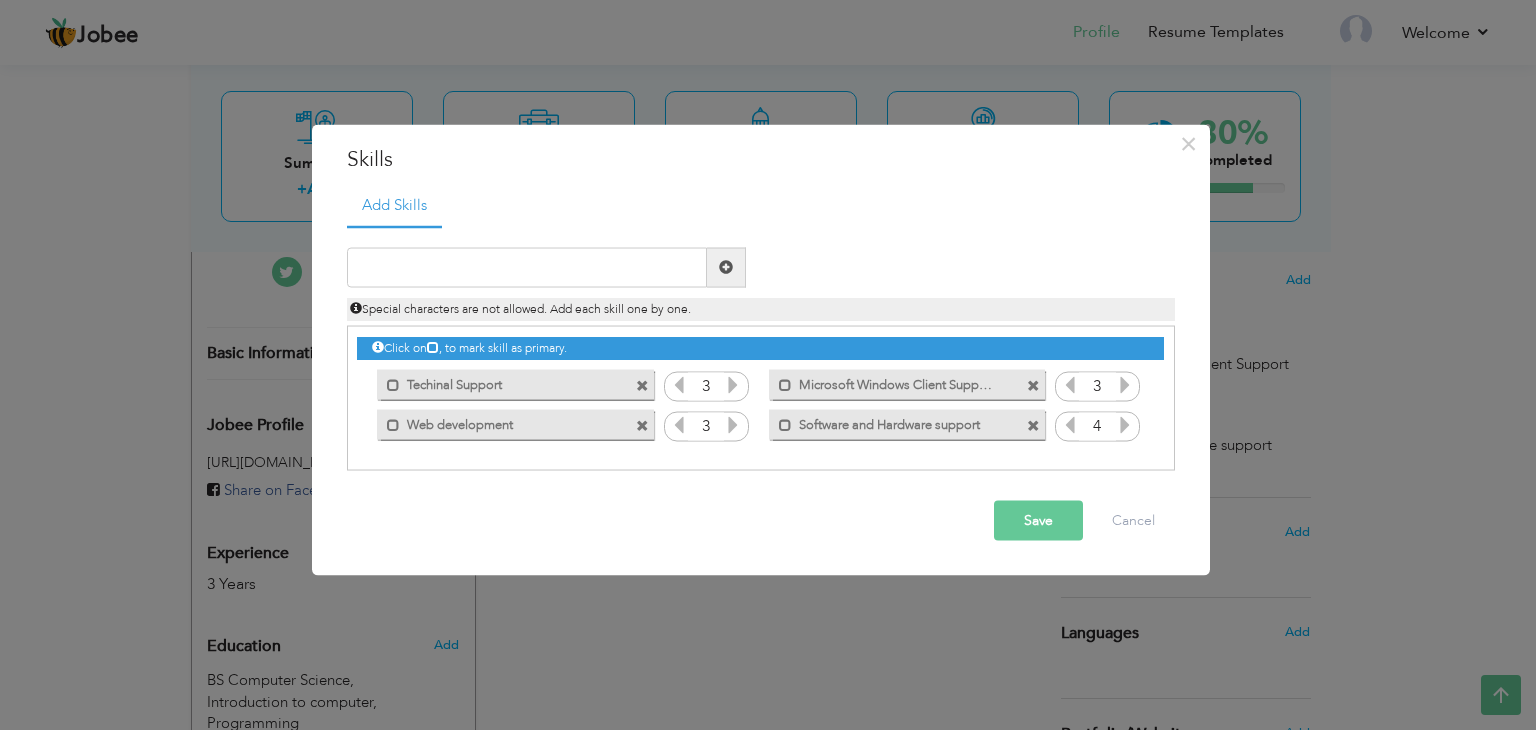 click at bounding box center (733, 424) 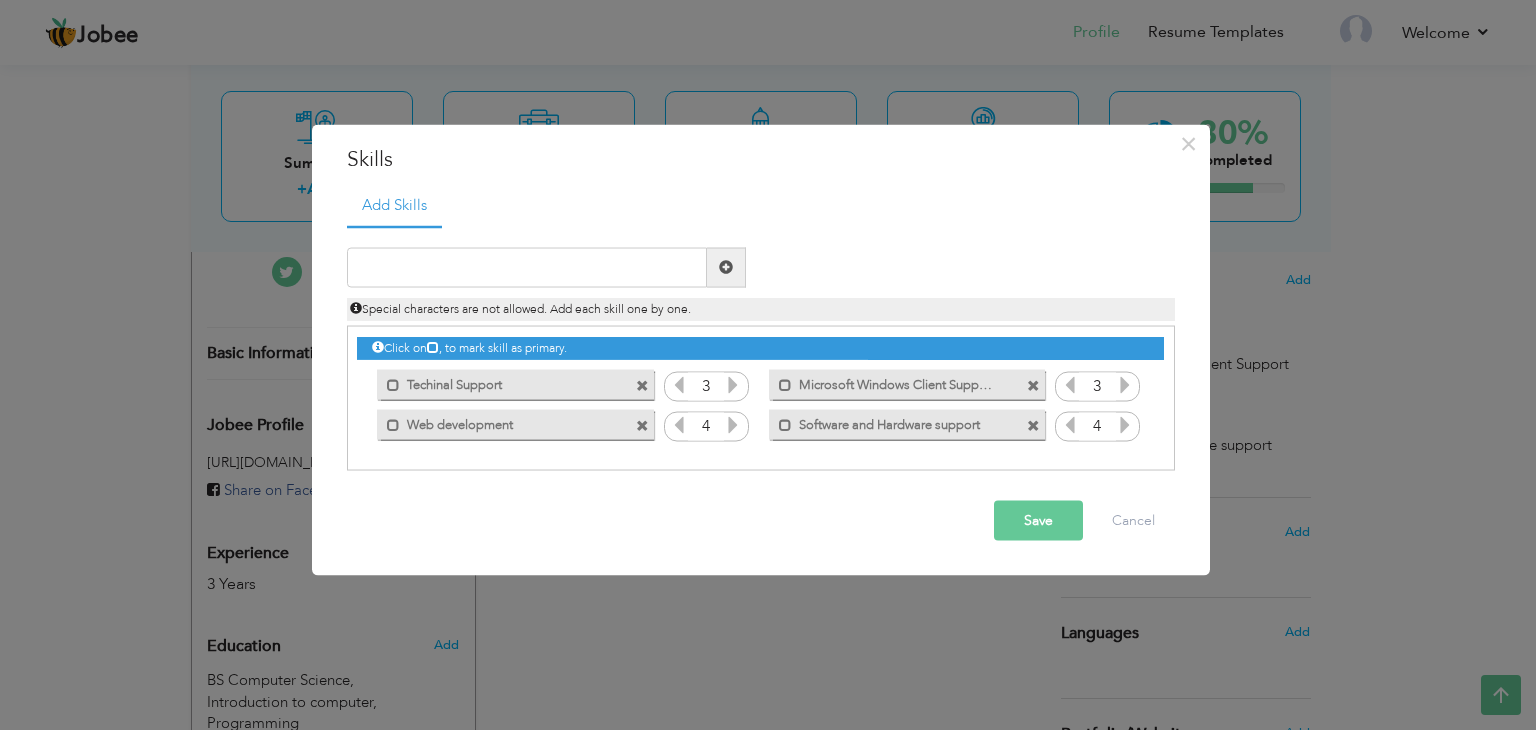 click at bounding box center (1125, 424) 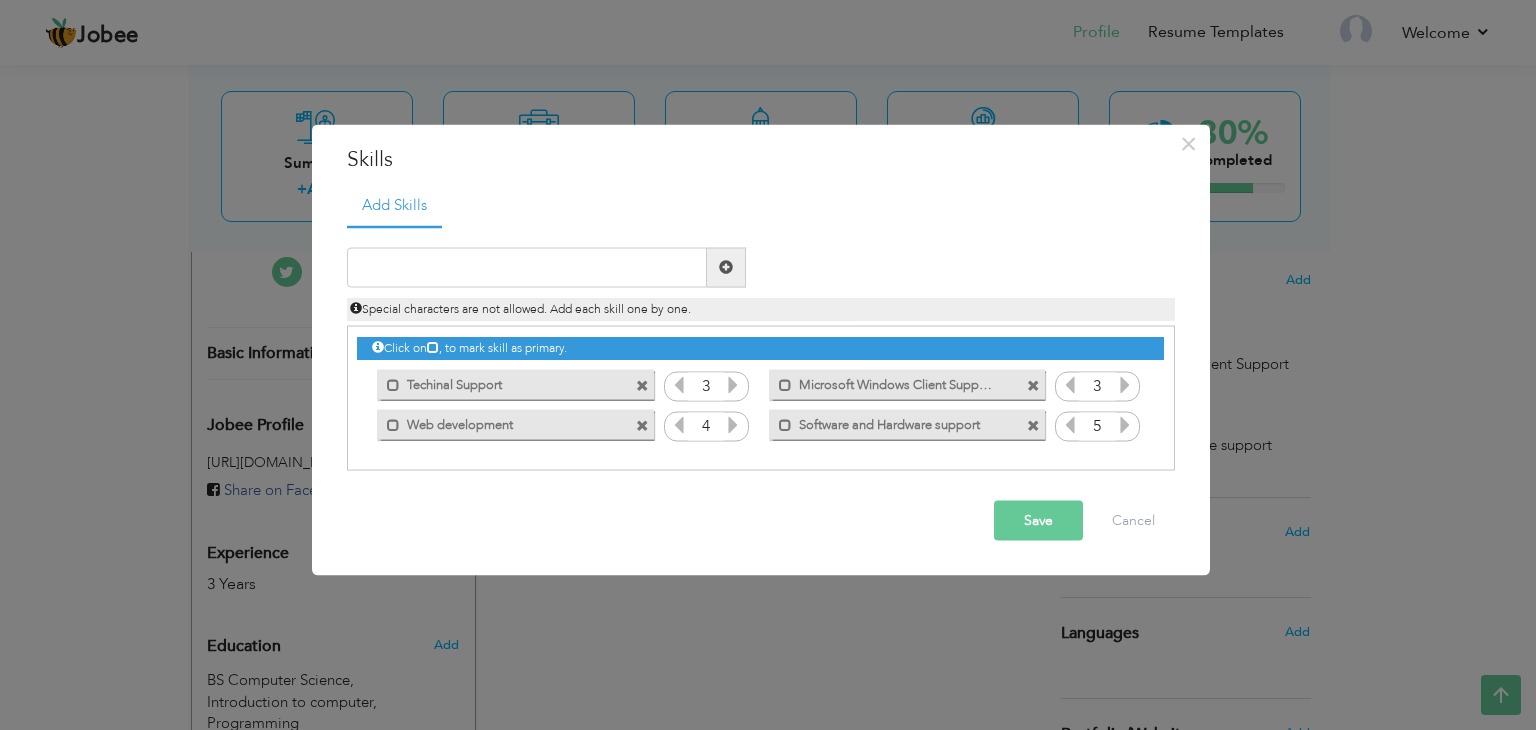 click on "3" at bounding box center (706, 427) 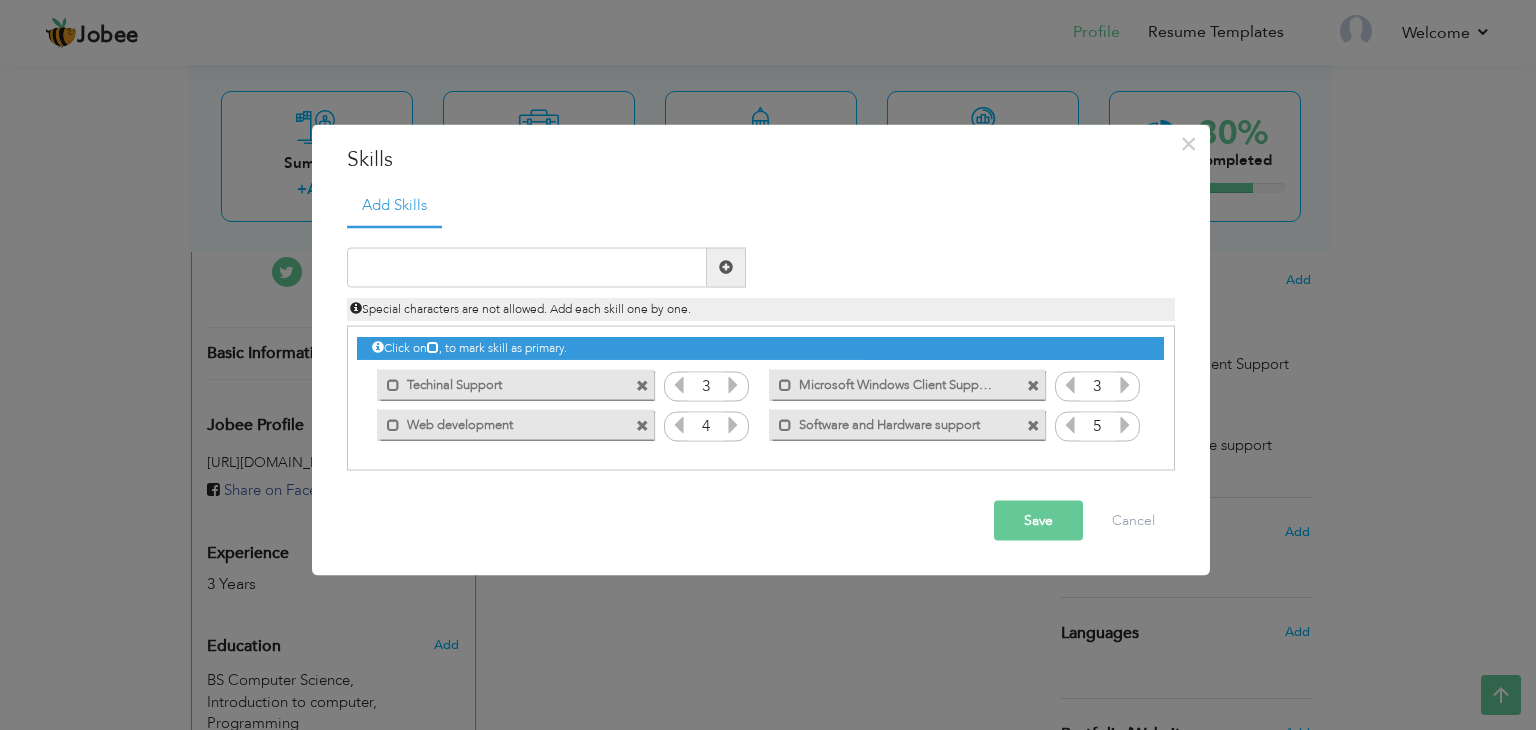 click at bounding box center (733, 384) 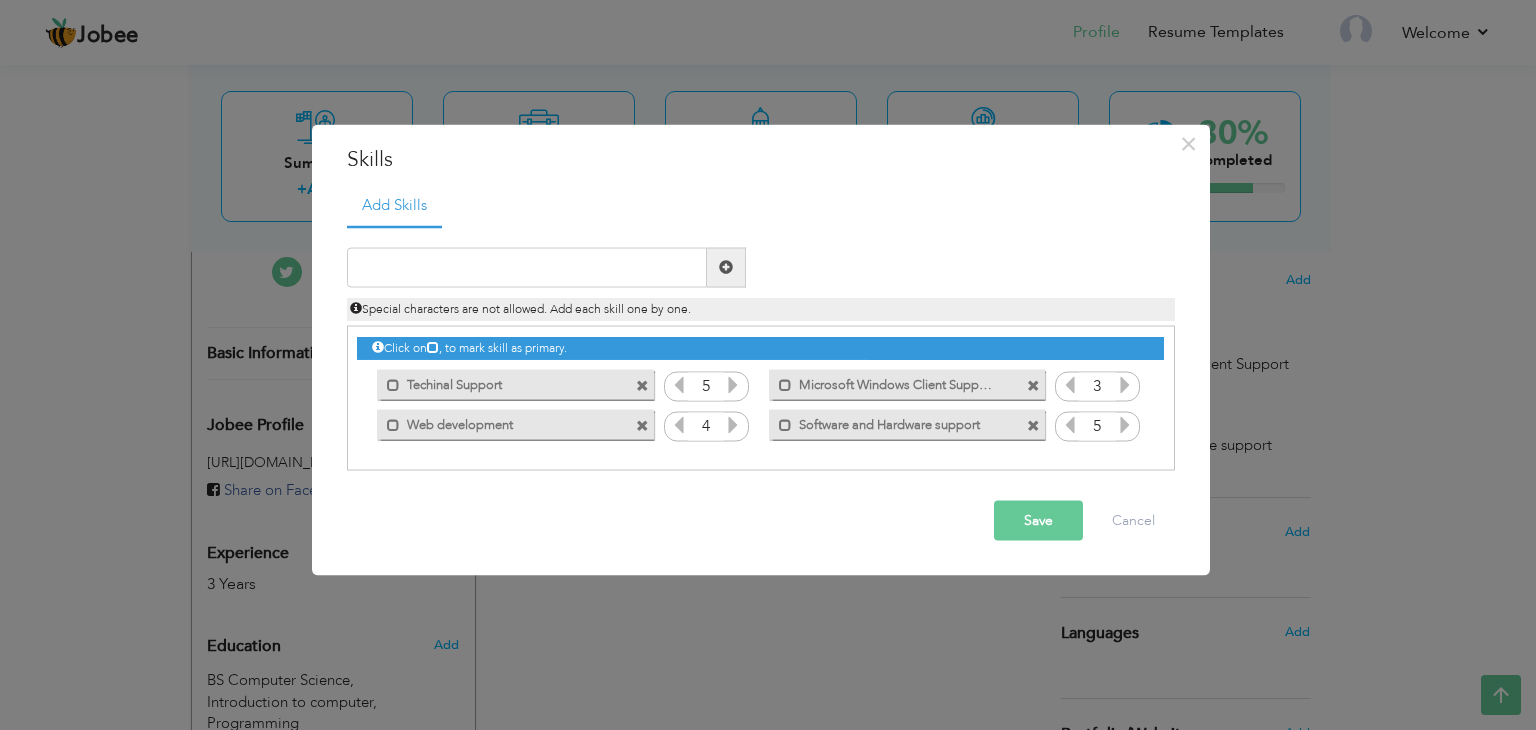 click at bounding box center (1125, 384) 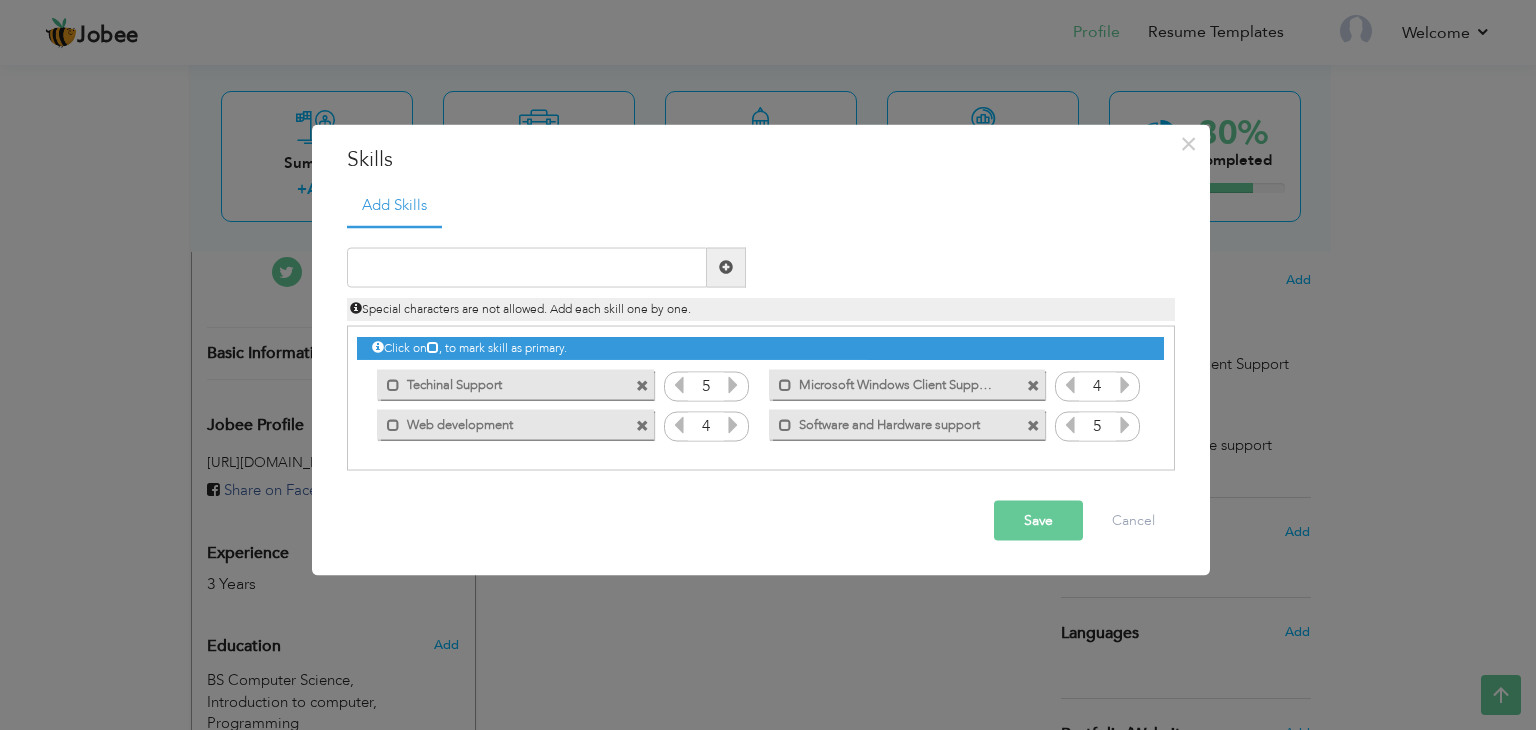 click at bounding box center (1125, 384) 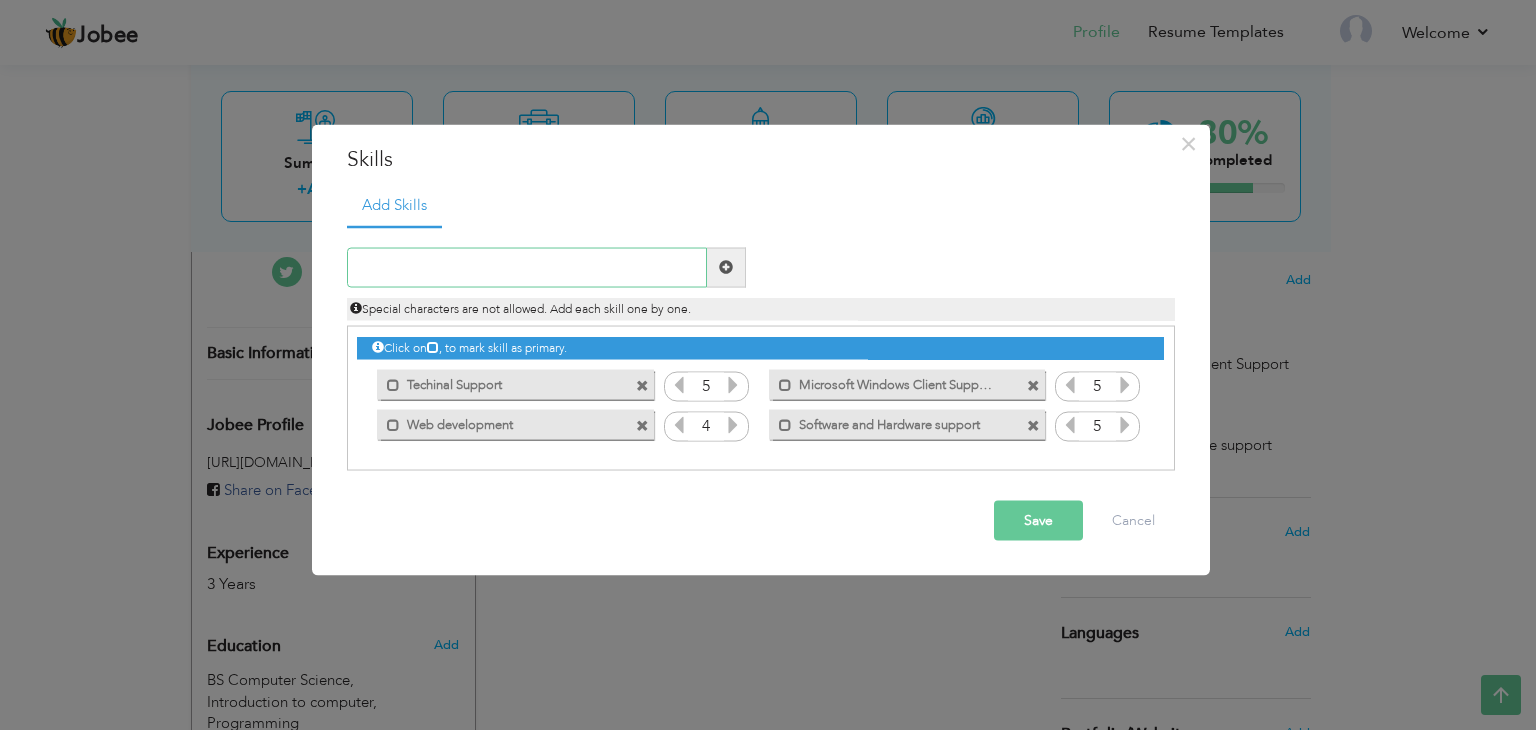 click at bounding box center [527, 267] 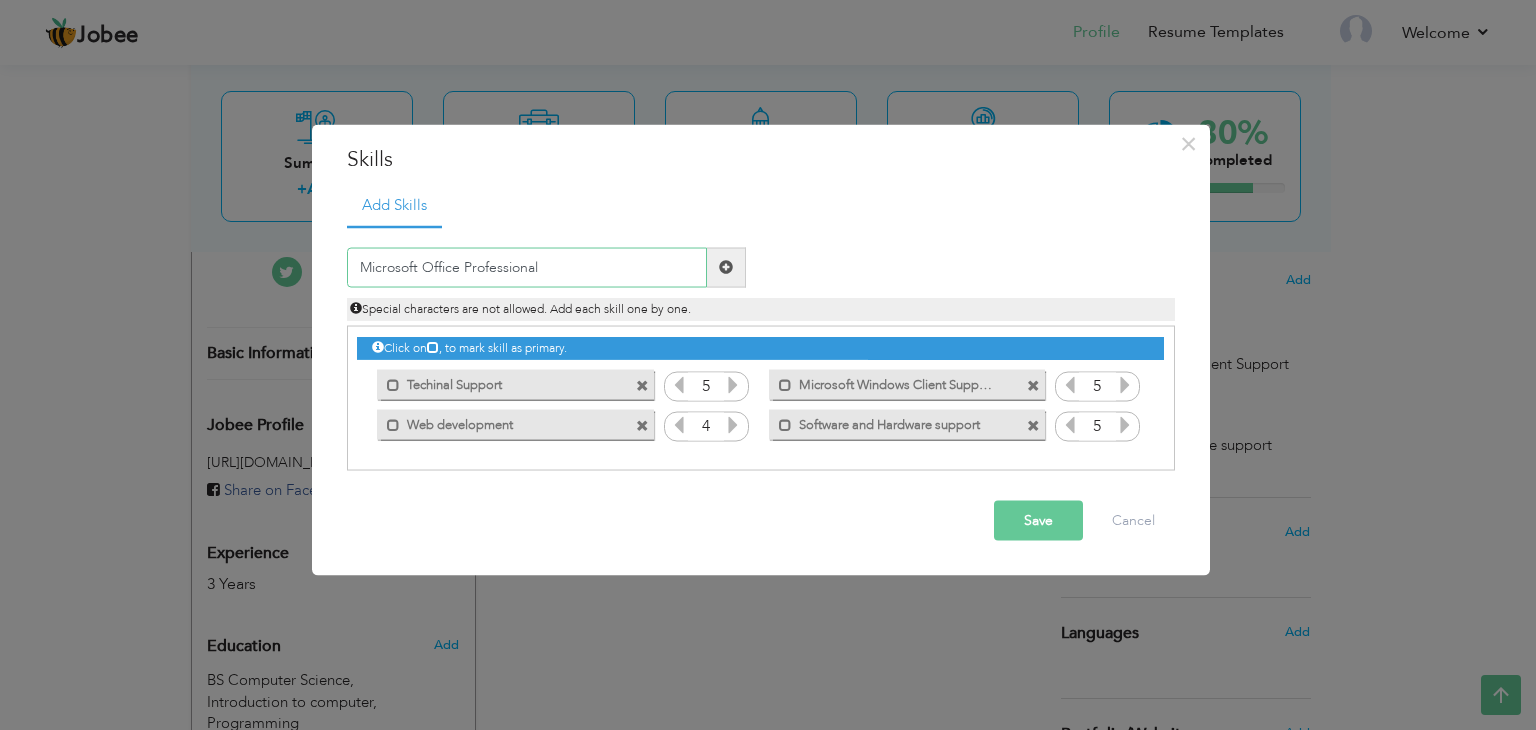 type on "Microsoft Office Professional" 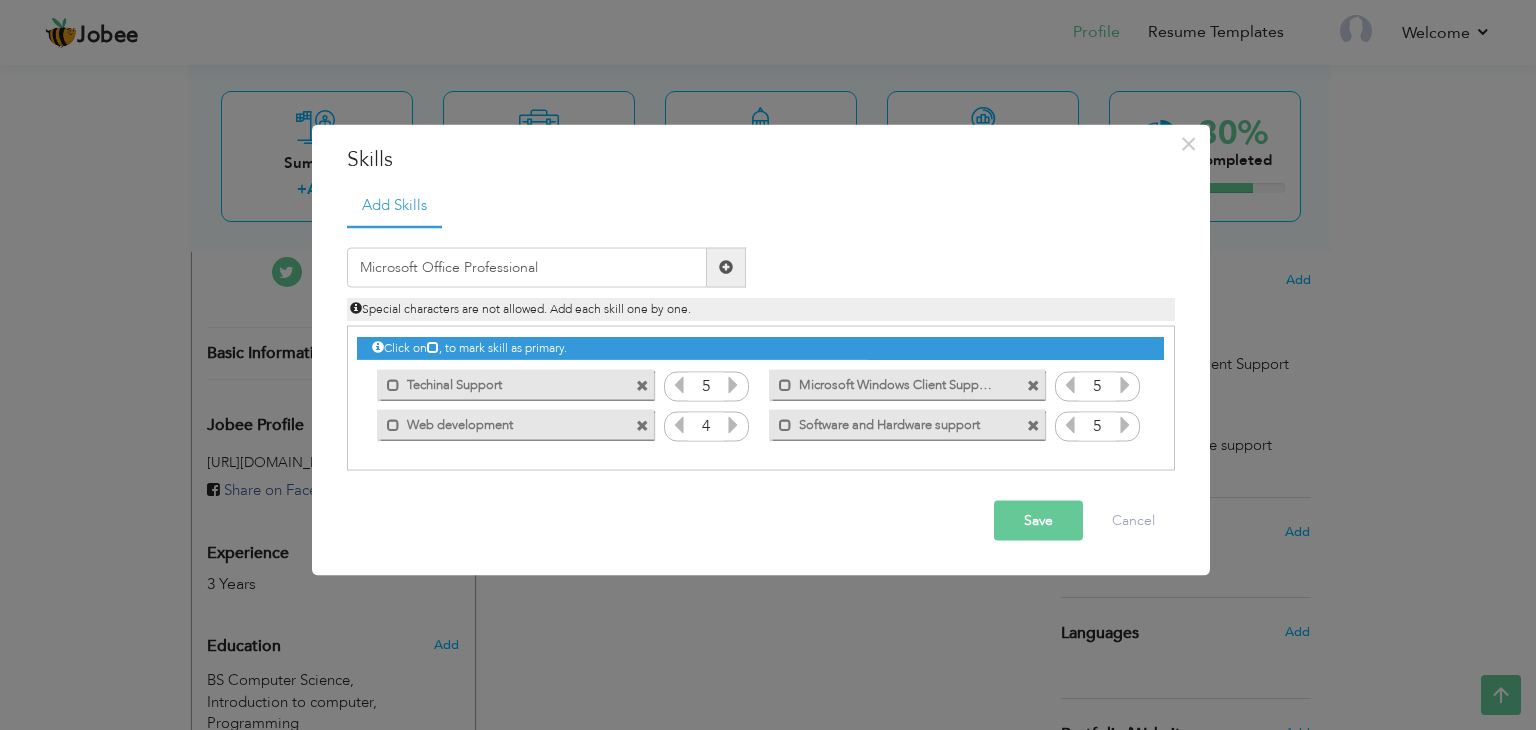 click at bounding box center (726, 267) 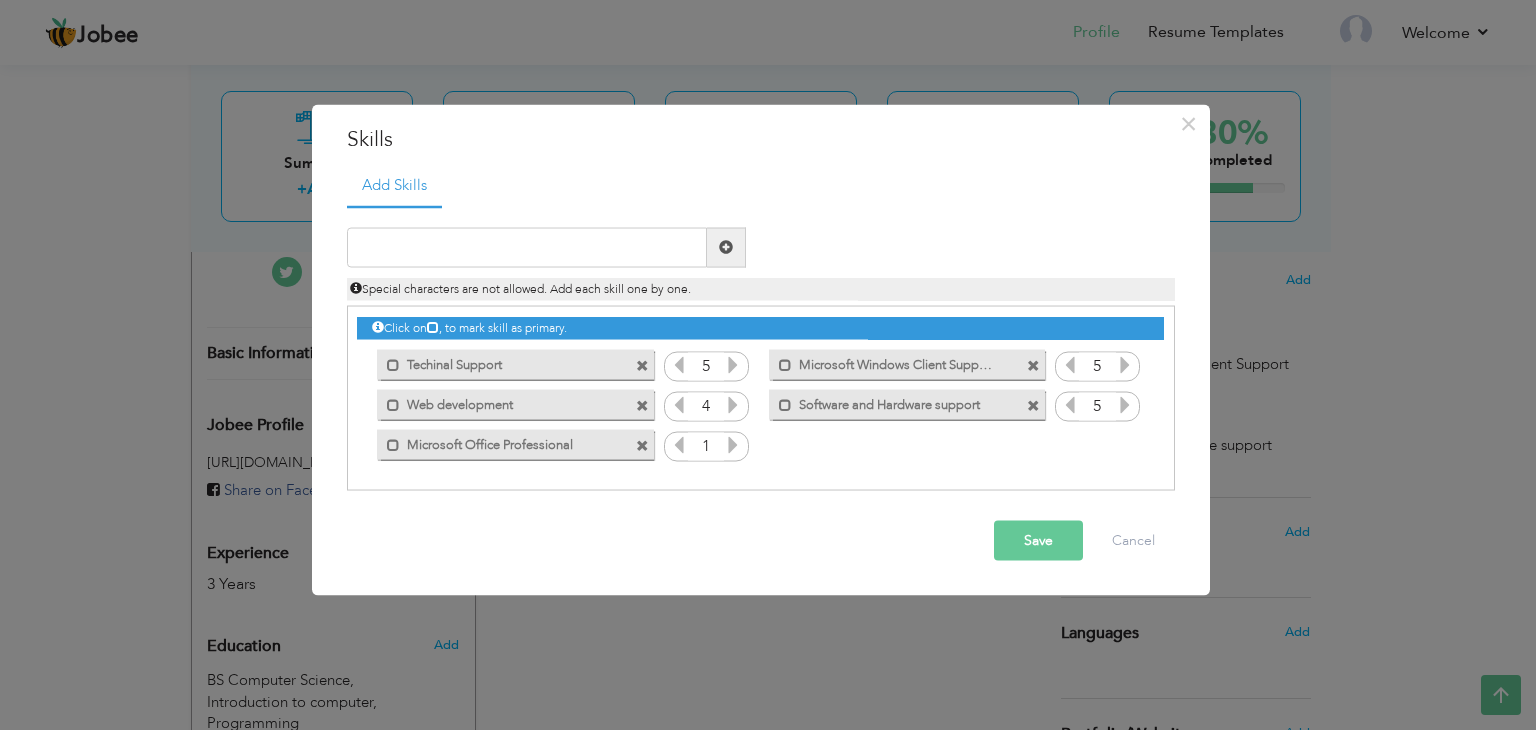 click at bounding box center (733, 444) 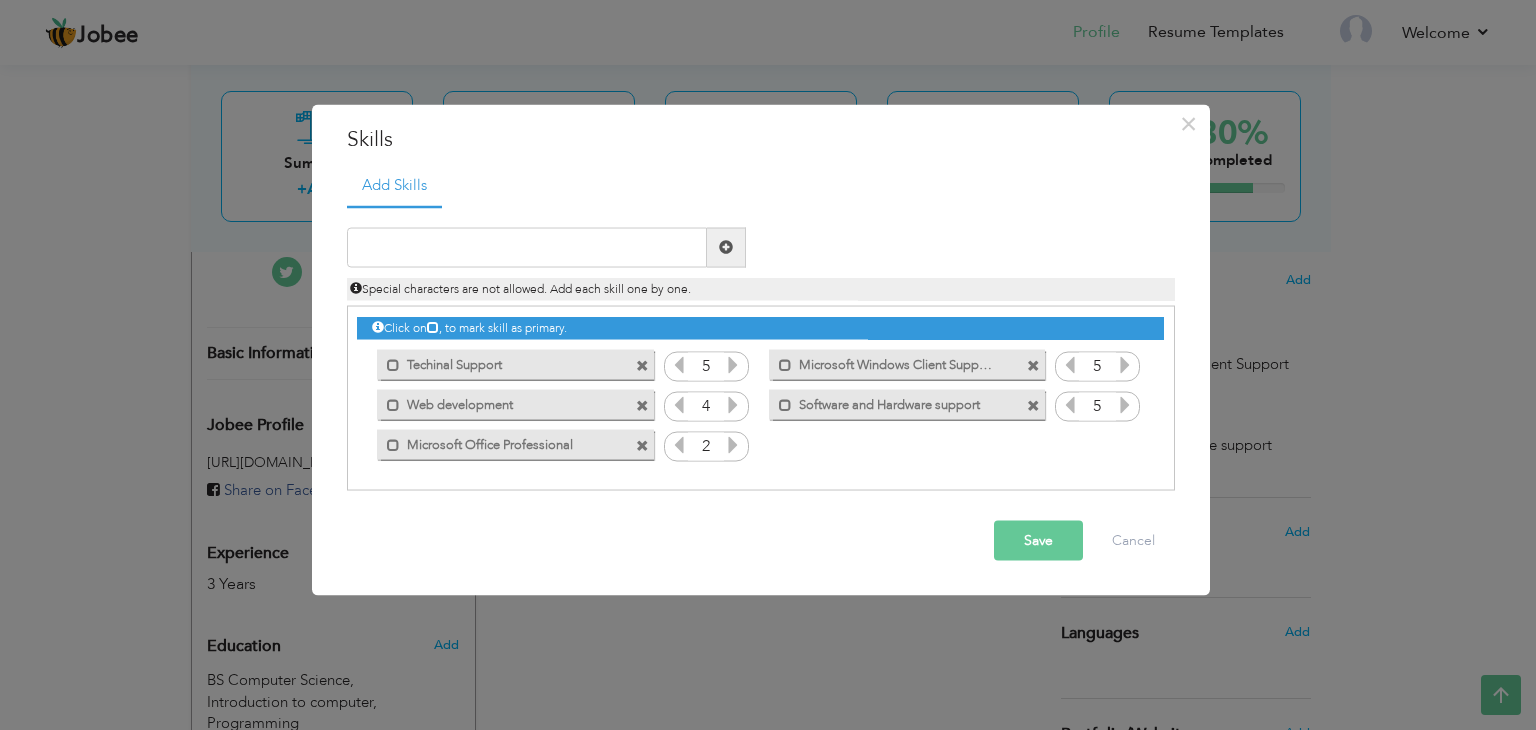 click at bounding box center [733, 444] 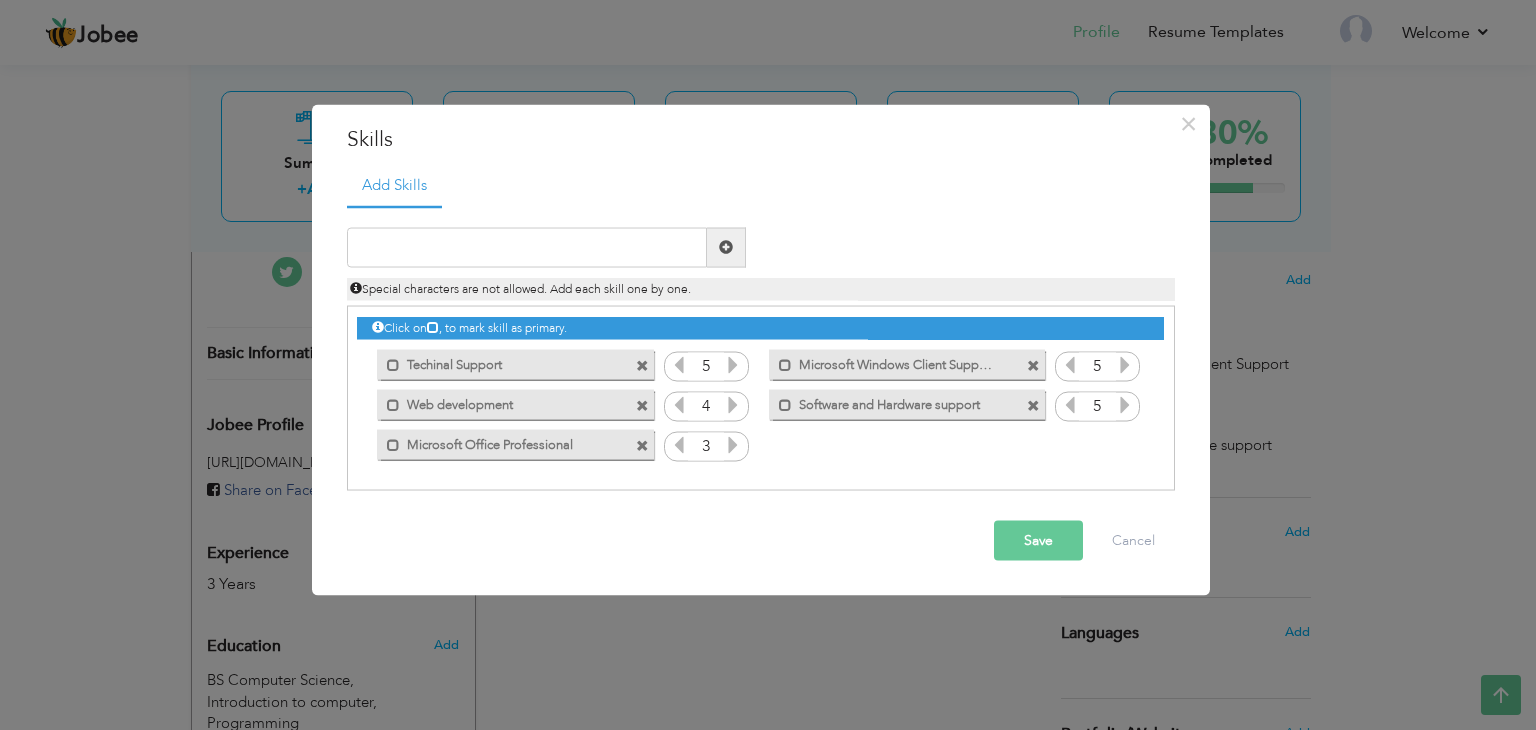 click at bounding box center (733, 444) 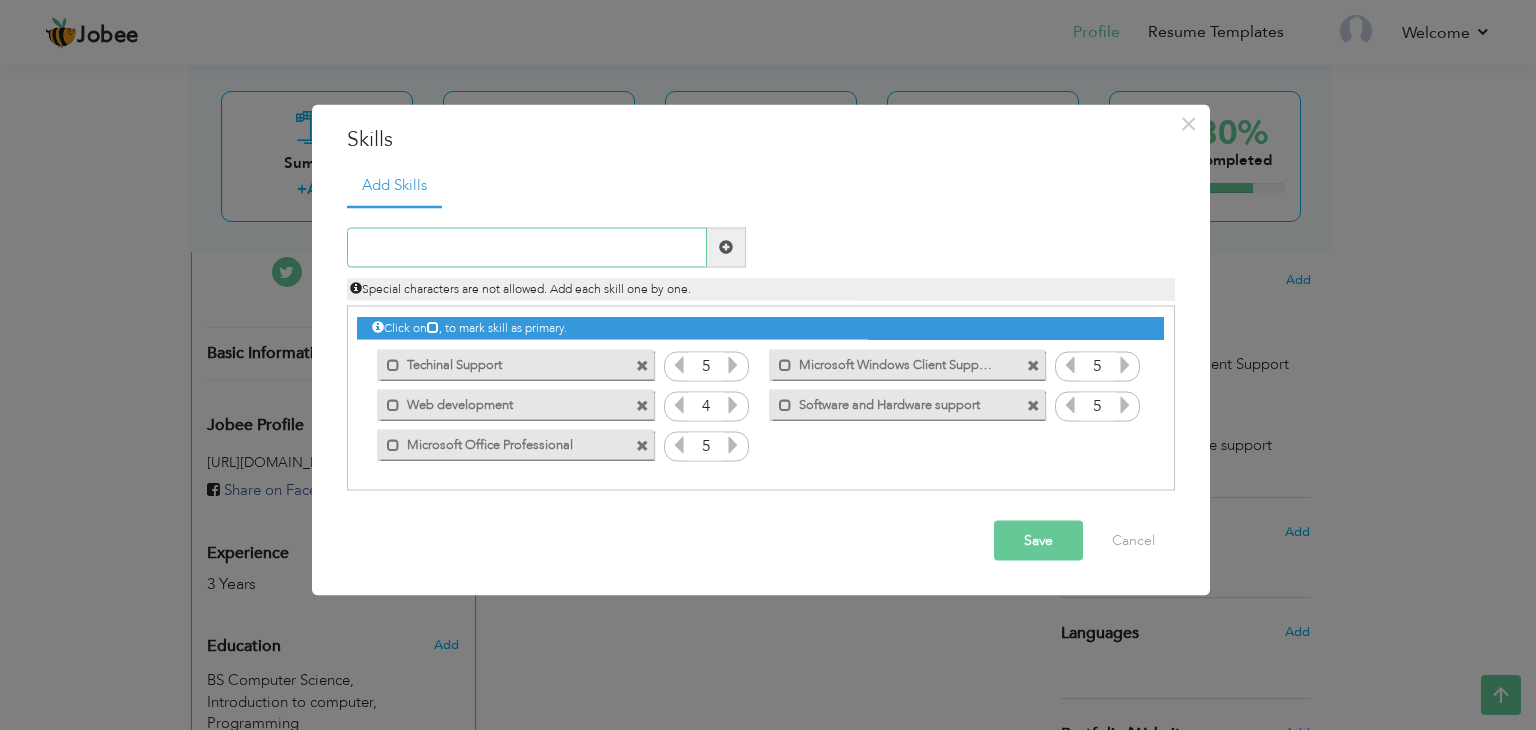 click at bounding box center [527, 247] 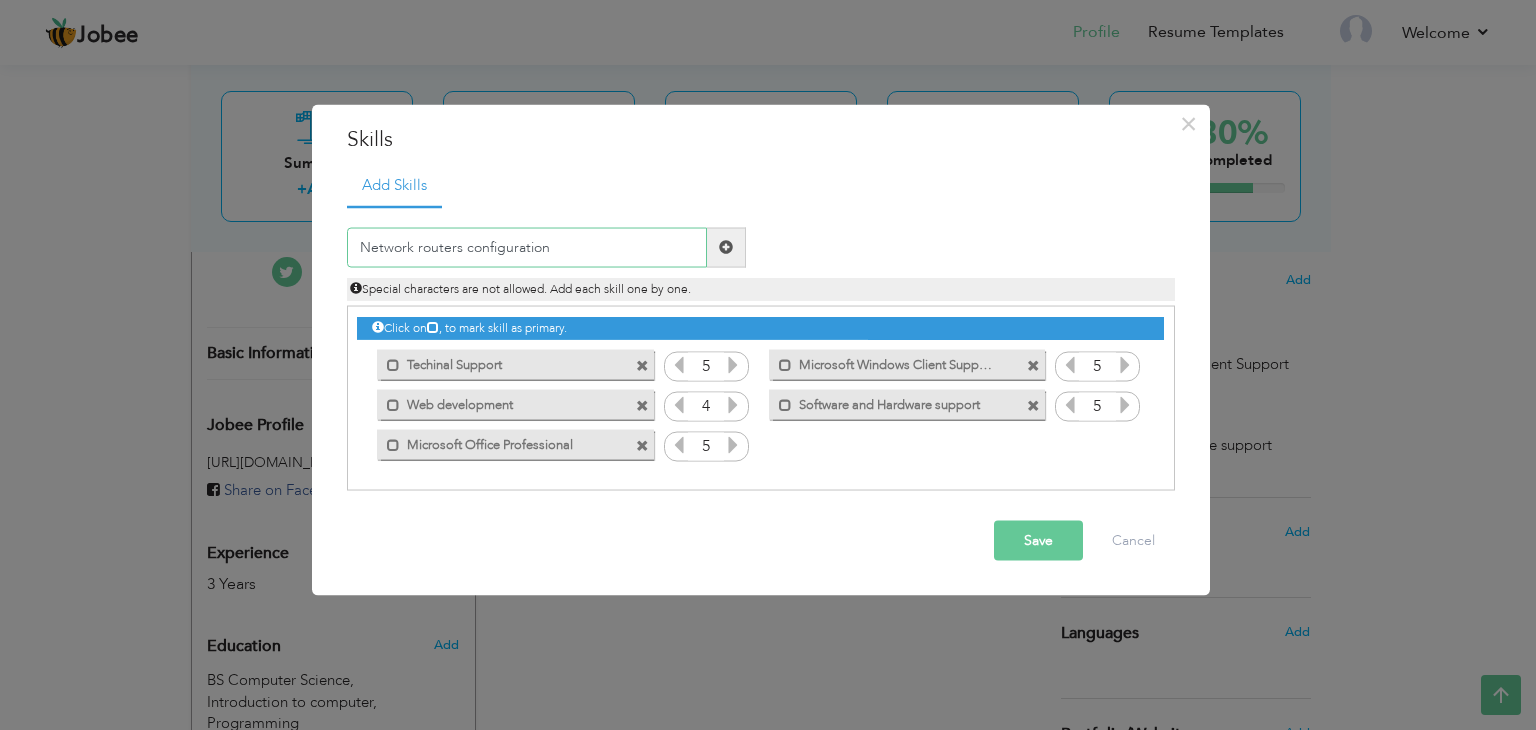 type on "Network routers configuration" 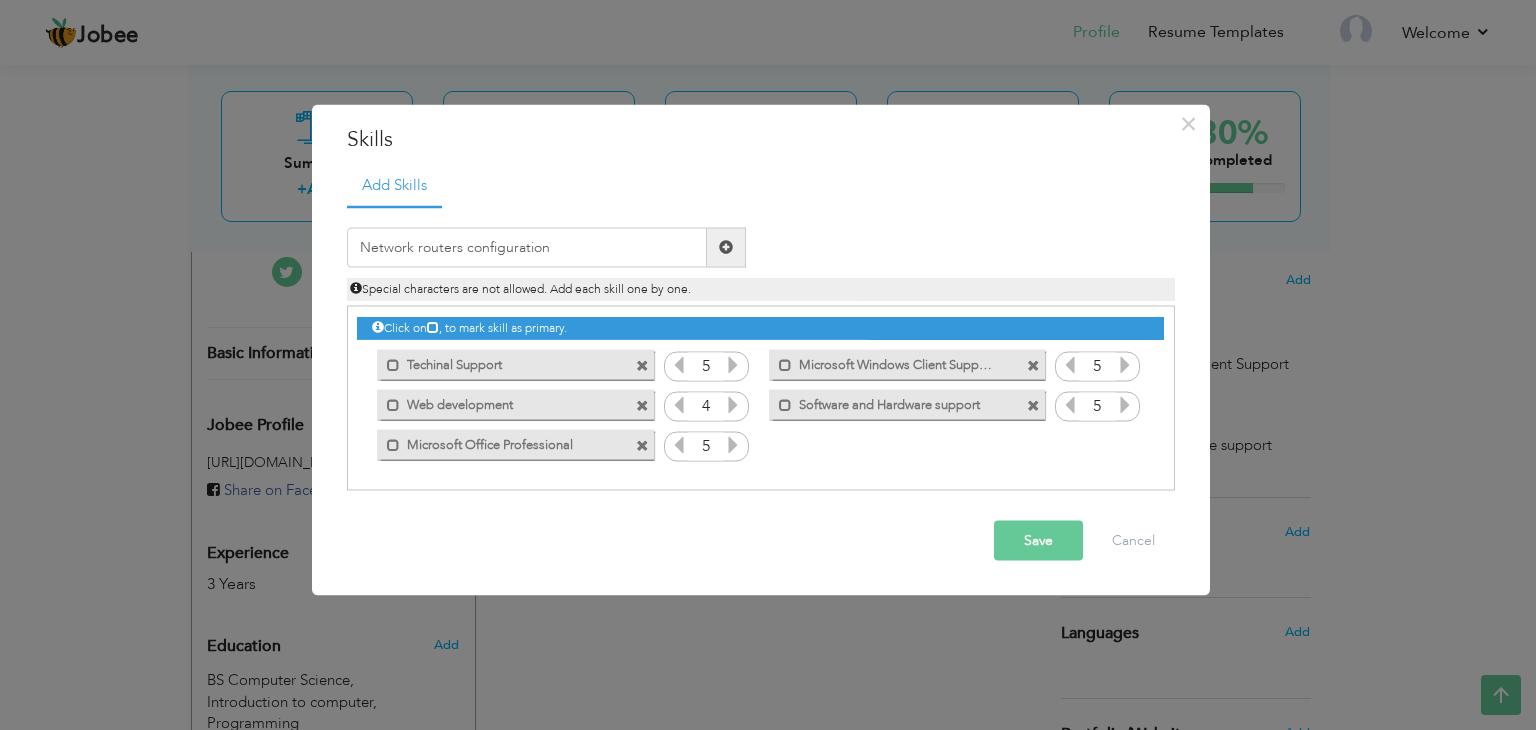 click at bounding box center (726, 247) 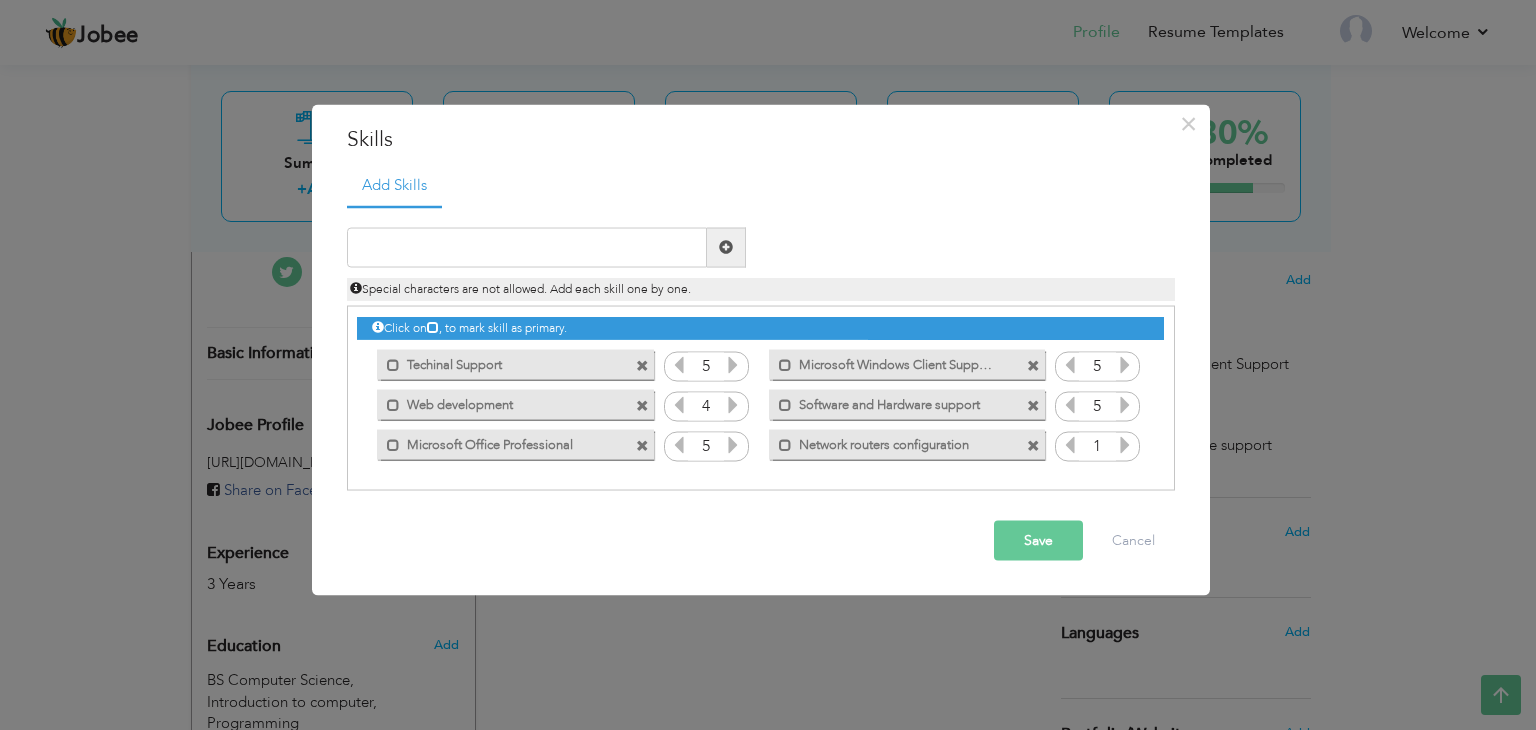 click on "1" at bounding box center (1097, 447) 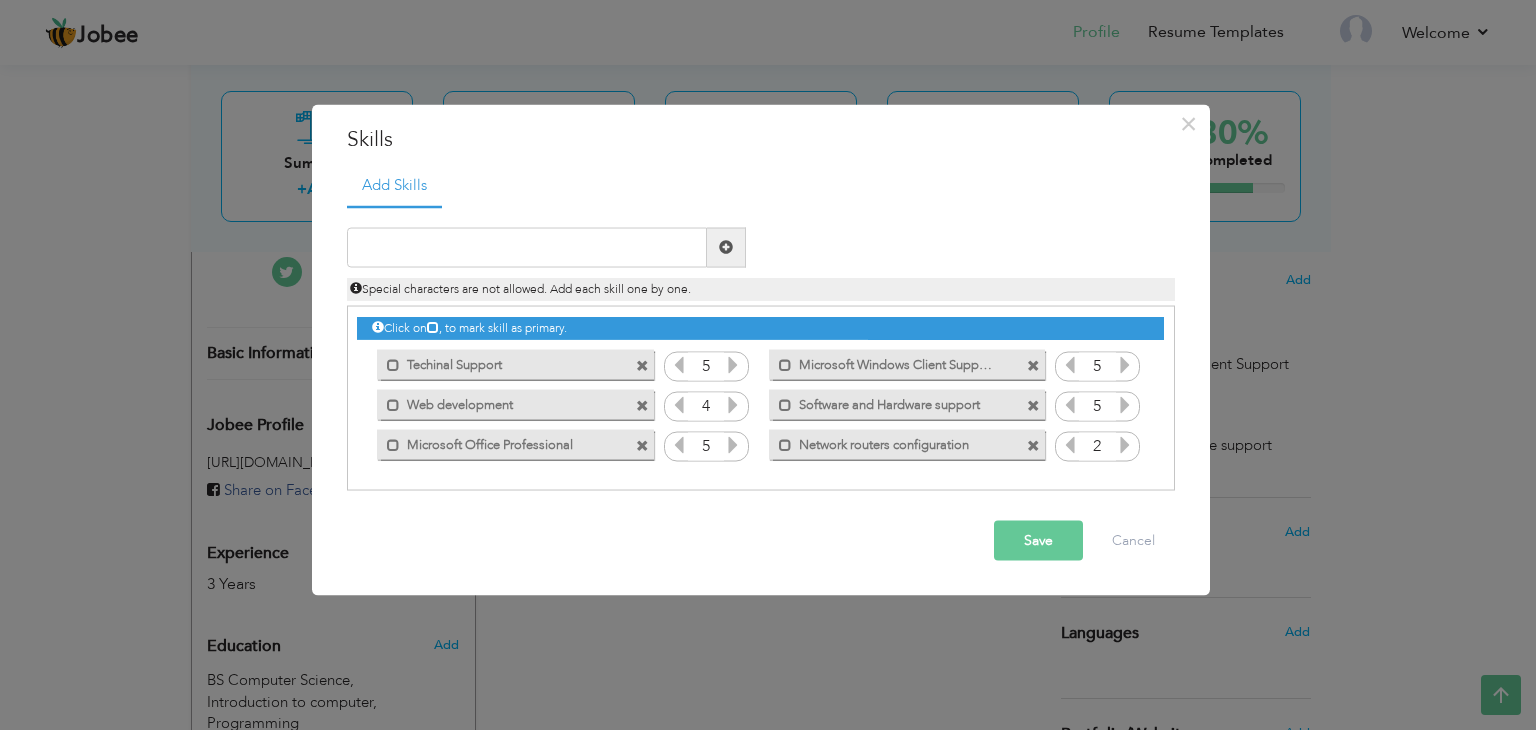 click at bounding box center (1125, 444) 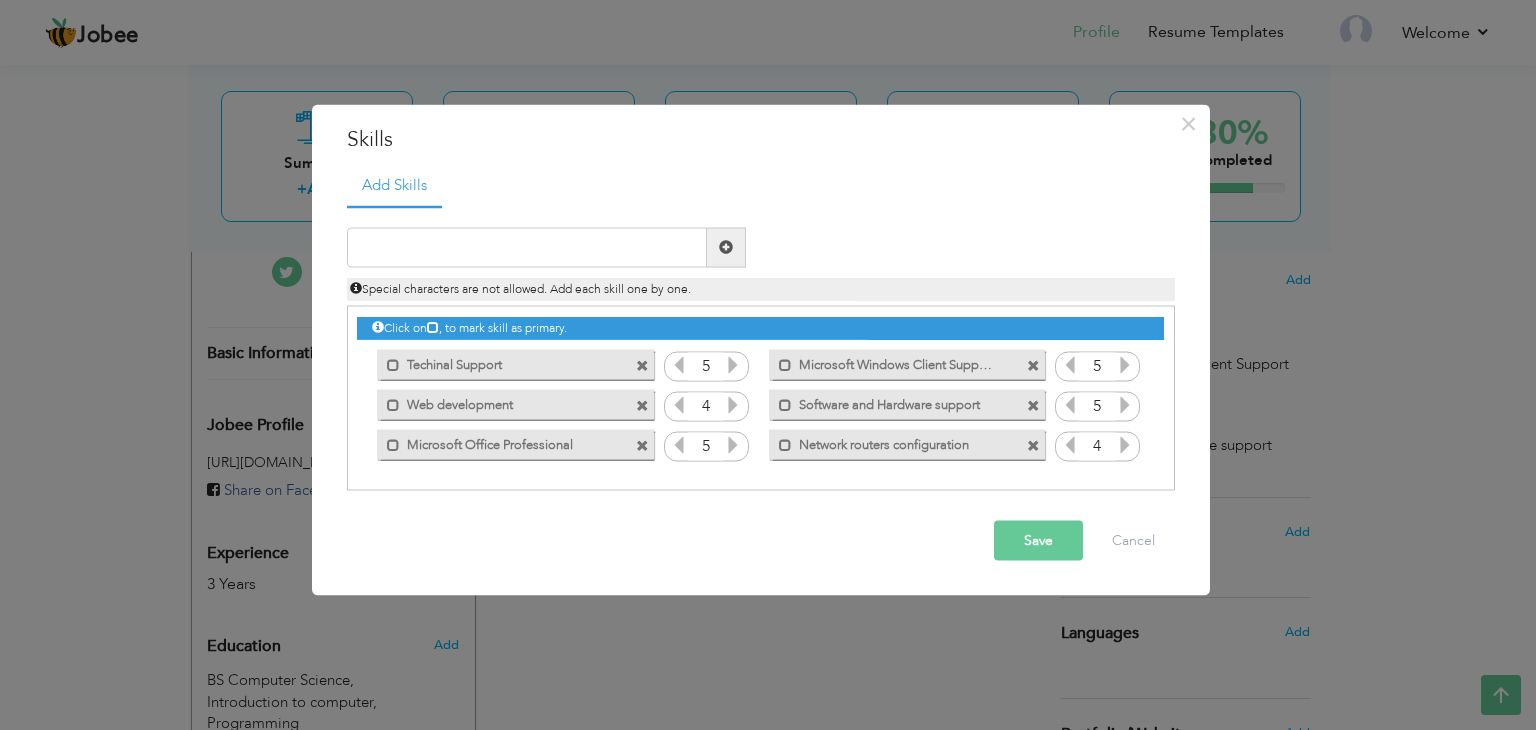 click at bounding box center (1125, 444) 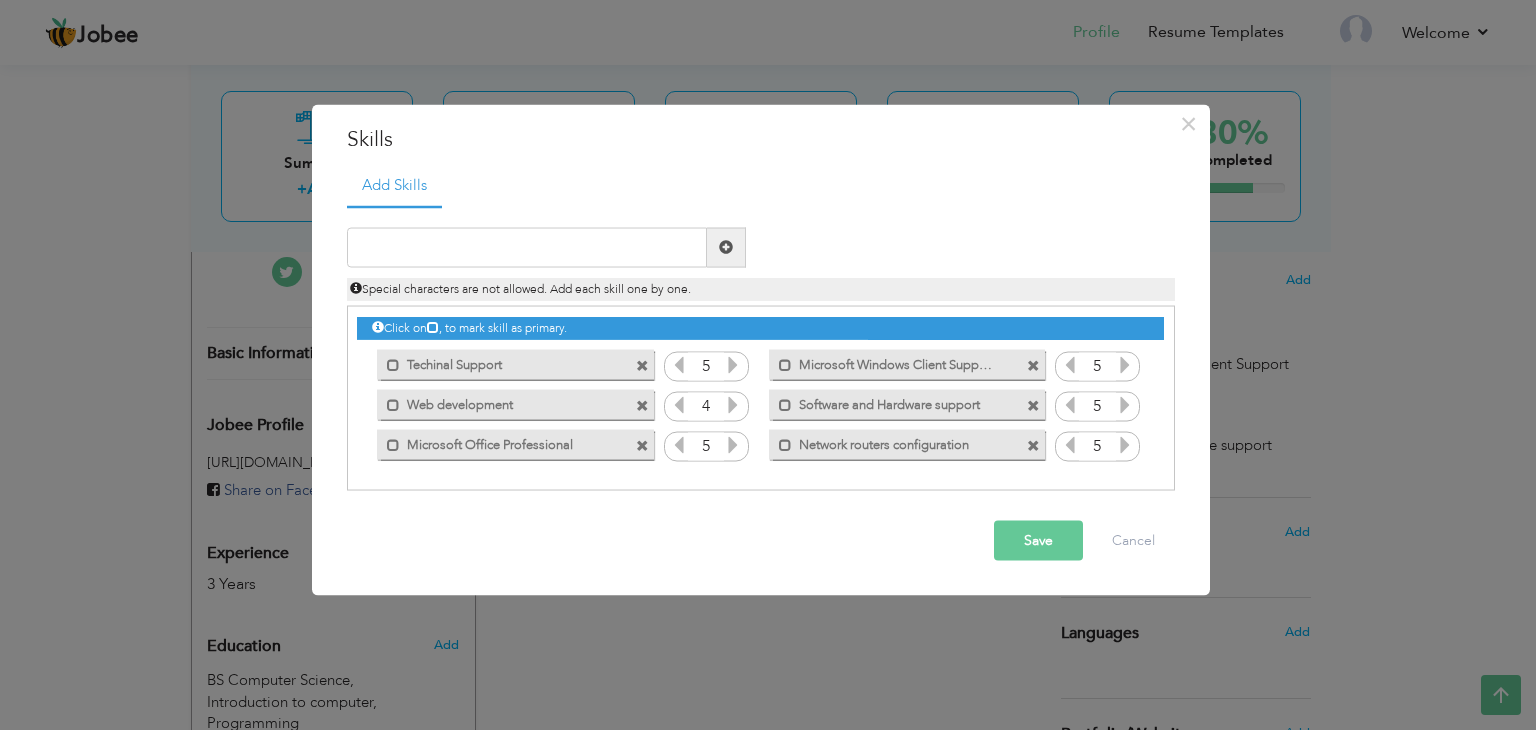 click on "Save" at bounding box center [1038, 540] 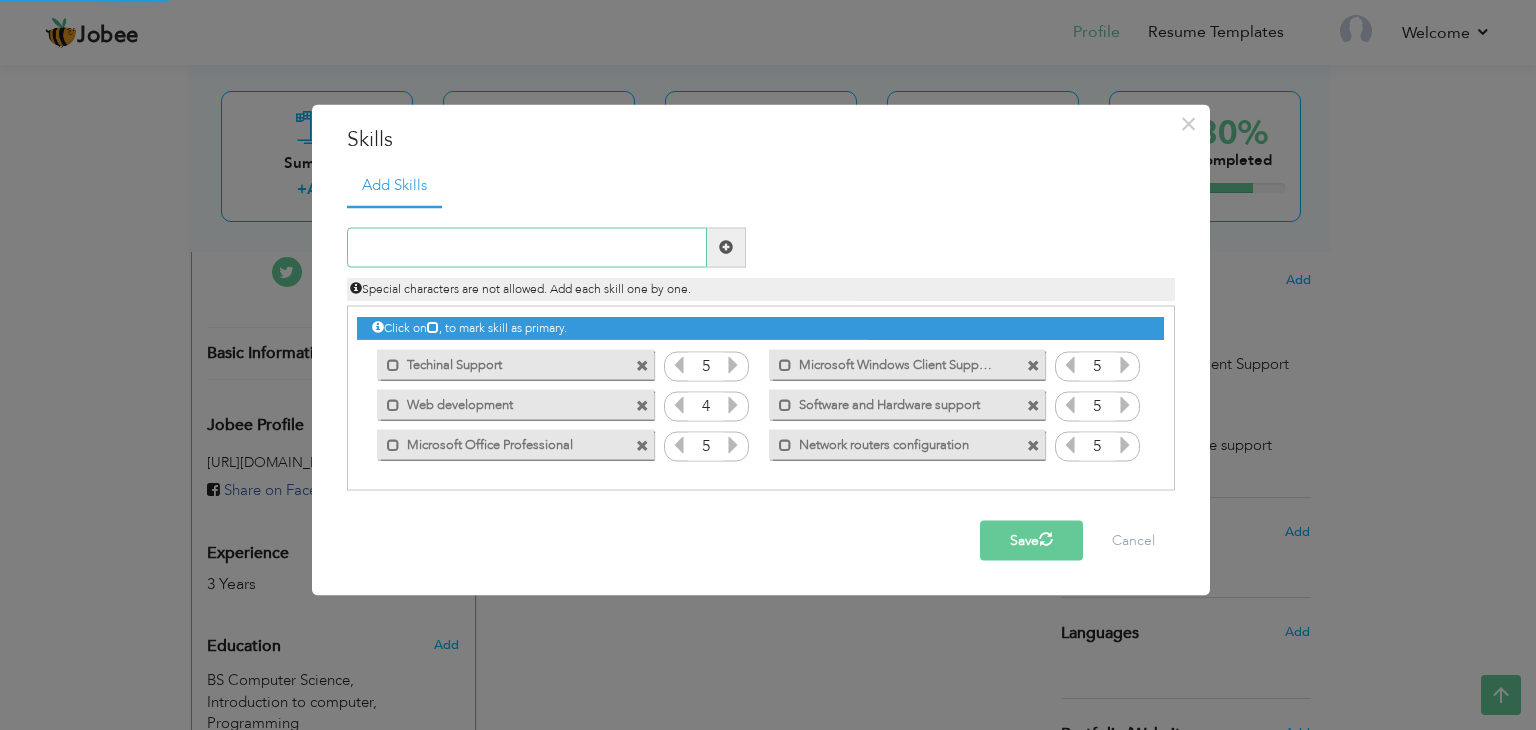 click at bounding box center (527, 247) 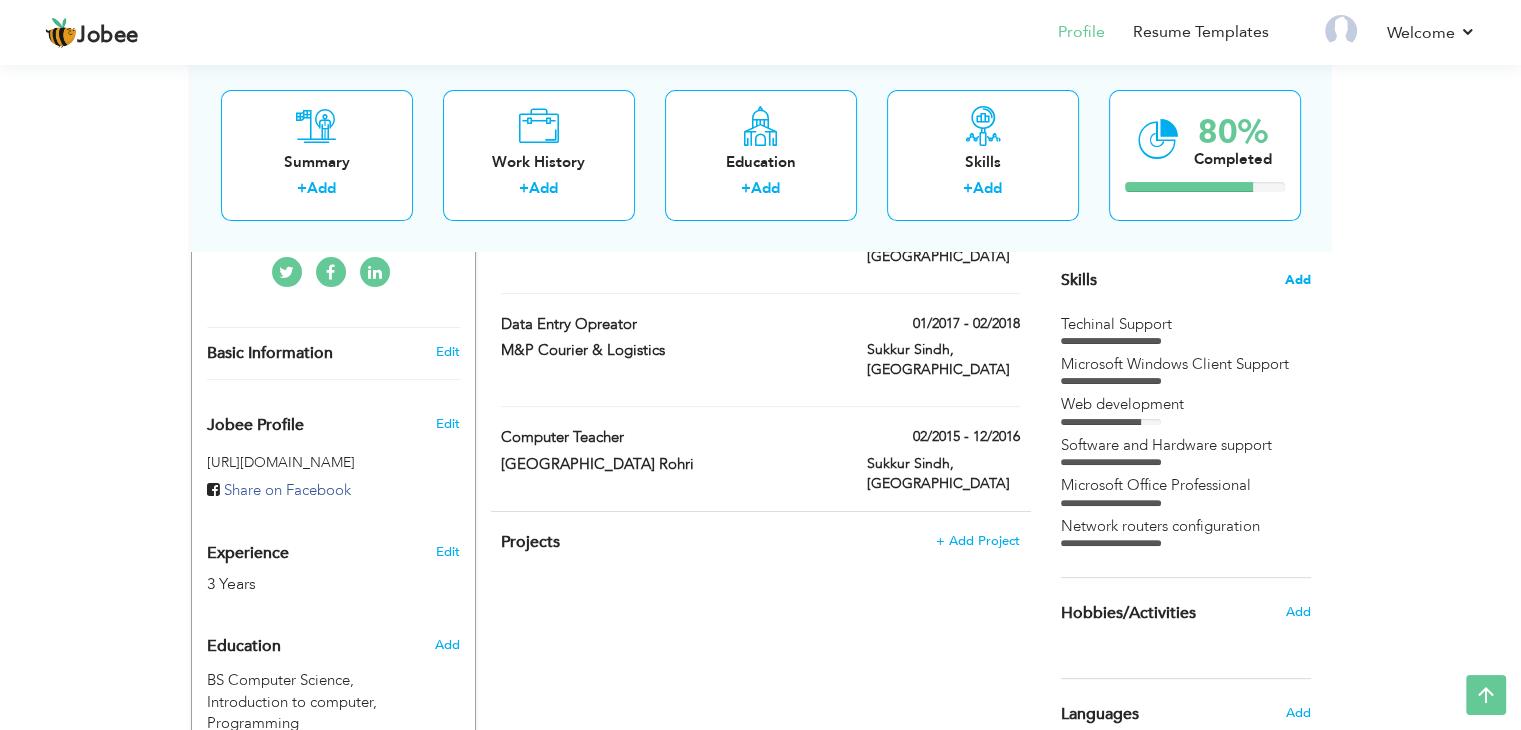 click on "Add" at bounding box center (1298, 280) 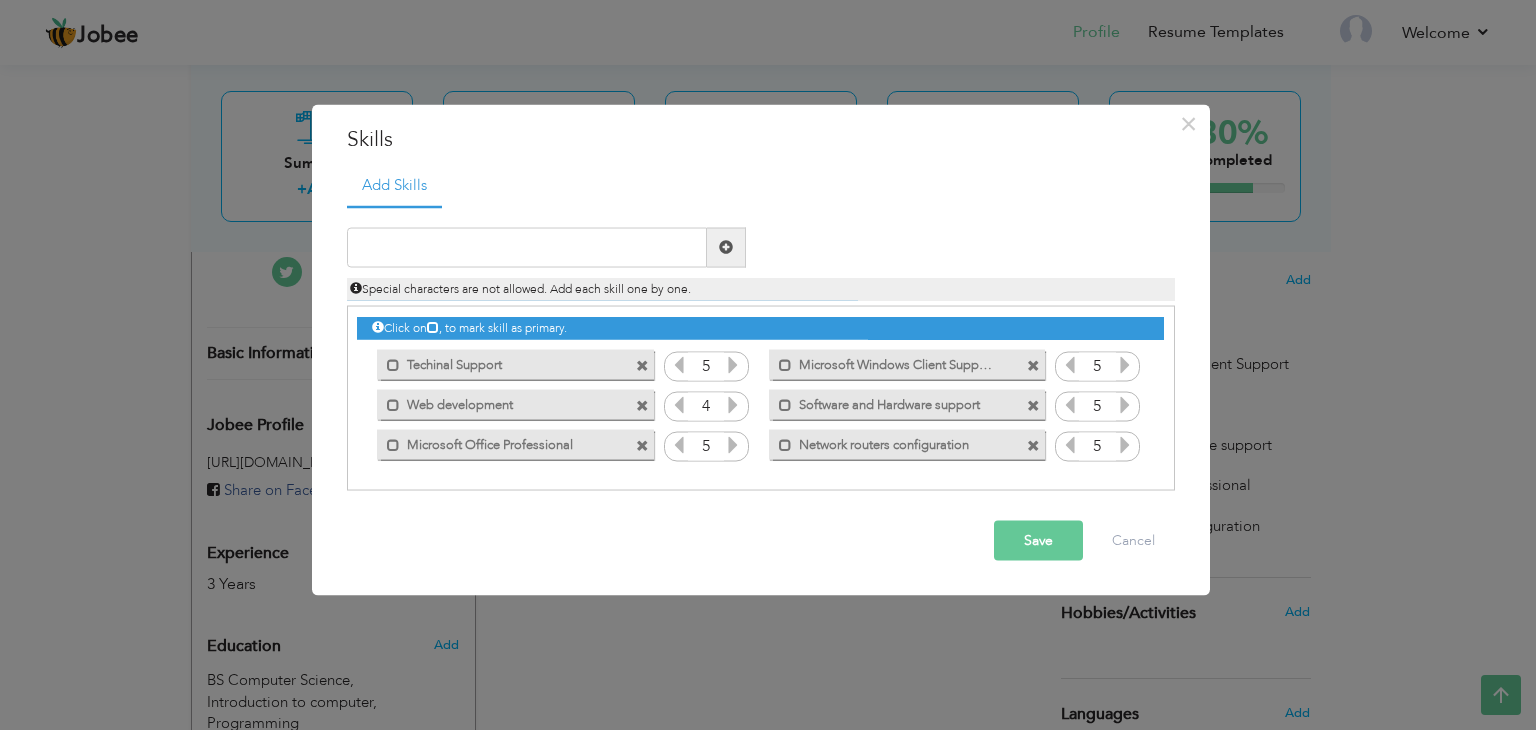 click on "Save
Cancel" at bounding box center (761, 540) 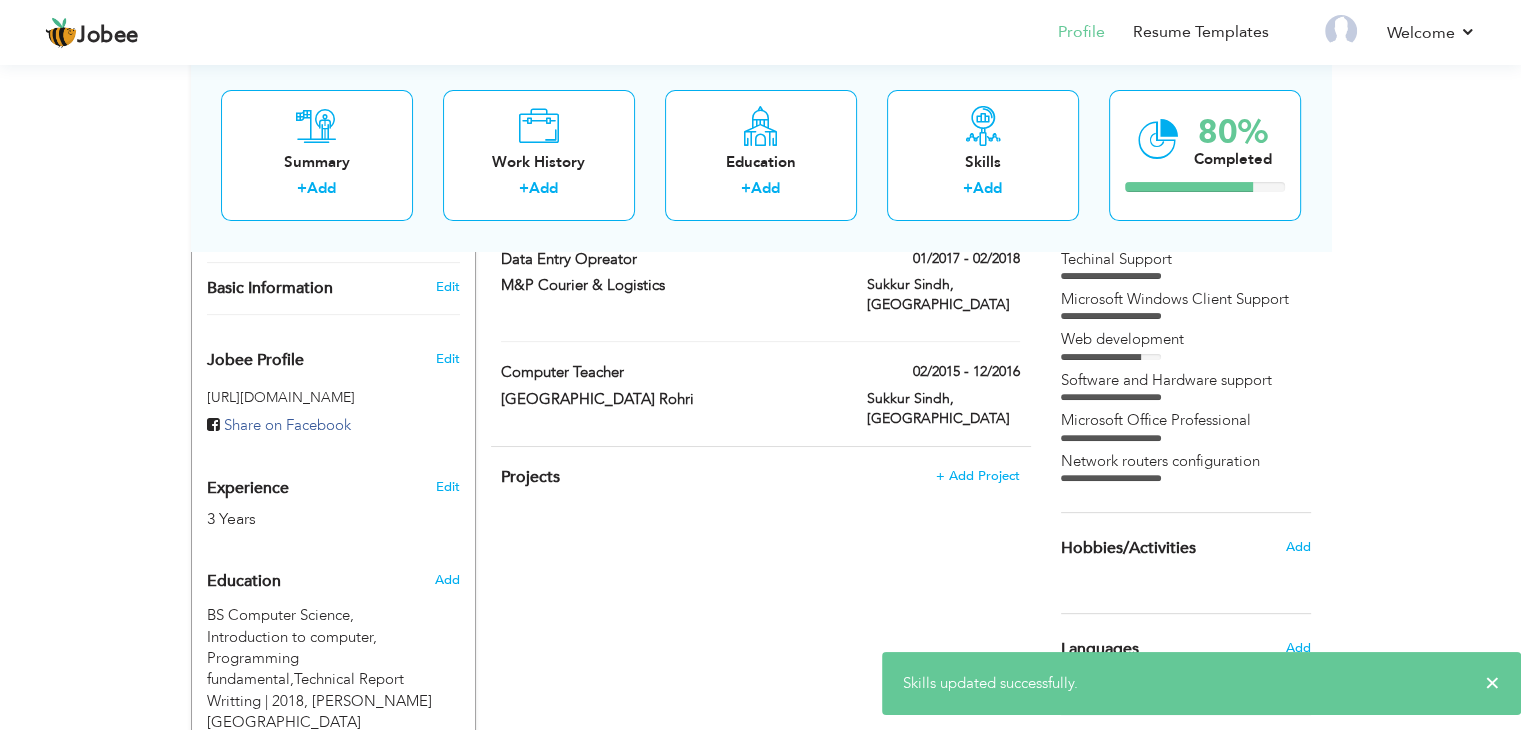 scroll, scrollTop: 600, scrollLeft: 0, axis: vertical 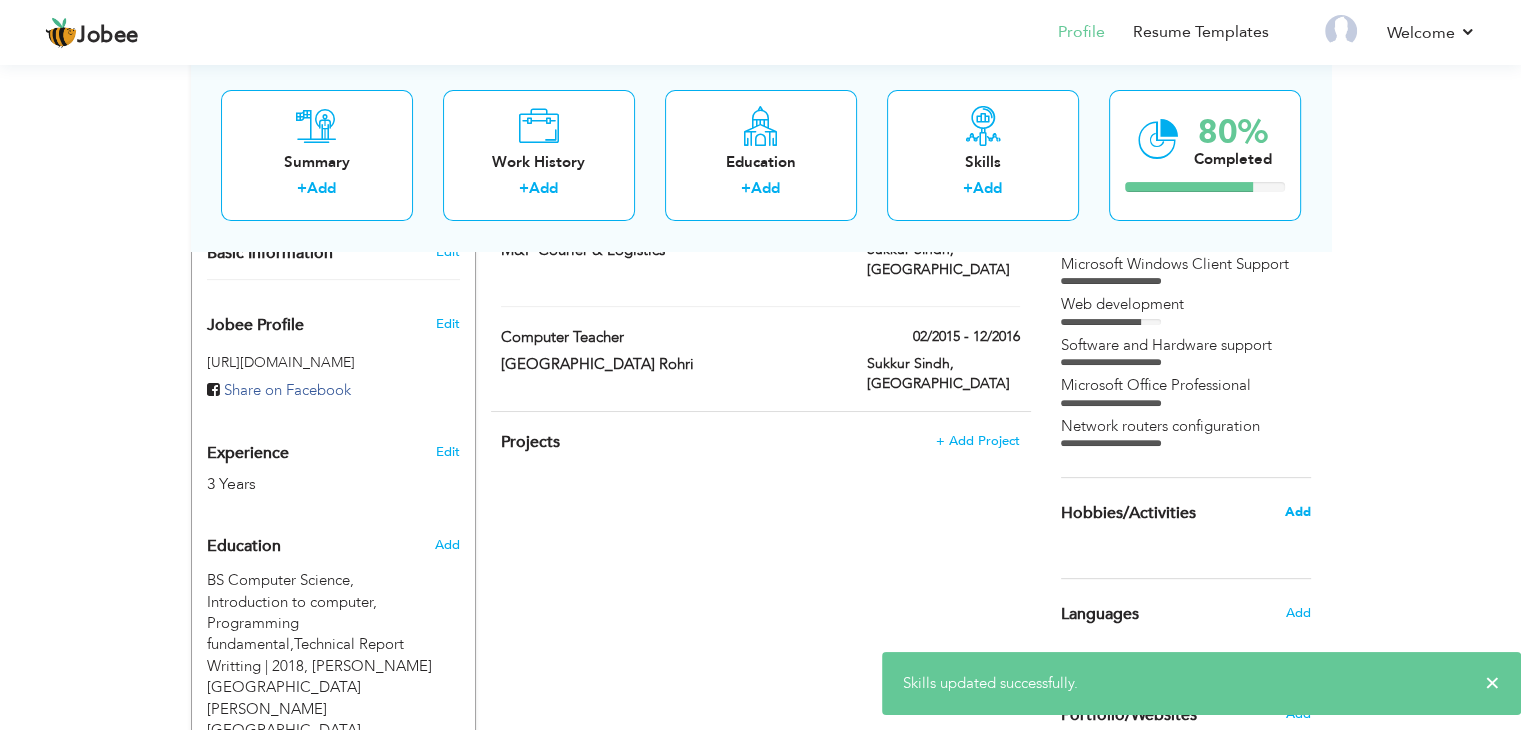 click on "Add" at bounding box center (1297, 512) 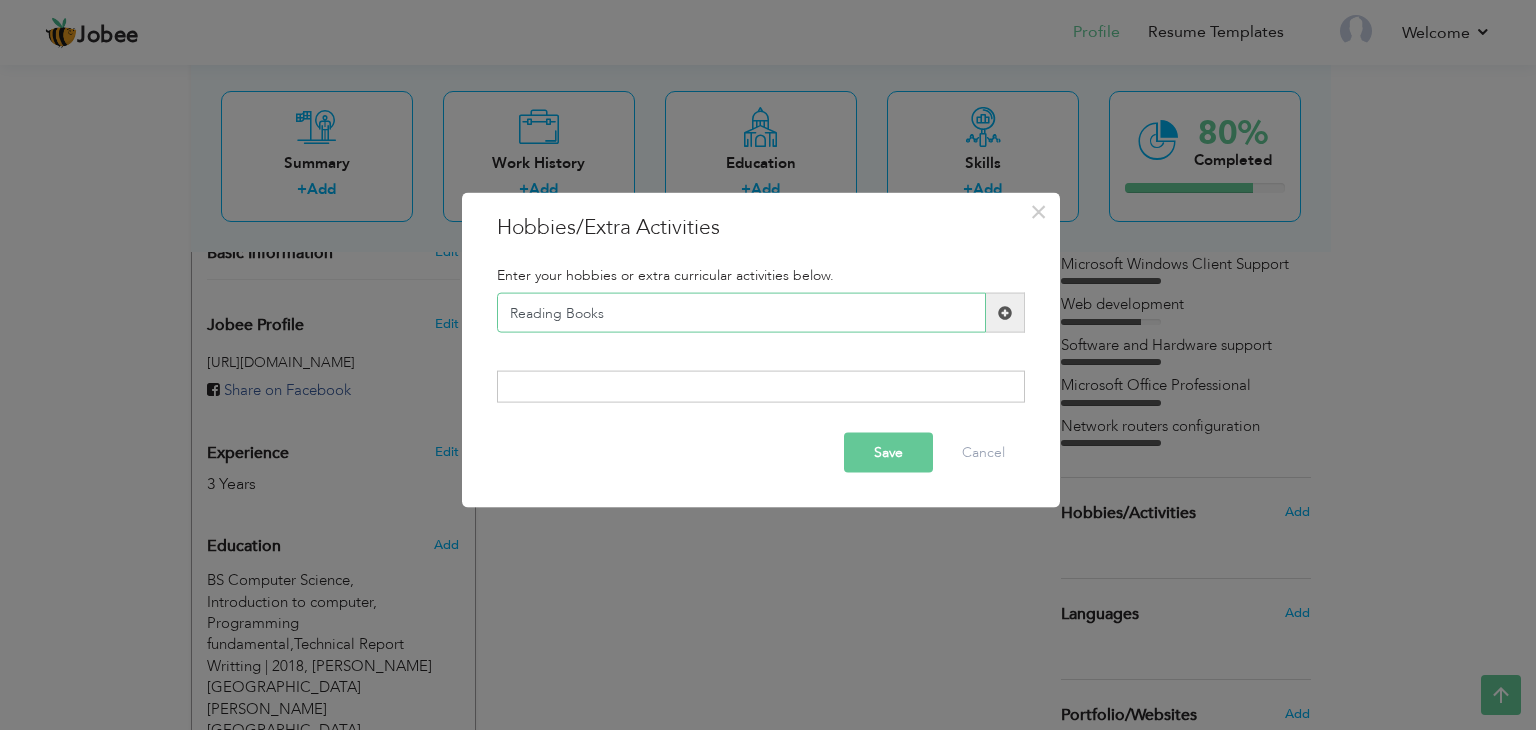 type on "Reading Books" 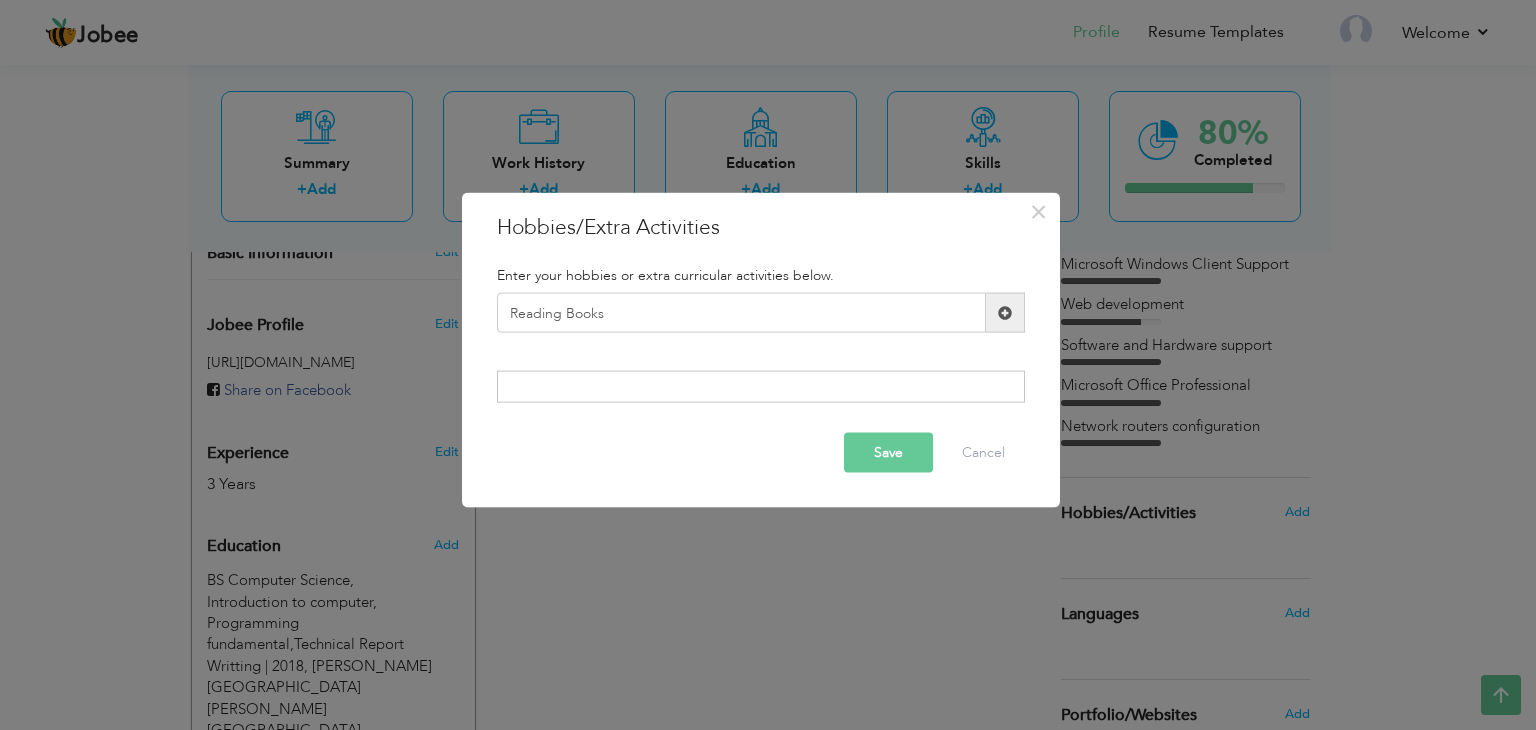 click at bounding box center (1005, 312) 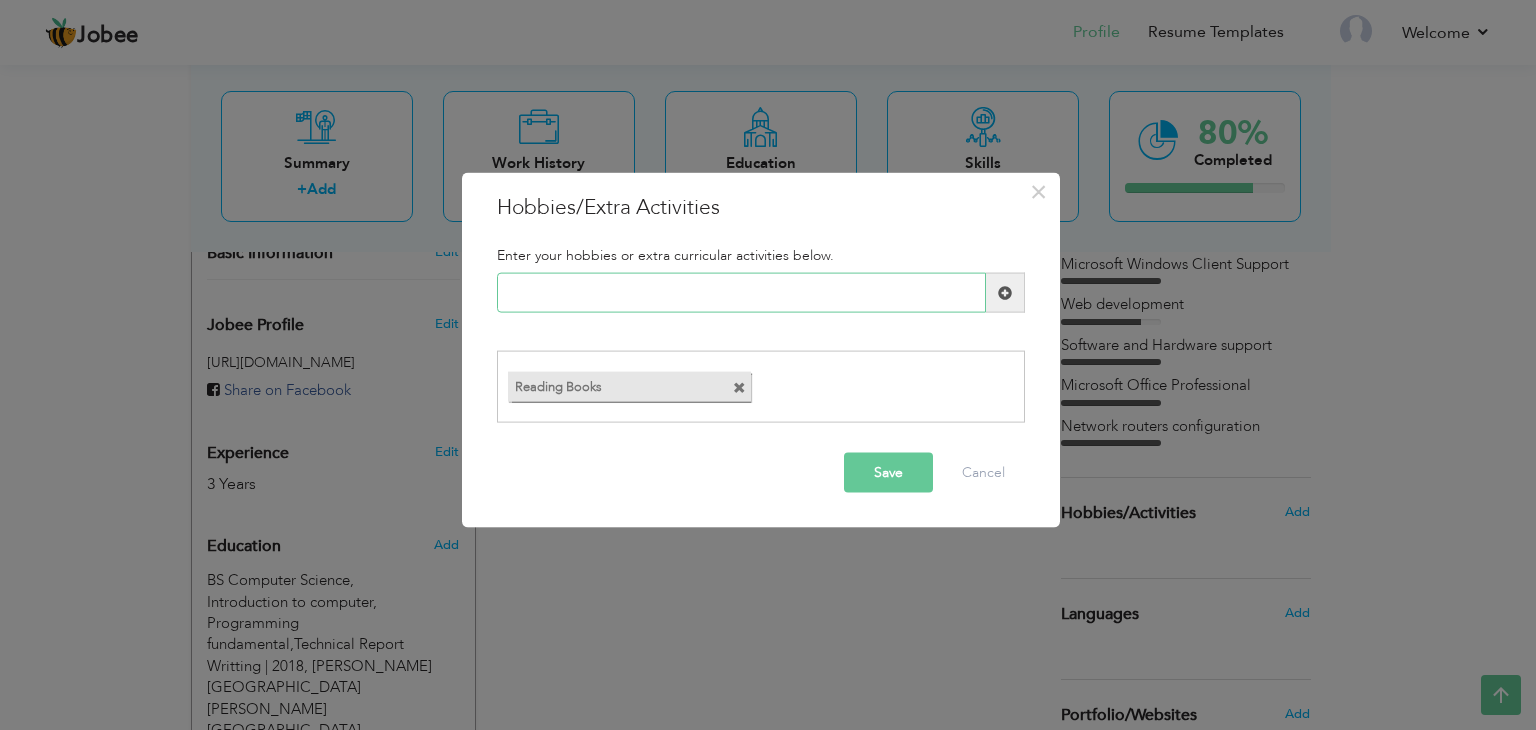 click at bounding box center (741, 293) 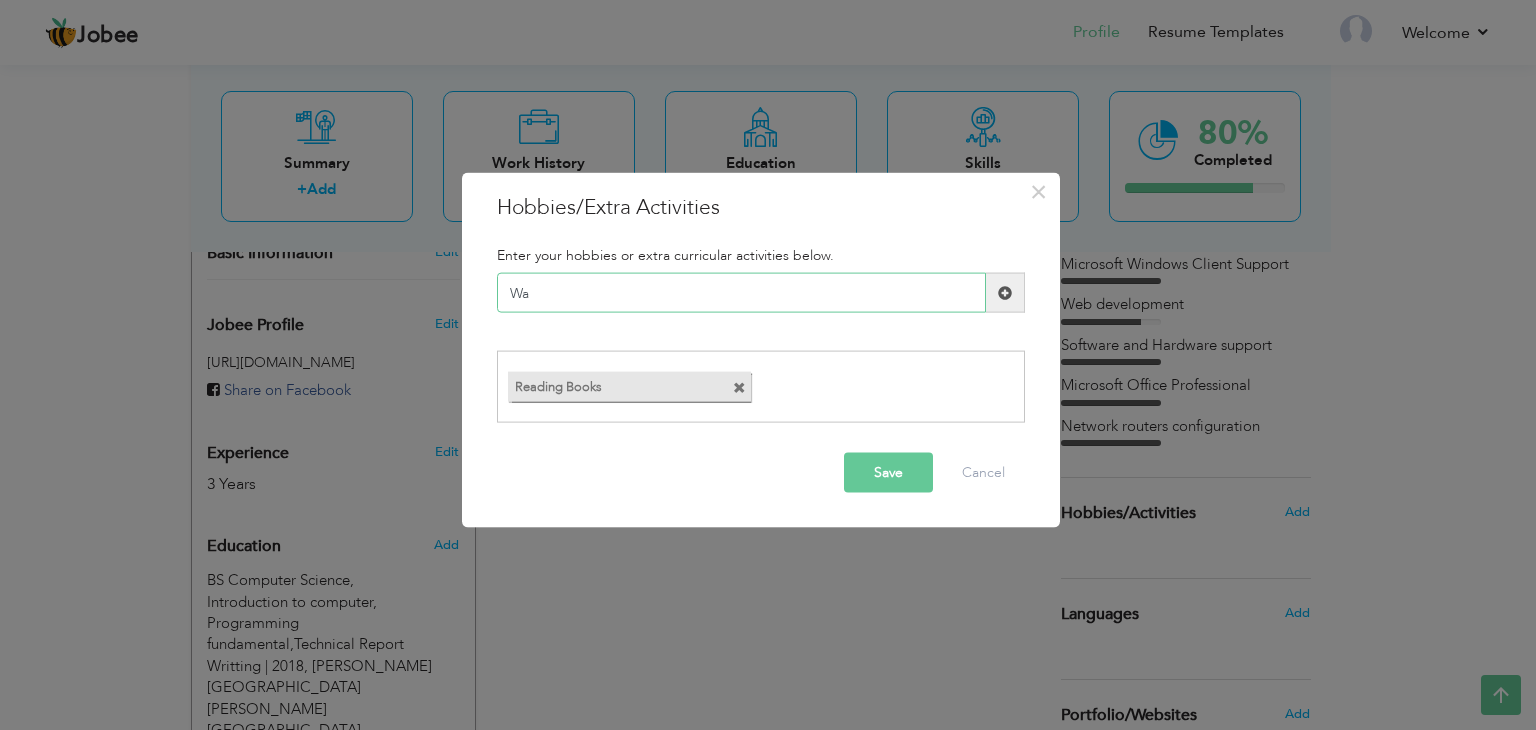 type on "W" 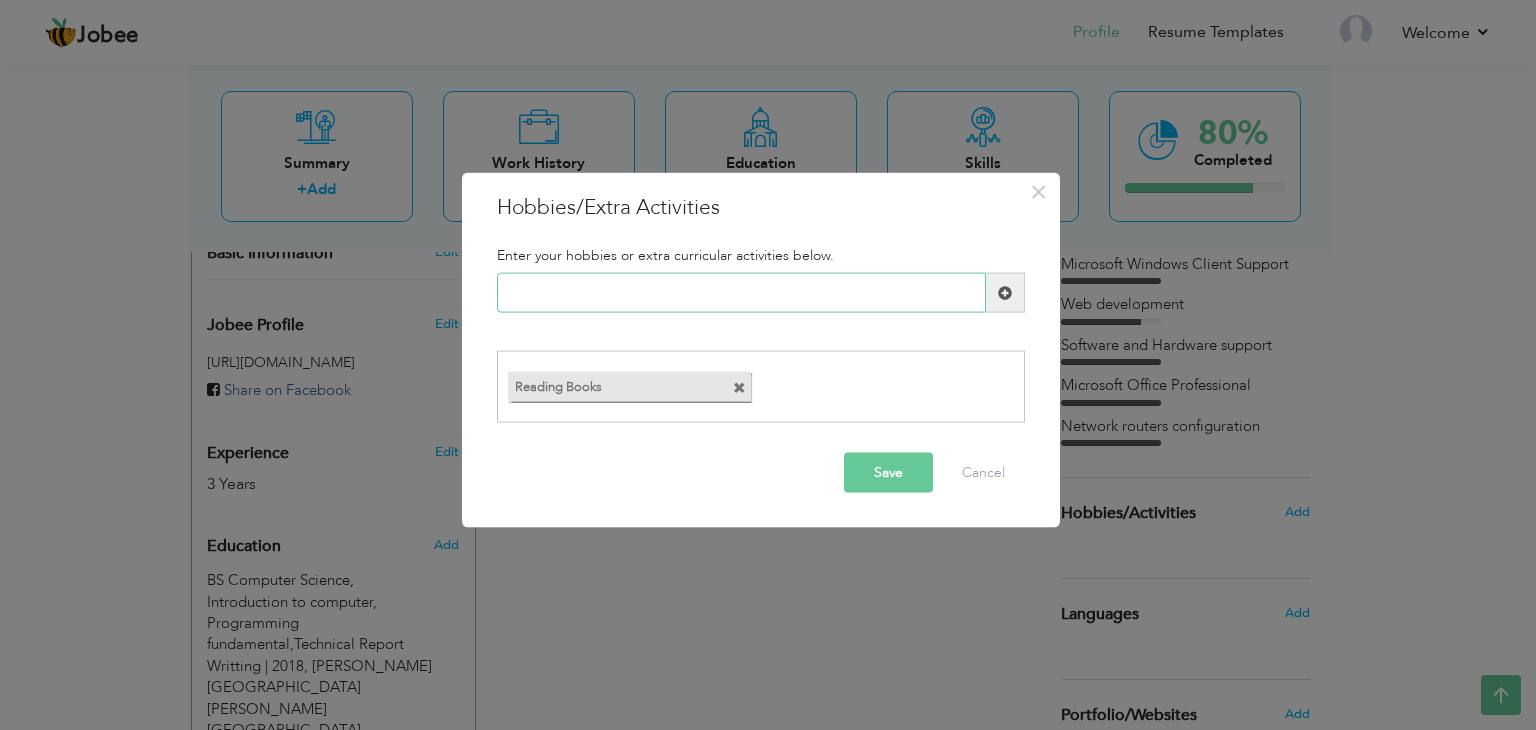 click at bounding box center (741, 293) 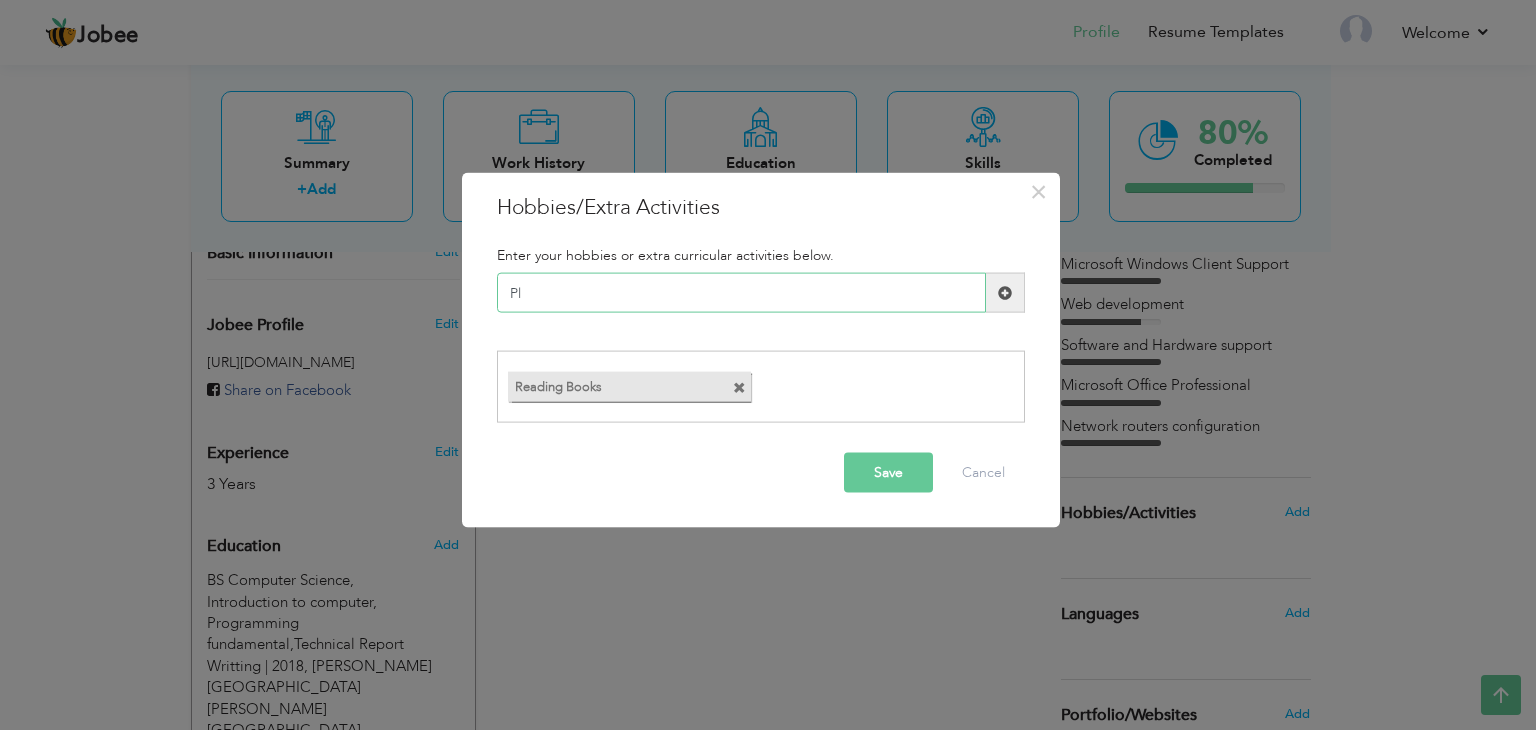 type on "P" 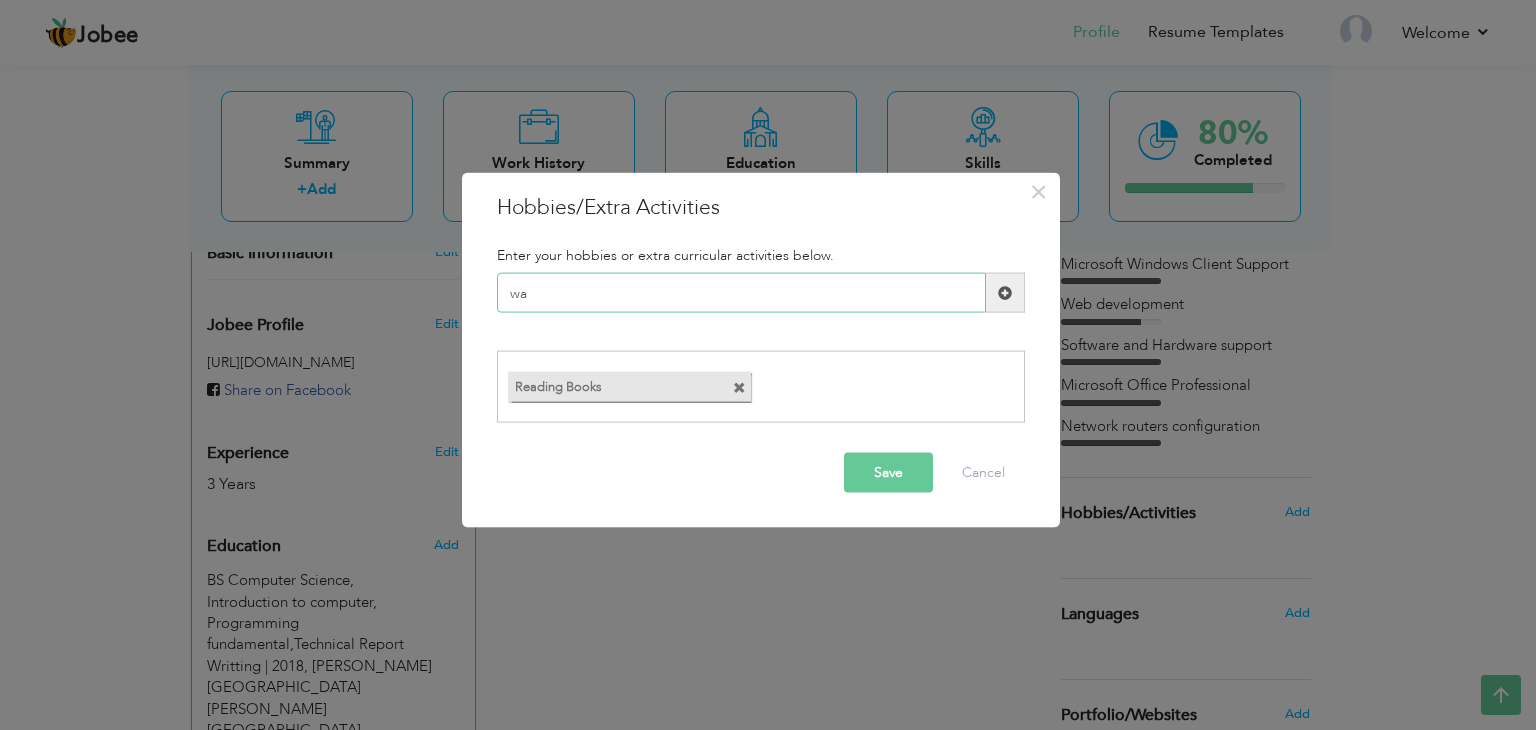 type on "w" 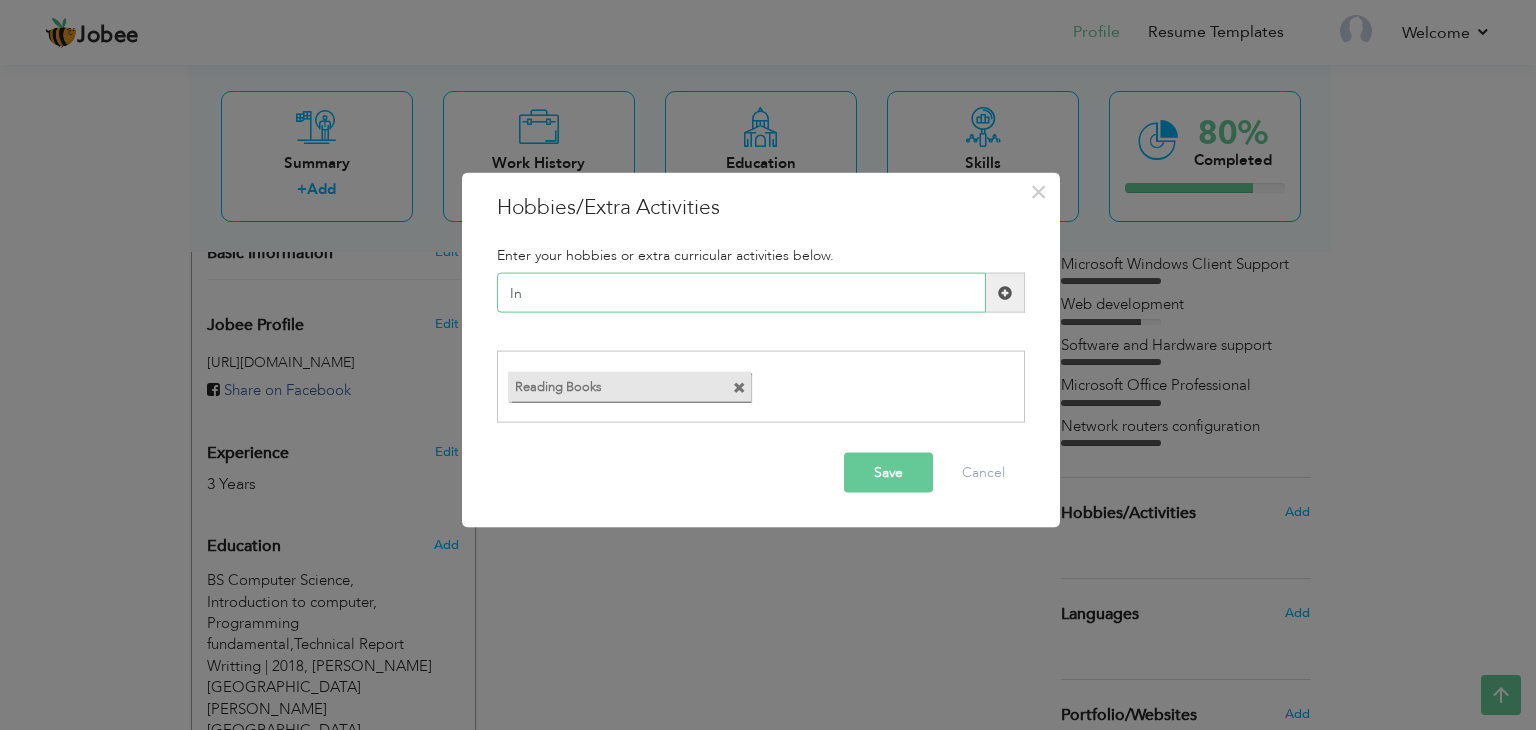 type on "I" 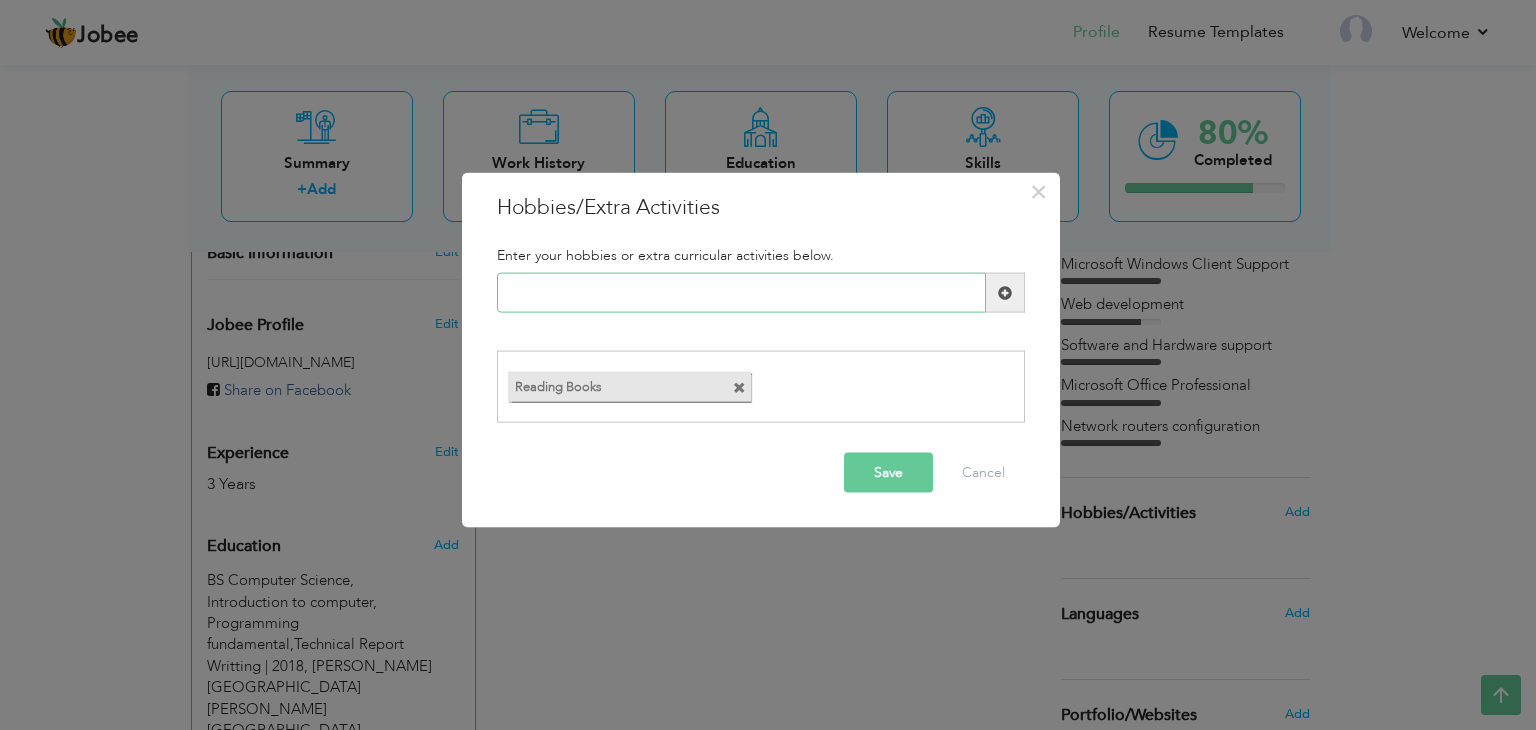 type on "P" 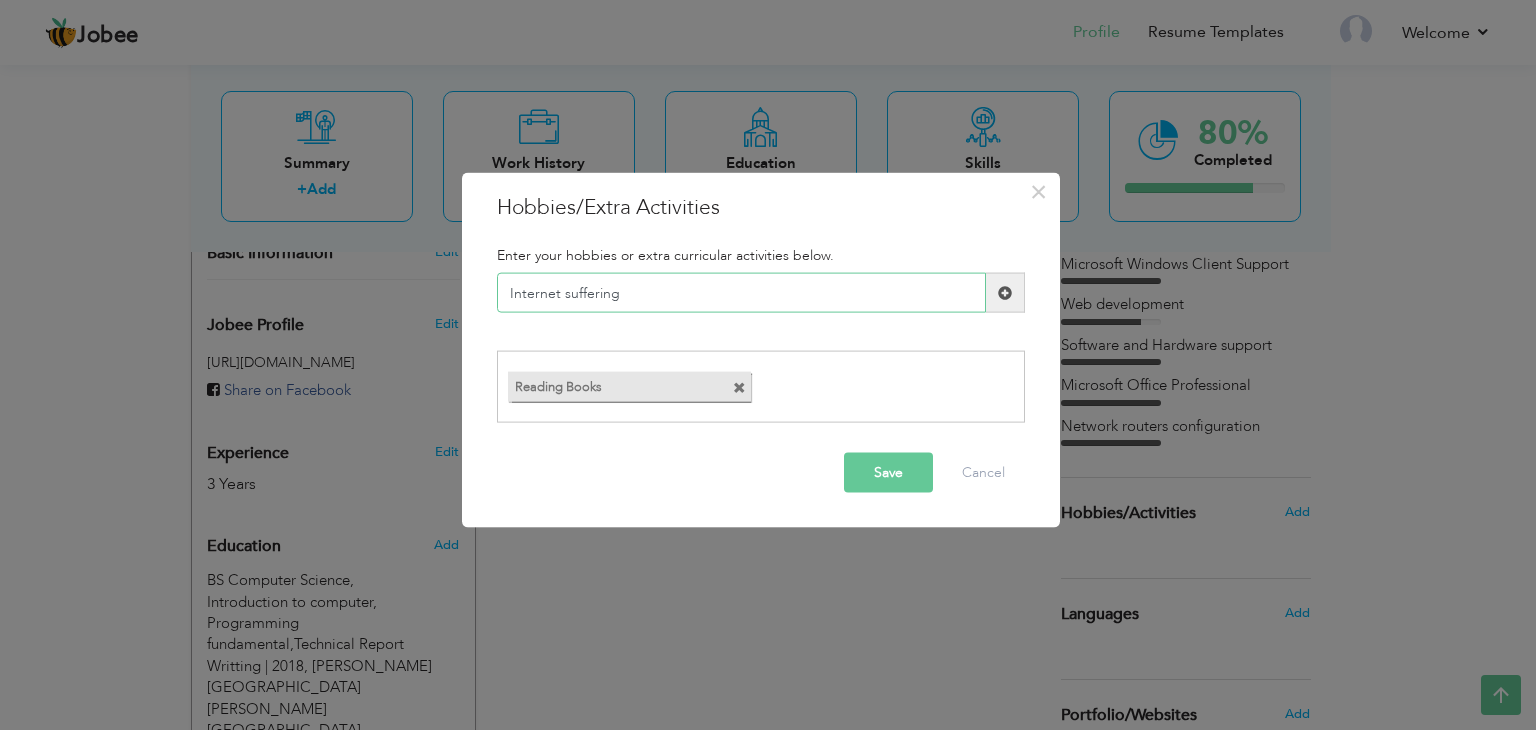 type on "Internet suffering" 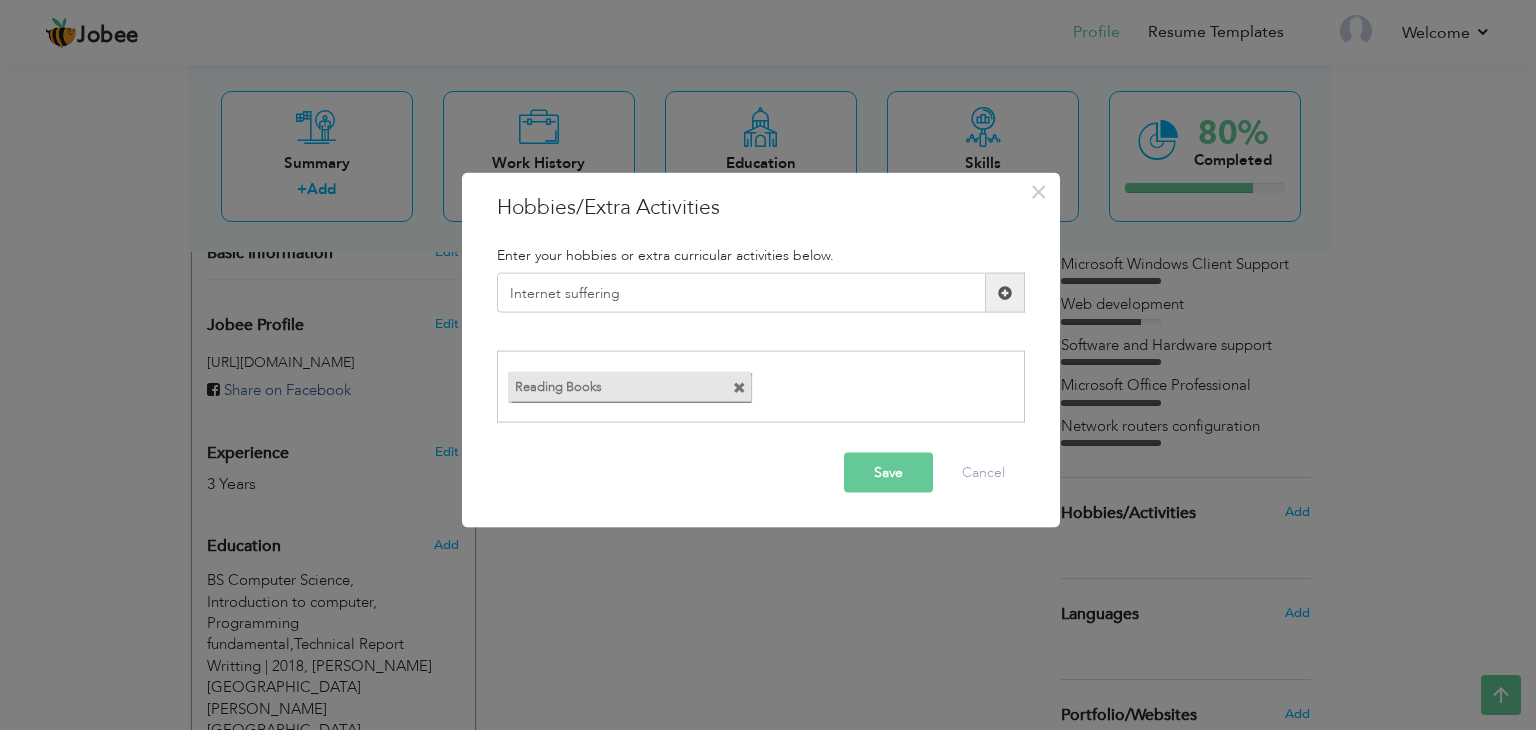 click on "Save" at bounding box center [888, 472] 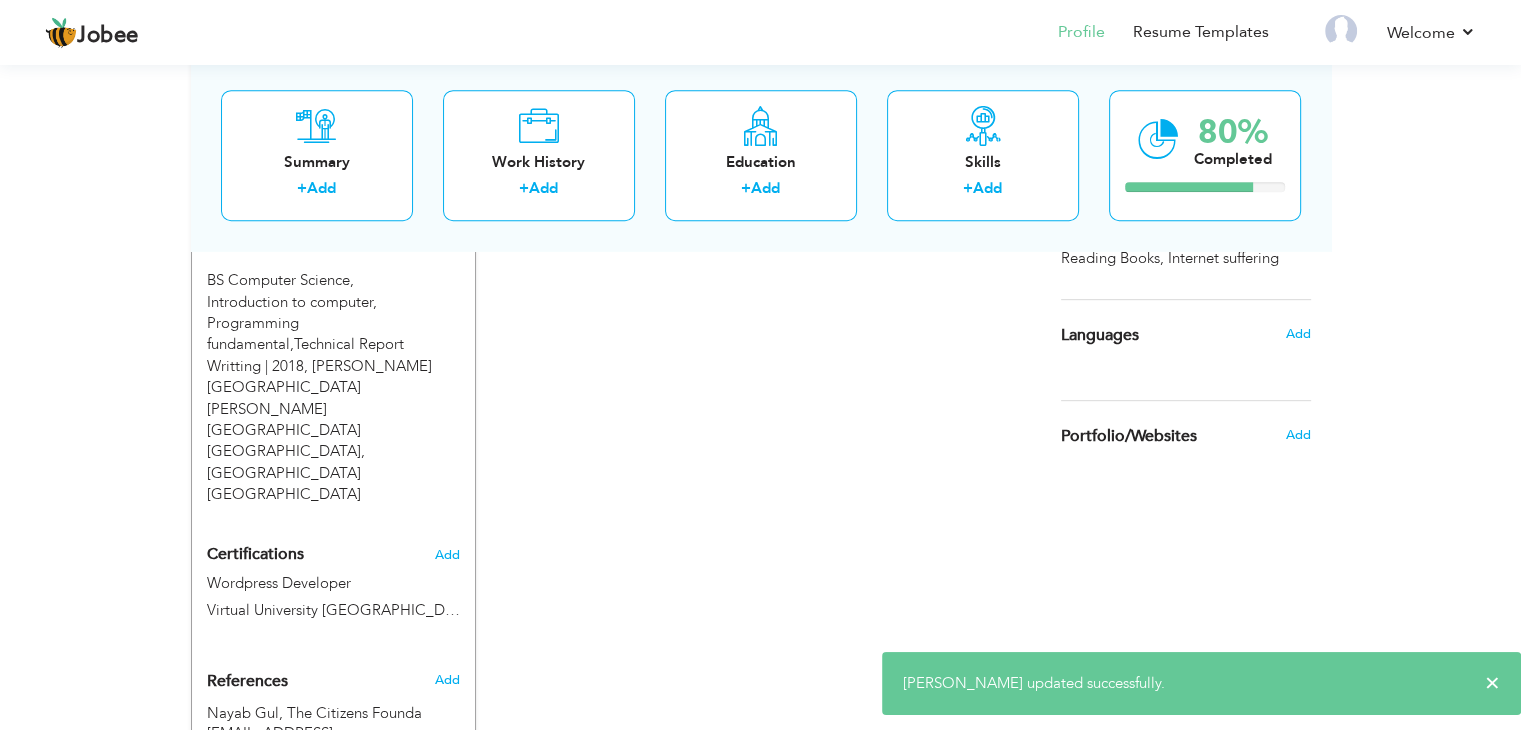 scroll, scrollTop: 800, scrollLeft: 0, axis: vertical 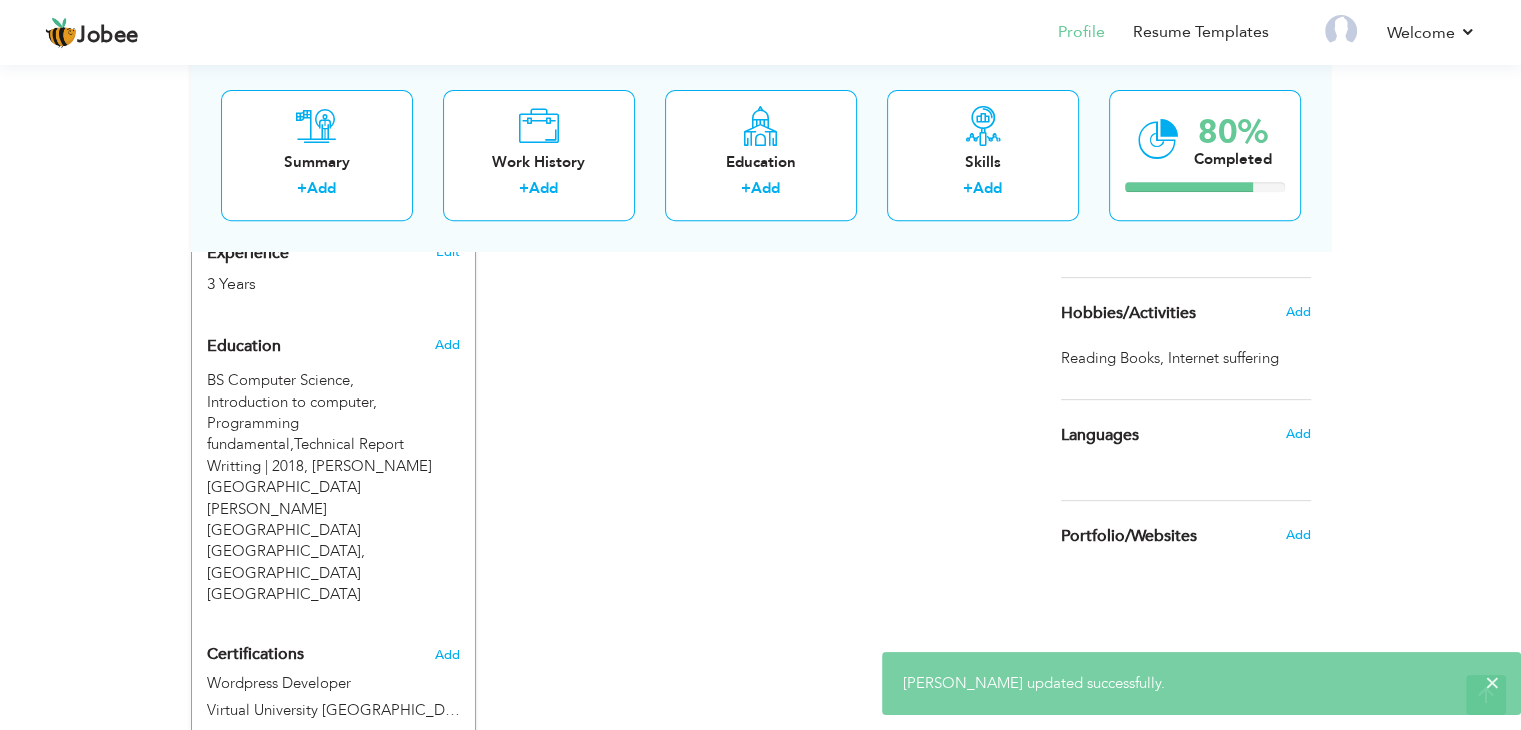 click on "Add" at bounding box center [1302, 312] 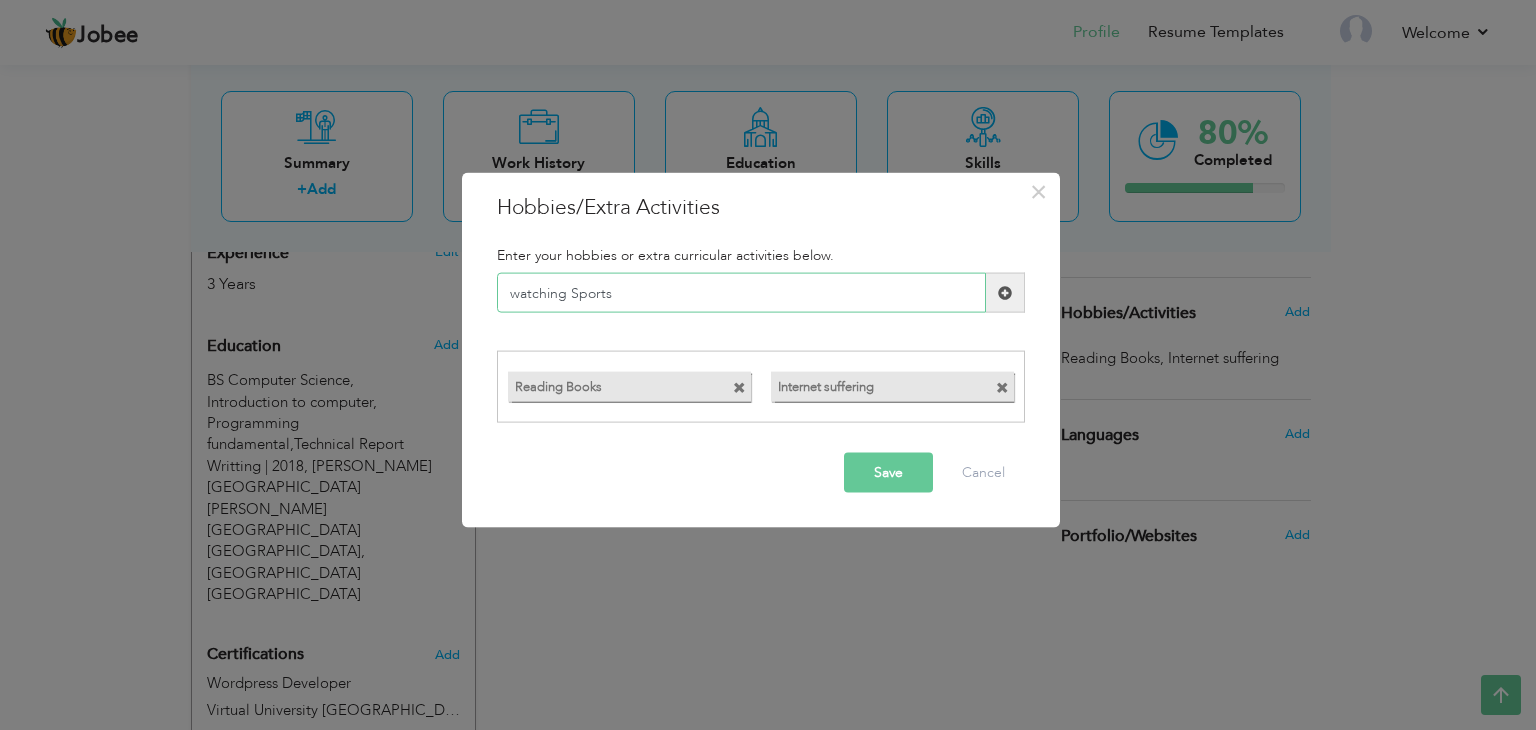 type on "watching Sports" 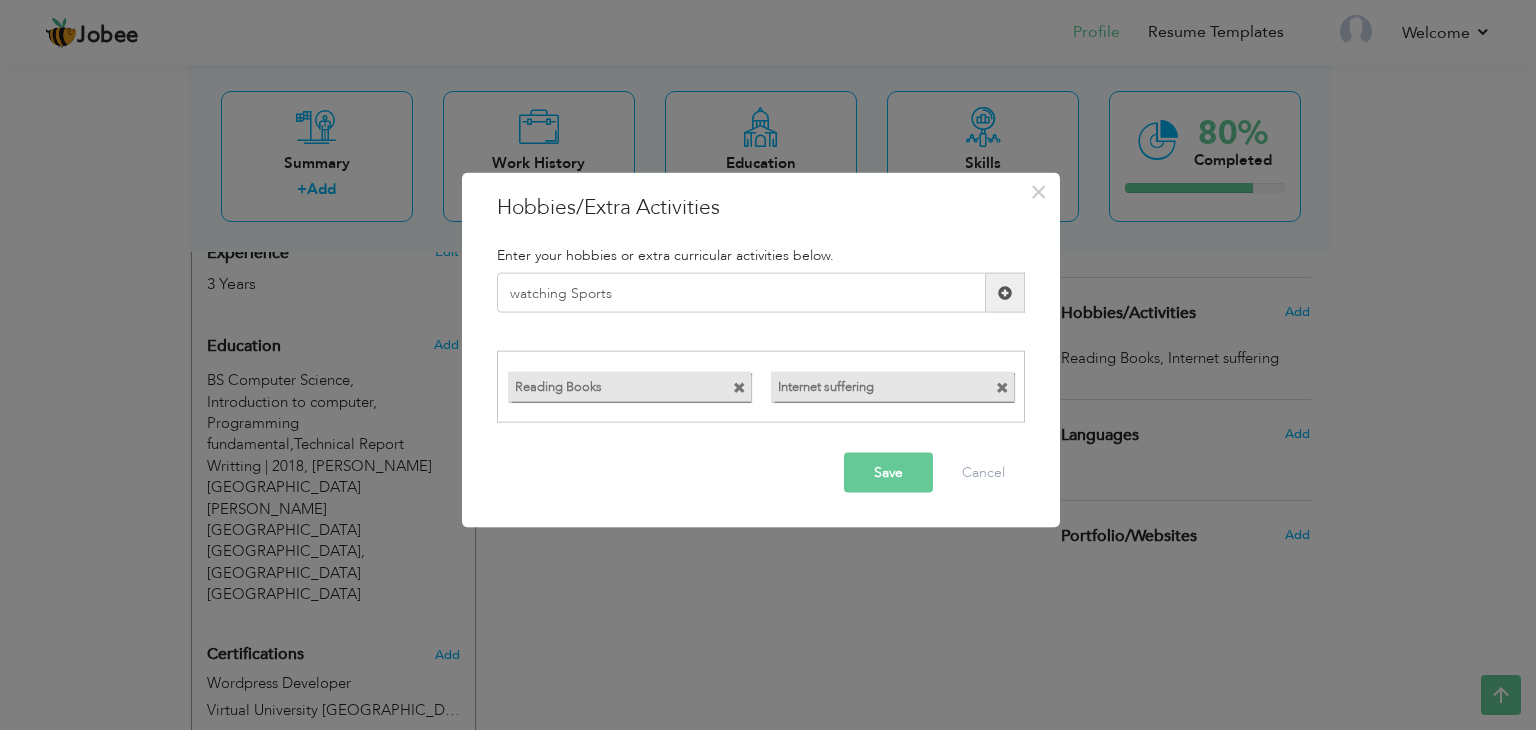 click on "Save" at bounding box center (888, 472) 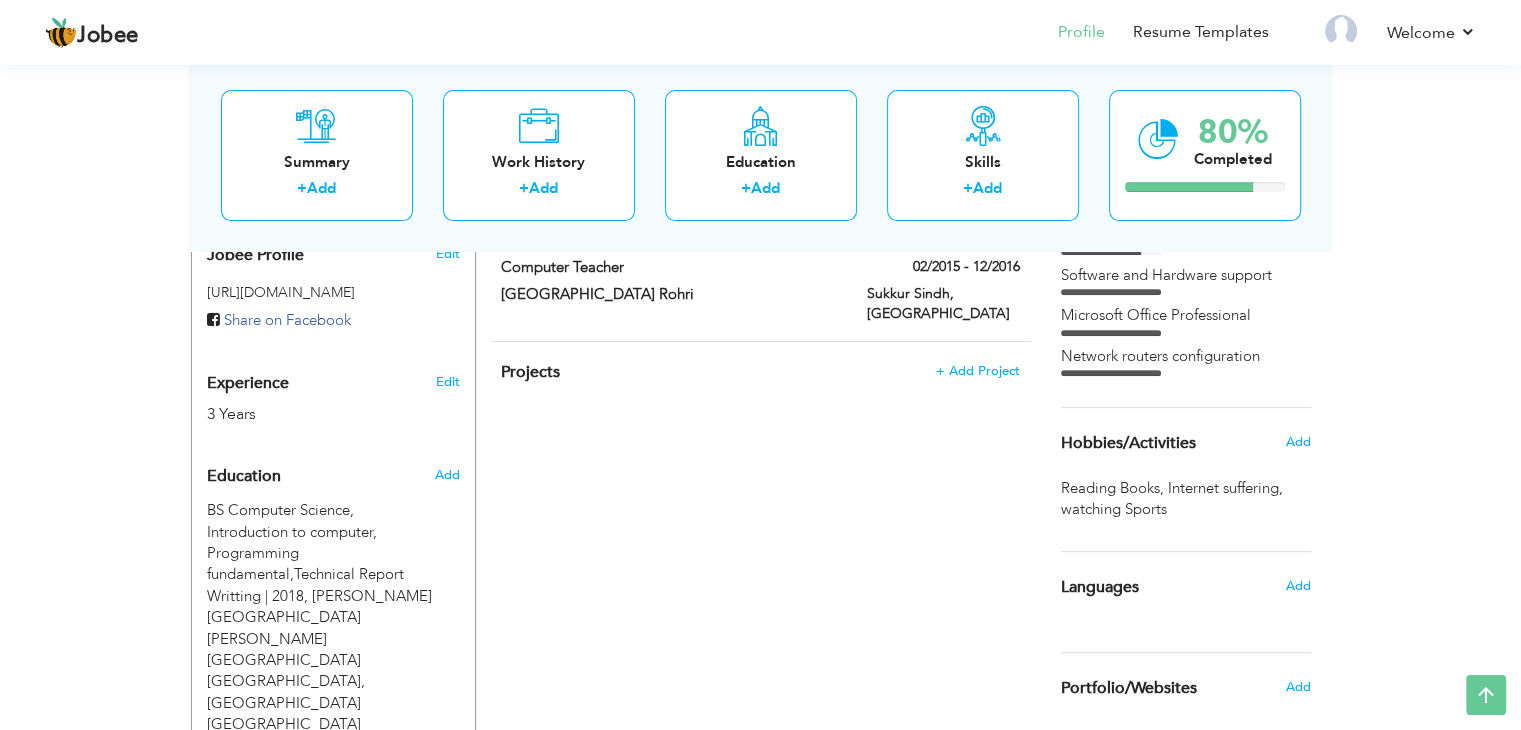 scroll, scrollTop: 700, scrollLeft: 0, axis: vertical 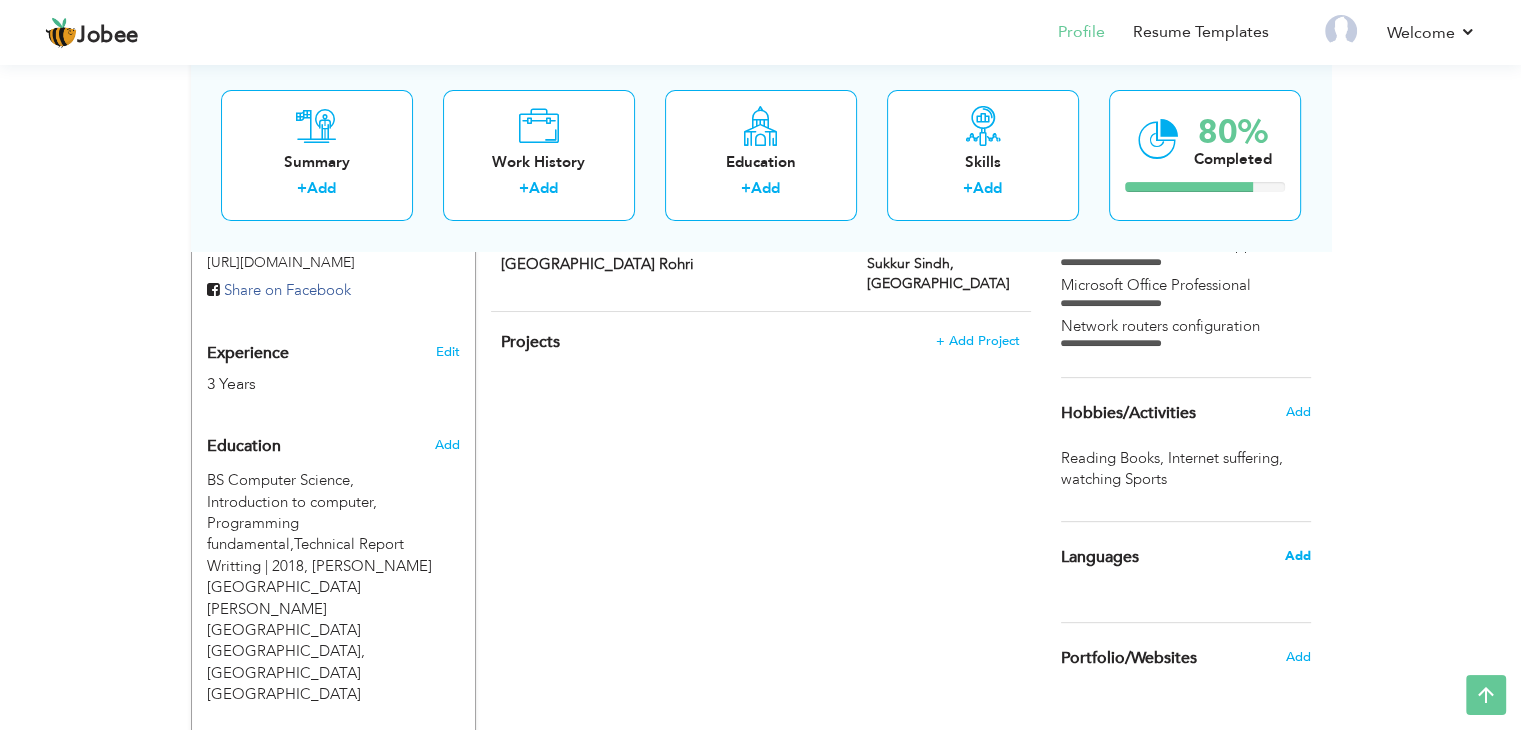 click on "Add" at bounding box center [1297, 556] 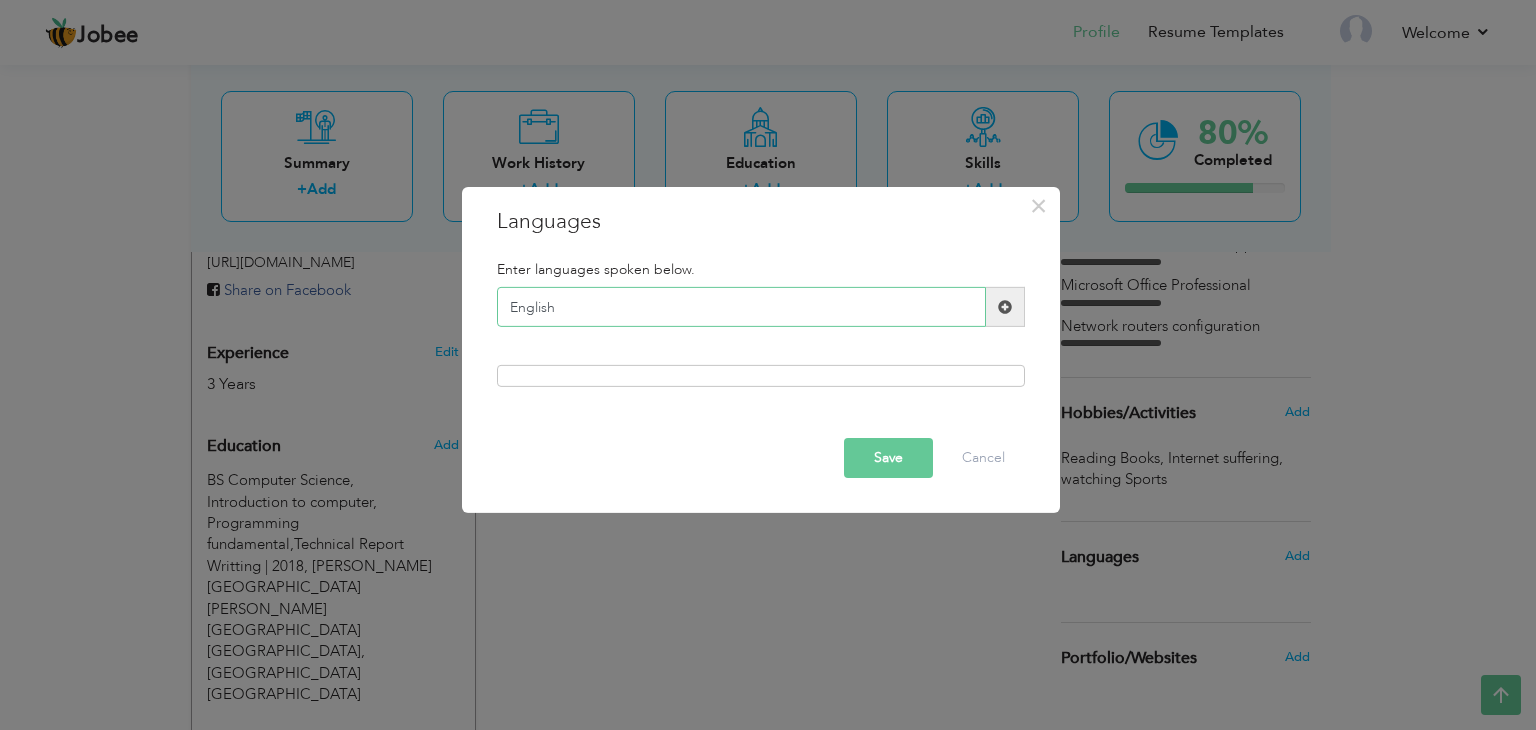 type on "English" 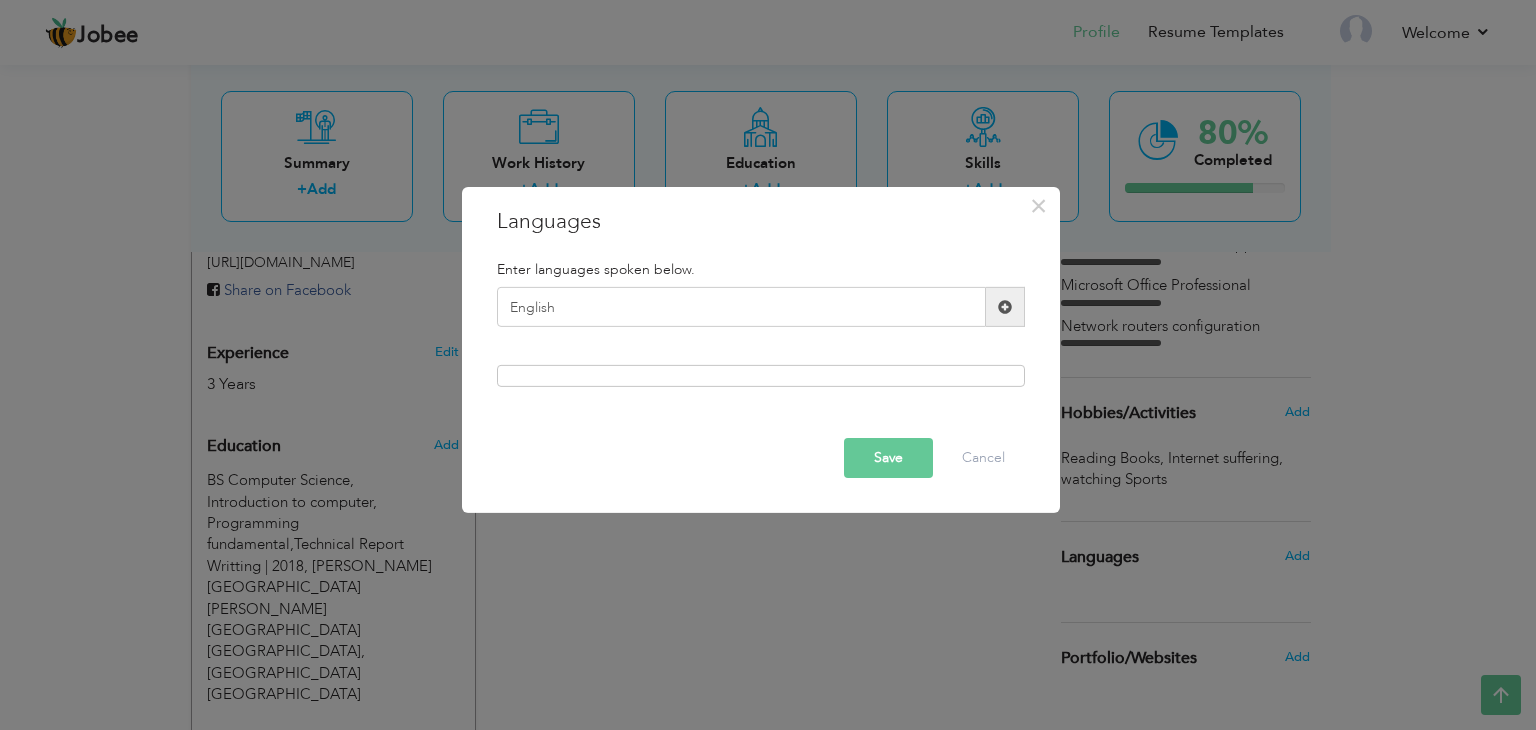 click at bounding box center (1005, 307) 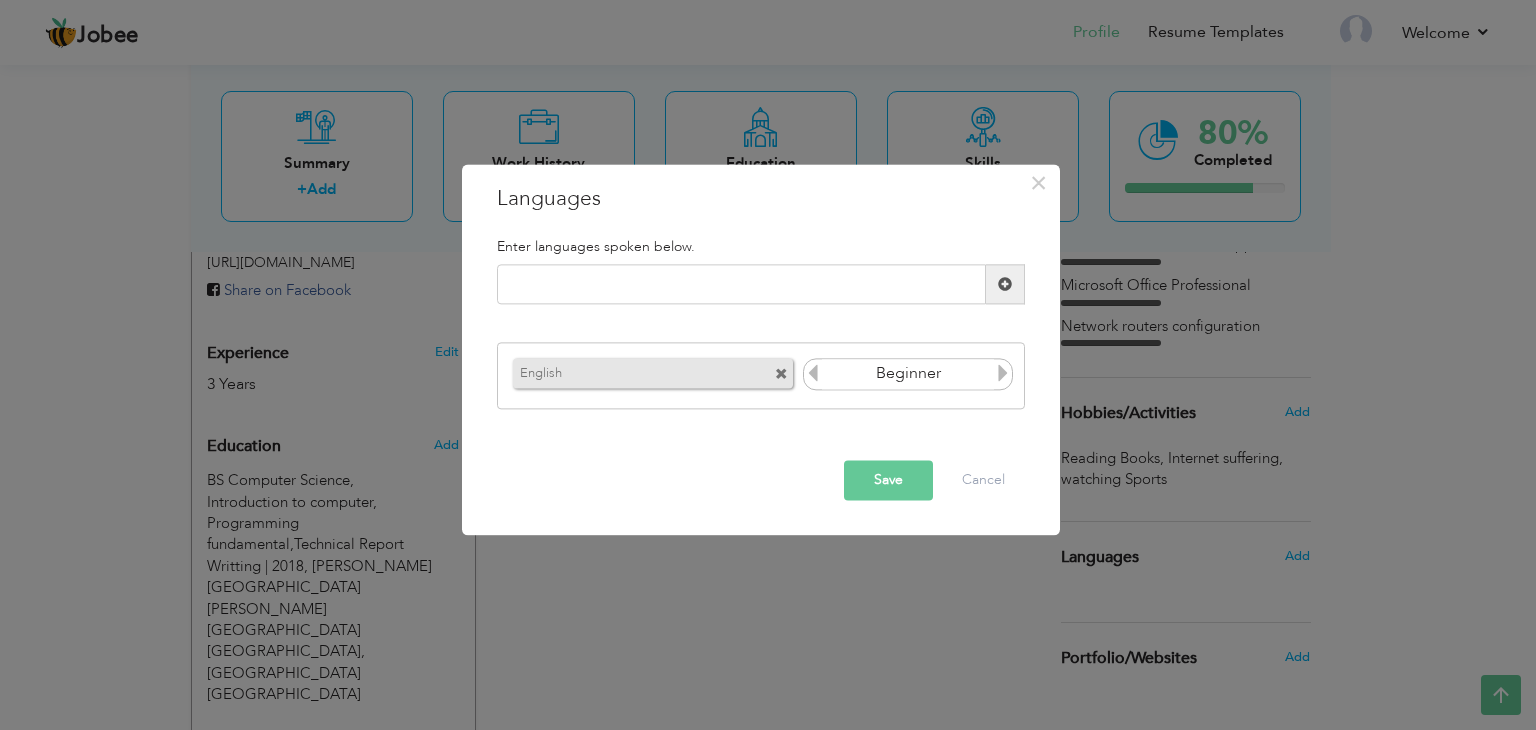 click at bounding box center [1003, 373] 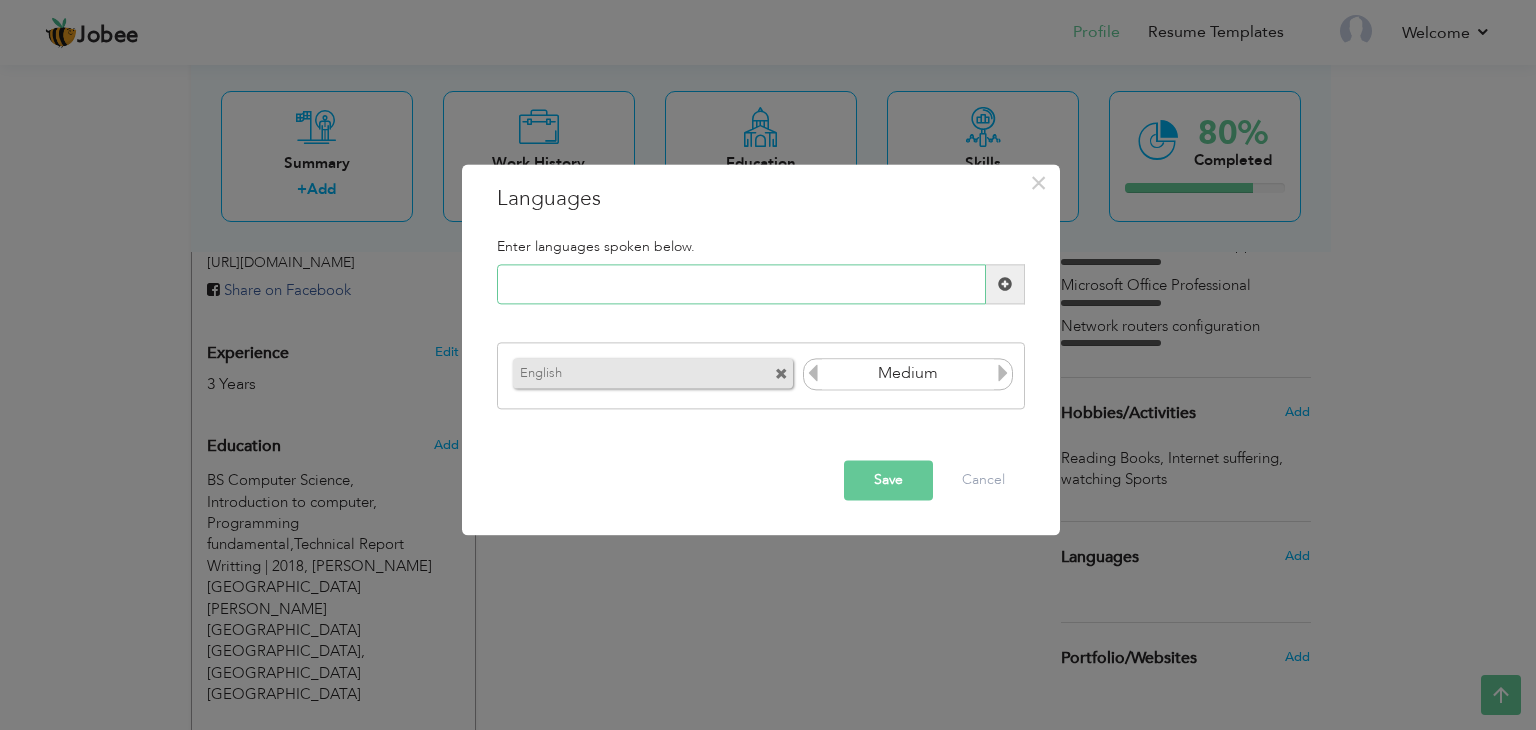 click at bounding box center (741, 285) 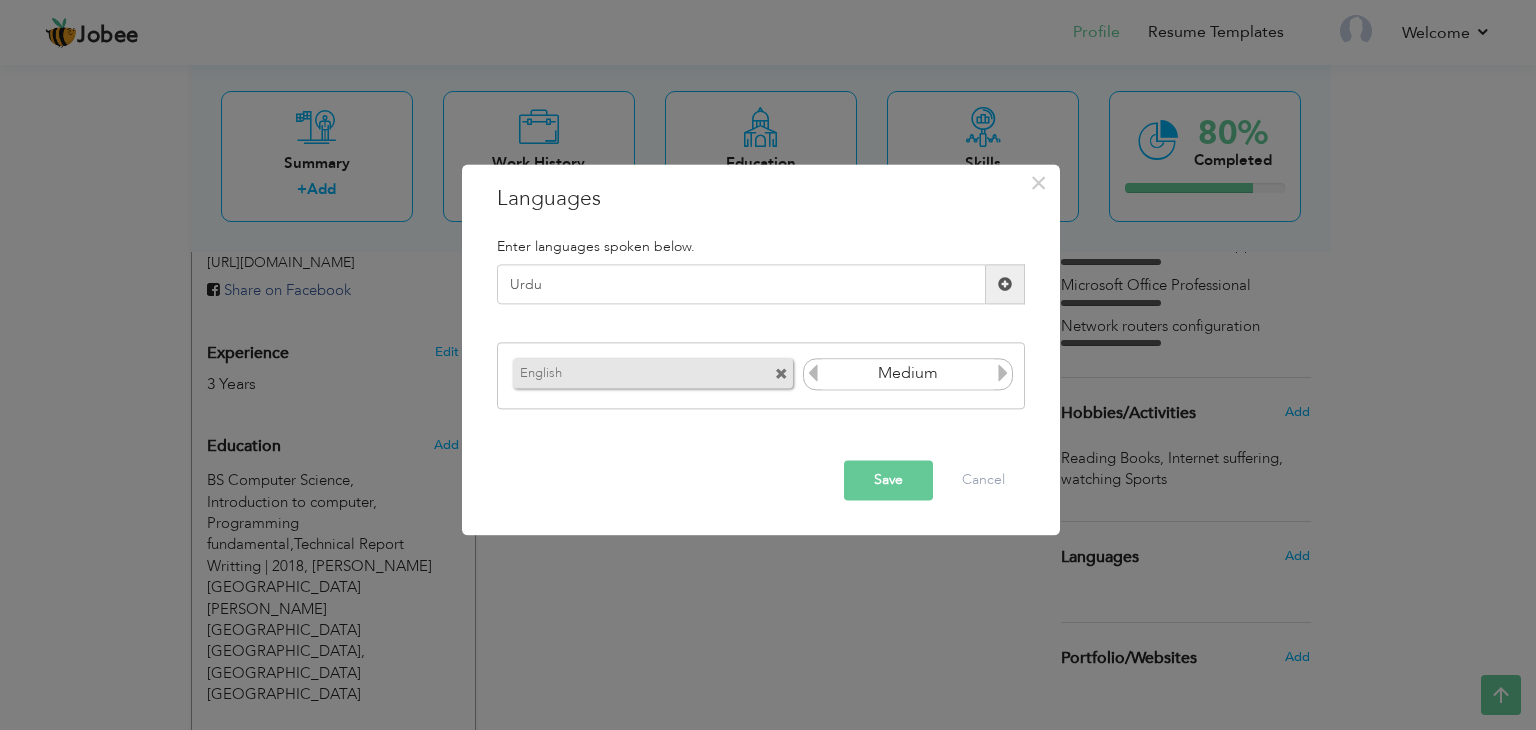 click at bounding box center (781, 374) 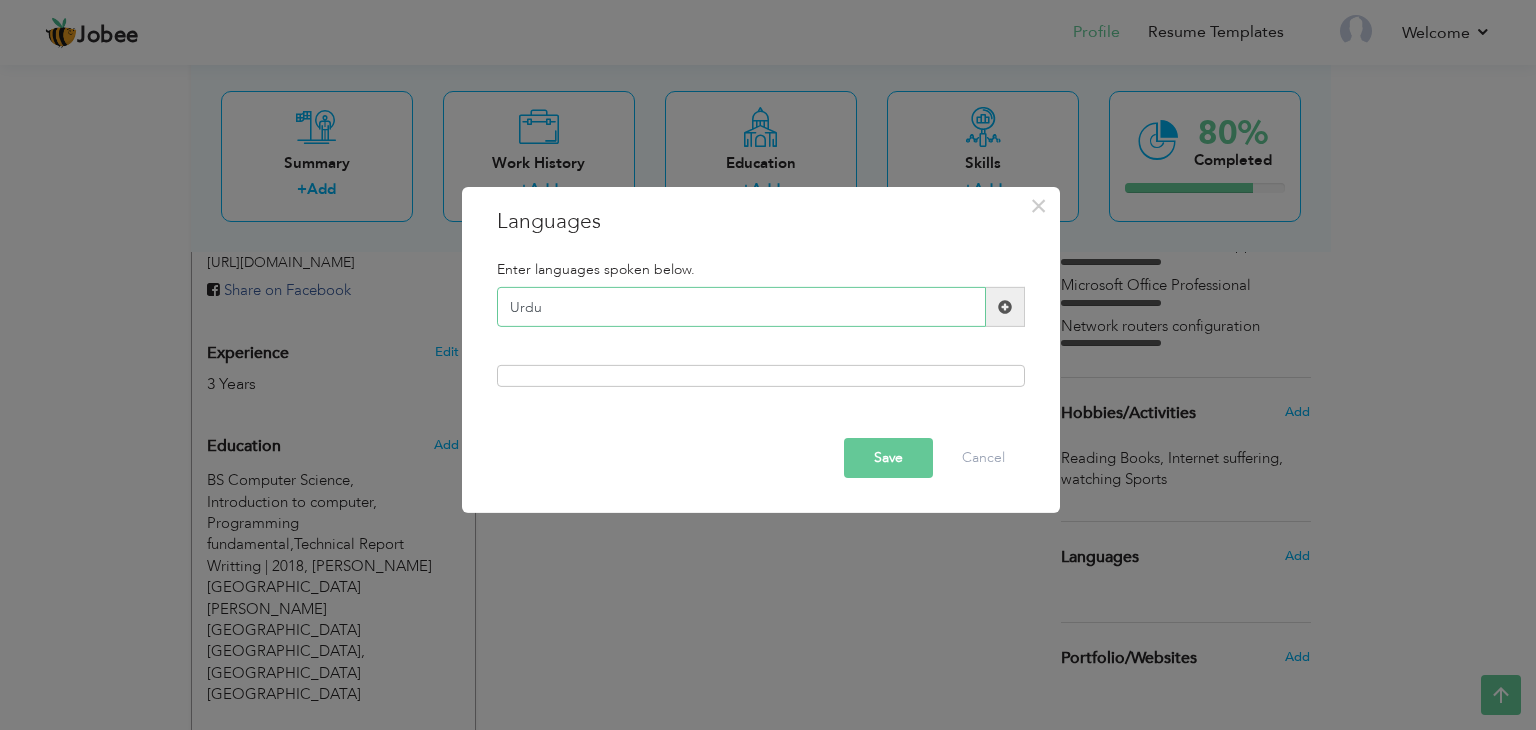 click on "Urdu" at bounding box center (741, 307) 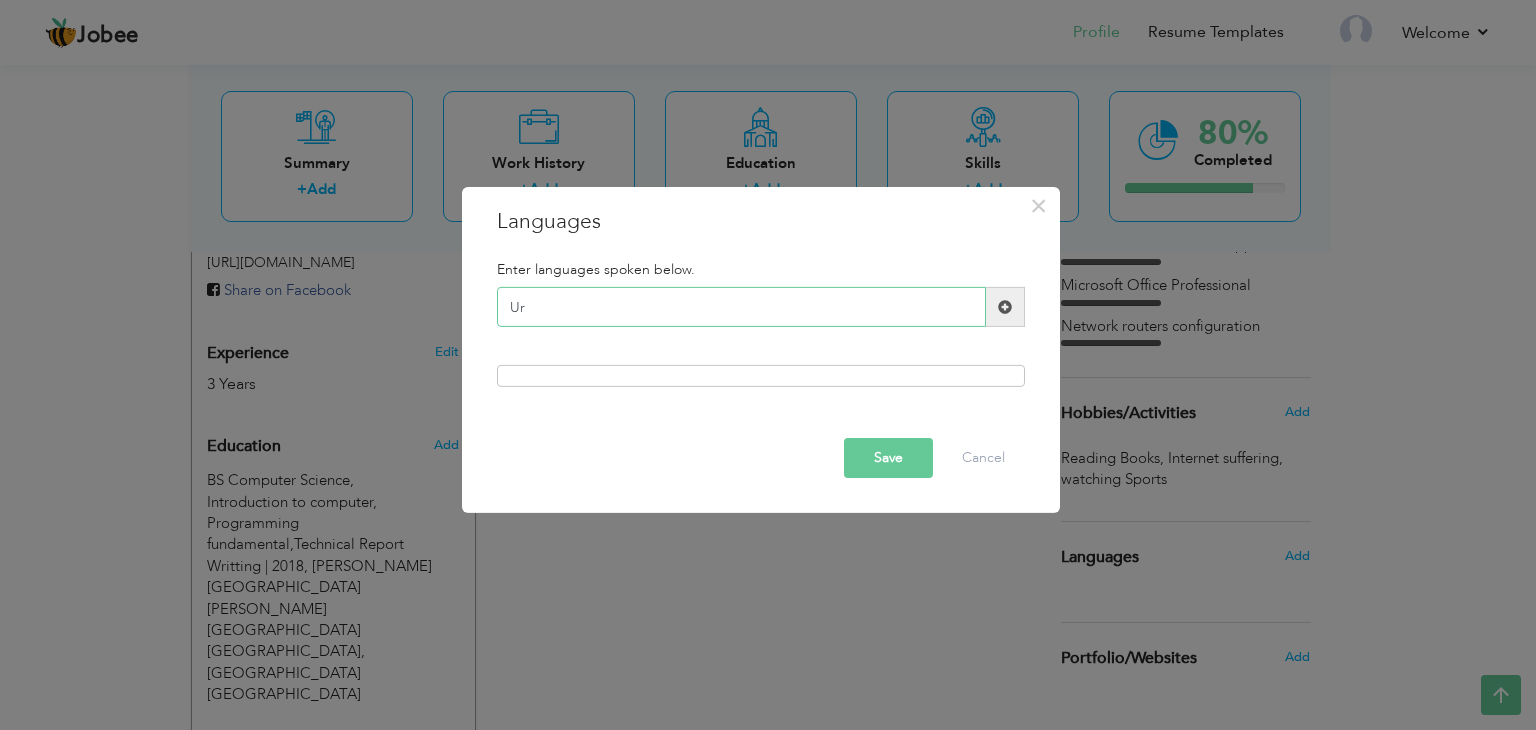 type on "U" 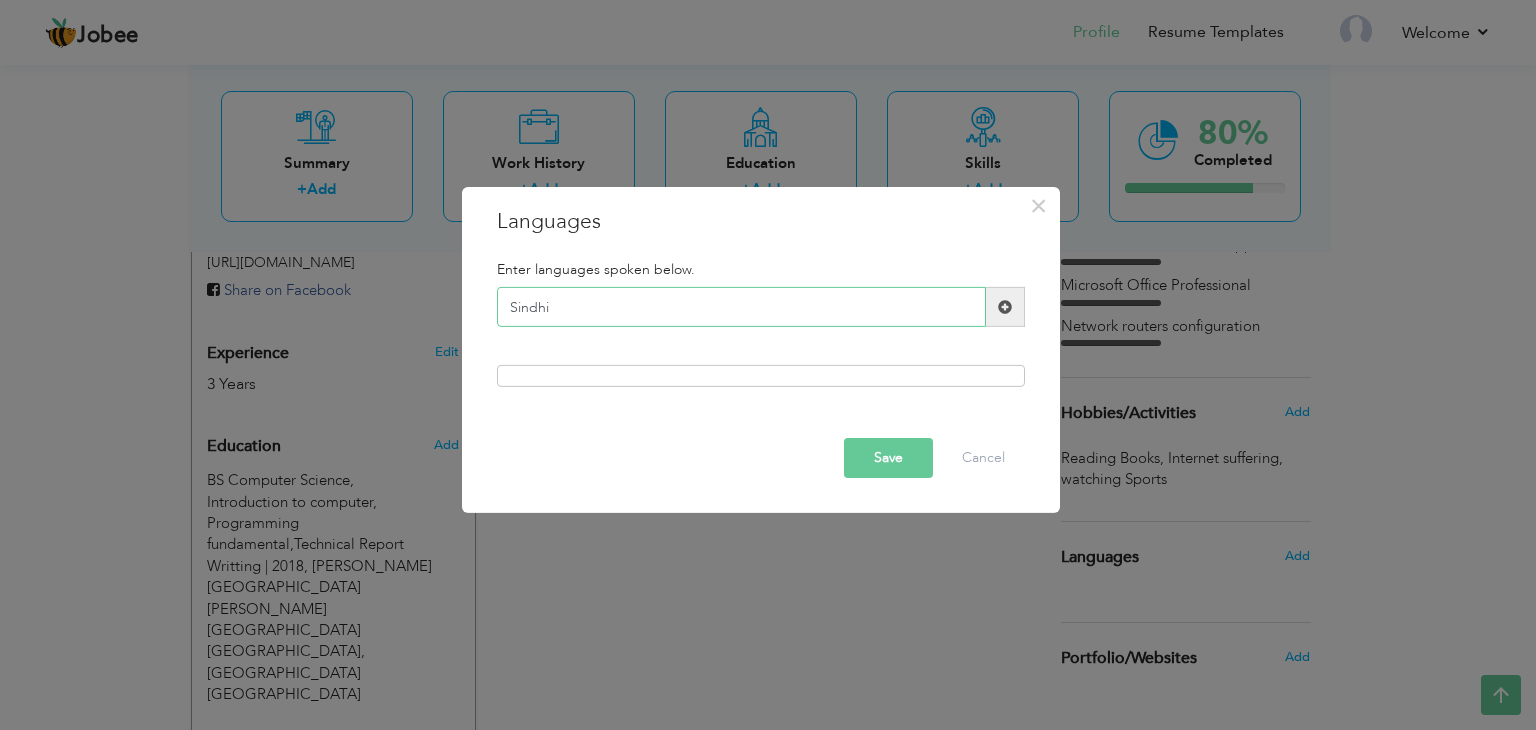 drag, startPoint x: 652, startPoint y: 321, endPoint x: 483, endPoint y: 306, distance: 169.66437 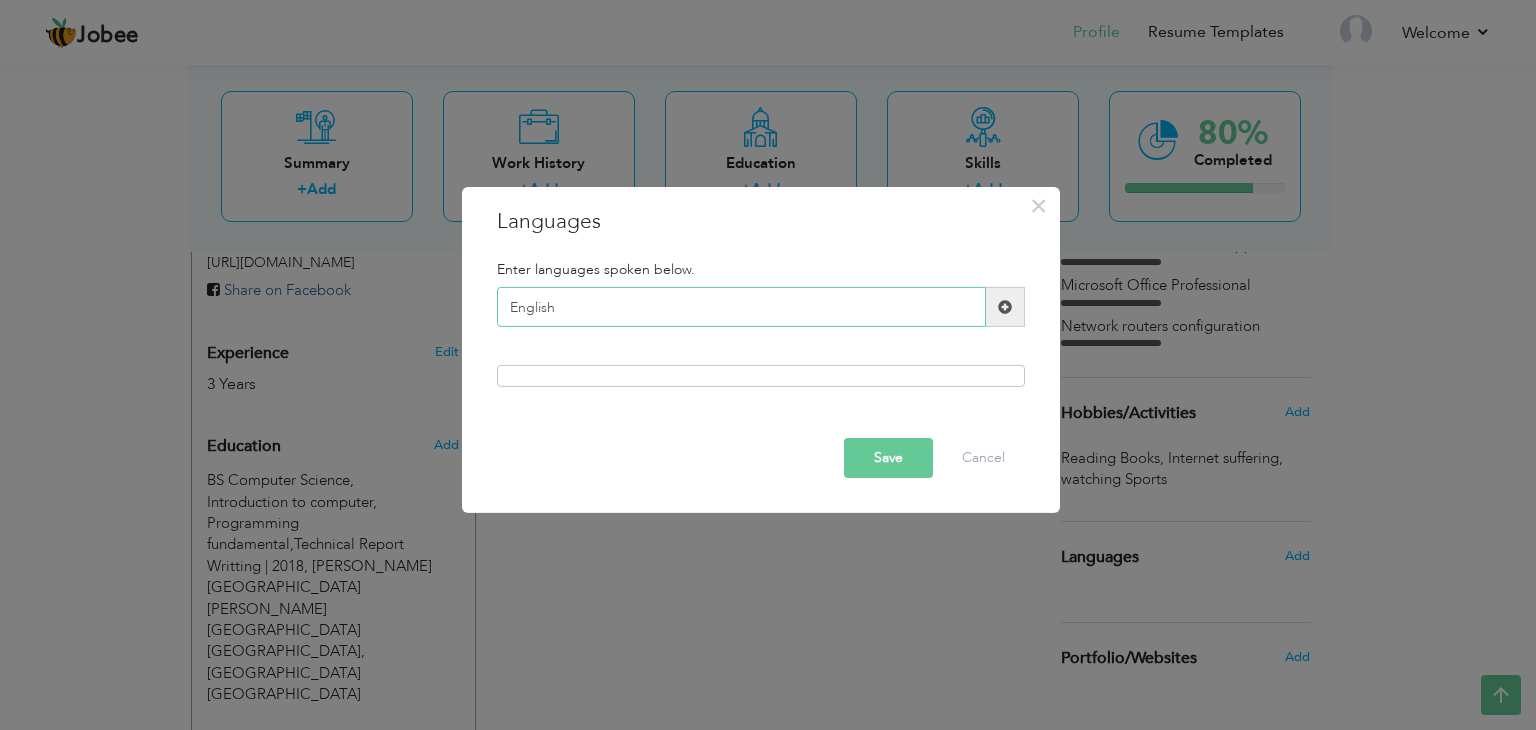 type on "English" 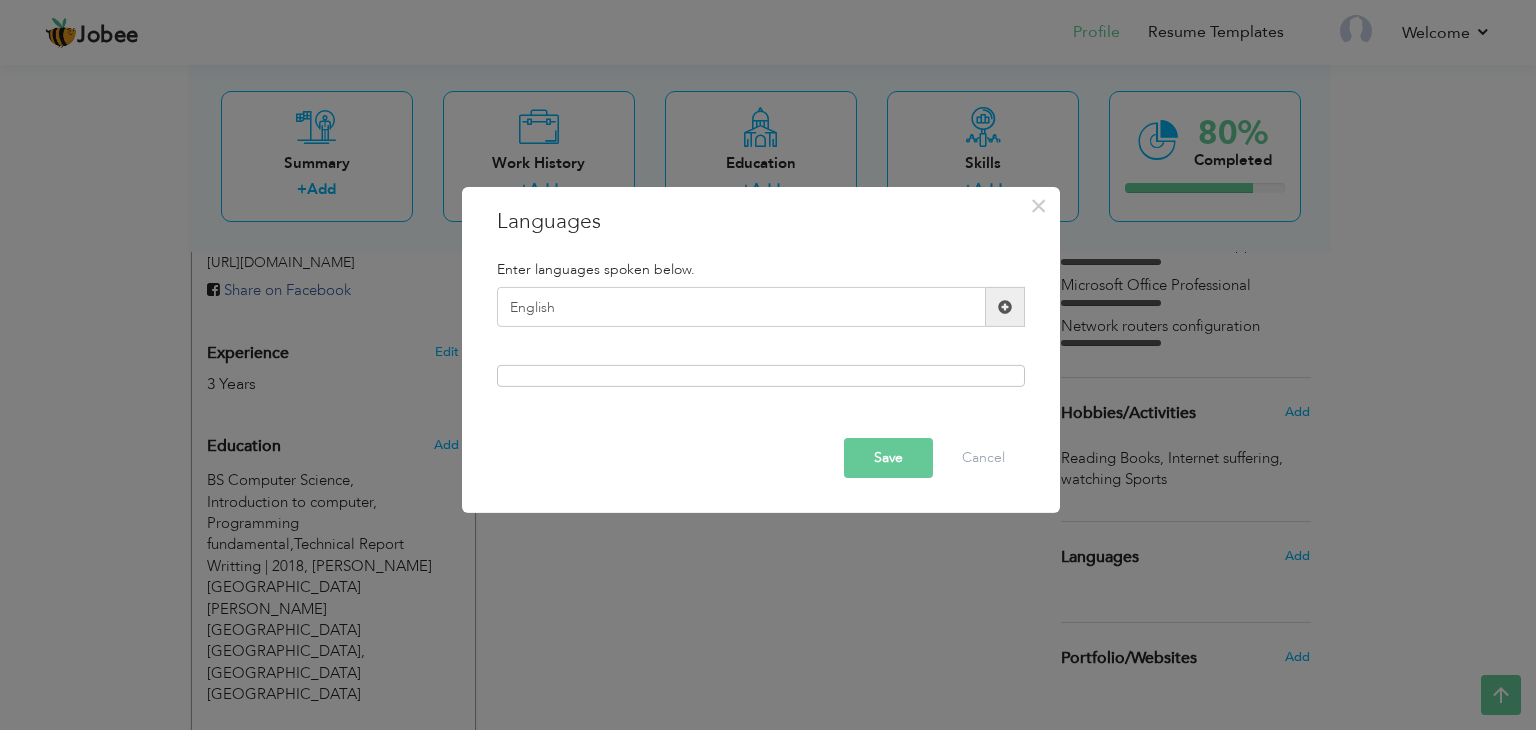 click at bounding box center (1005, 307) 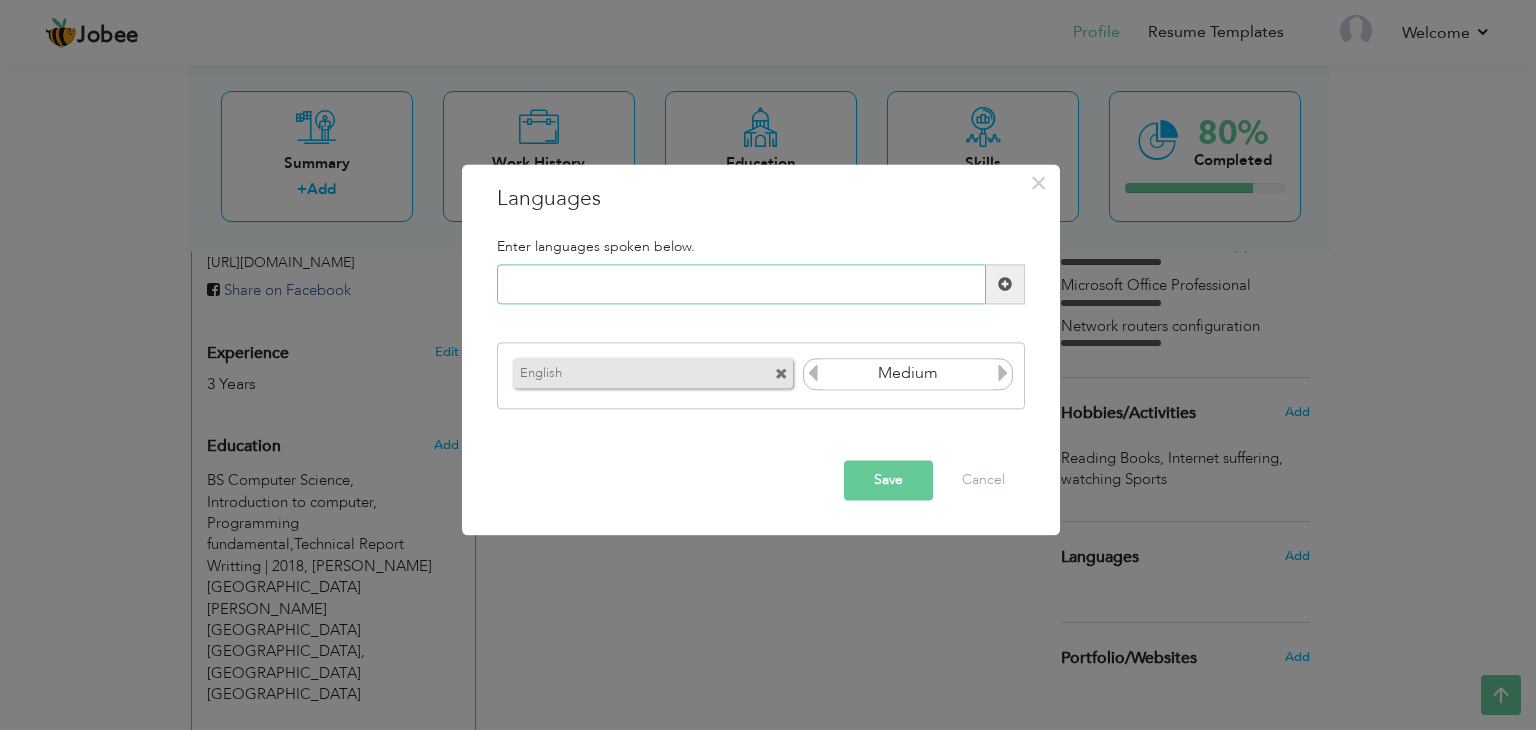 click at bounding box center (741, 285) 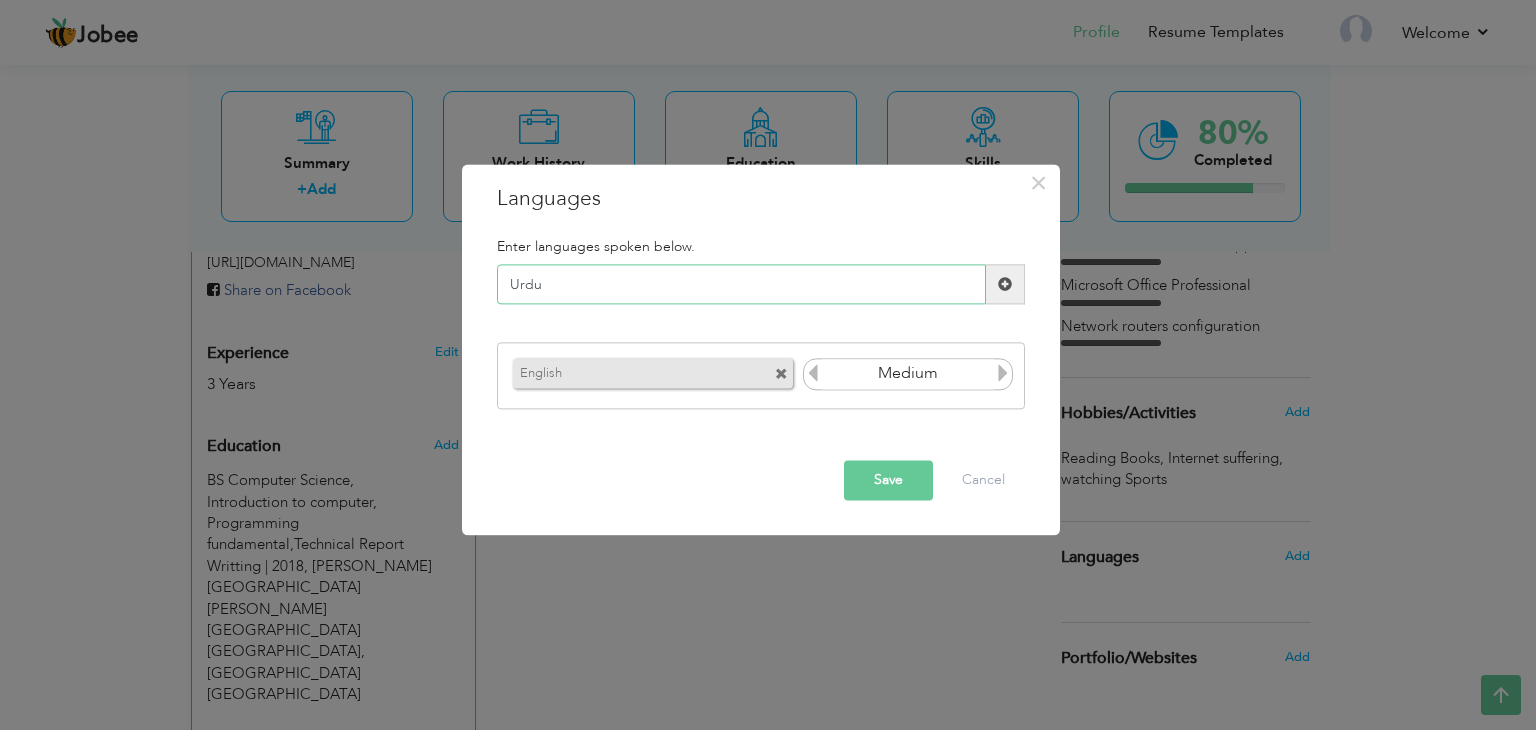 type on "Urdu" 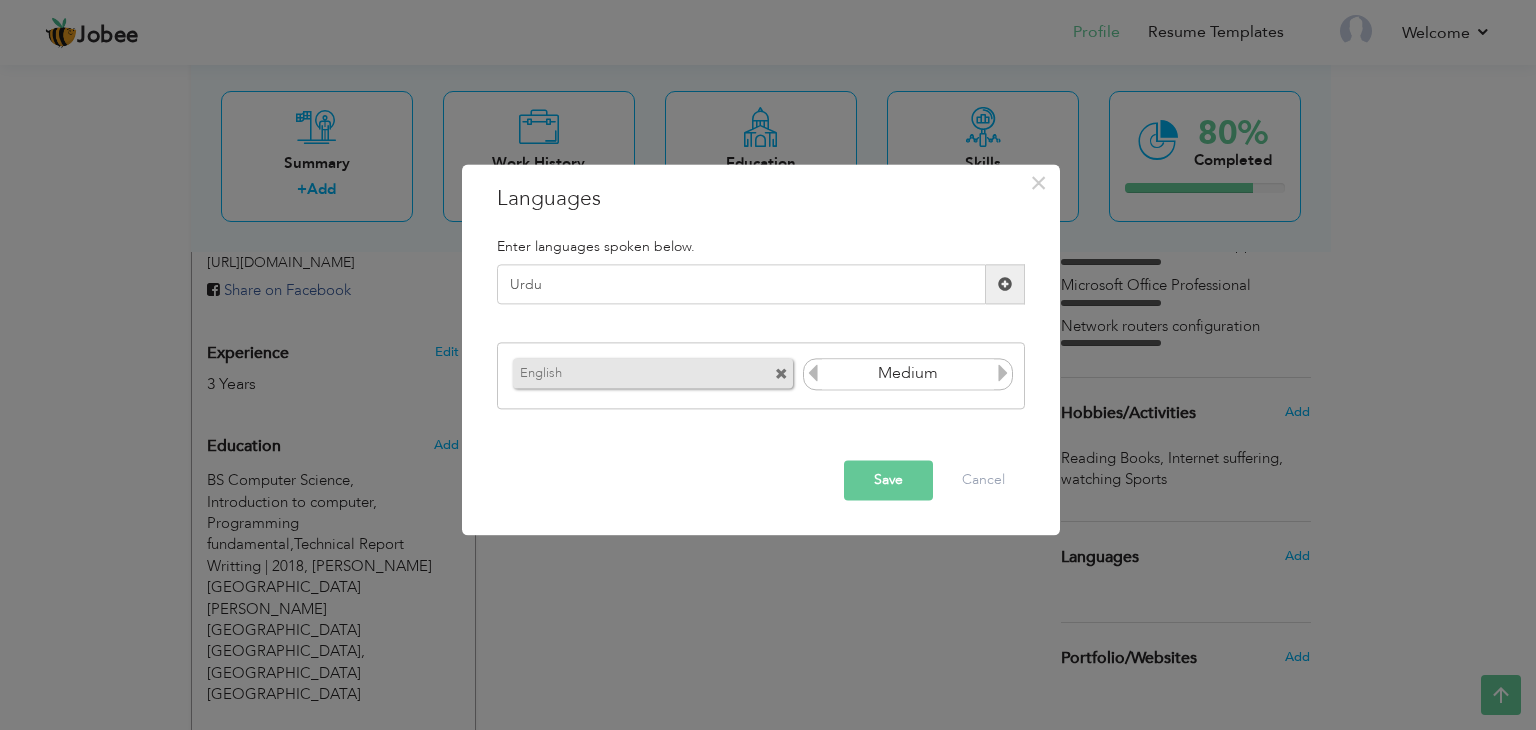 click at bounding box center (1005, 284) 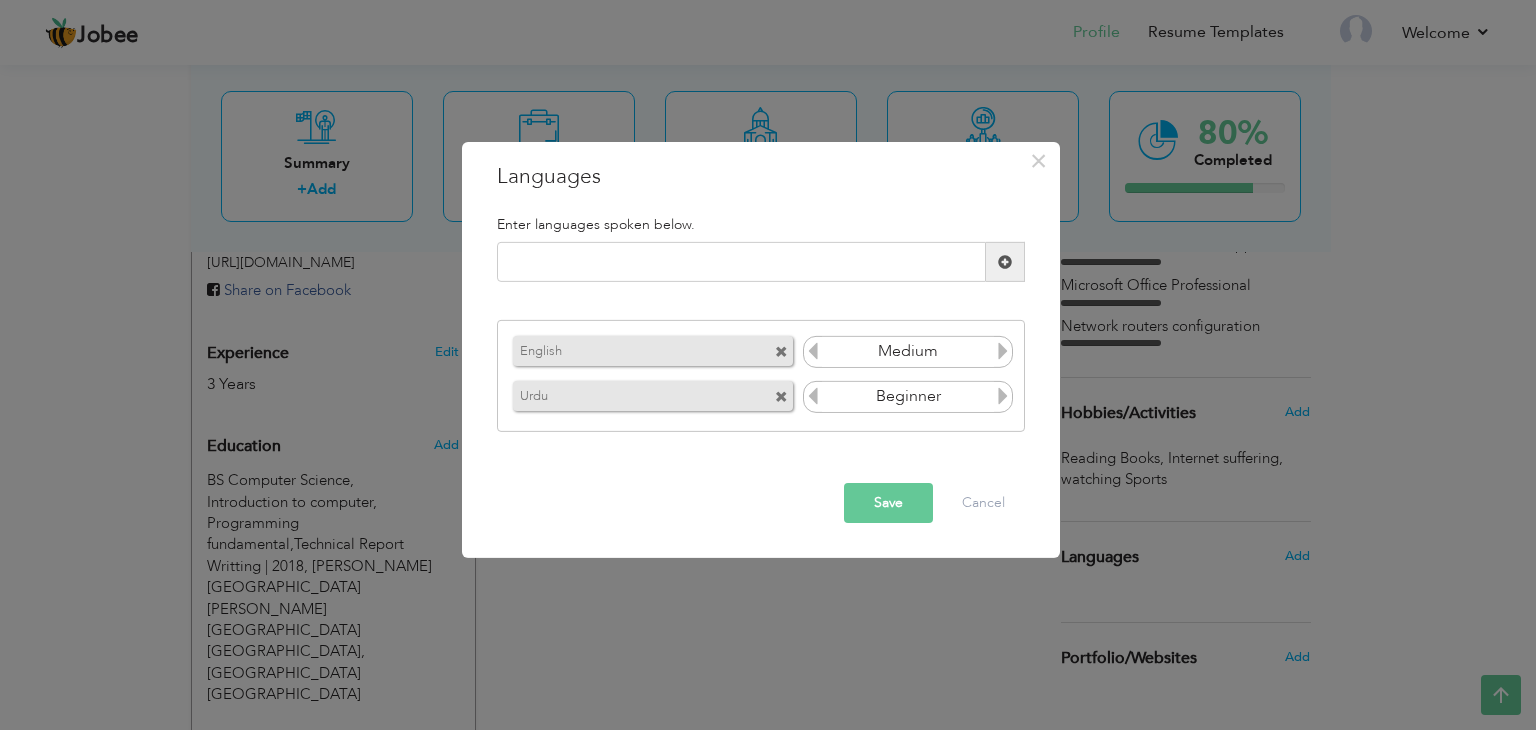 click at bounding box center [1003, 396] 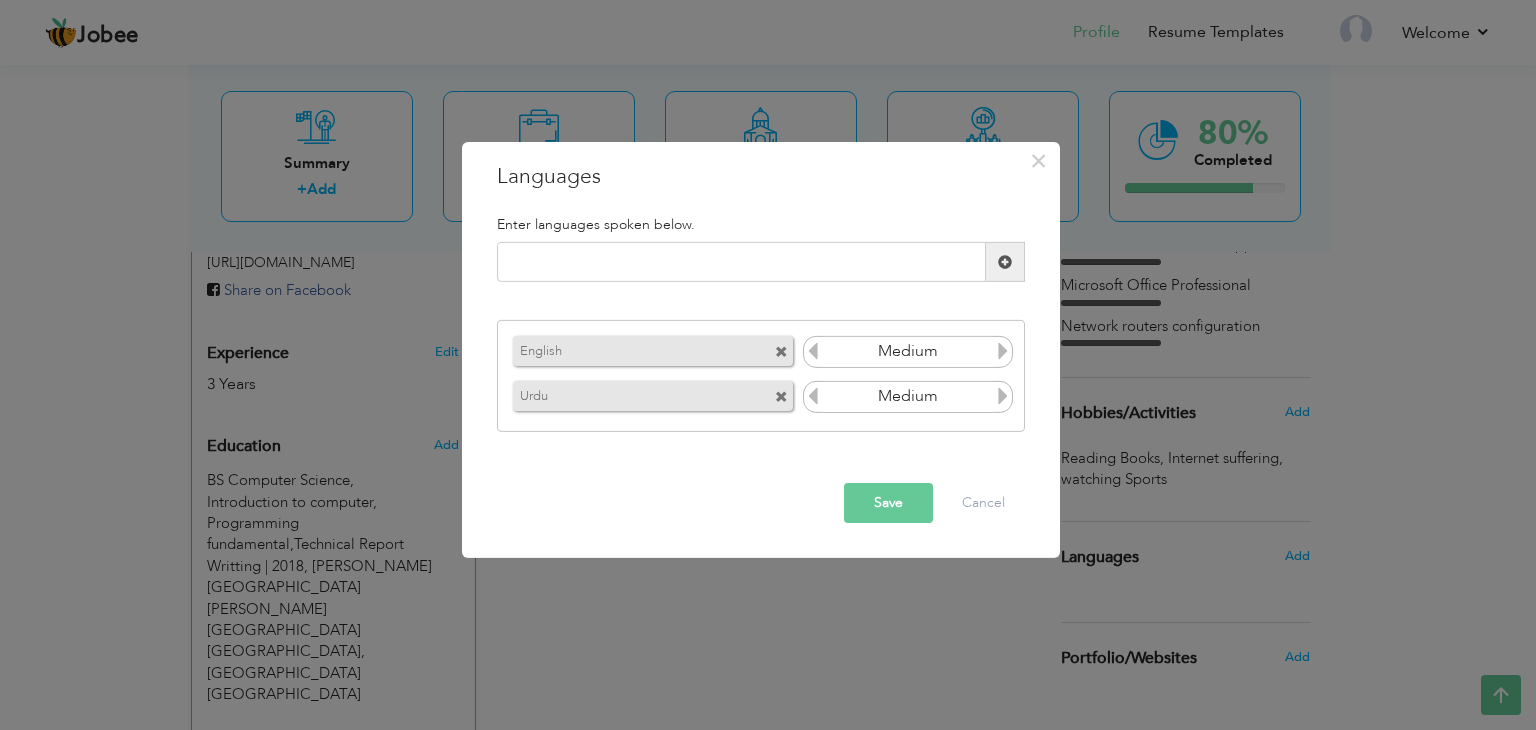 click at bounding box center [1003, 396] 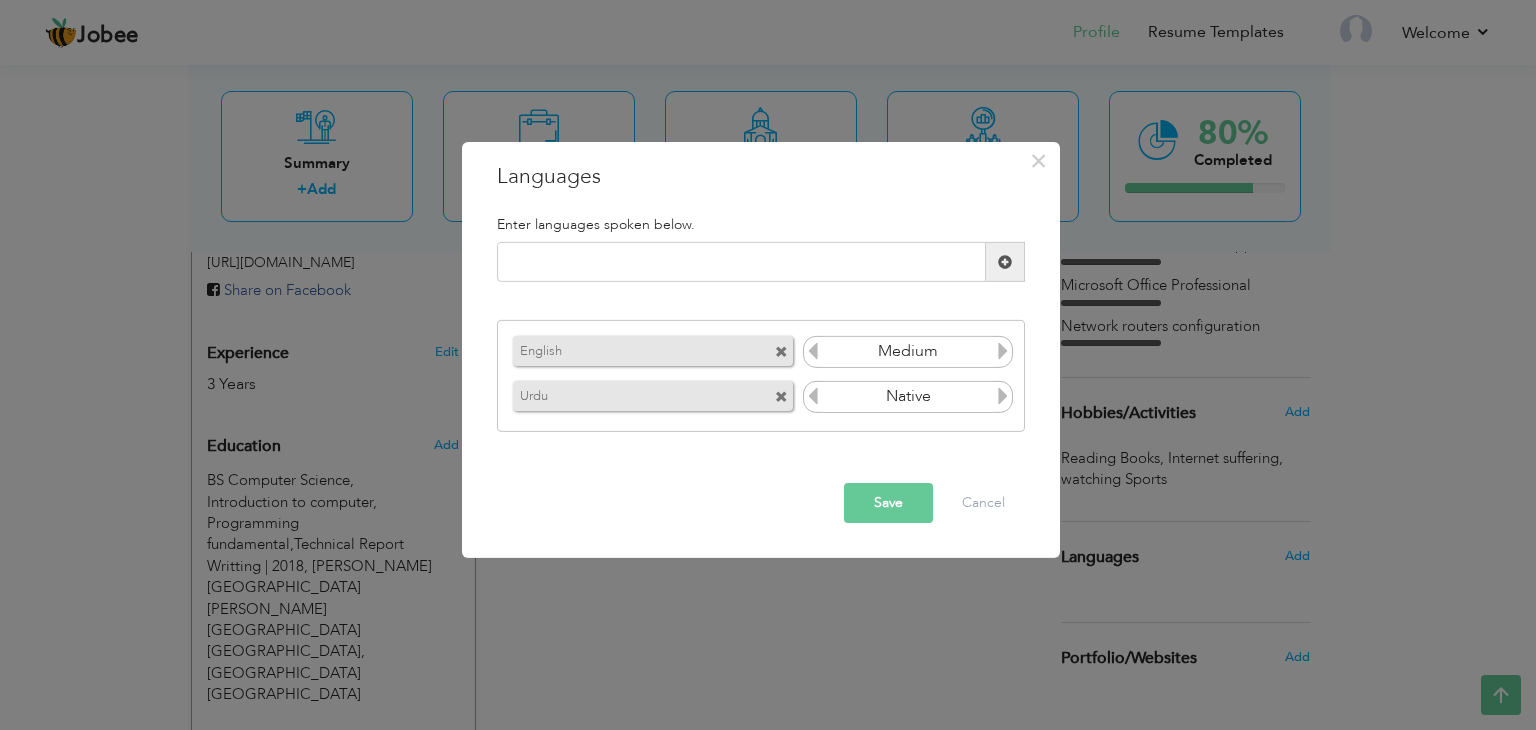 click at bounding box center [1003, 396] 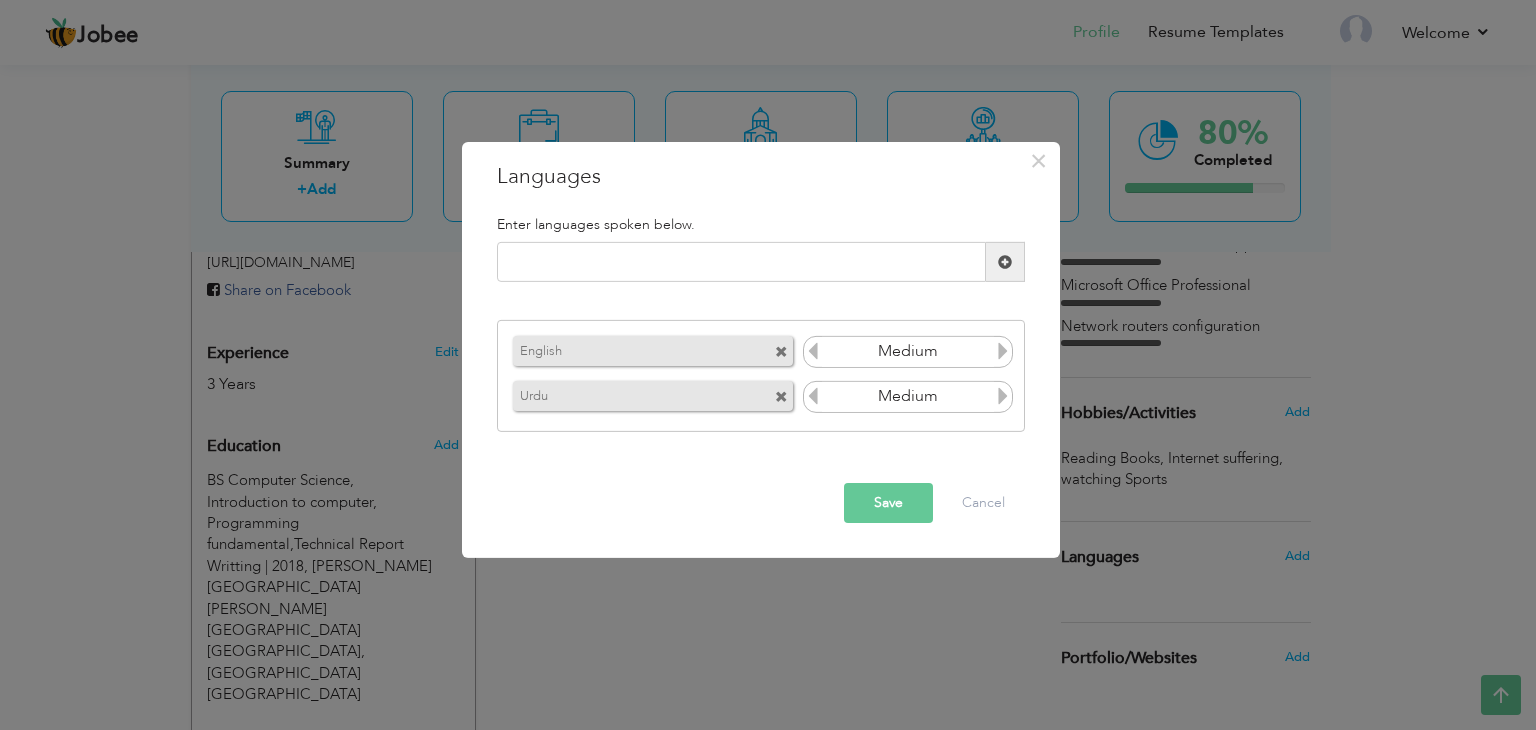 click at bounding box center [1003, 396] 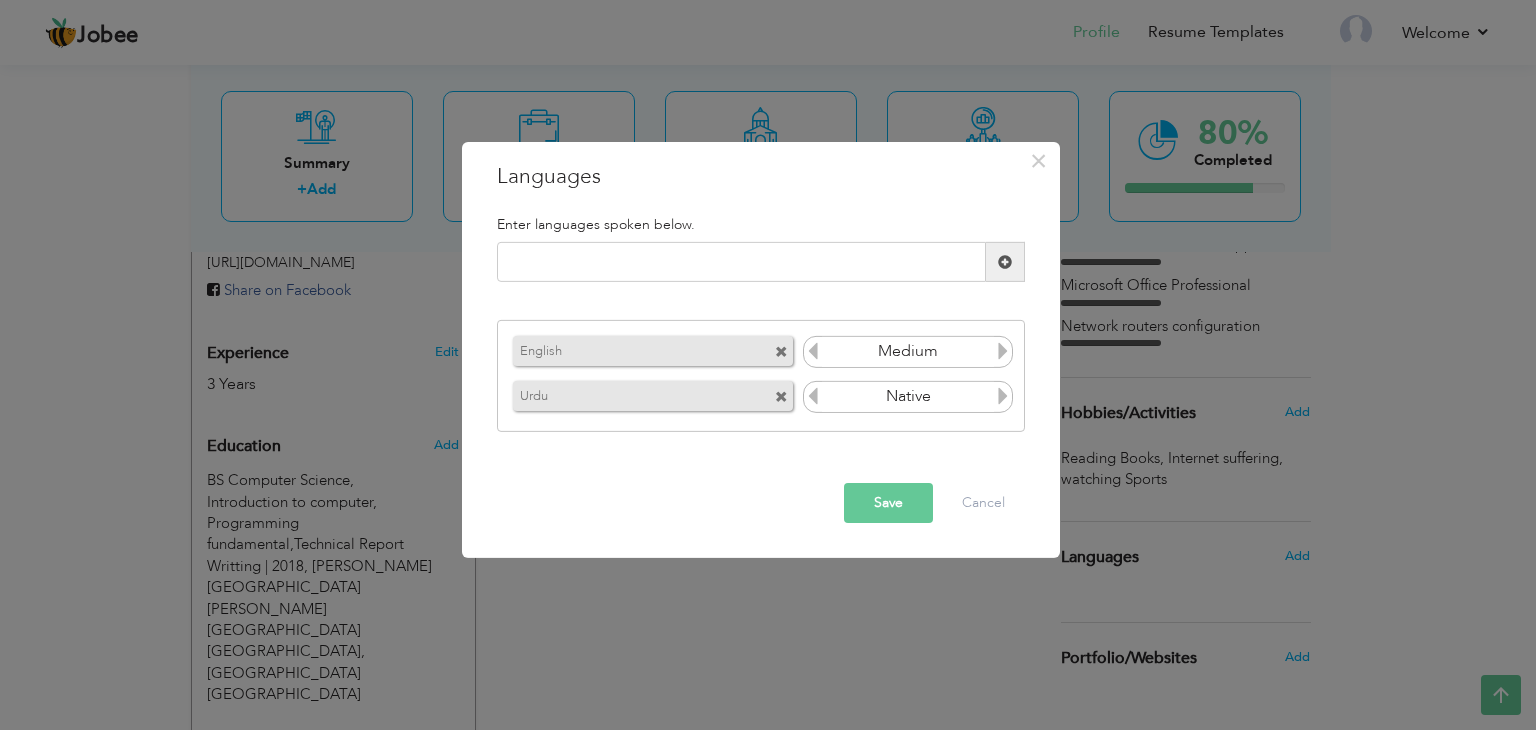 click at bounding box center [813, 396] 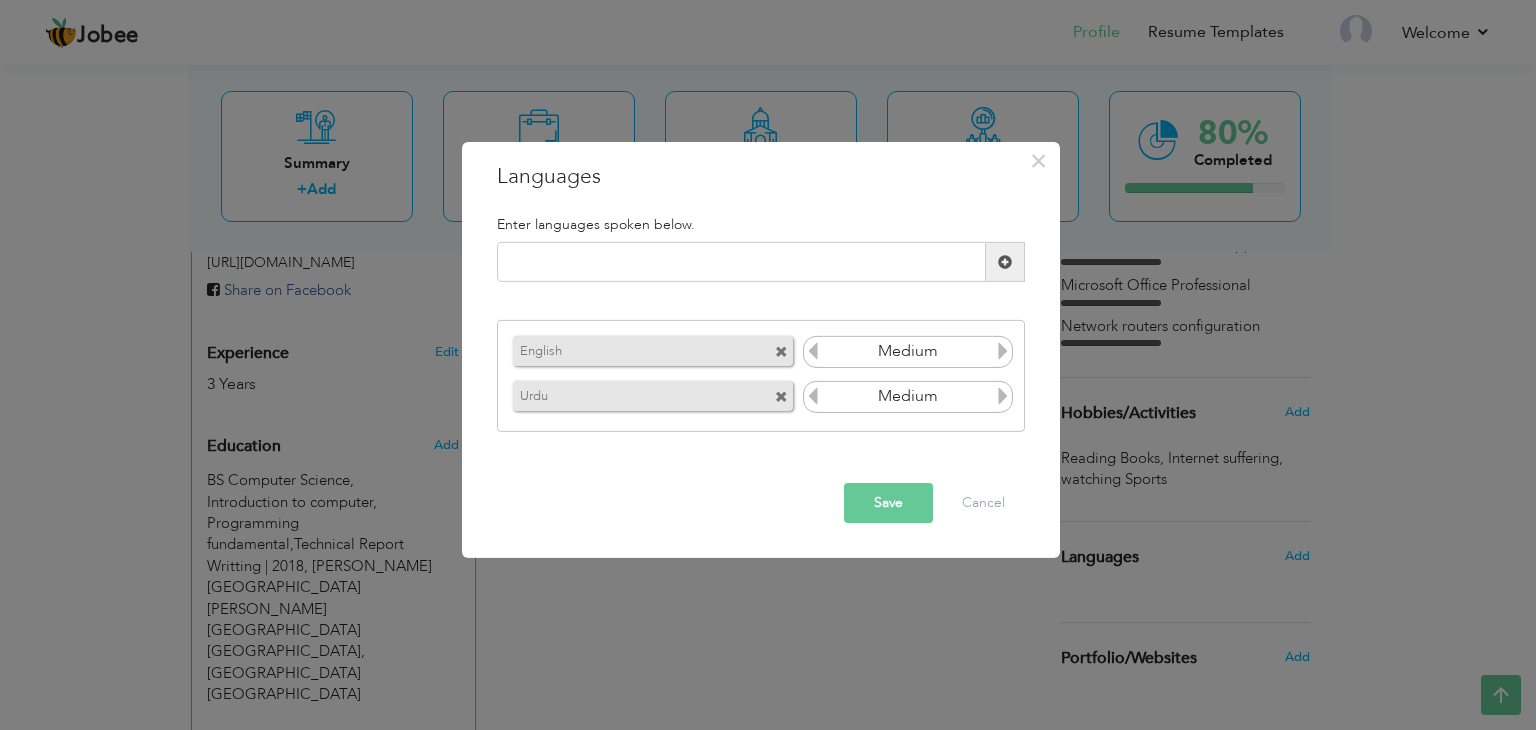 click at bounding box center [813, 396] 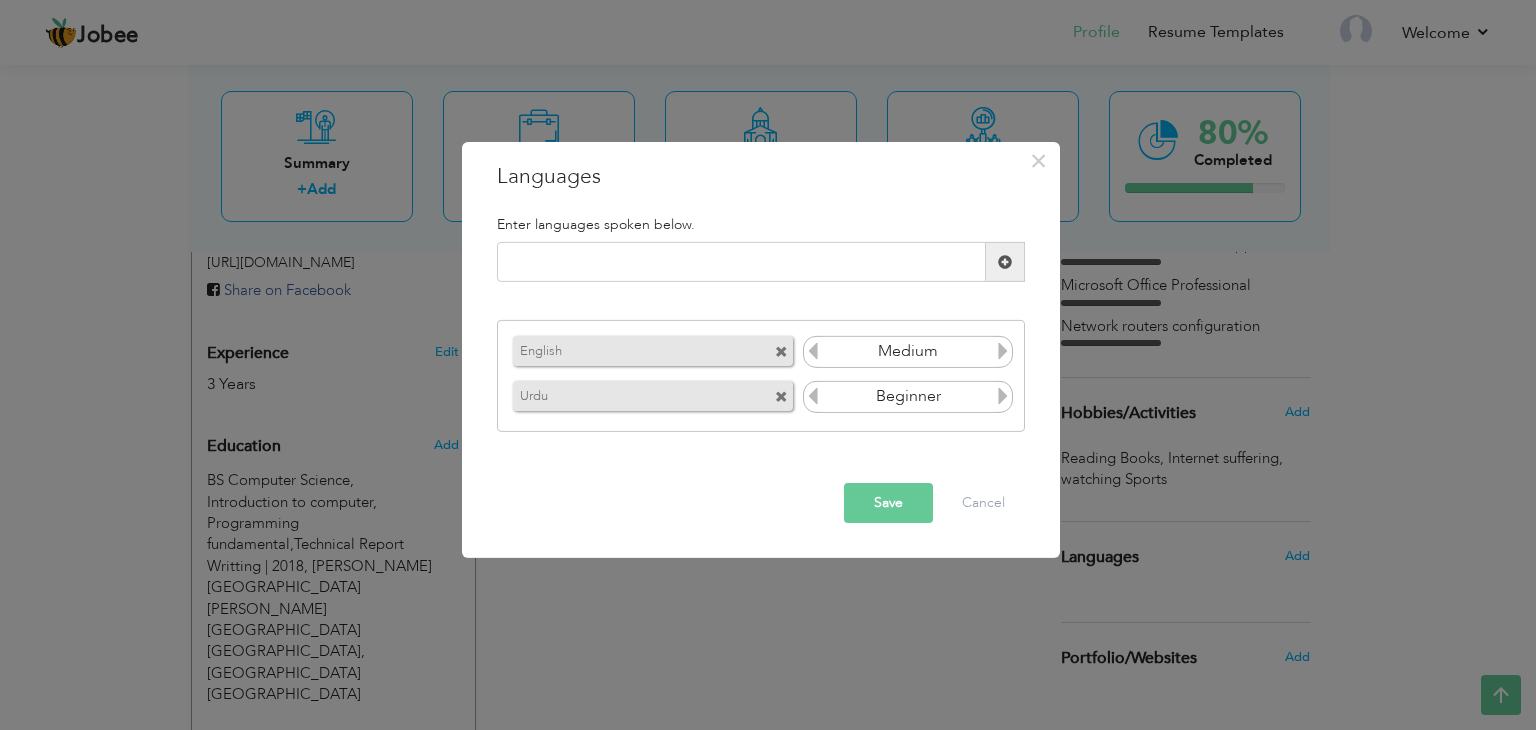 click at bounding box center [1003, 396] 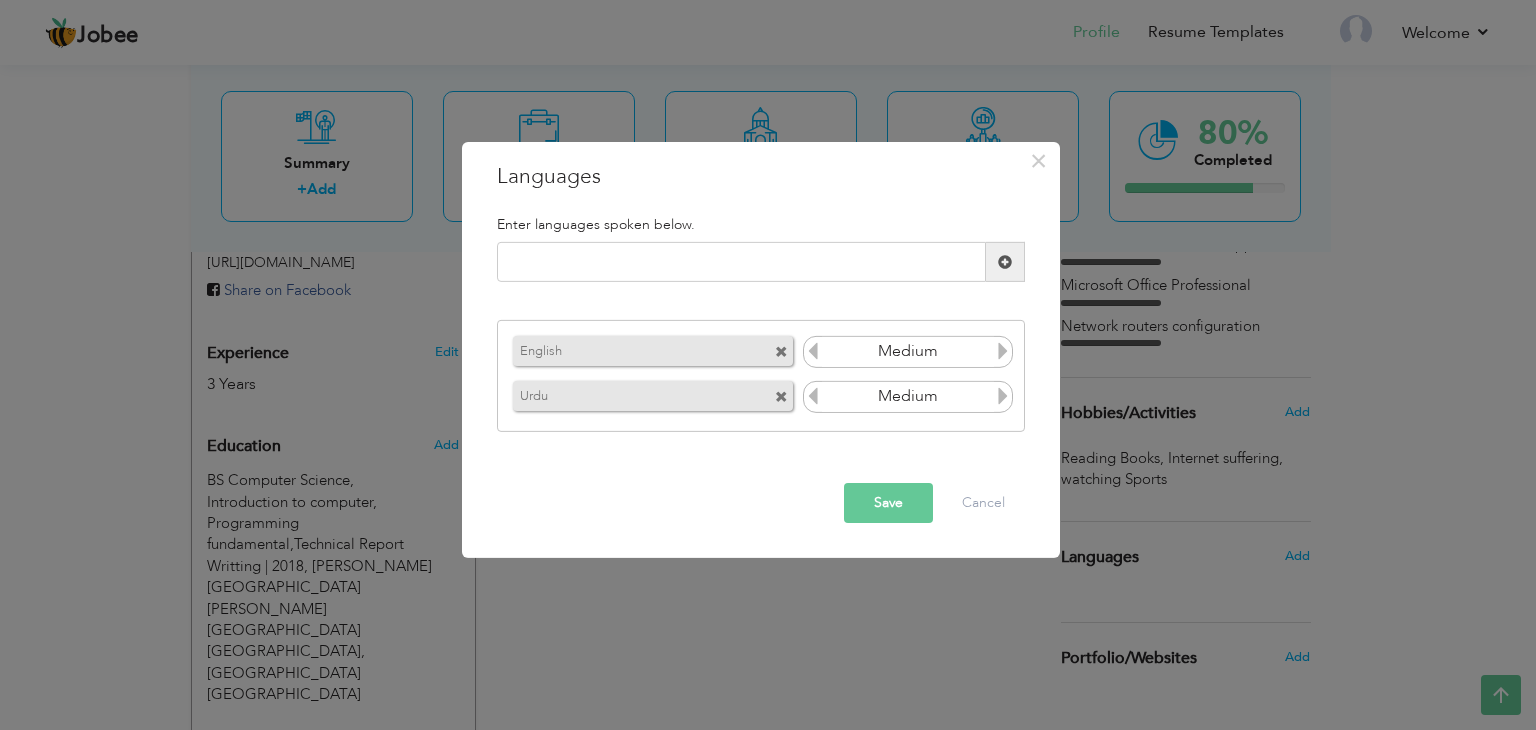 click at bounding box center [1003, 396] 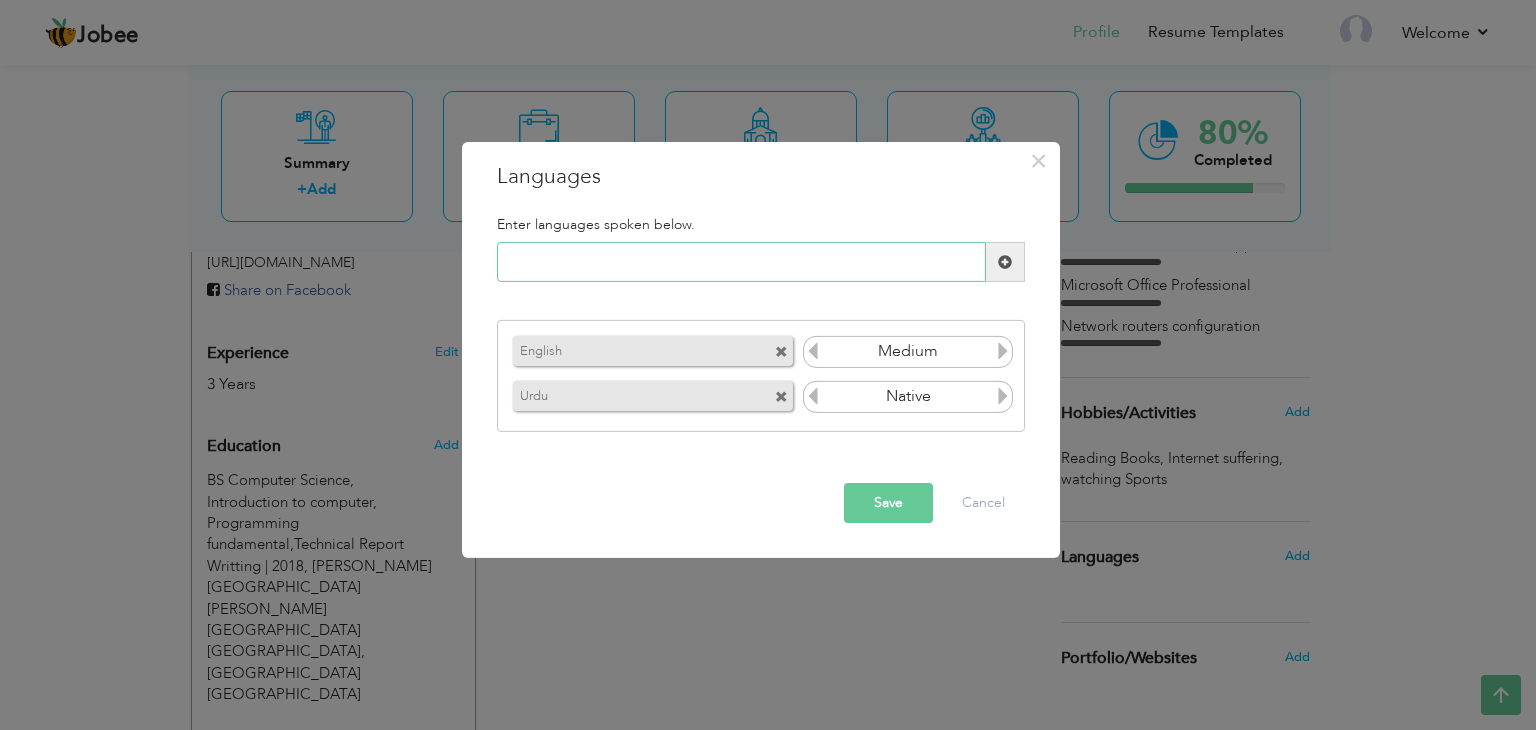 click at bounding box center (741, 262) 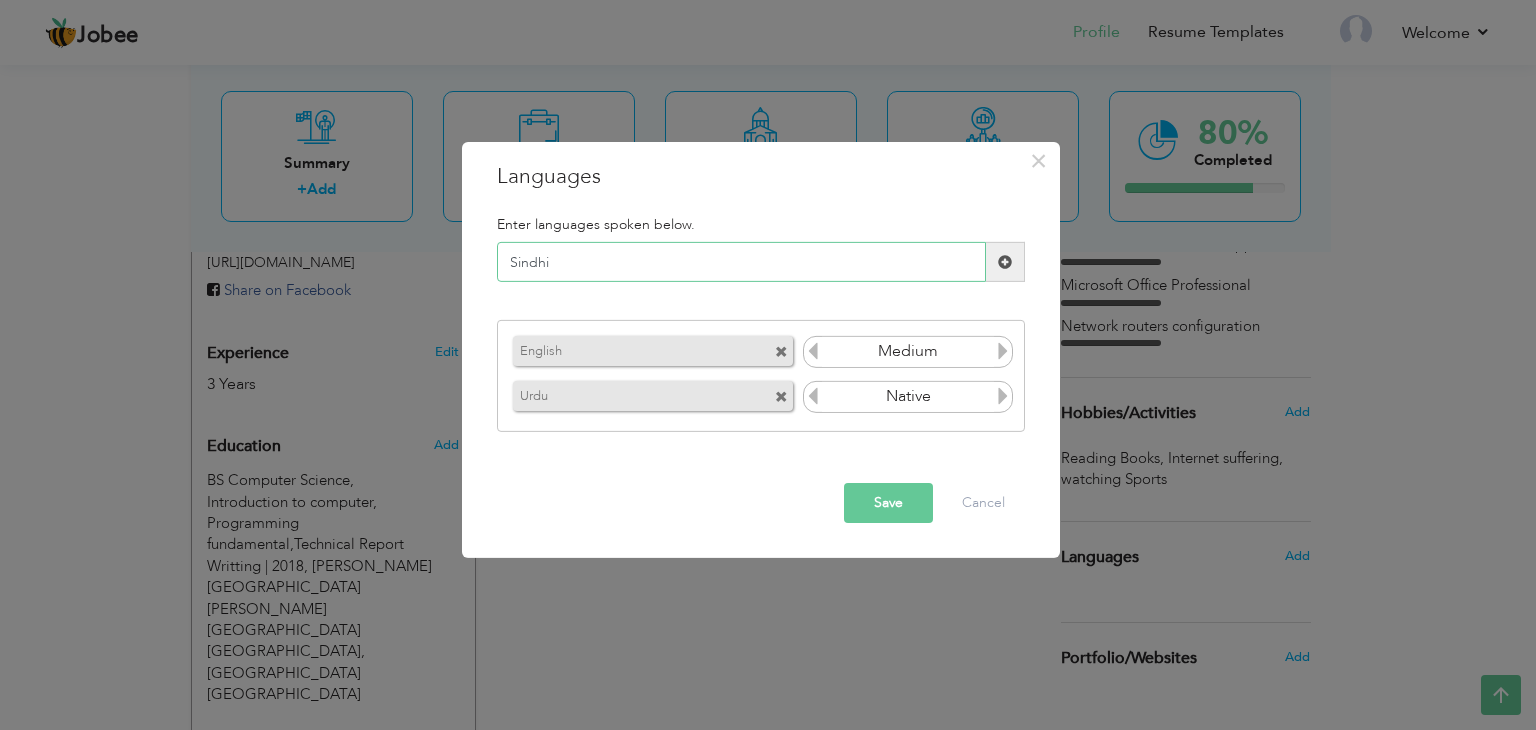 type on "Sindhi" 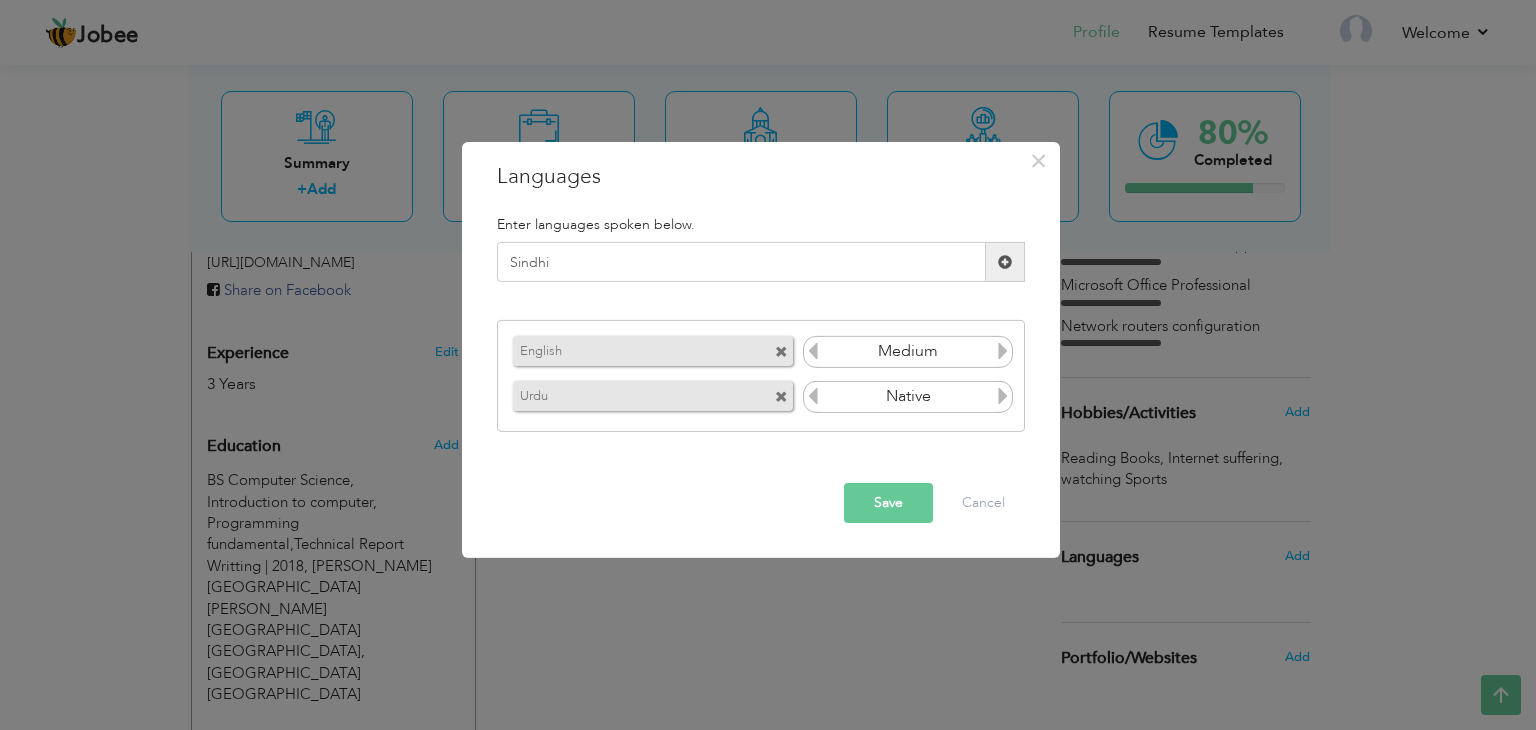 click at bounding box center [1005, 262] 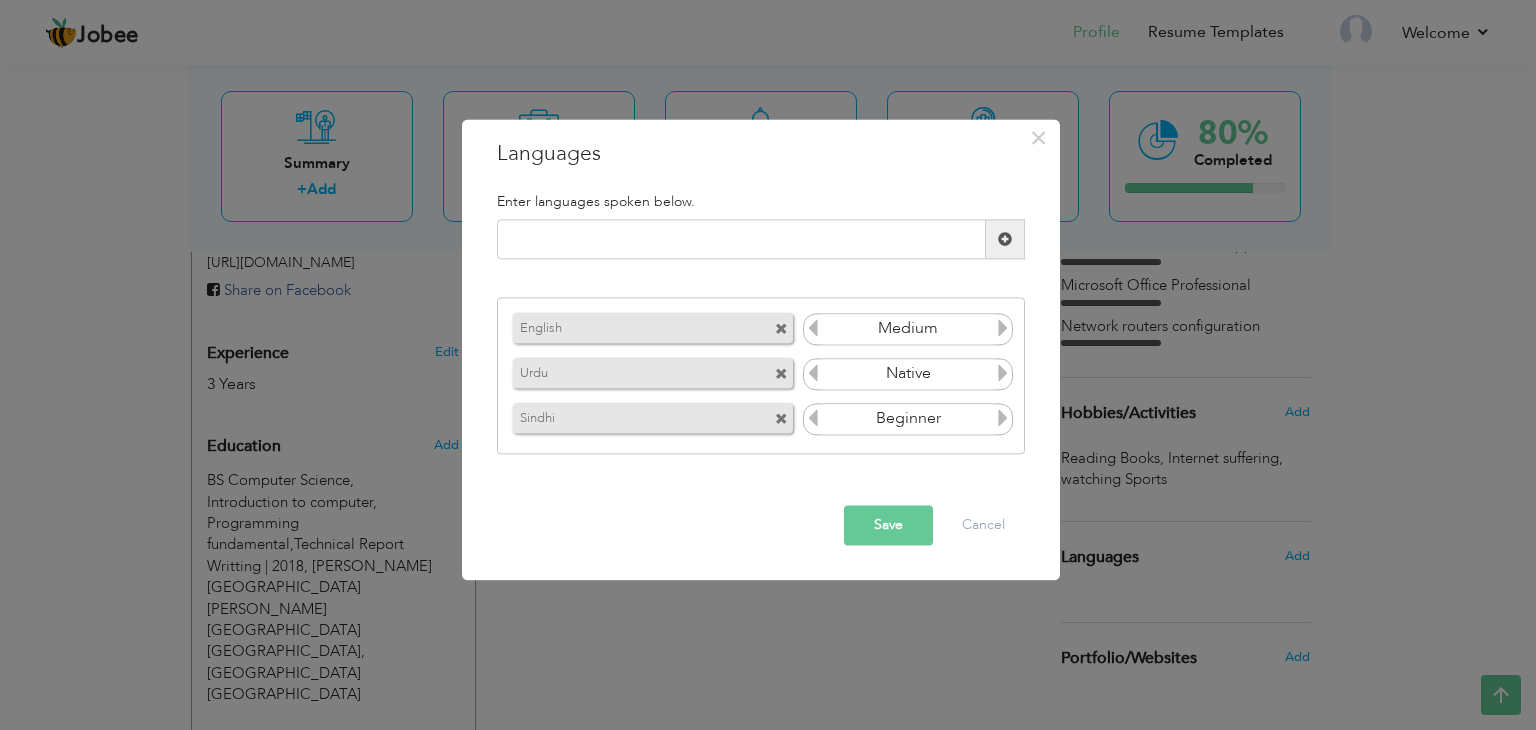 click at bounding box center [1003, 418] 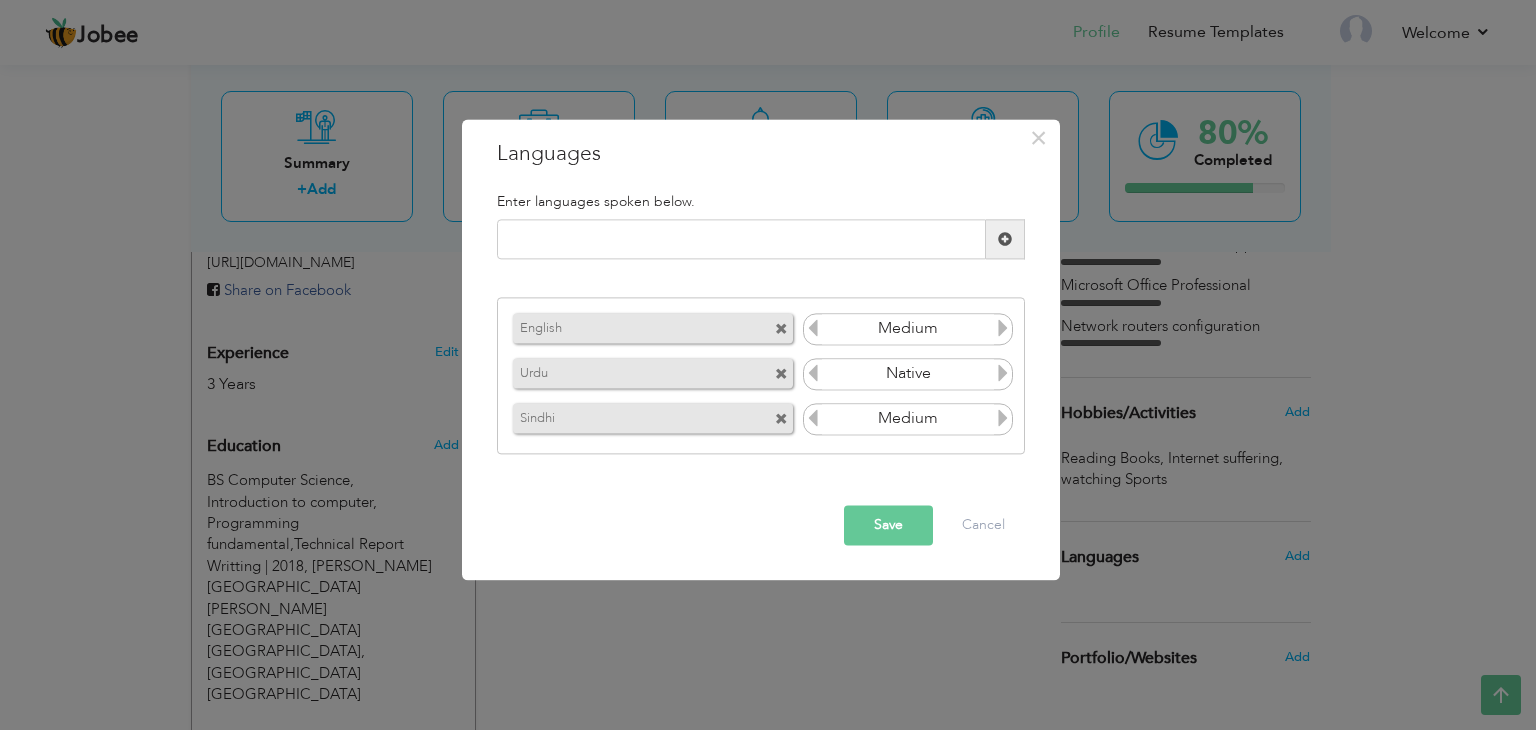 drag, startPoint x: 992, startPoint y: 426, endPoint x: 1000, endPoint y: 418, distance: 11.313708 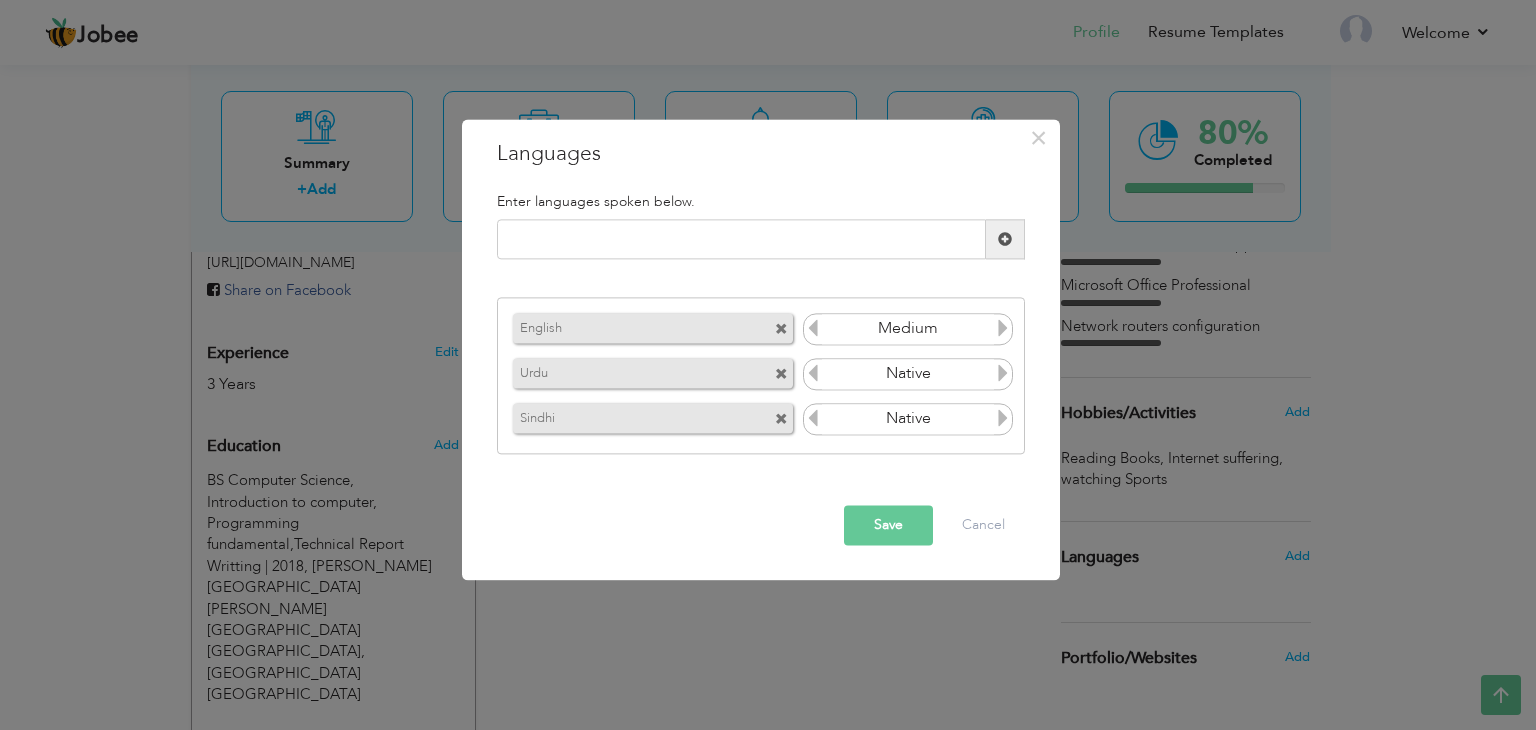 click on "Save" at bounding box center [888, 526] 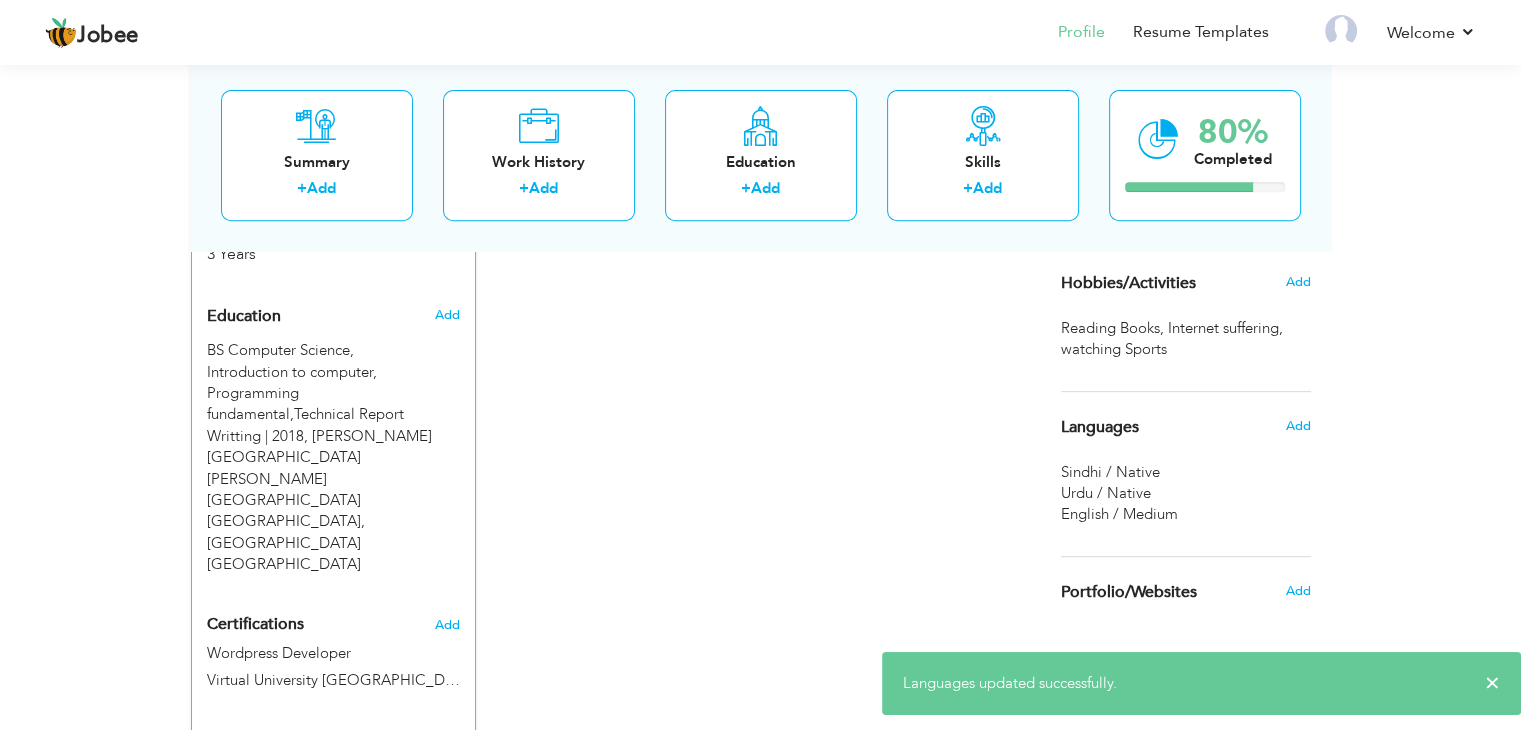 scroll, scrollTop: 988, scrollLeft: 0, axis: vertical 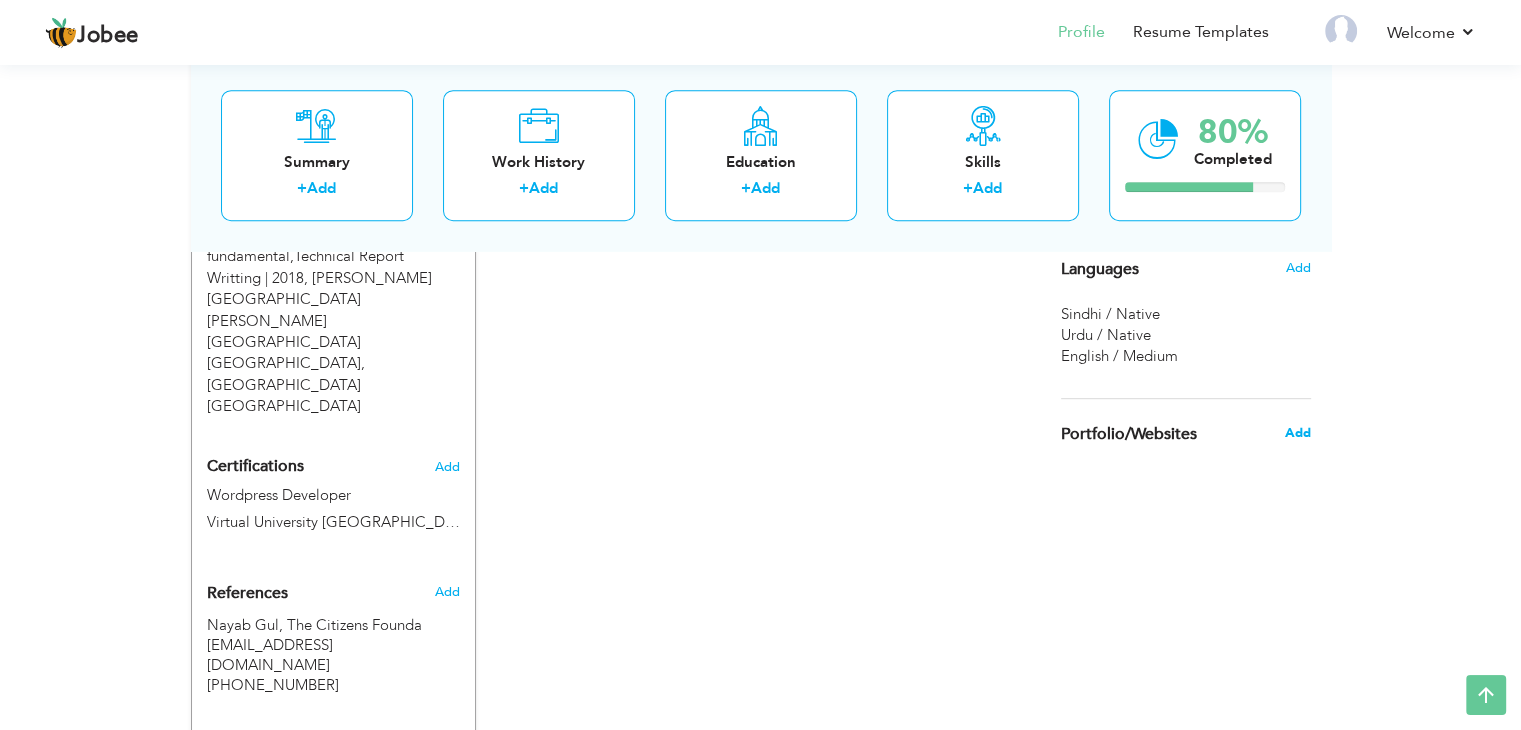 click on "Add" at bounding box center [1297, 433] 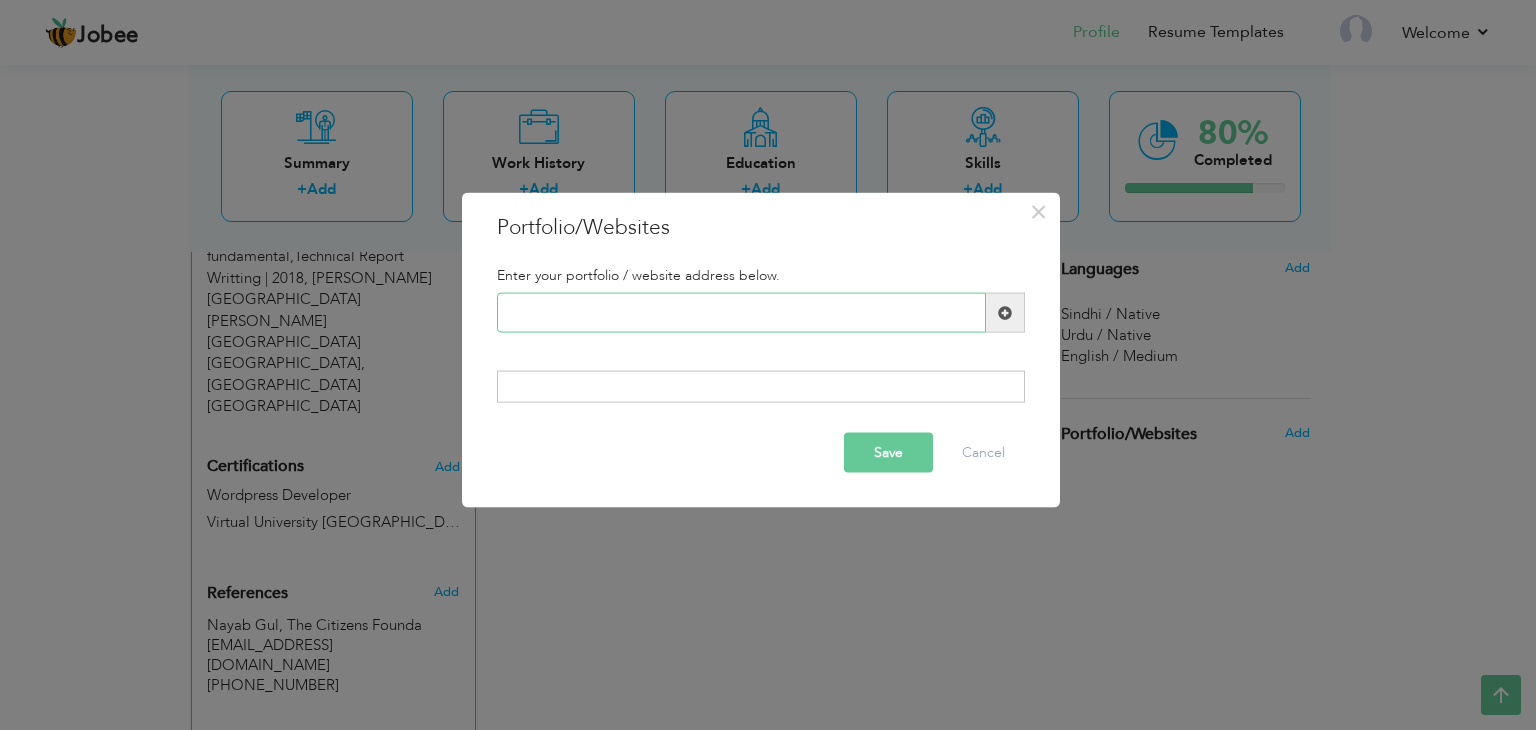 click at bounding box center [741, 313] 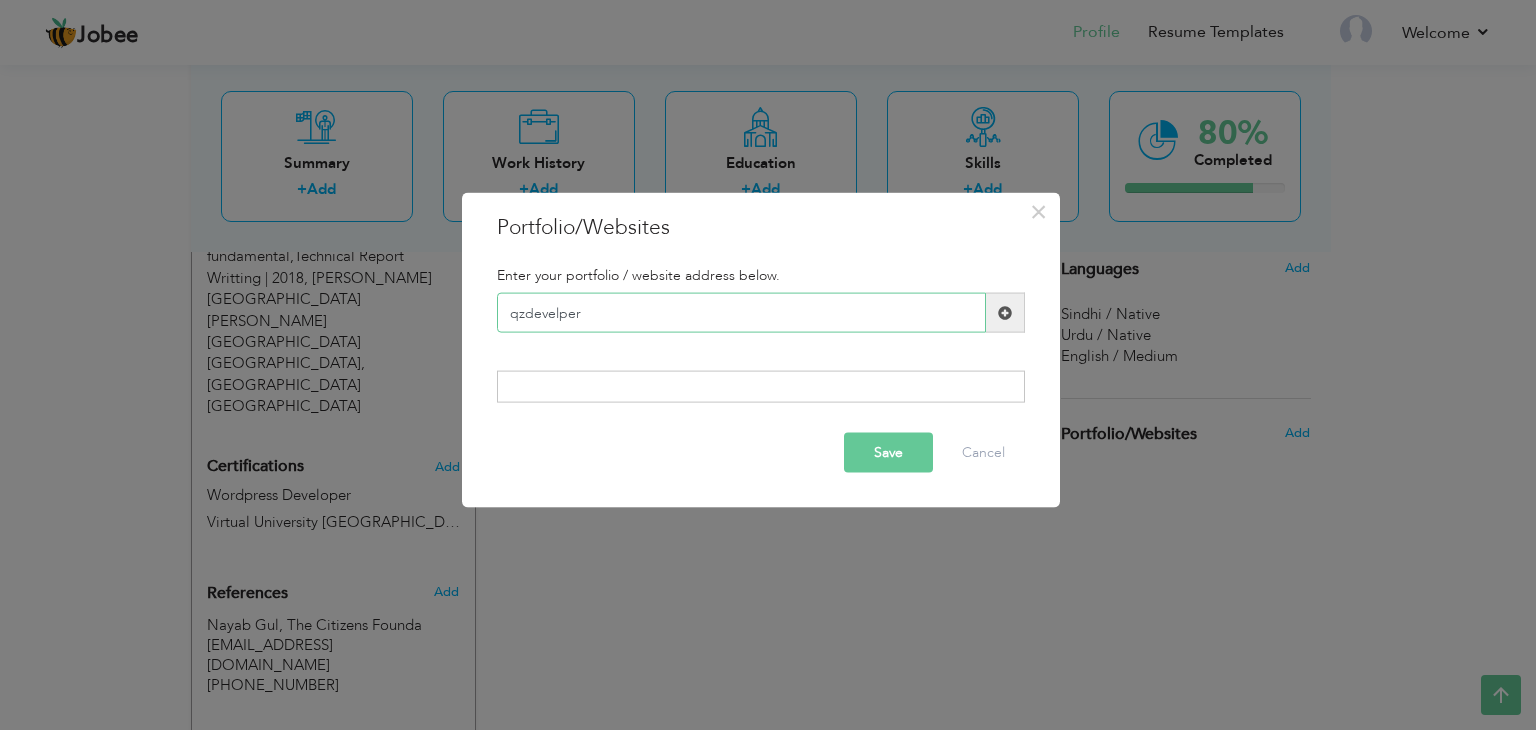 type on "qzdevelper" 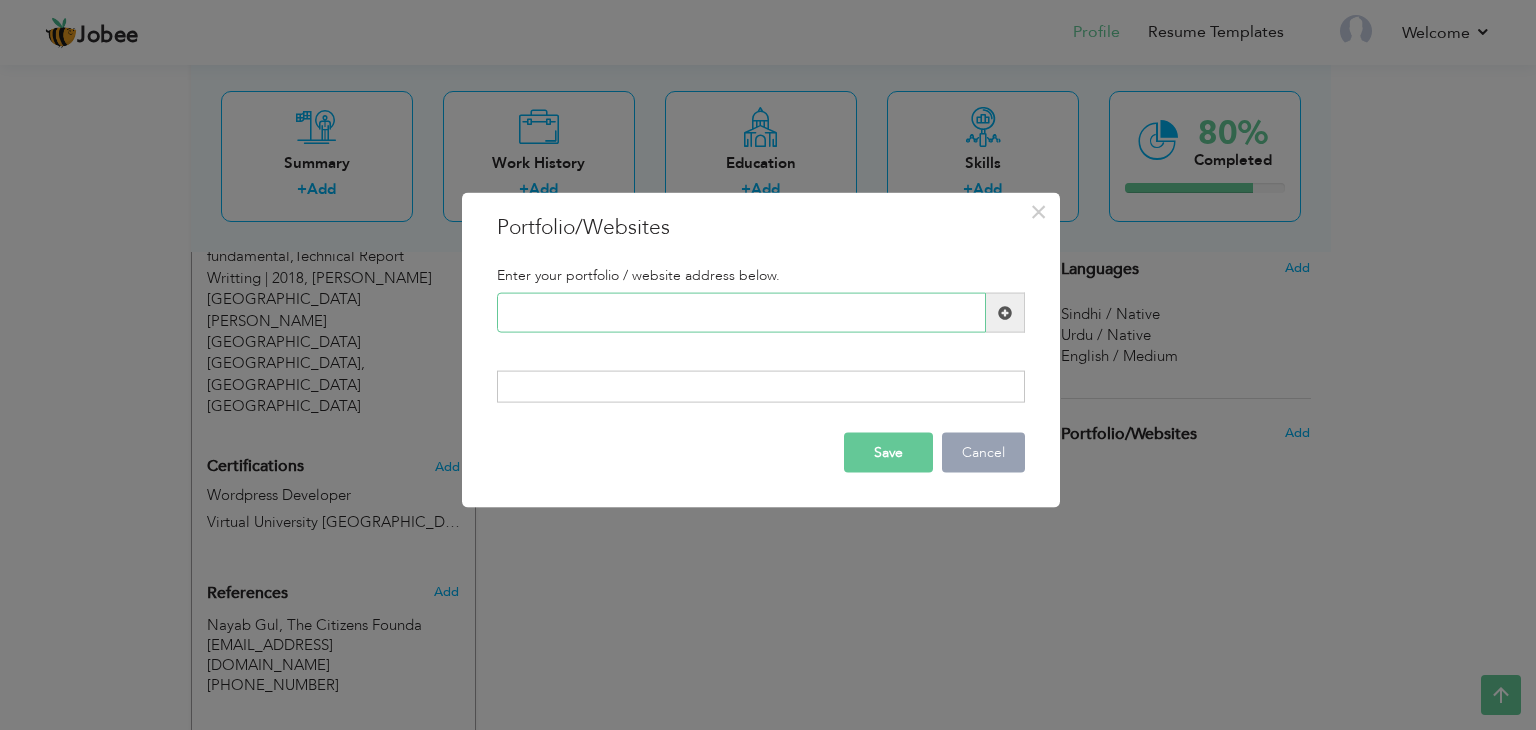 type 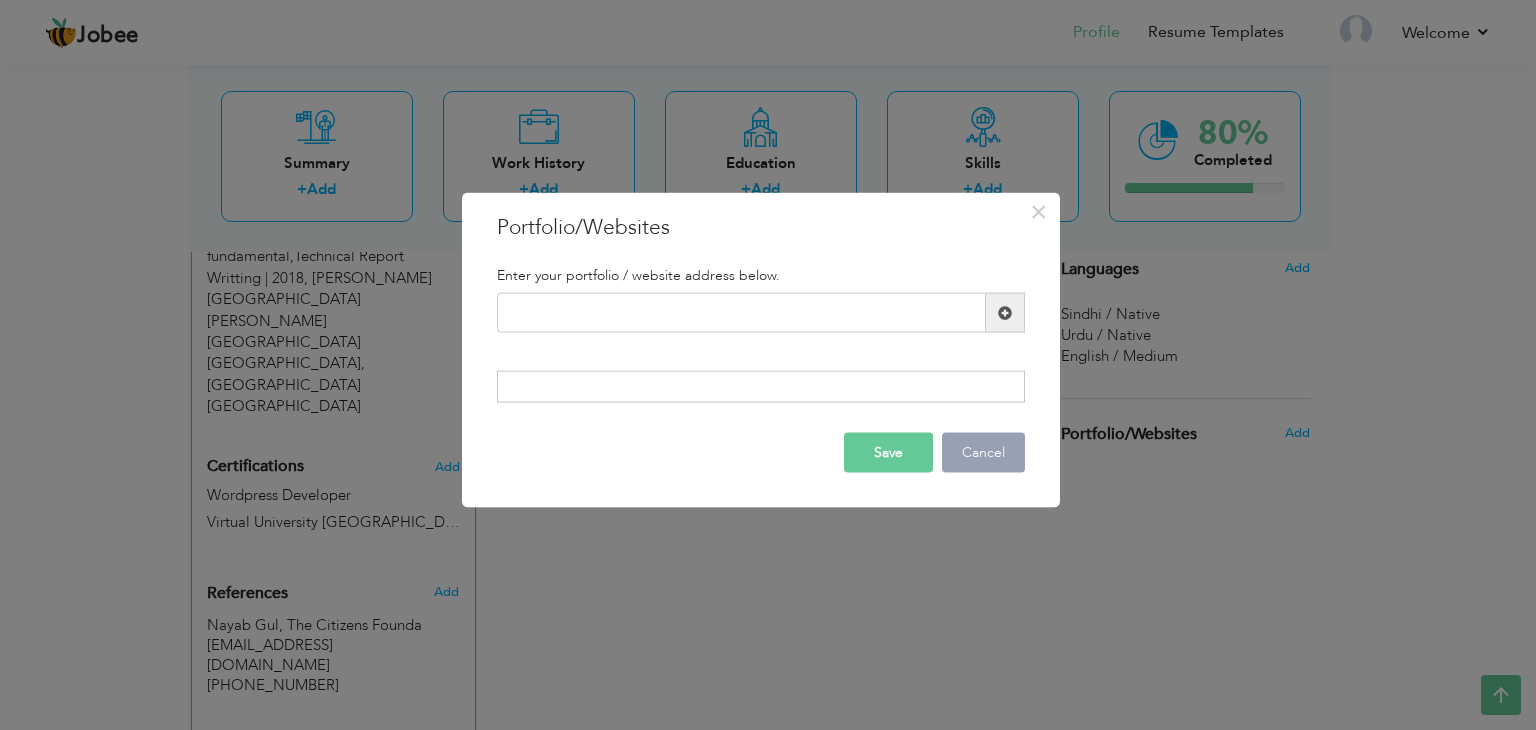 click on "Cancel" at bounding box center [983, 452] 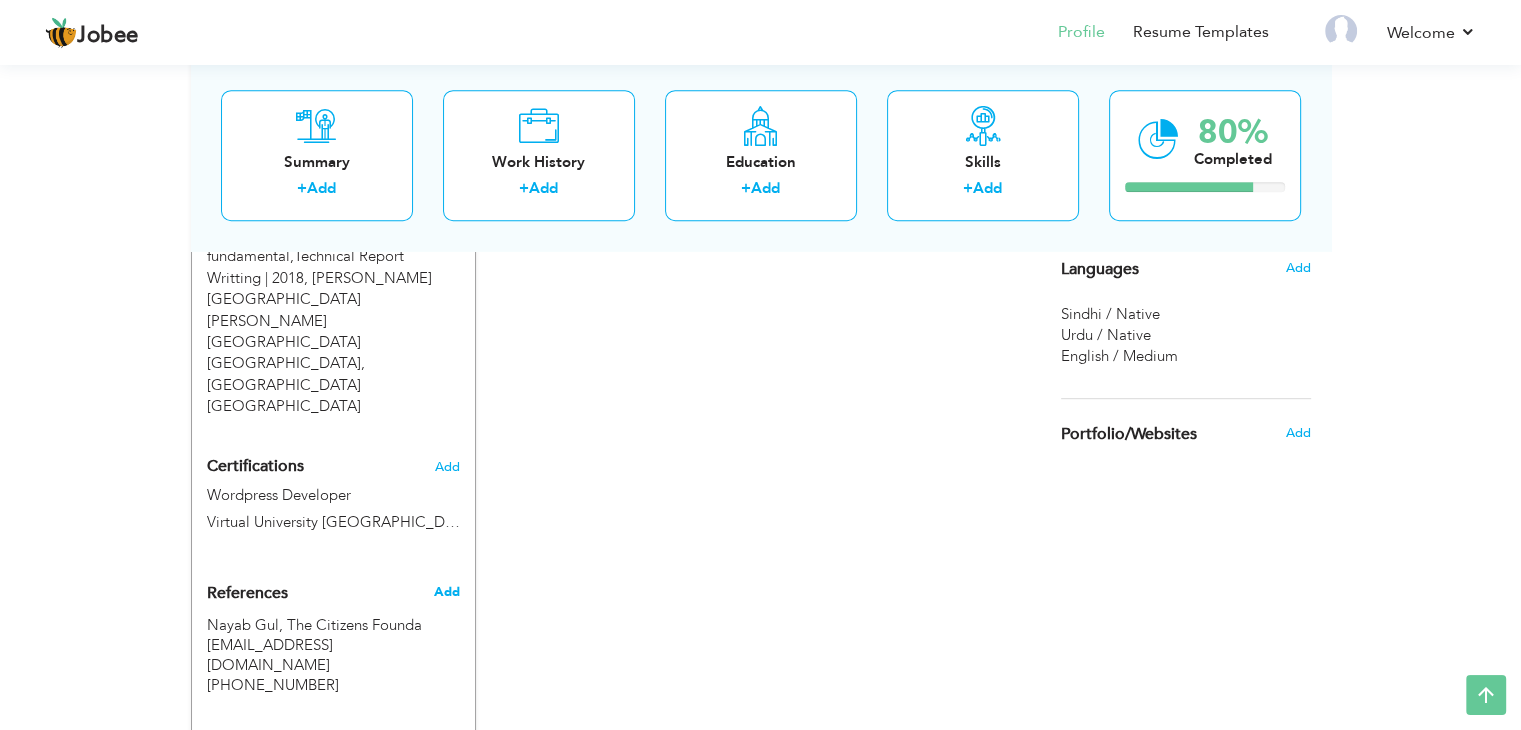 click on "Add" at bounding box center [446, 592] 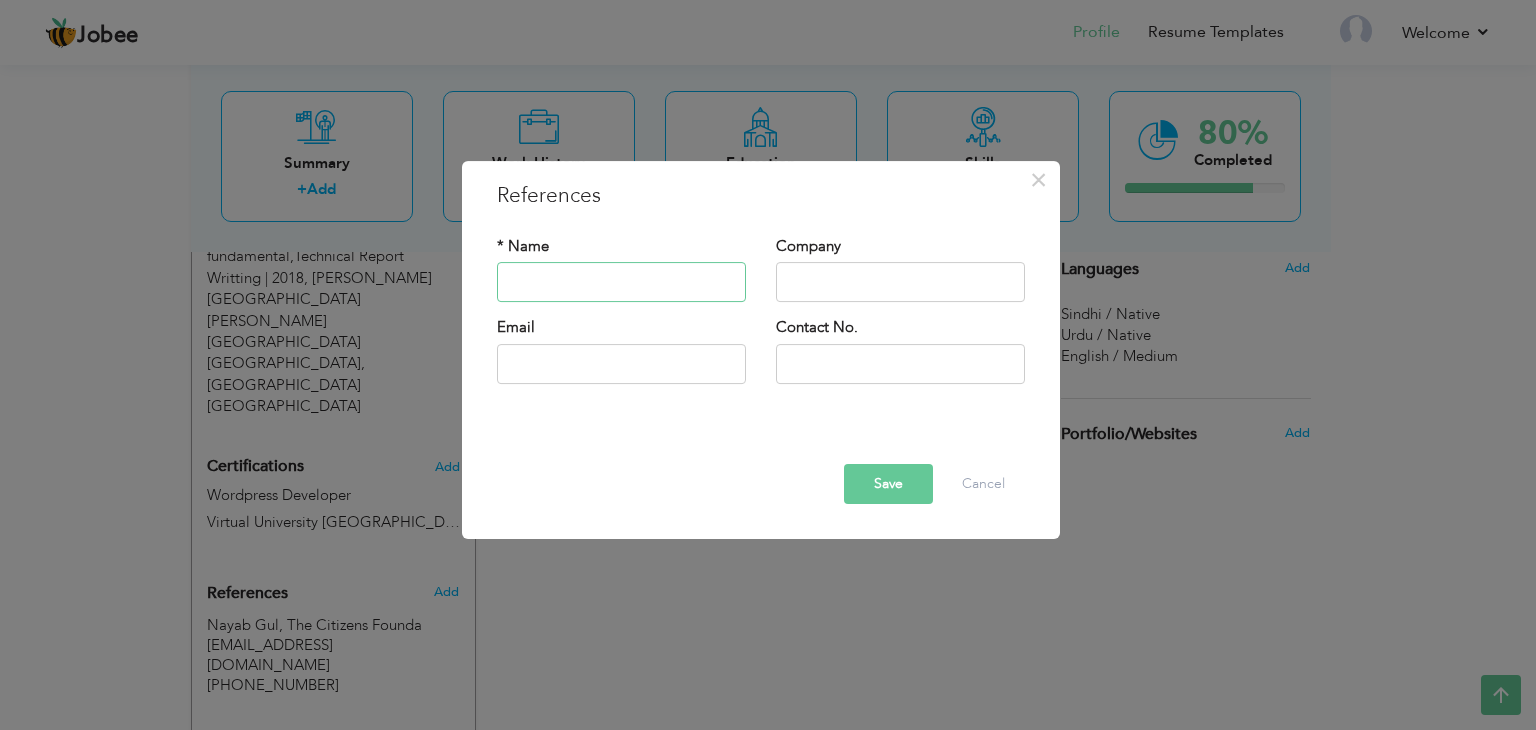 click at bounding box center (621, 283) 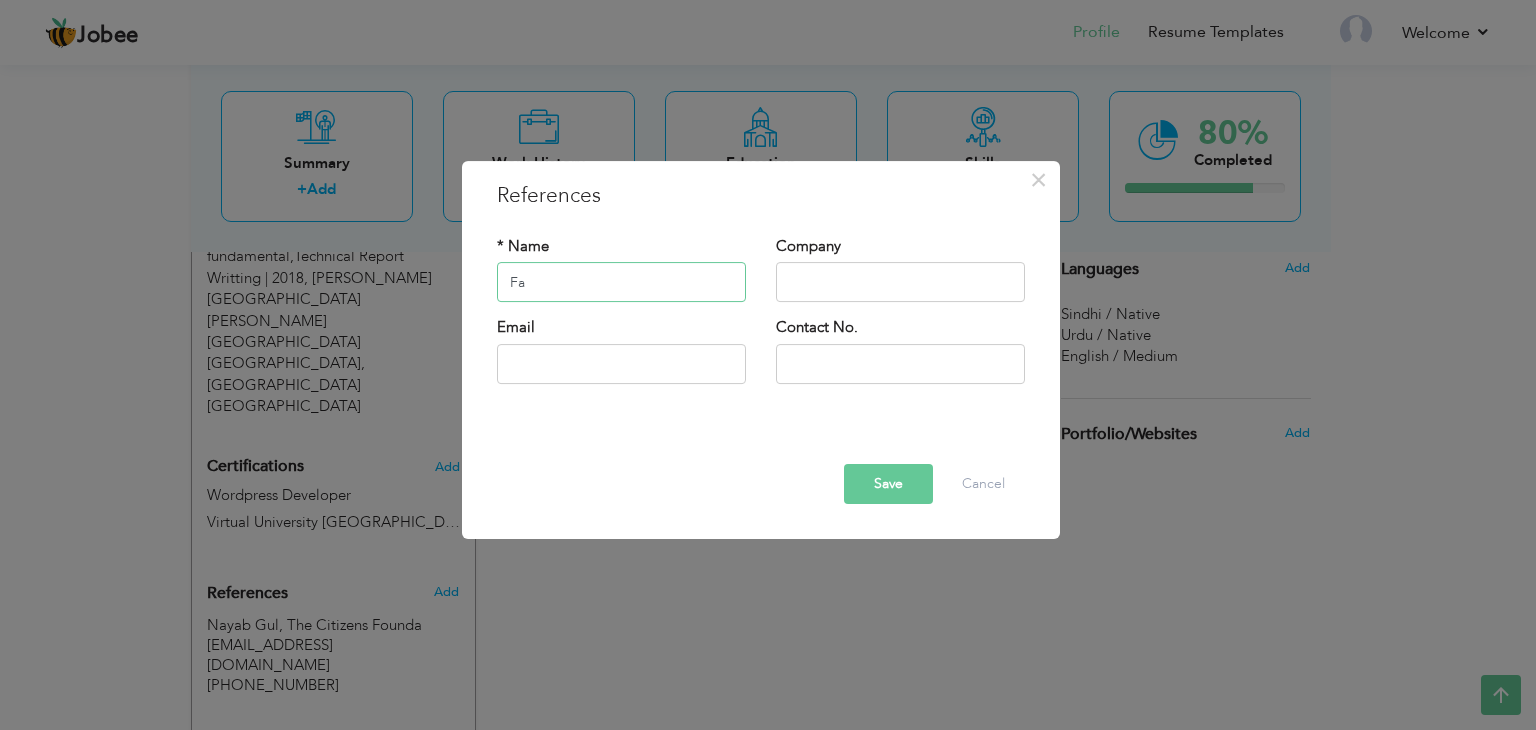 type on "F" 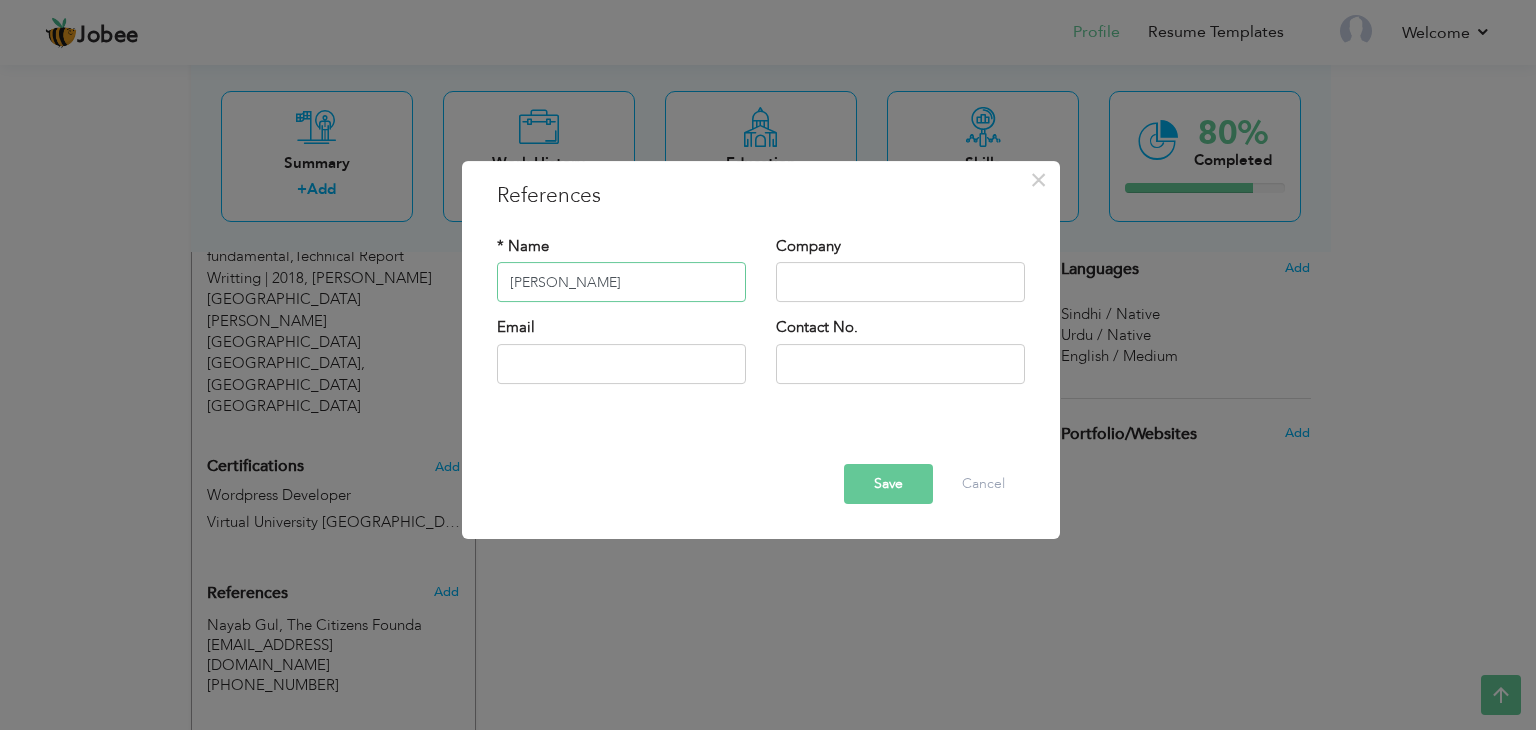 type on "Majid Ali" 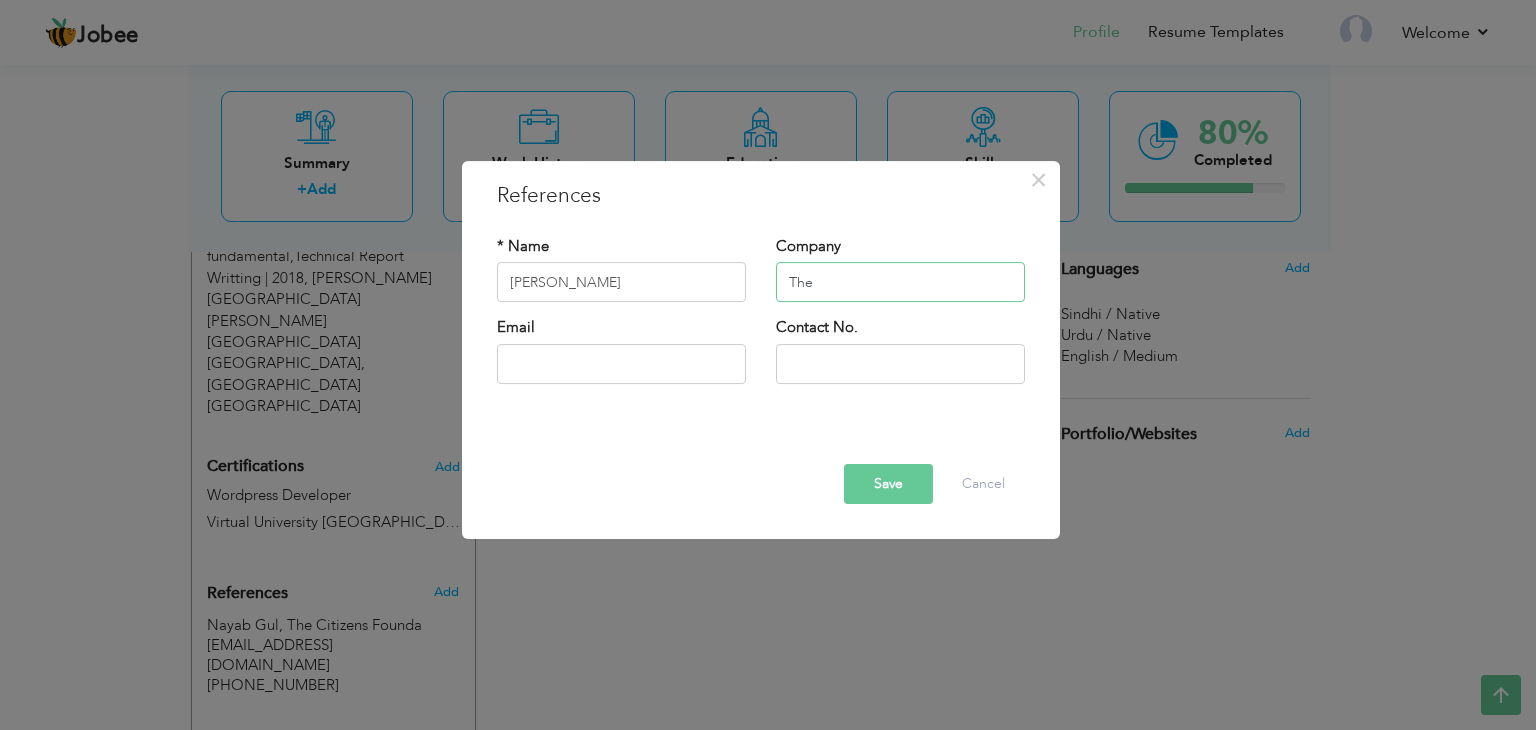 type on "The" 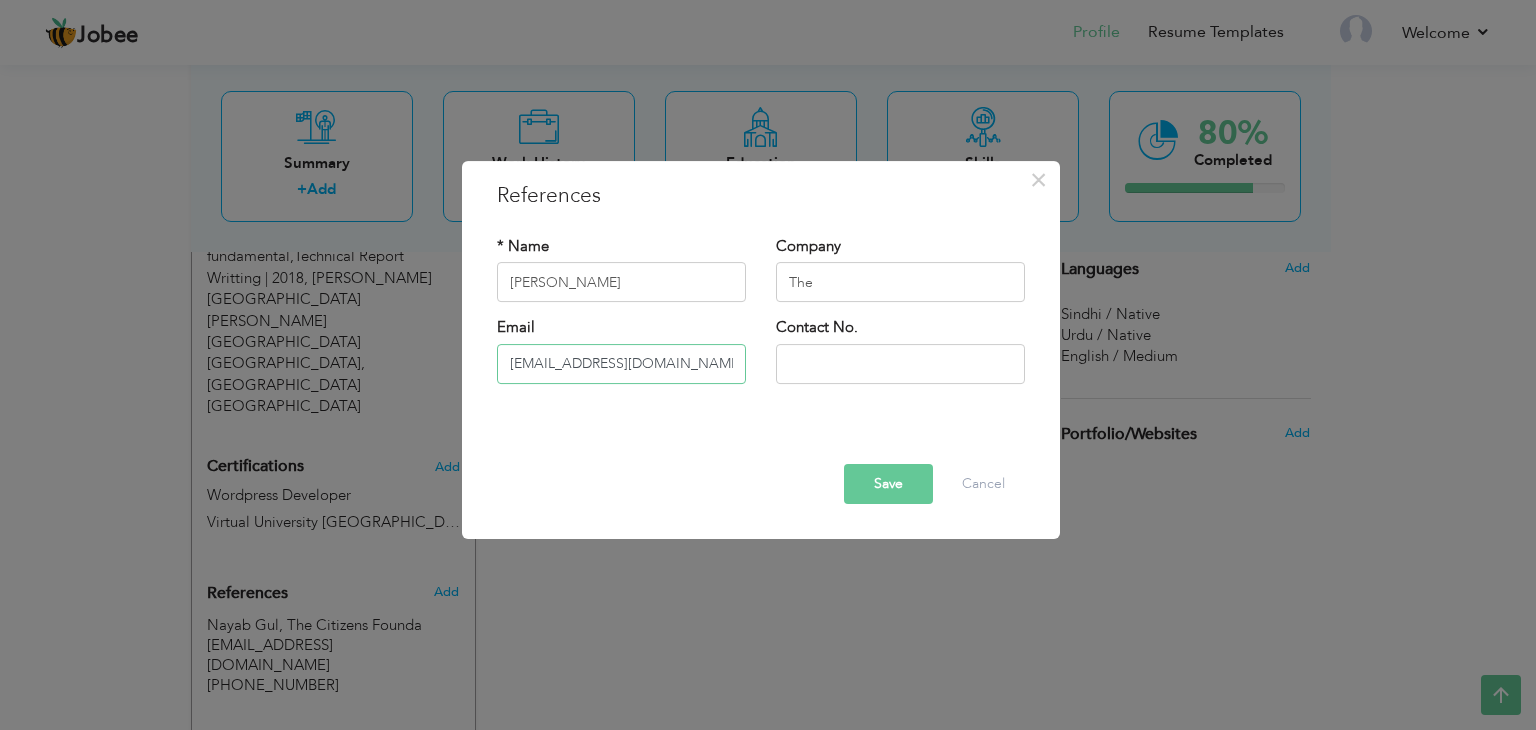 type on "majid.ali@tcf.org.pk" 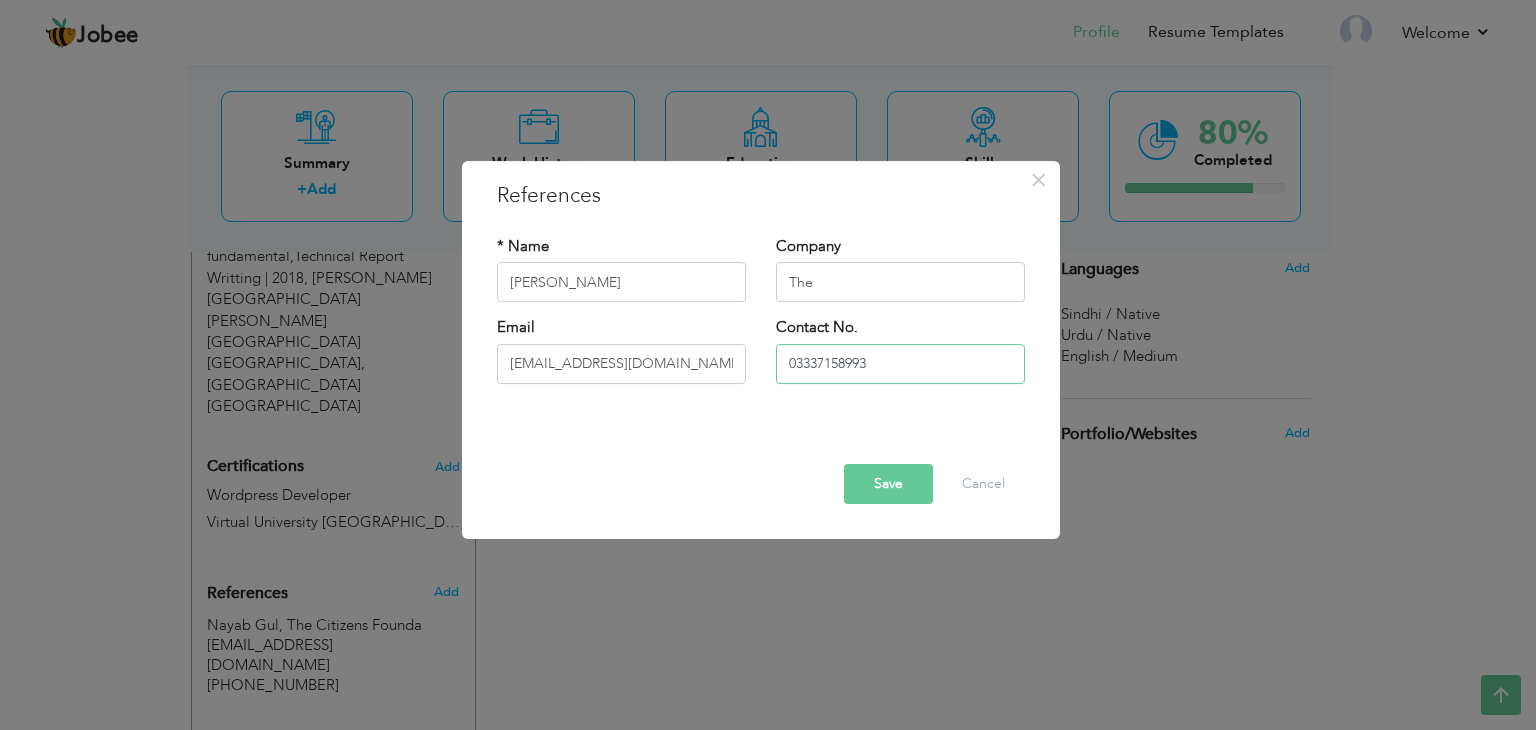 type on "03337158993" 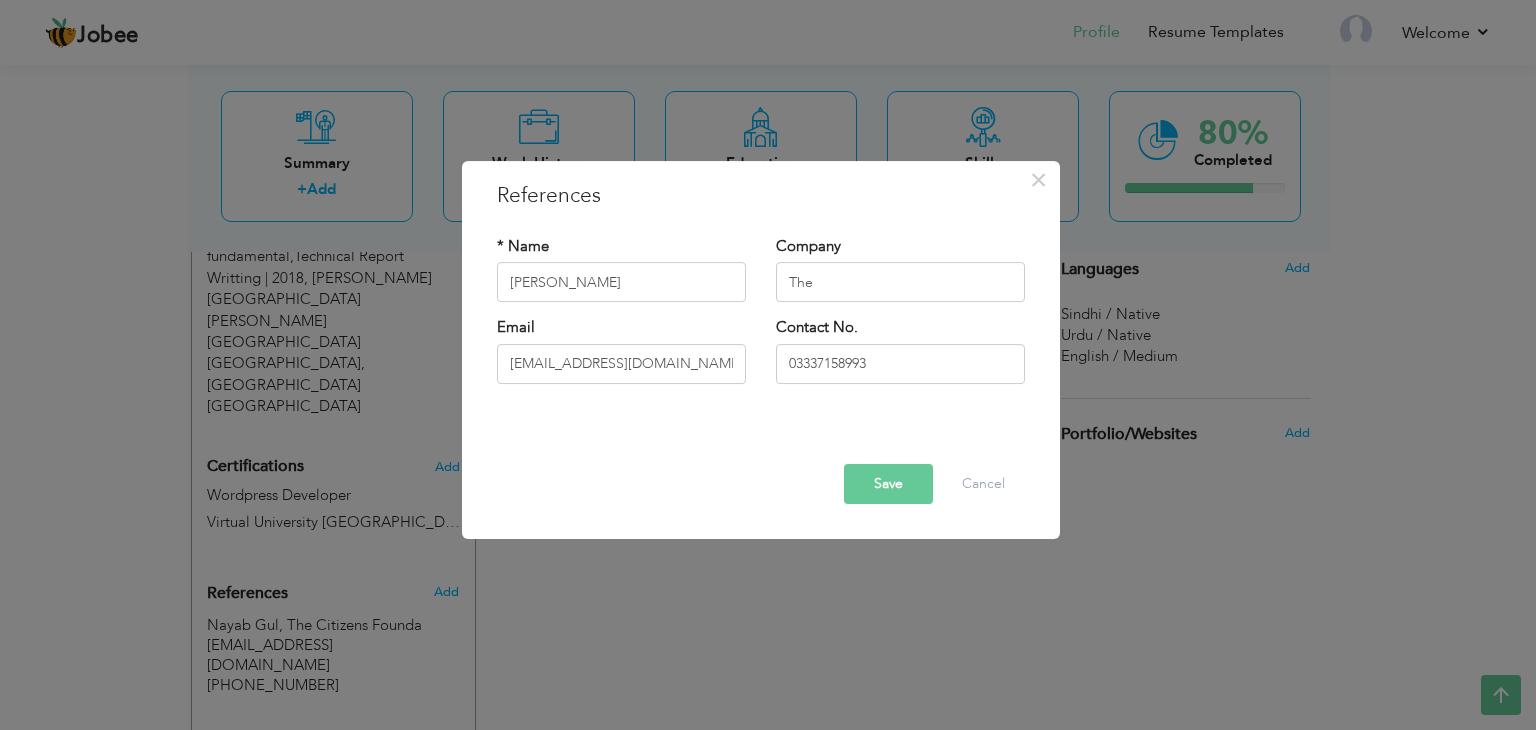 click on "Save" at bounding box center (888, 484) 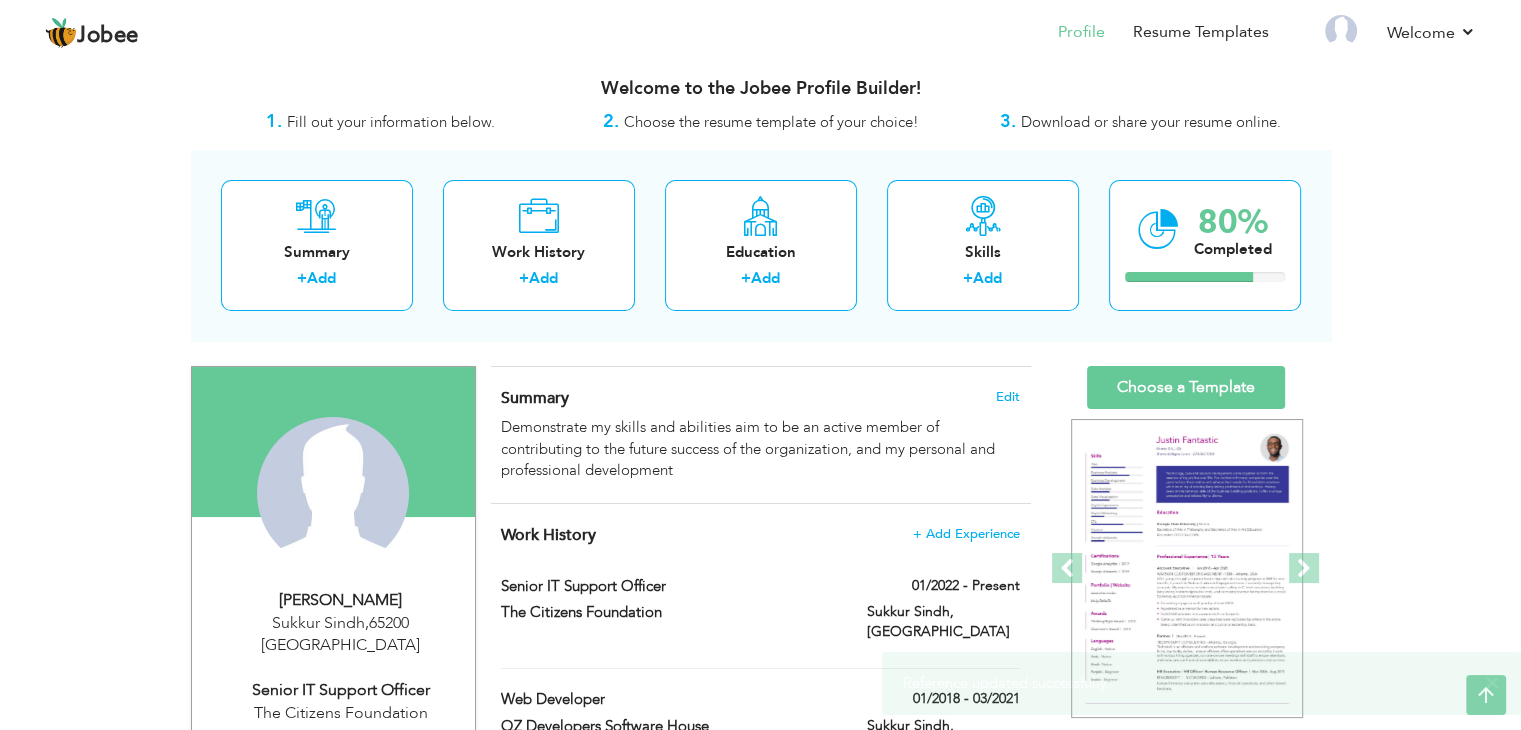 scroll, scrollTop: 0, scrollLeft: 0, axis: both 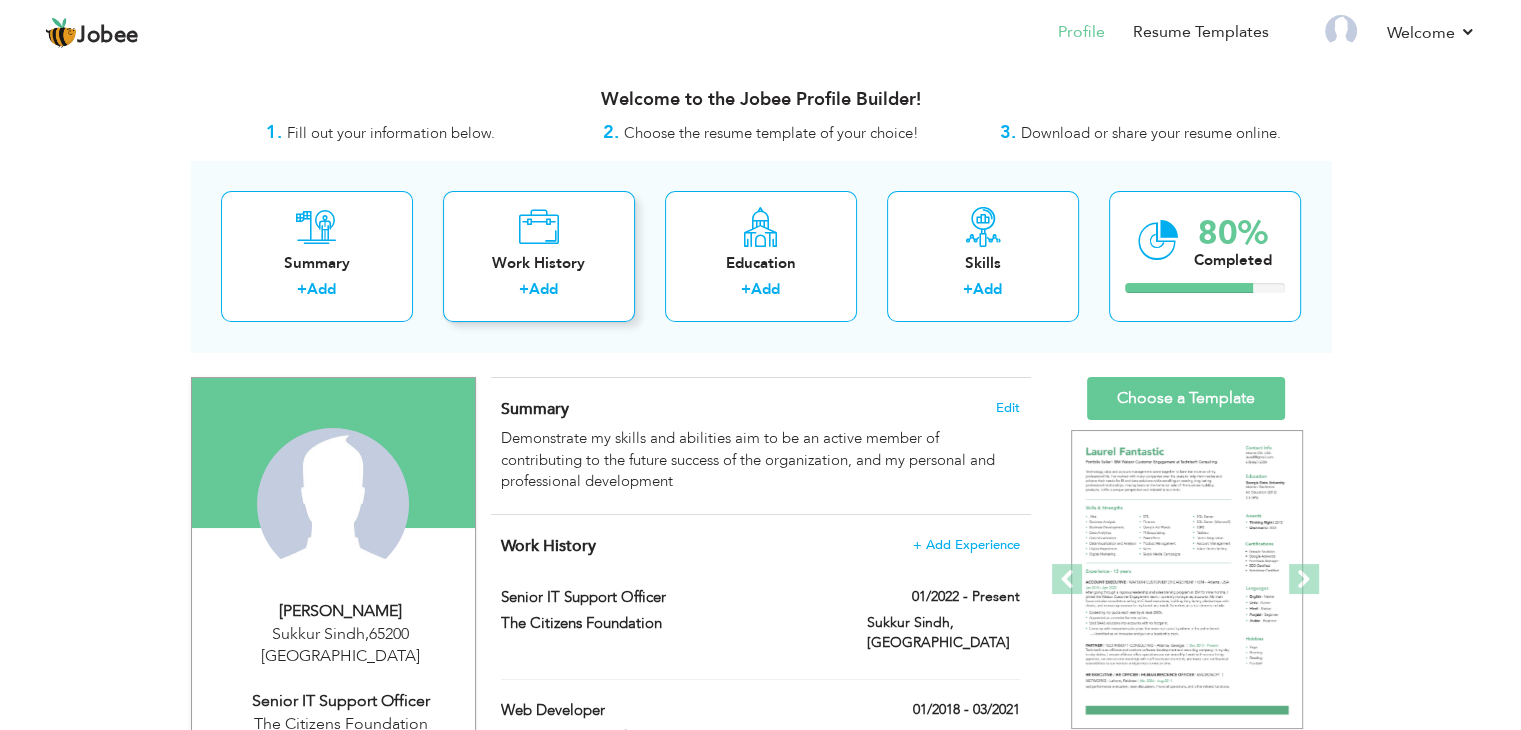 click on "Work History" at bounding box center [539, 263] 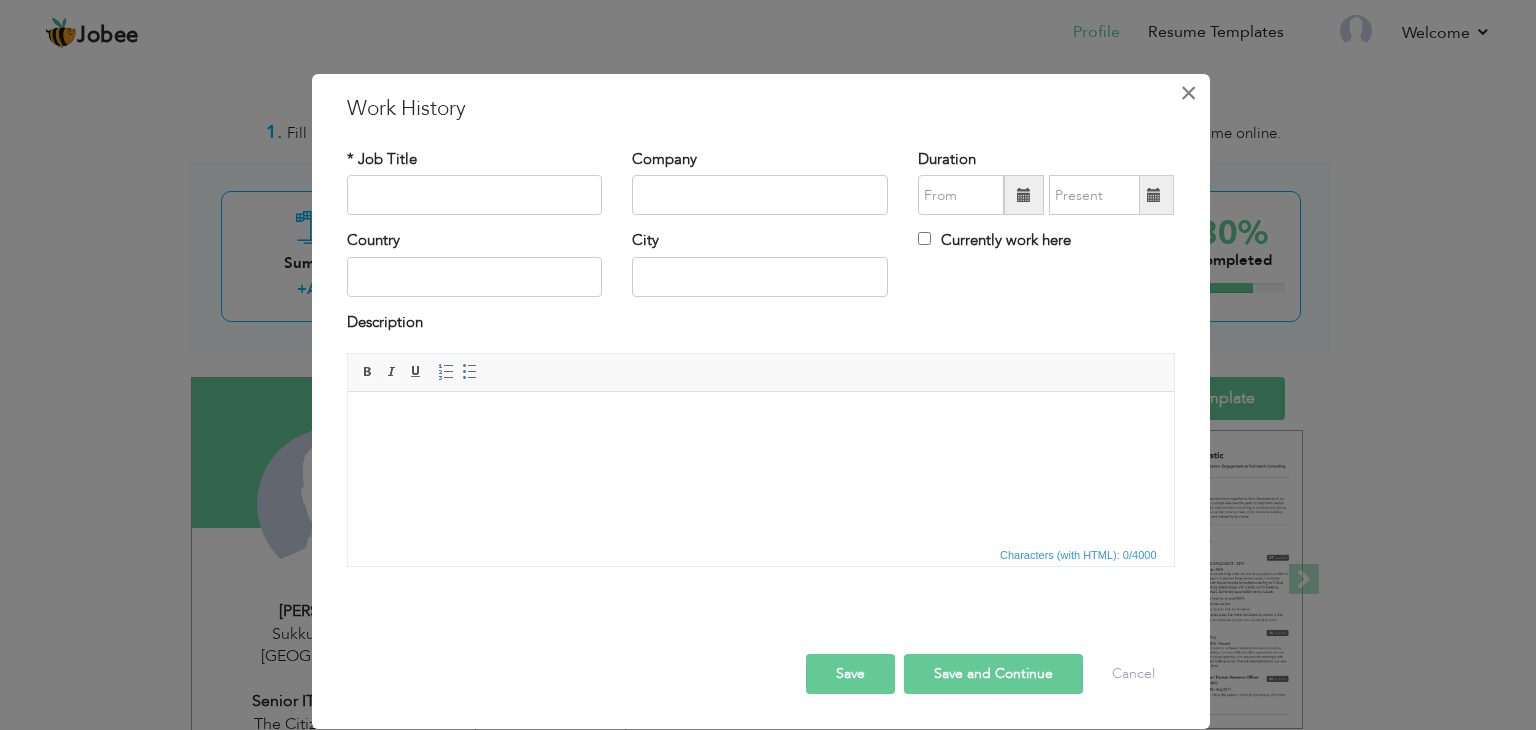 click on "×" at bounding box center (1188, 93) 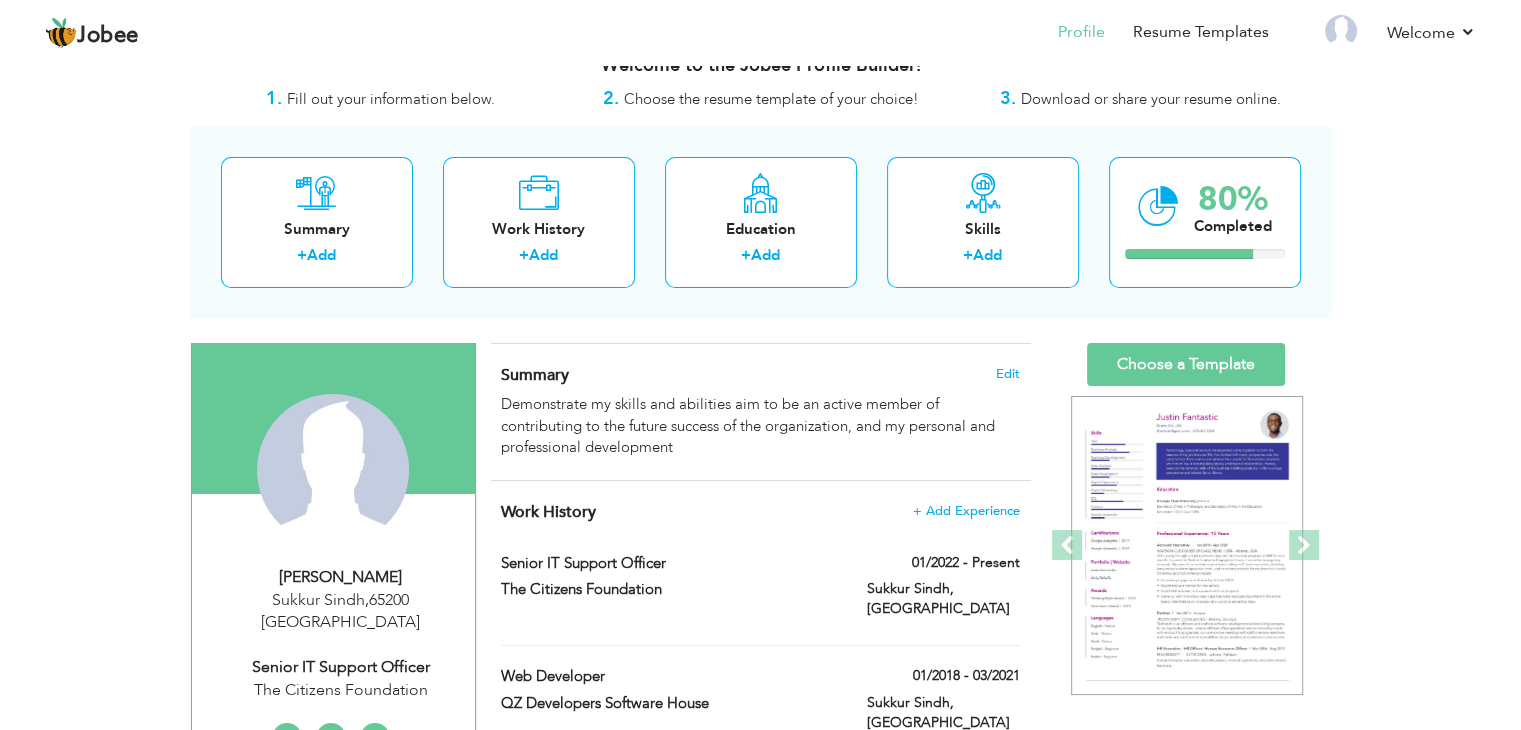 scroll, scrollTop: 0, scrollLeft: 0, axis: both 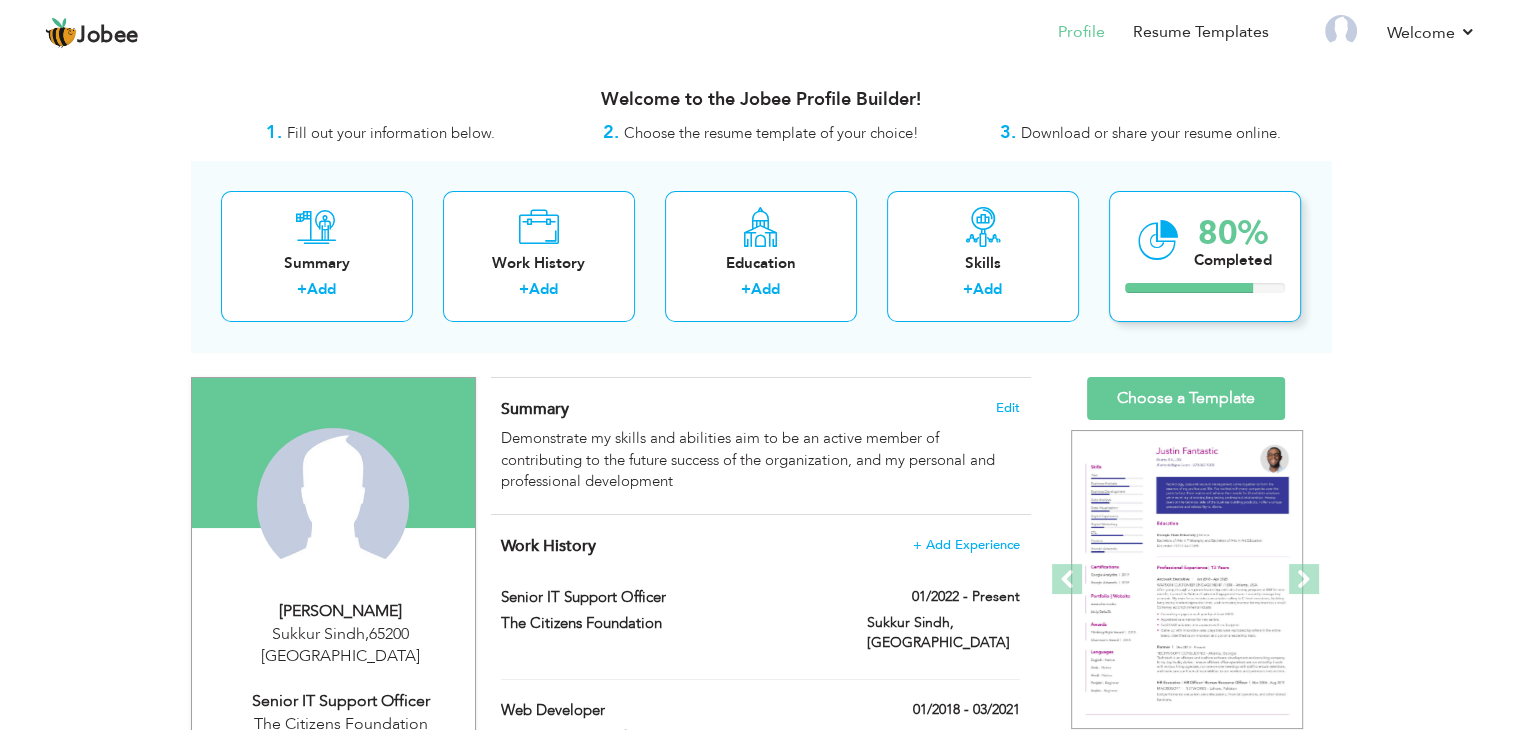 click on "Completed" at bounding box center (1233, 260) 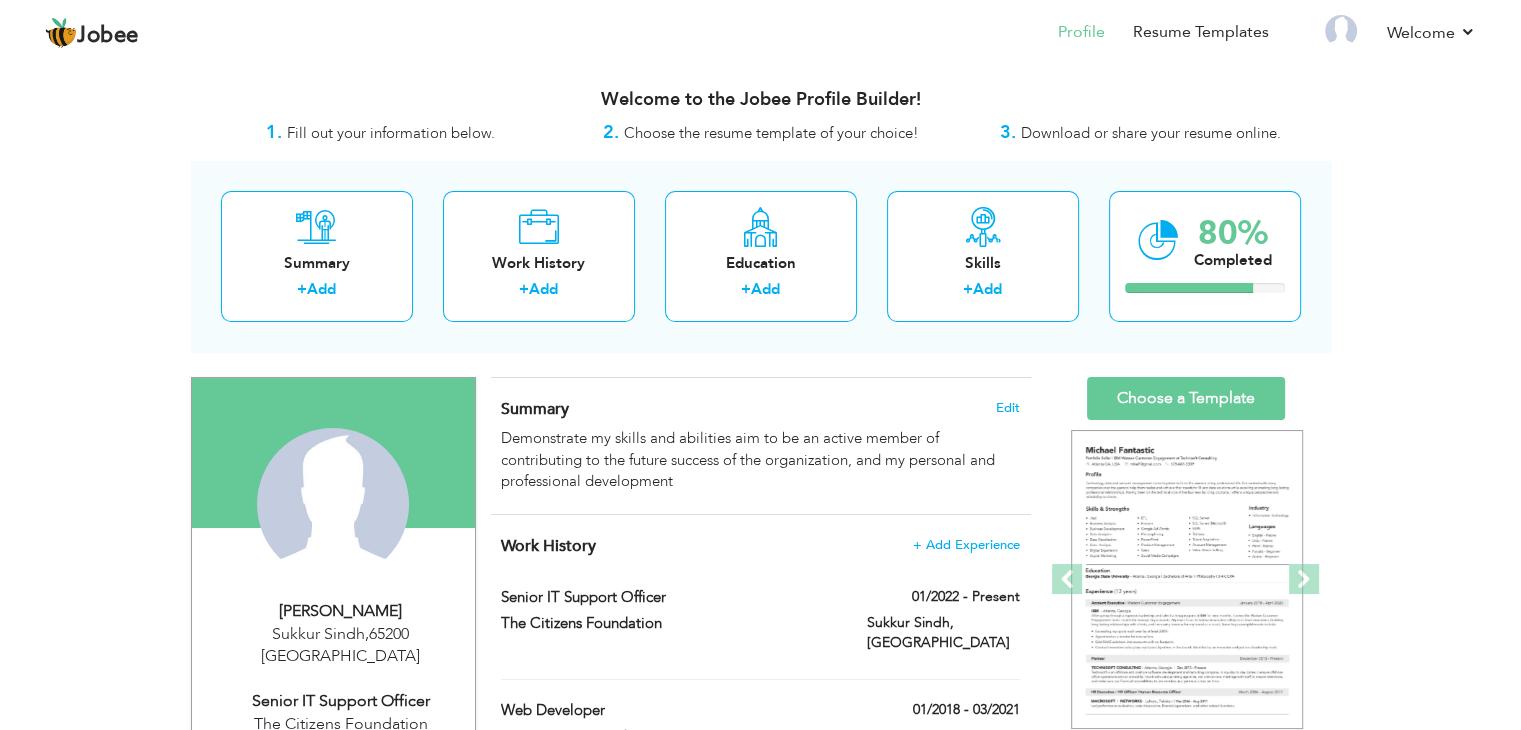 scroll, scrollTop: 100, scrollLeft: 0, axis: vertical 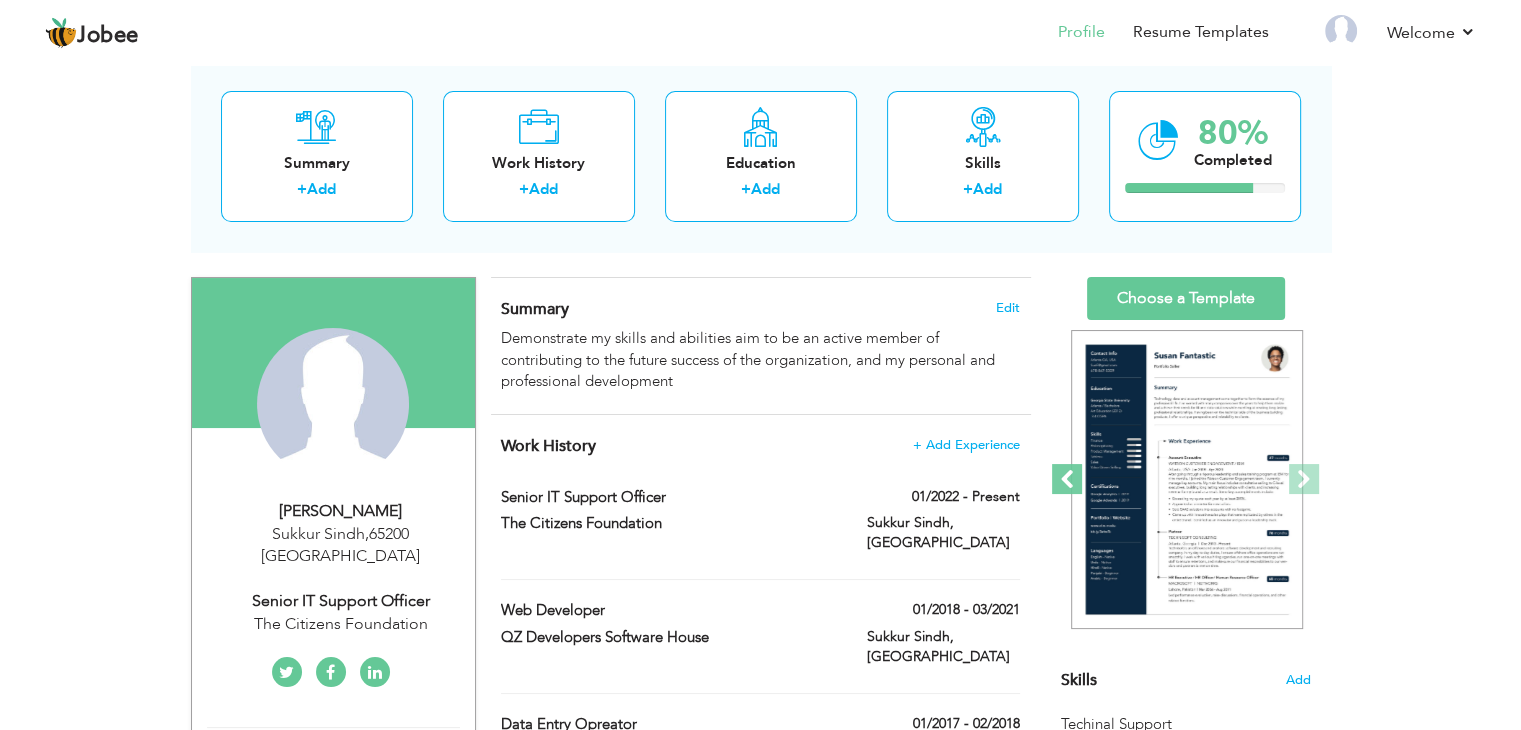 click at bounding box center [1067, 479] 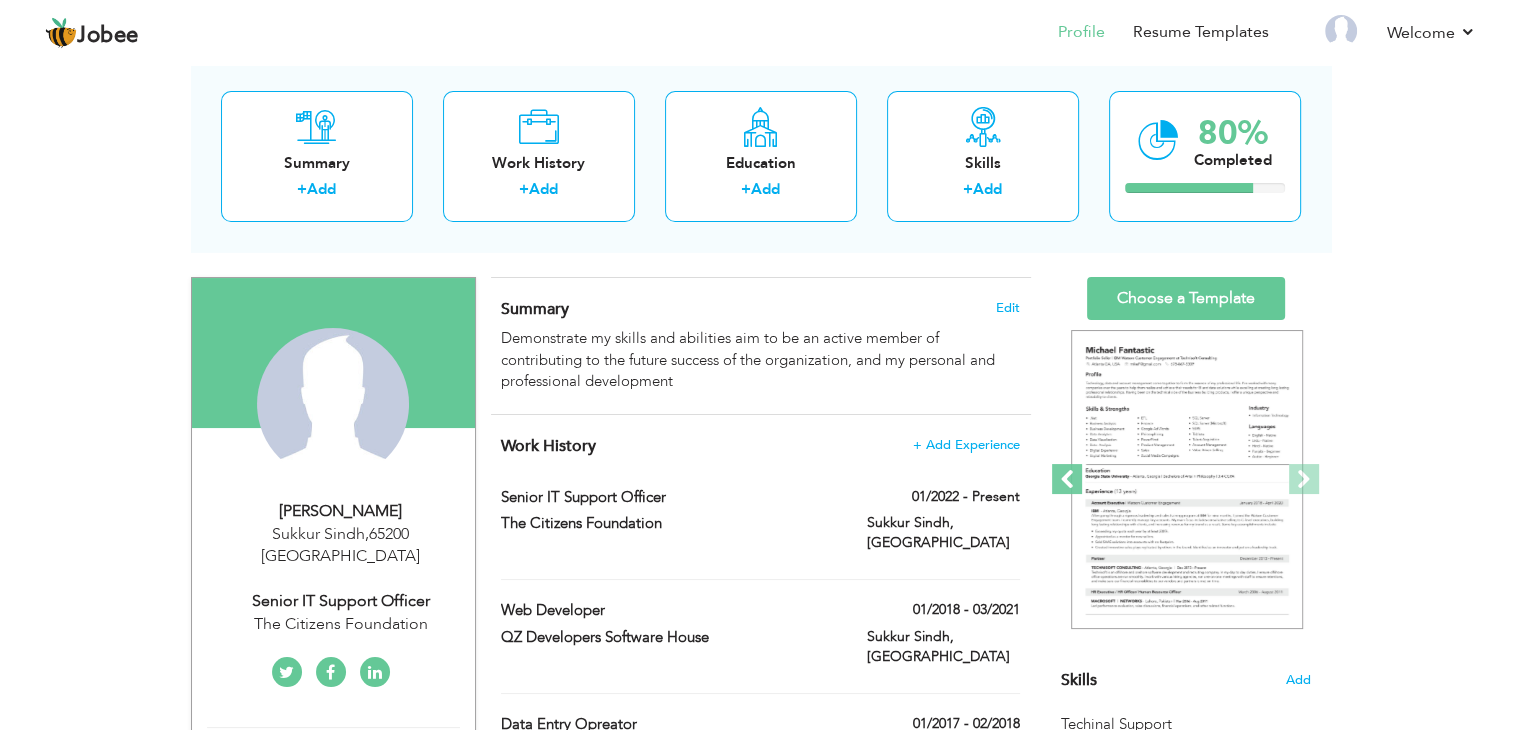 click at bounding box center [1067, 479] 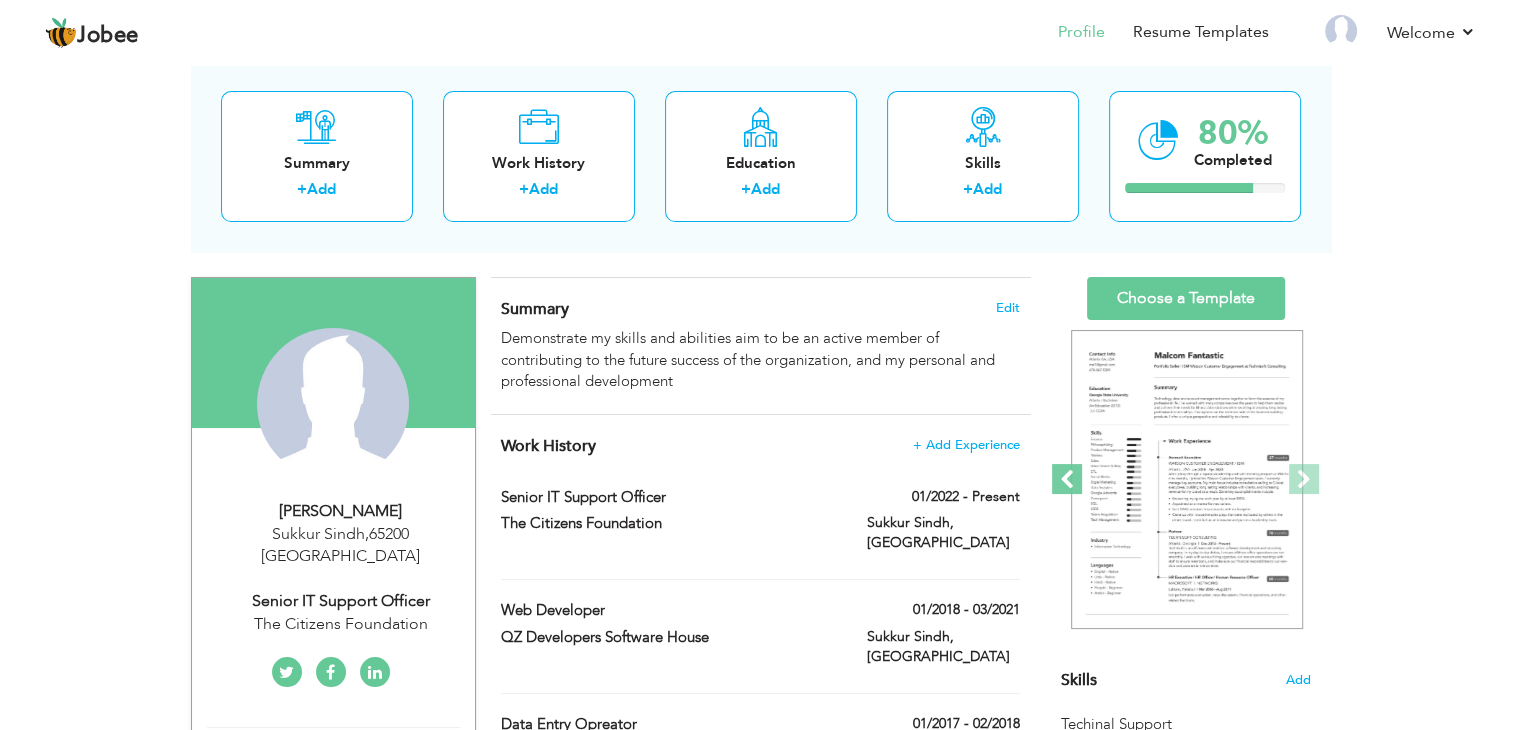 click at bounding box center [1067, 479] 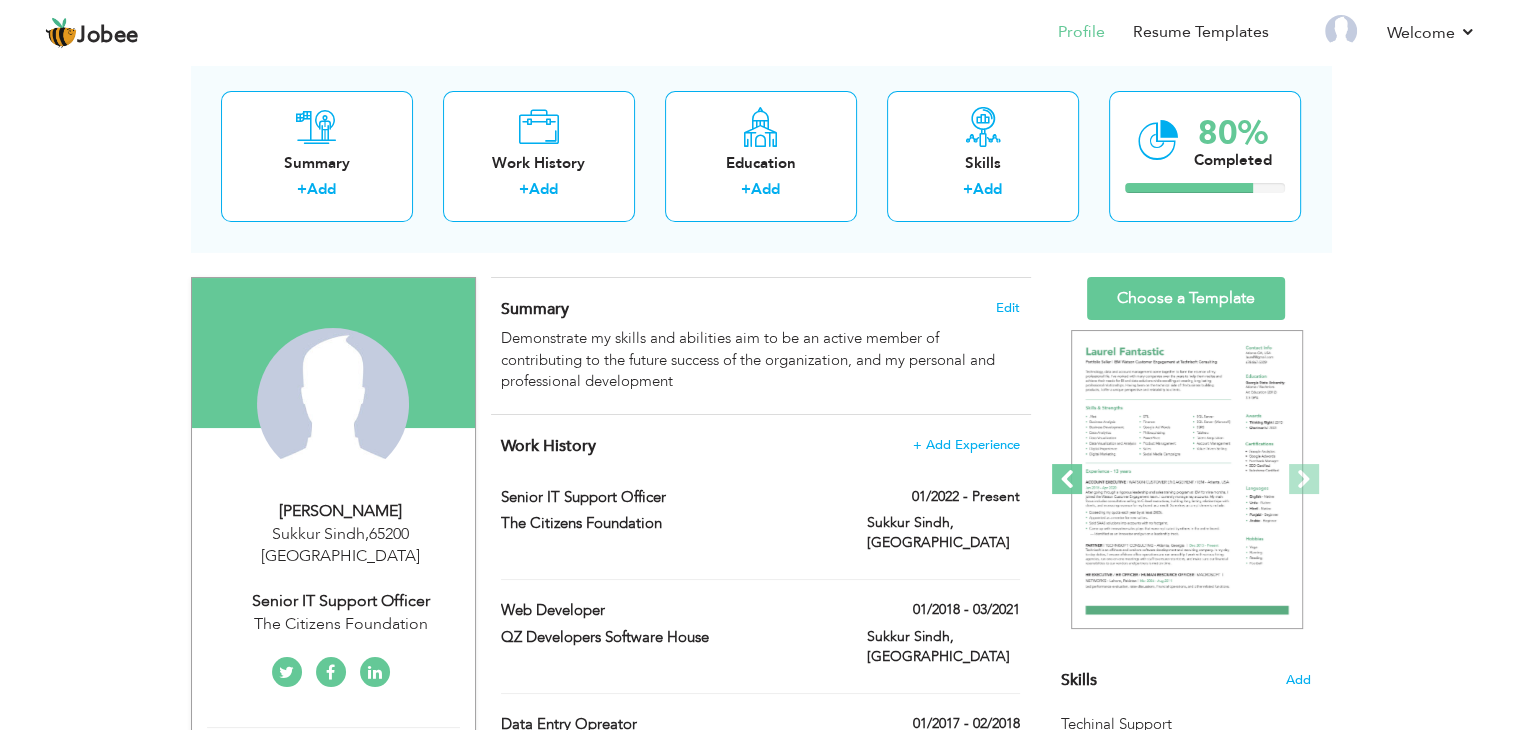 click at bounding box center (1067, 479) 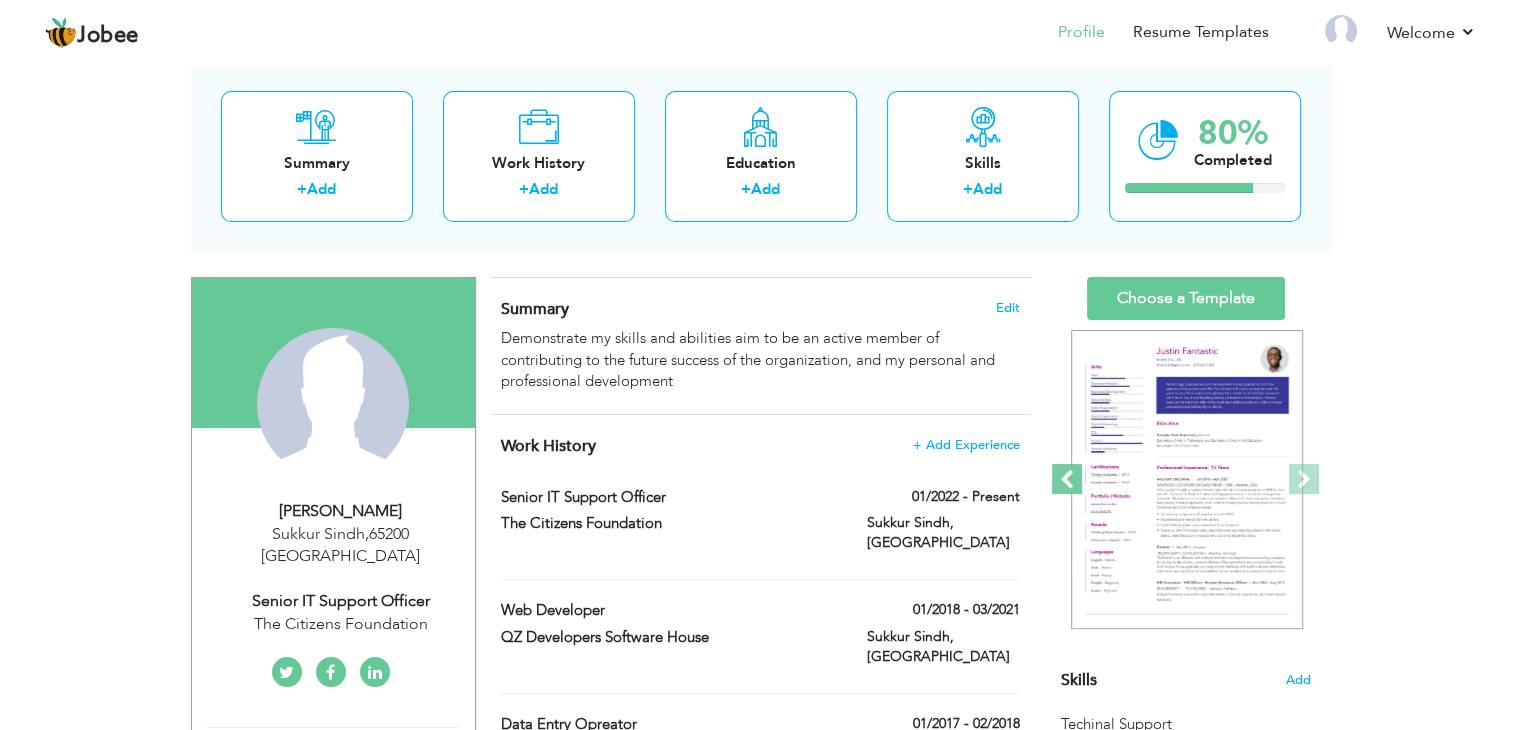click at bounding box center [1067, 479] 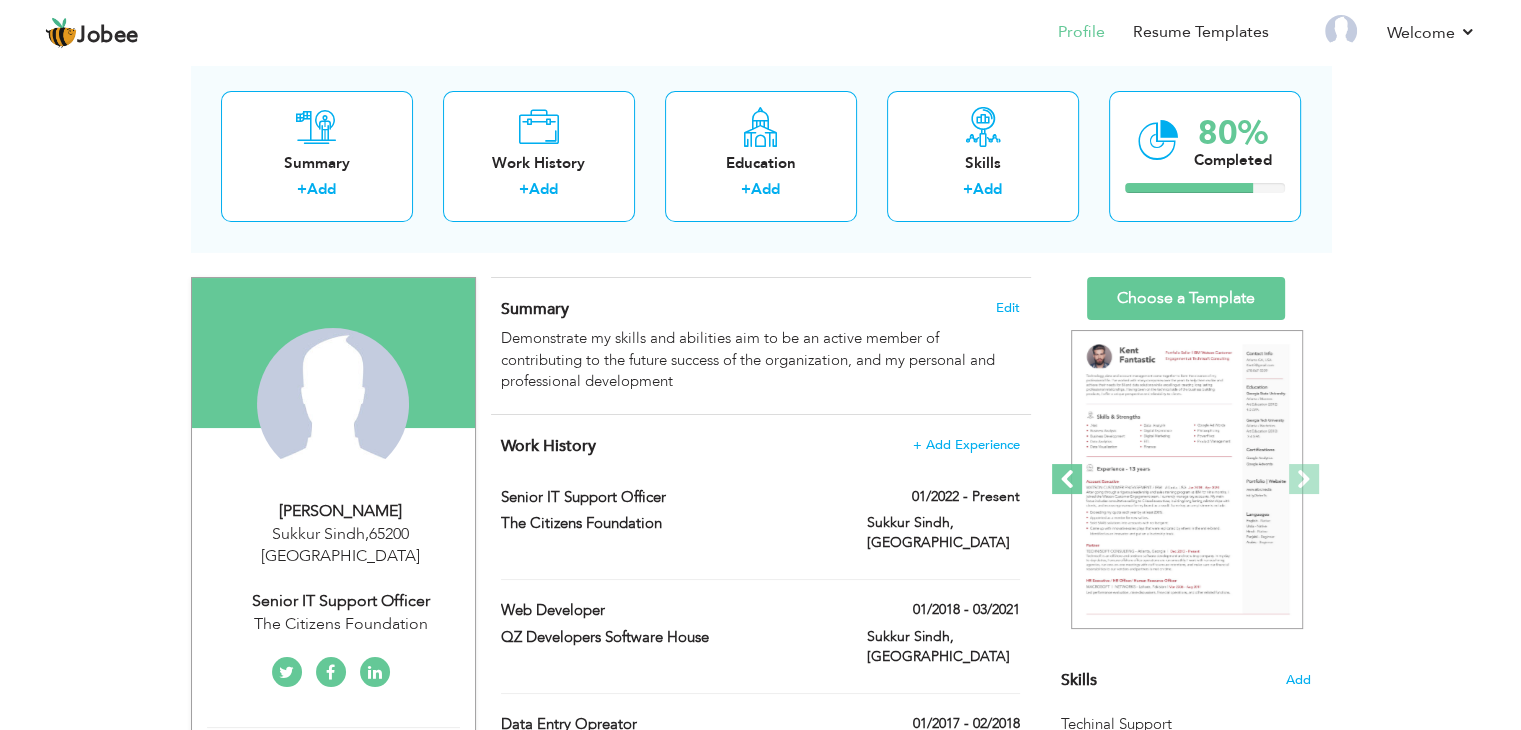 click at bounding box center [1067, 479] 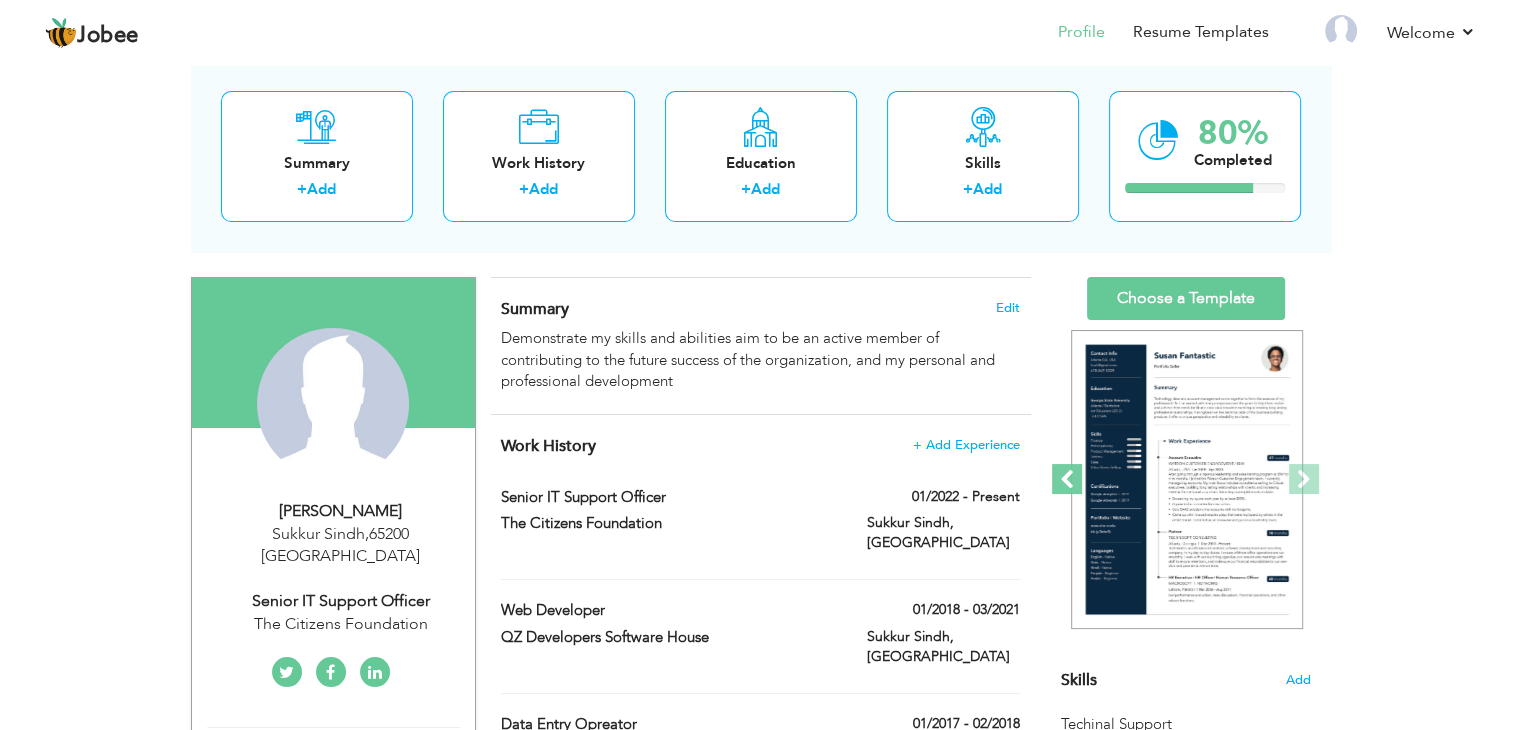 click at bounding box center (1067, 479) 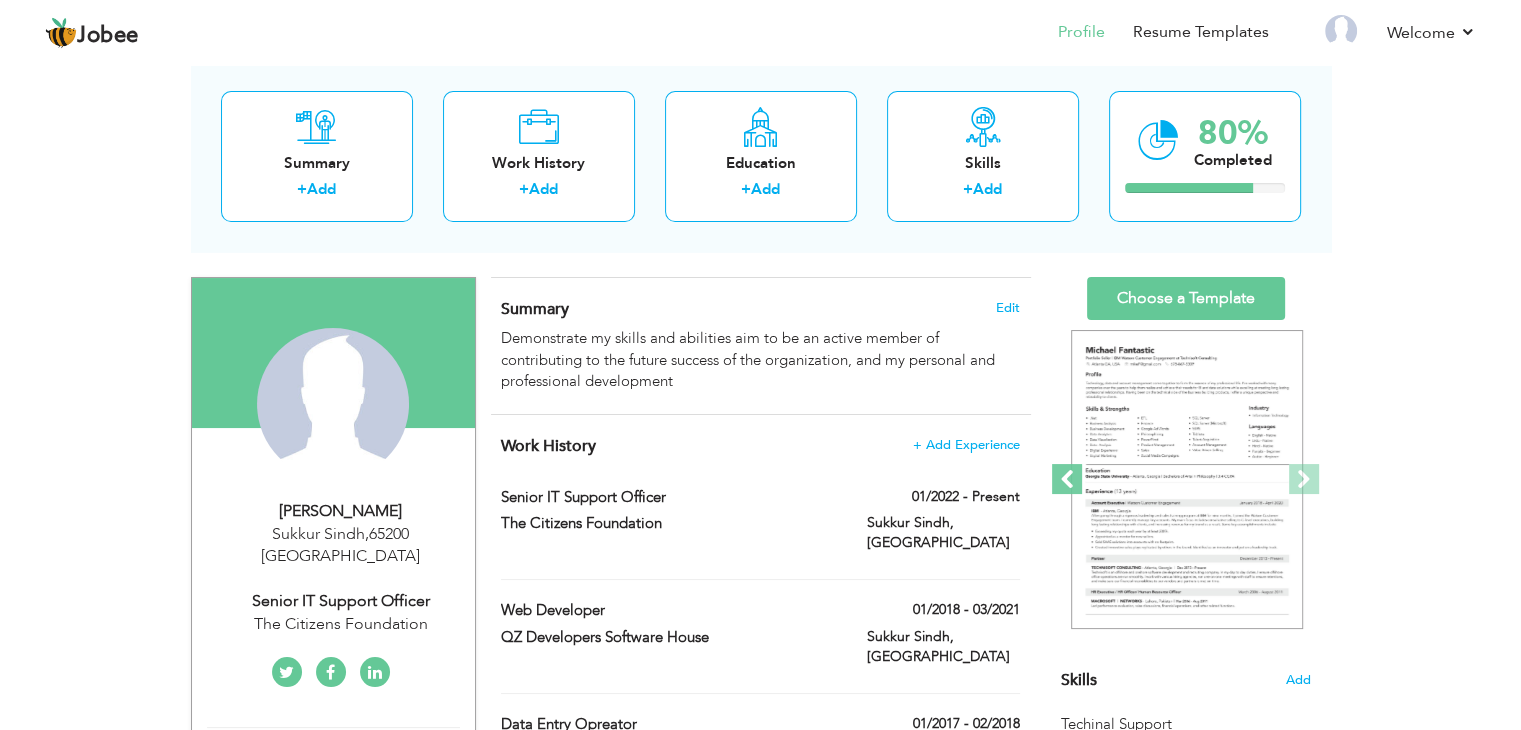 click at bounding box center [1067, 479] 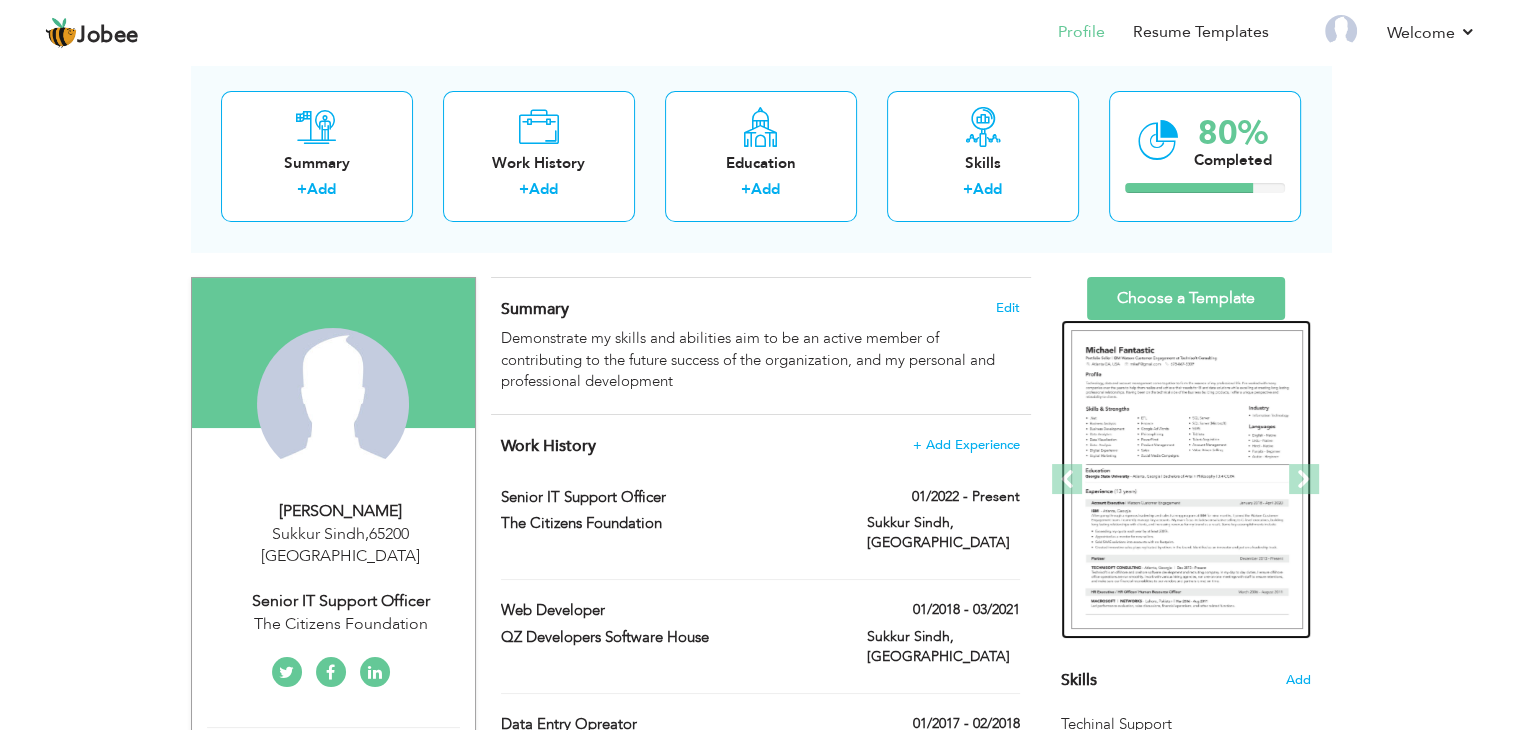 click at bounding box center [1187, 480] 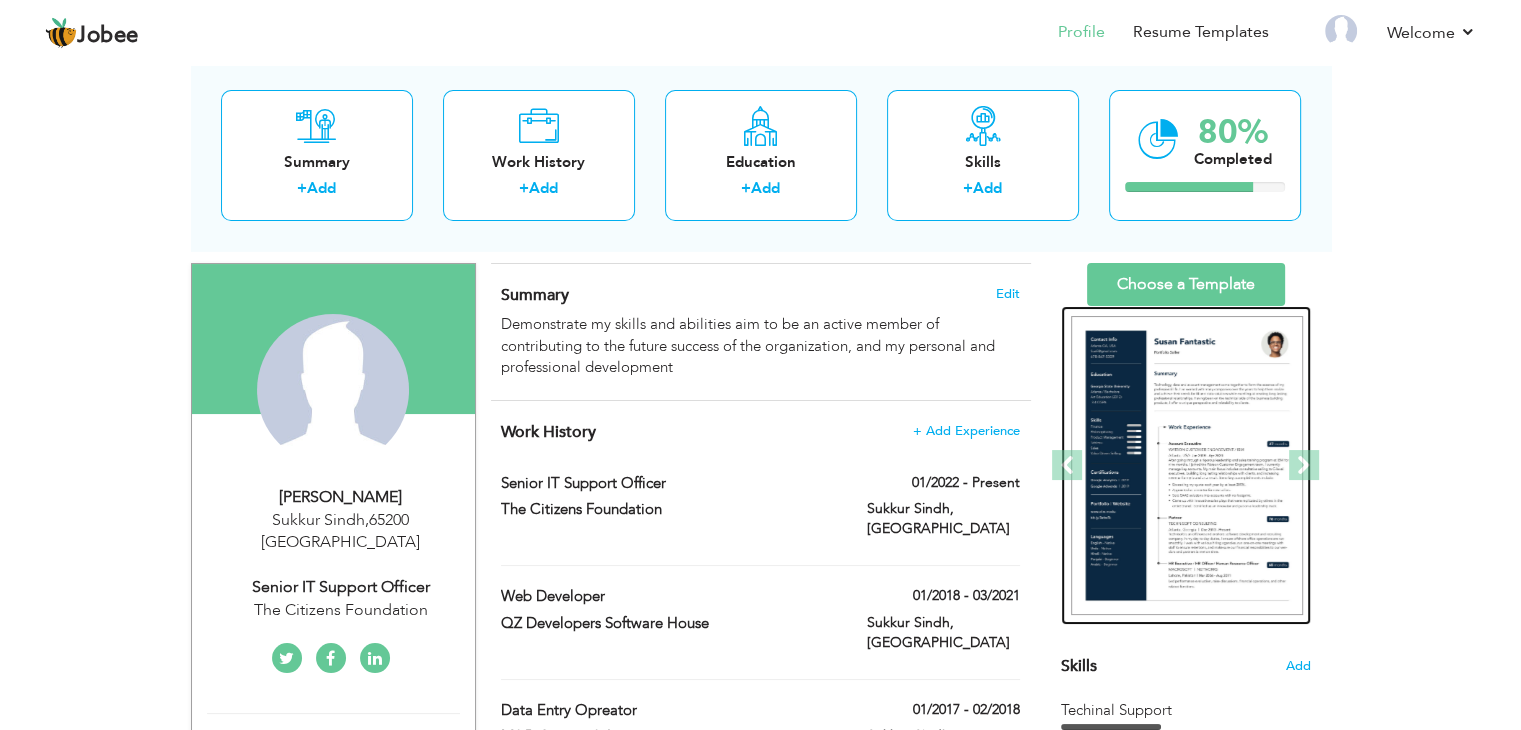 scroll, scrollTop: 600, scrollLeft: 0, axis: vertical 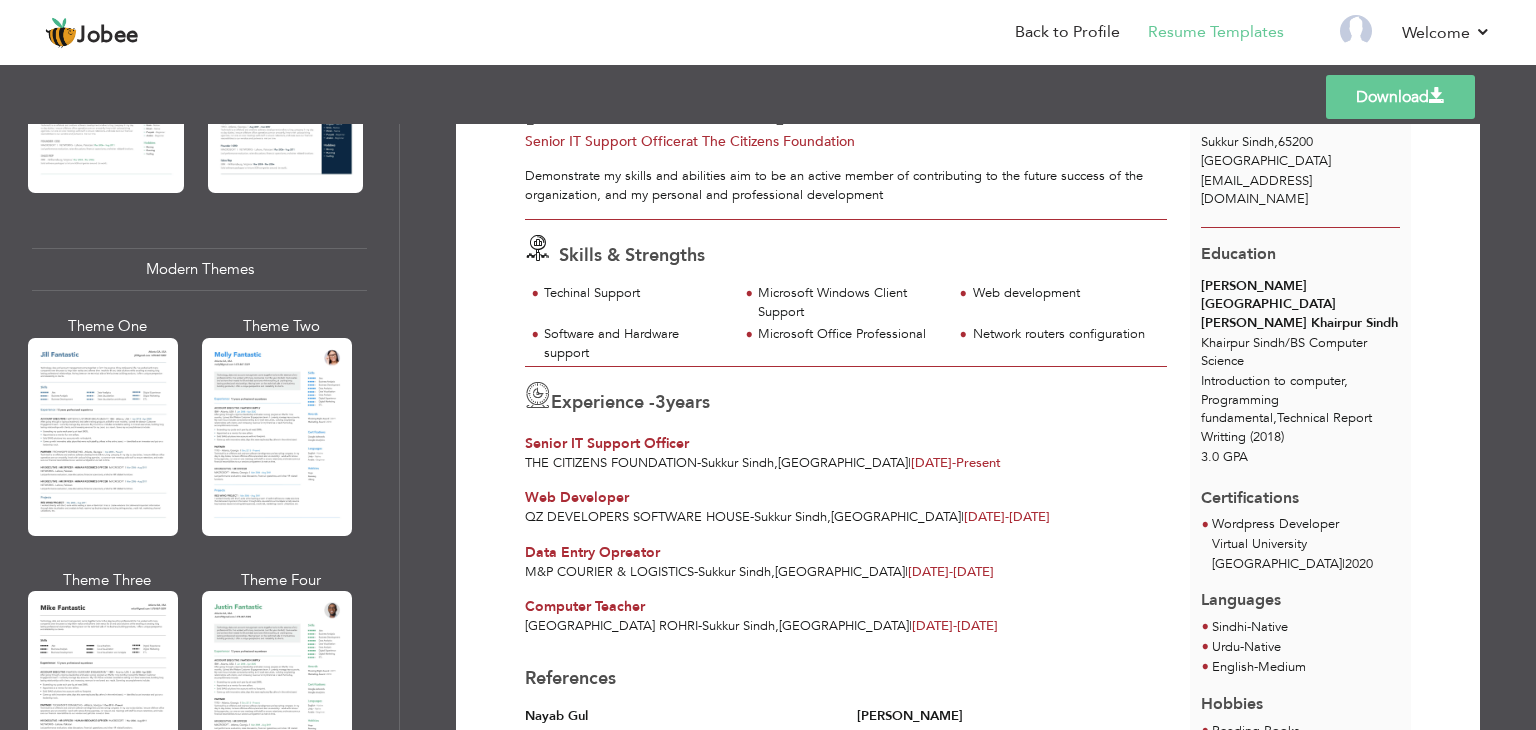 drag, startPoint x: 60, startPoint y: 1, endPoint x: 660, endPoint y: 241, distance: 646.2198 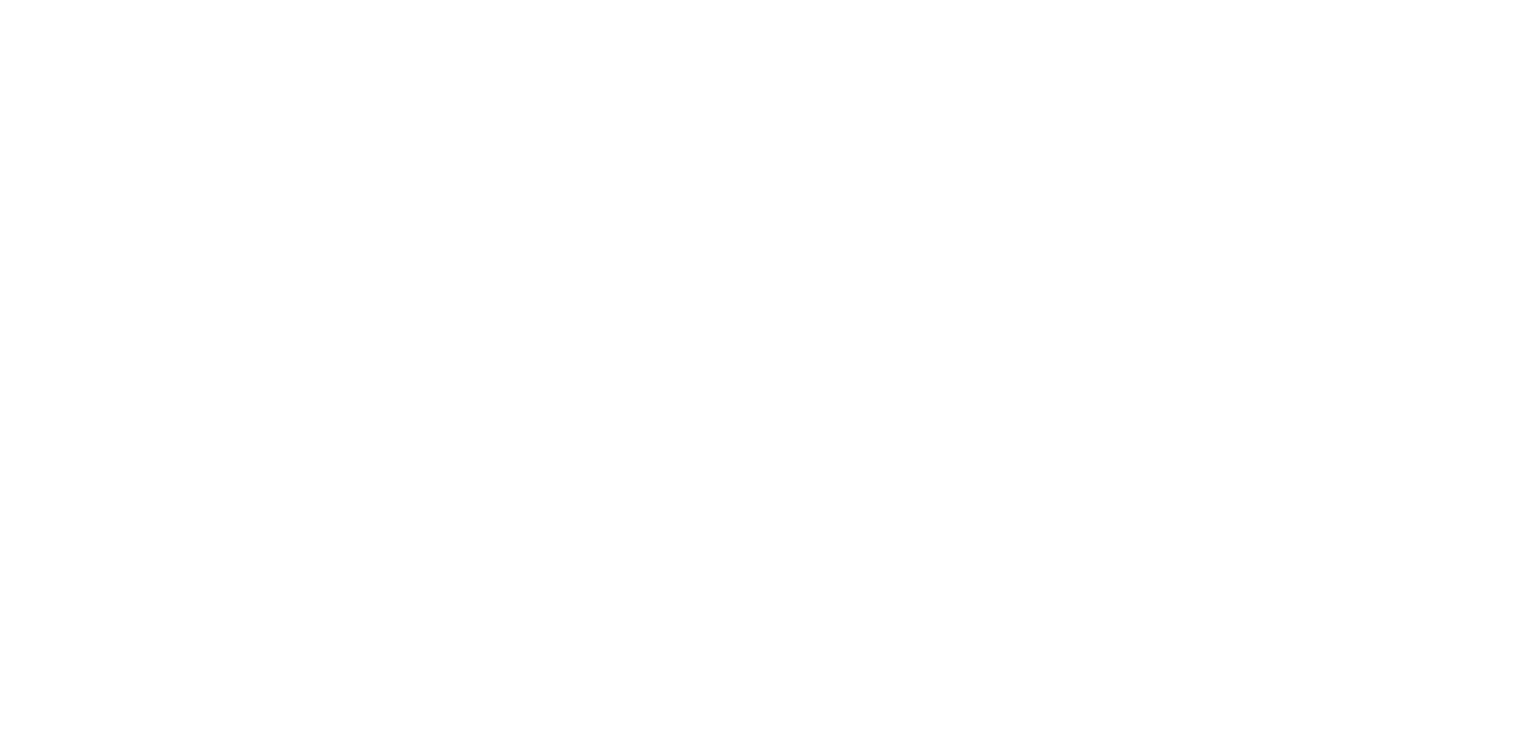 scroll, scrollTop: 0, scrollLeft: 0, axis: both 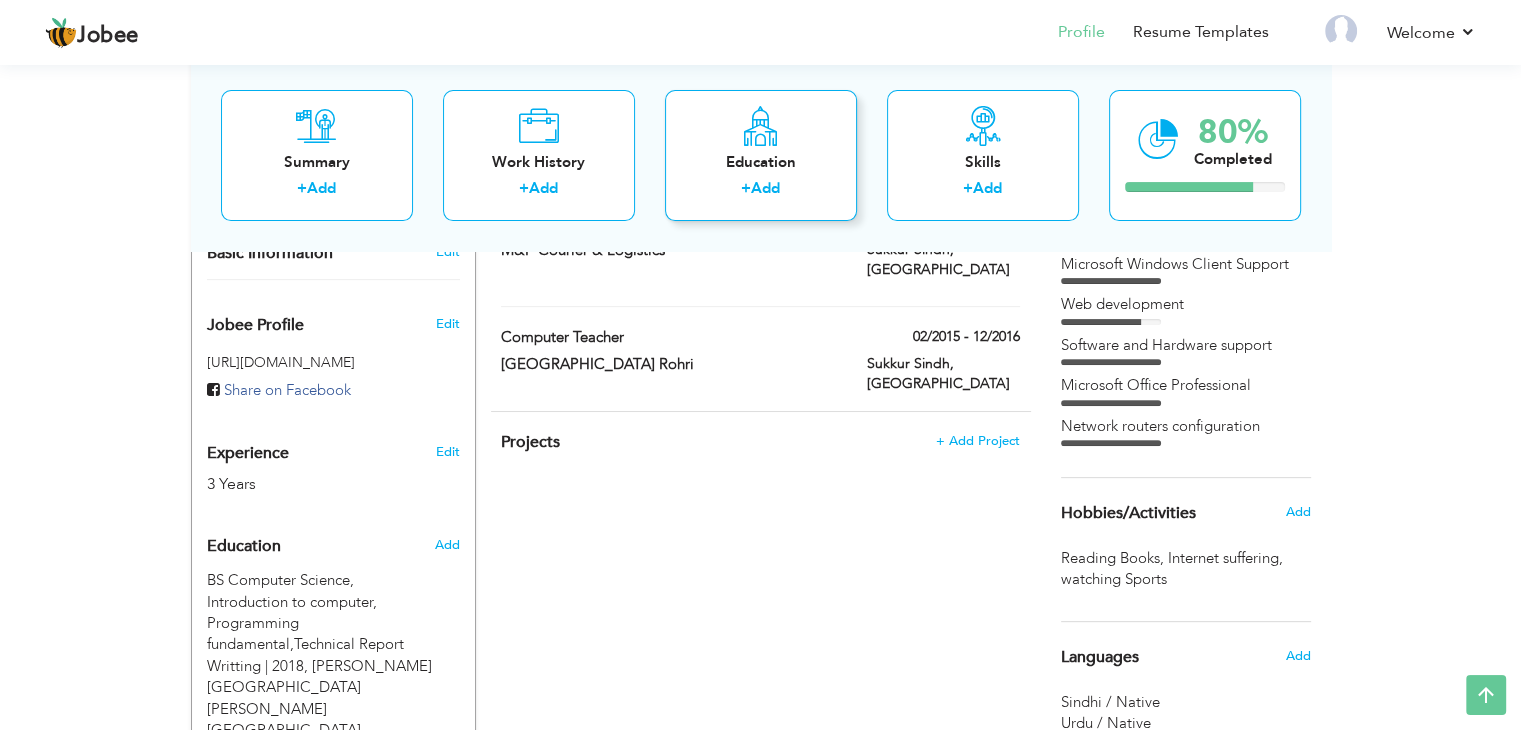 click on "Education" at bounding box center [761, 162] 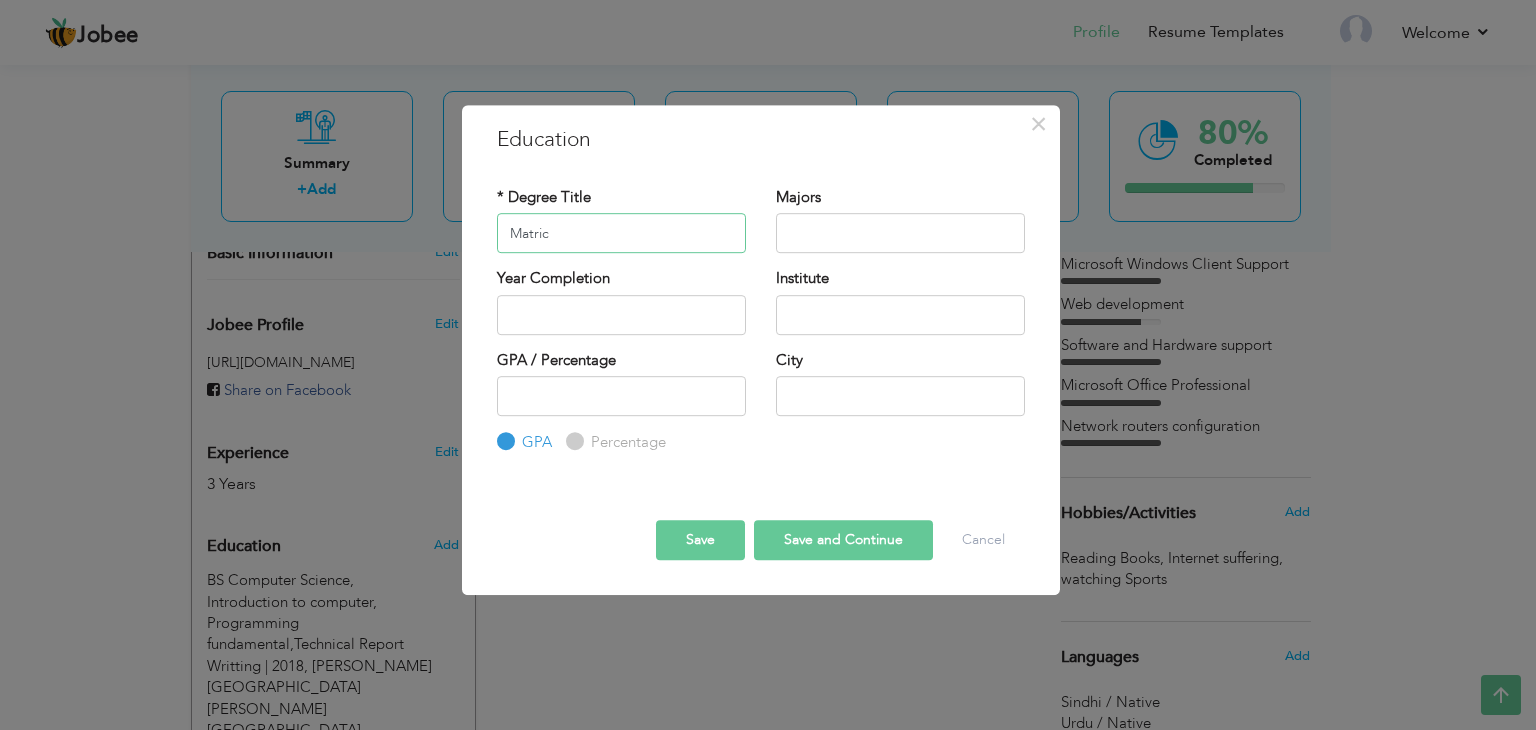 type on "Matric" 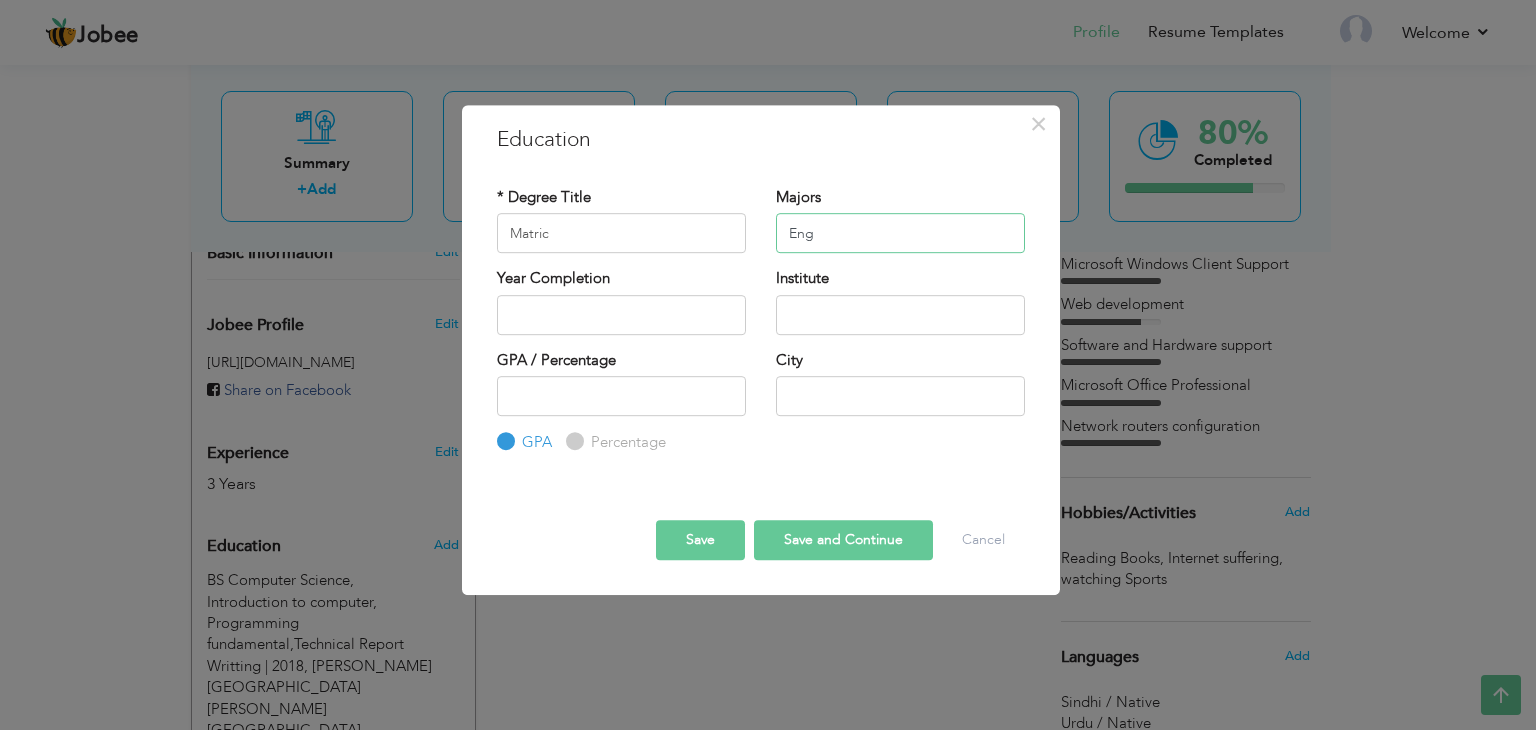 type on "Eng" 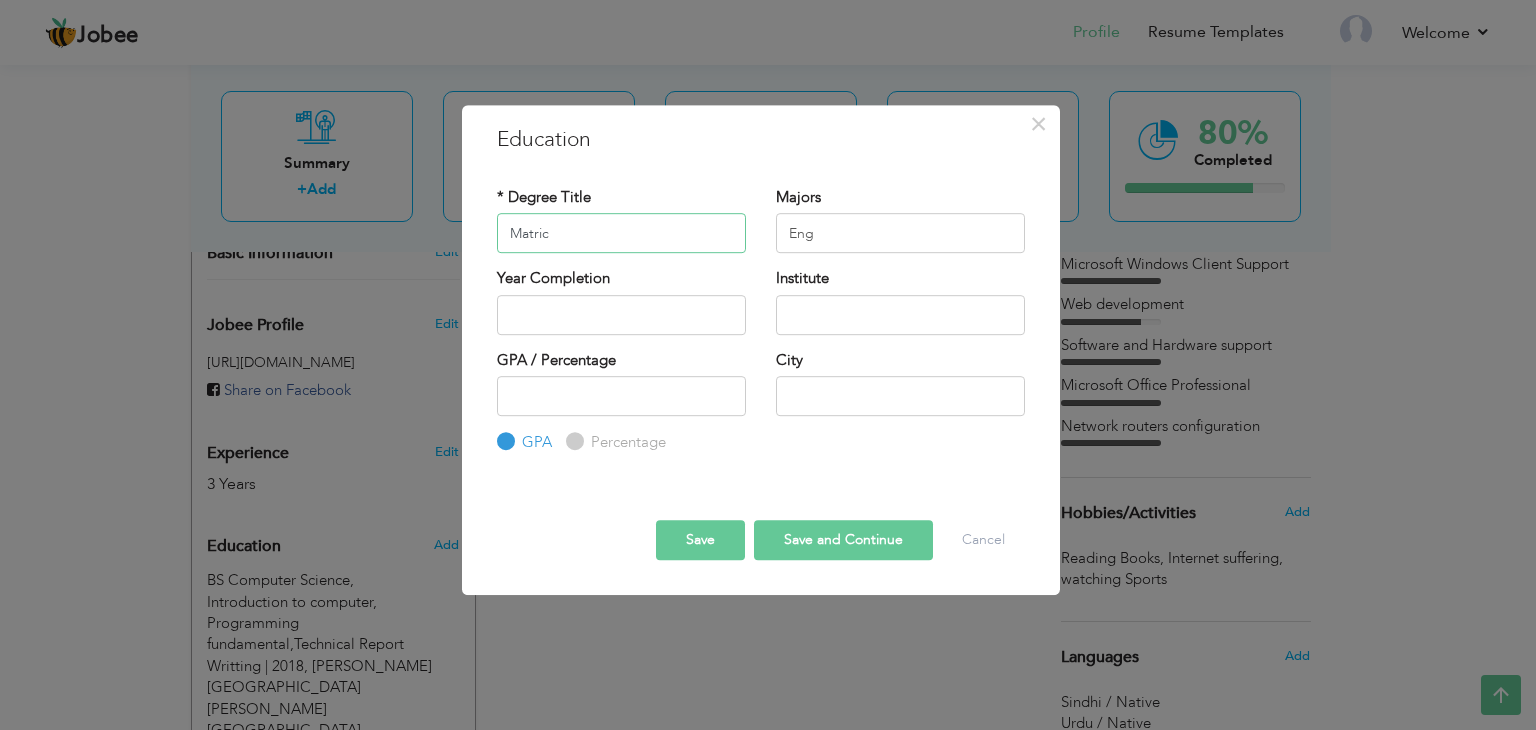 click on "Matric" at bounding box center [621, 233] 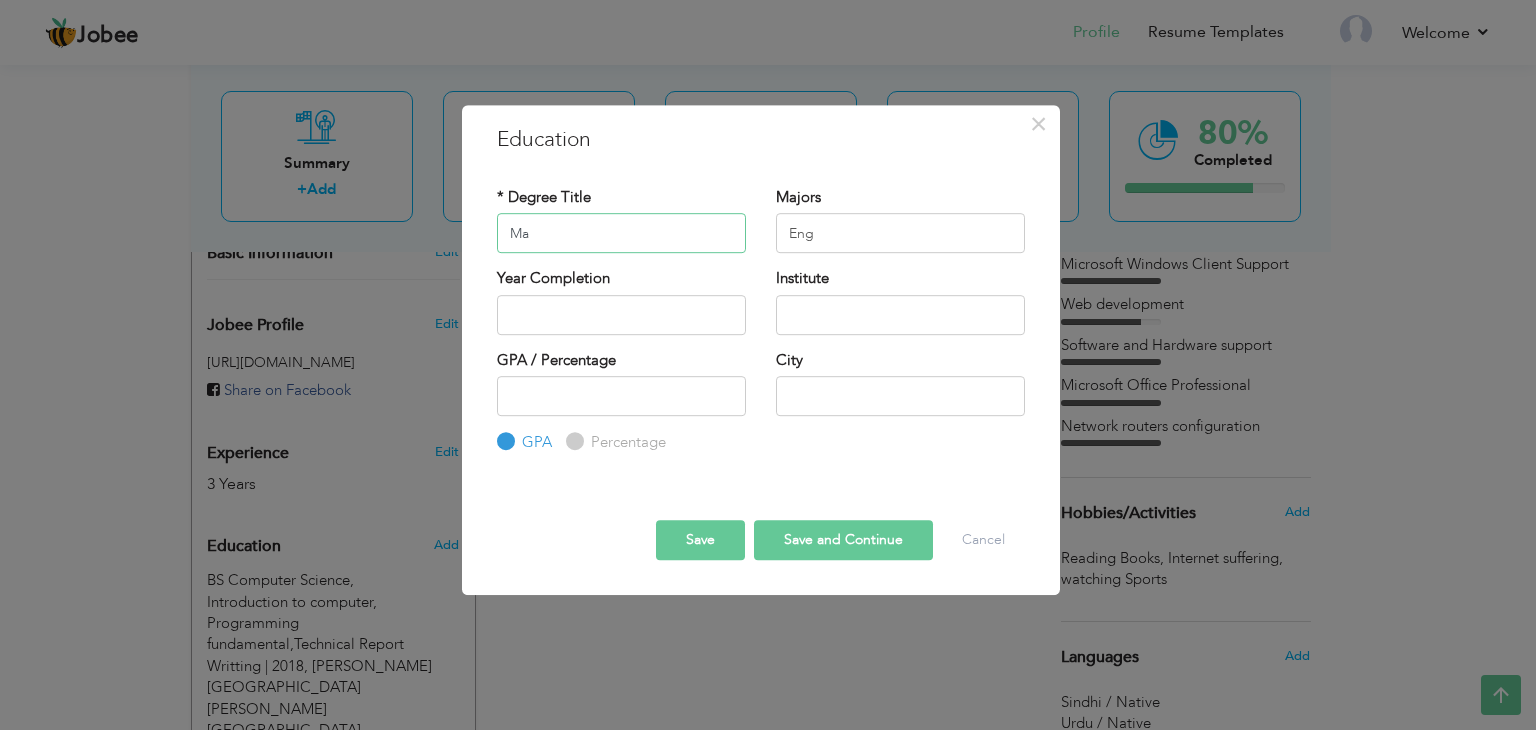 type on "M" 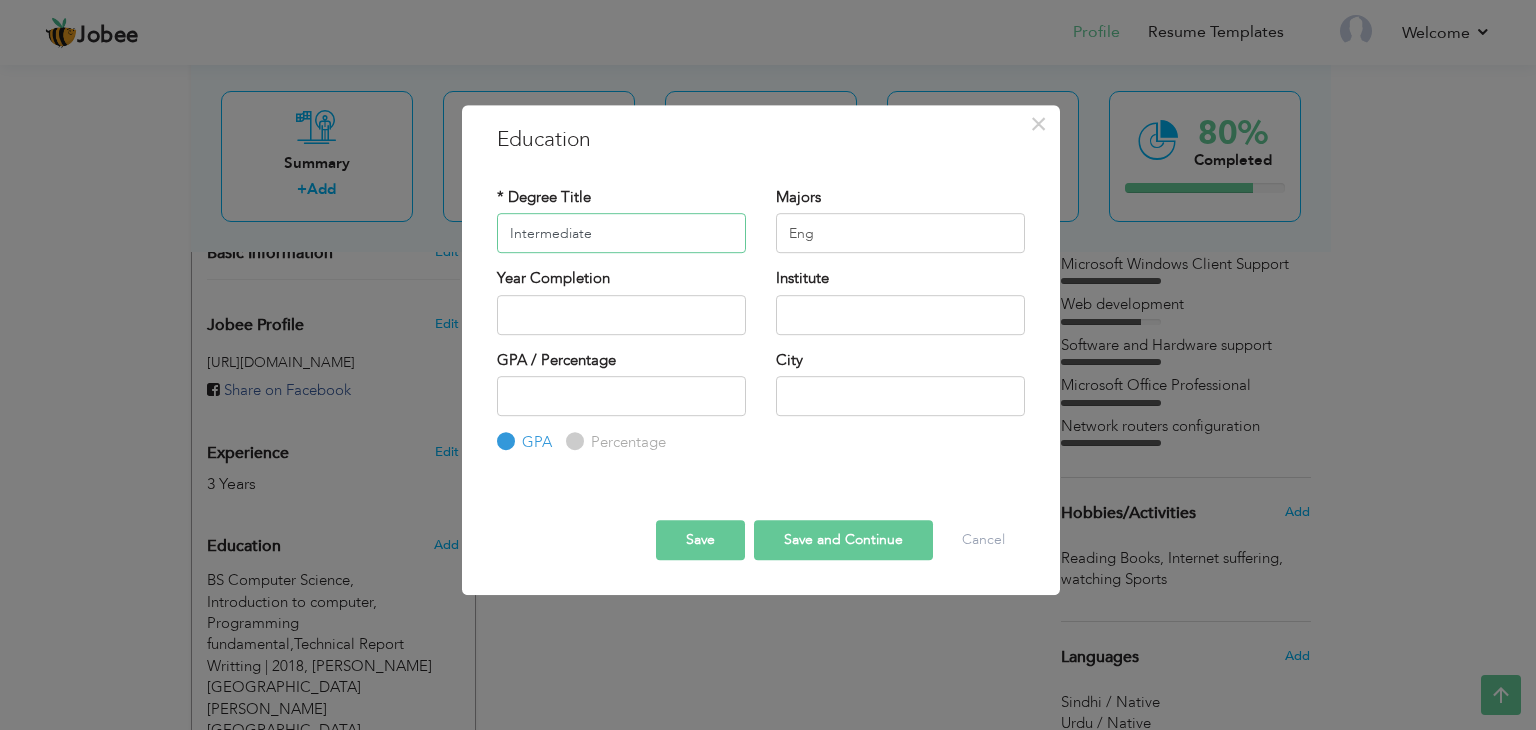 type on "Intermediate" 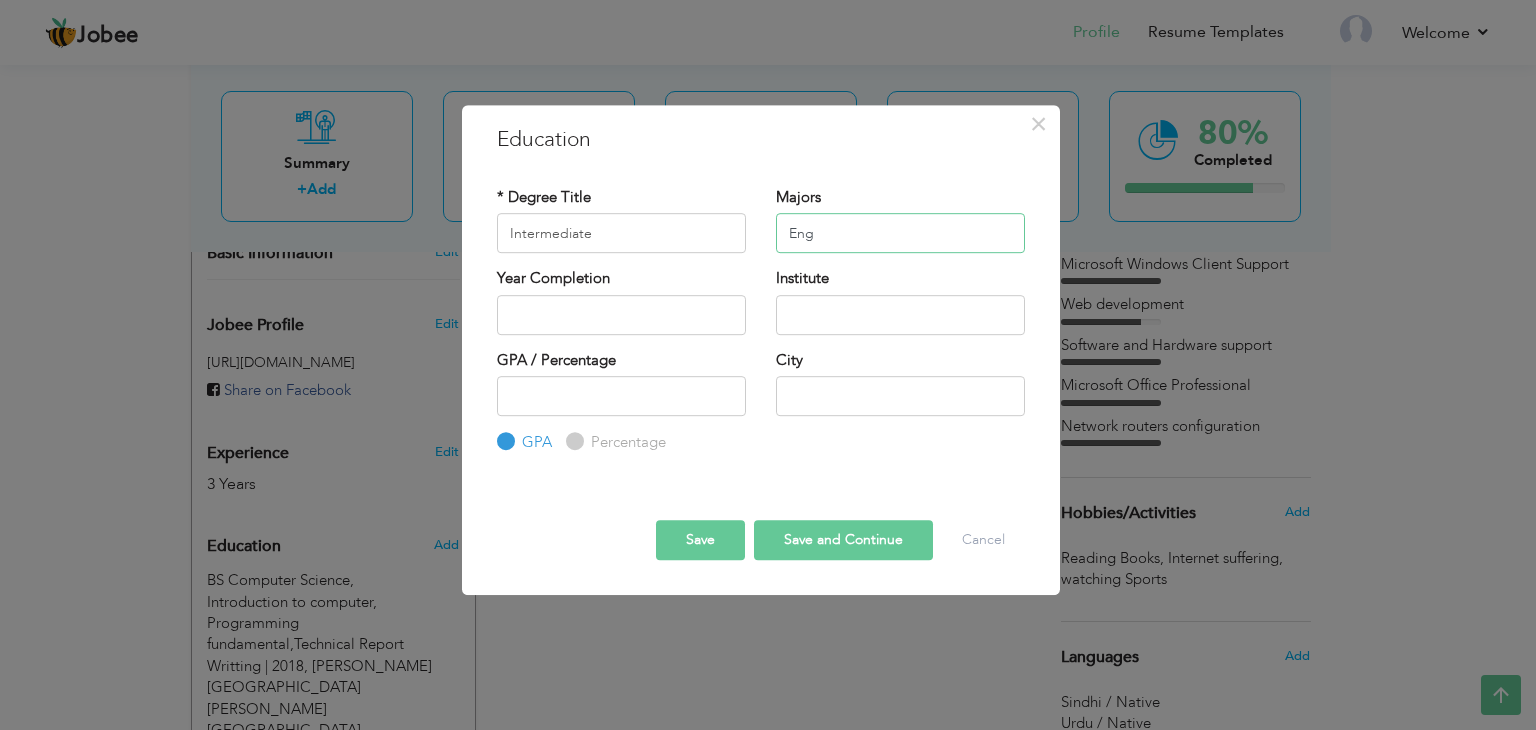 click on "Eng" at bounding box center [900, 233] 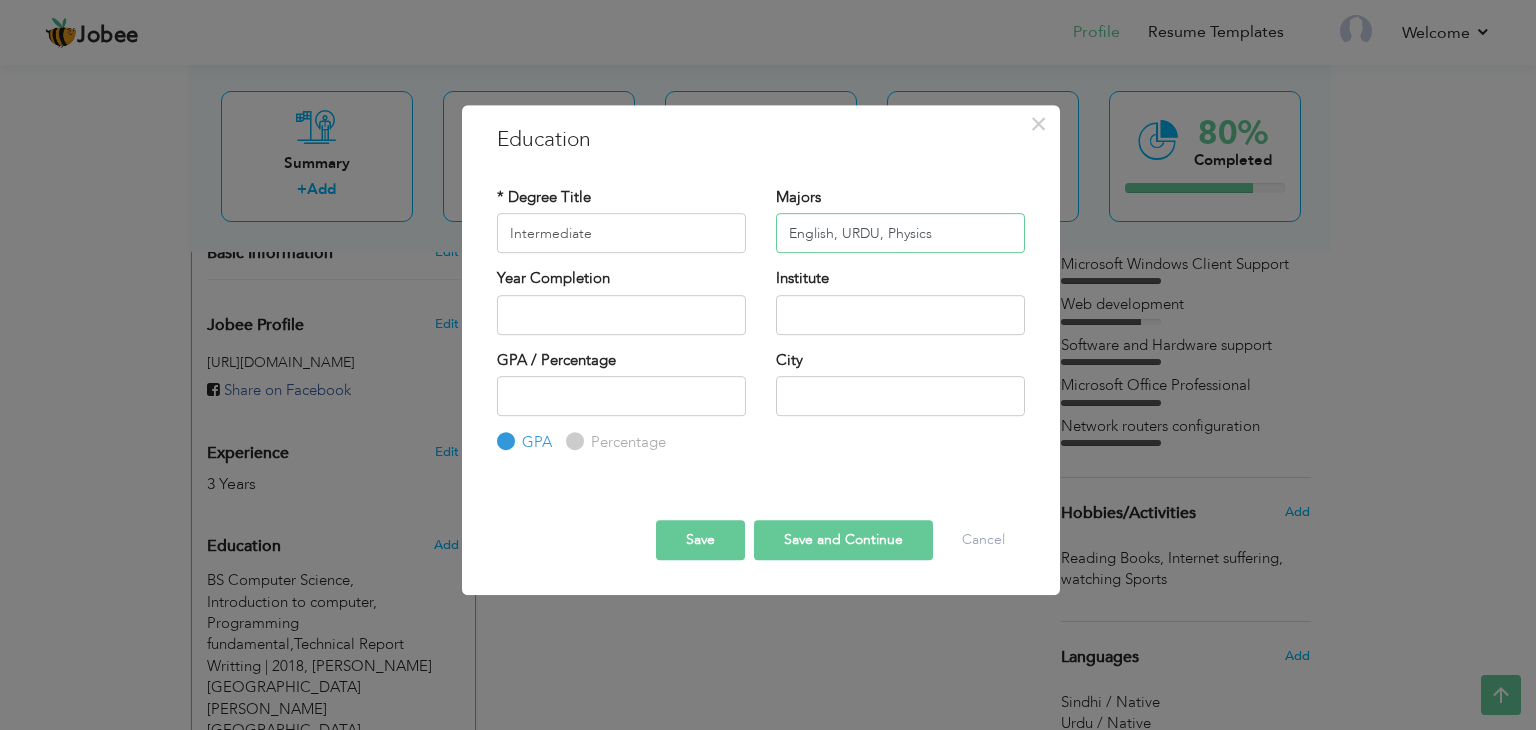 type on "English, URDU, Physics" 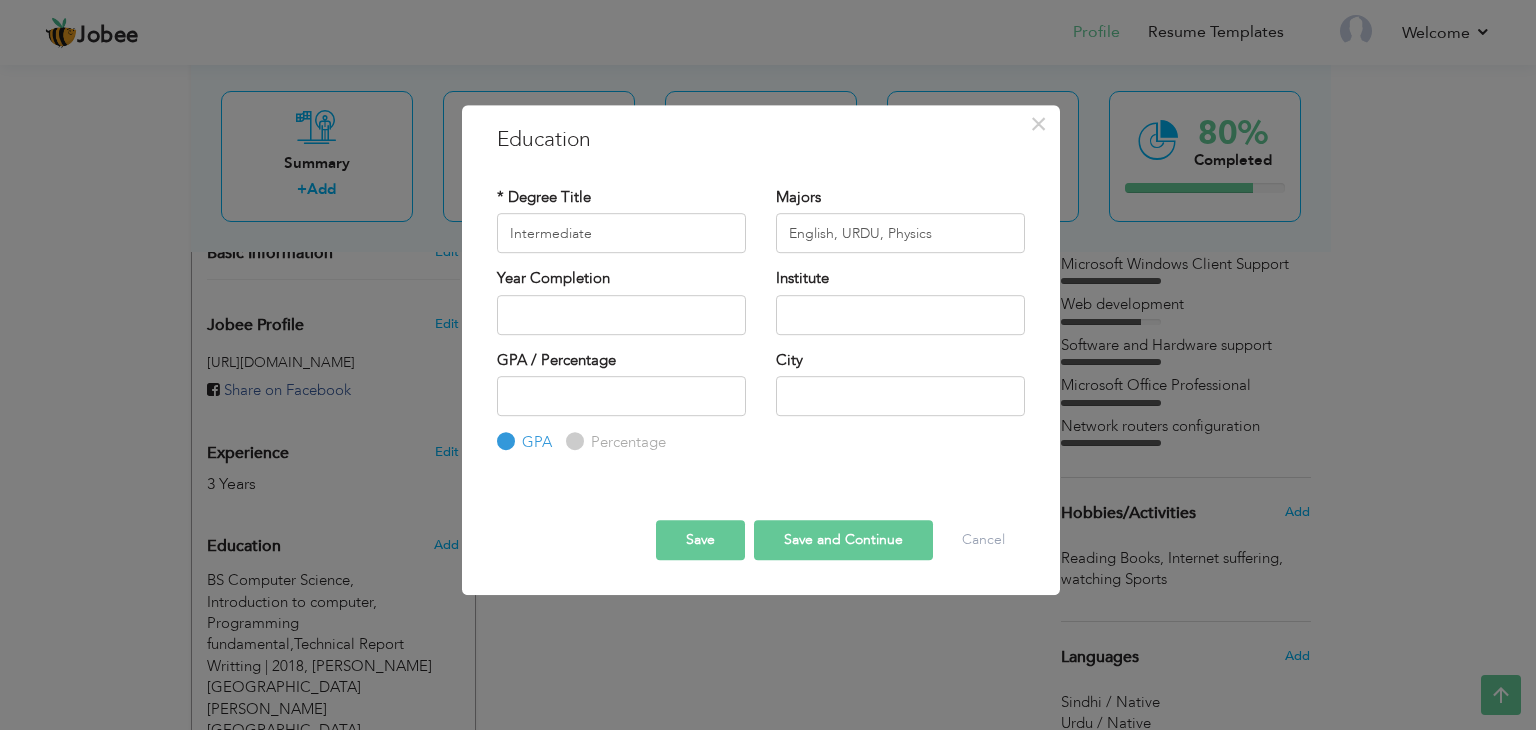 click on "Year Completion" at bounding box center (621, 301) 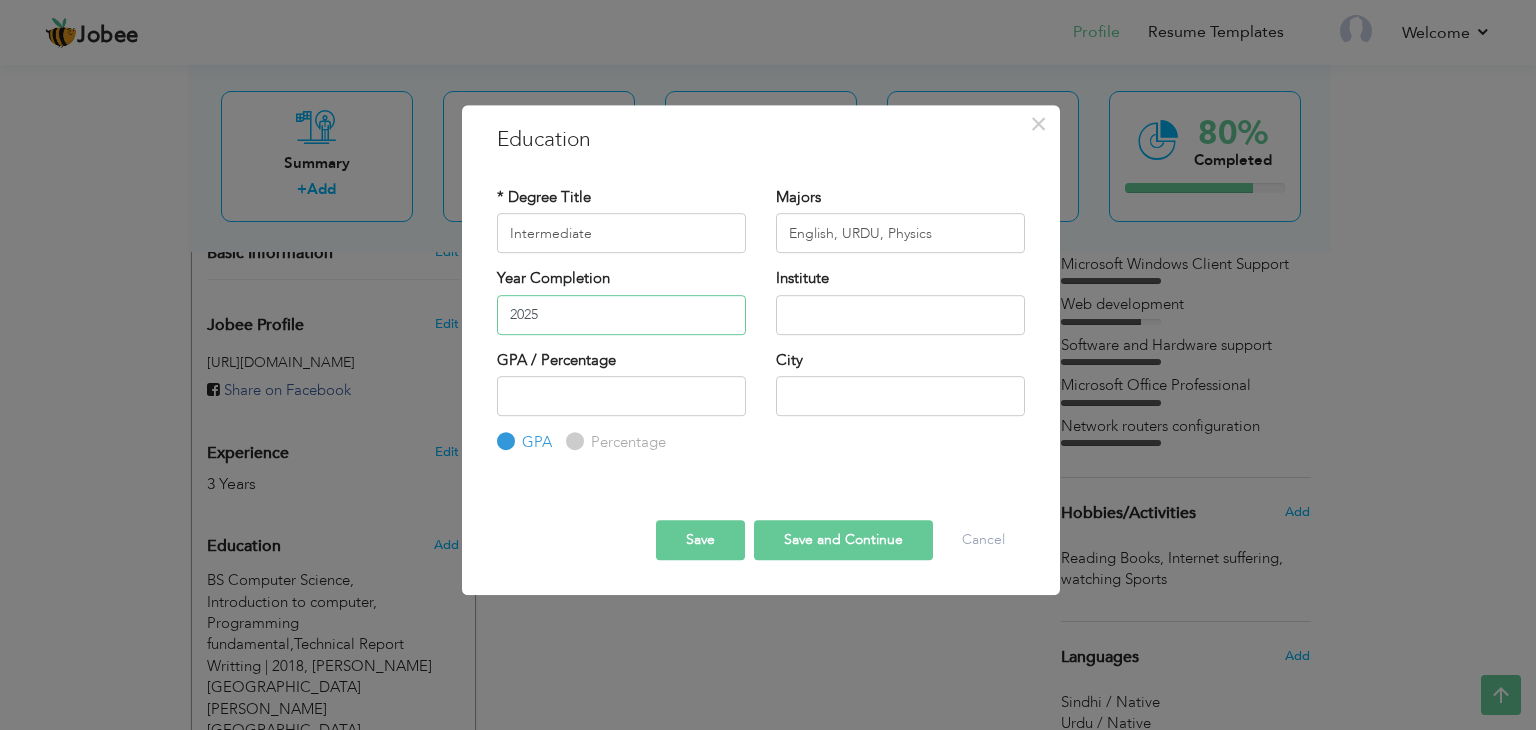 click on "2025" at bounding box center (621, 315) 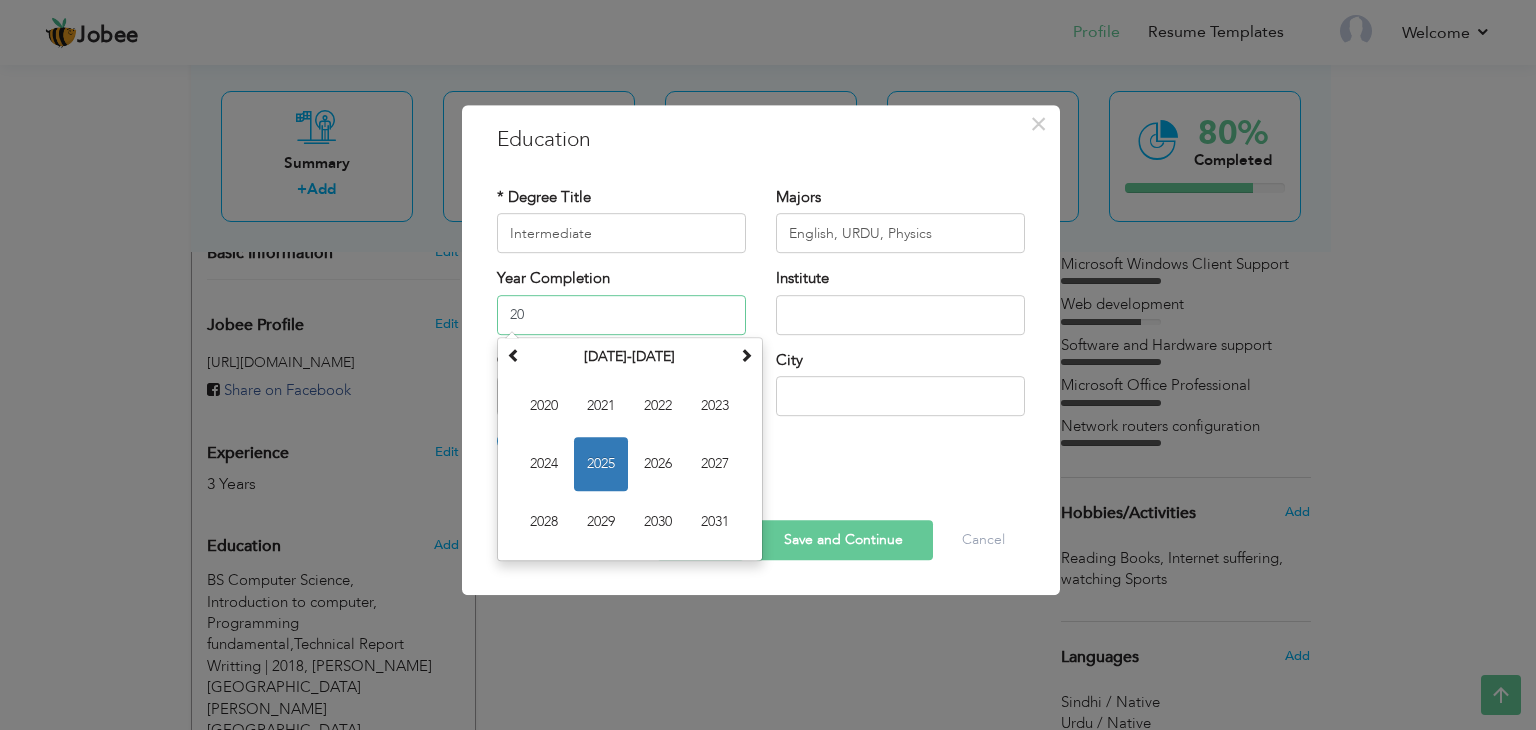 type on "2" 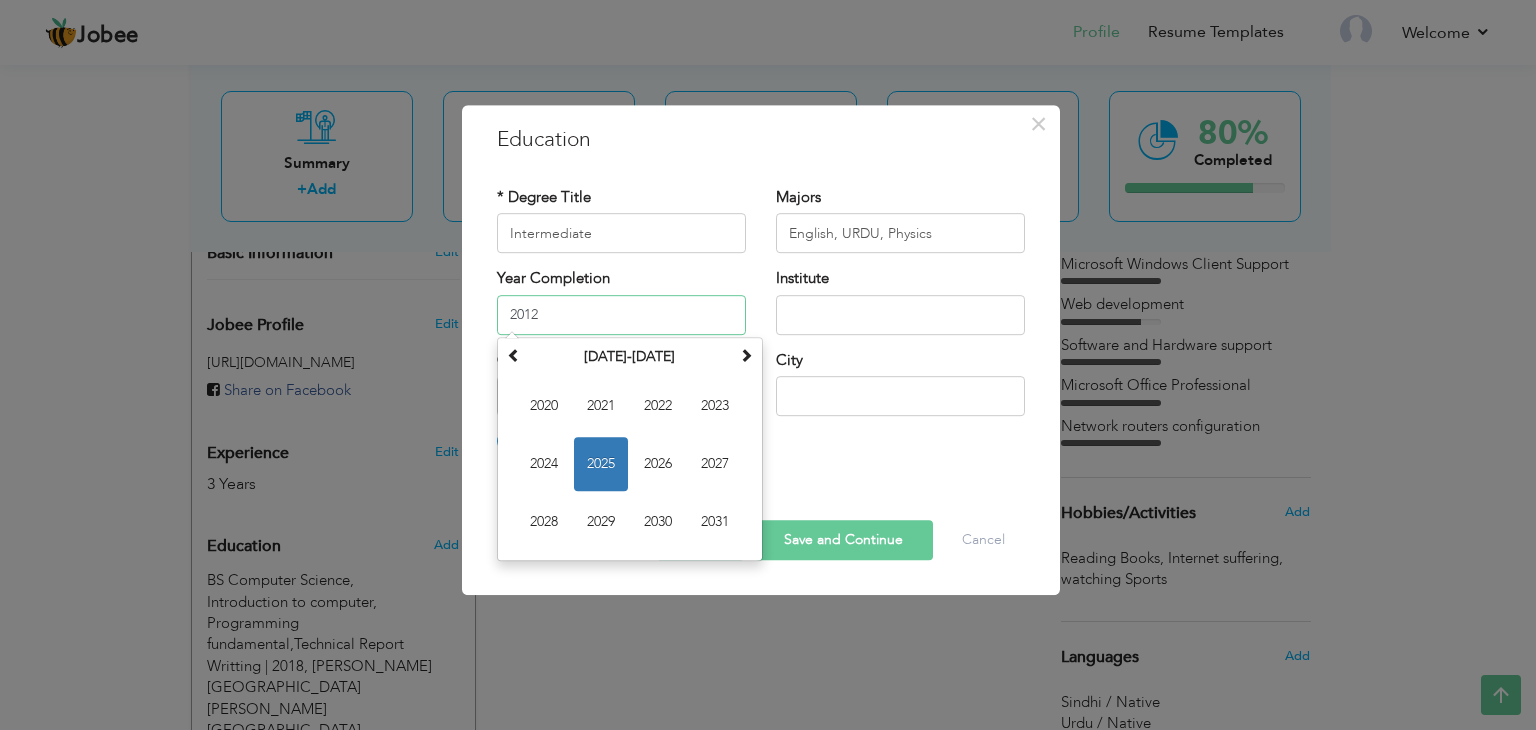type on "2012" 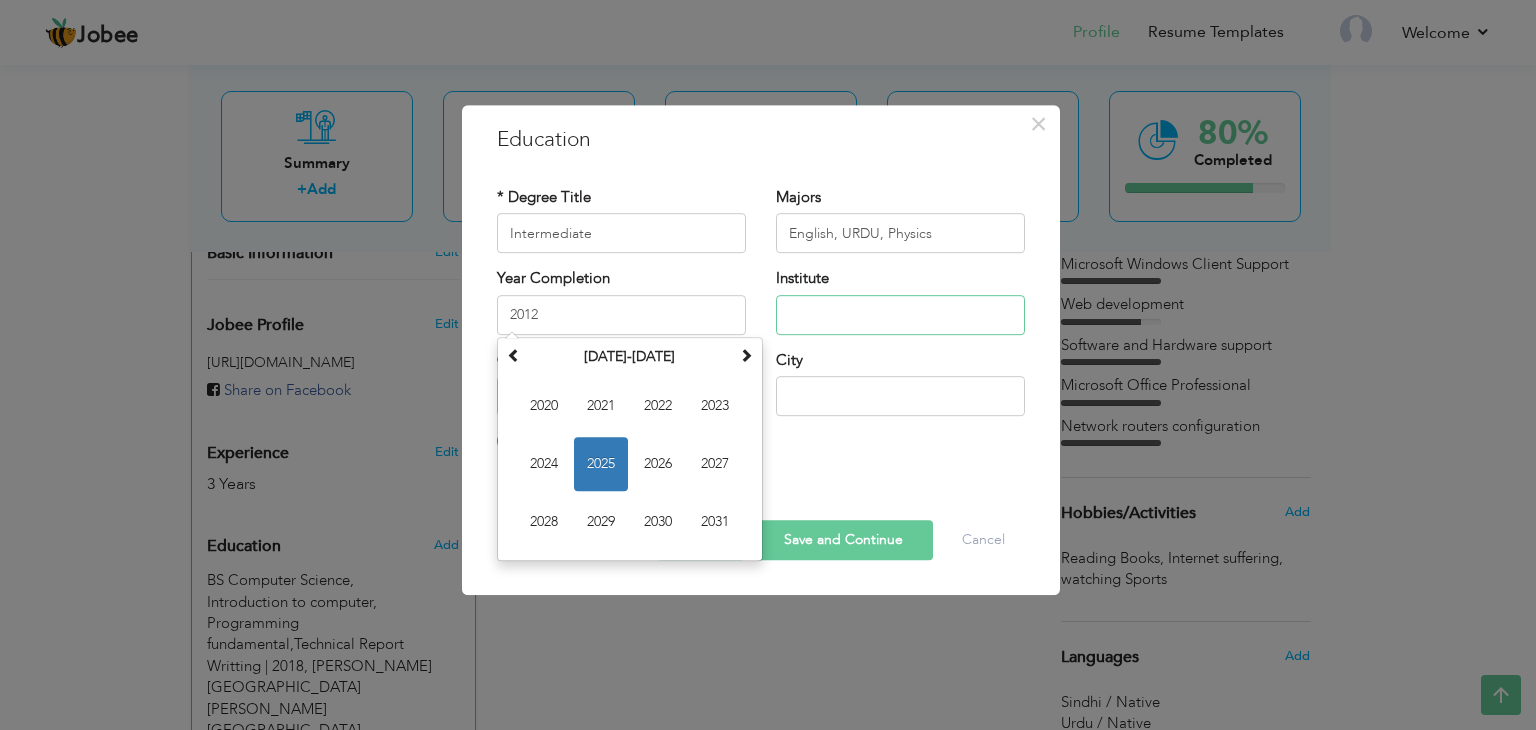 click at bounding box center (900, 315) 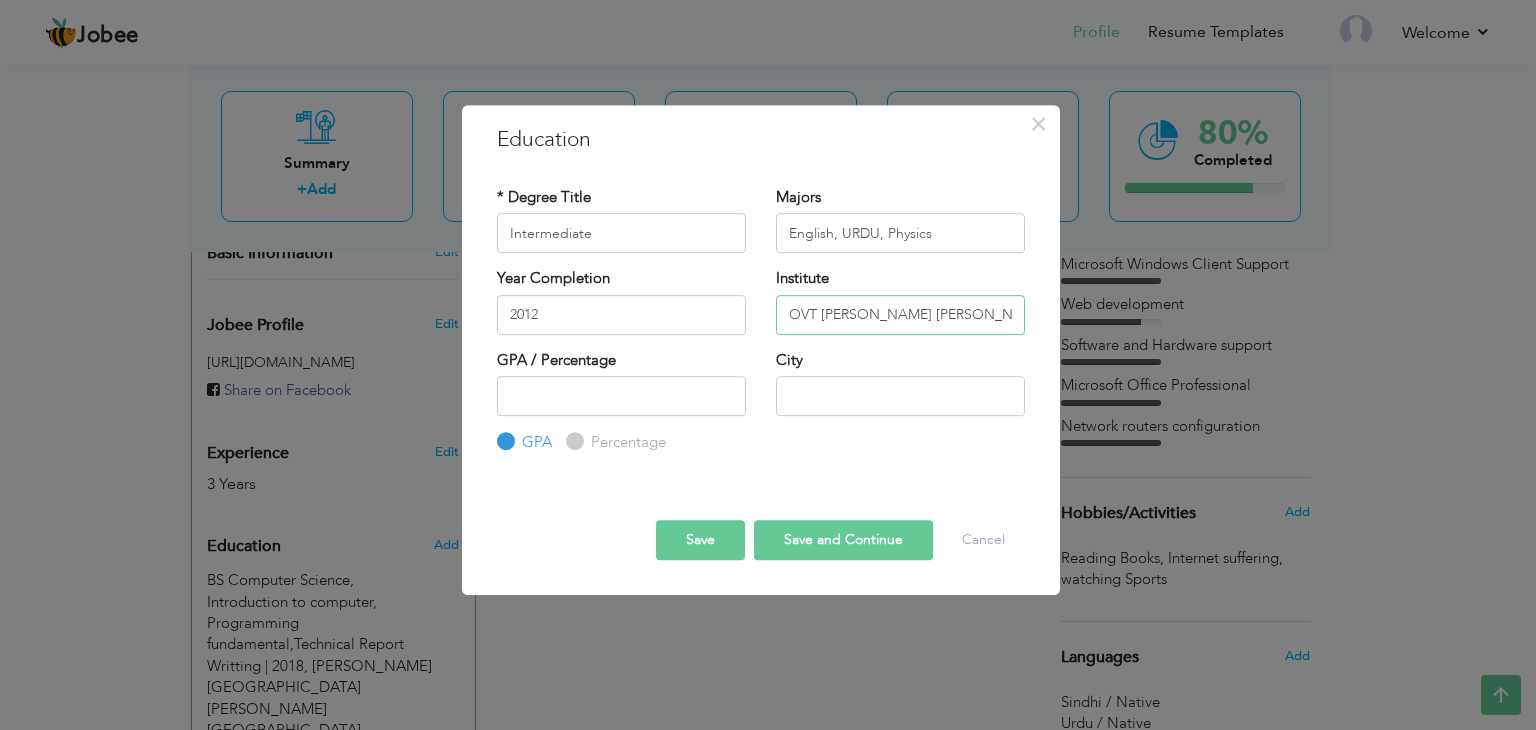 scroll, scrollTop: 0, scrollLeft: 20, axis: horizontal 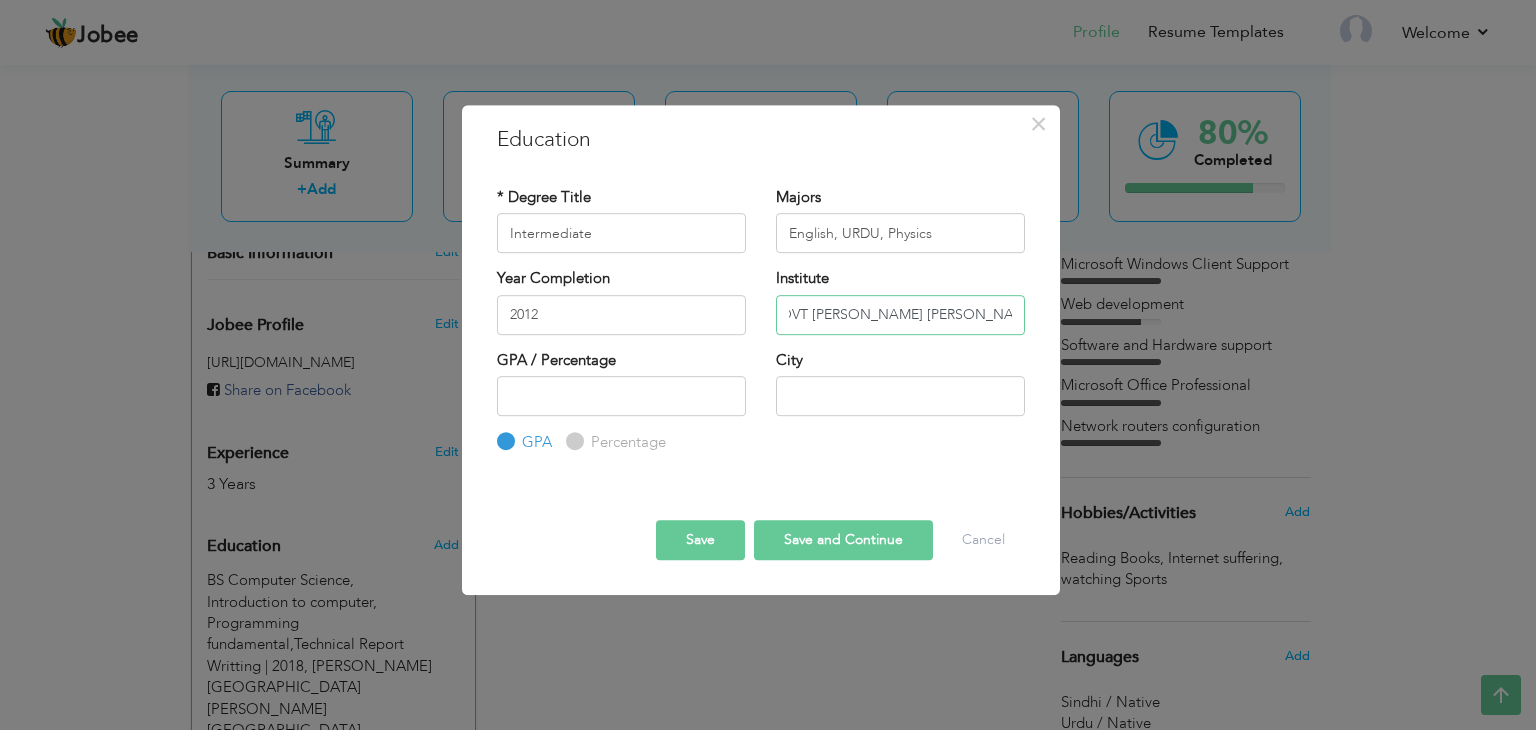 click on "GOVT Atta Hussain Shah College Rohri" at bounding box center (900, 315) 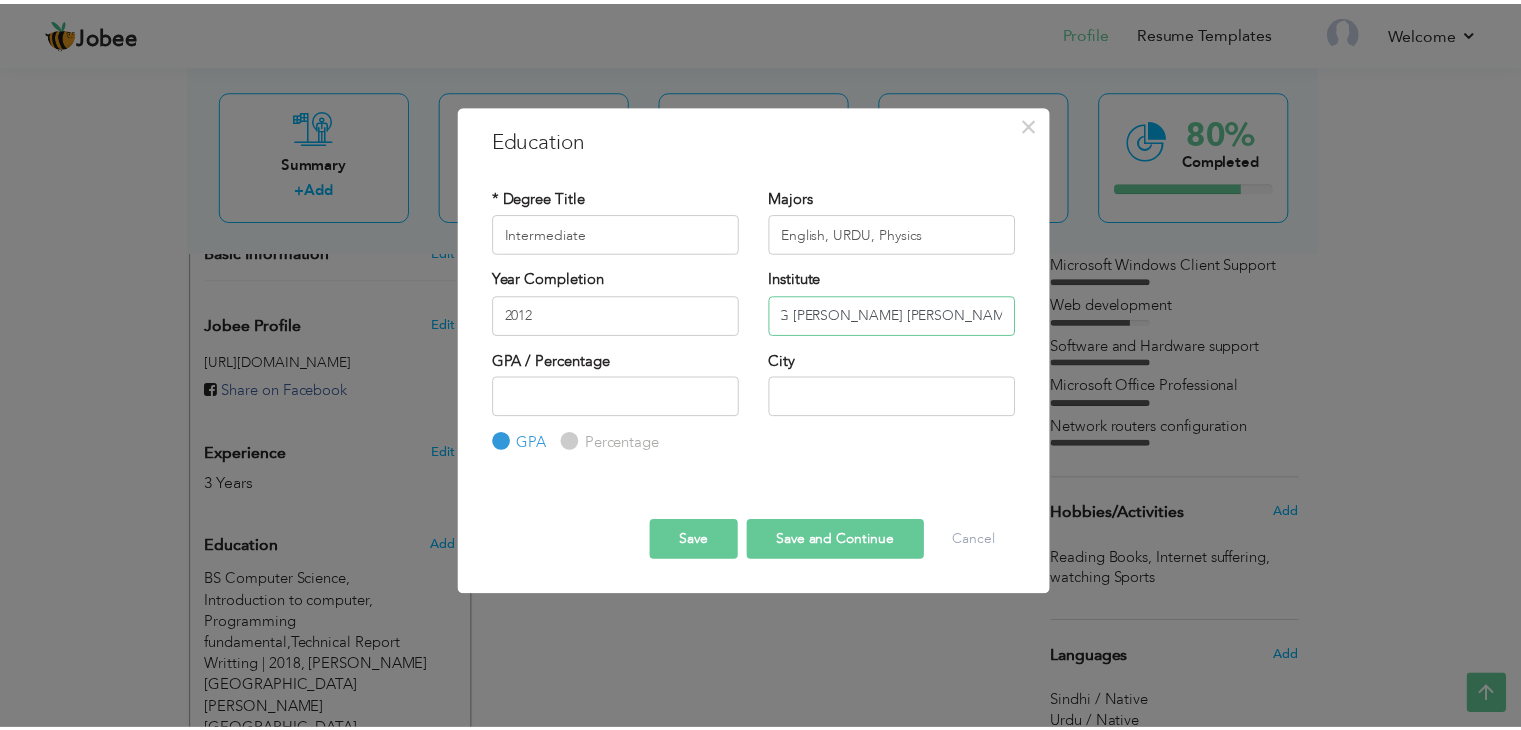 scroll, scrollTop: 0, scrollLeft: 0, axis: both 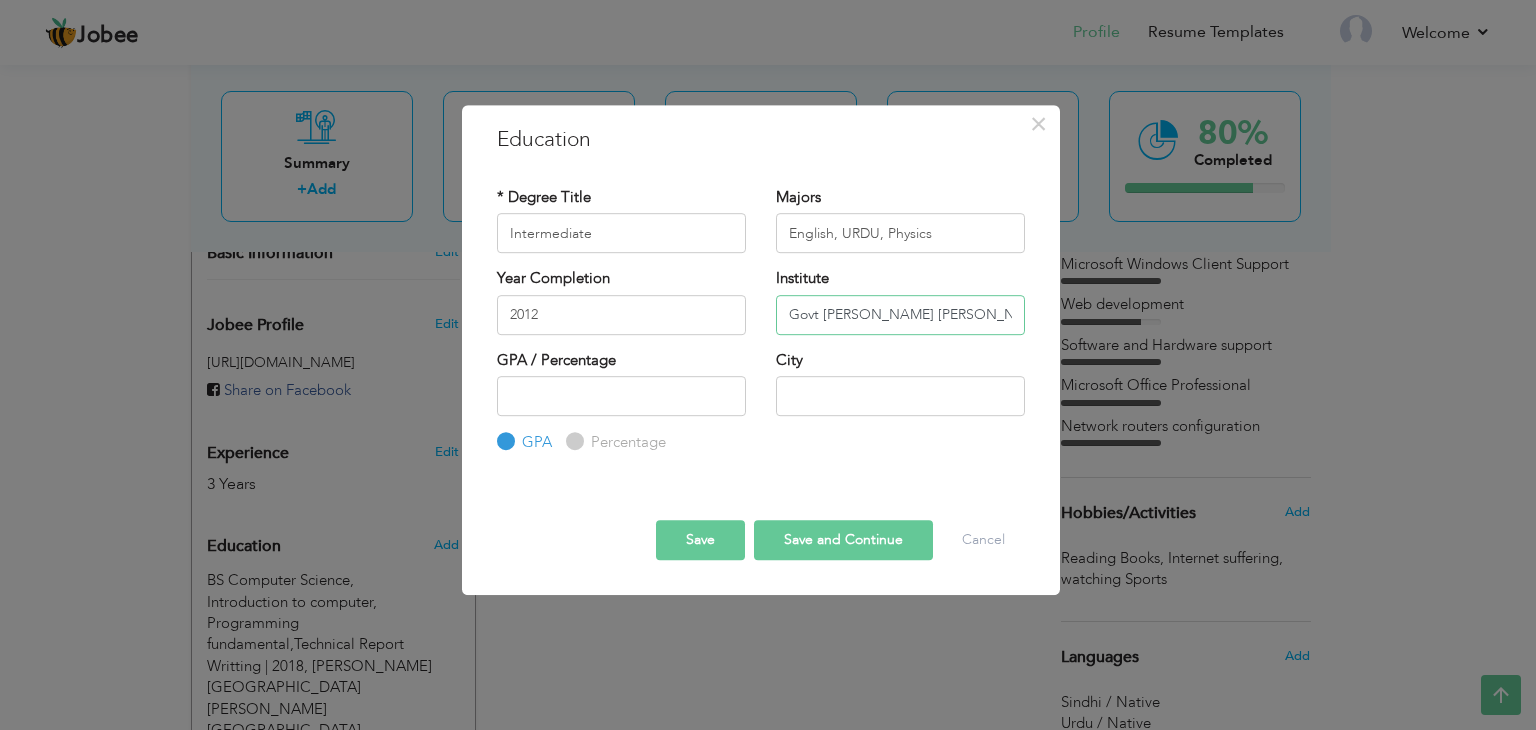 type on "Govt [PERSON_NAME] [PERSON_NAME][GEOGRAPHIC_DATA]" 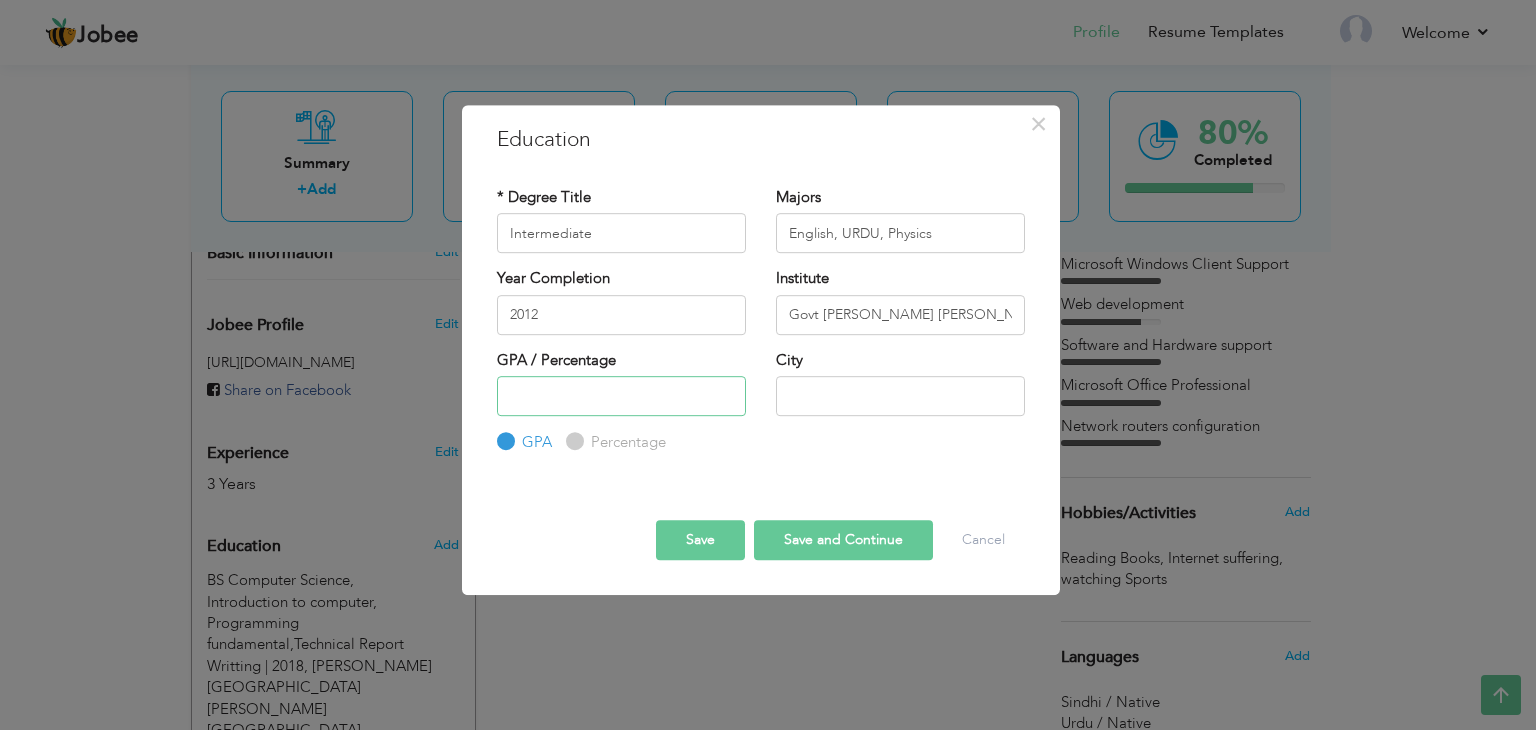 click at bounding box center (621, 396) 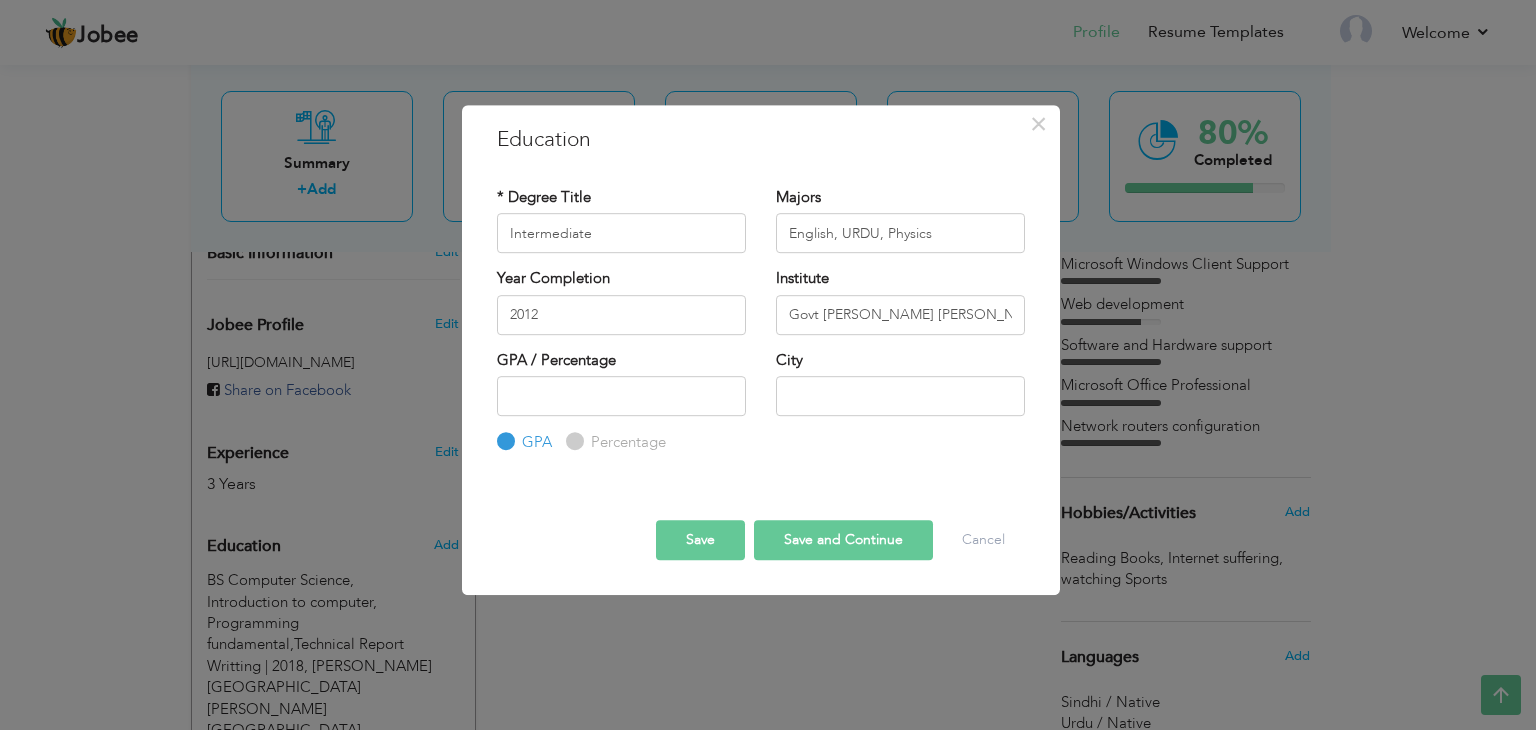 click on "Percentage" at bounding box center [572, 442] 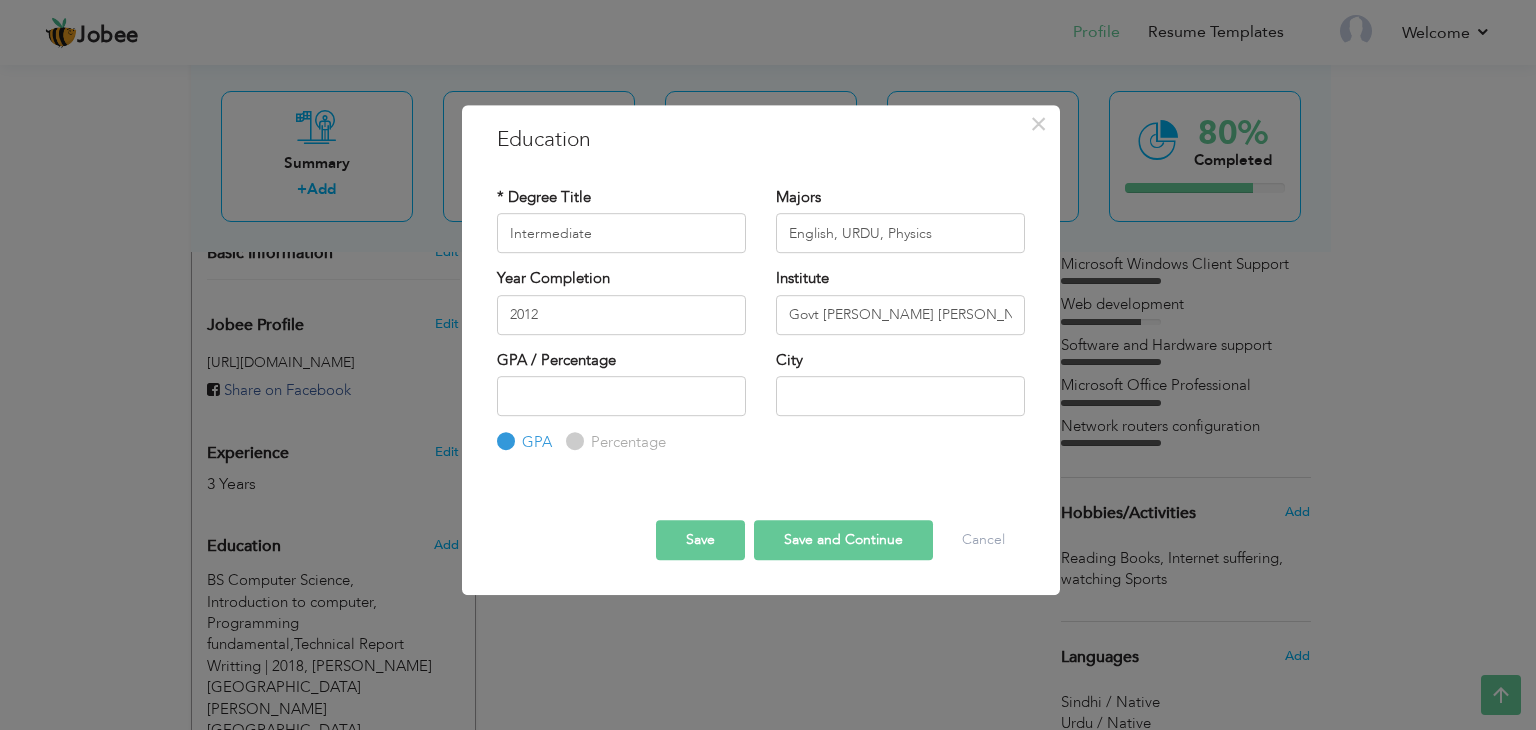 radio on "true" 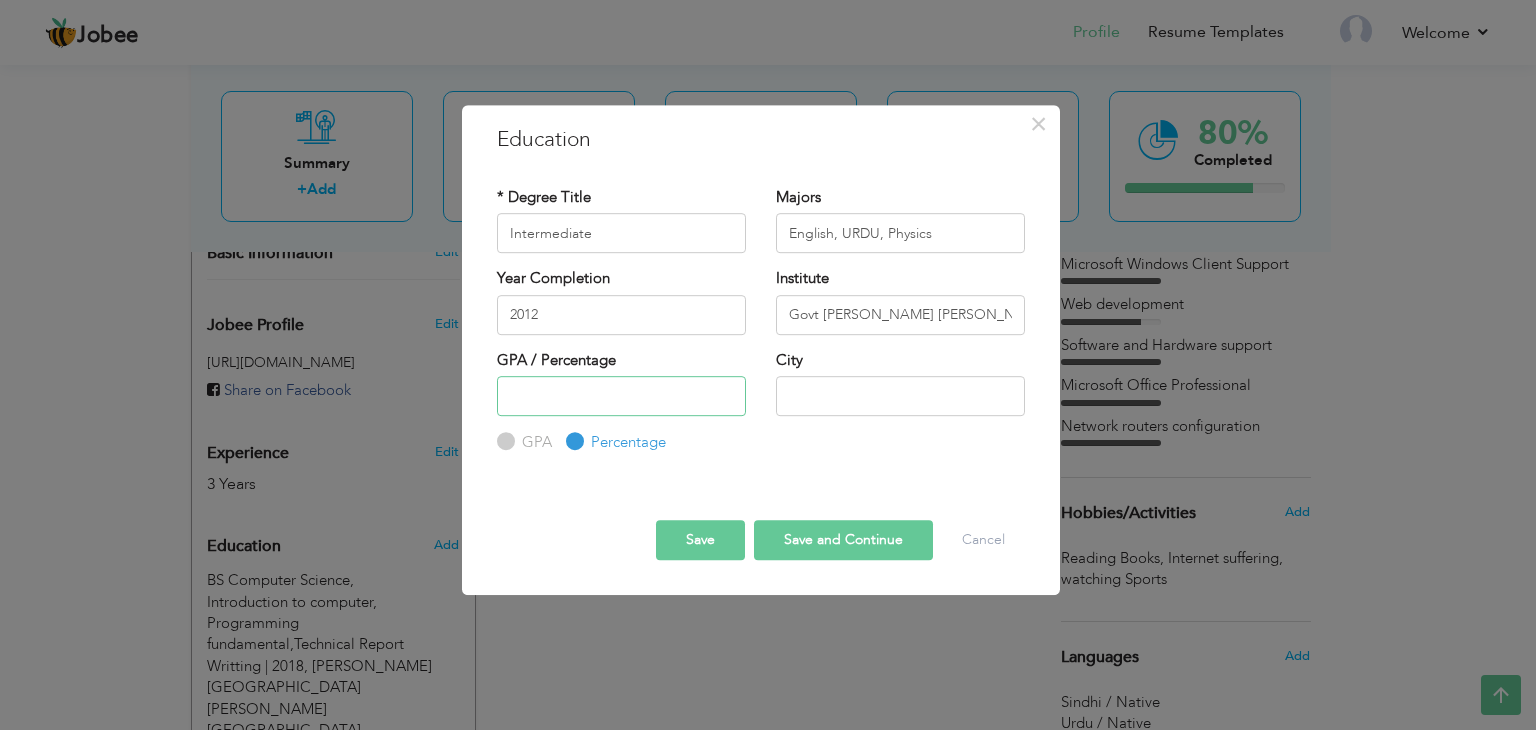 click at bounding box center [621, 396] 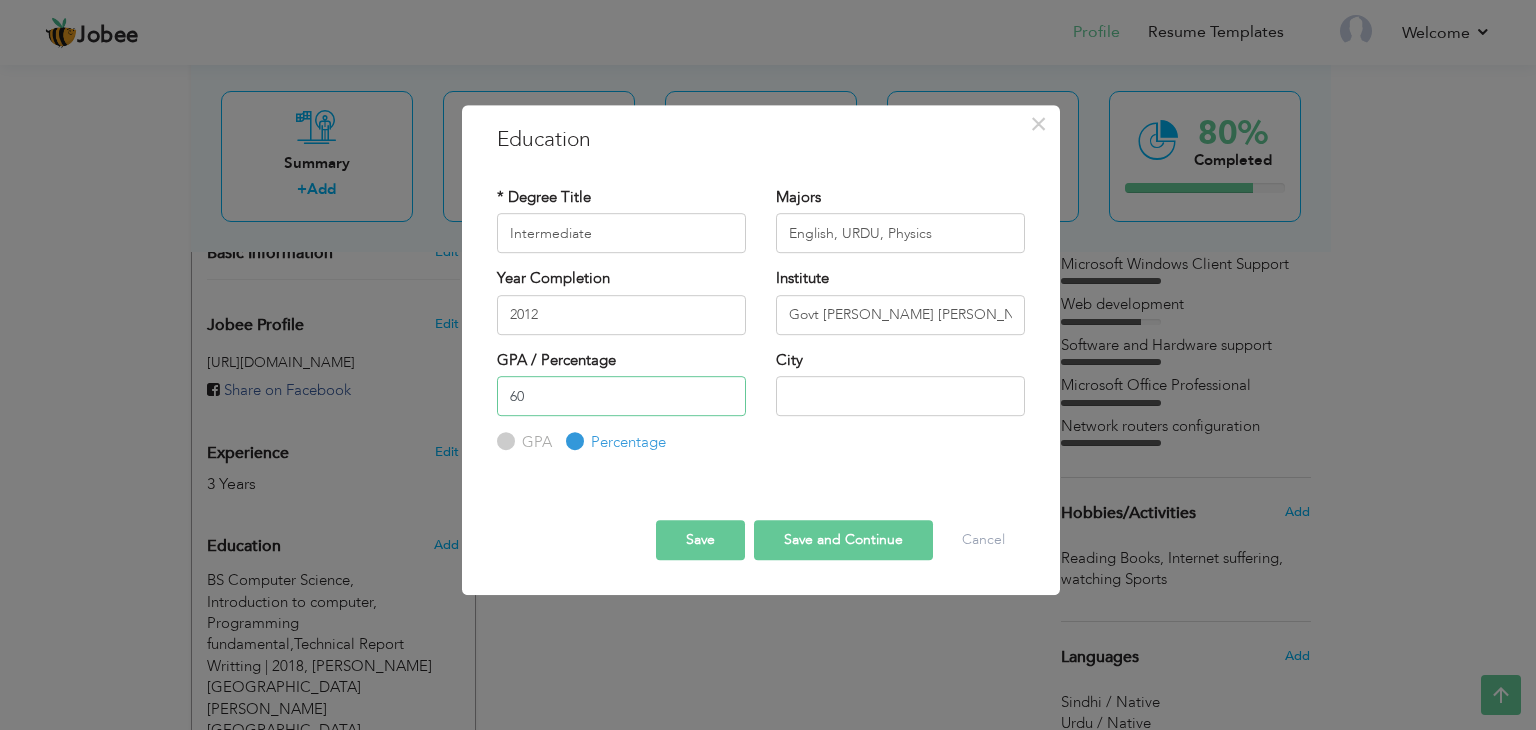 type on "60" 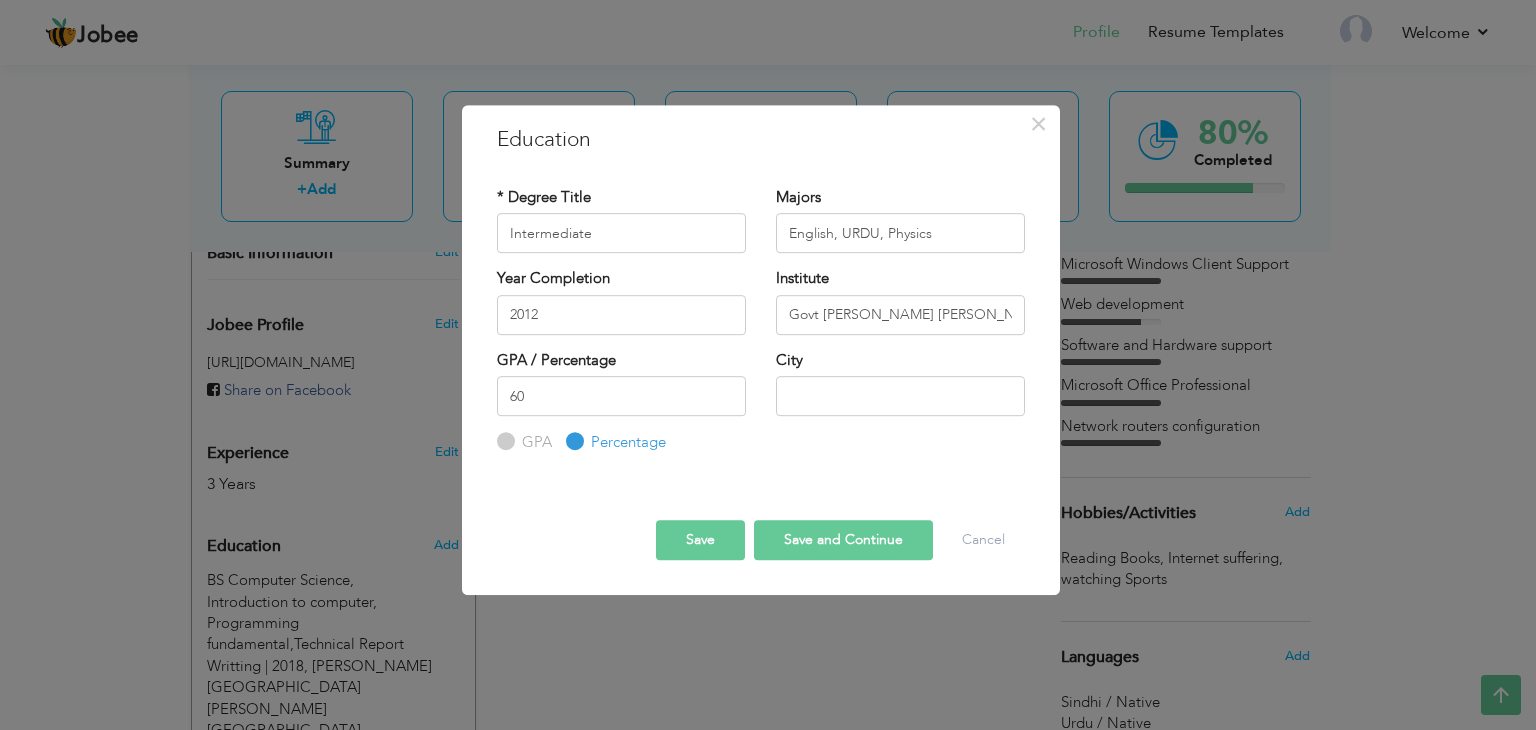 click on "GPA / Percentage
60
GPA
Percentage
City" at bounding box center [761, 402] 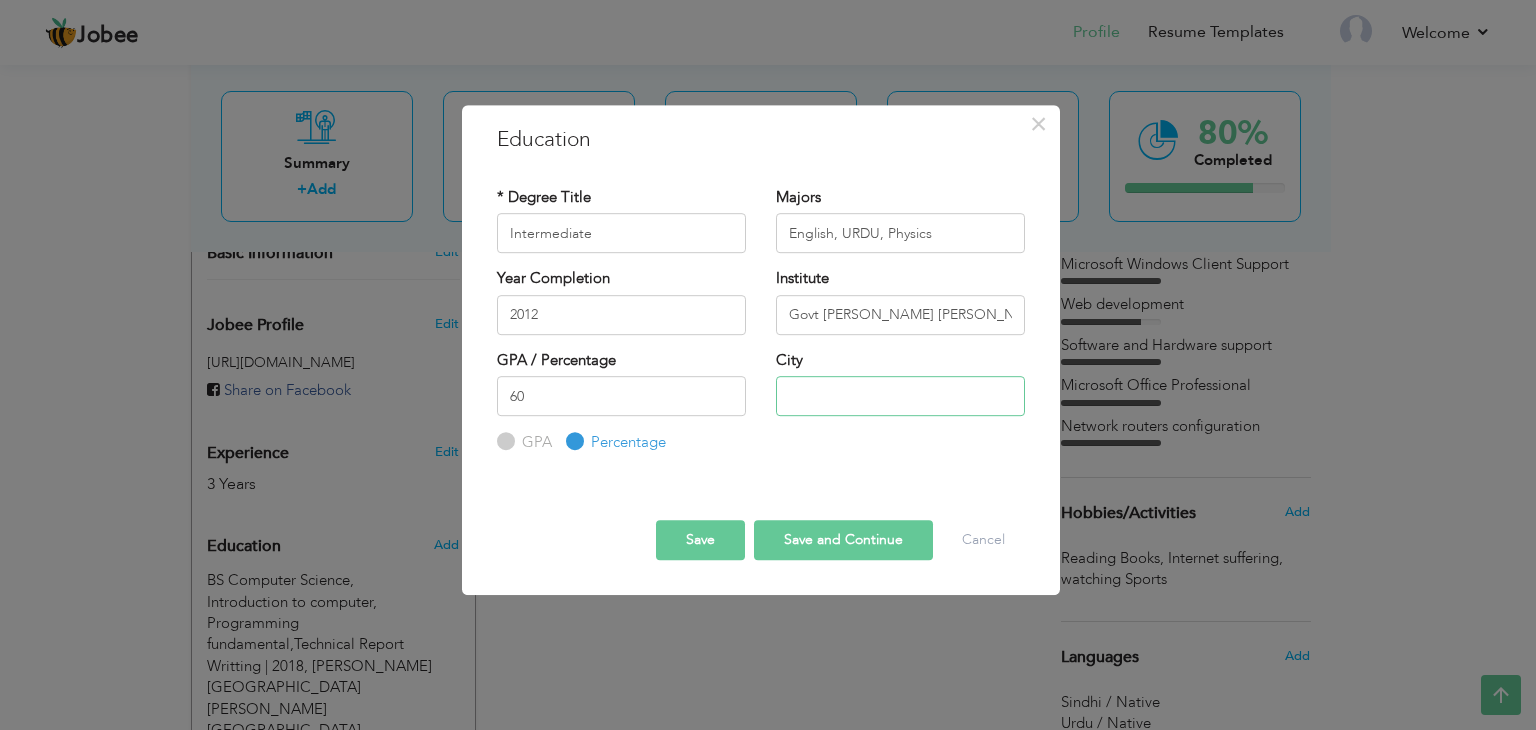 drag, startPoint x: 830, startPoint y: 399, endPoint x: 820, endPoint y: 407, distance: 12.806249 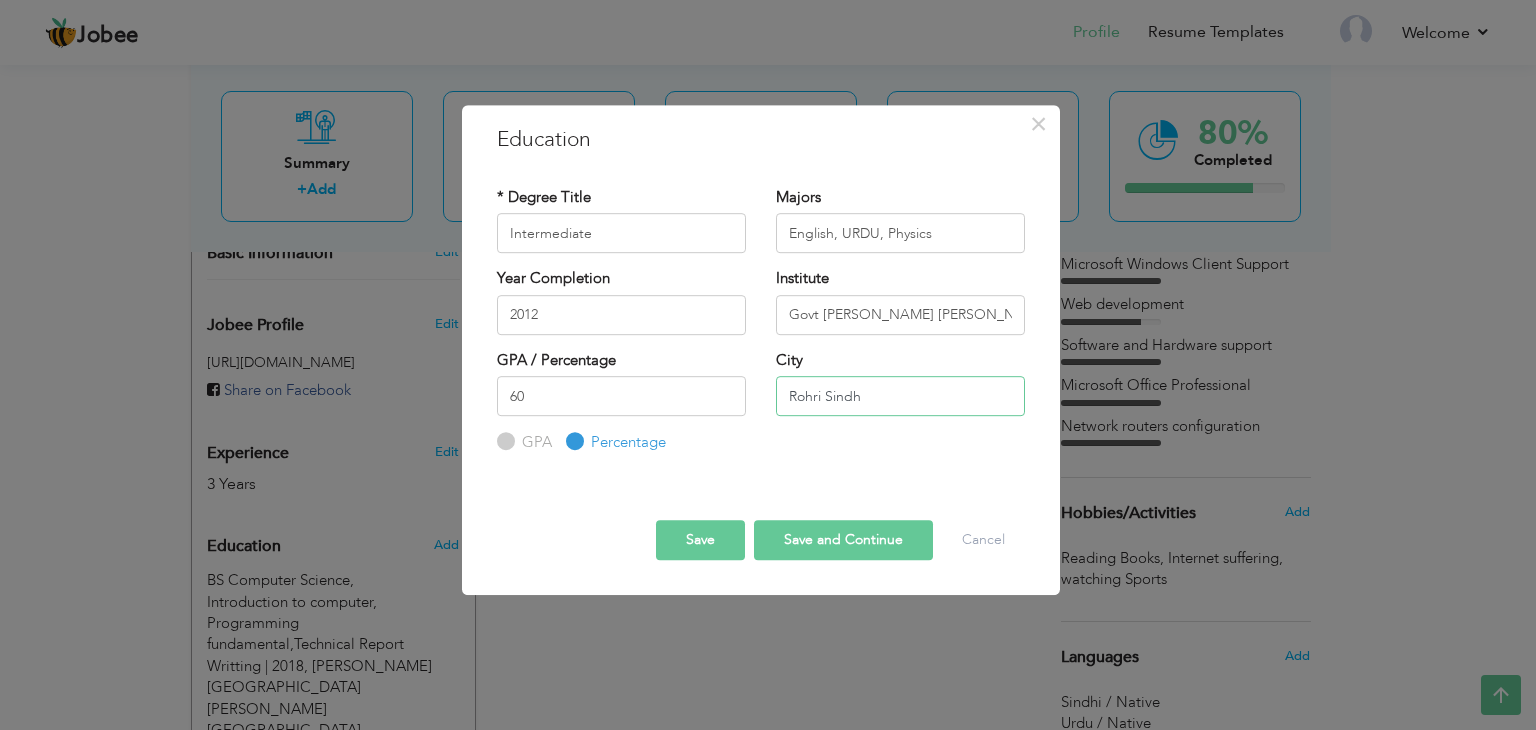 type on "Rohri Sindh" 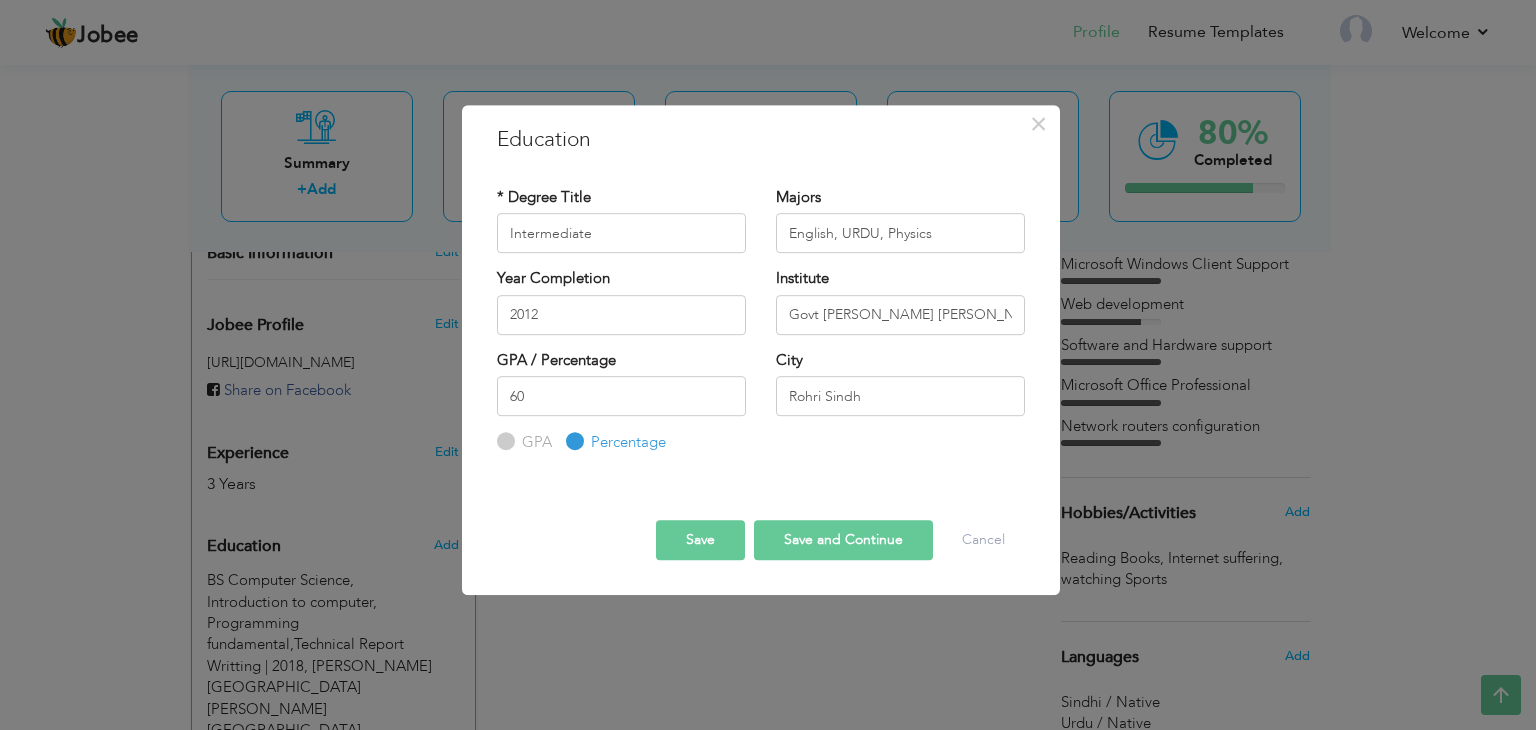 click on "Save" at bounding box center (700, 540) 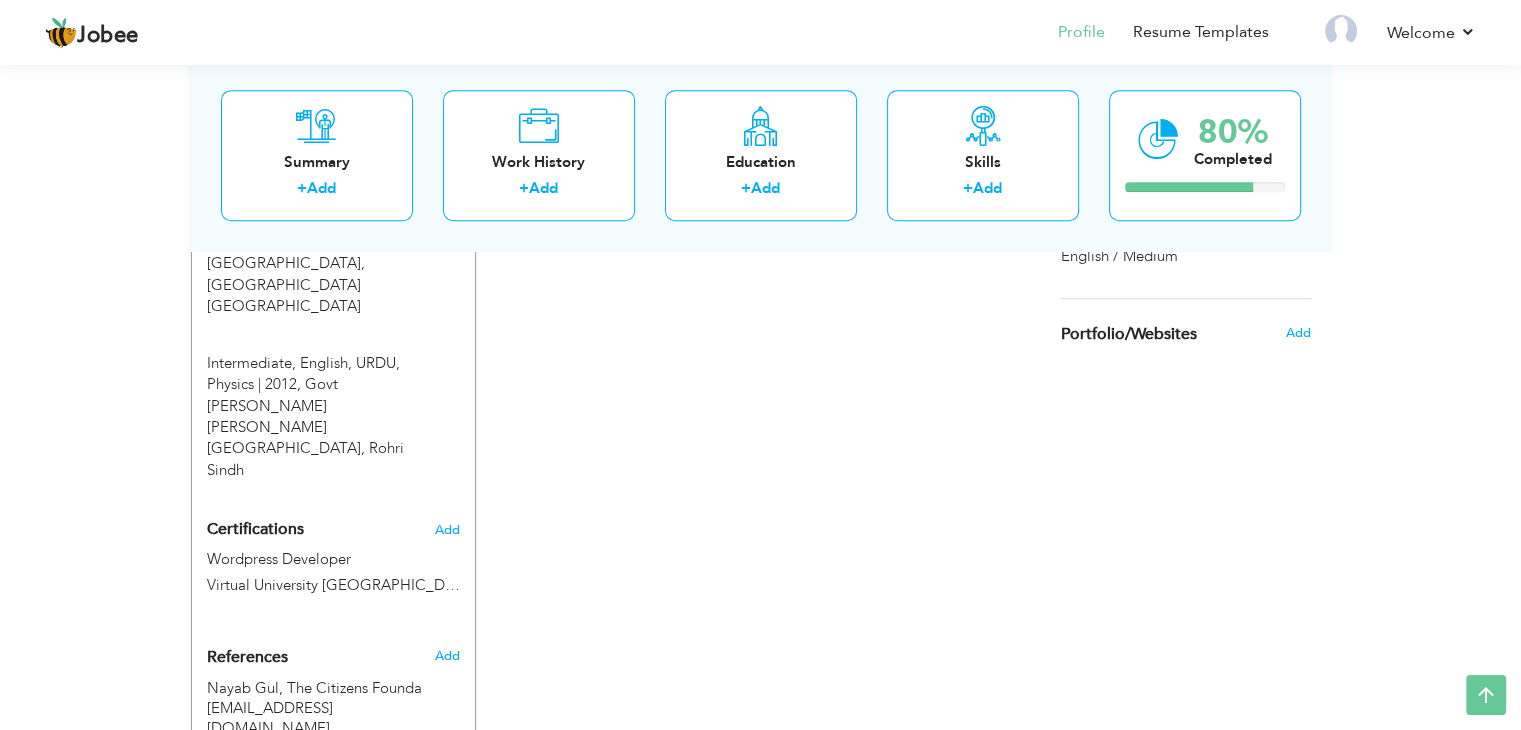 scroll, scrollTop: 1179, scrollLeft: 0, axis: vertical 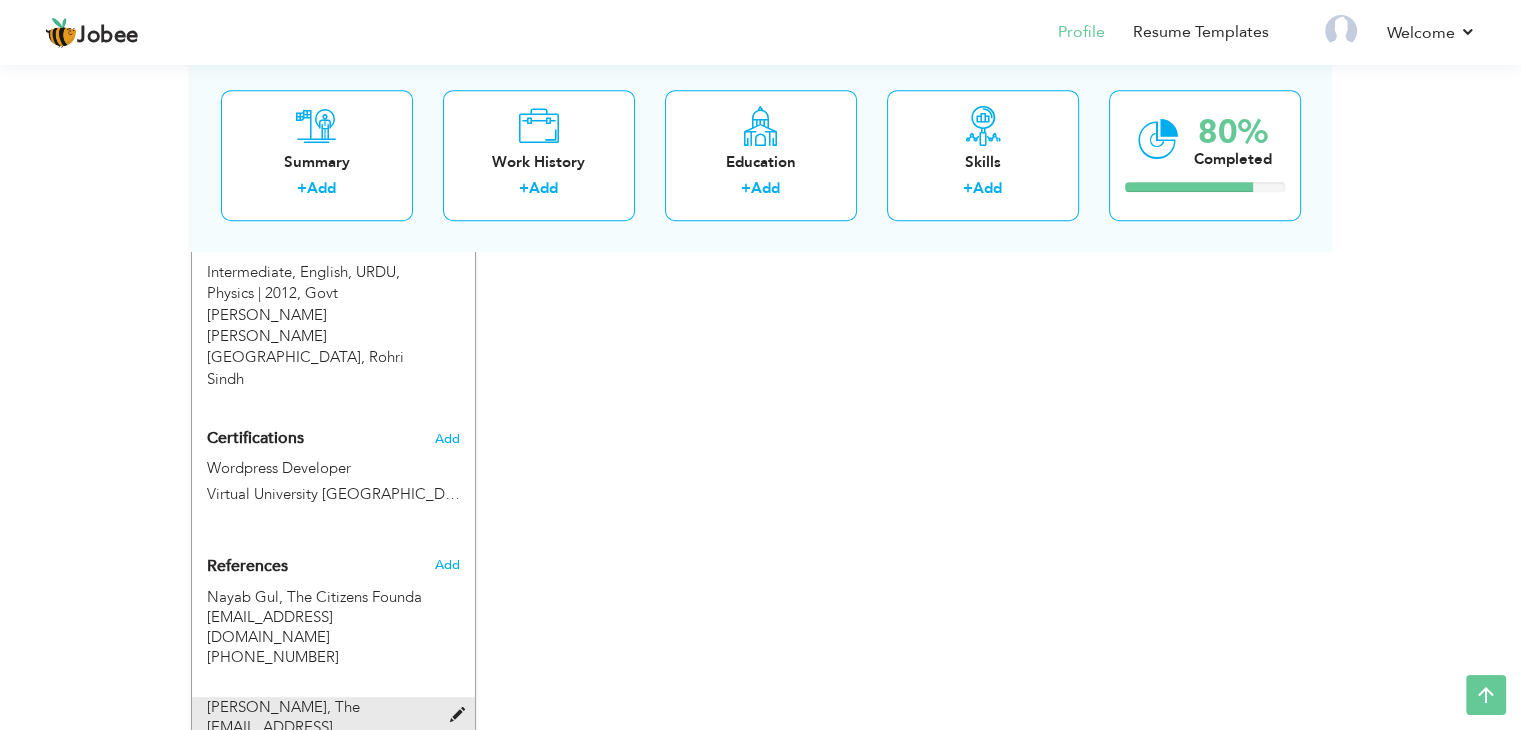 click at bounding box center (461, 715) 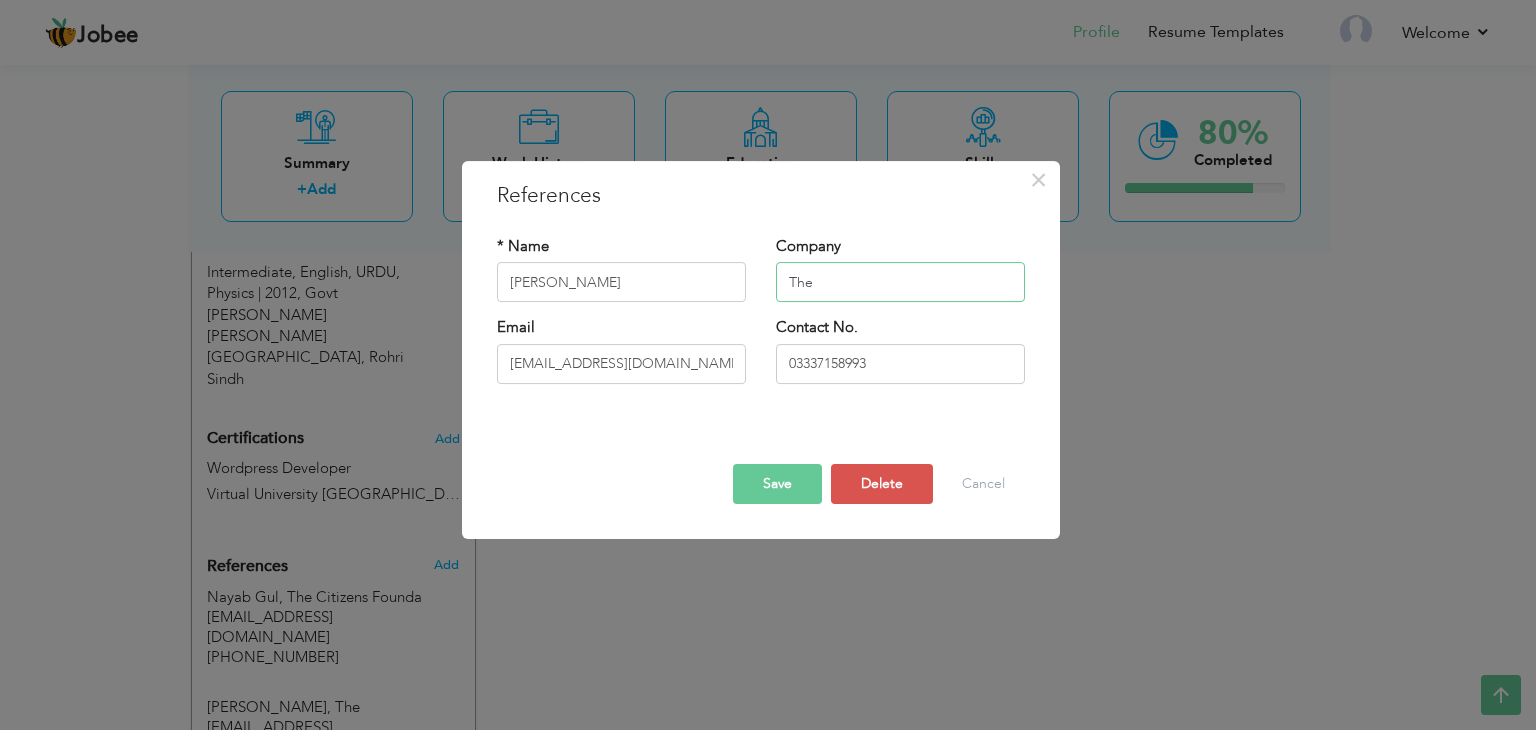 click on "The" at bounding box center (900, 283) 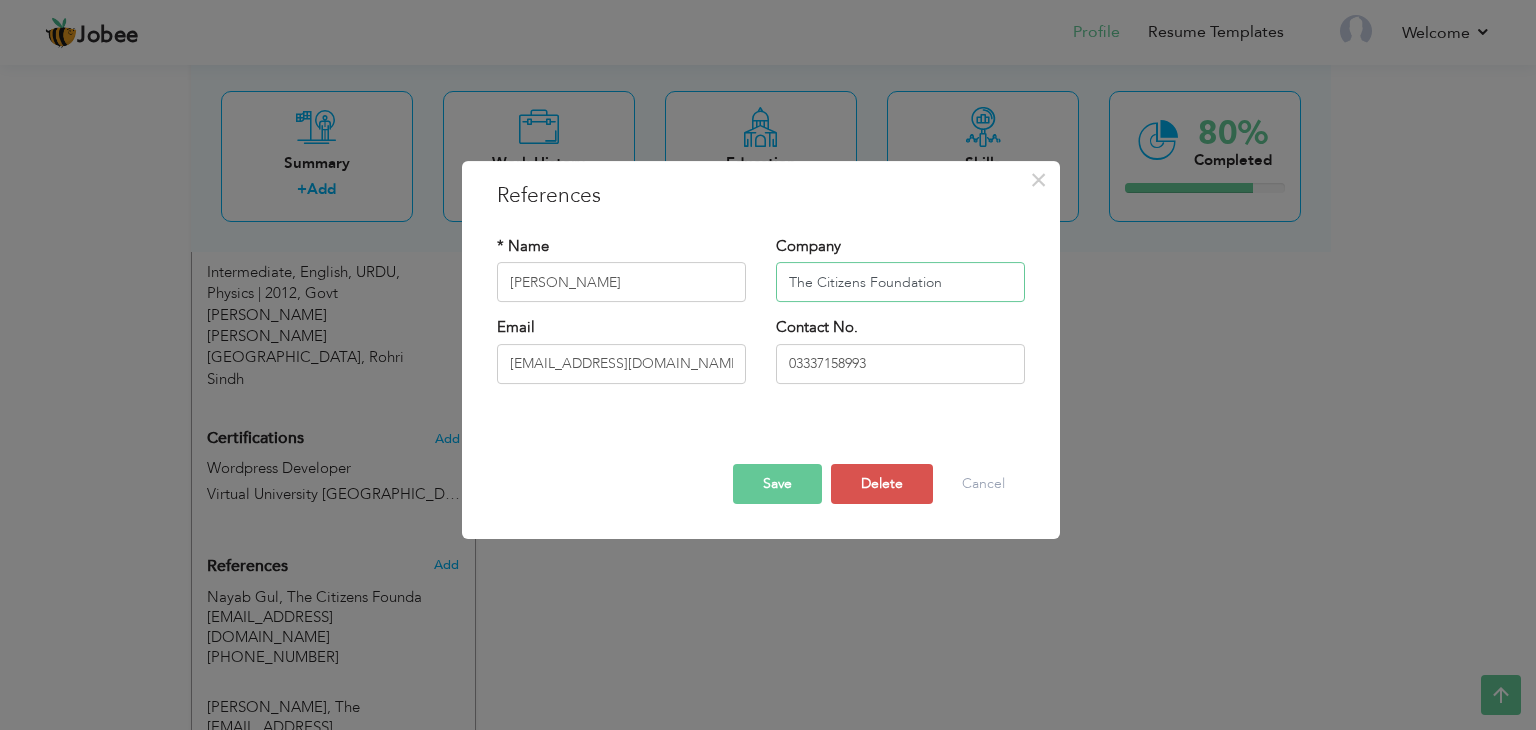type on "The Citizens Foundation" 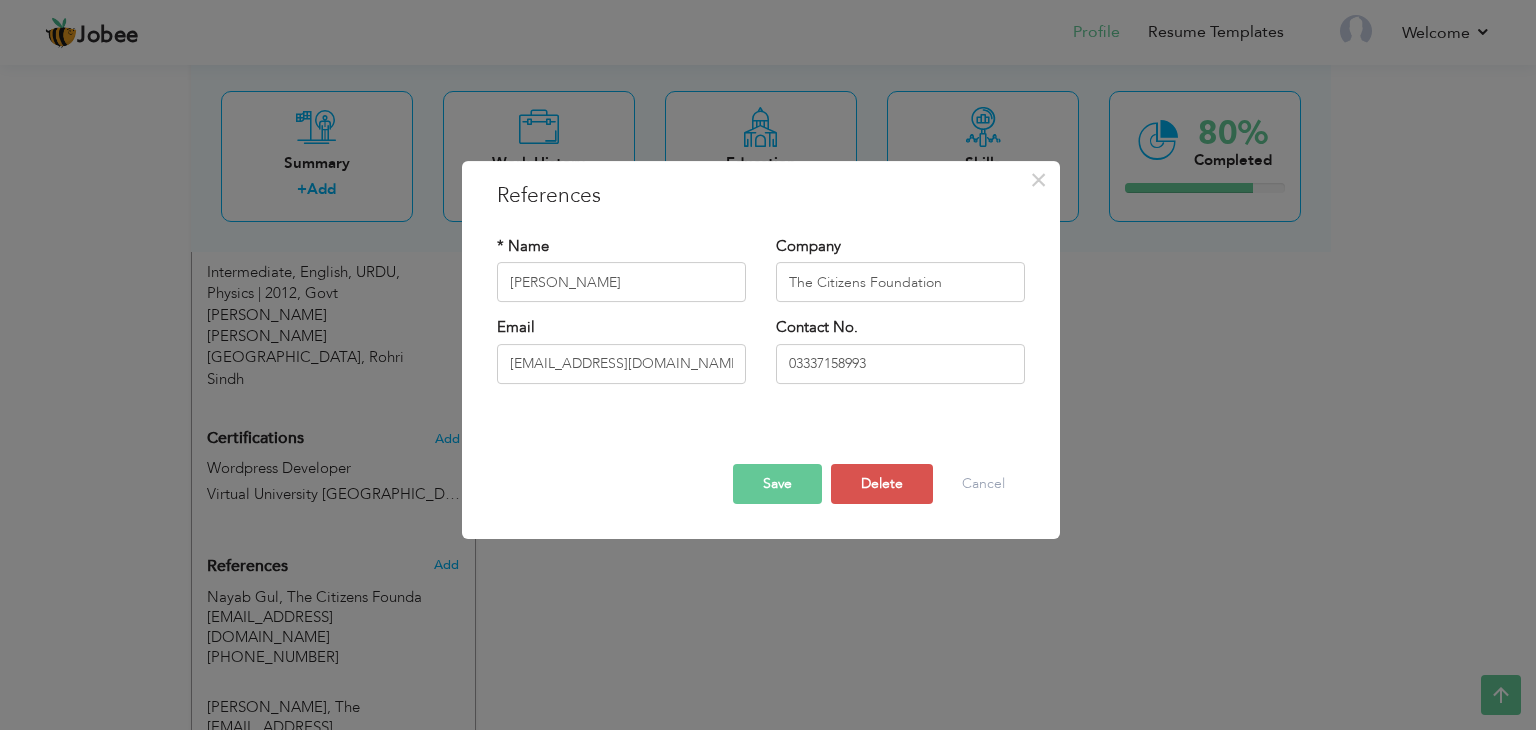 click on "Save" at bounding box center (777, 484) 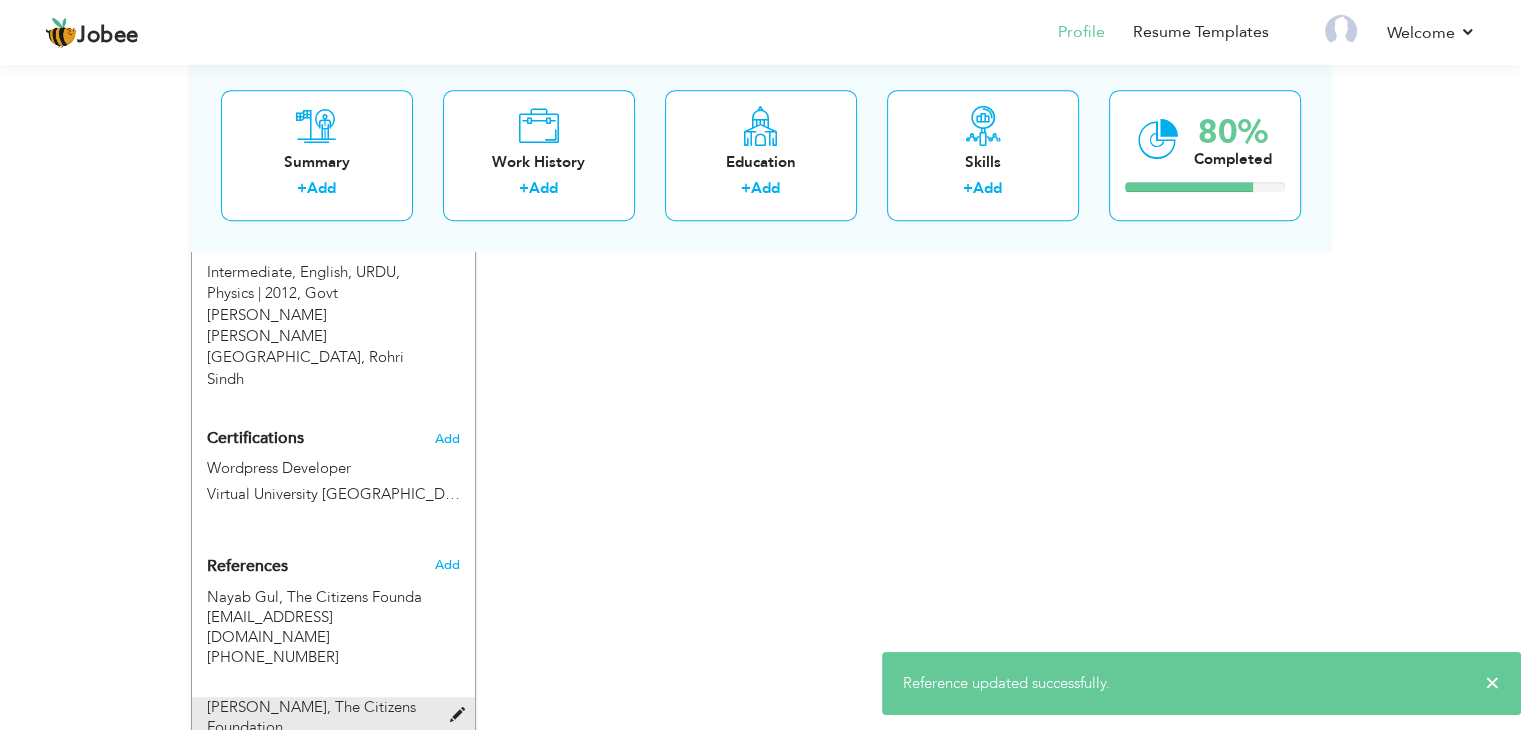 click at bounding box center [461, 715] 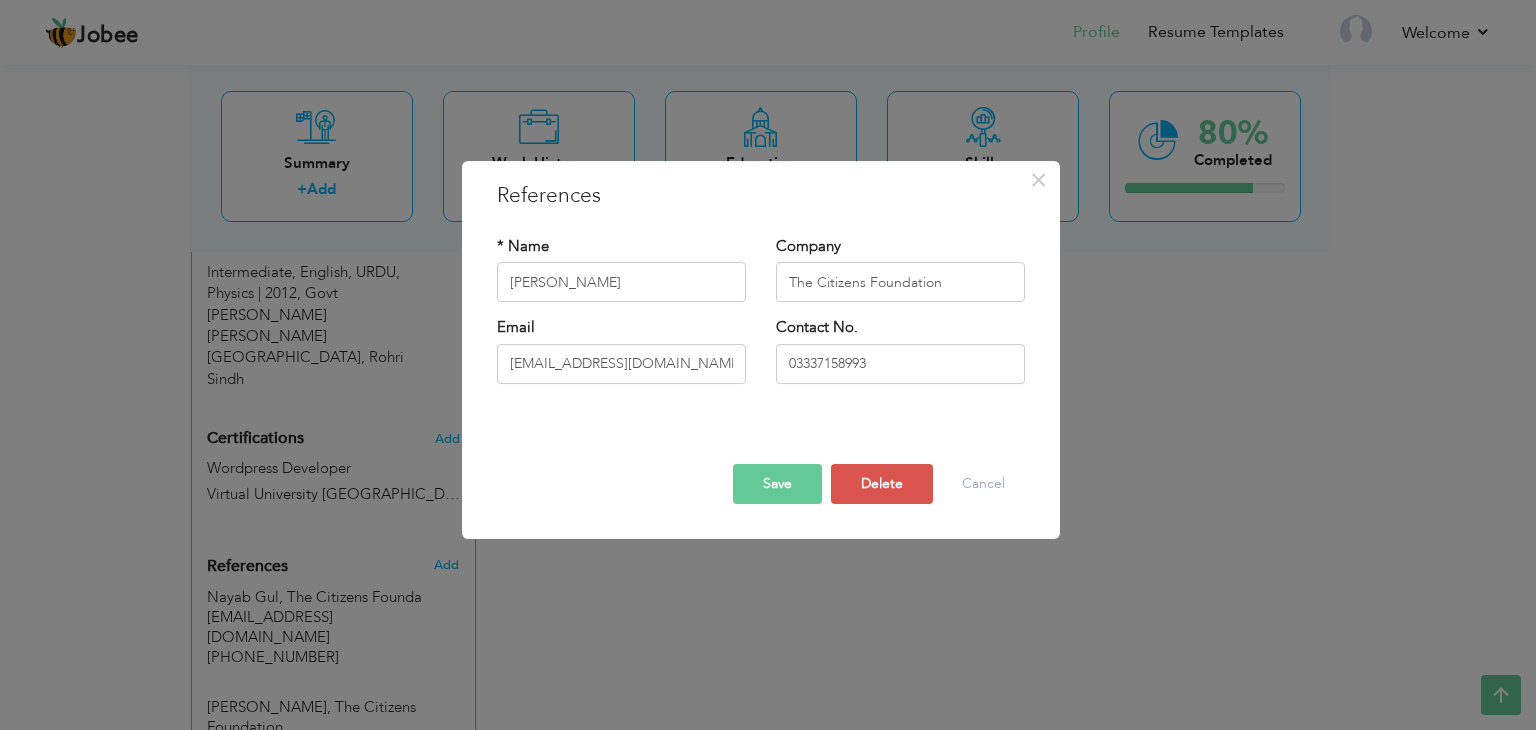 click on "Save" at bounding box center (777, 484) 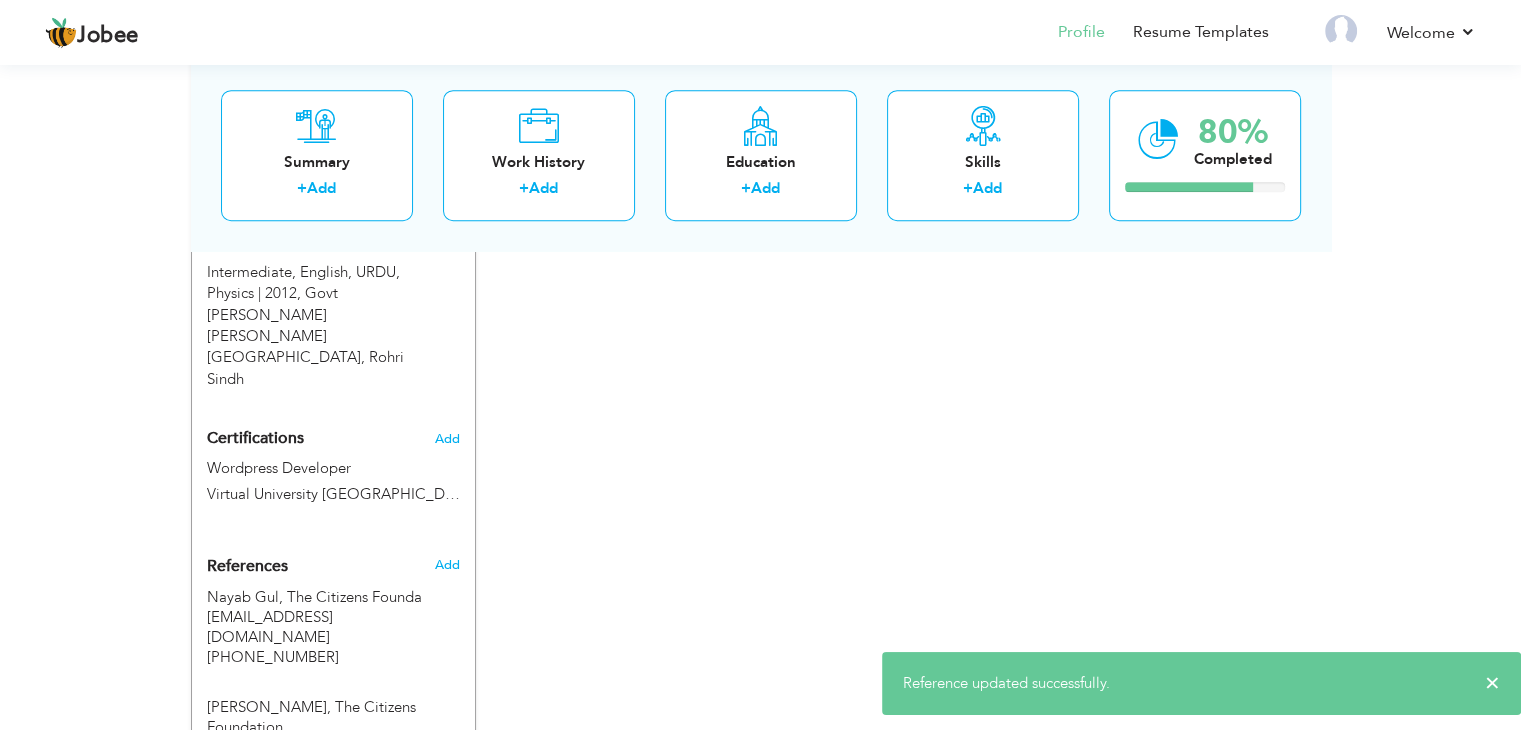click on "CV Import
Profile Strength
0%
Select an Item from right menu
Work History
* Job Title Tools" at bounding box center [761, -64] 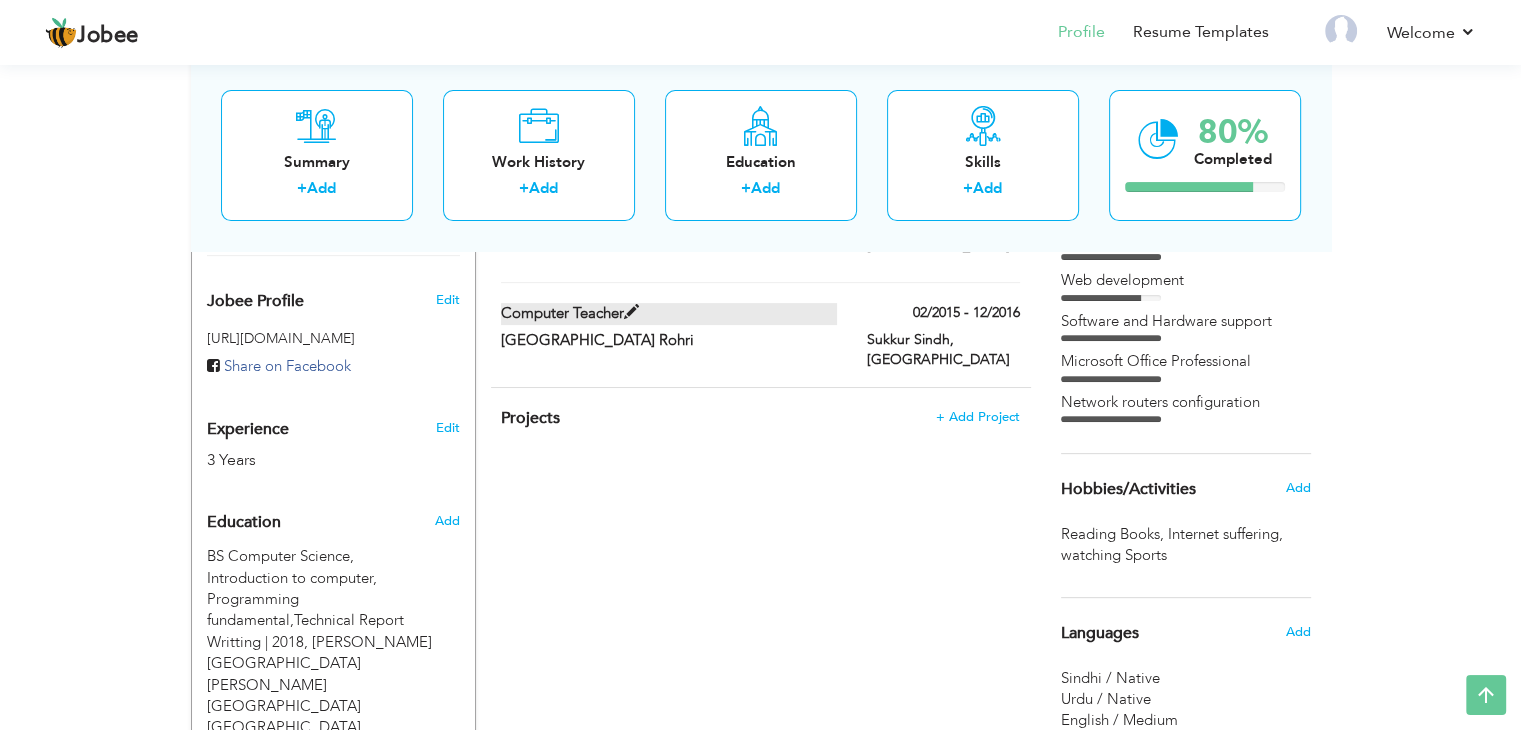 scroll, scrollTop: 579, scrollLeft: 0, axis: vertical 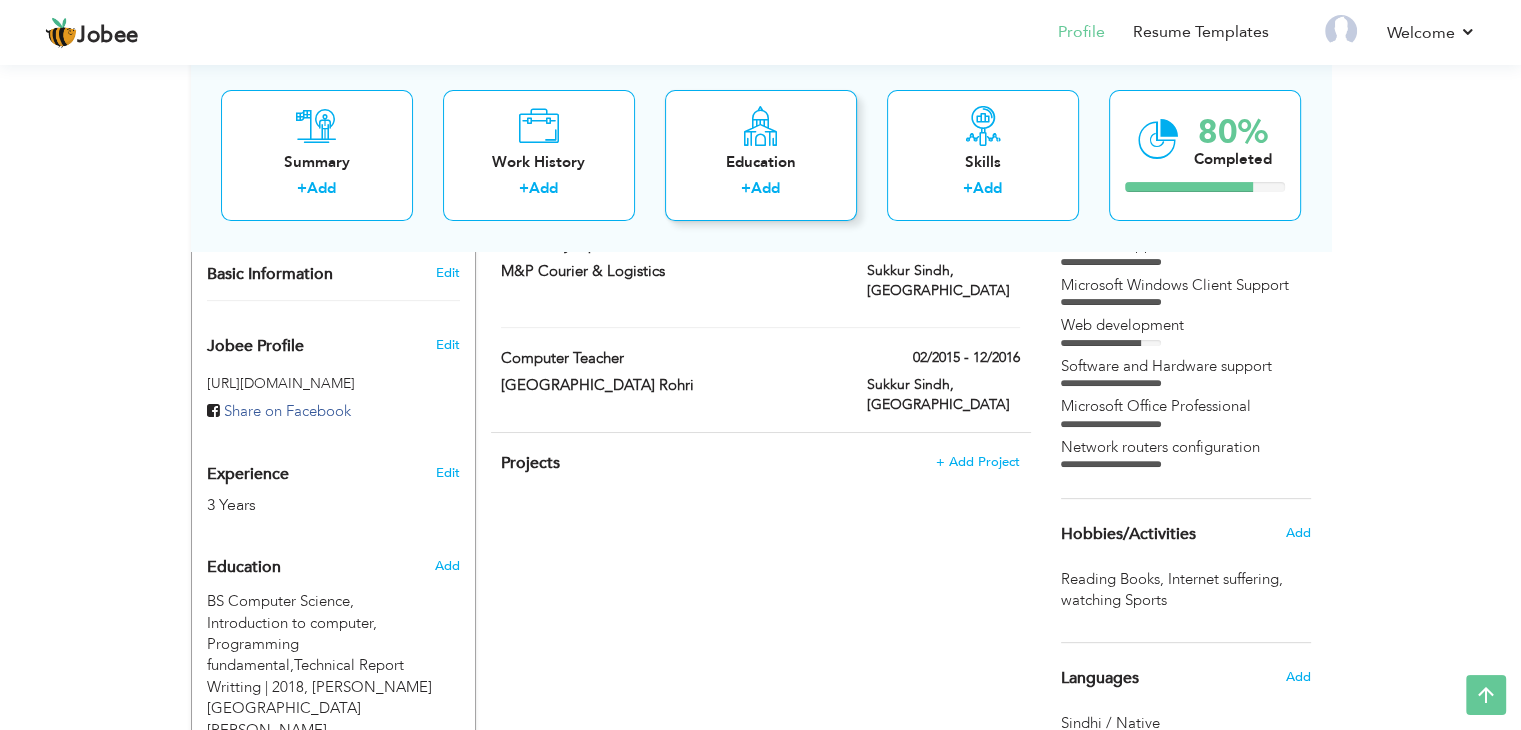 click on "+" at bounding box center [746, 189] 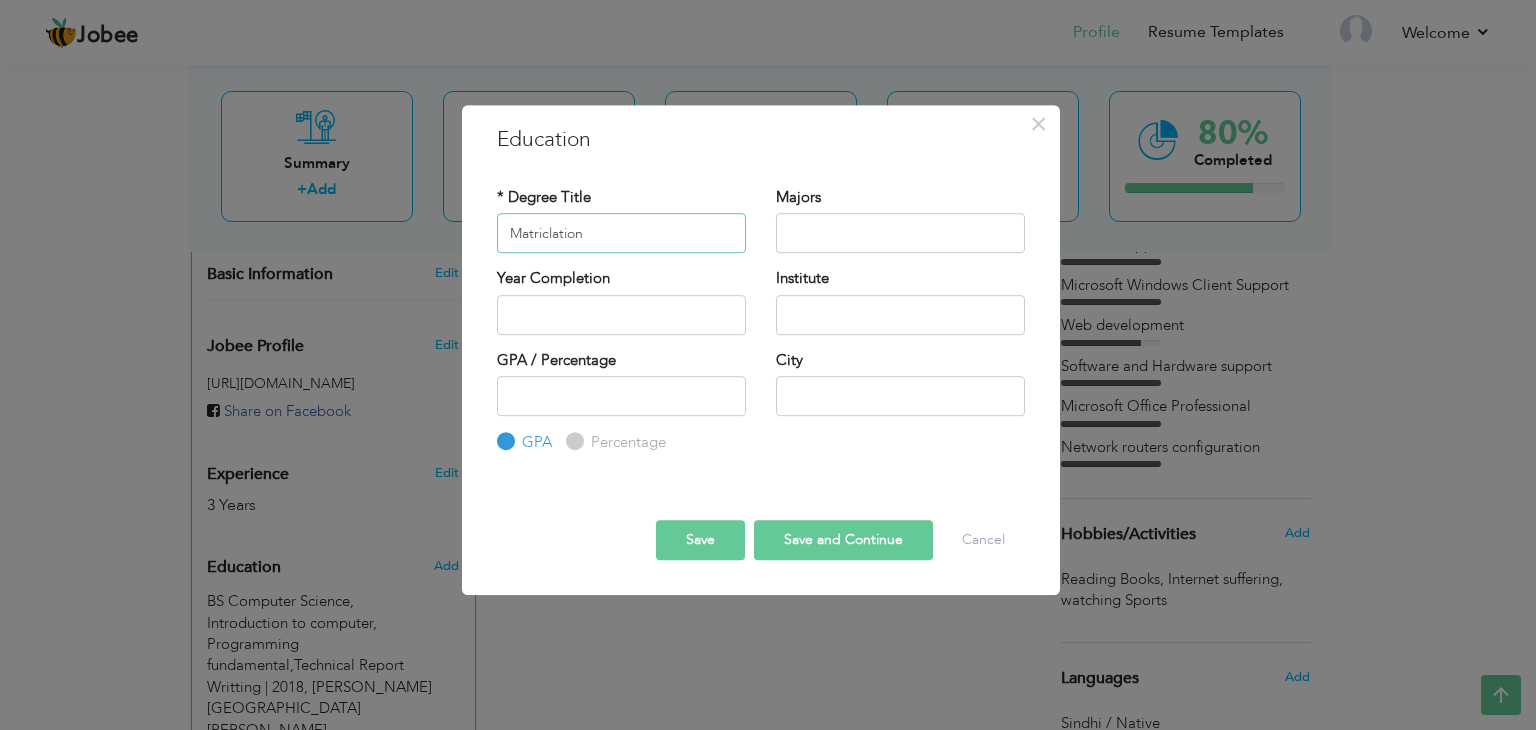 type on "Matriclation" 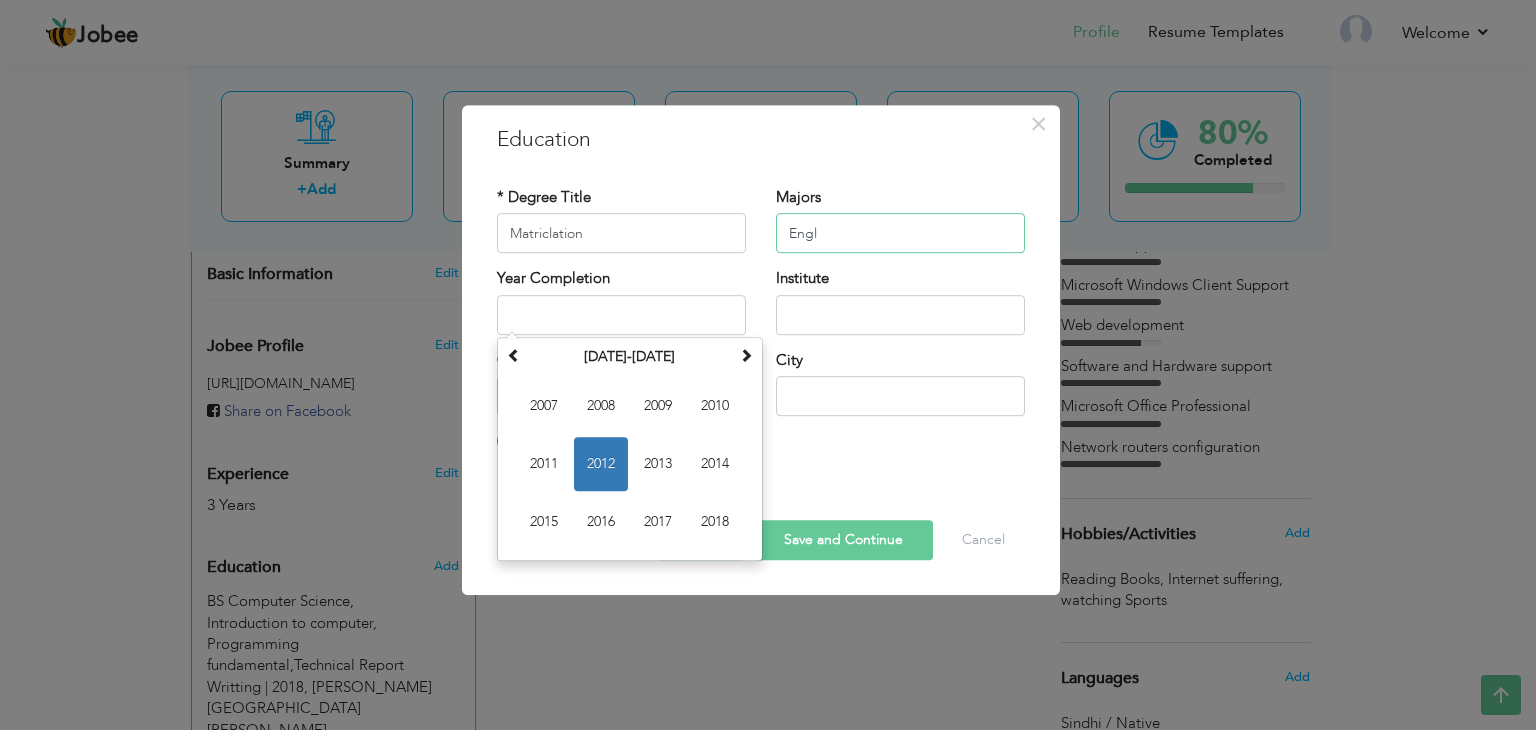 click on "Engl" at bounding box center (900, 233) 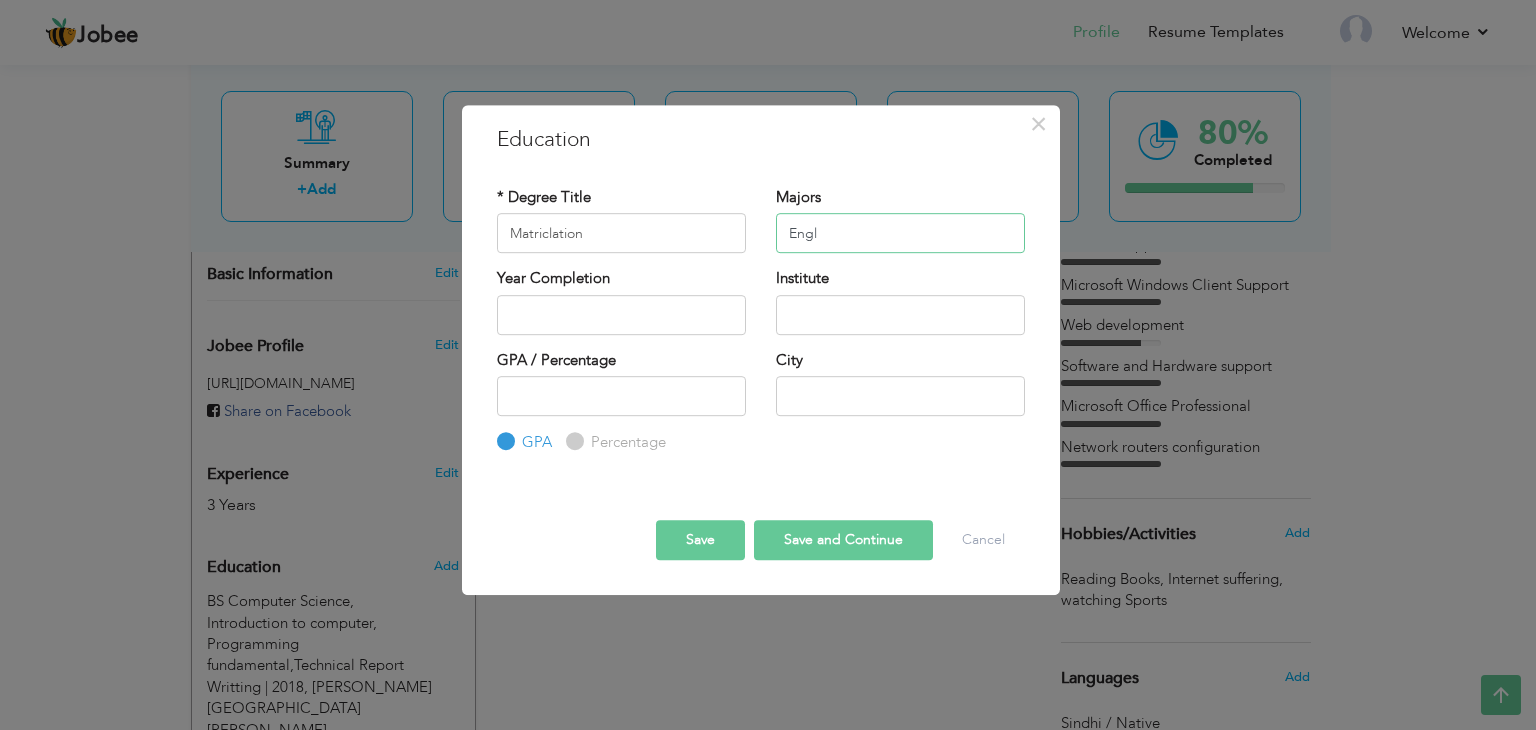 type on "English, URDU, Physics" 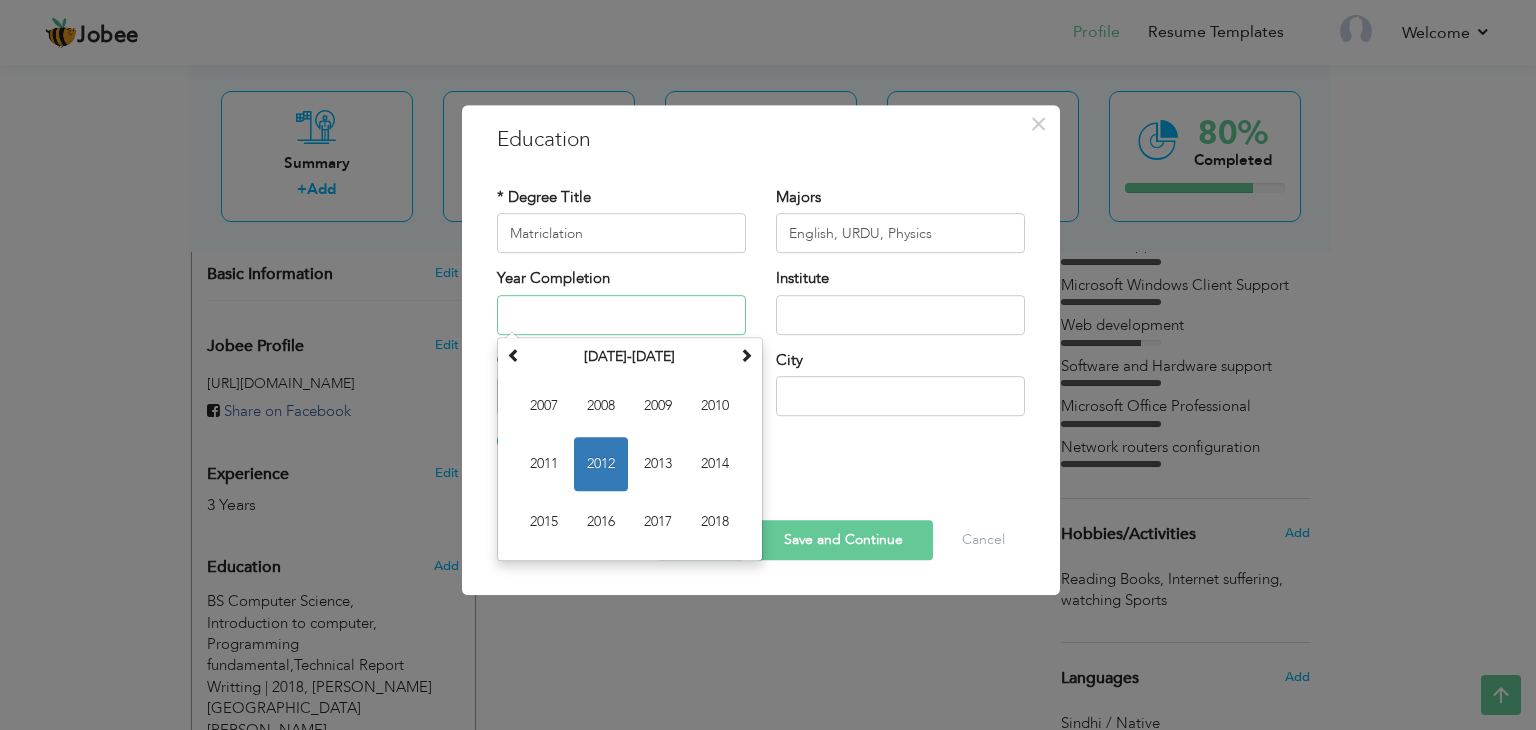 click at bounding box center (621, 315) 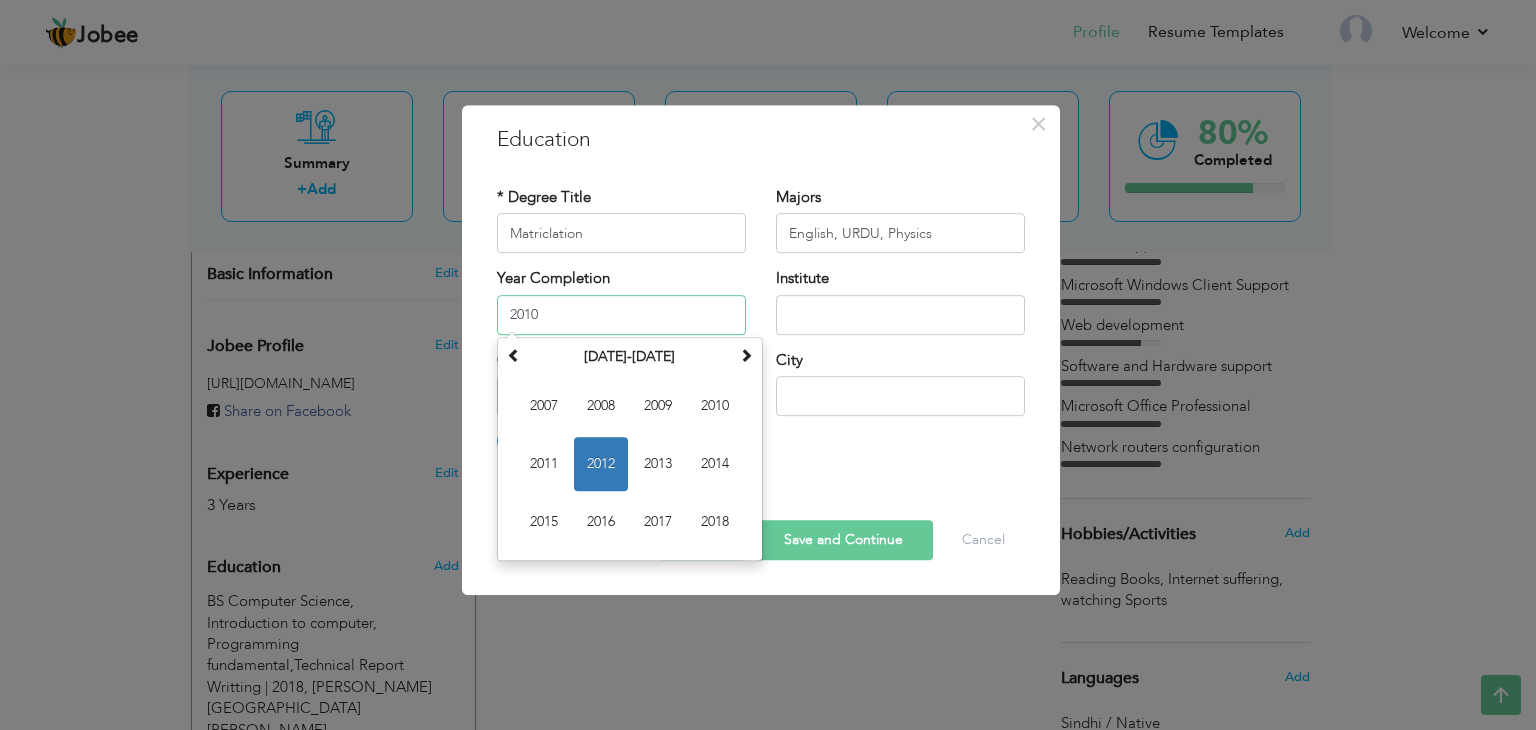 type on "2010" 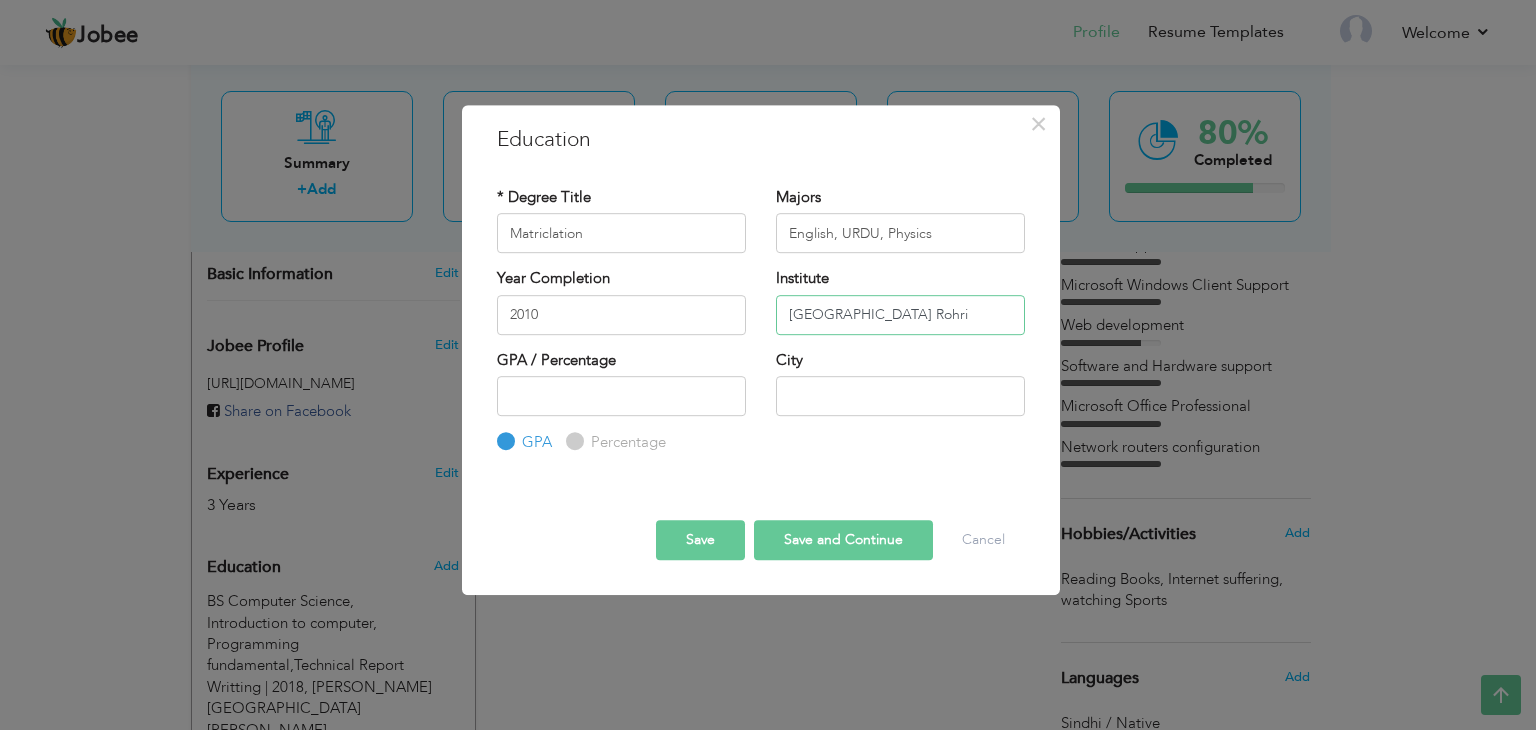 type on "[GEOGRAPHIC_DATA] Rohri" 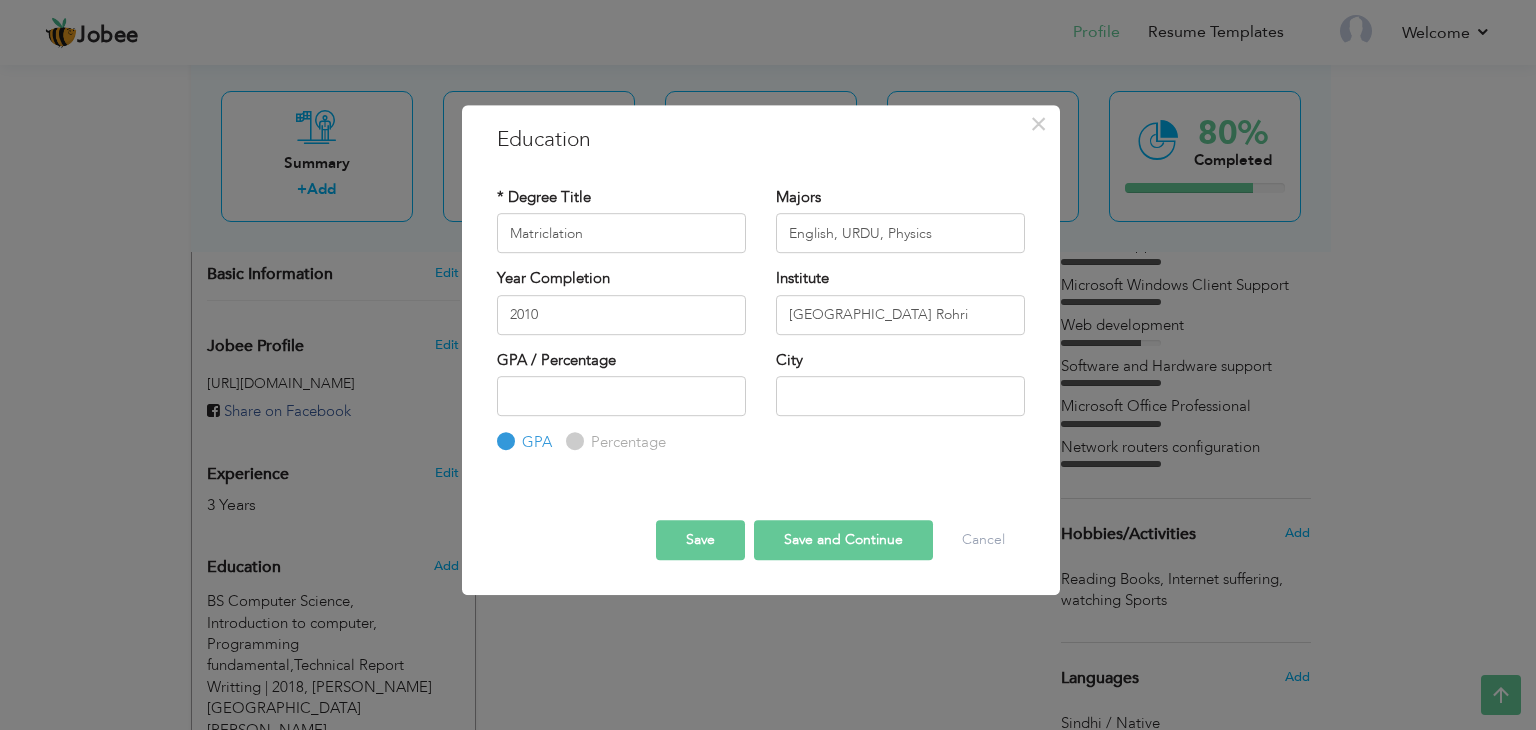click on "Percentage" at bounding box center [572, 442] 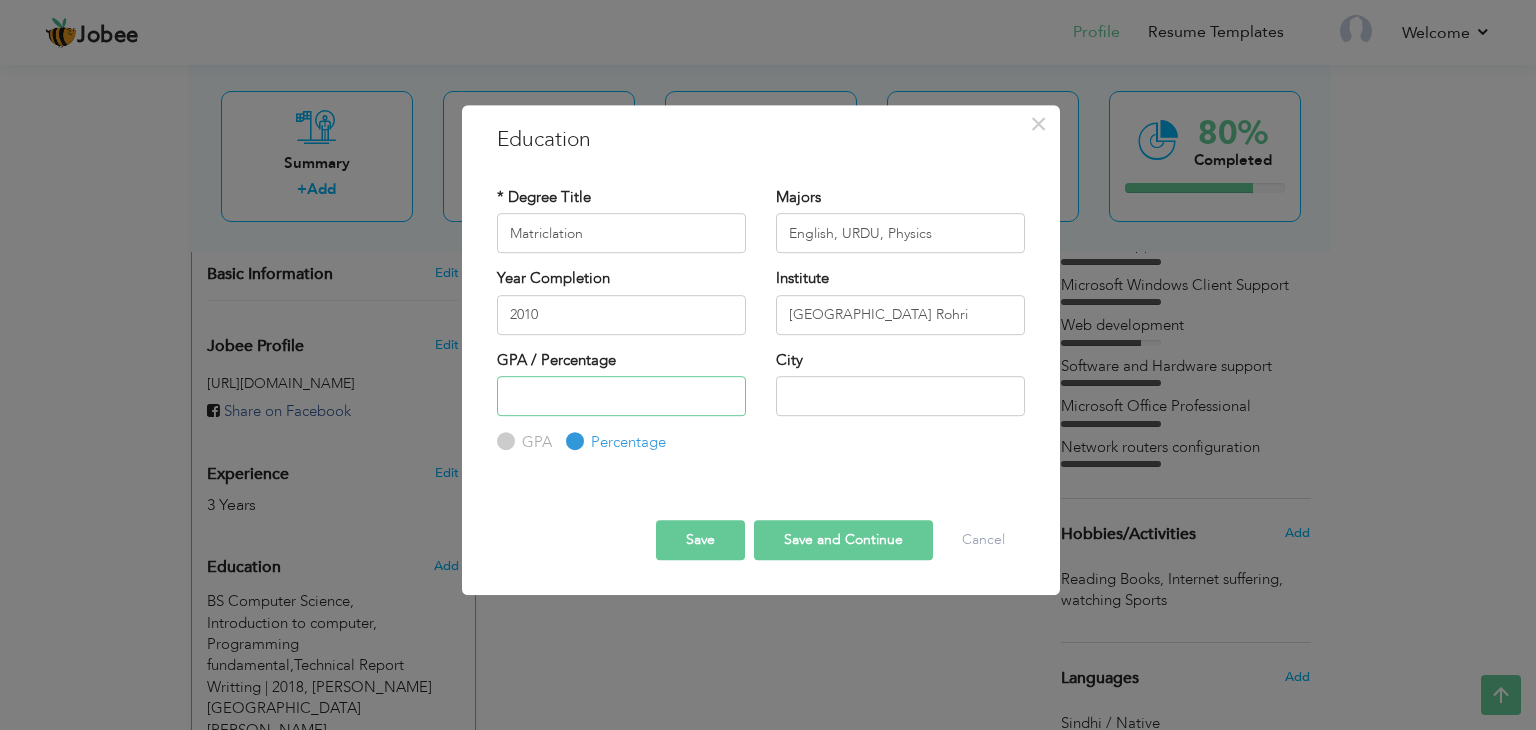 click at bounding box center [621, 396] 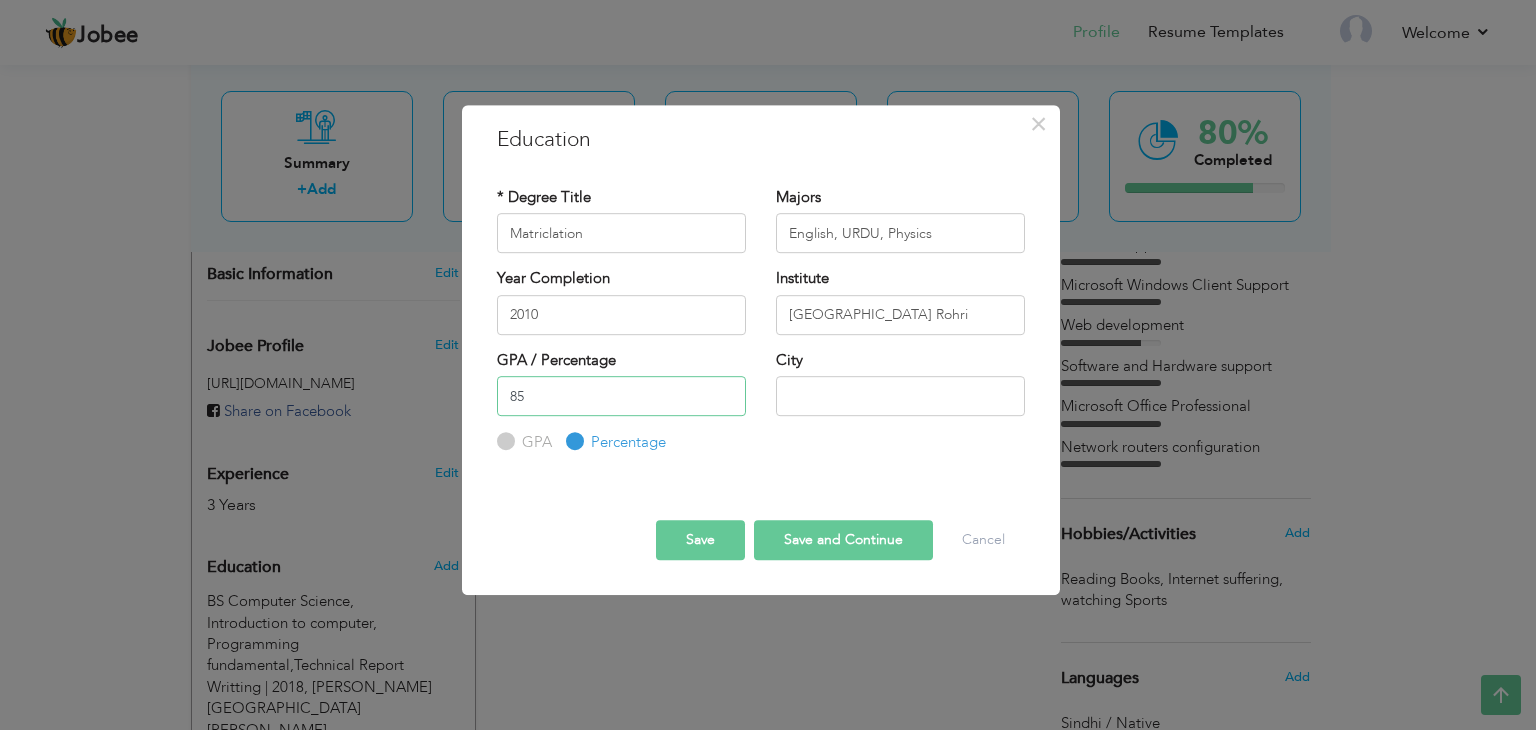 type on "8" 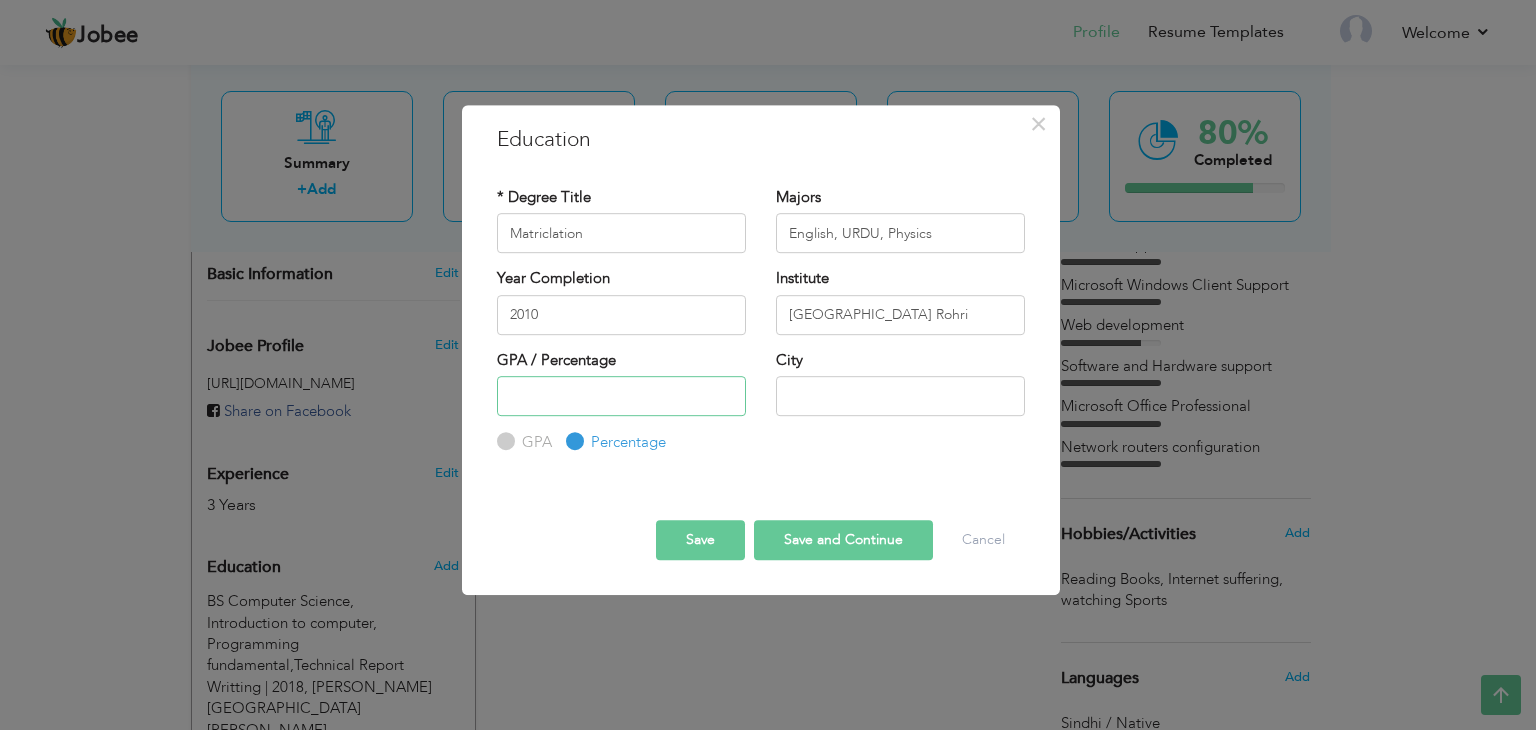 type on "2" 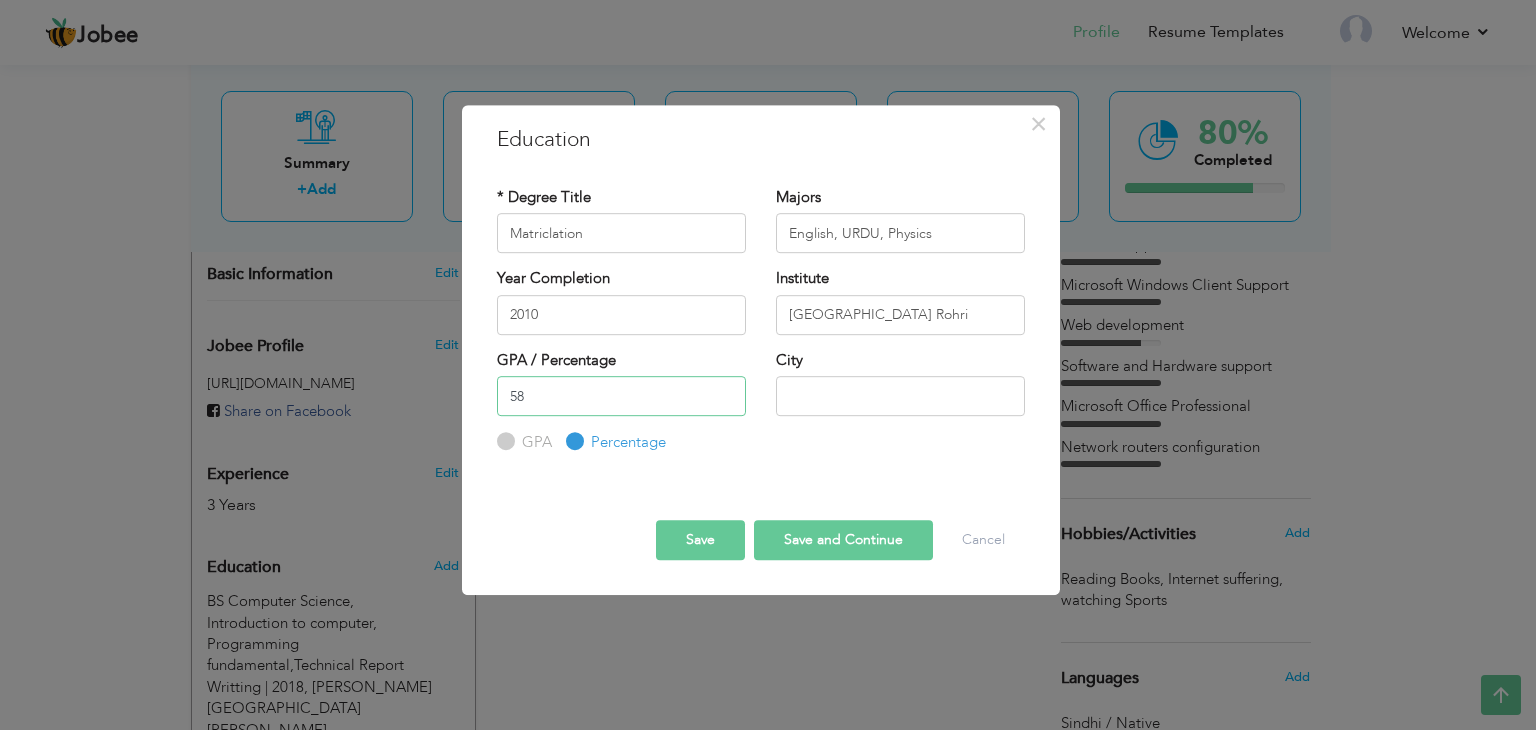 type on "58" 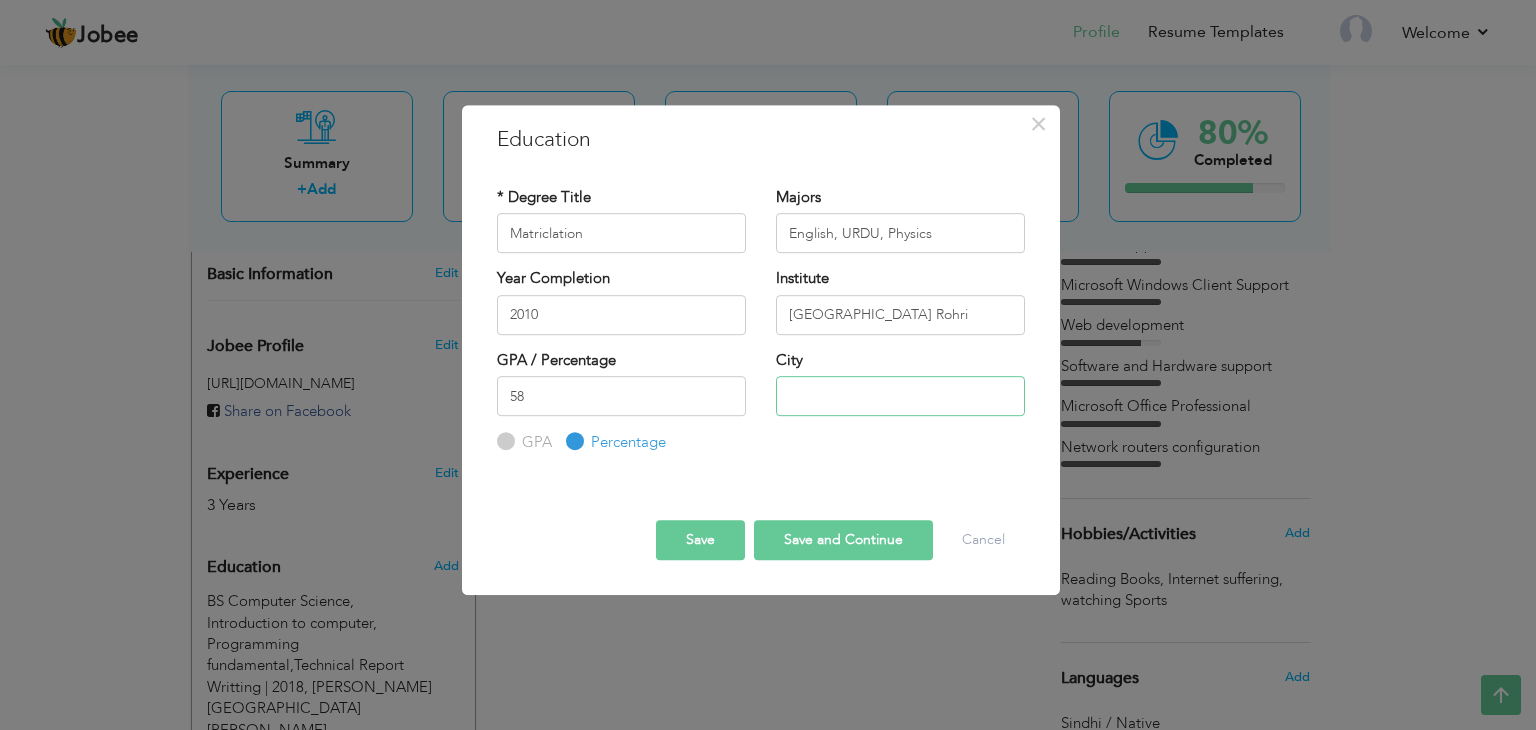 click at bounding box center [900, 396] 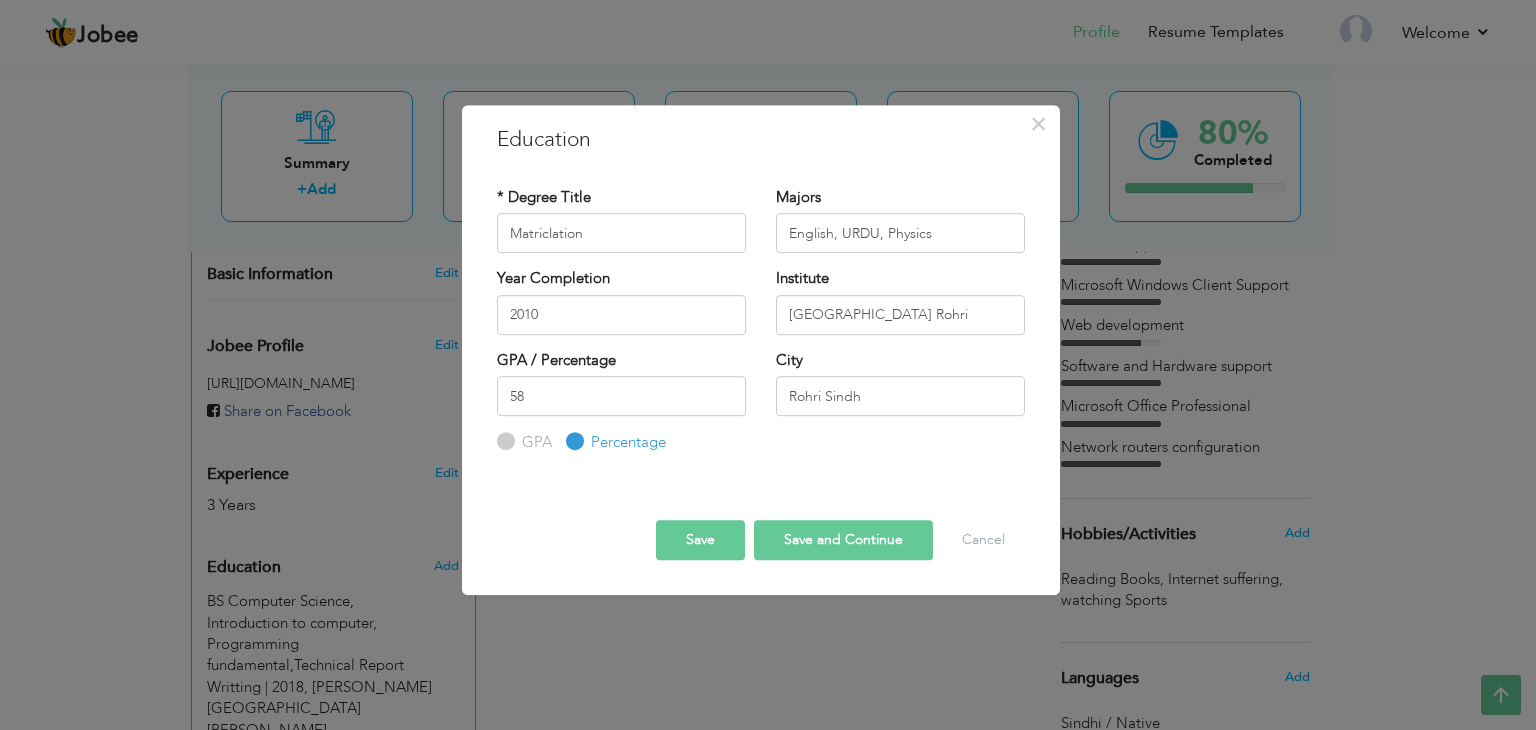 click on "Save" at bounding box center (700, 540) 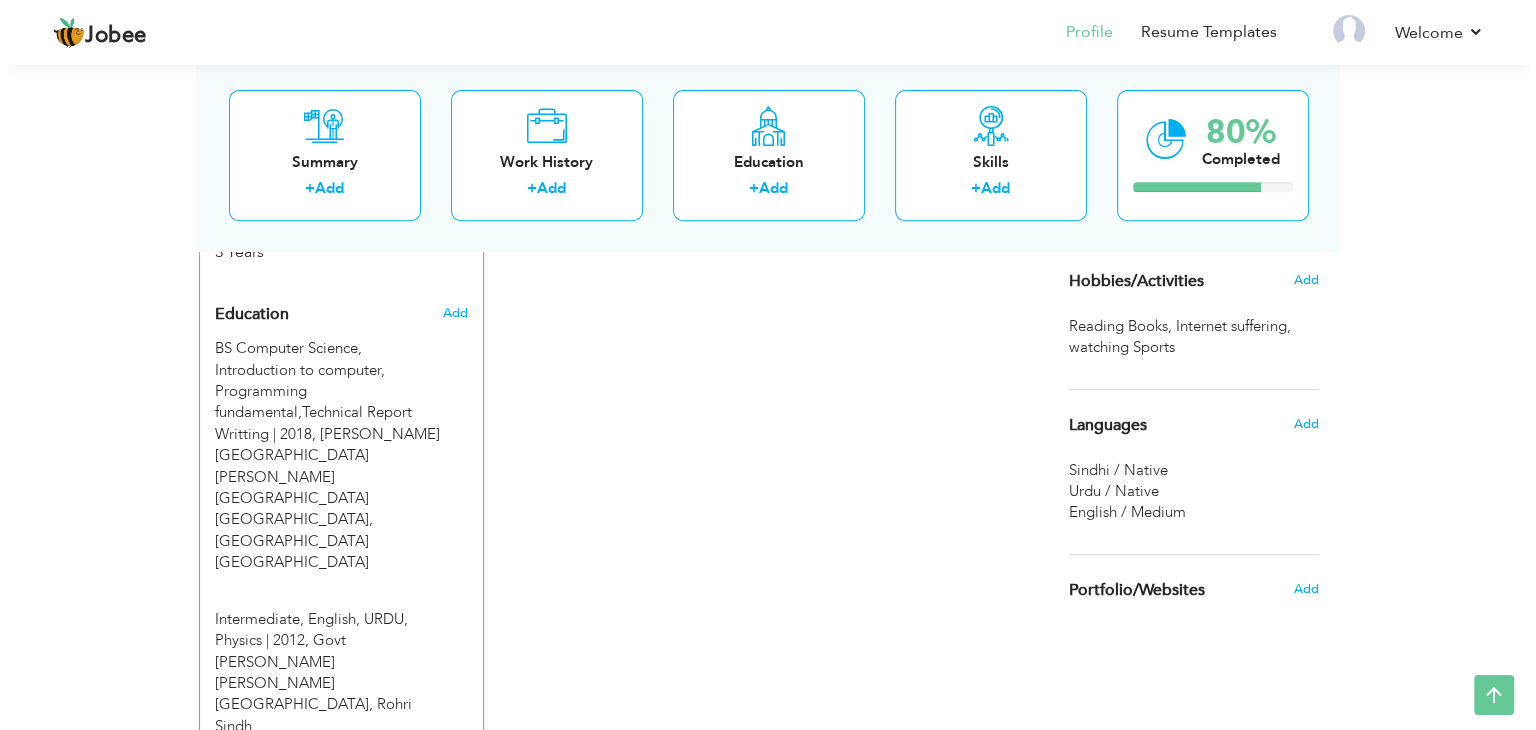 scroll, scrollTop: 879, scrollLeft: 0, axis: vertical 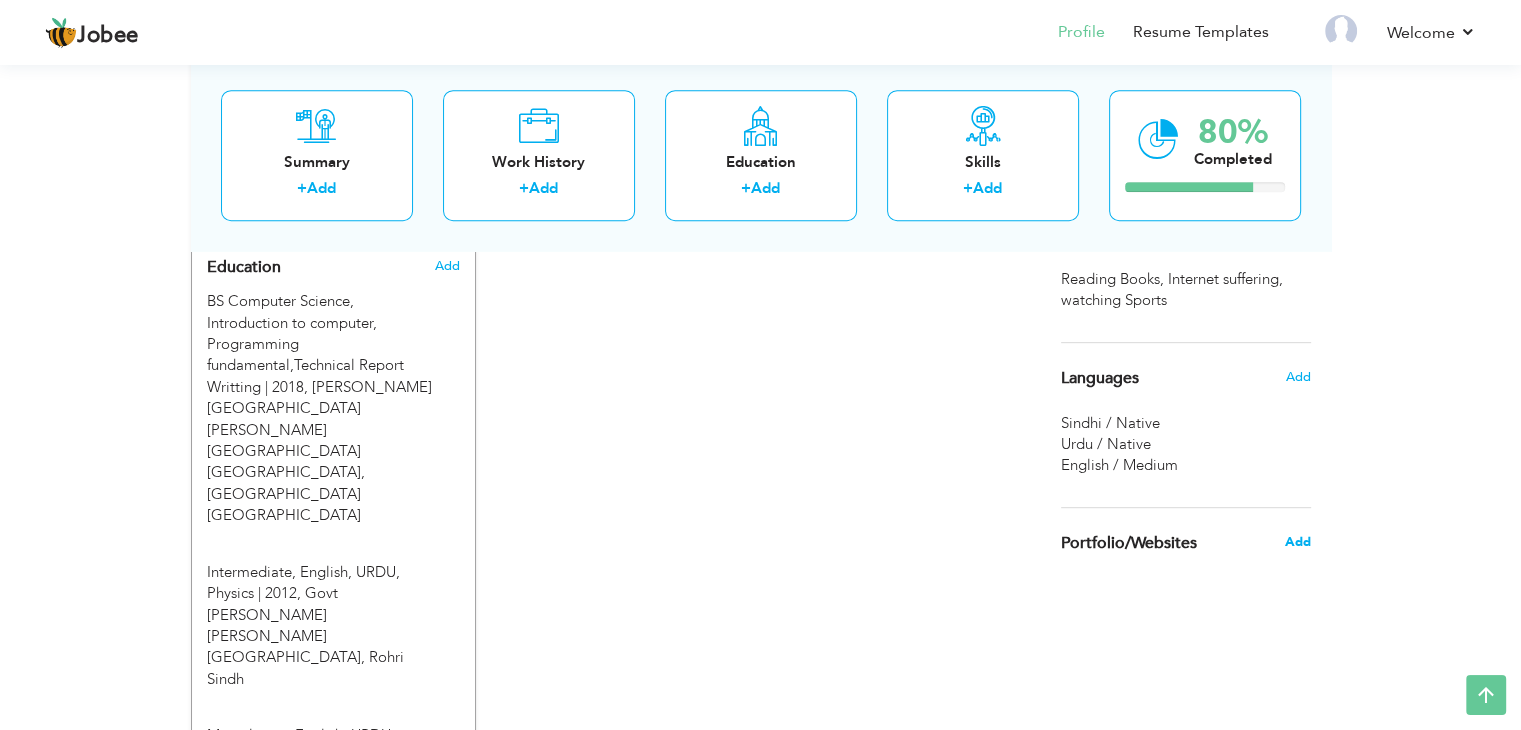 click on "Add" at bounding box center [1297, 542] 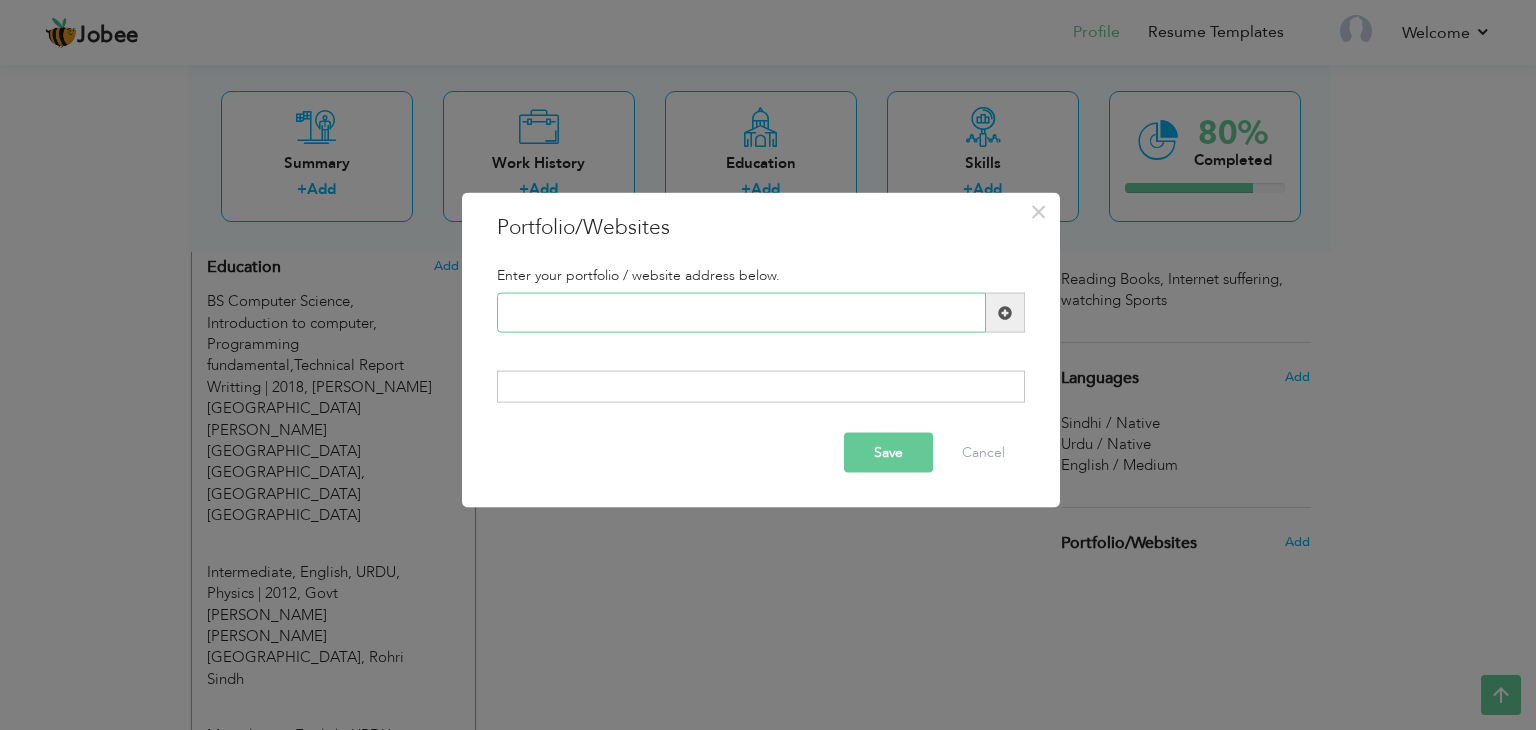 paste on "https://www.linkedin.com/public-profile/settings?trk=d_flagship3_profile_self_view_public_profile" 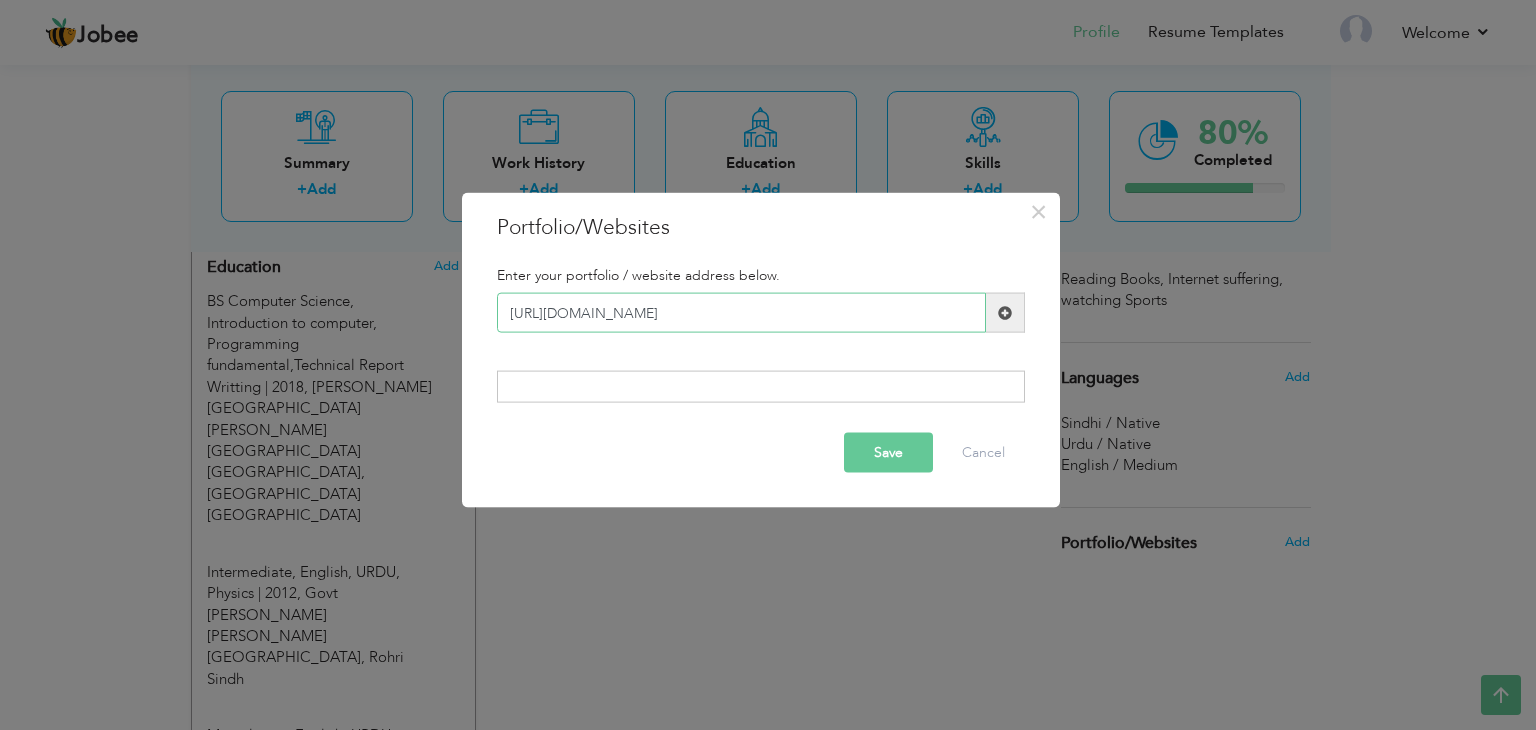 scroll, scrollTop: 0, scrollLeft: 140, axis: horizontal 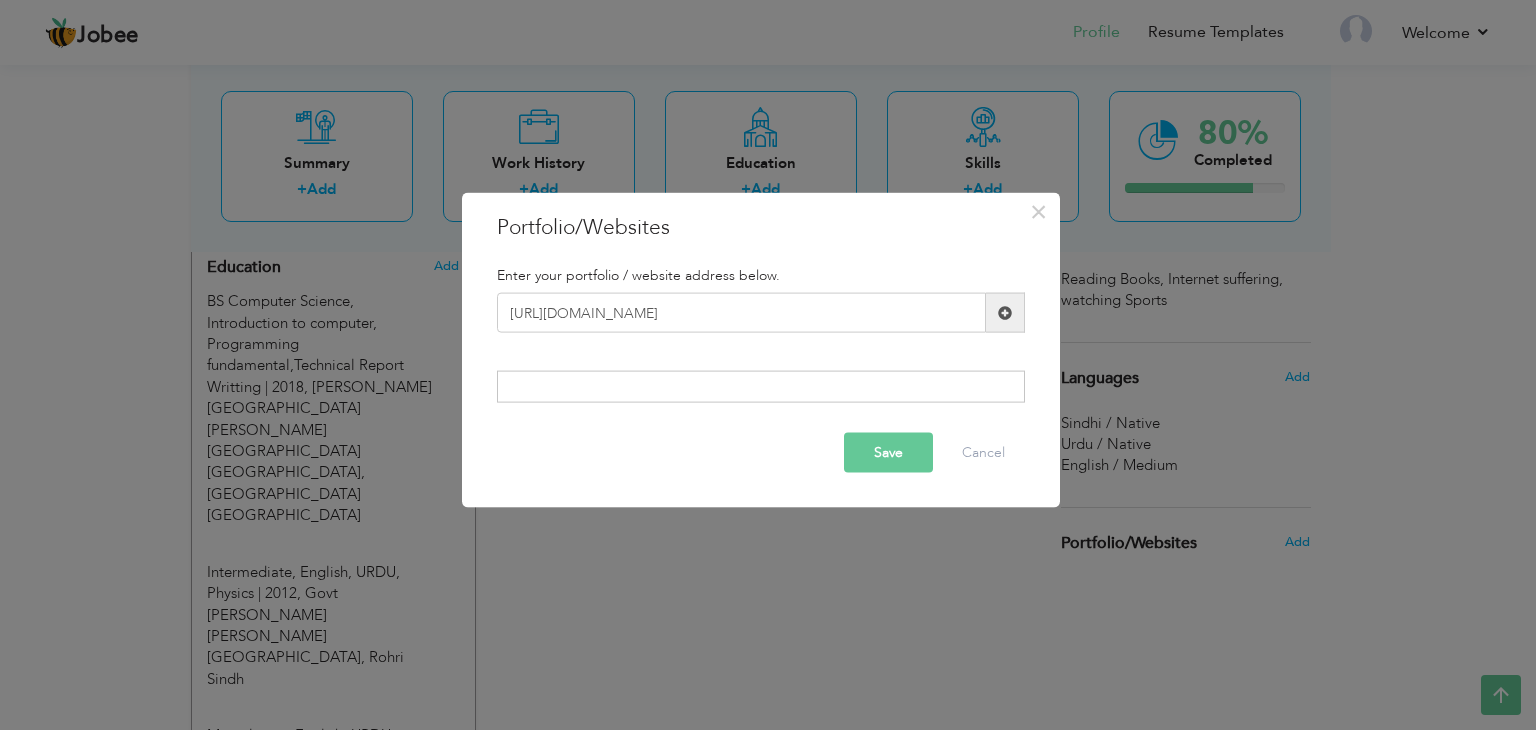 click at bounding box center [761, 386] 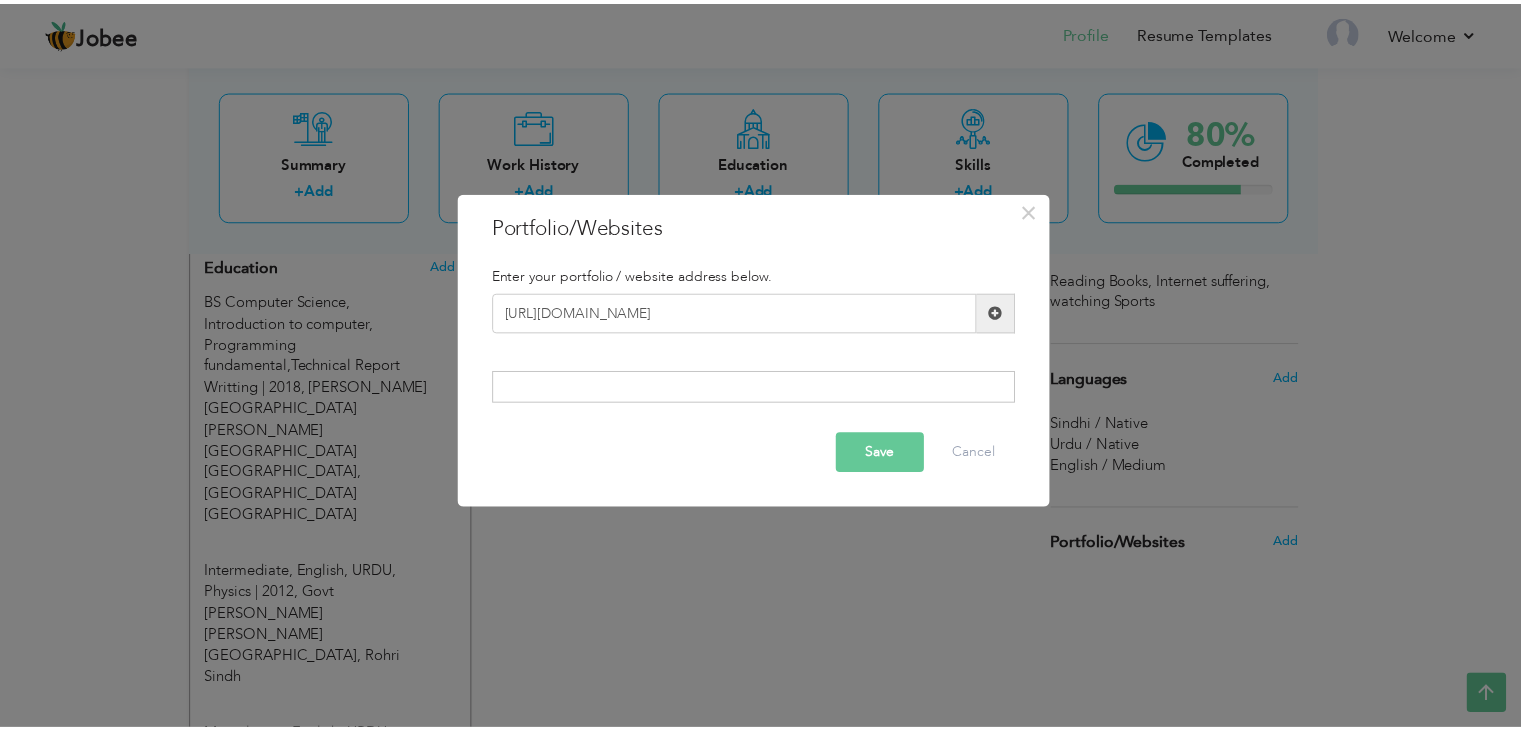 scroll, scrollTop: 0, scrollLeft: 0, axis: both 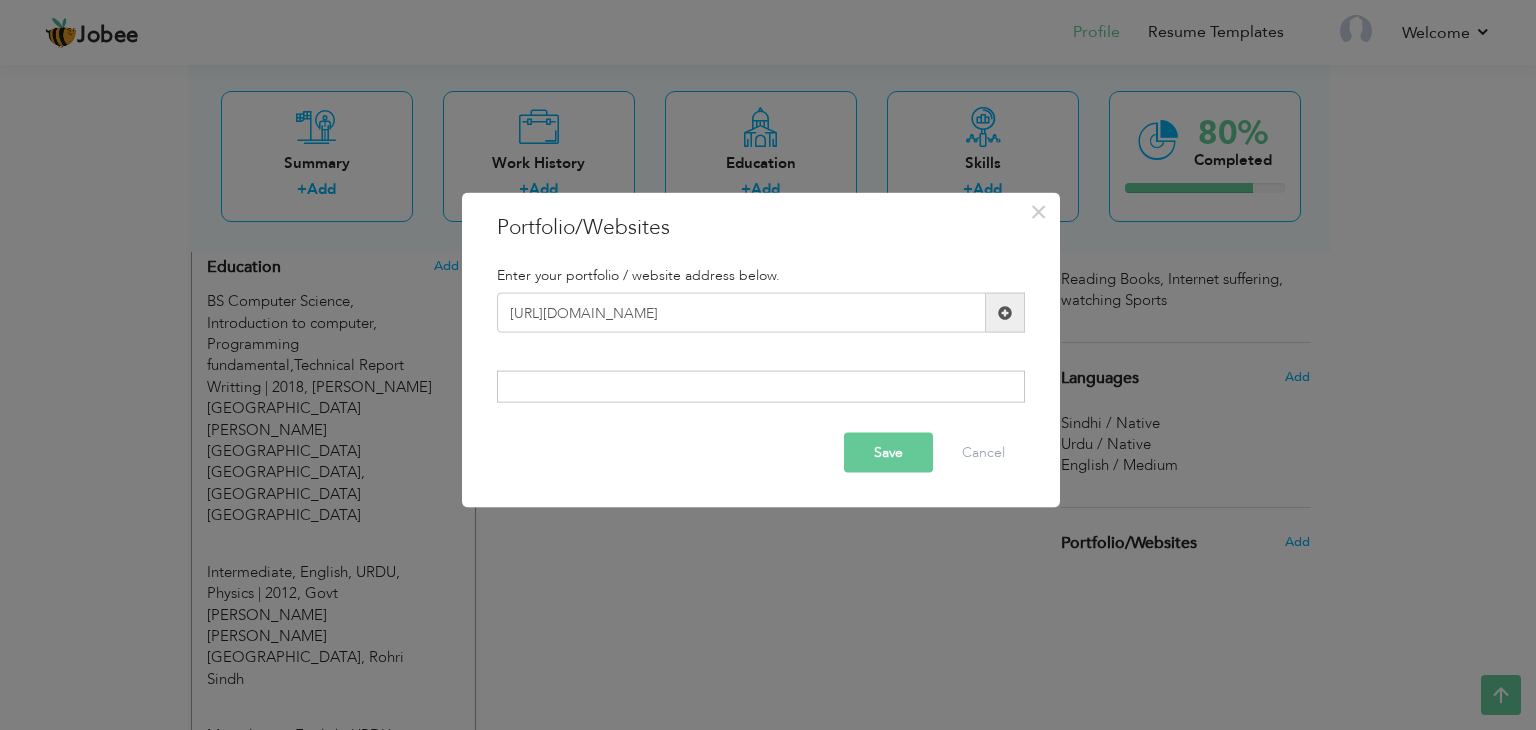 click at bounding box center (761, 386) 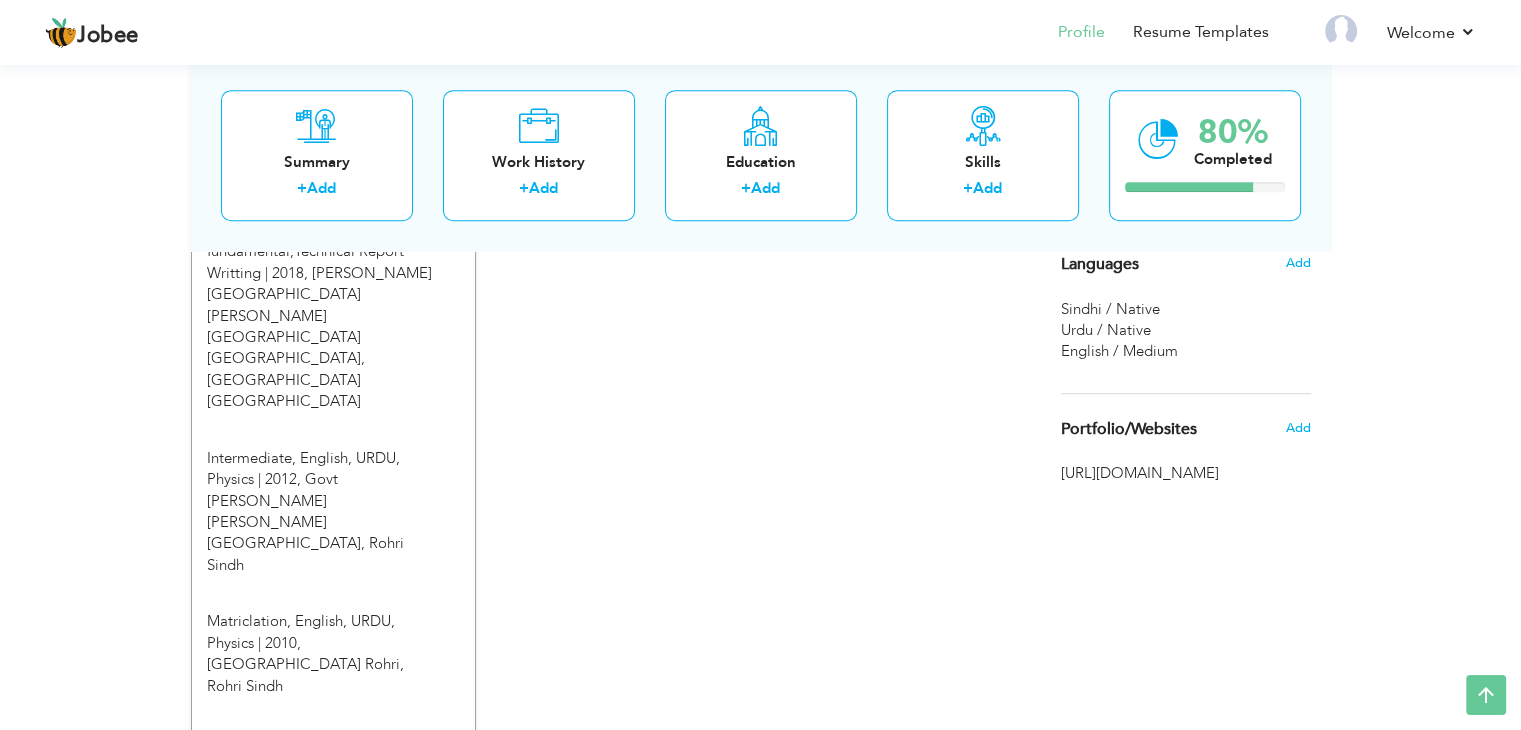 scroll, scrollTop: 979, scrollLeft: 0, axis: vertical 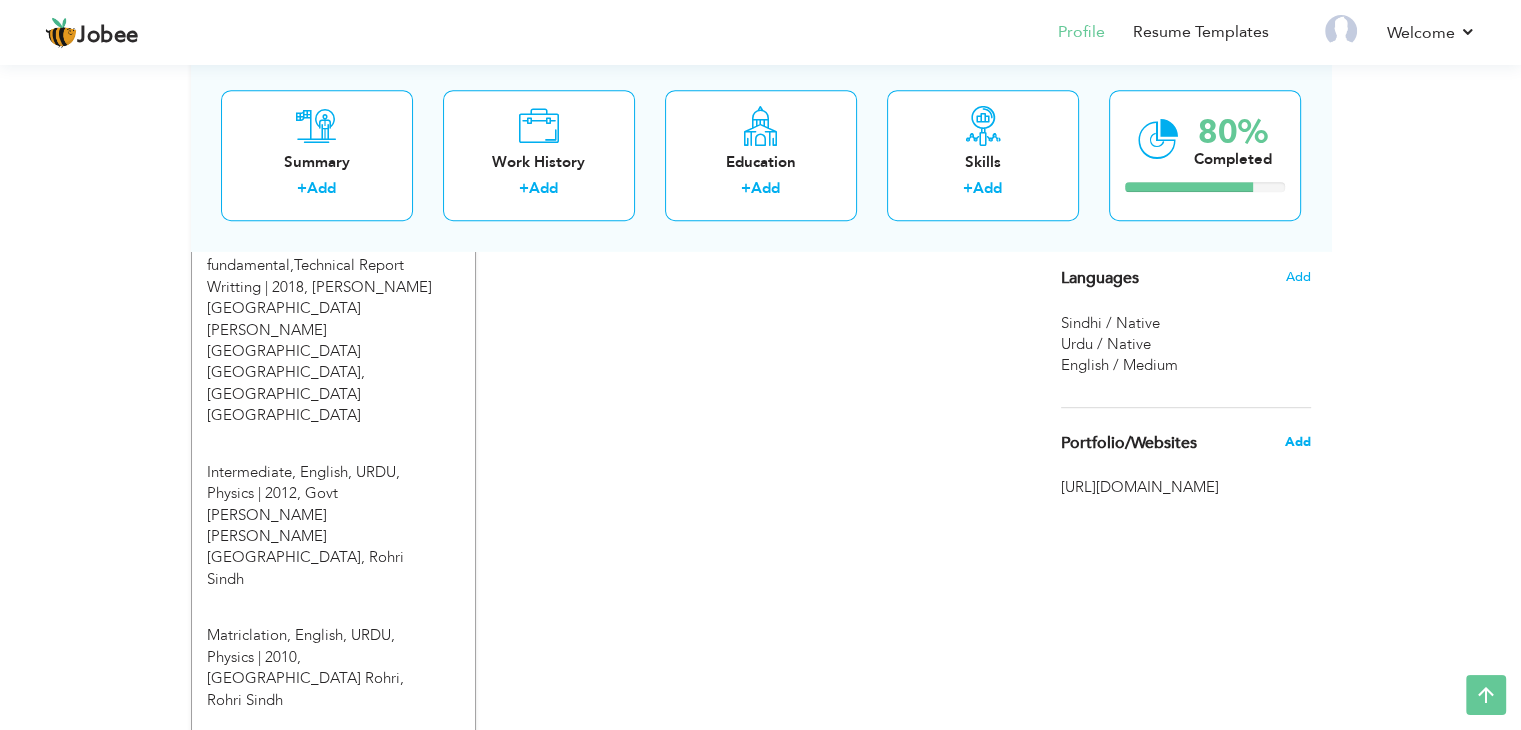 click on "Add" at bounding box center [1297, 442] 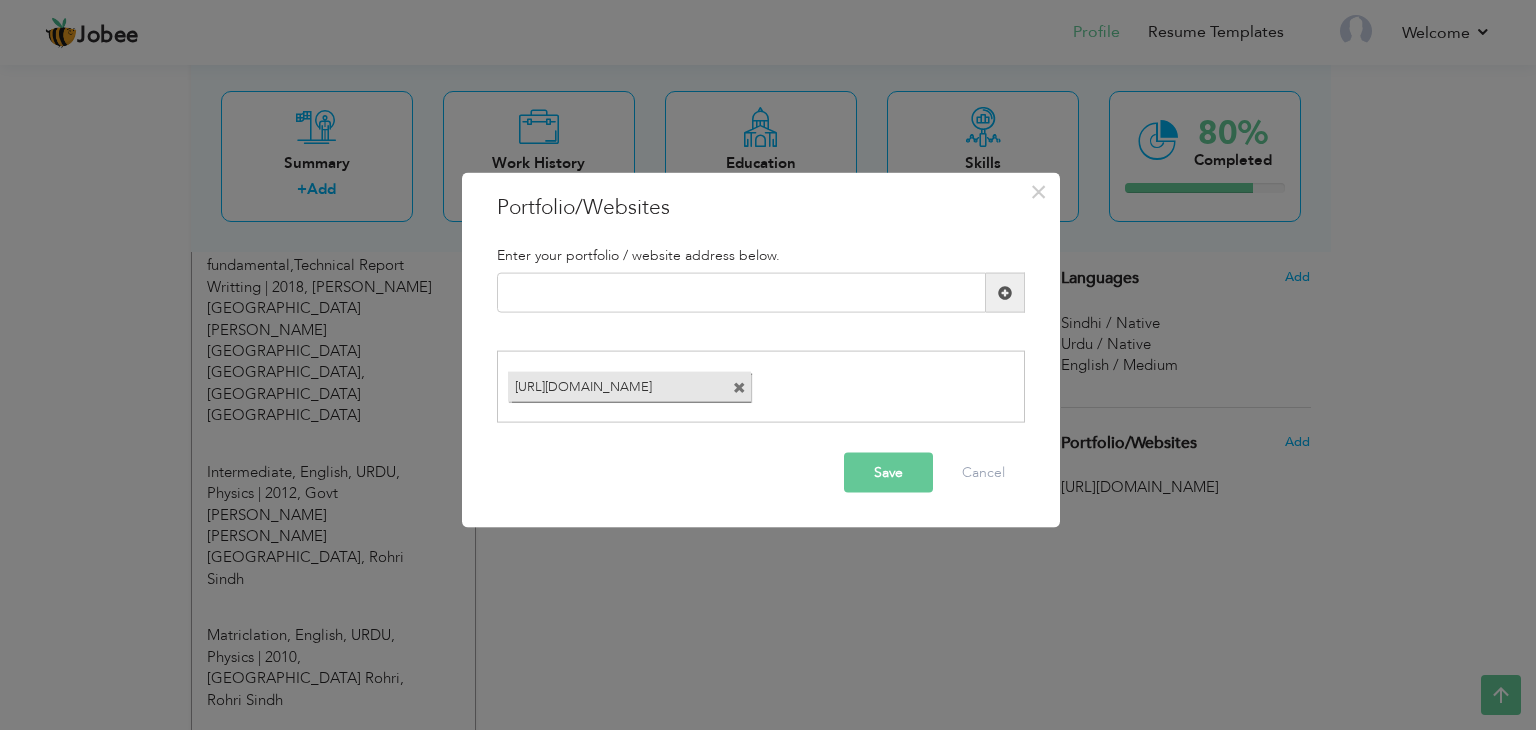 click at bounding box center (739, 387) 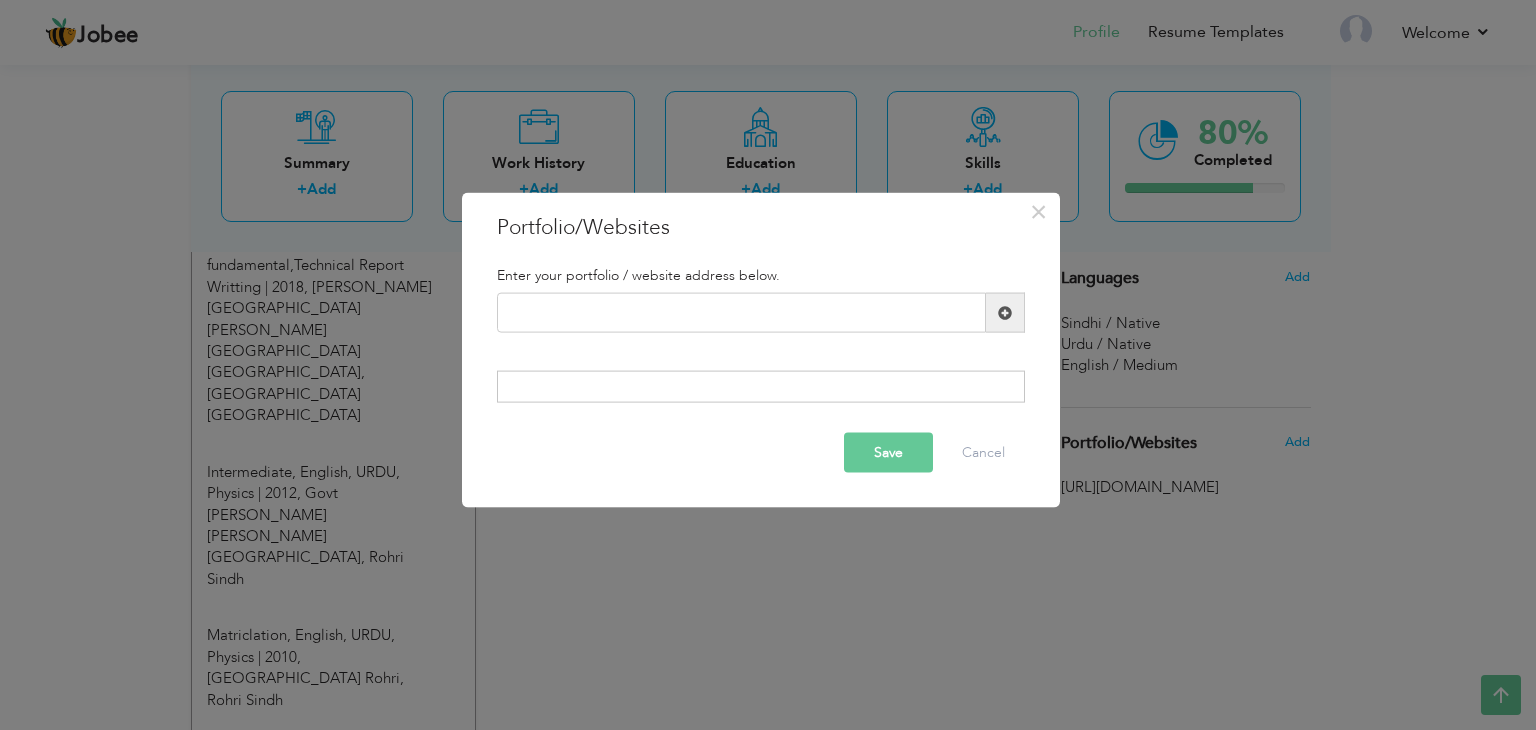 click on "Save" at bounding box center [888, 452] 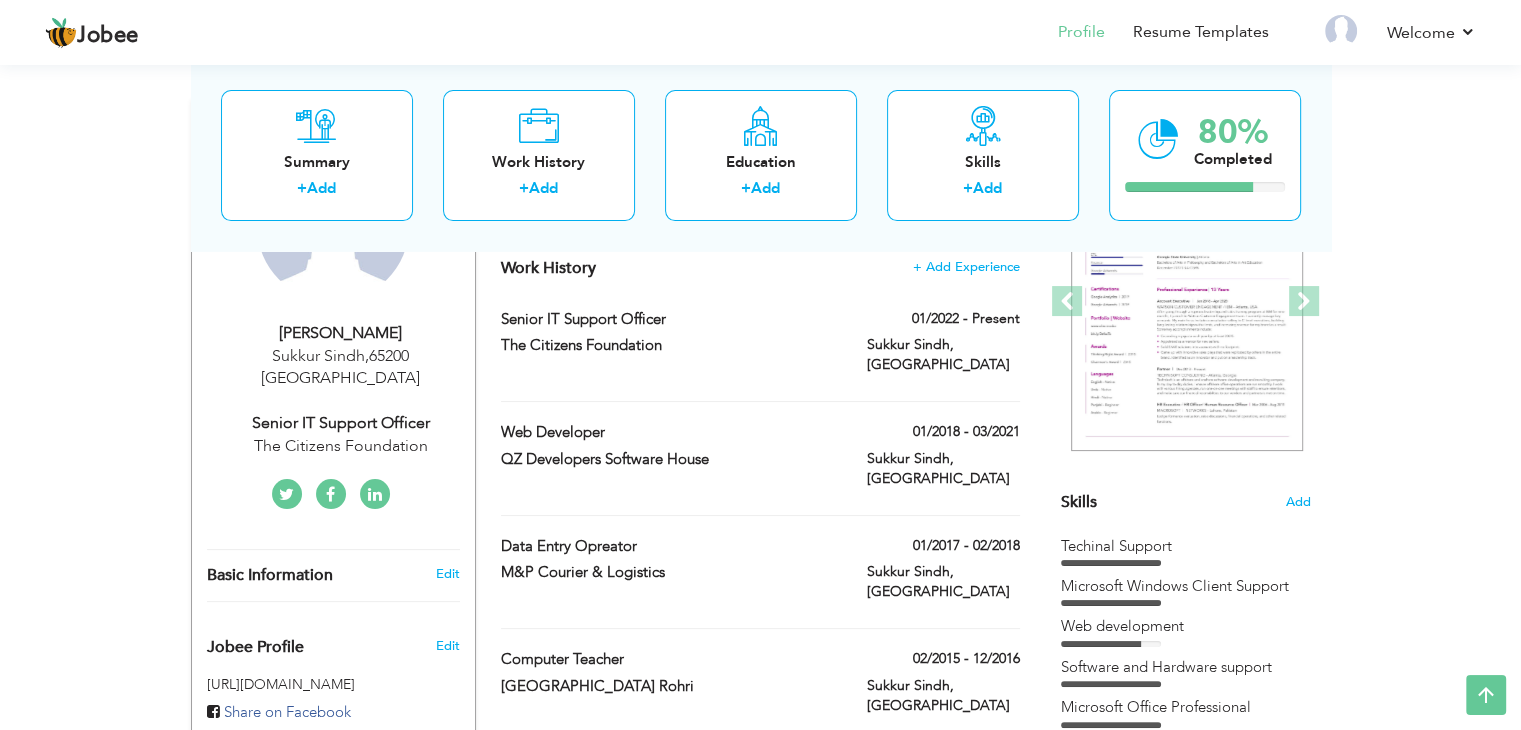 scroll, scrollTop: 179, scrollLeft: 0, axis: vertical 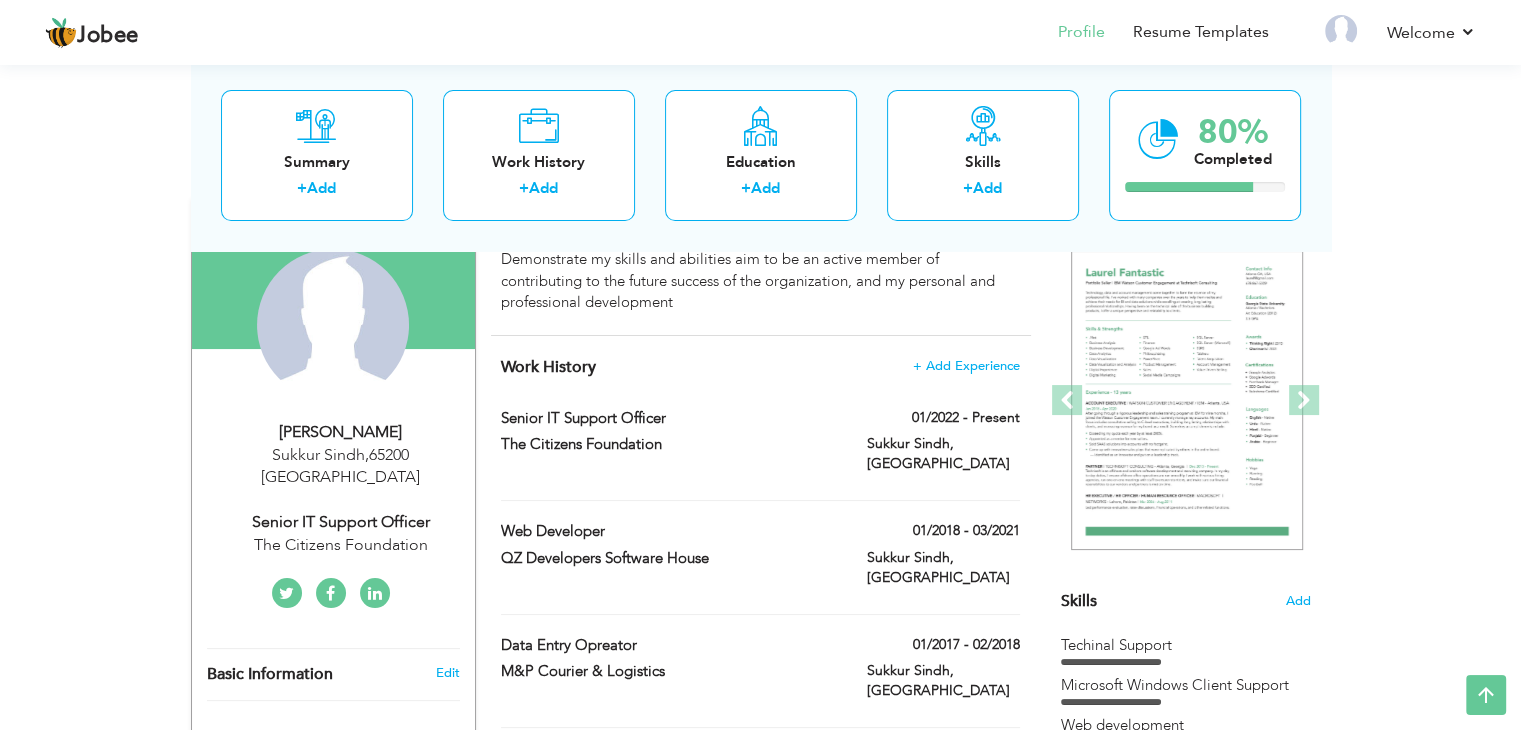 click at bounding box center [375, 594] 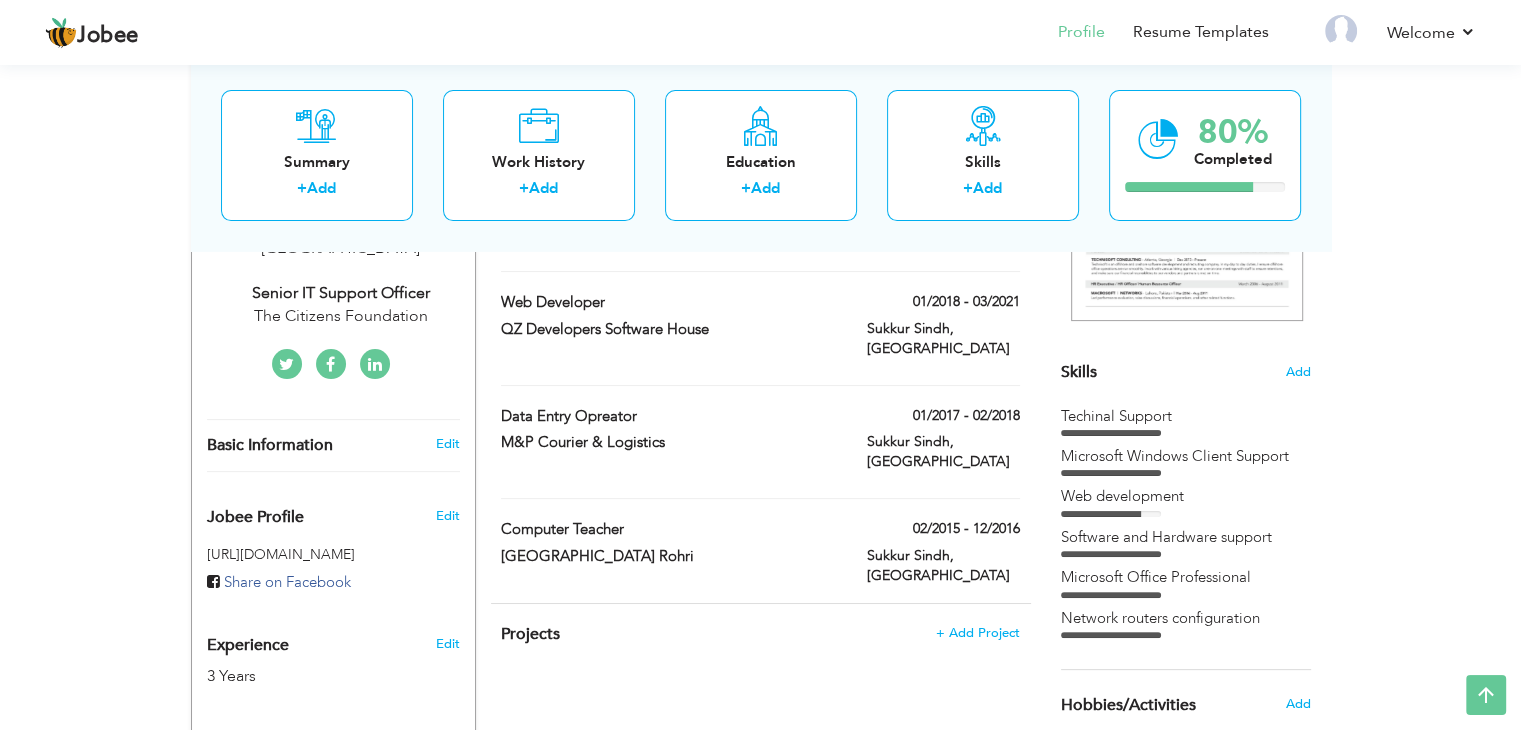 scroll, scrollTop: 379, scrollLeft: 0, axis: vertical 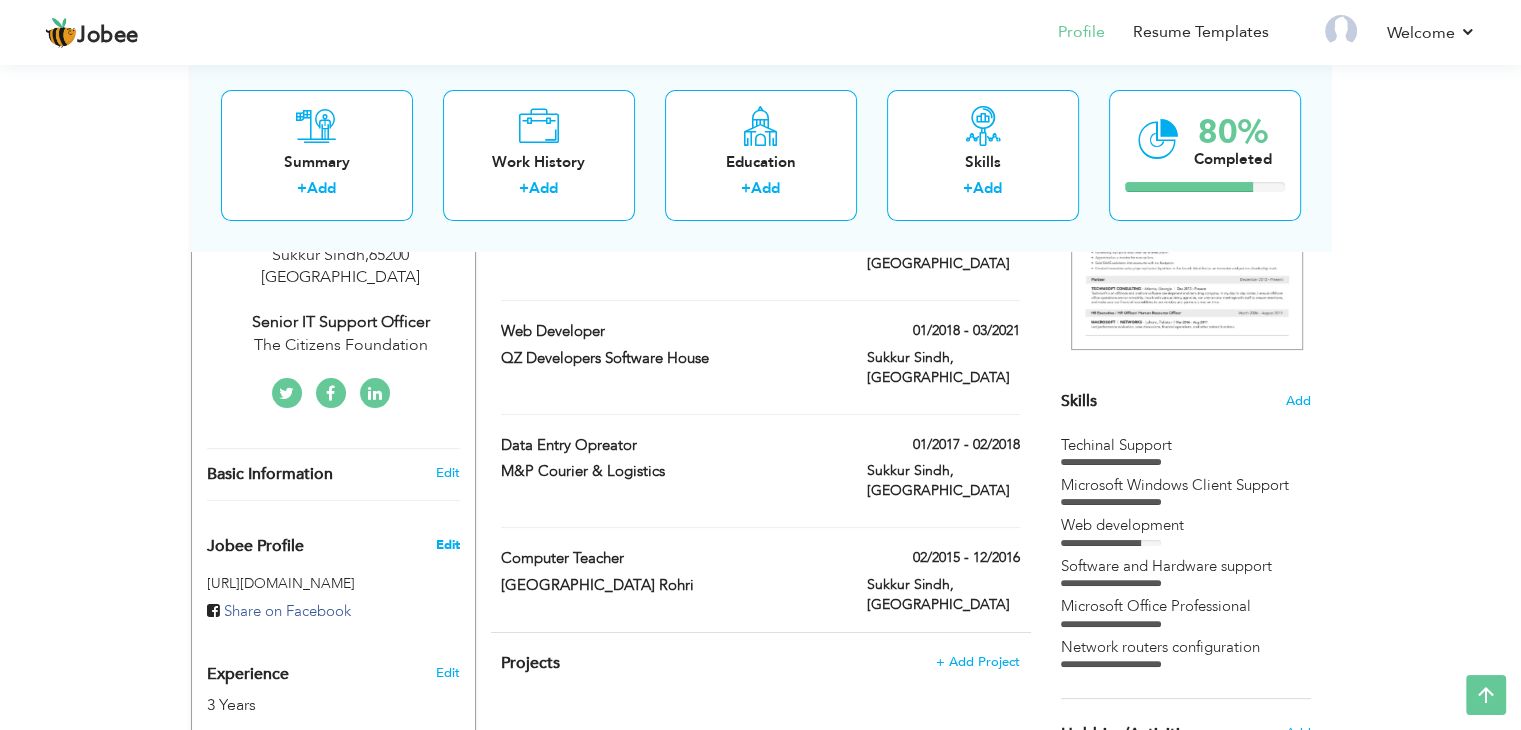 click on "Edit" at bounding box center (447, 545) 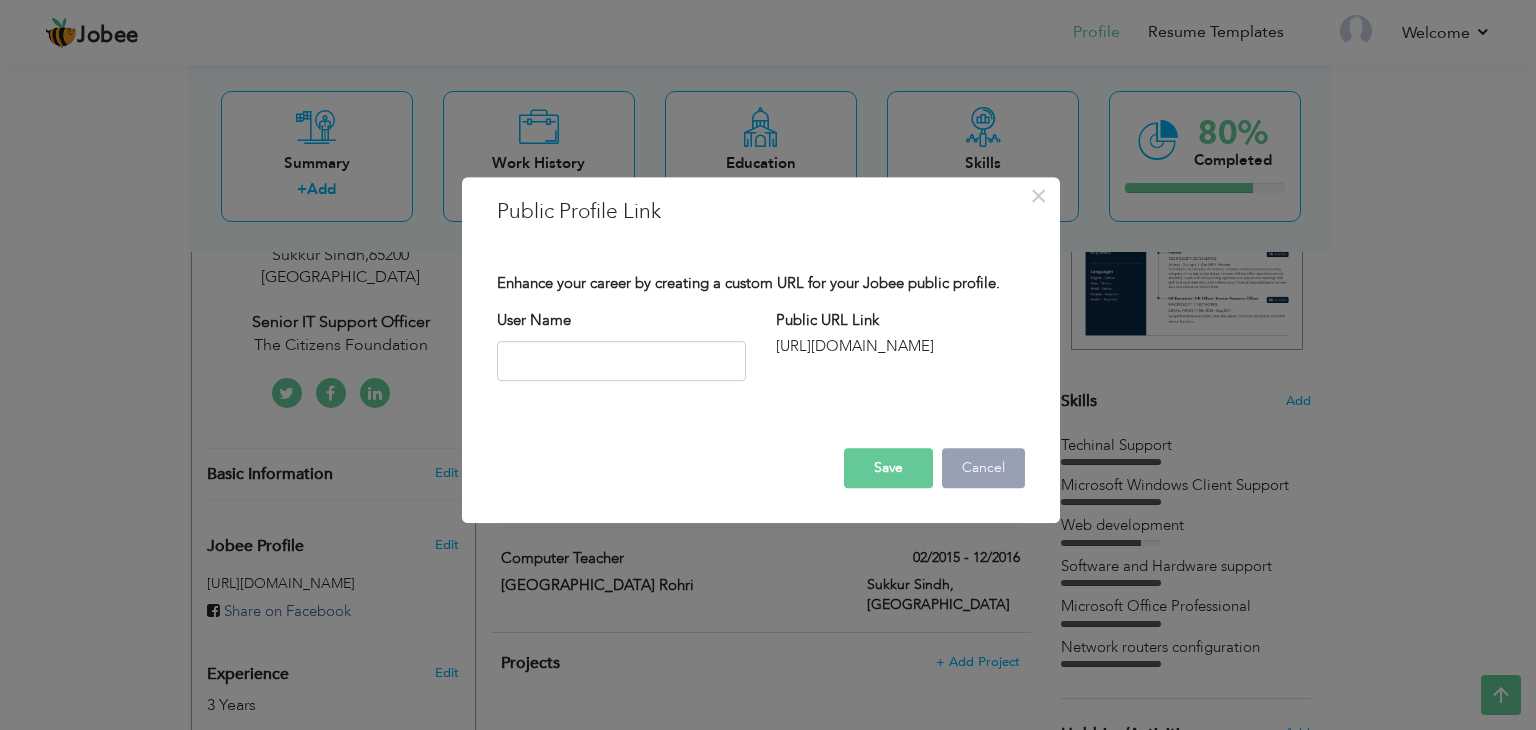 click on "Cancel" at bounding box center [983, 468] 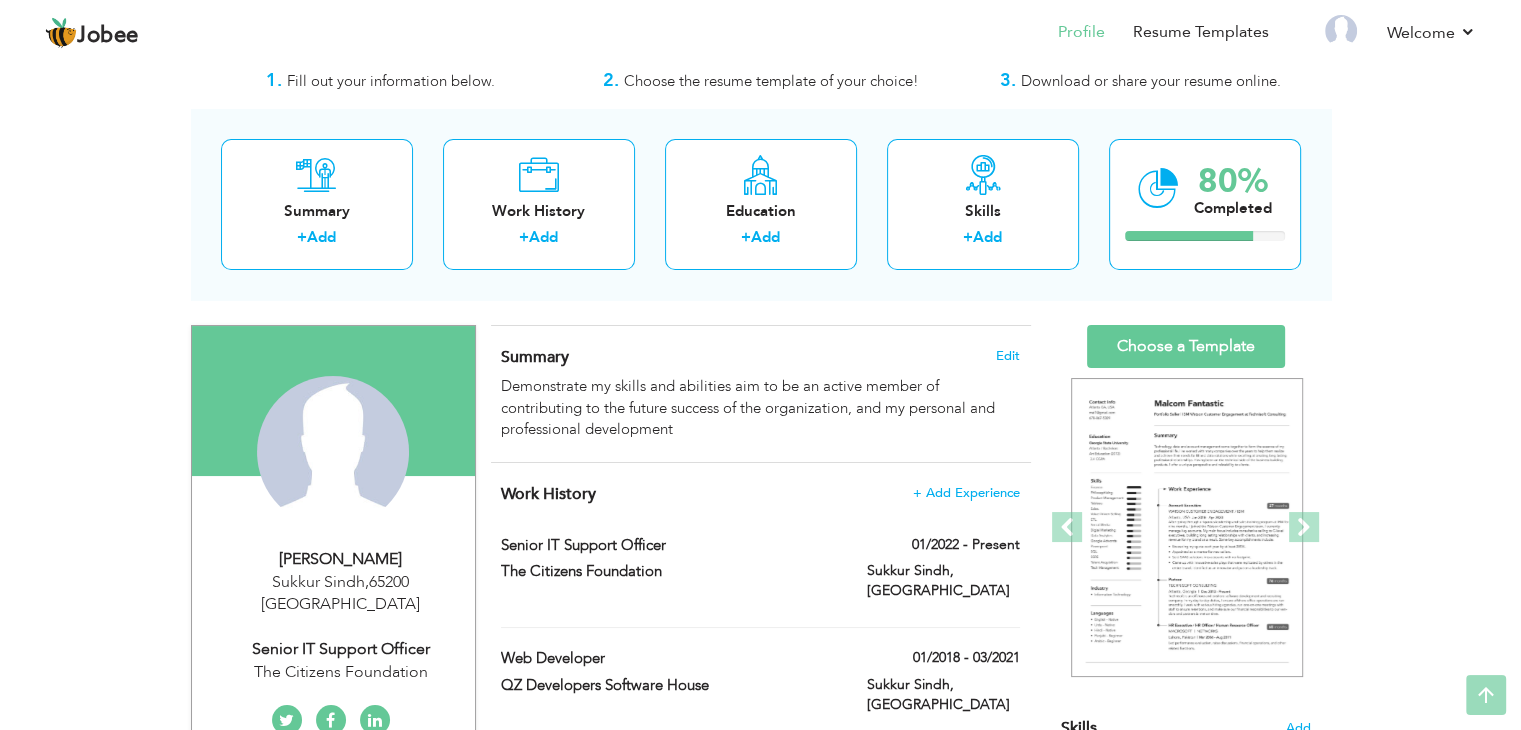 scroll, scrollTop: 0, scrollLeft: 0, axis: both 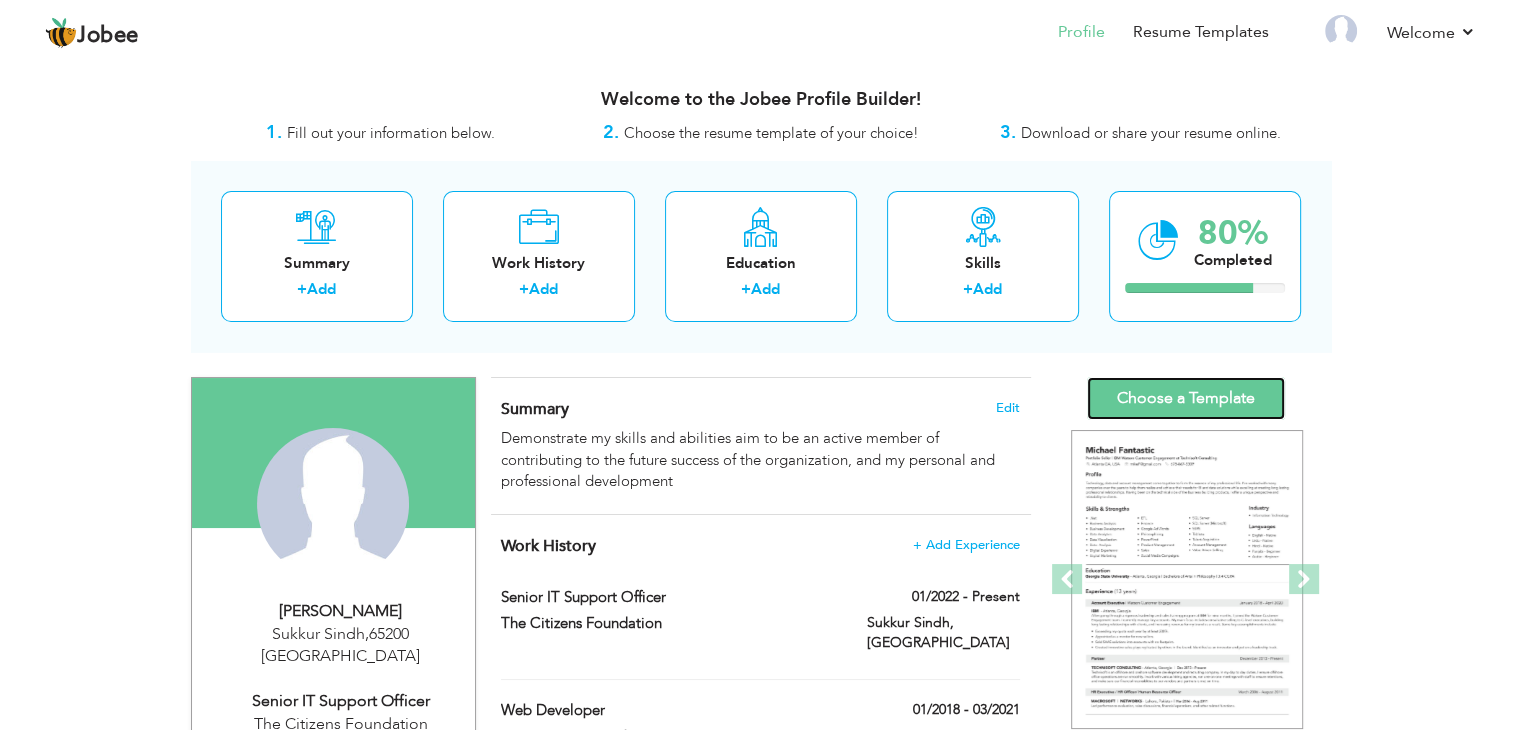 click on "Choose a Template" at bounding box center (1186, 398) 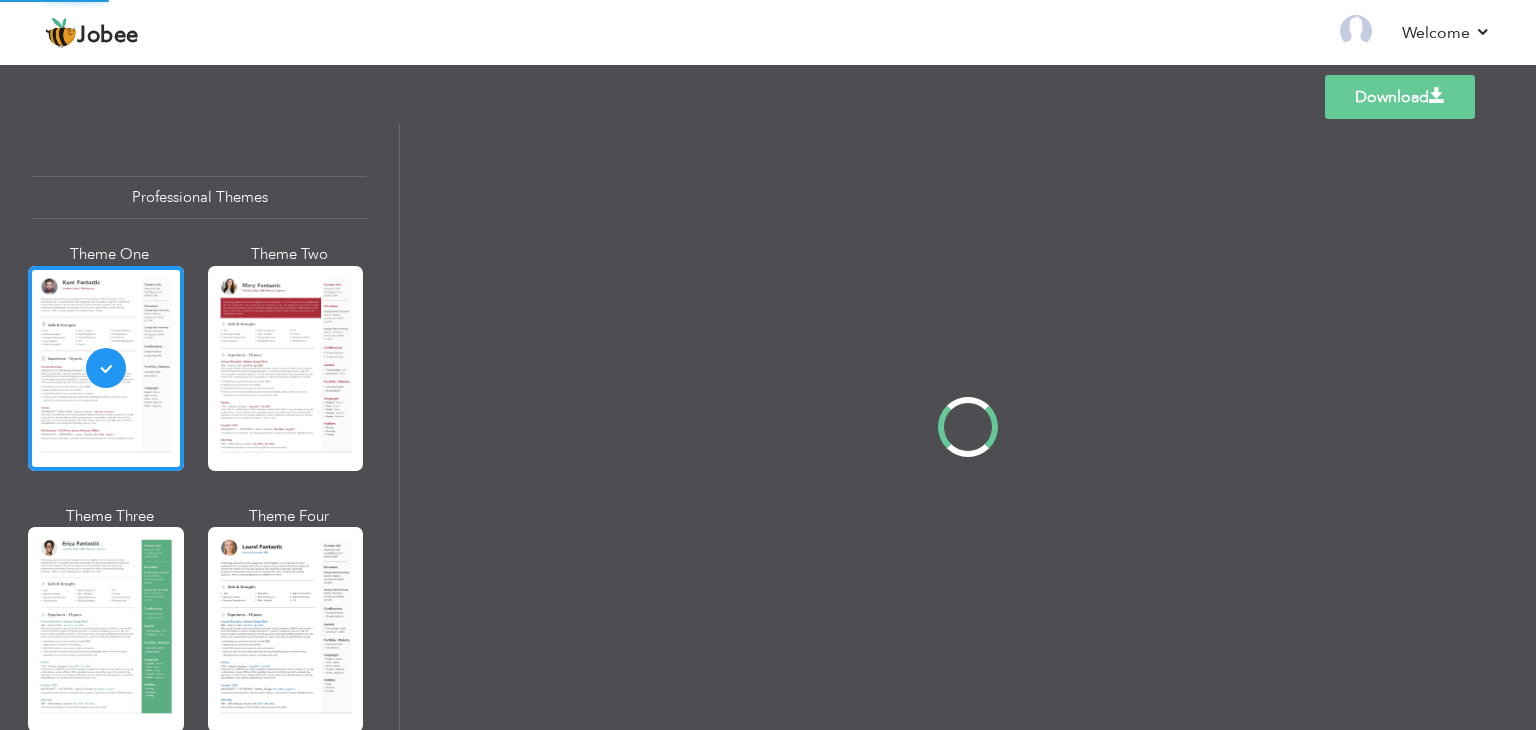 scroll, scrollTop: 0, scrollLeft: 0, axis: both 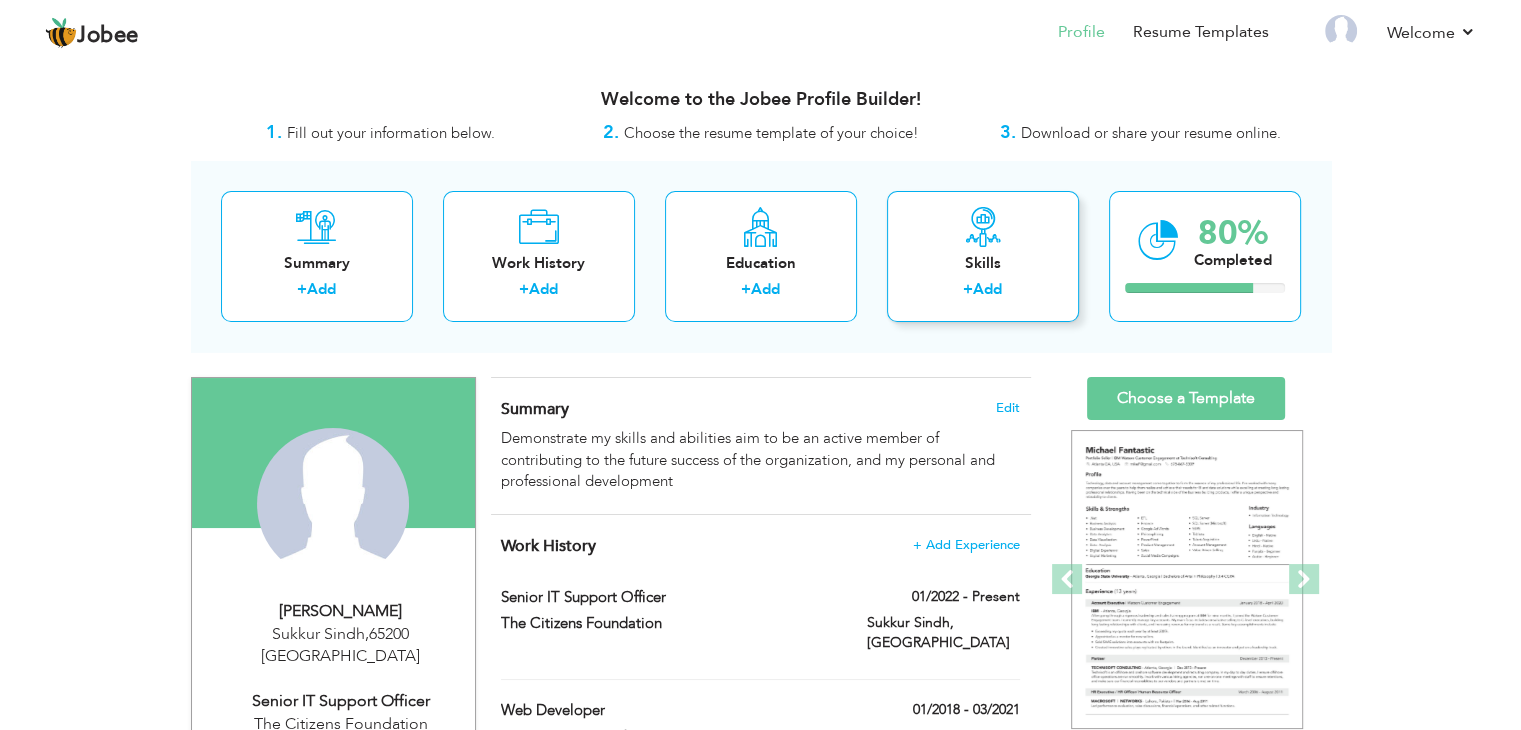 click on "Add" at bounding box center [987, 289] 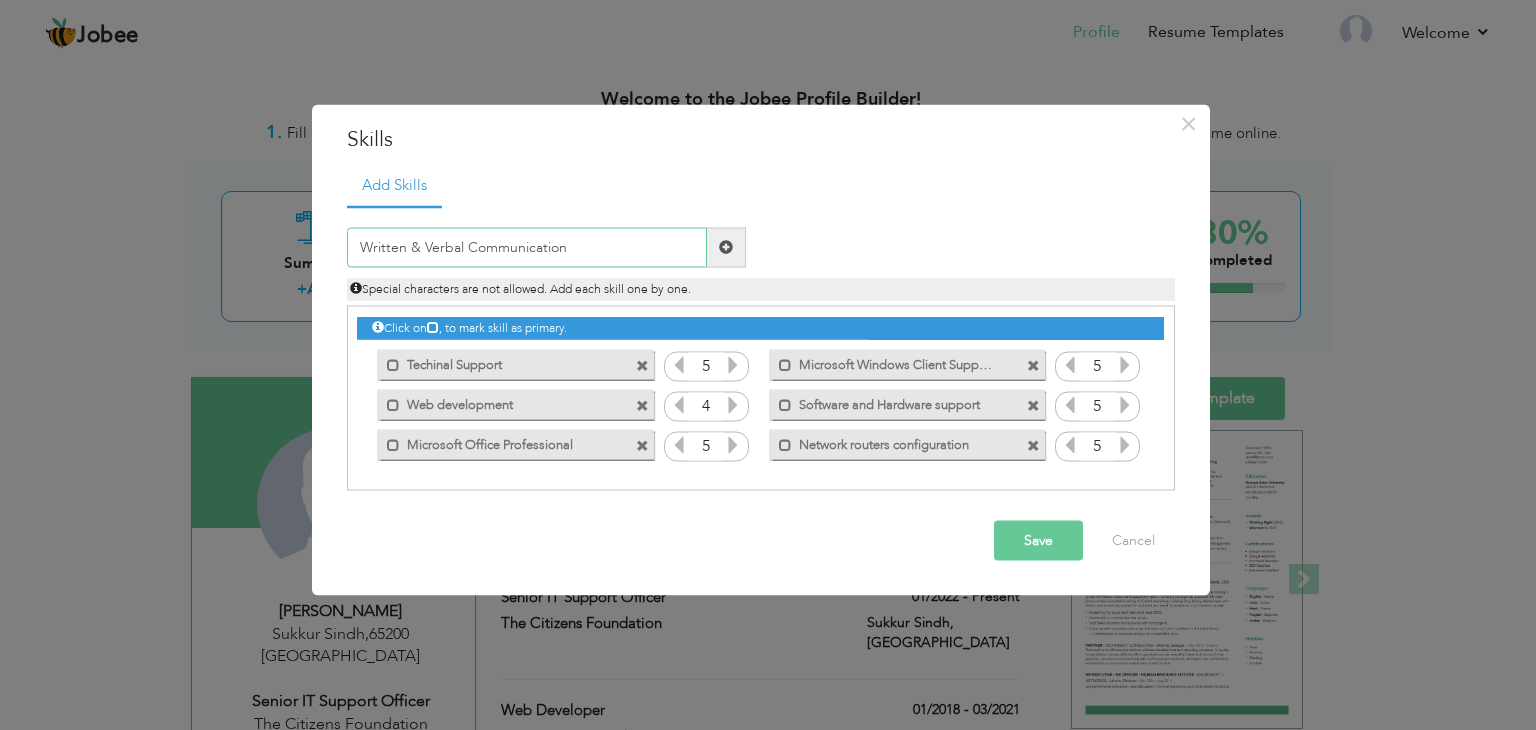 type on "Written & Verbal Communication" 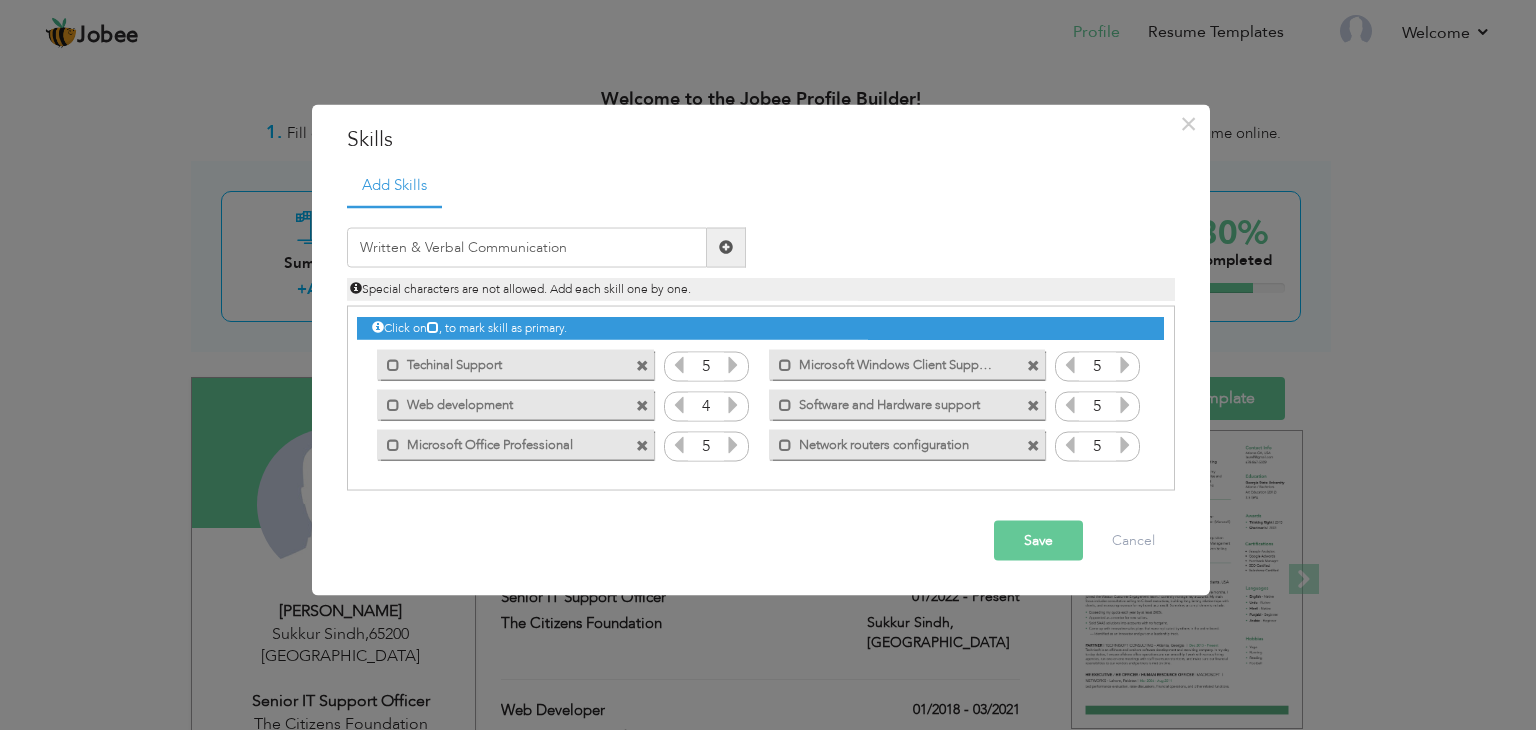 click at bounding box center [726, 247] 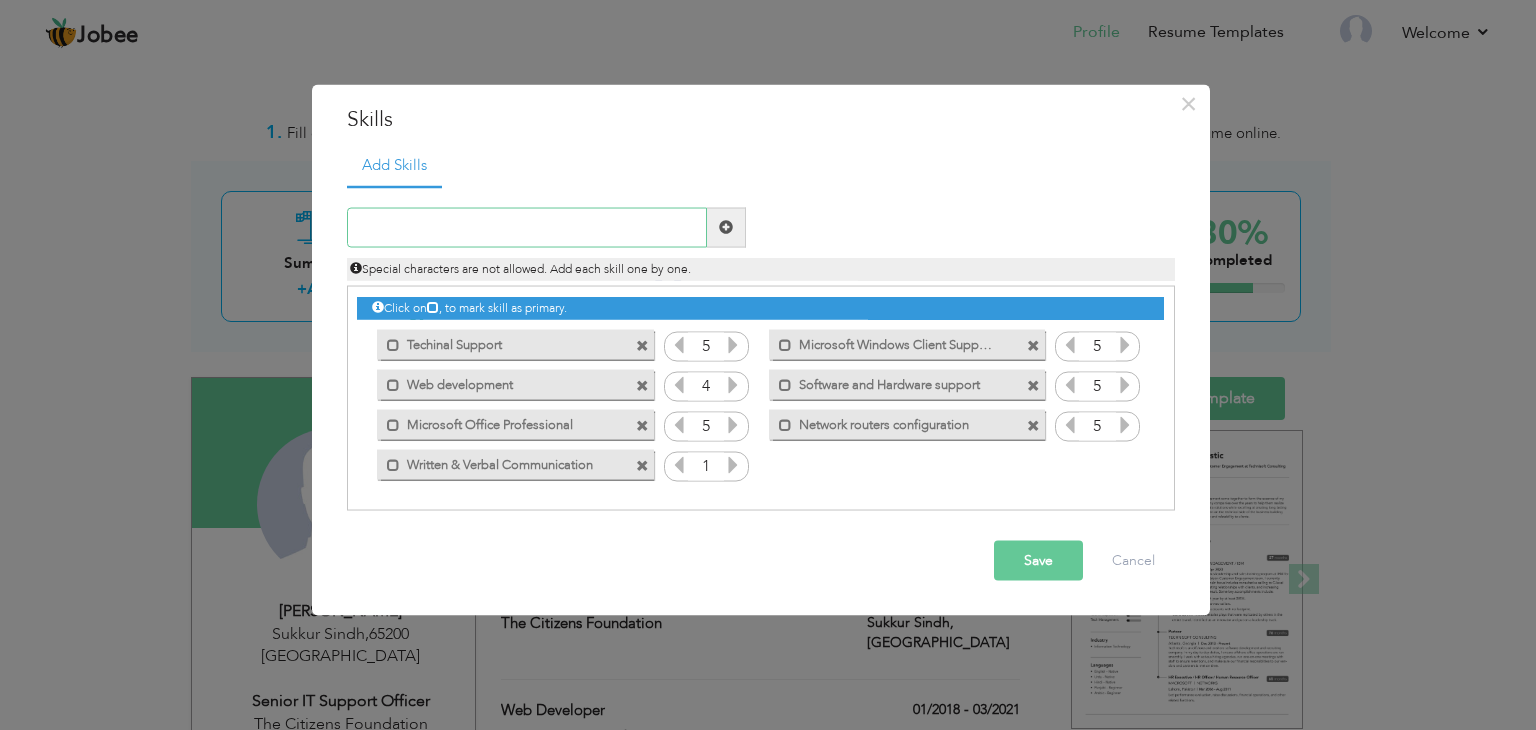 click at bounding box center [527, 227] 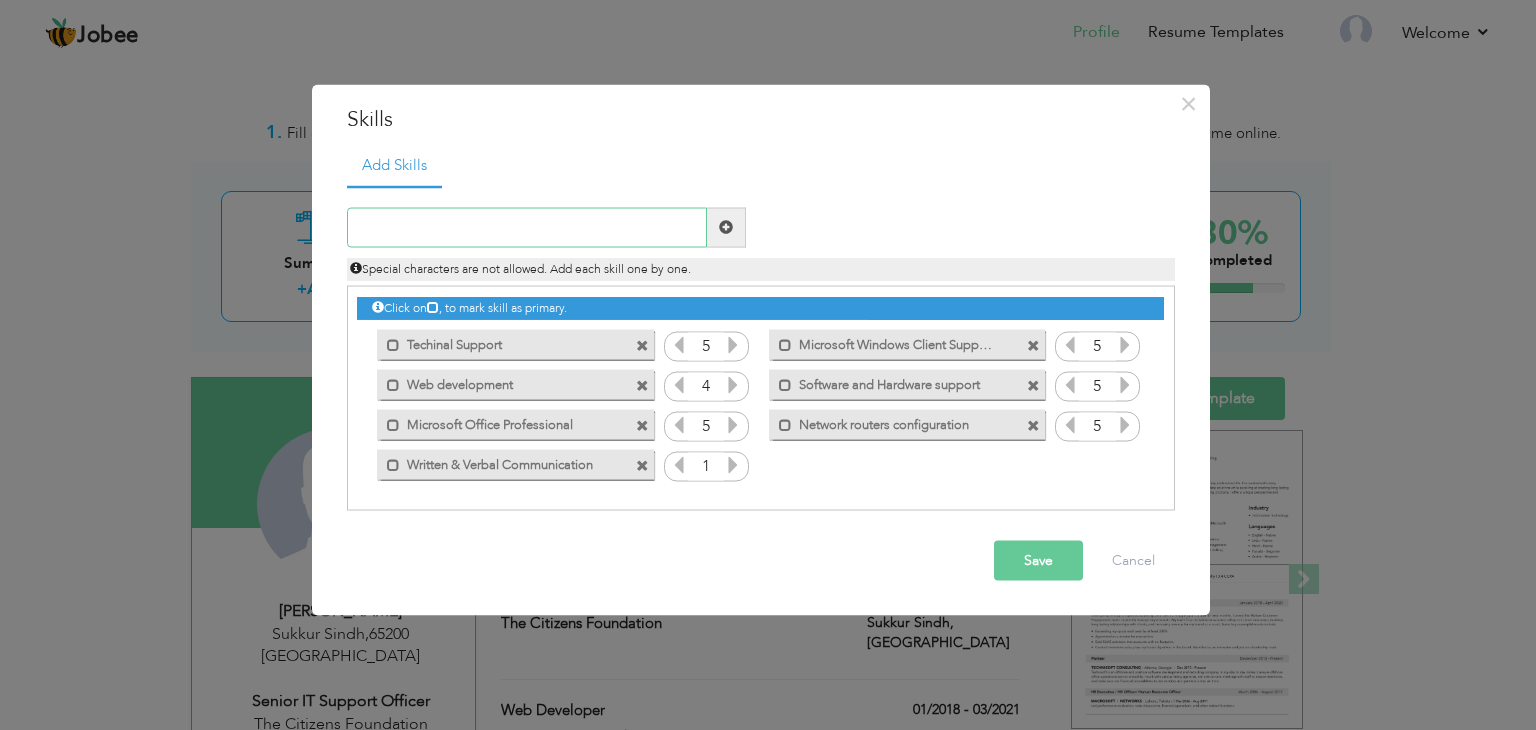 paste on "Fluent Typing English, Urdu, Sindhi (35 WPM)" 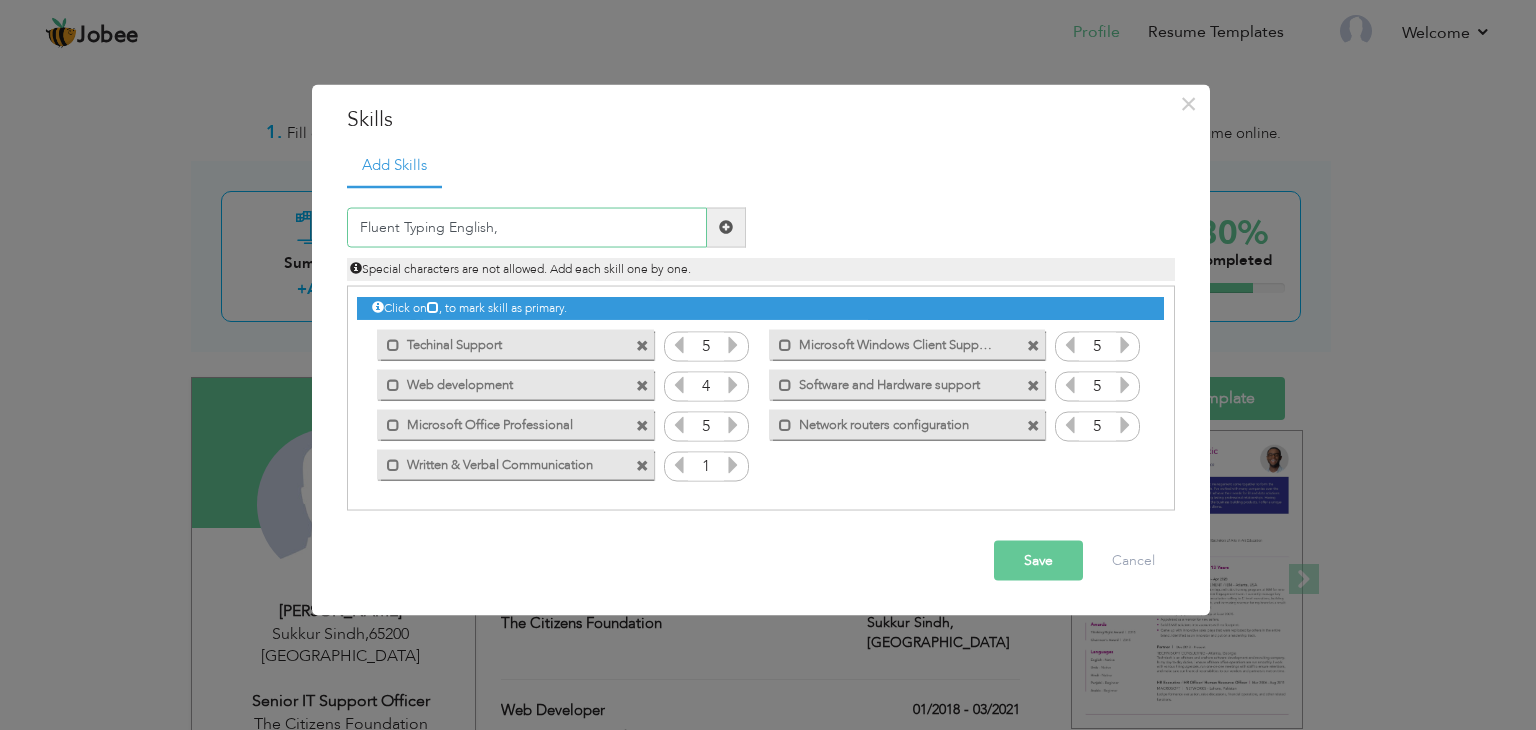 type on "Fluent Typing English," 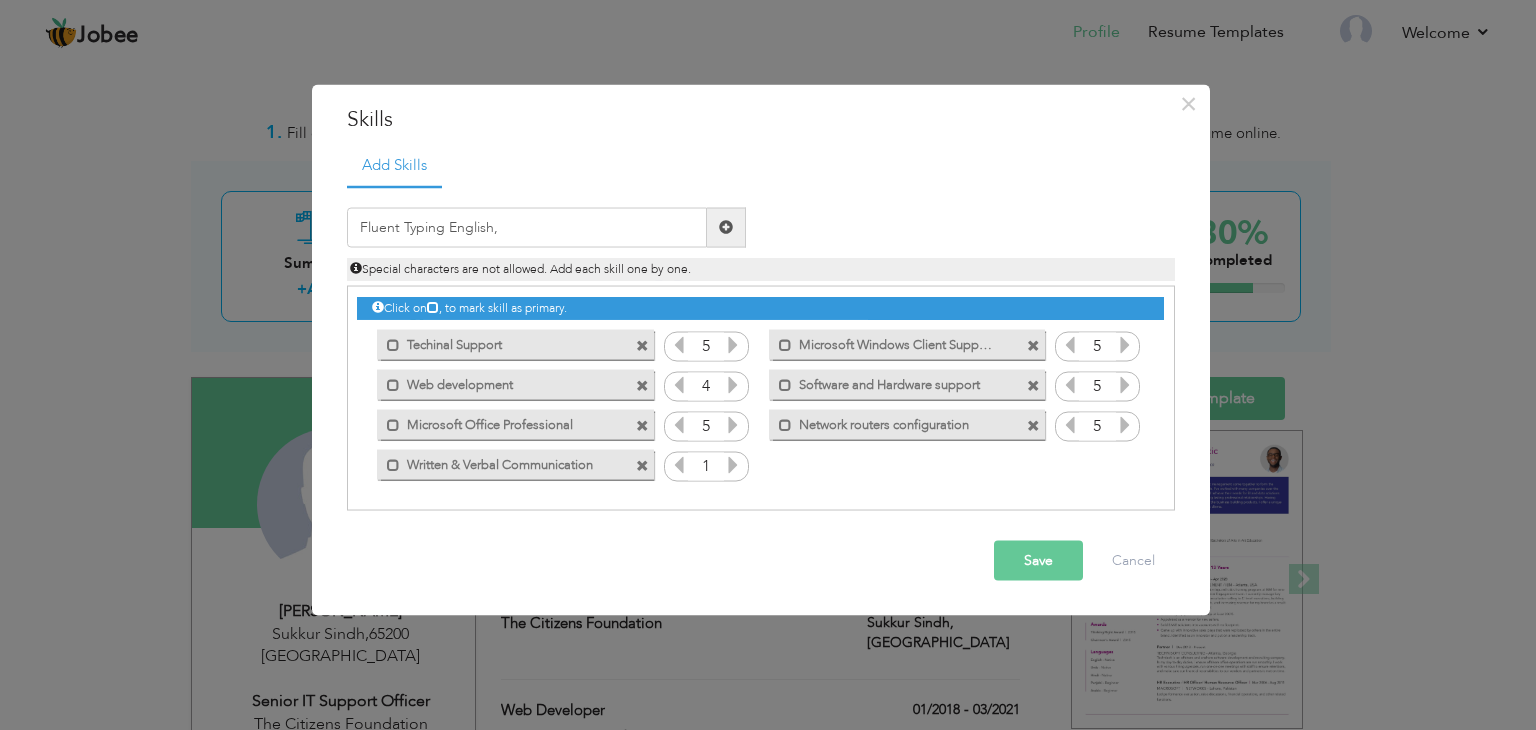click on "Save" at bounding box center (1038, 560) 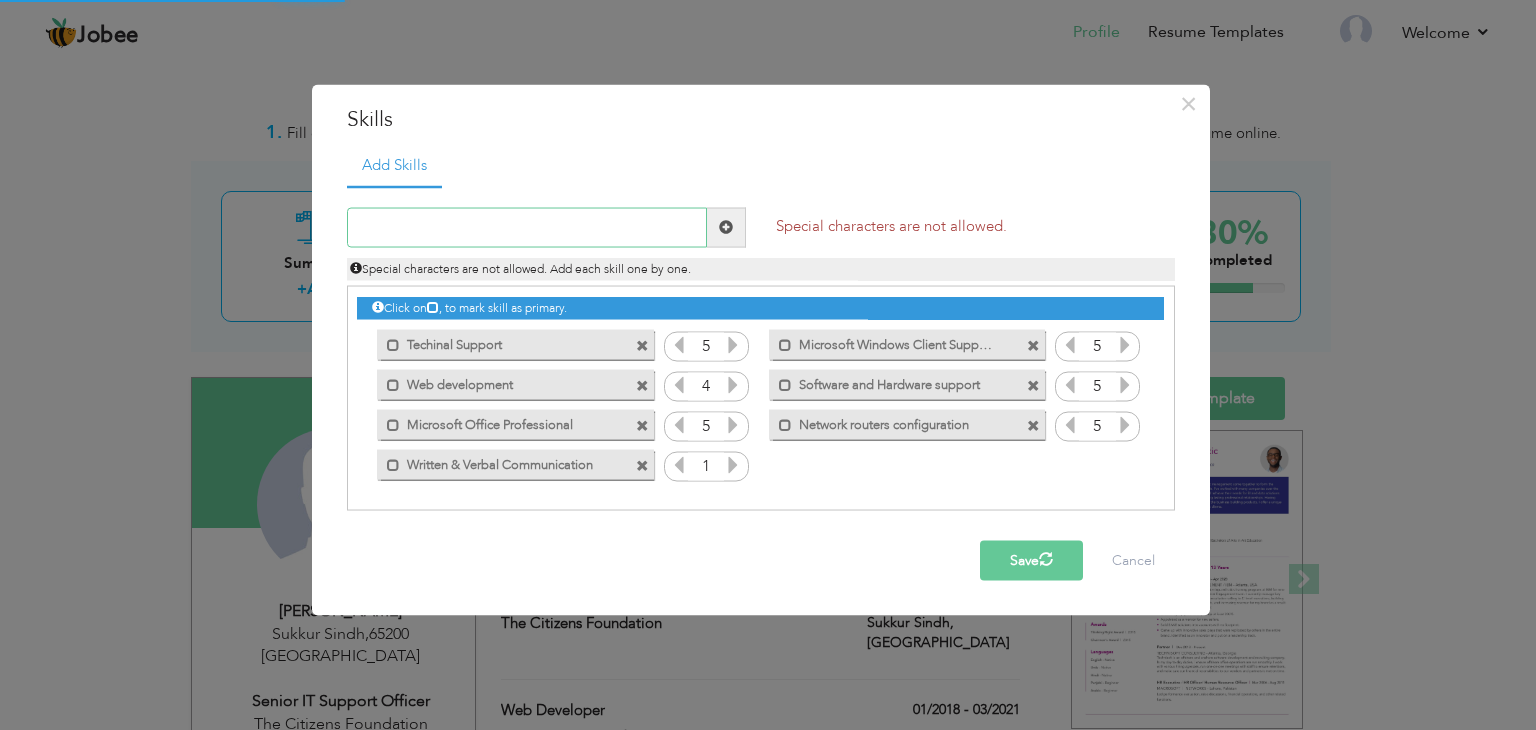 click at bounding box center (527, 227) 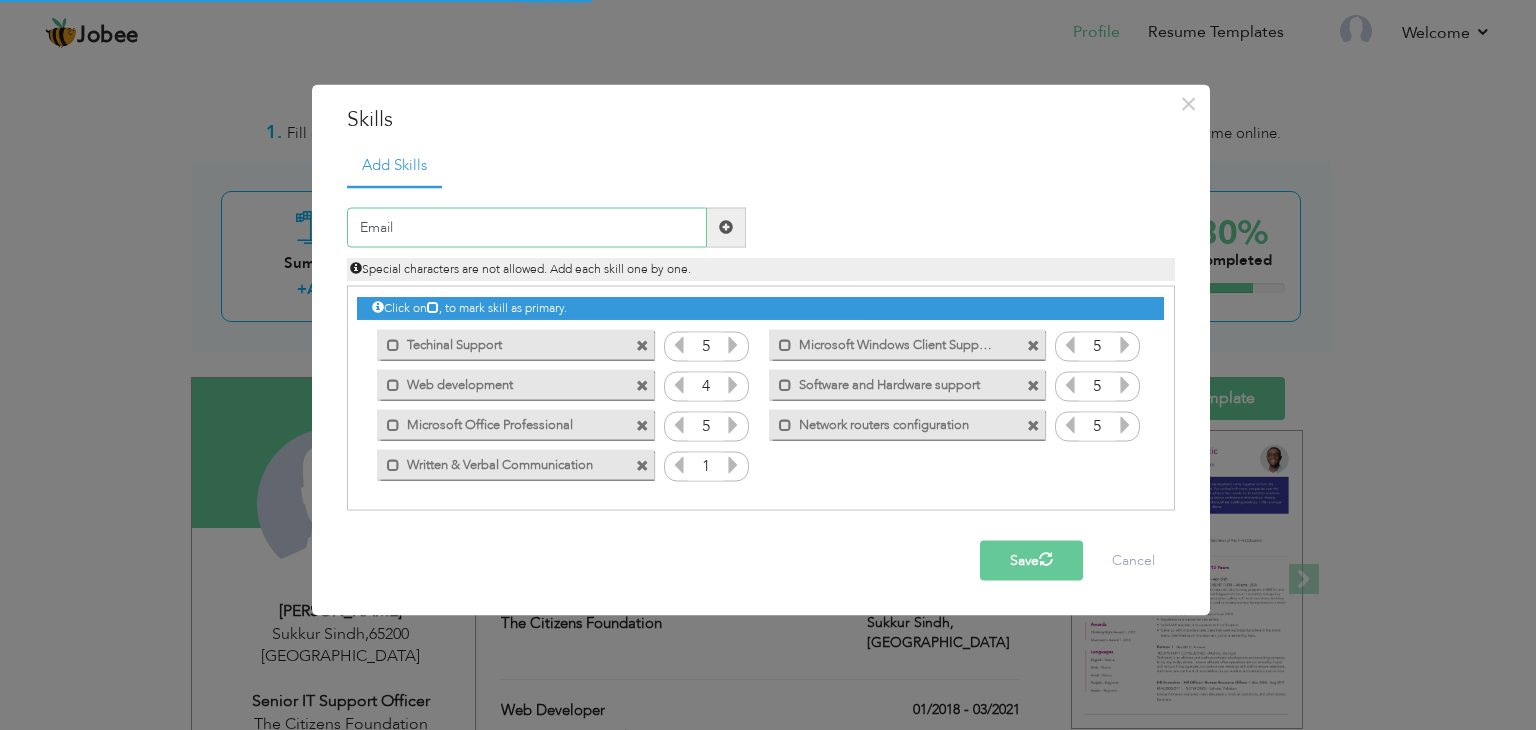 type on "Email" 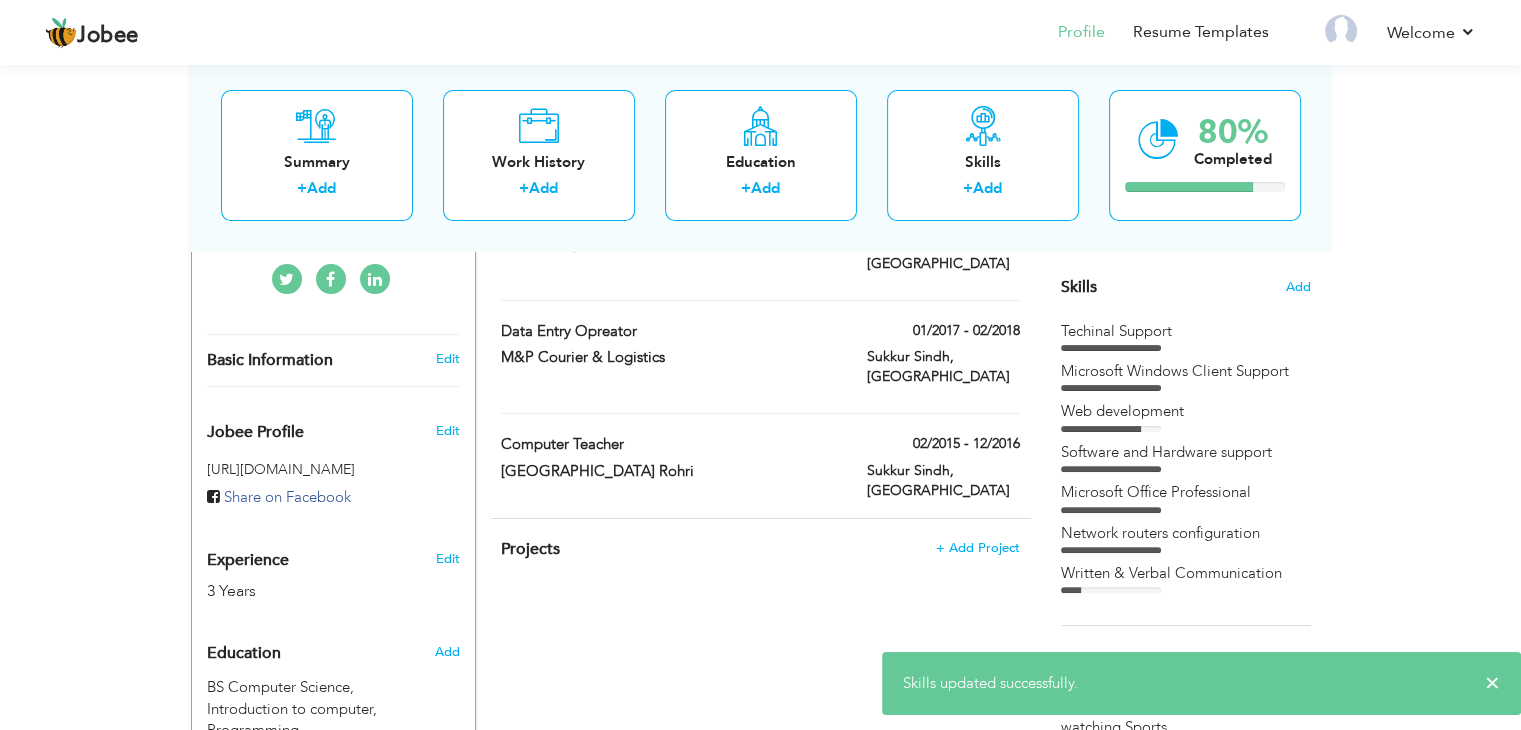 scroll, scrollTop: 400, scrollLeft: 0, axis: vertical 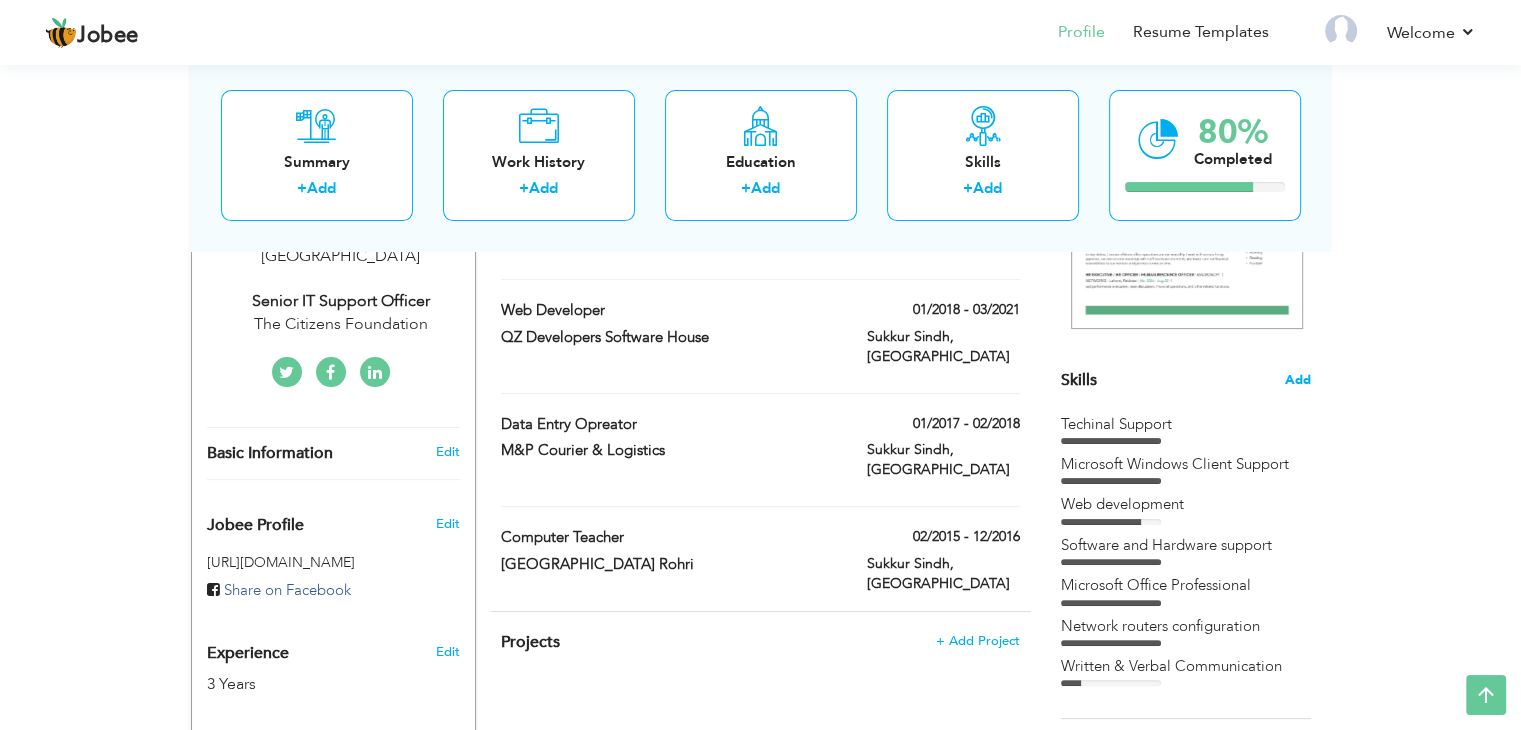 click on "Add" at bounding box center (1298, 380) 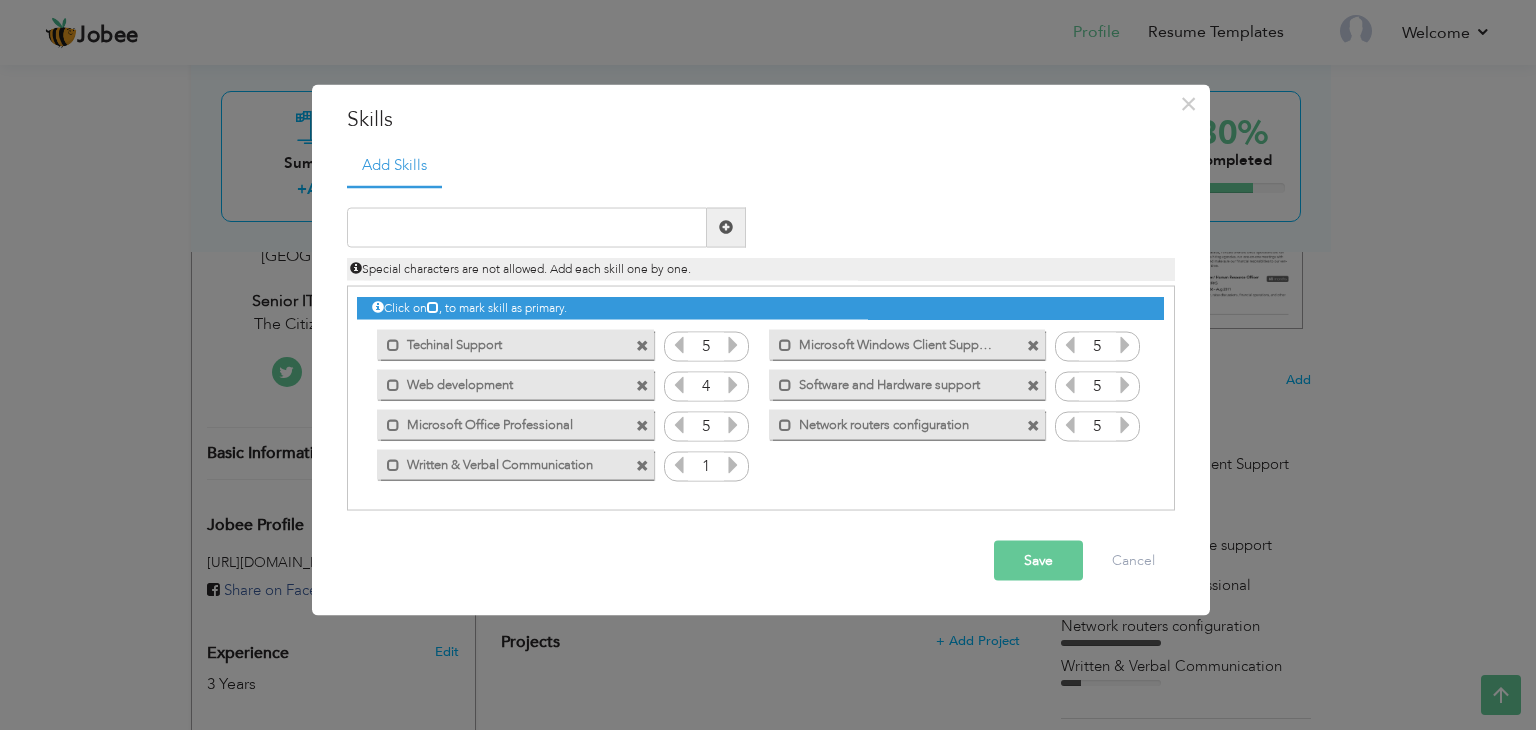 click at bounding box center [733, 464] 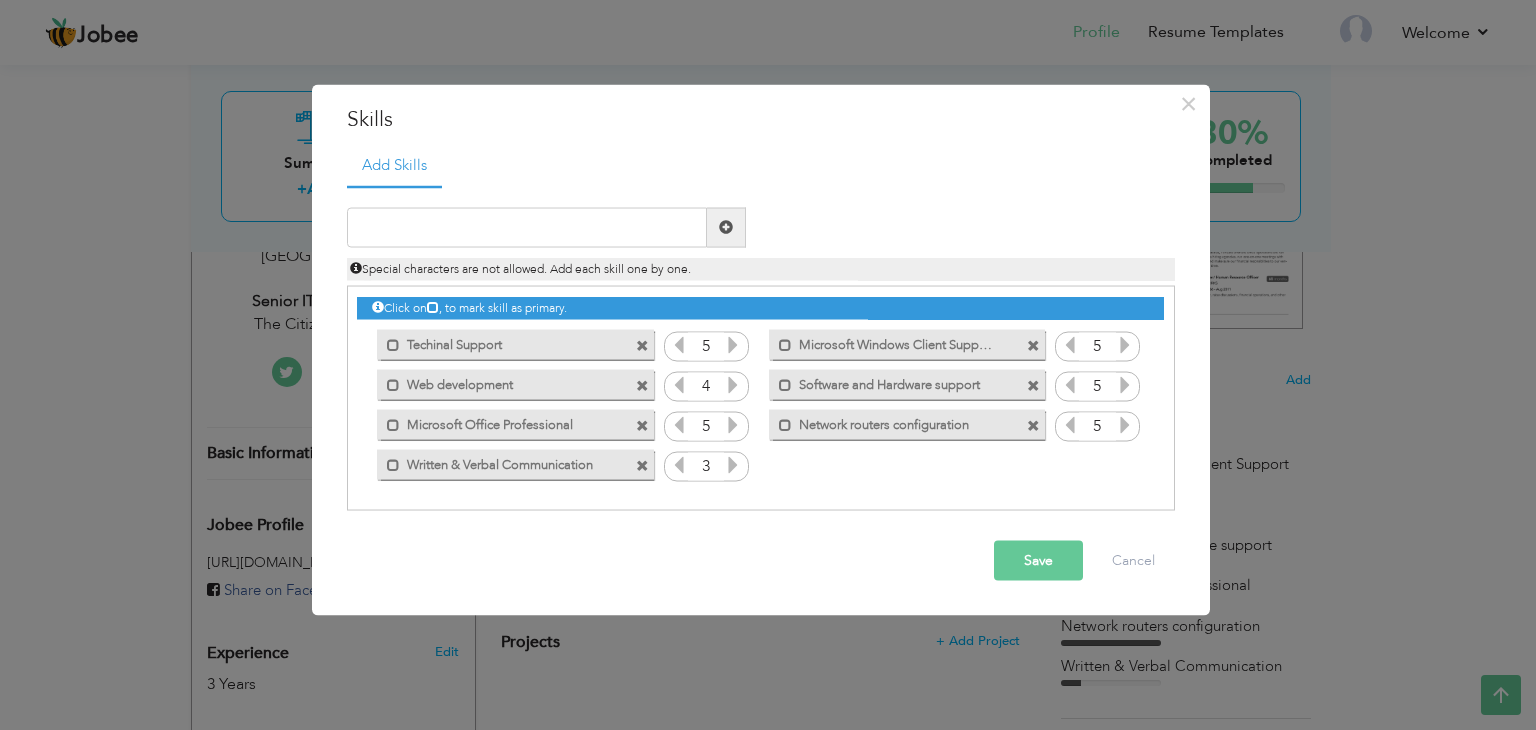 click at bounding box center [733, 464] 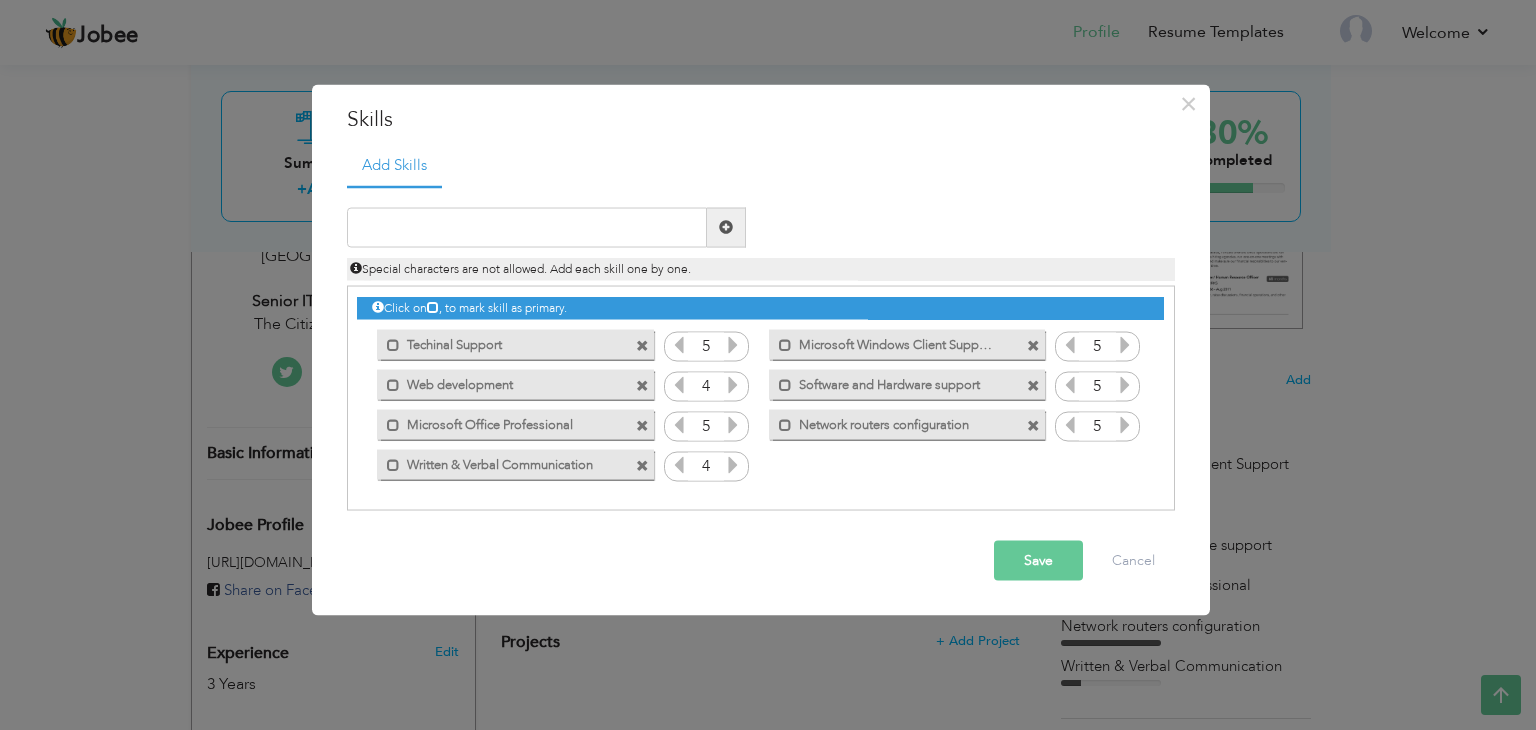 click at bounding box center [733, 464] 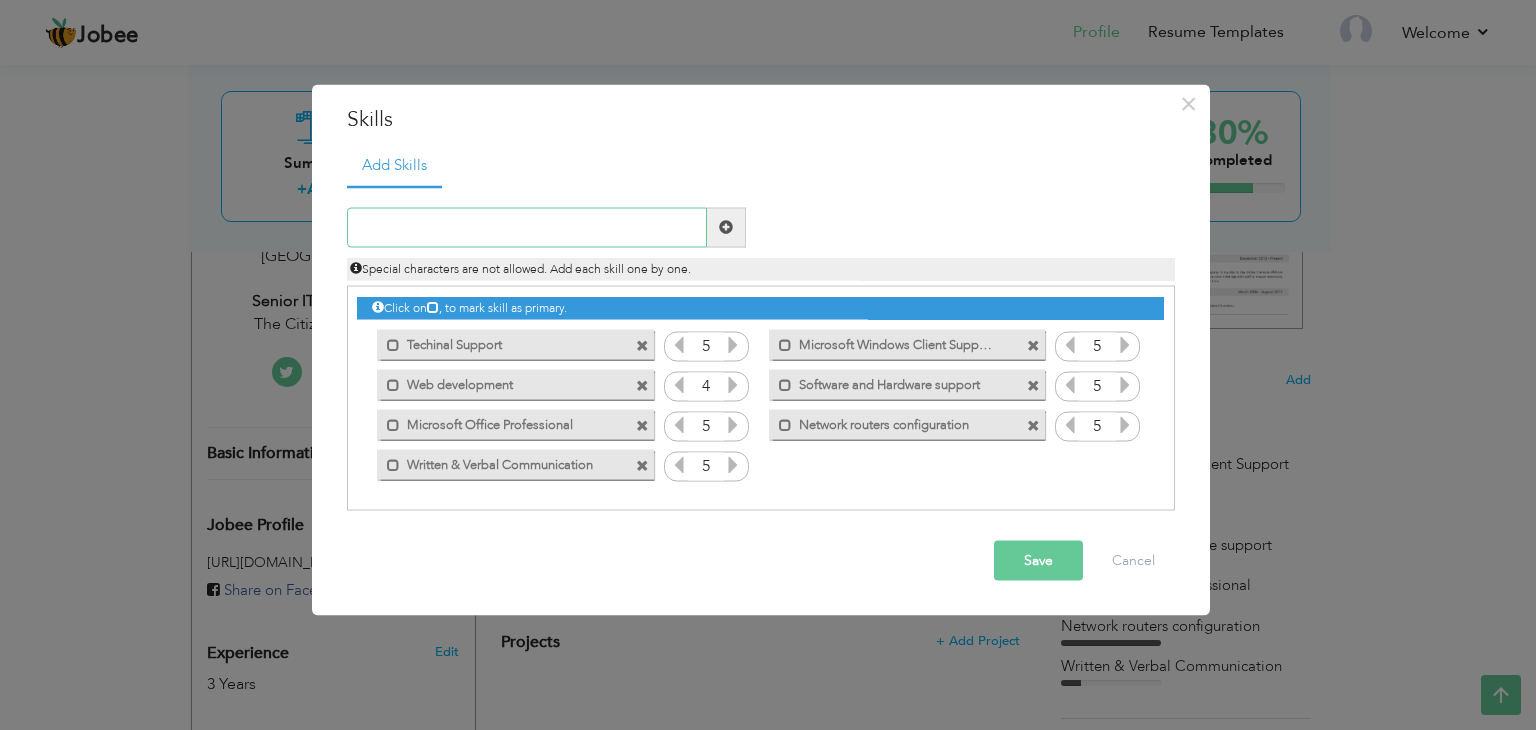 click at bounding box center (527, 227) 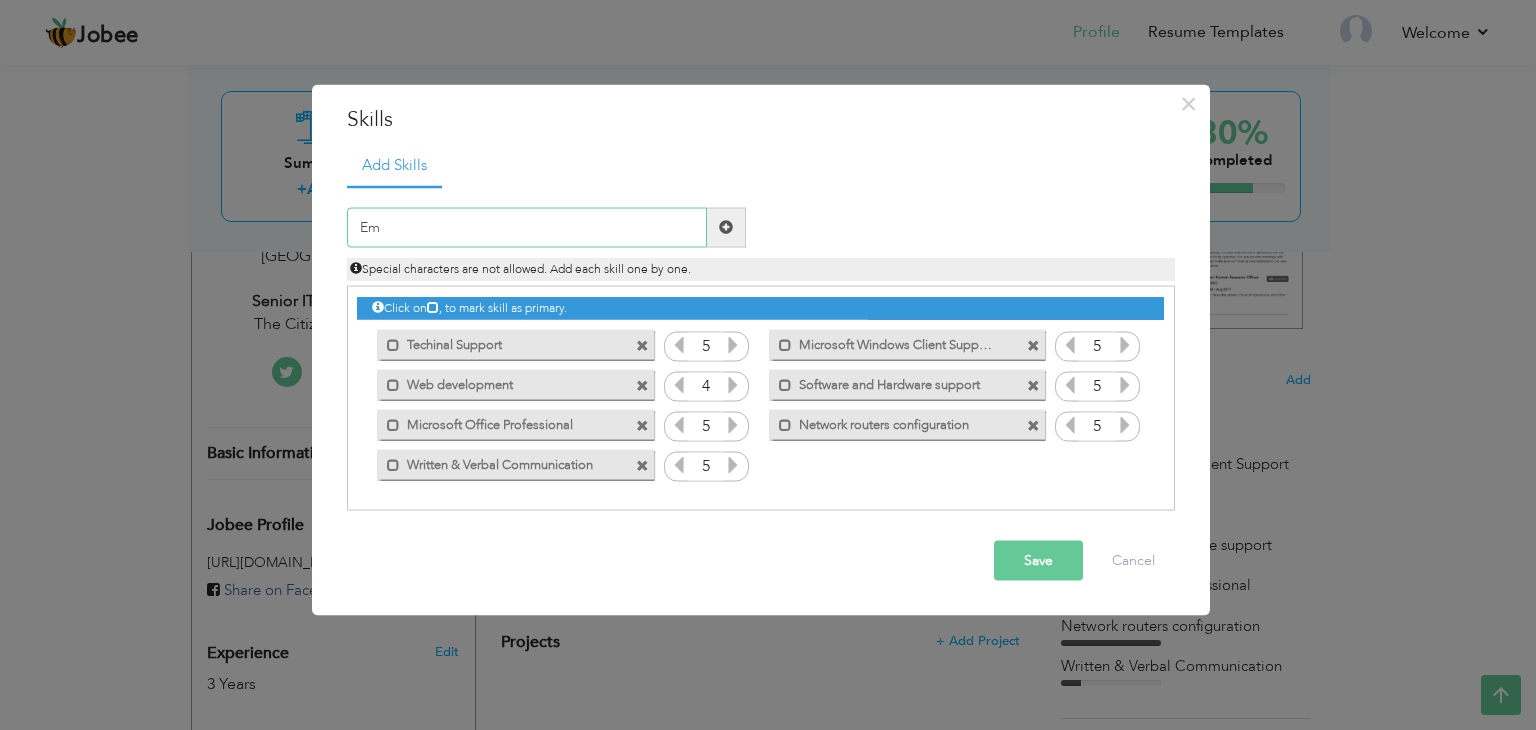type on "E" 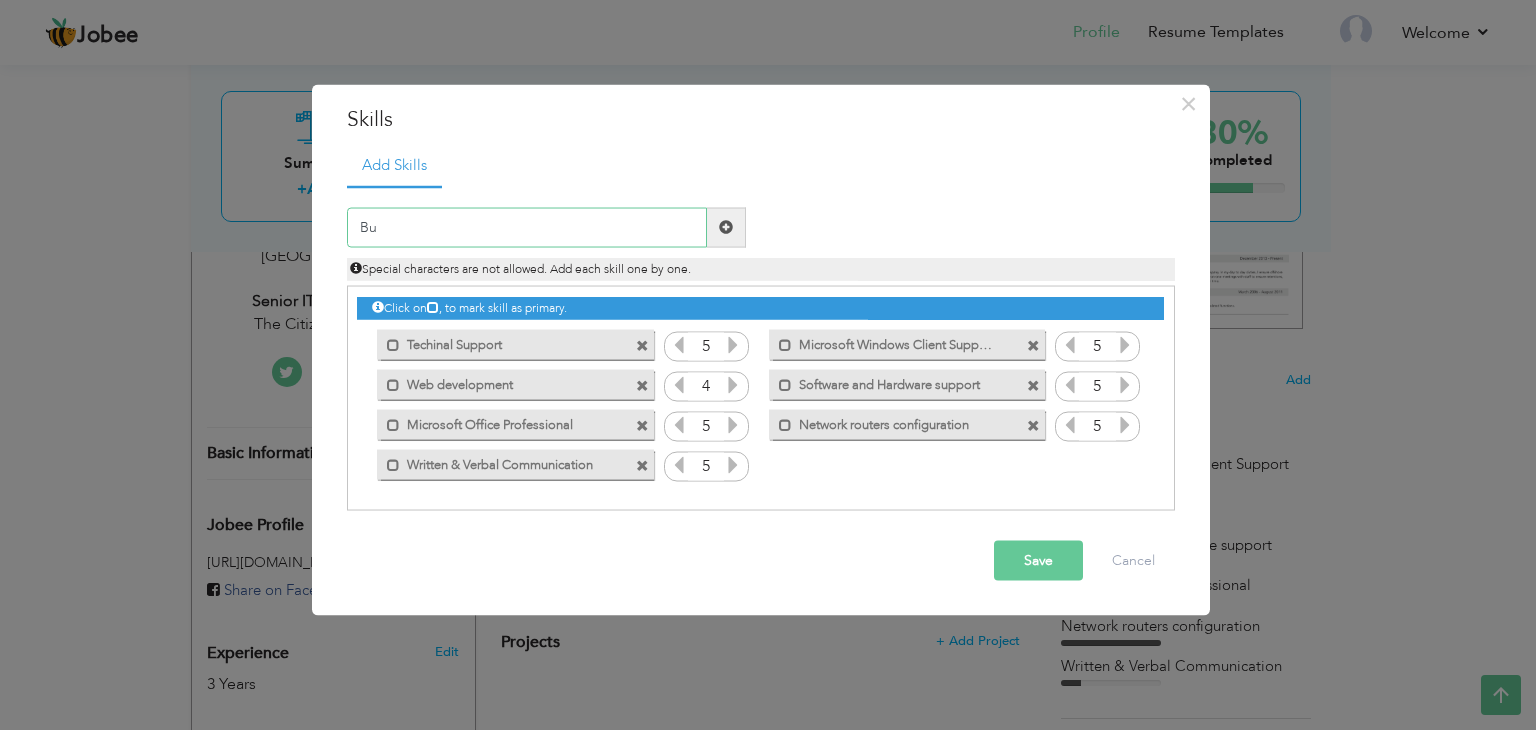 type on "B" 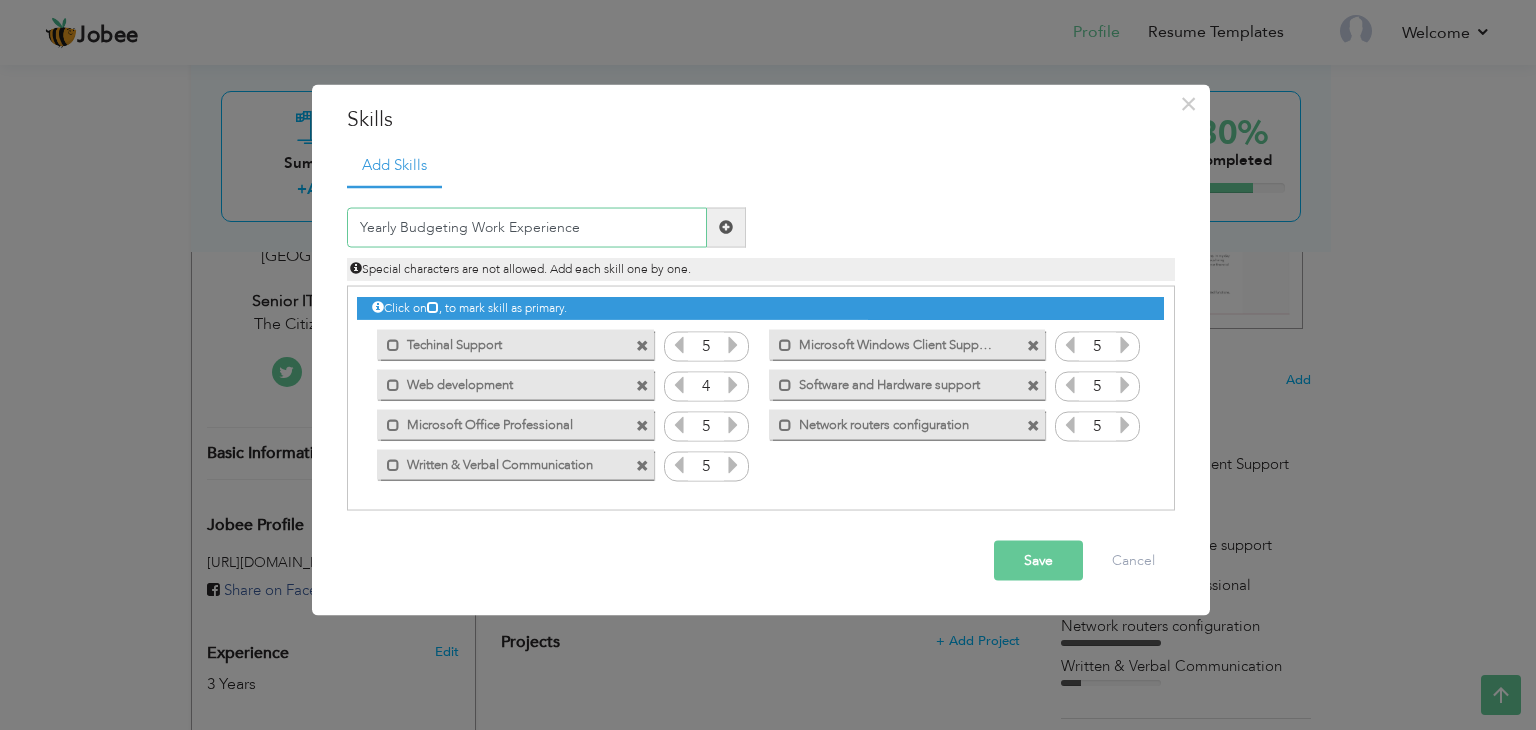 click on "Yearly Budgeting Work Experience" at bounding box center (527, 227) 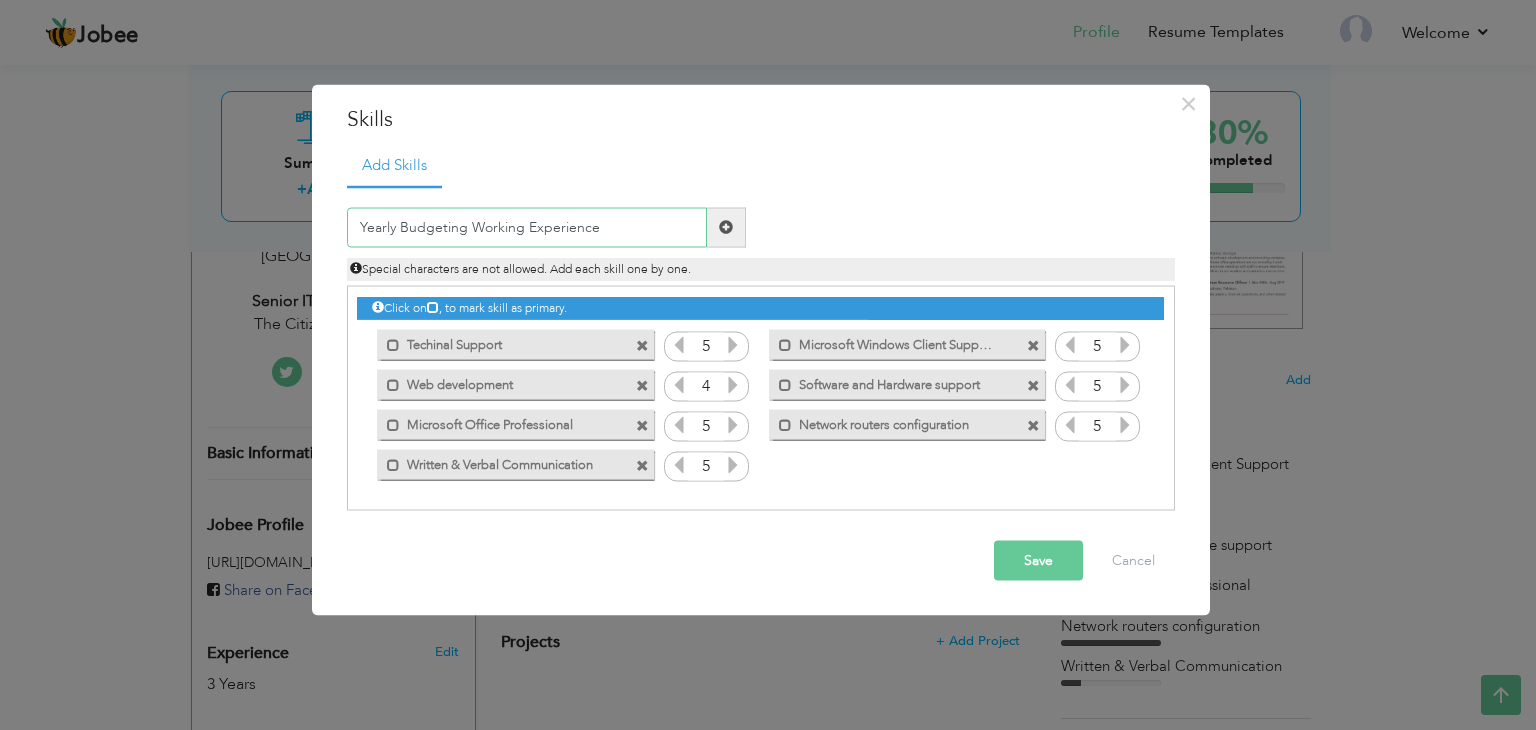 type on "Yearly Budgeting Working Experience" 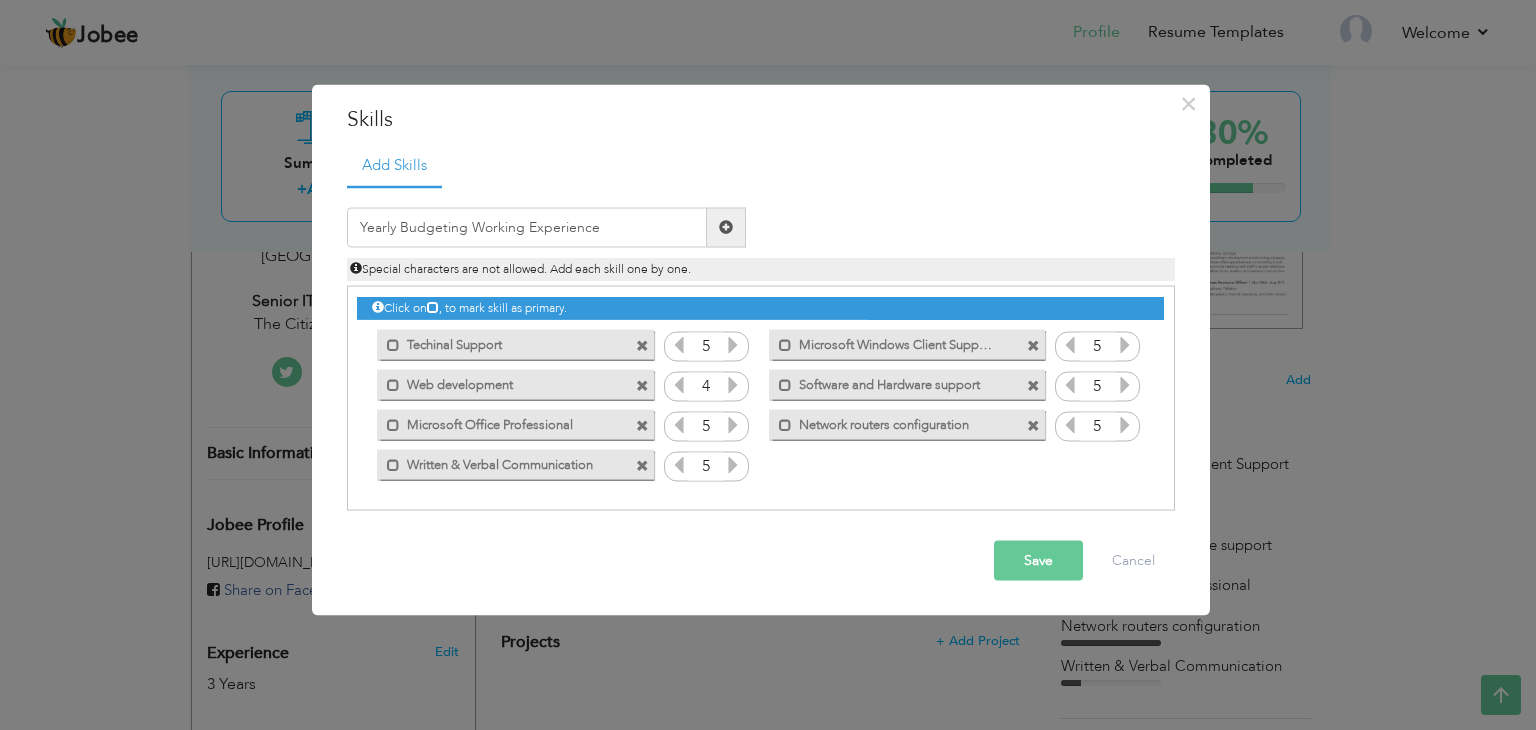 click on "Save" at bounding box center (1038, 560) 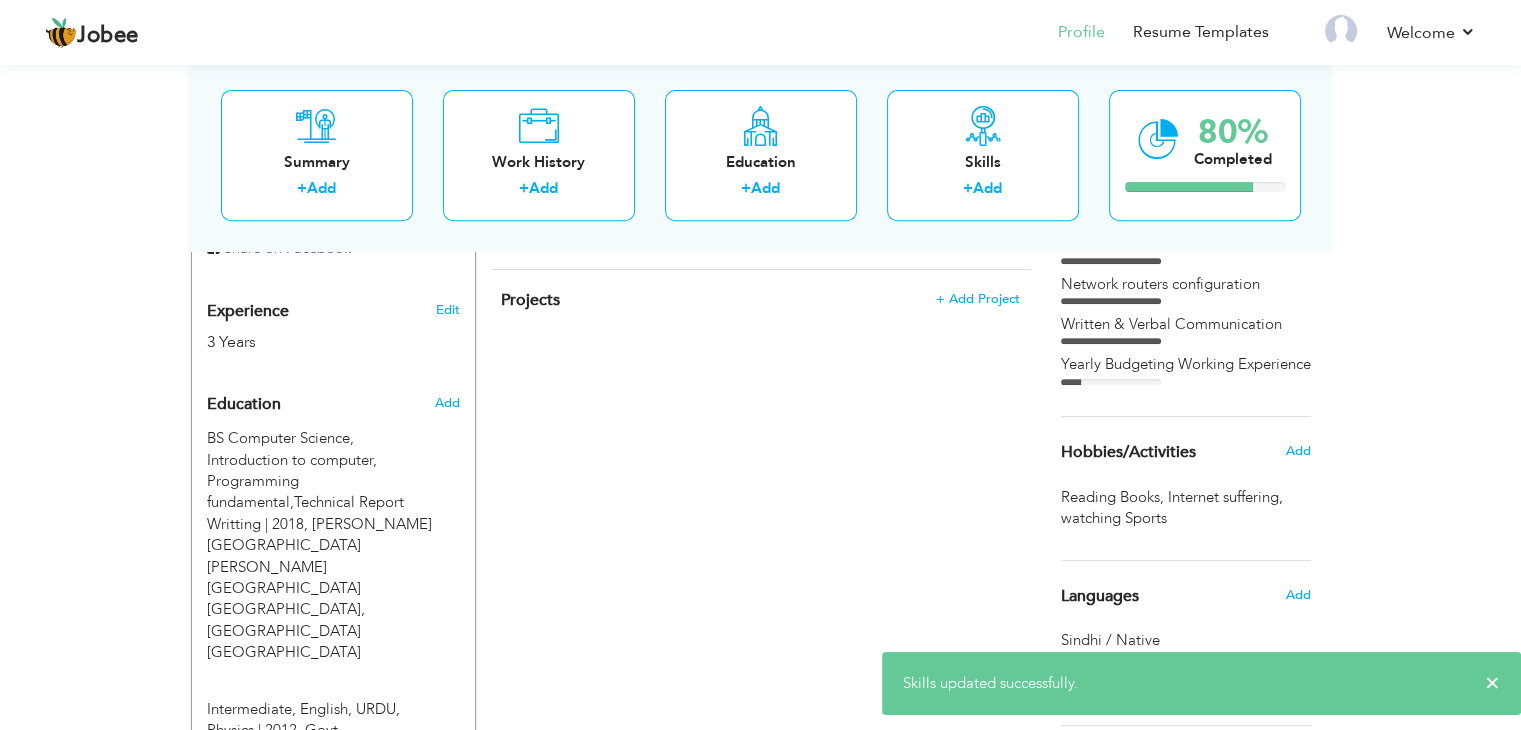 scroll, scrollTop: 700, scrollLeft: 0, axis: vertical 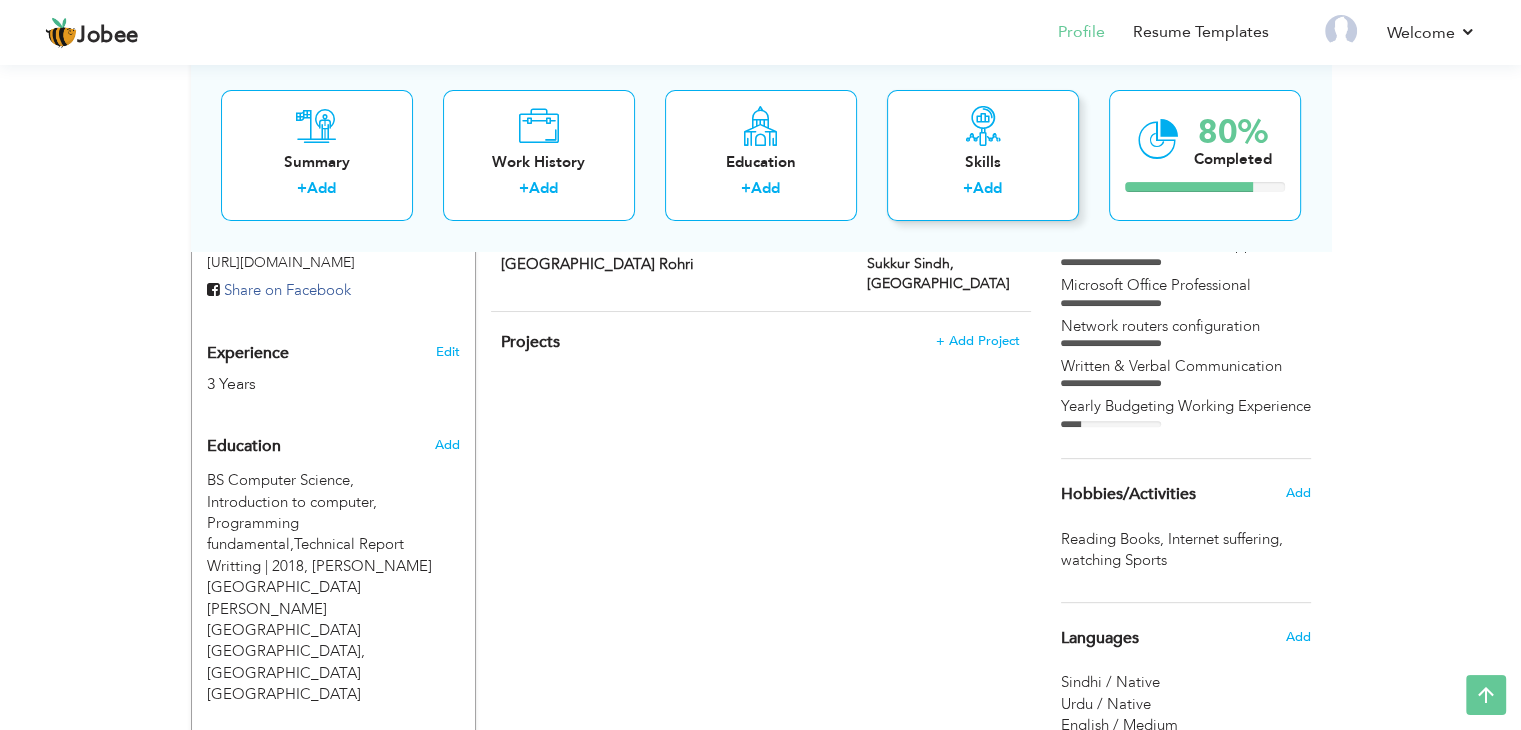 click on "Skills" at bounding box center (983, 162) 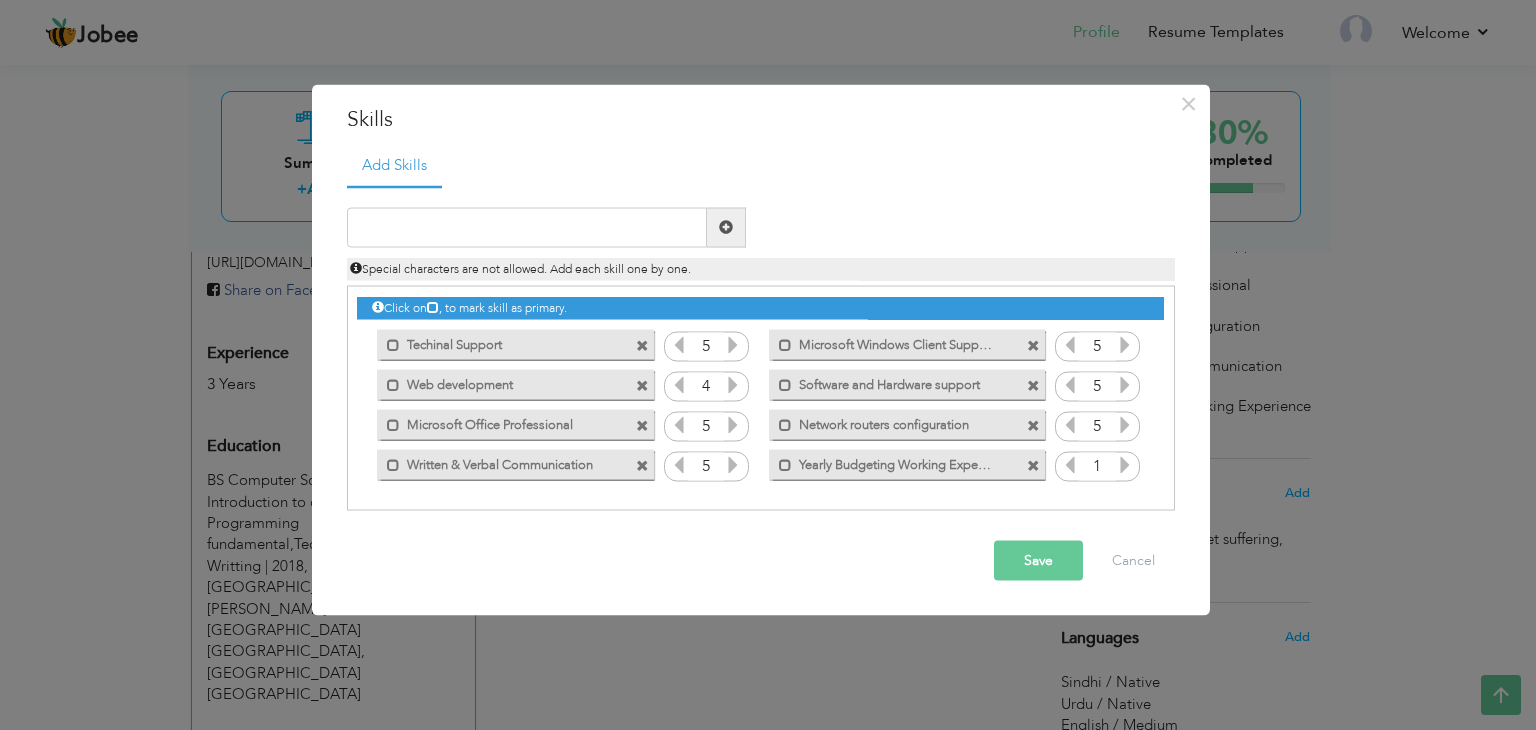 click at bounding box center (1033, 466) 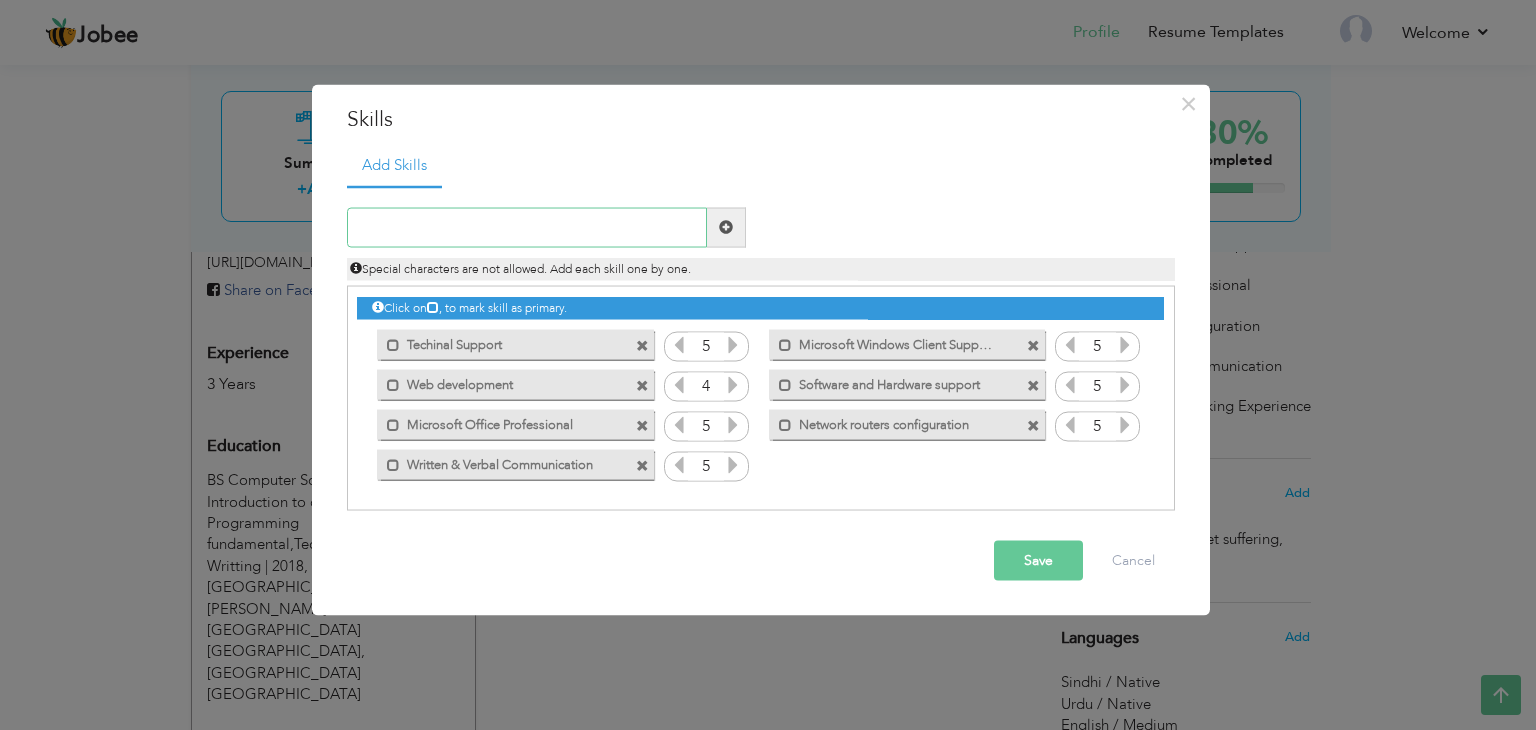 click at bounding box center [527, 227] 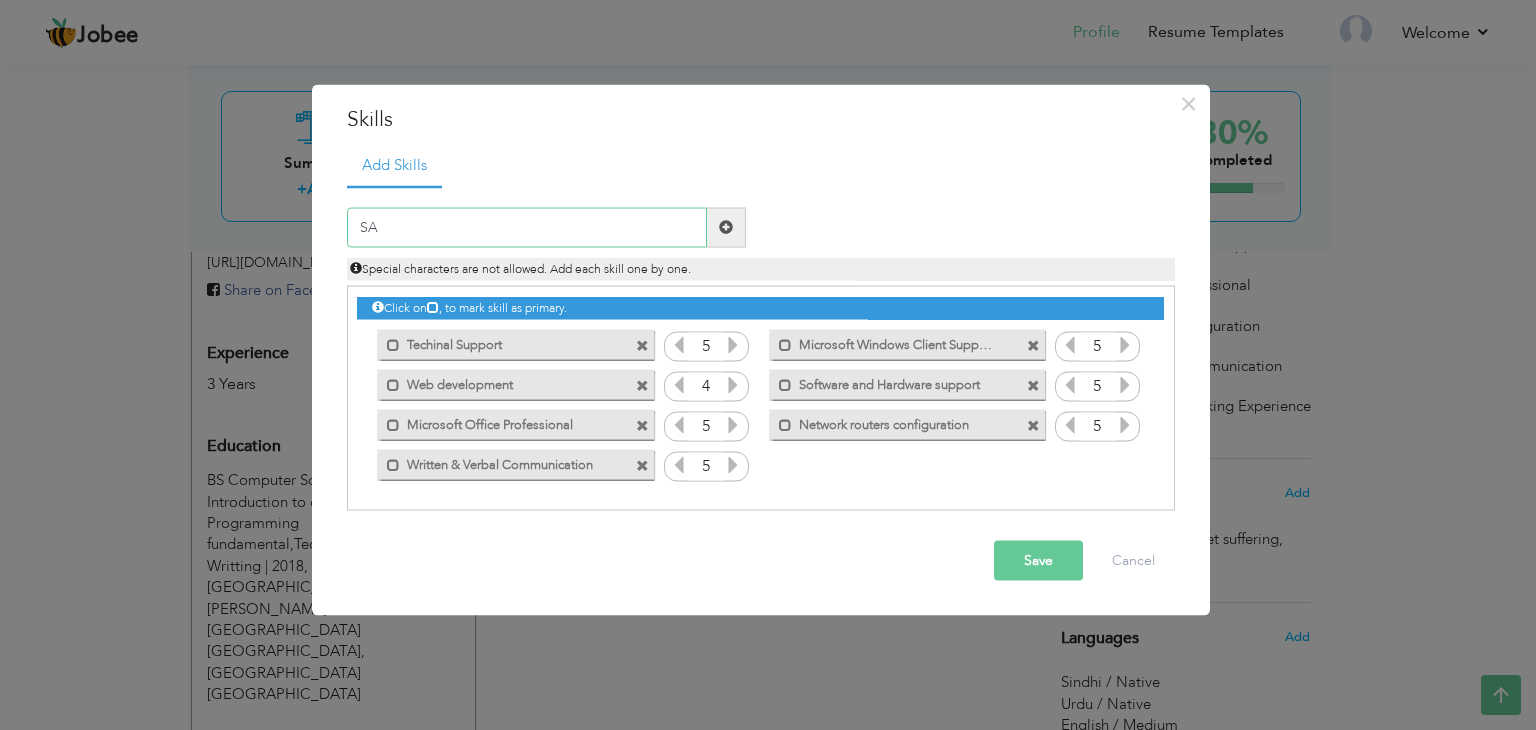 type on "S" 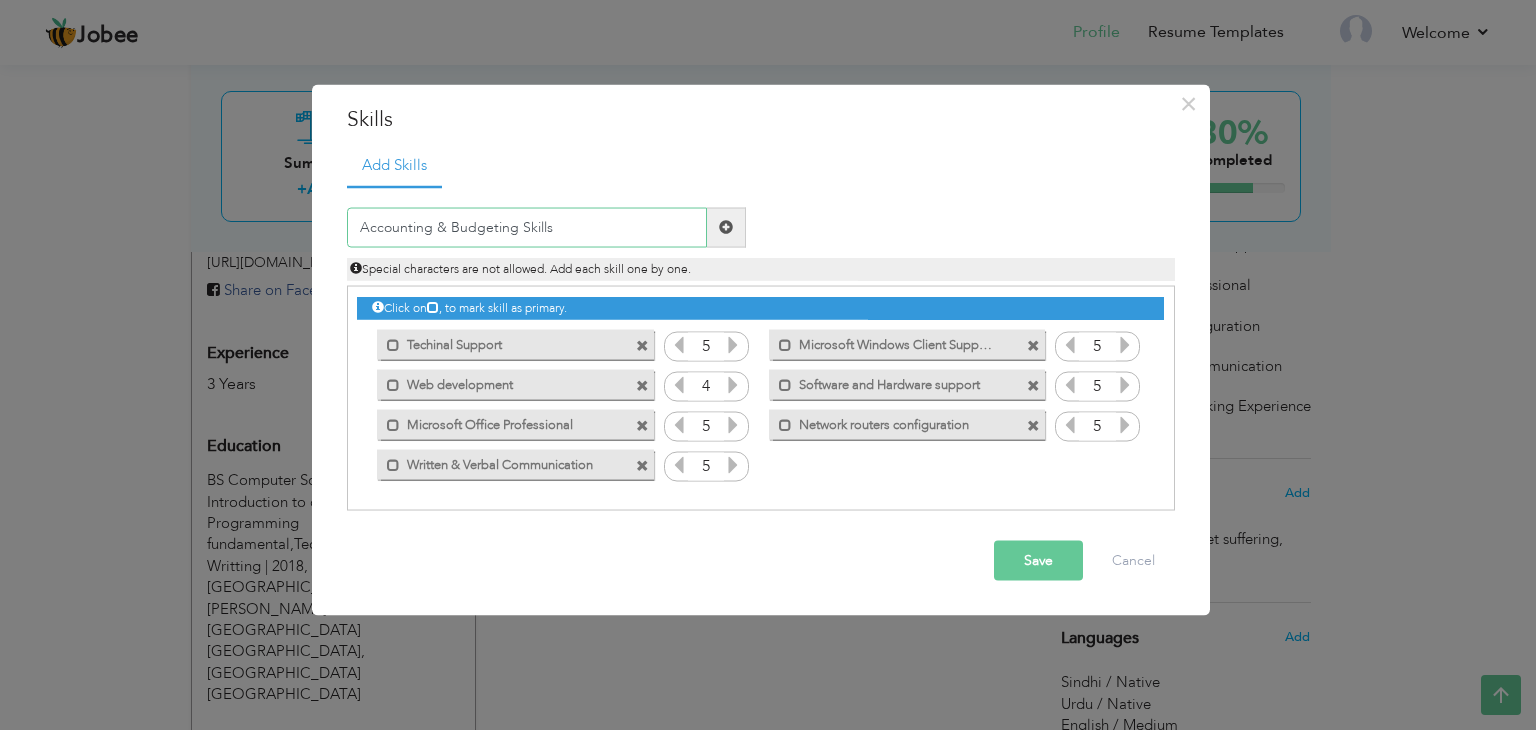 type on "Accounting & Budgeting Skills" 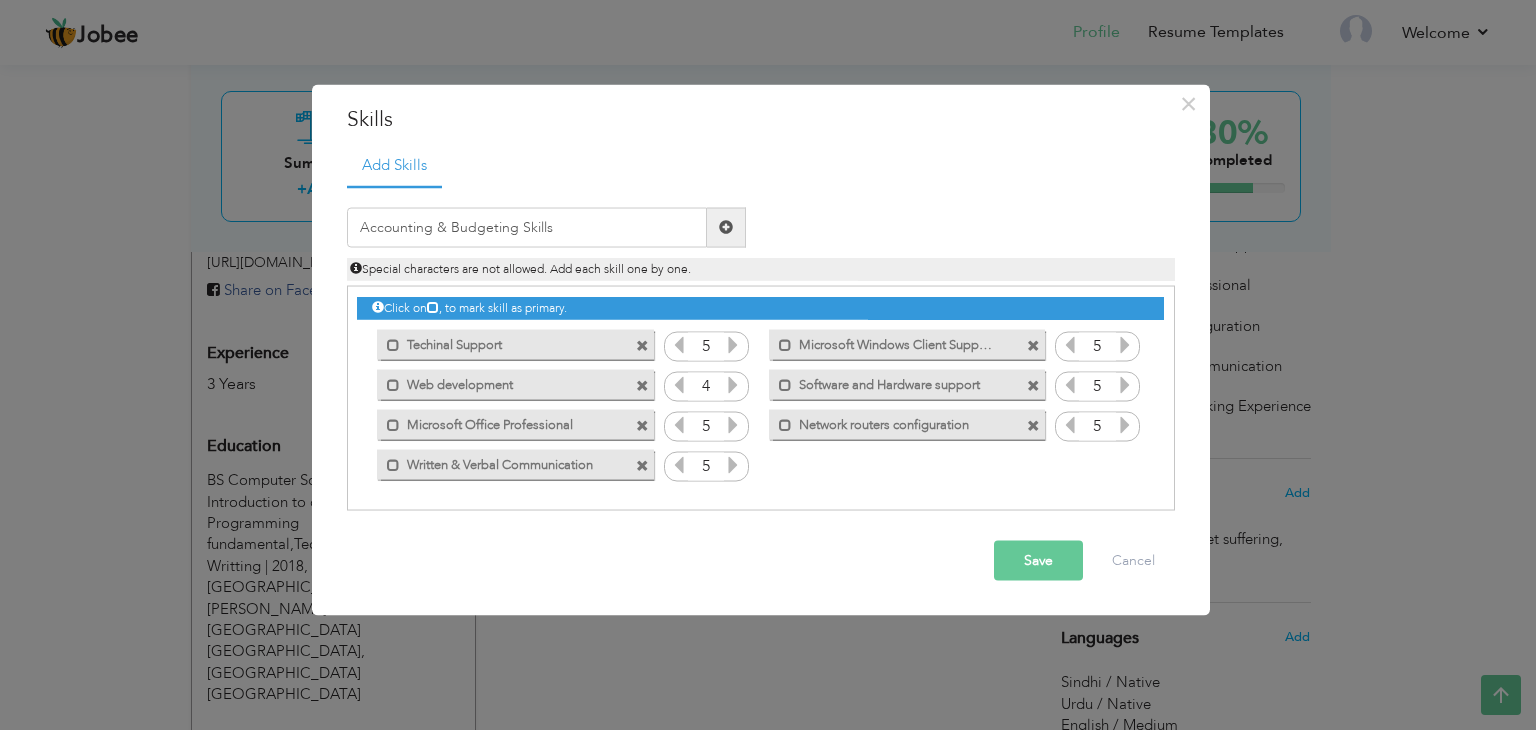 click on "Save" at bounding box center [1038, 560] 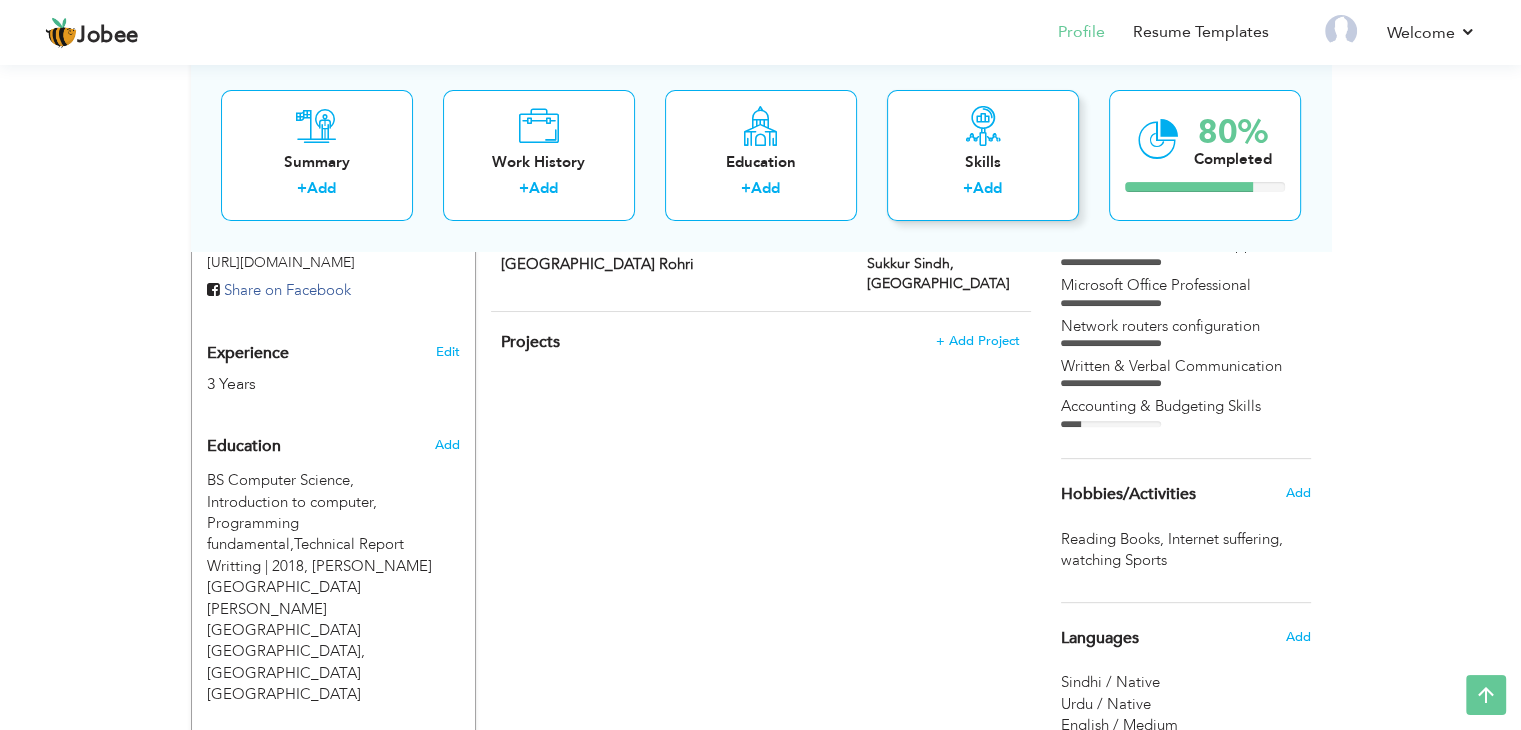 click on "Skills
+  Add" at bounding box center (983, 155) 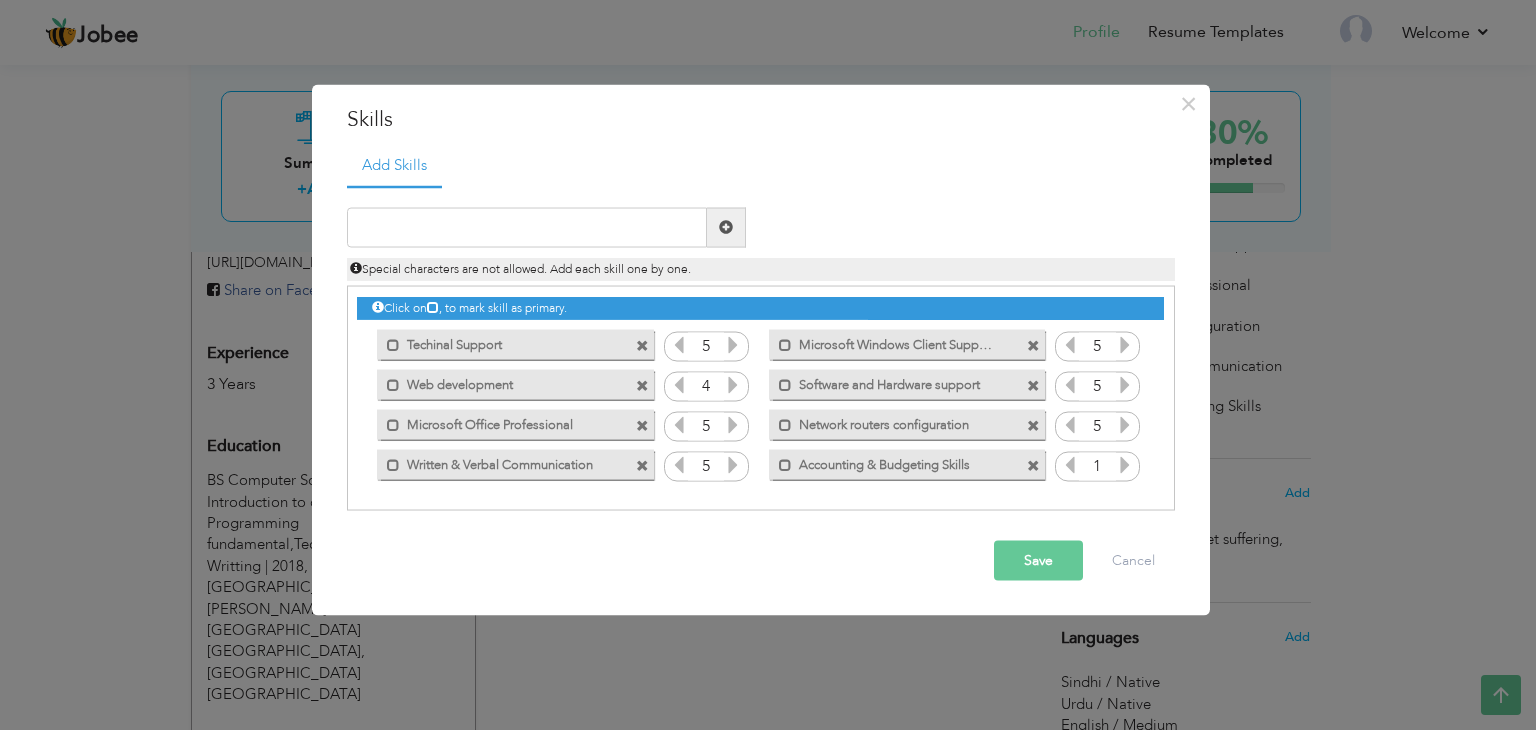 click on "Save" at bounding box center [1038, 560] 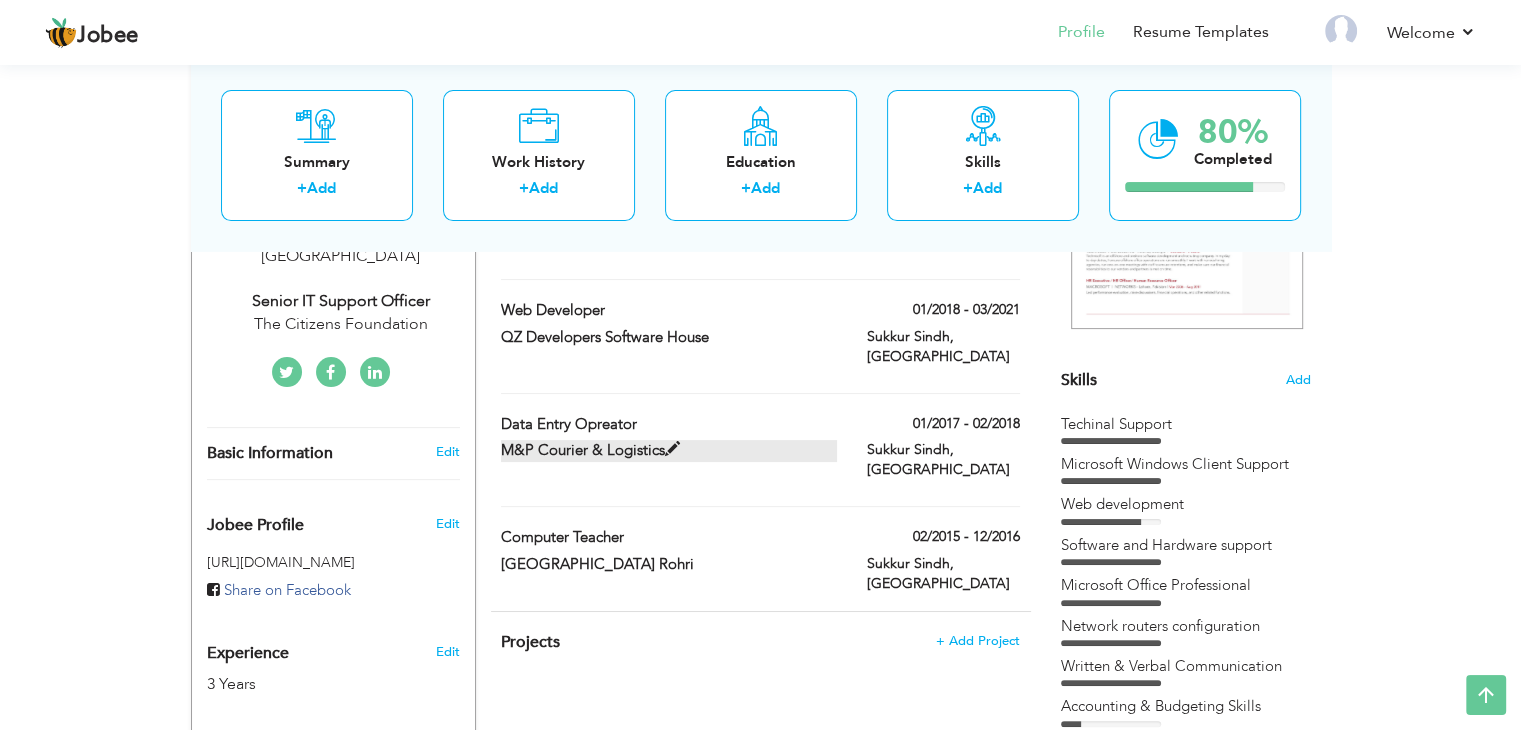 scroll, scrollTop: 0, scrollLeft: 0, axis: both 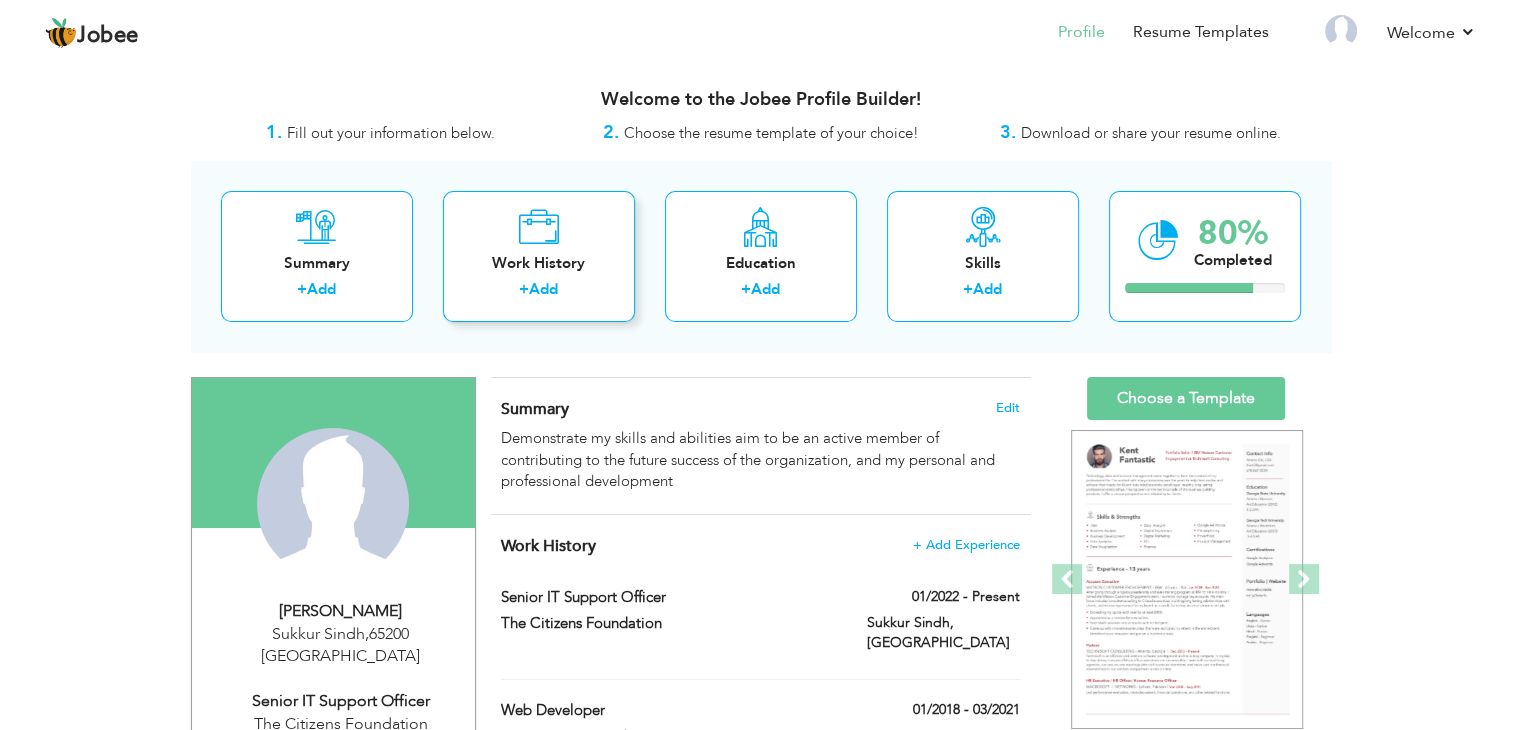 click on "+  Add" at bounding box center [539, 292] 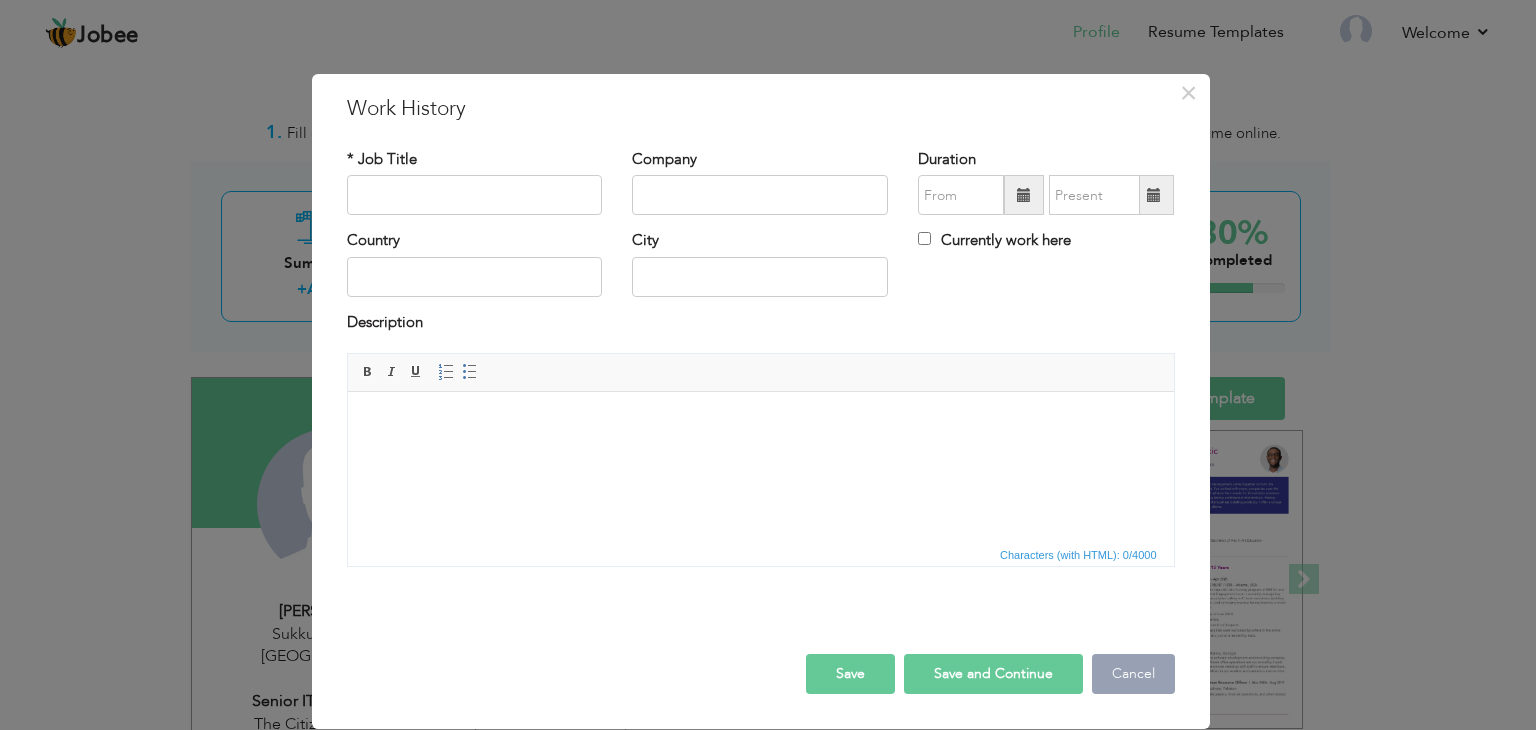 click on "Cancel" at bounding box center [1133, 674] 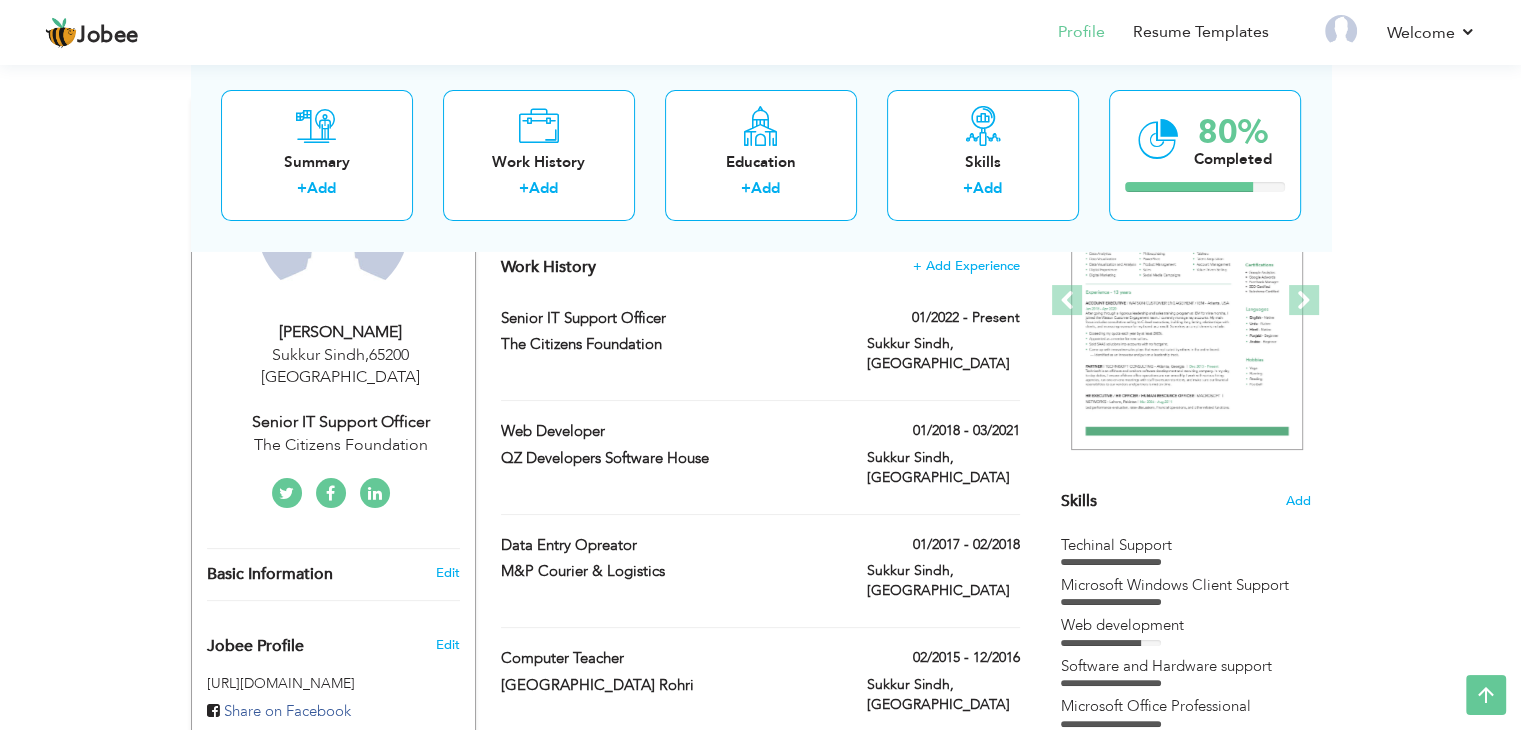 scroll, scrollTop: 0, scrollLeft: 0, axis: both 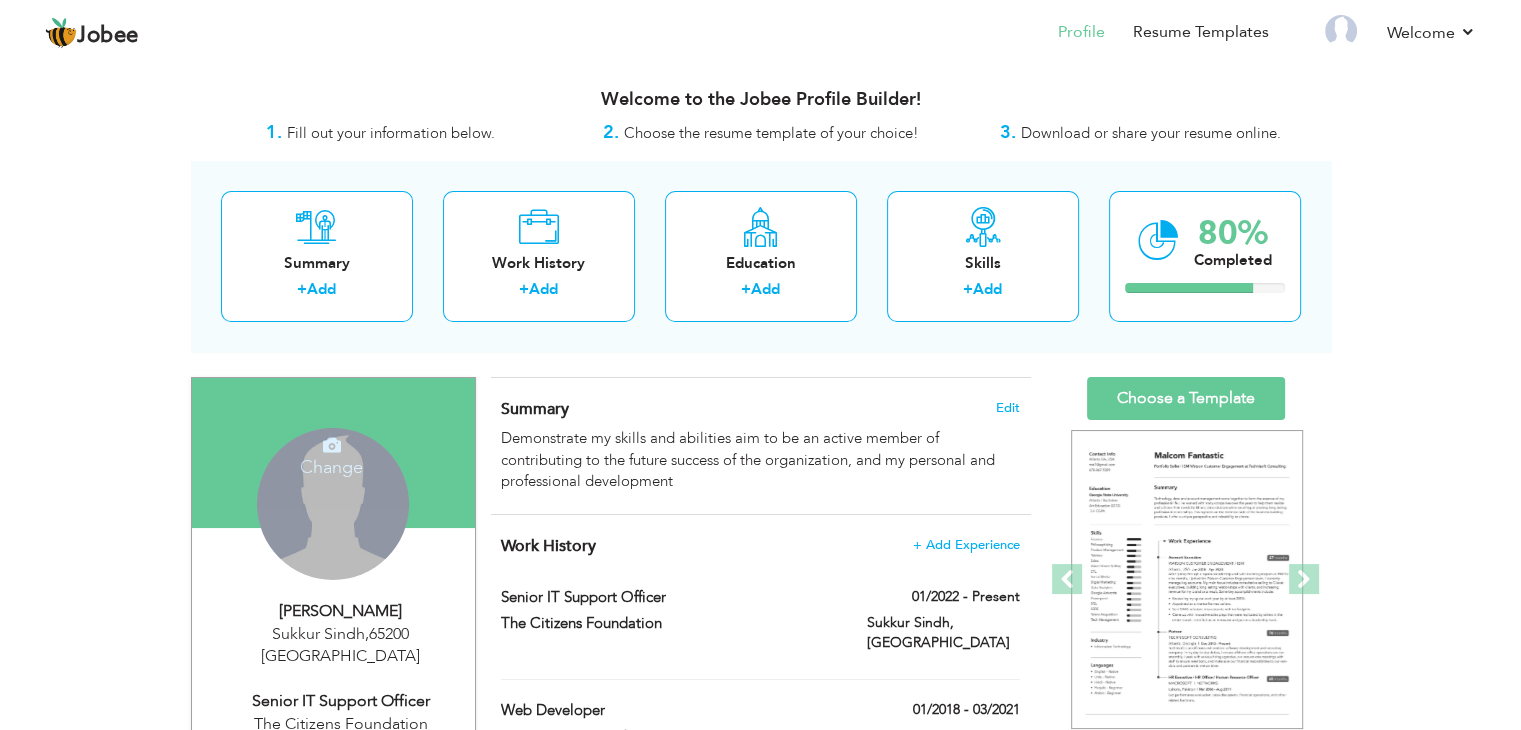 click on "Change
Remove" at bounding box center (333, 504) 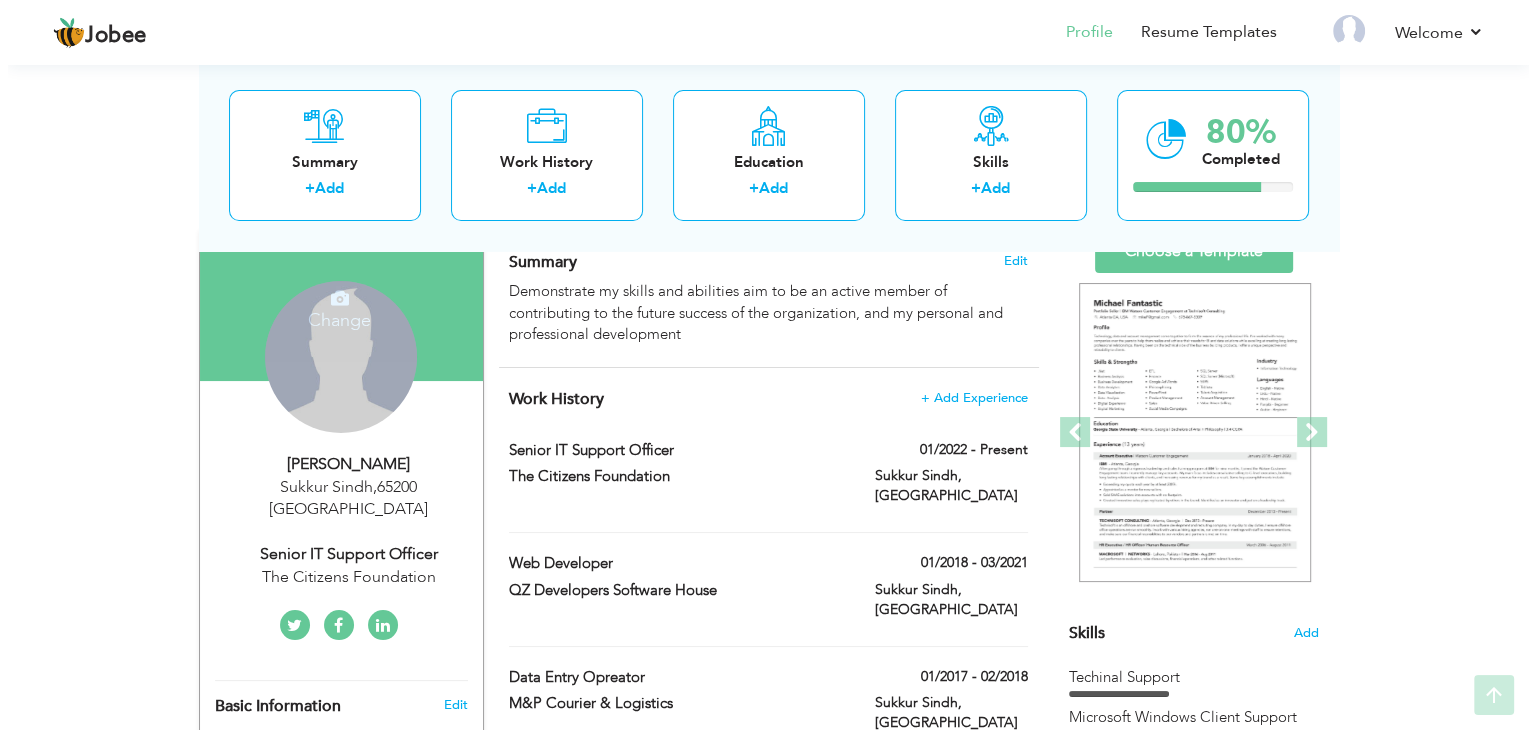 scroll, scrollTop: 300, scrollLeft: 0, axis: vertical 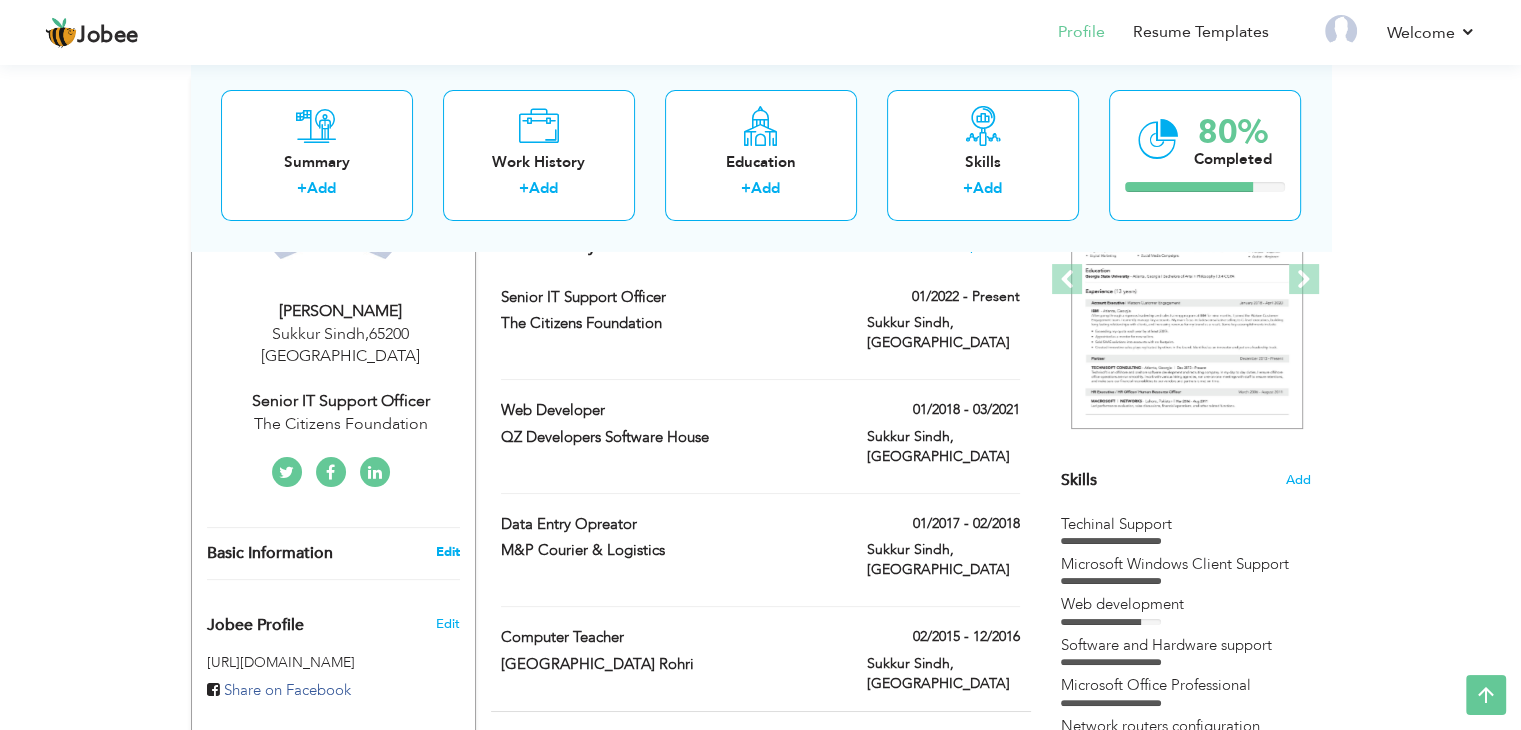 click on "Edit" at bounding box center [447, 552] 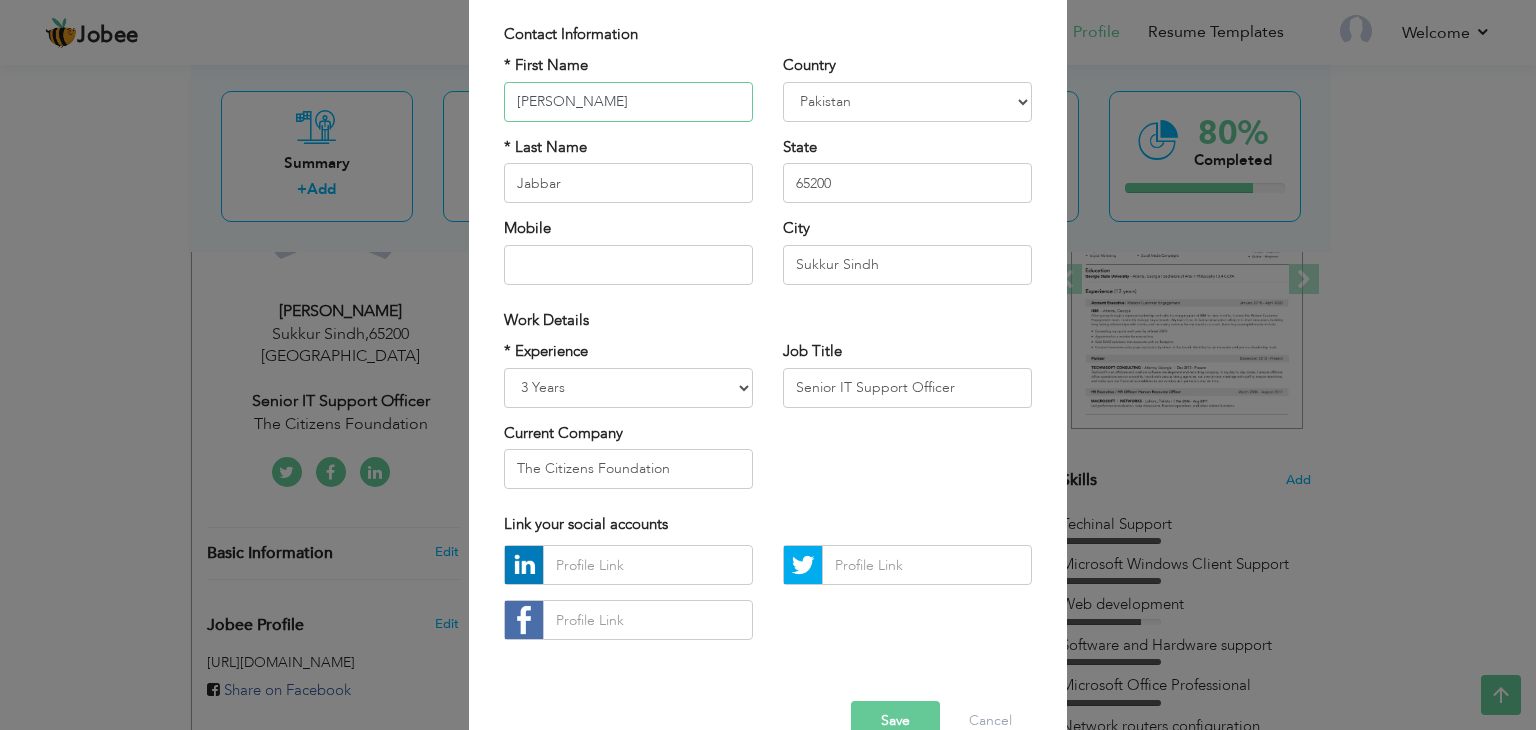 scroll, scrollTop: 181, scrollLeft: 0, axis: vertical 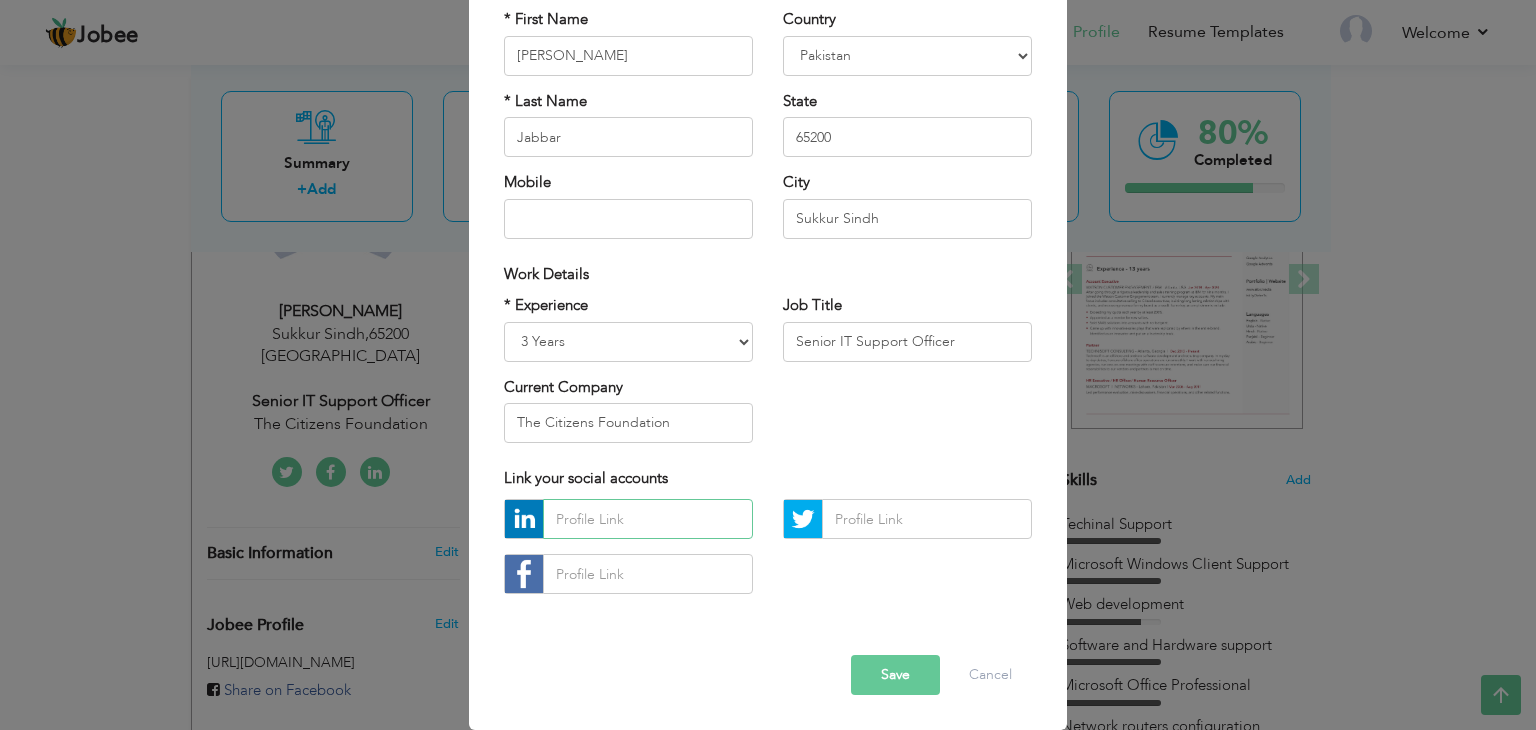 click at bounding box center (648, 519) 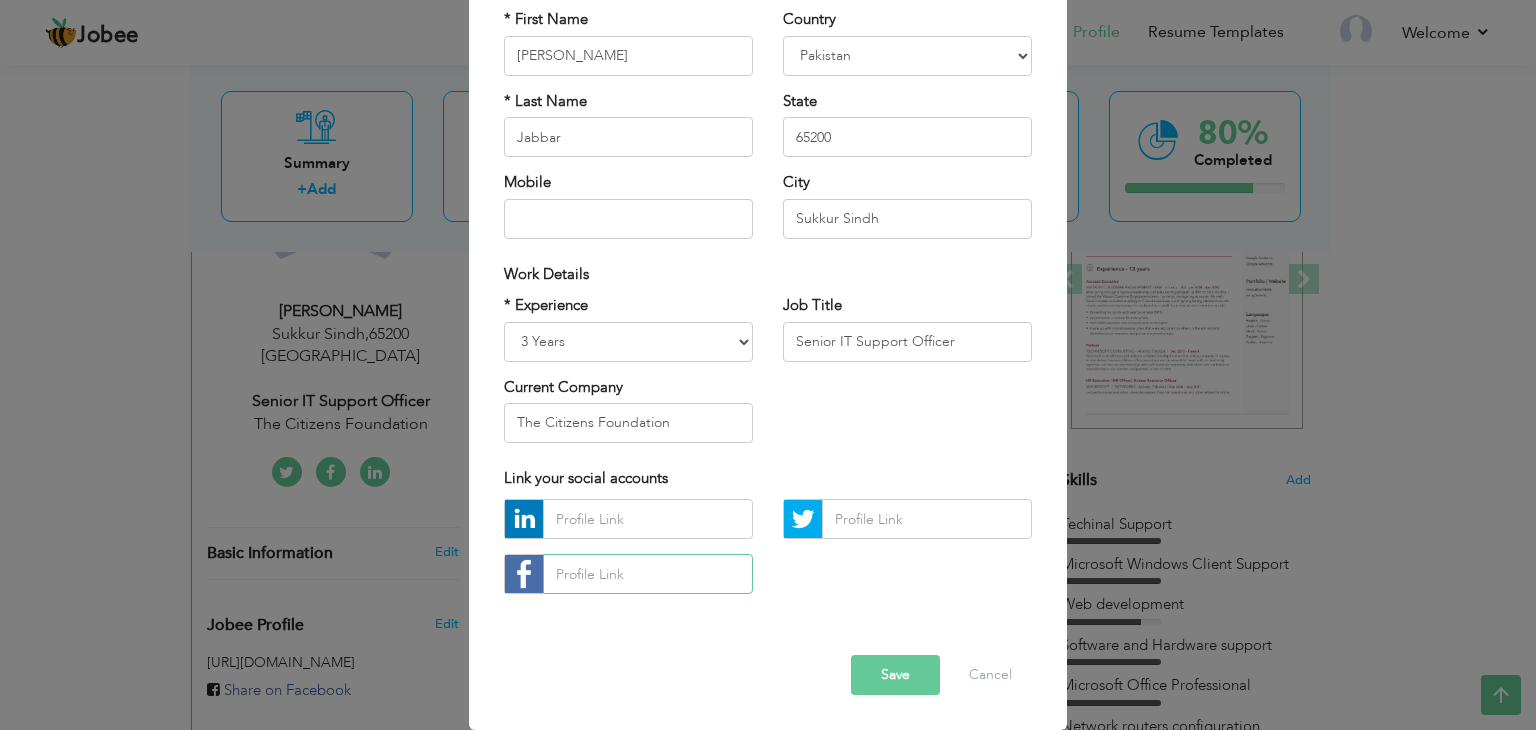 click at bounding box center [648, 574] 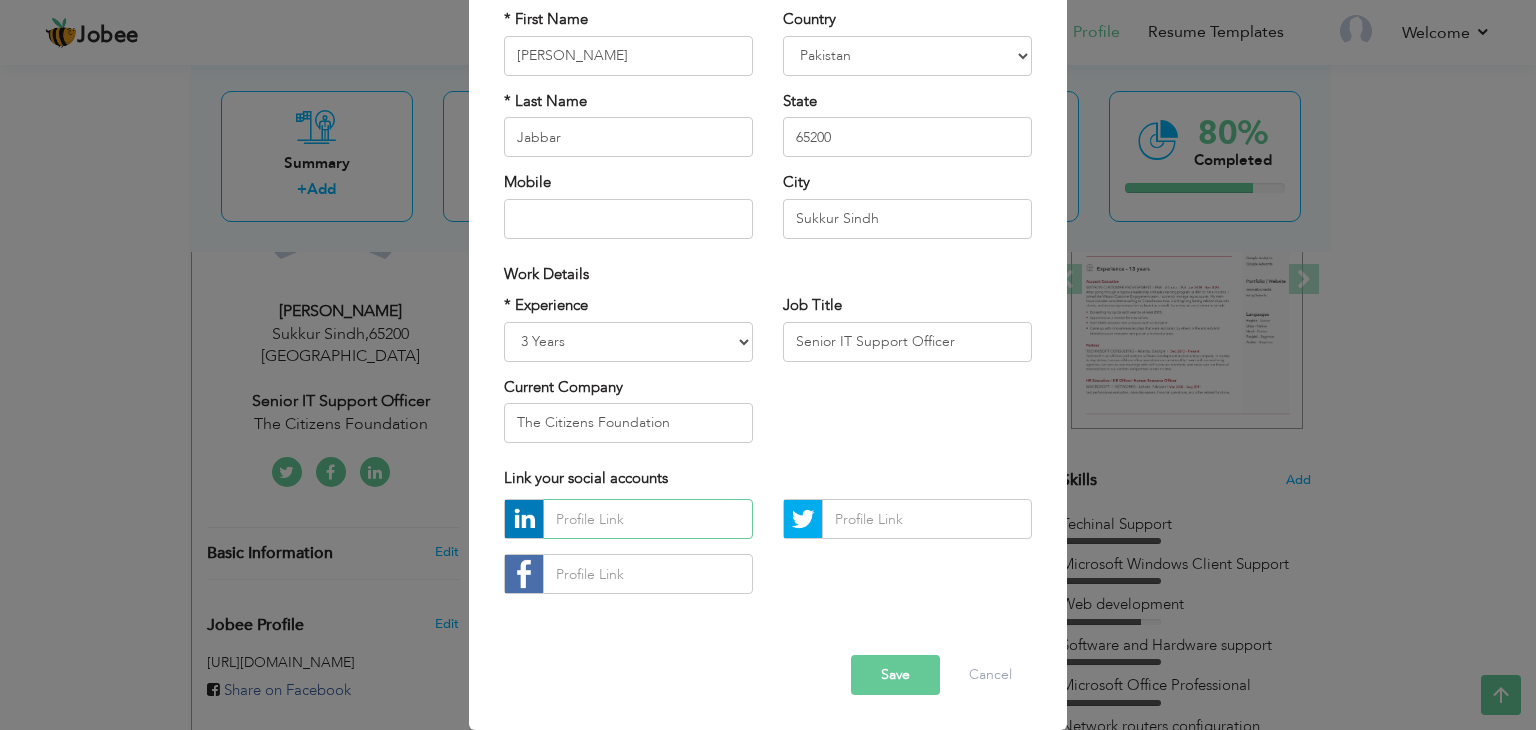 click at bounding box center [648, 519] 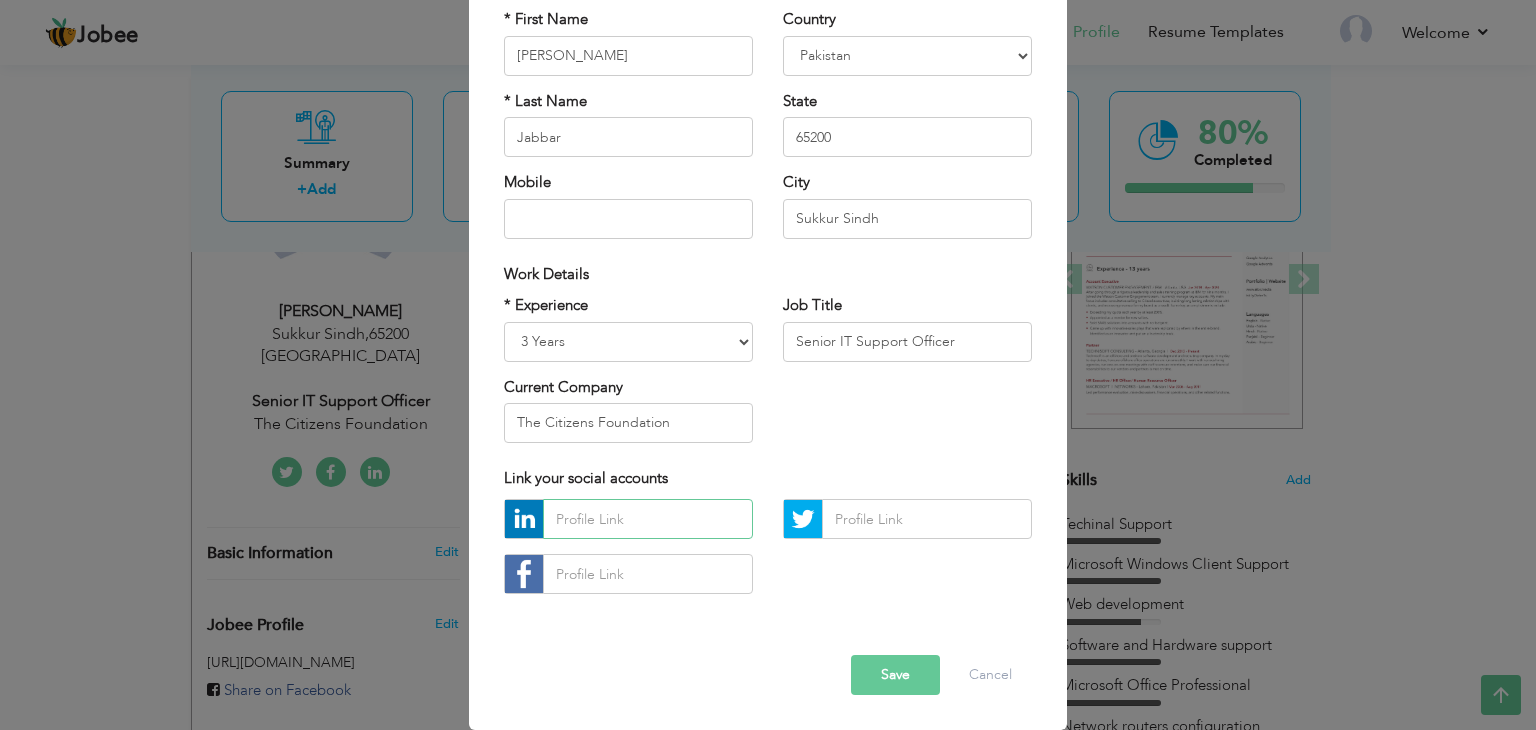 paste on "[URL][DOMAIN_NAME]" 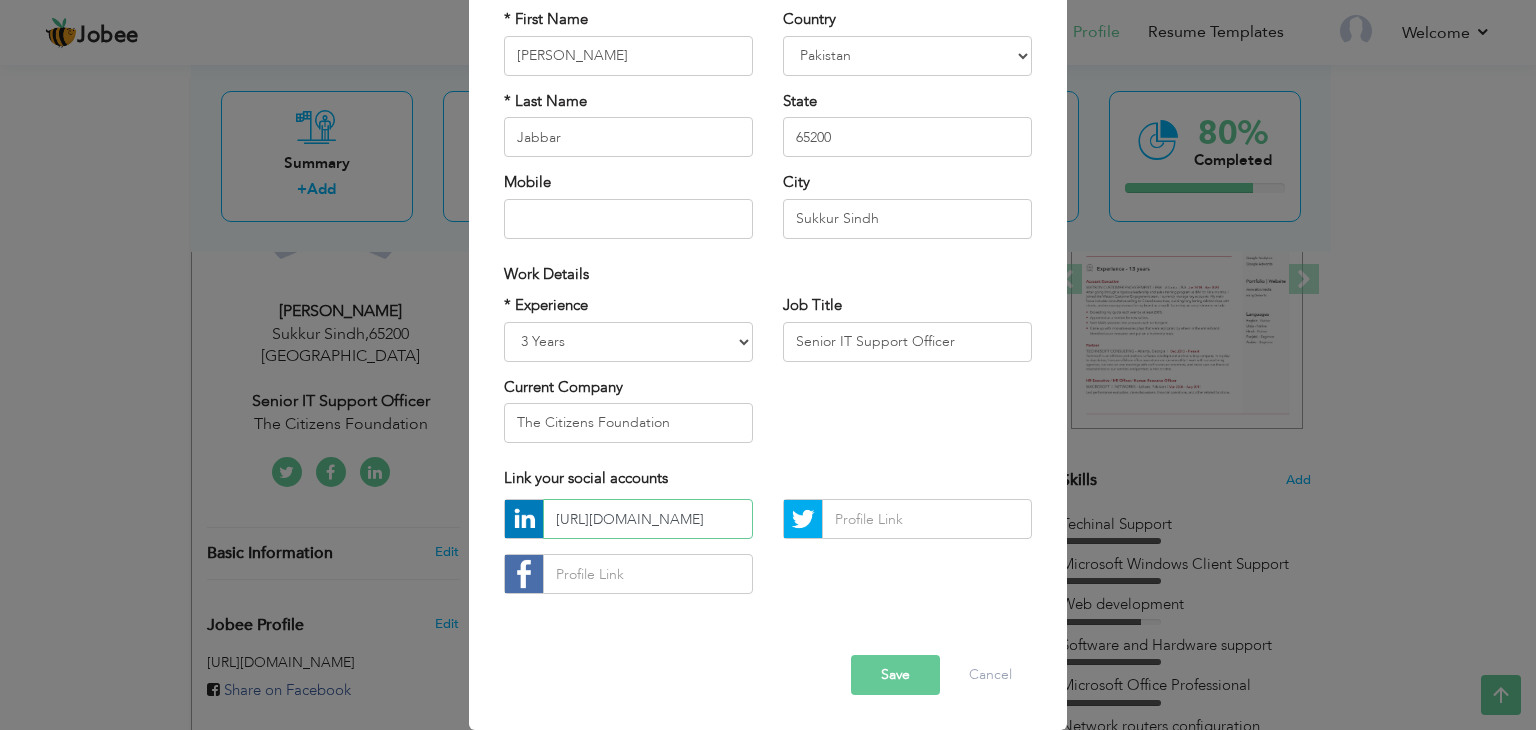 scroll, scrollTop: 0, scrollLeft: 420, axis: horizontal 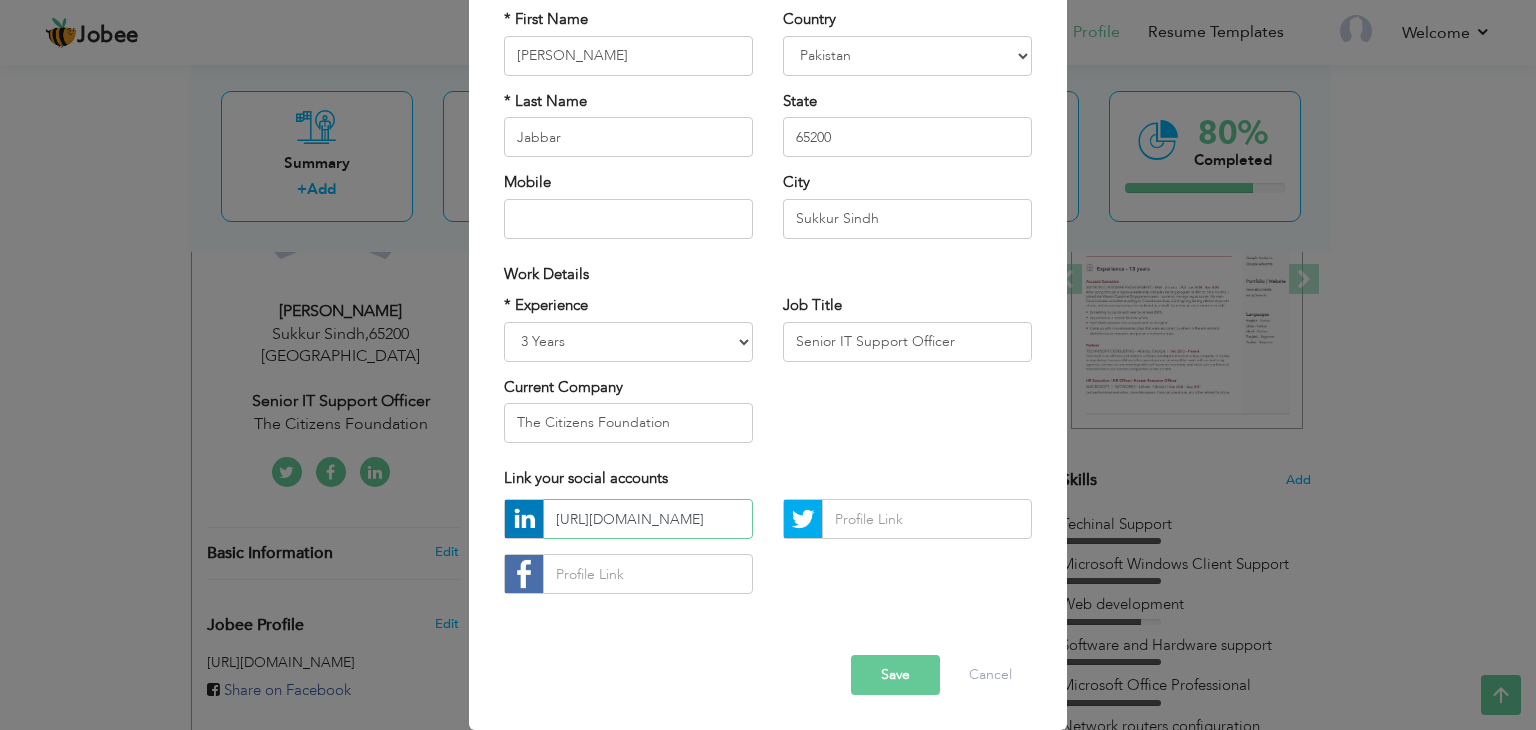 type on "[URL][DOMAIN_NAME]" 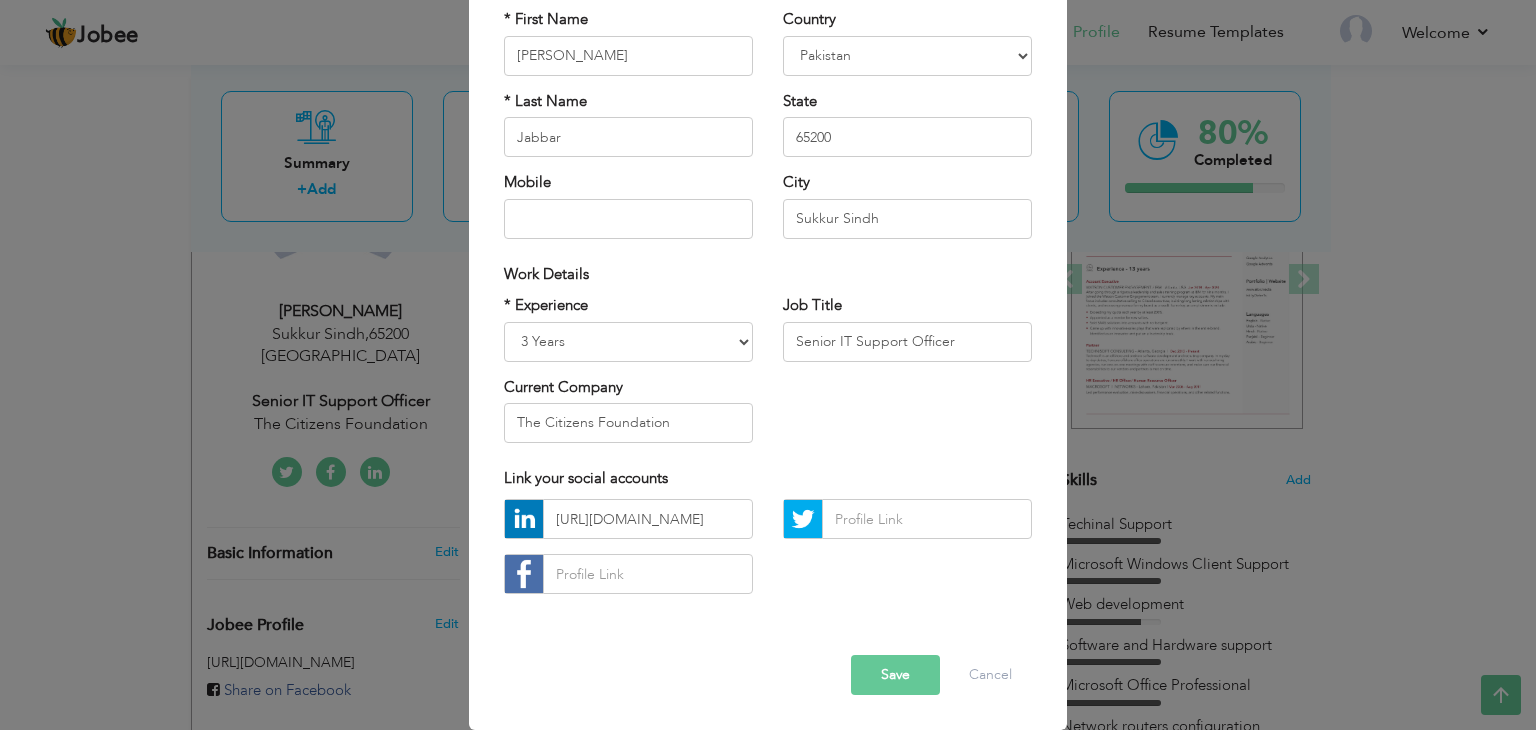 click on "Save" at bounding box center [895, 675] 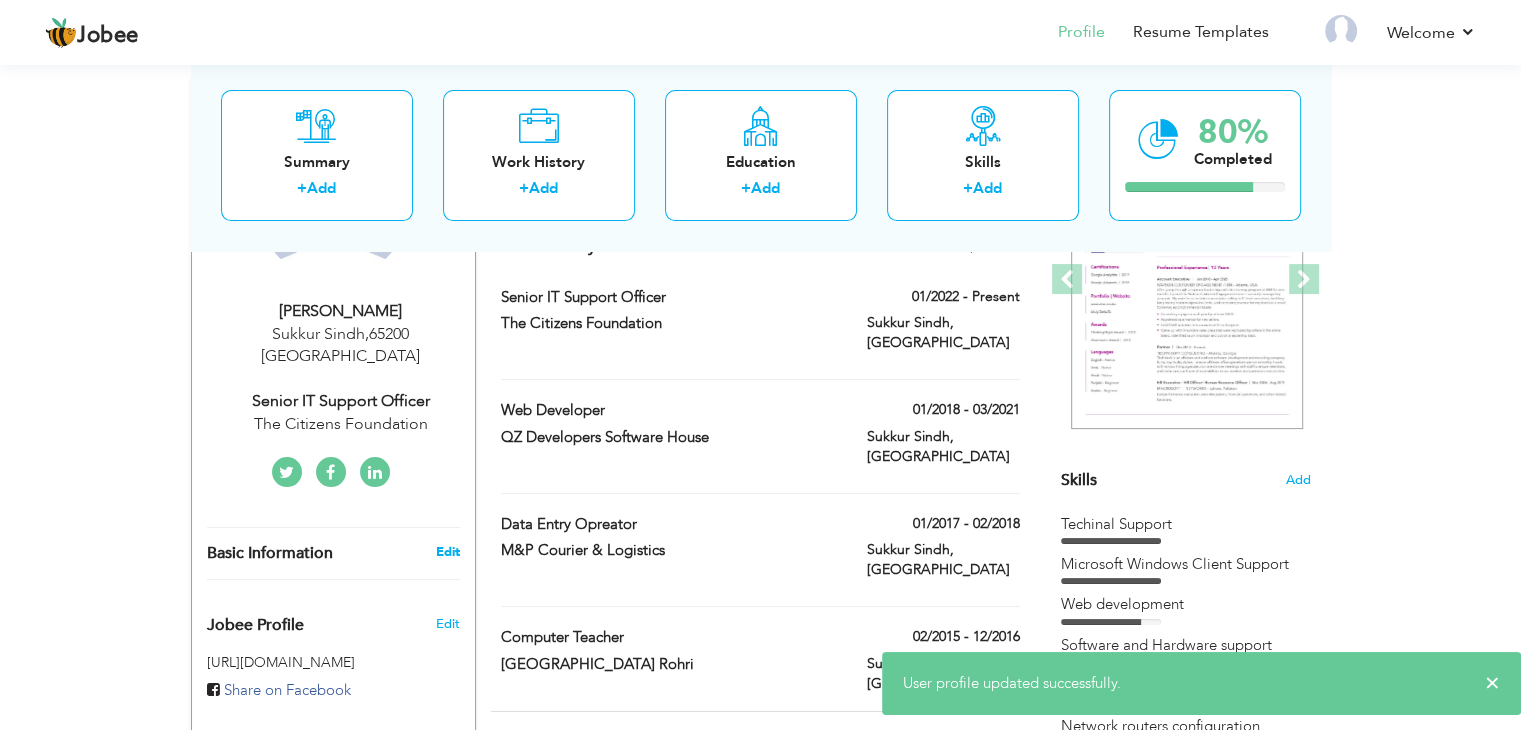 click on "Edit" at bounding box center [447, 552] 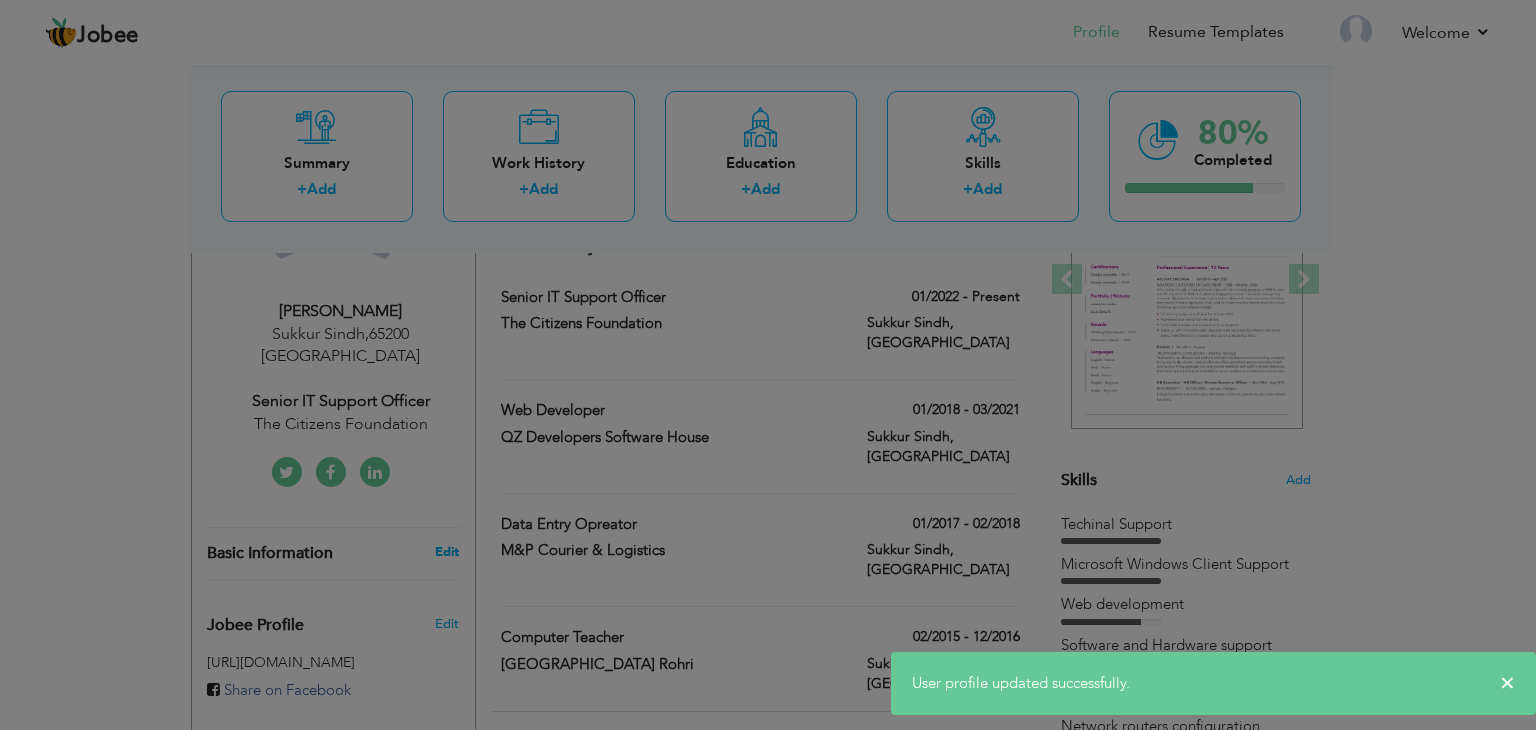 scroll, scrollTop: 0, scrollLeft: 0, axis: both 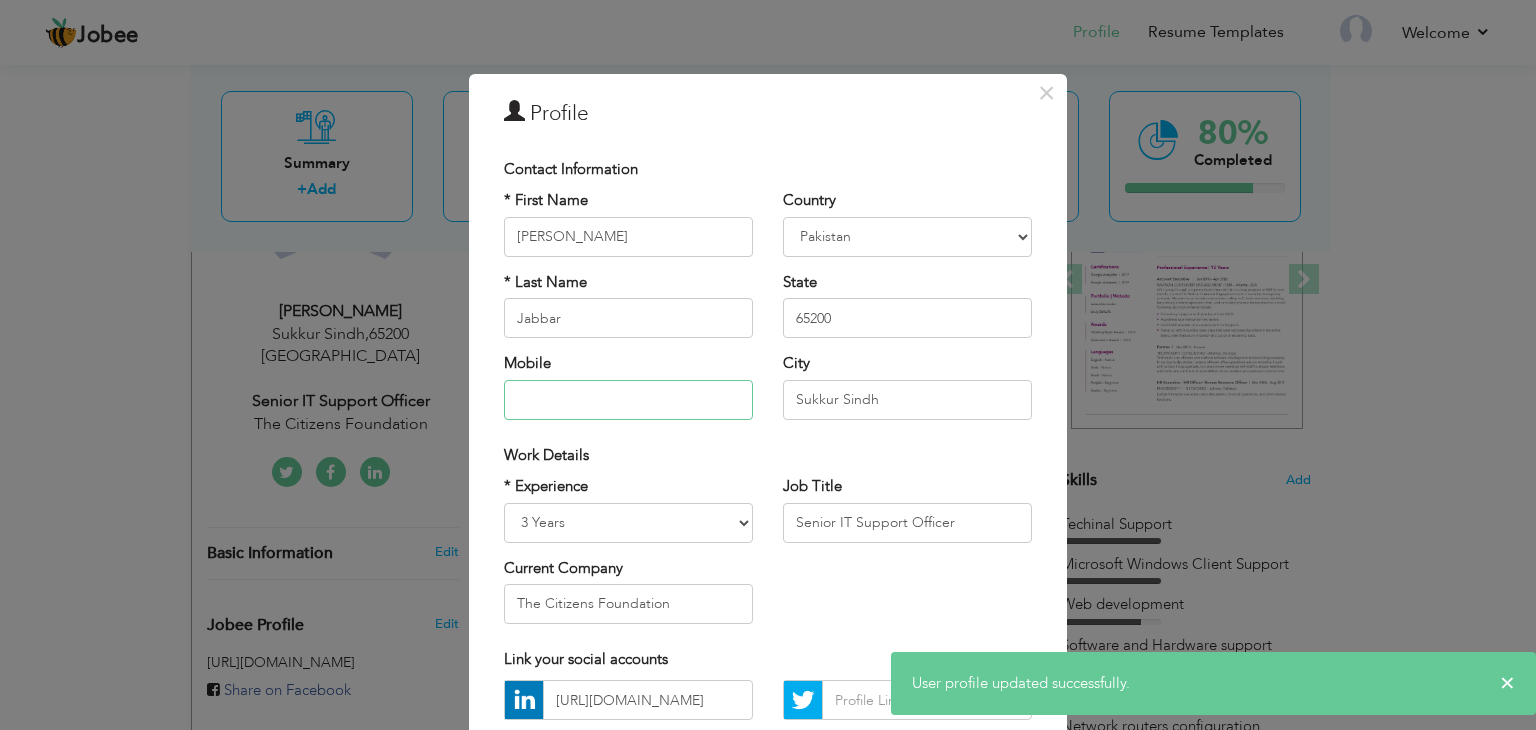 click at bounding box center (628, 400) 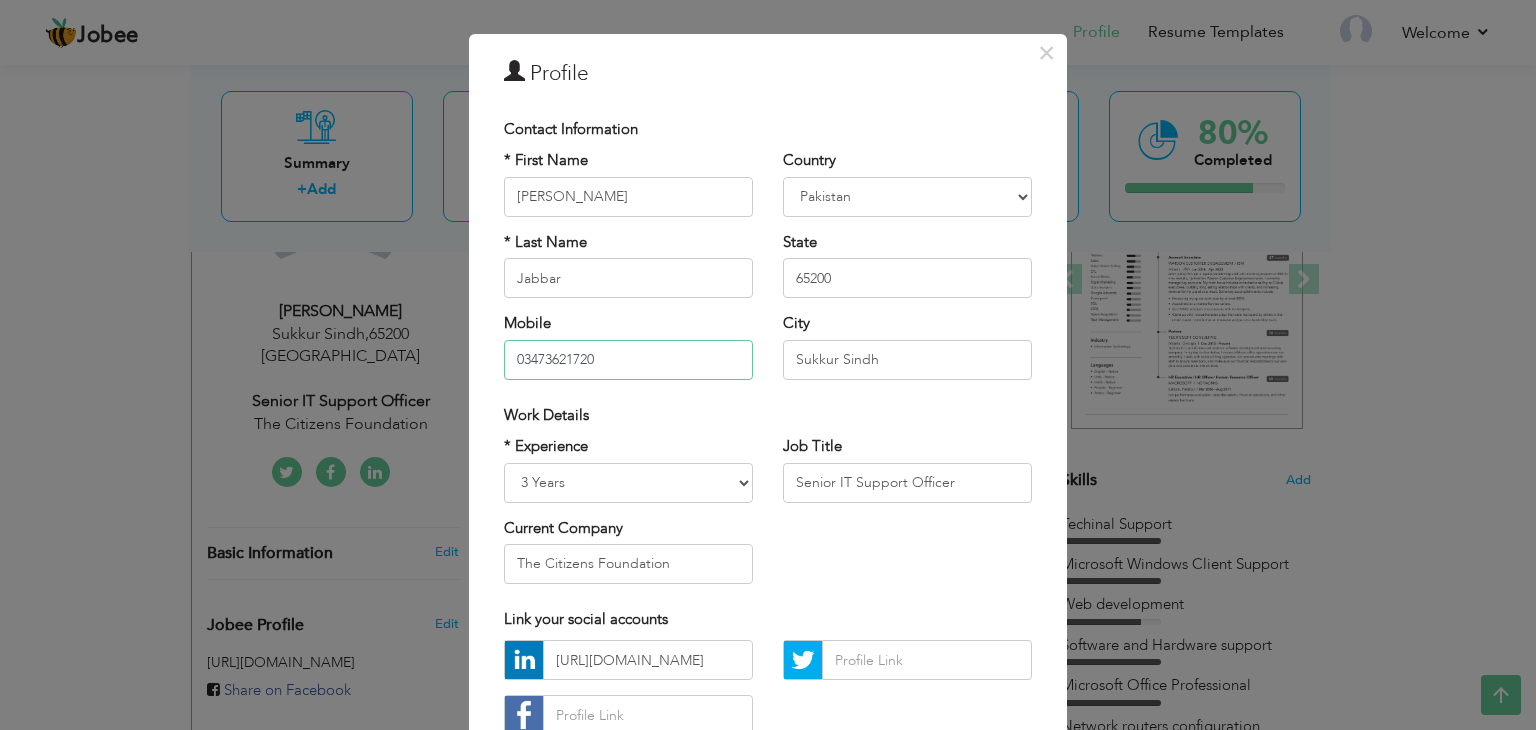 scroll, scrollTop: 0, scrollLeft: 0, axis: both 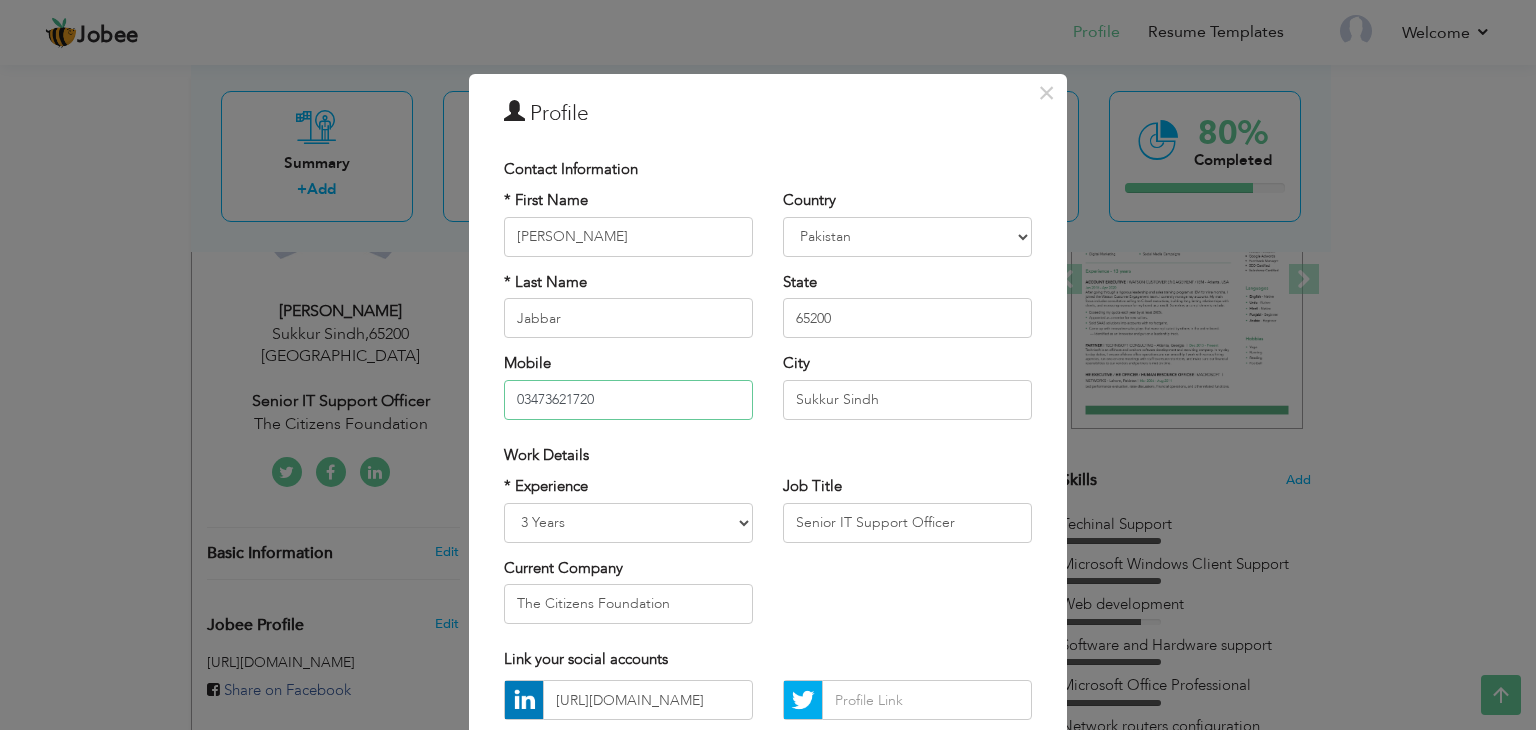 type on "03473621720" 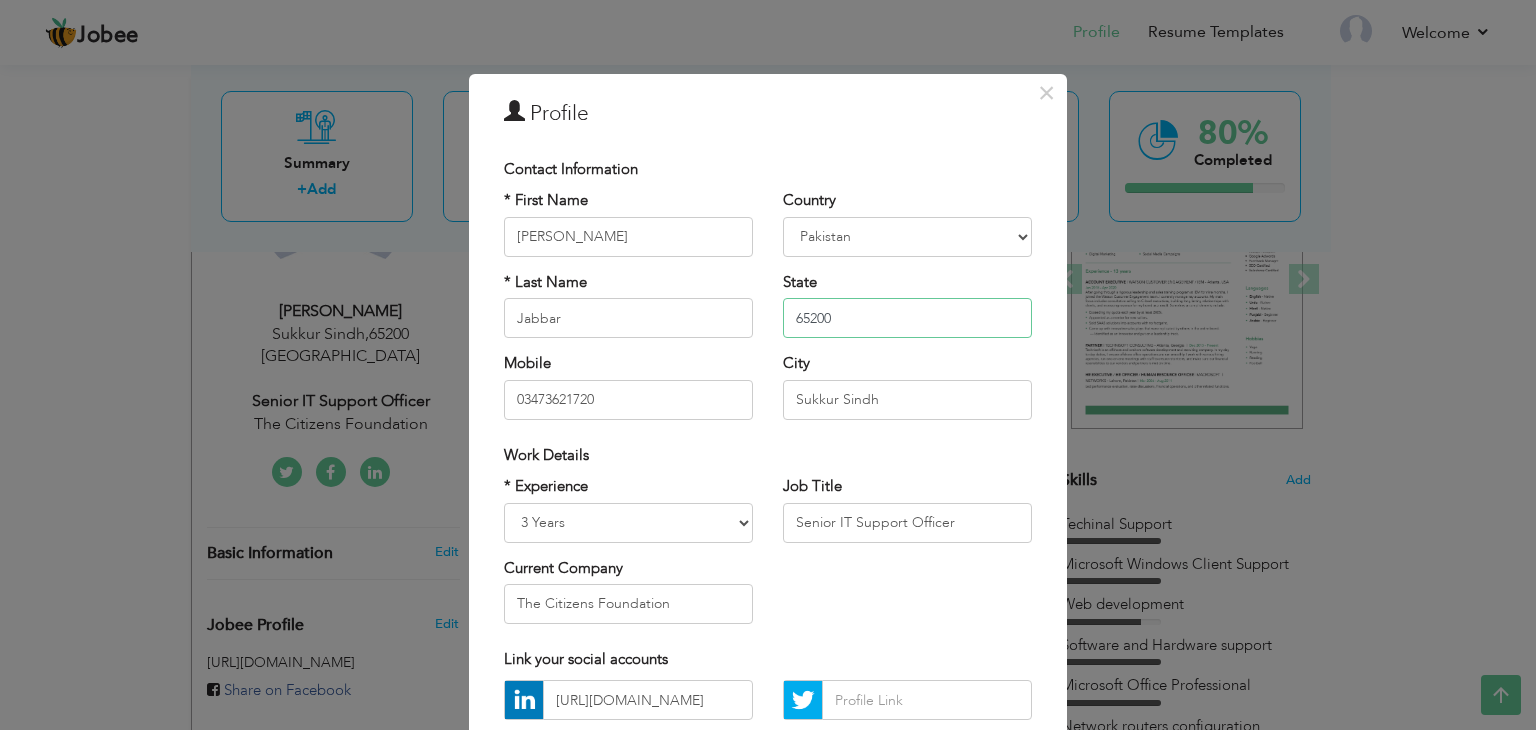 click on "65200" at bounding box center (907, 318) 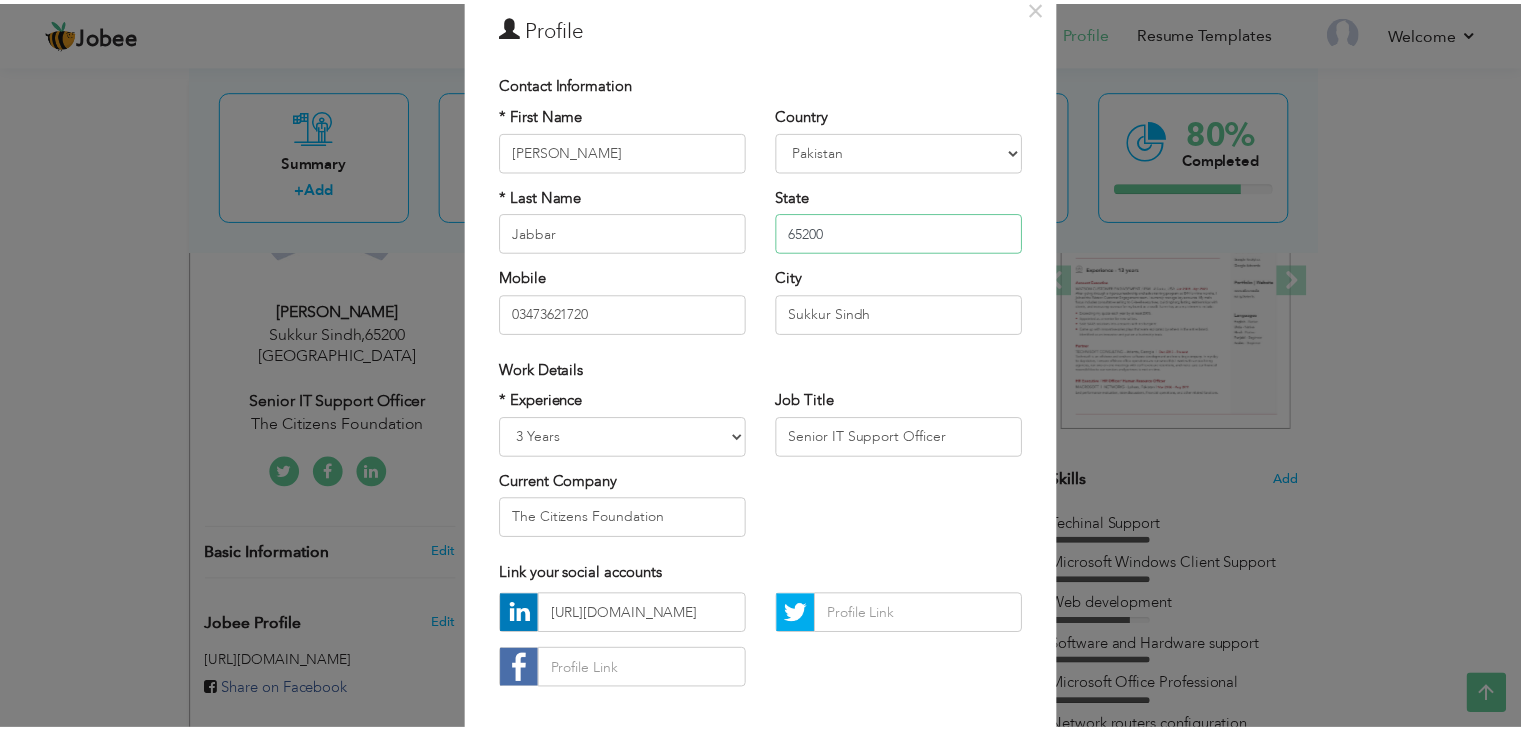 scroll, scrollTop: 181, scrollLeft: 0, axis: vertical 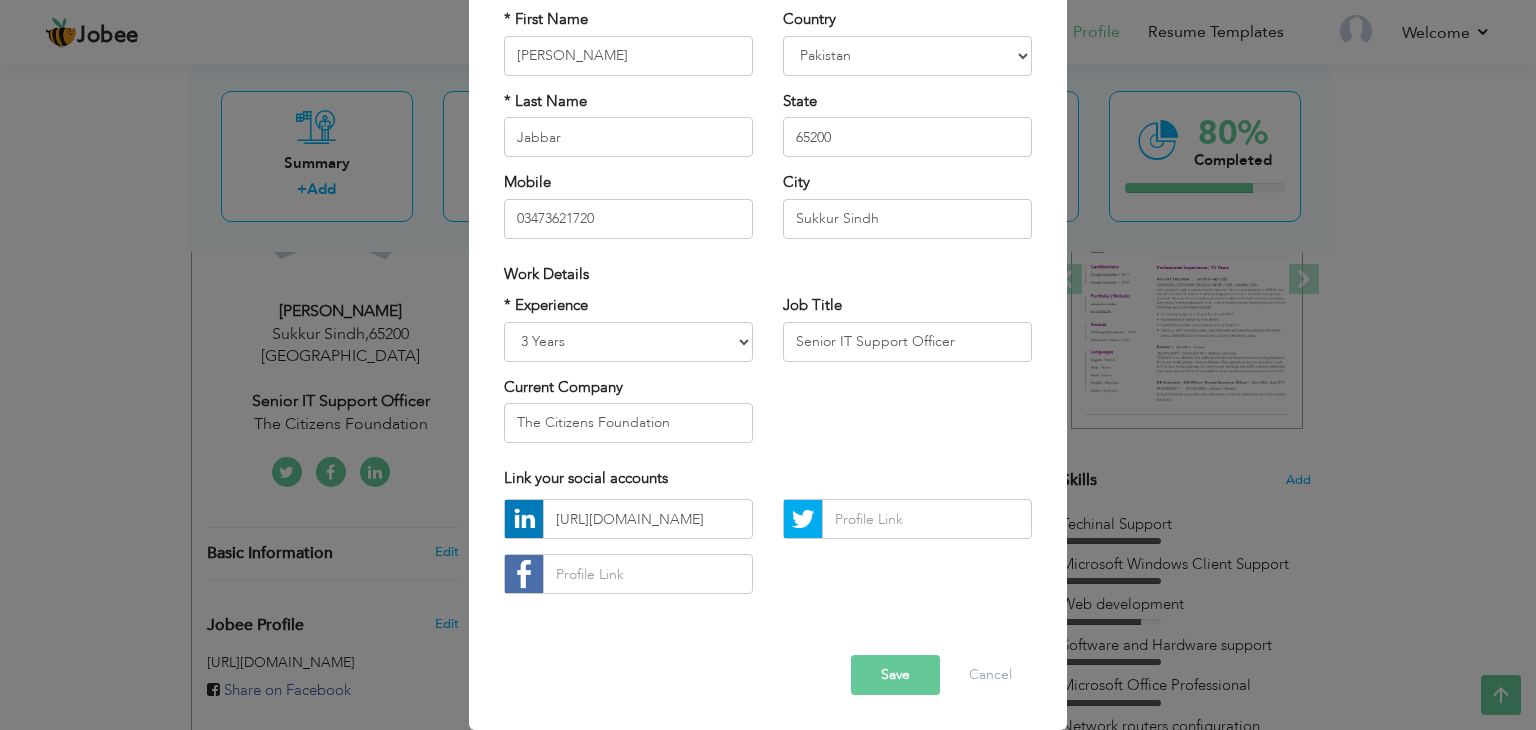click on "Save" at bounding box center (895, 675) 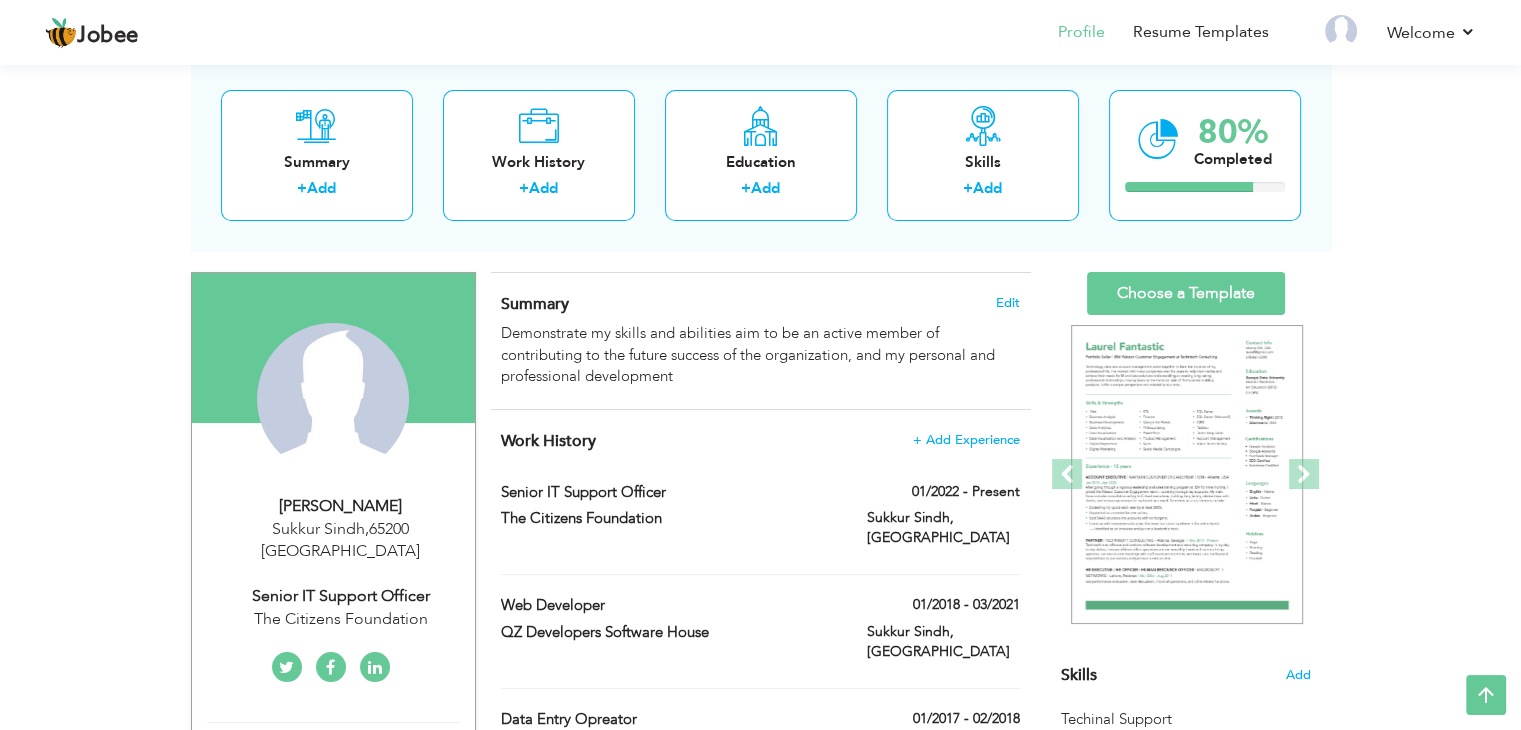 scroll, scrollTop: 0, scrollLeft: 0, axis: both 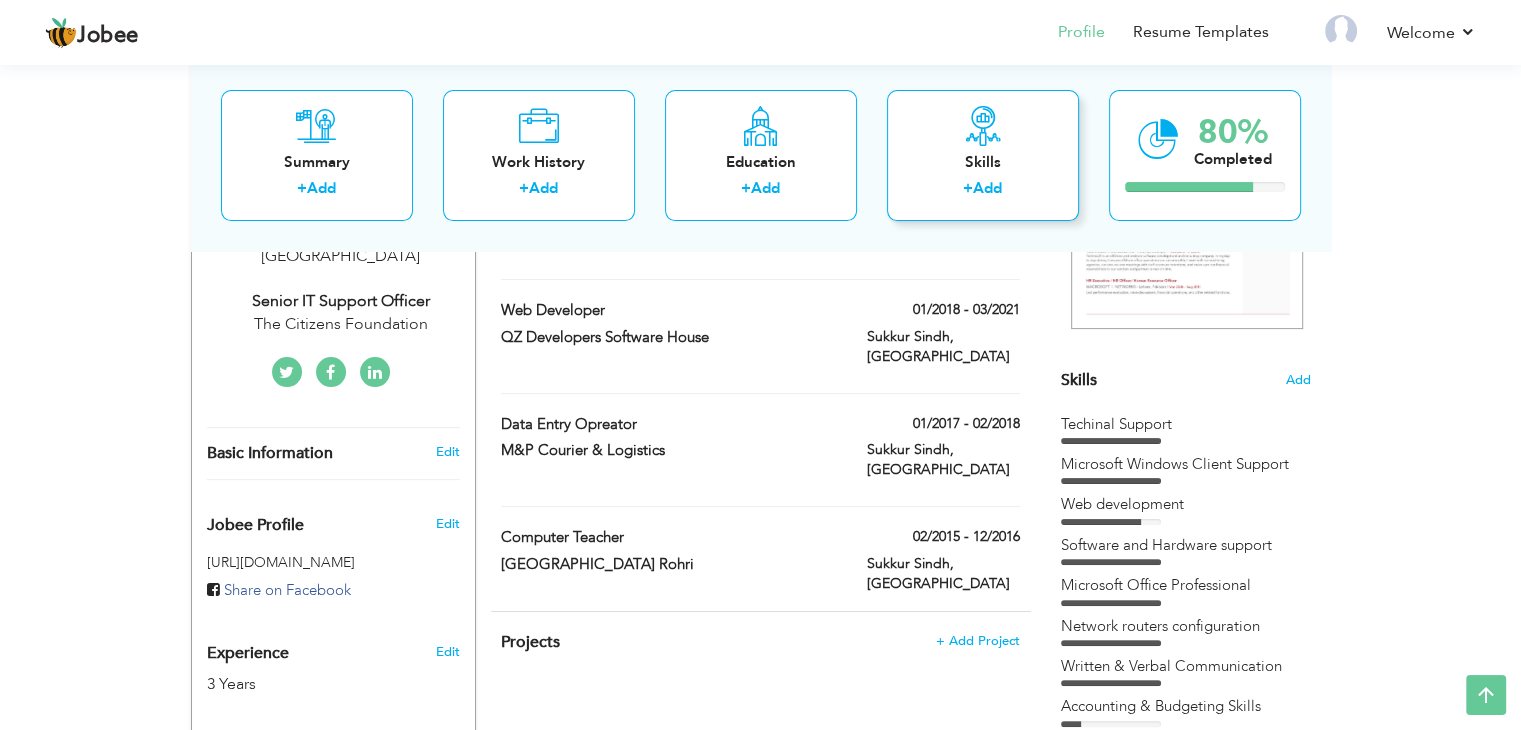 click on "+  Add" at bounding box center (983, 192) 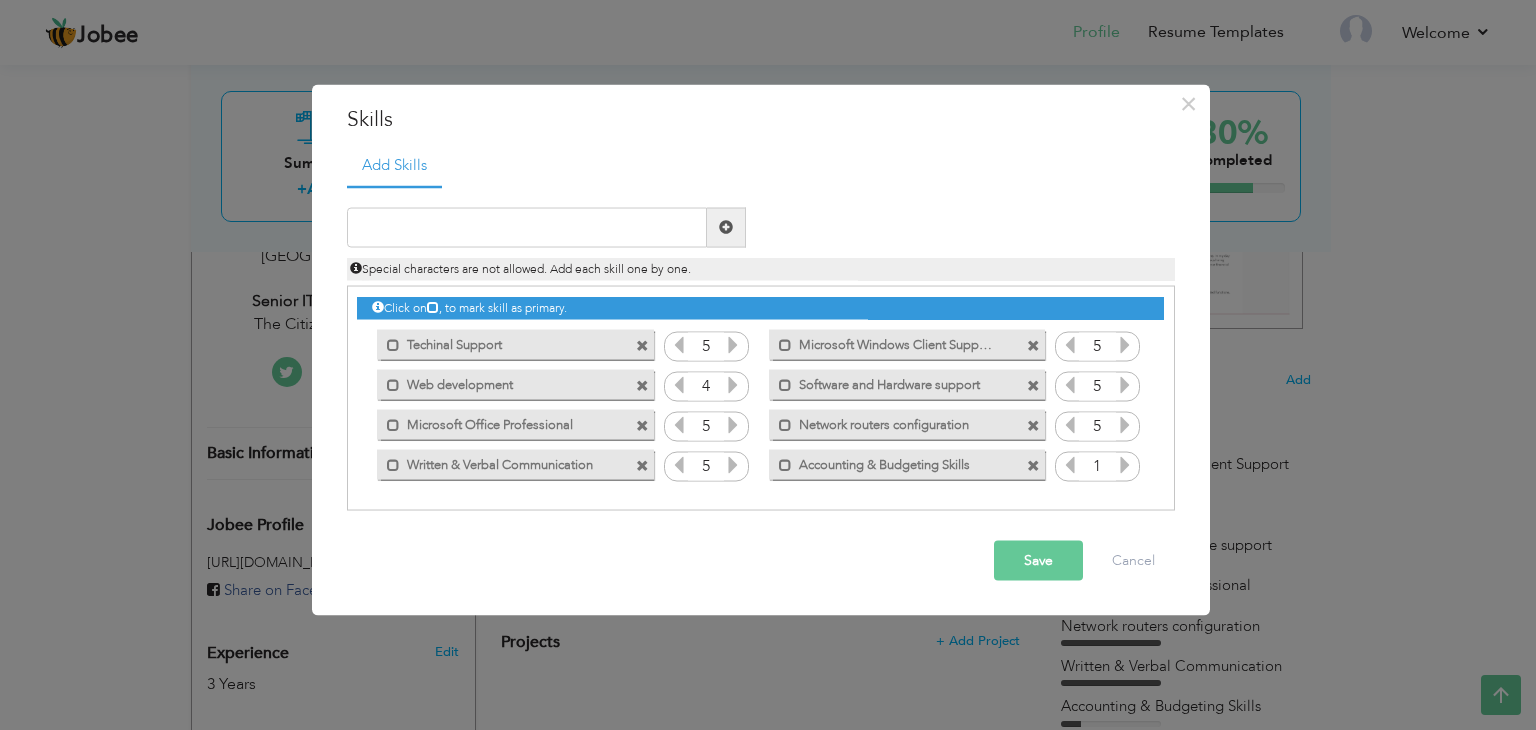 click on "Microsoft Windows Client Support" at bounding box center [893, 342] 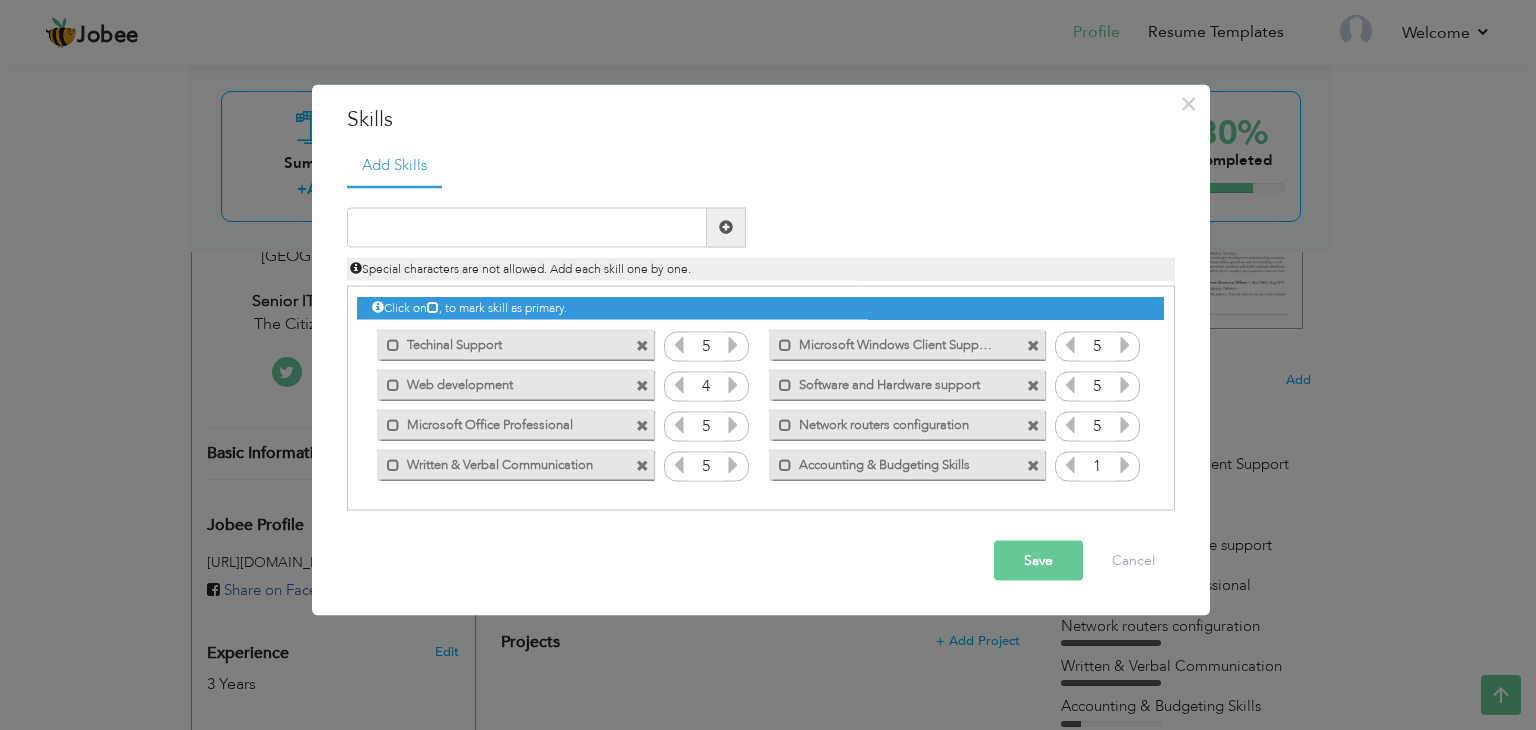 click on "Microsoft Windows Client Support" at bounding box center [893, 342] 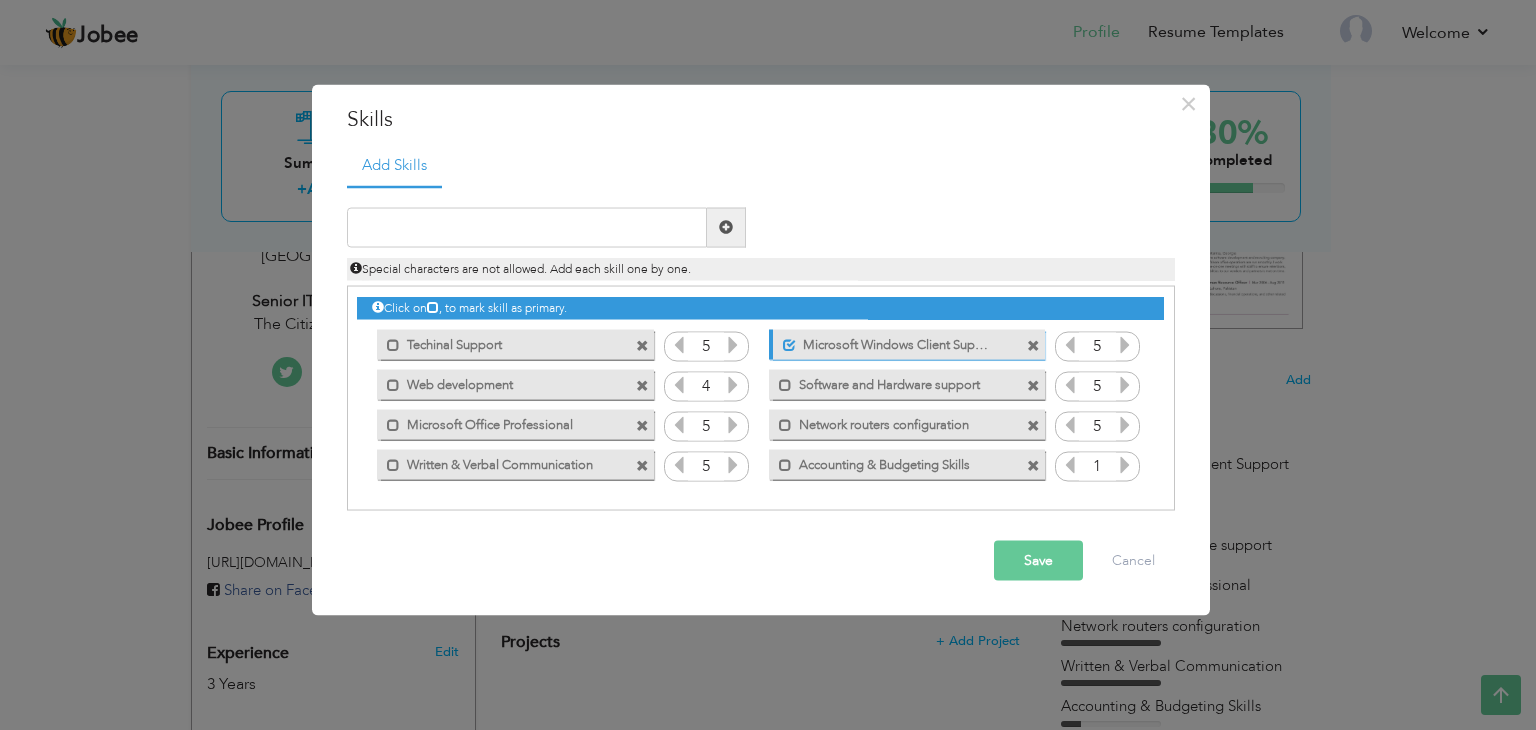 click on "Microsoft Windows Client Support" at bounding box center (895, 342) 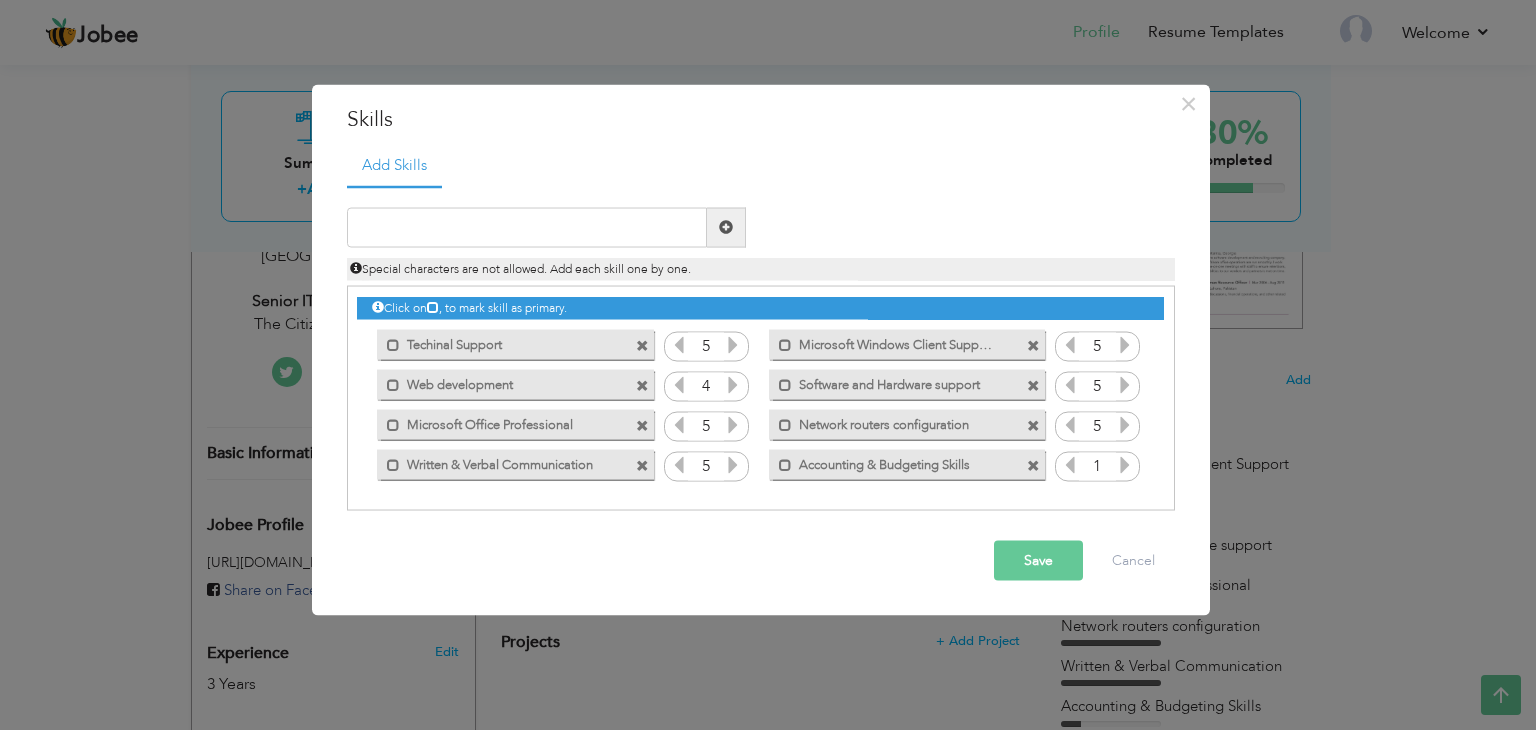 drag, startPoint x: 906, startPoint y: 344, endPoint x: 857, endPoint y: 340, distance: 49.162994 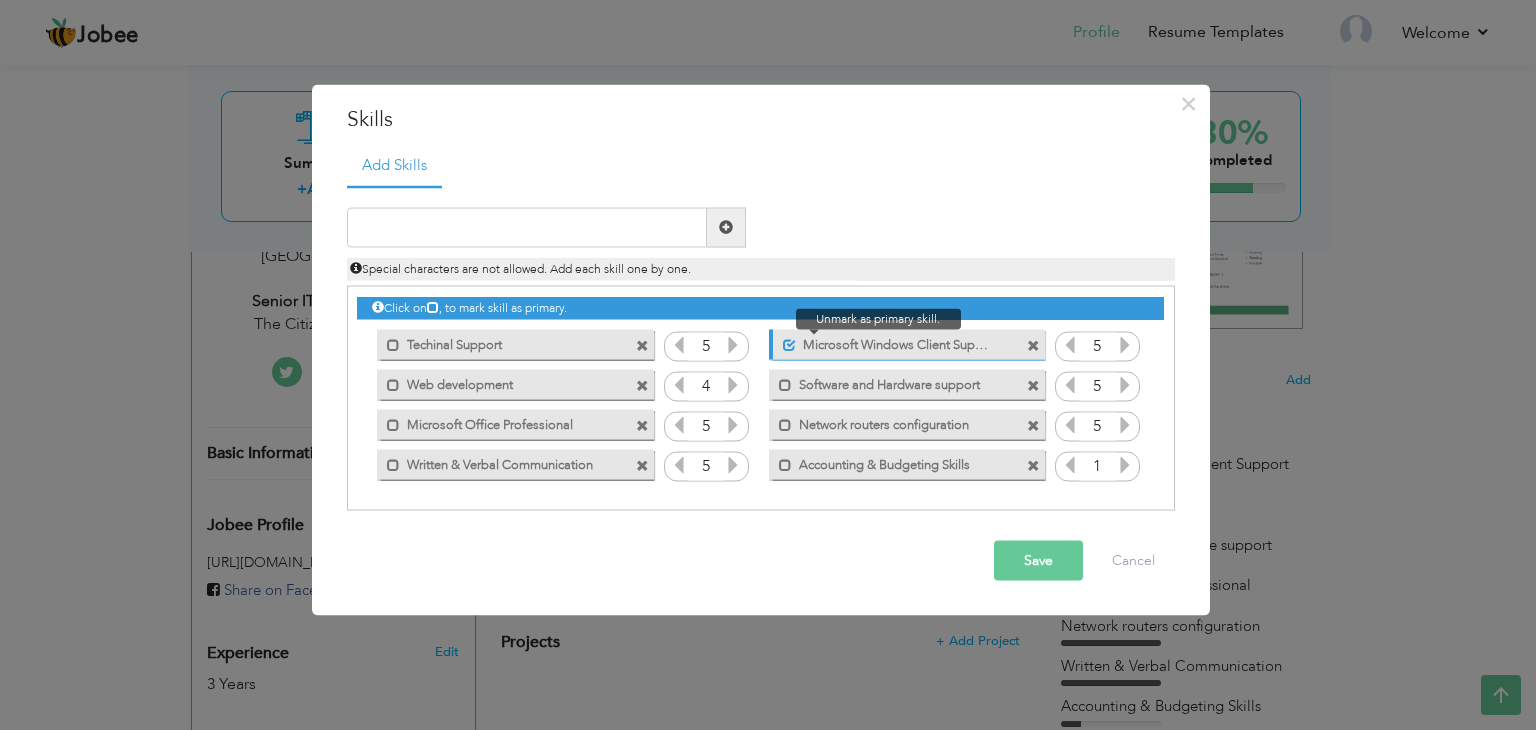 click at bounding box center (789, 345) 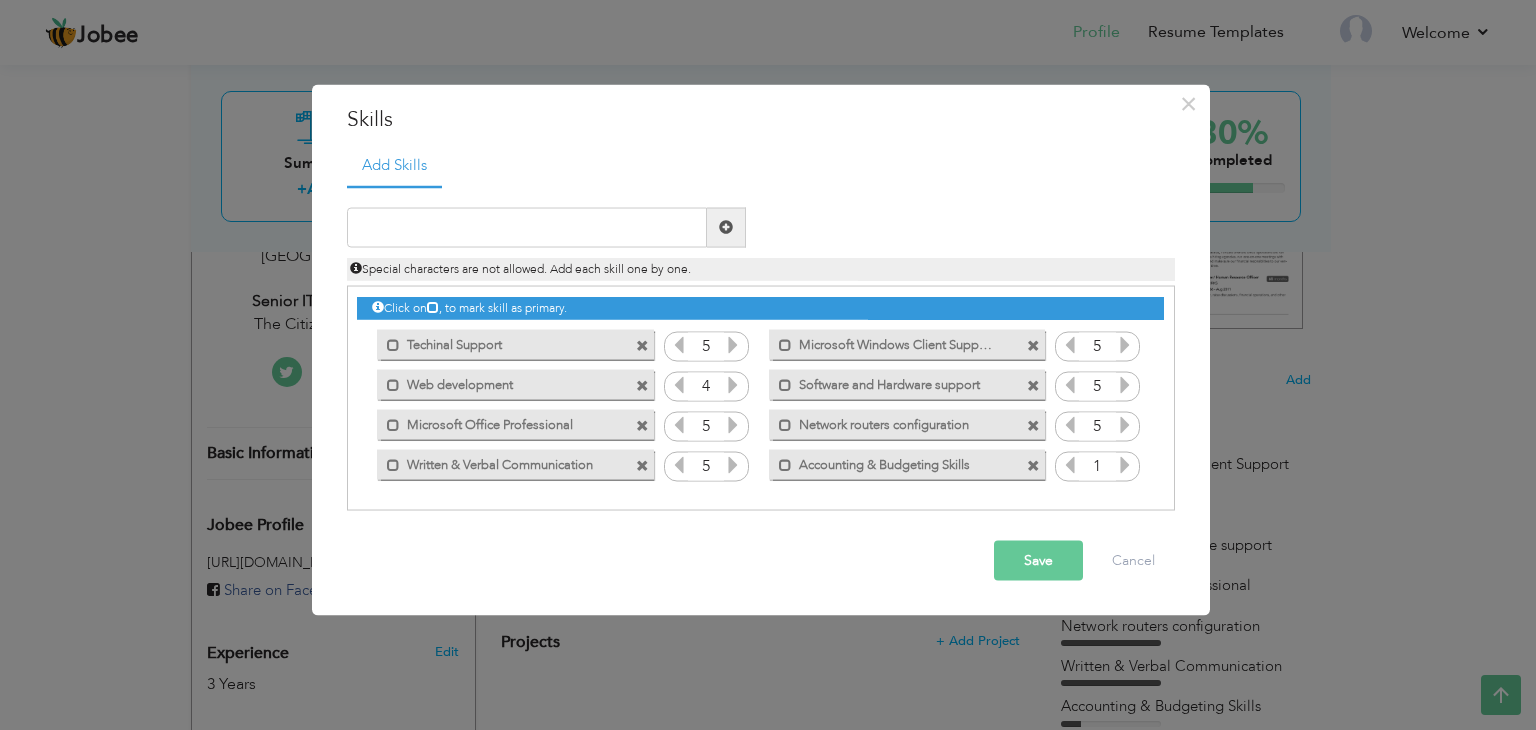 click at bounding box center [642, 346] 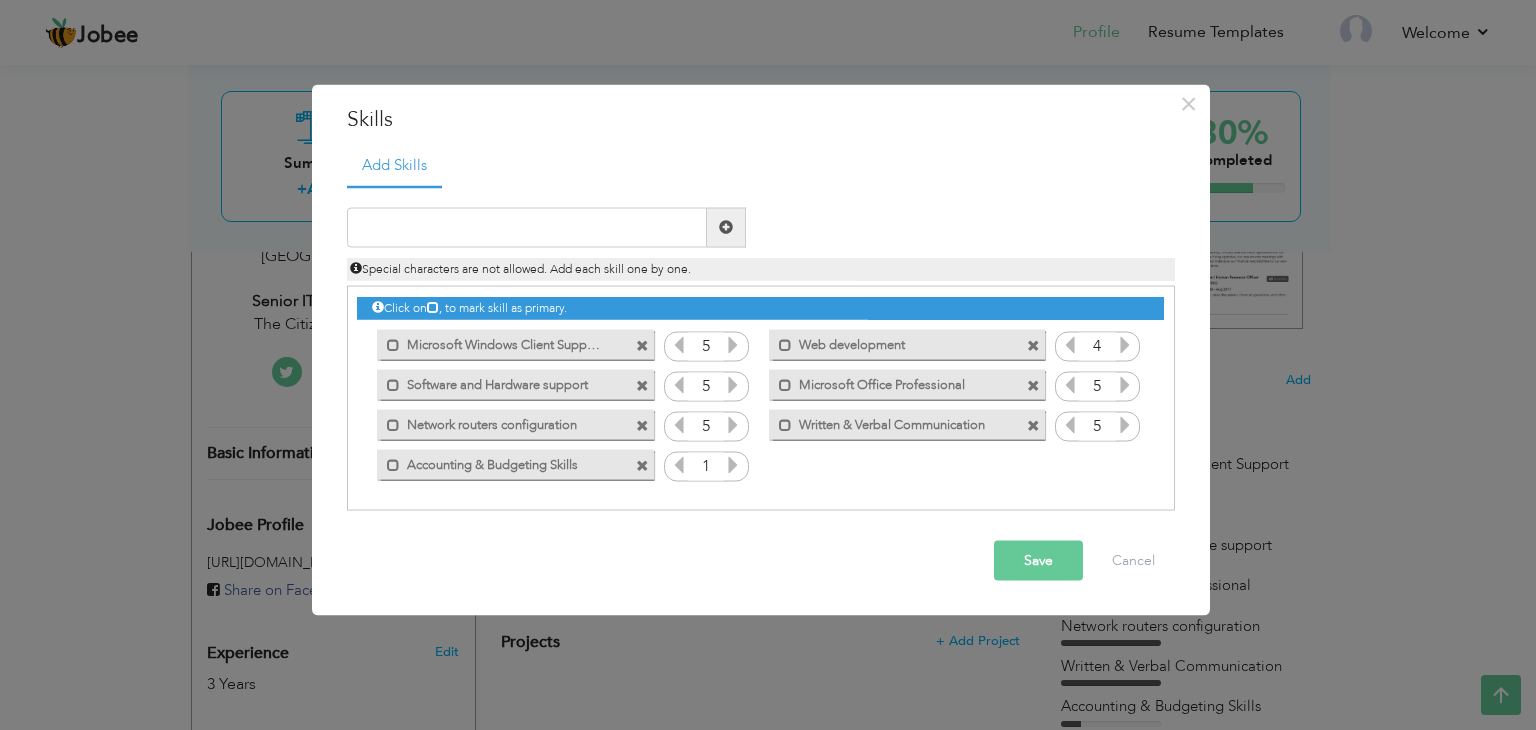 click at bounding box center (726, 227) 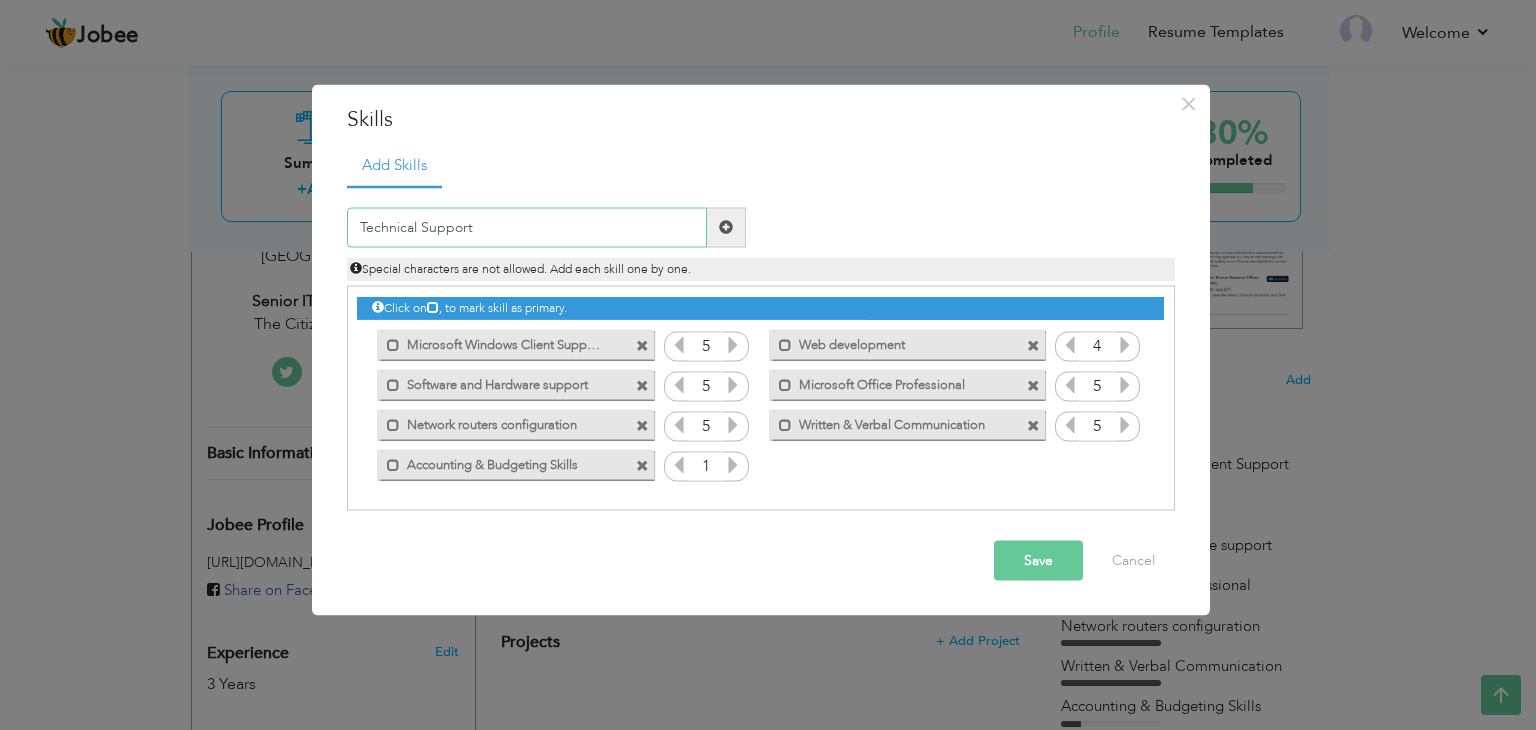 type on "Technical Support" 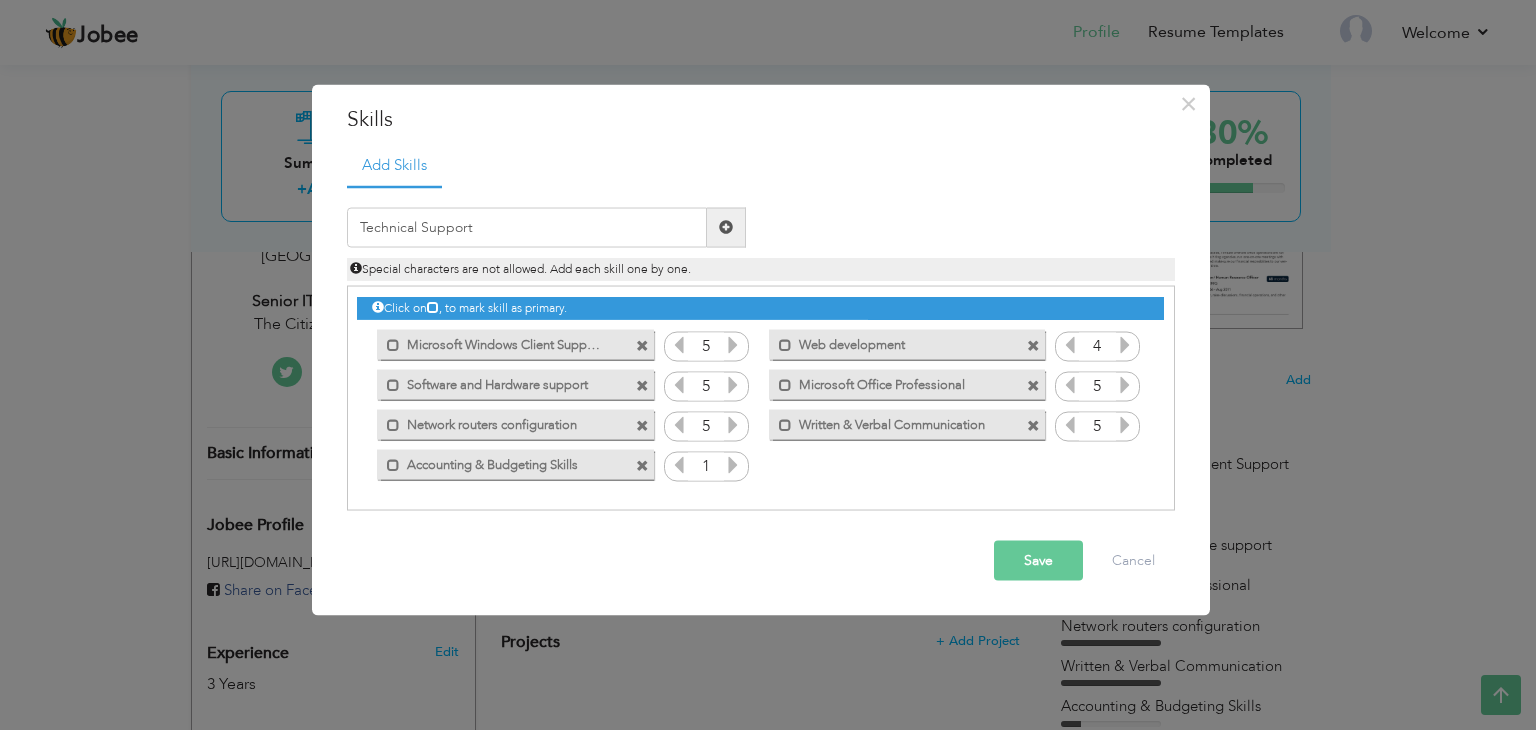 click on "Save" at bounding box center (1038, 560) 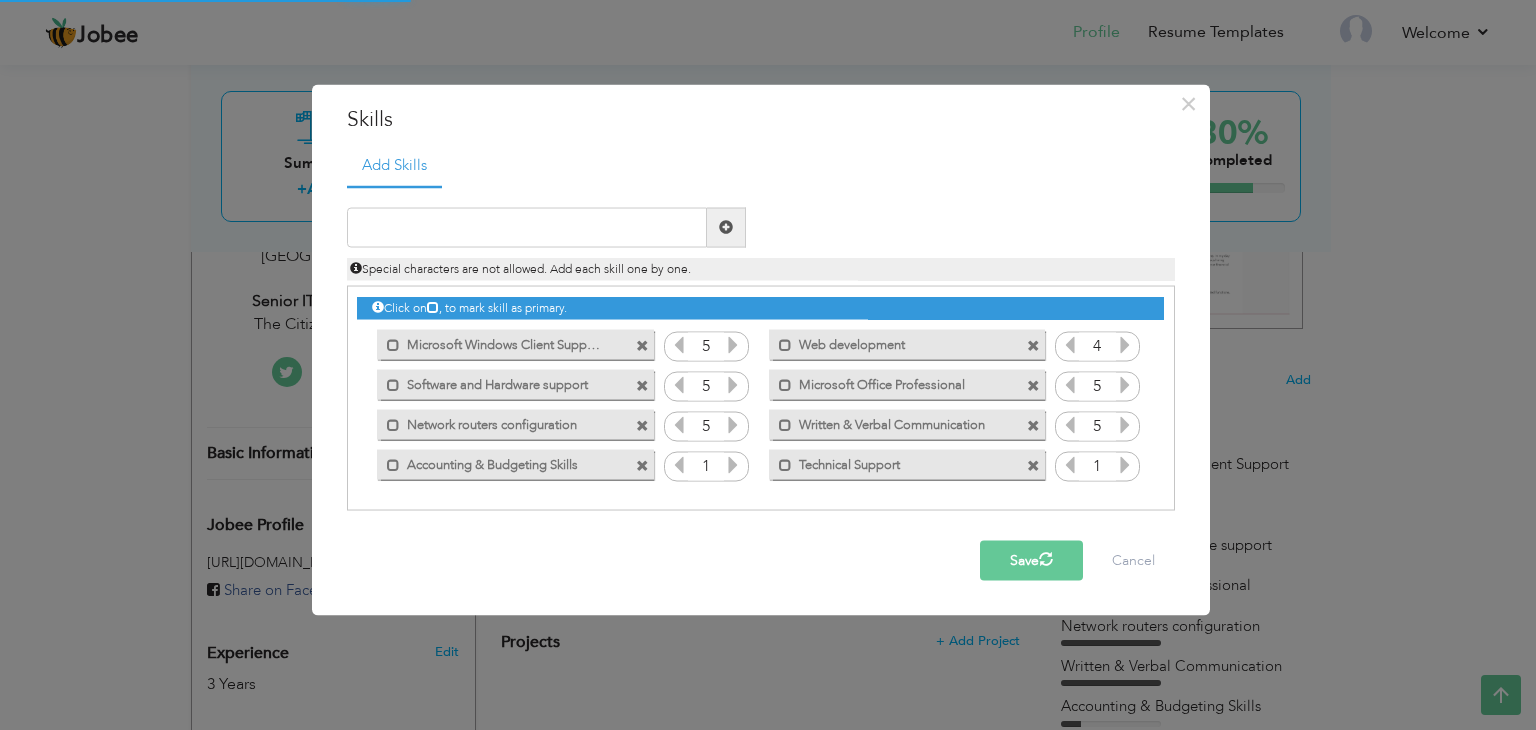 drag, startPoint x: 848, startPoint y: 467, endPoint x: 622, endPoint y: 357, distance: 251.34836 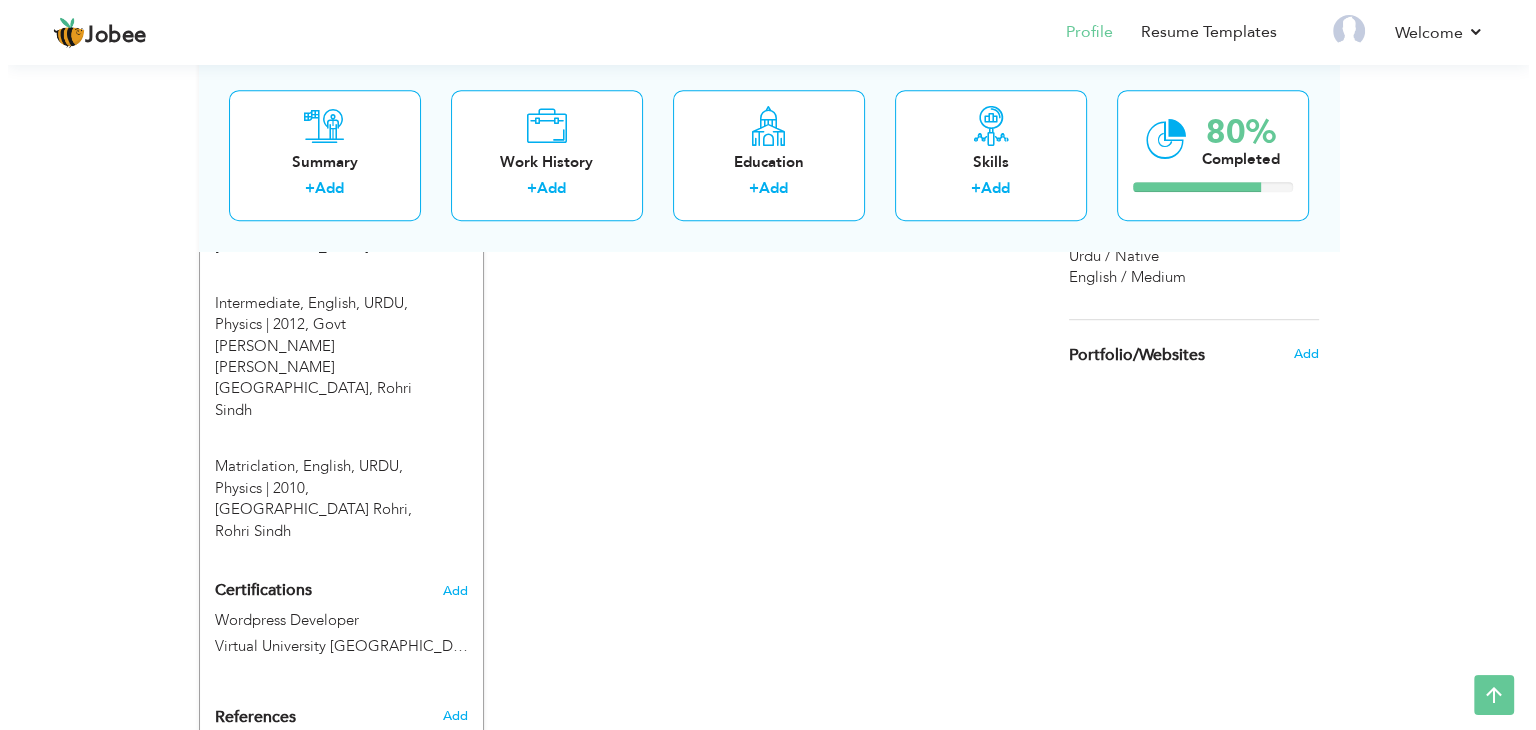 scroll, scrollTop: 1279, scrollLeft: 0, axis: vertical 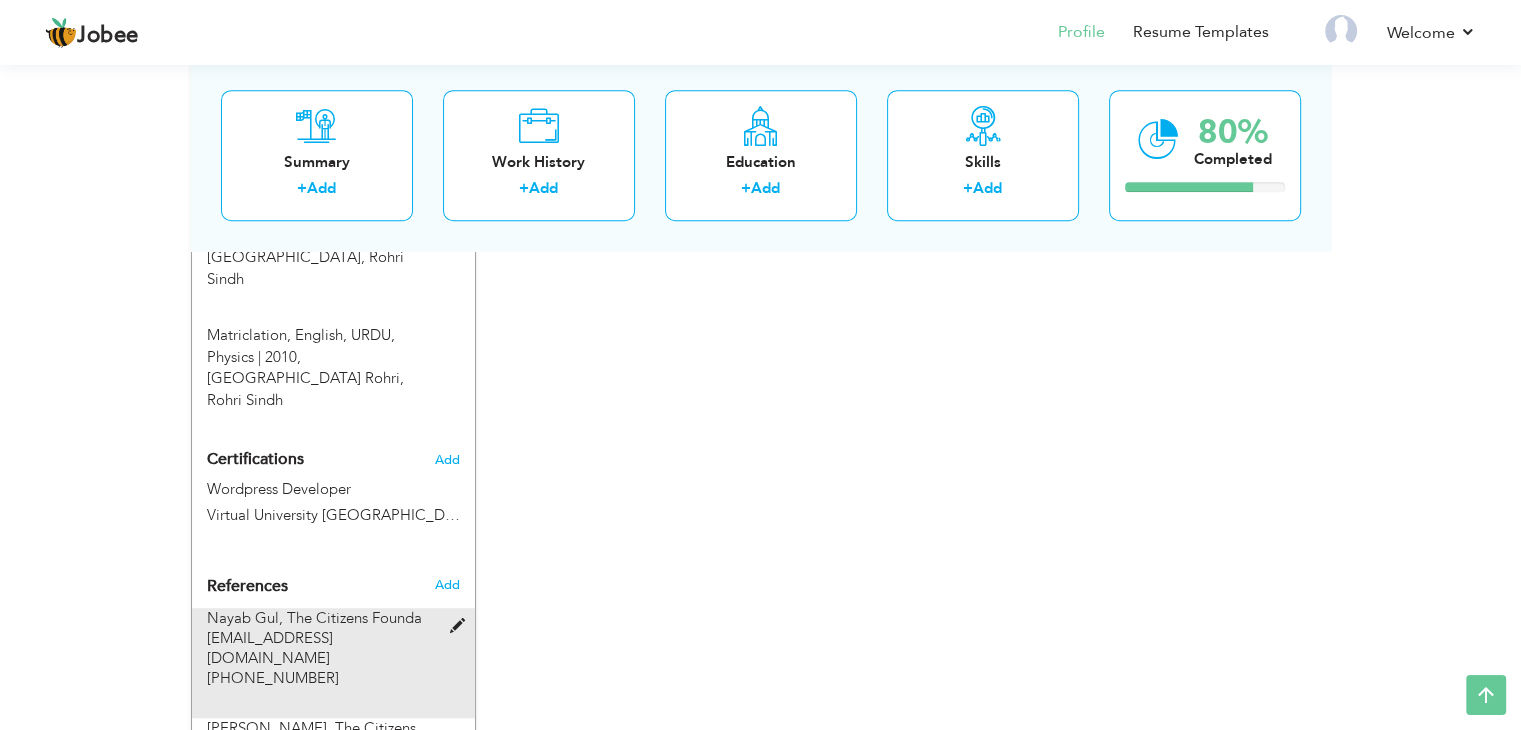 click at bounding box center (461, 626) 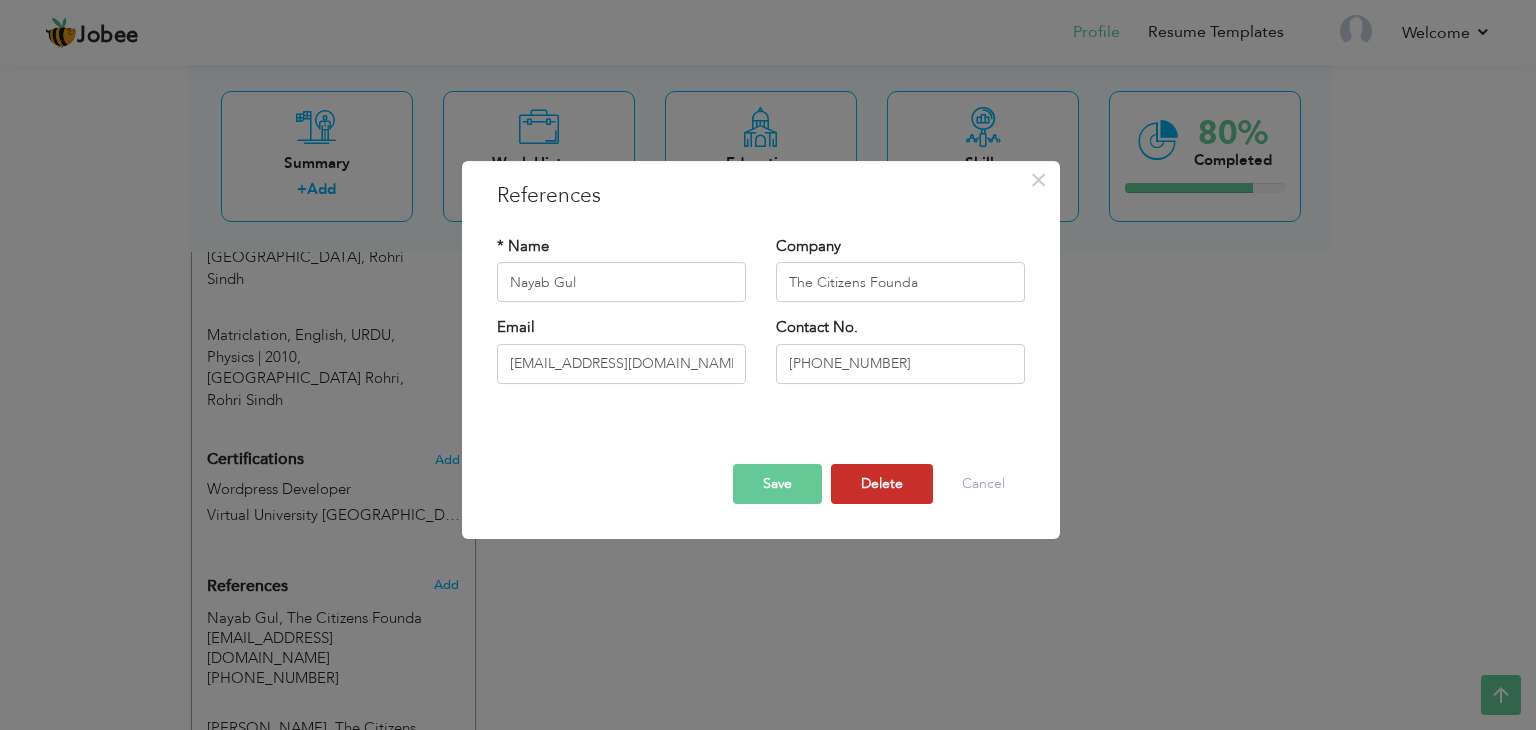 click on "Delete" at bounding box center (882, 484) 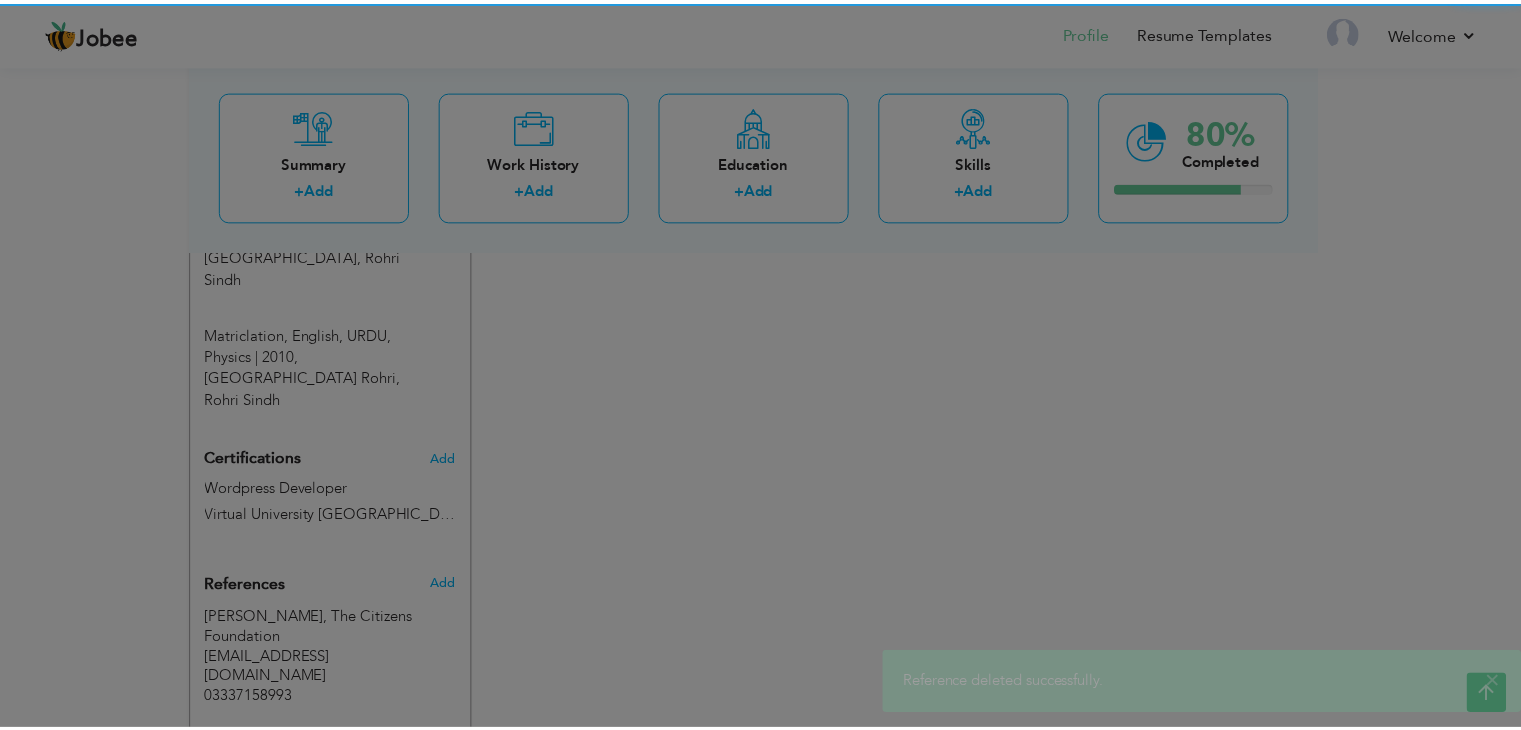 scroll, scrollTop: 1278, scrollLeft: 0, axis: vertical 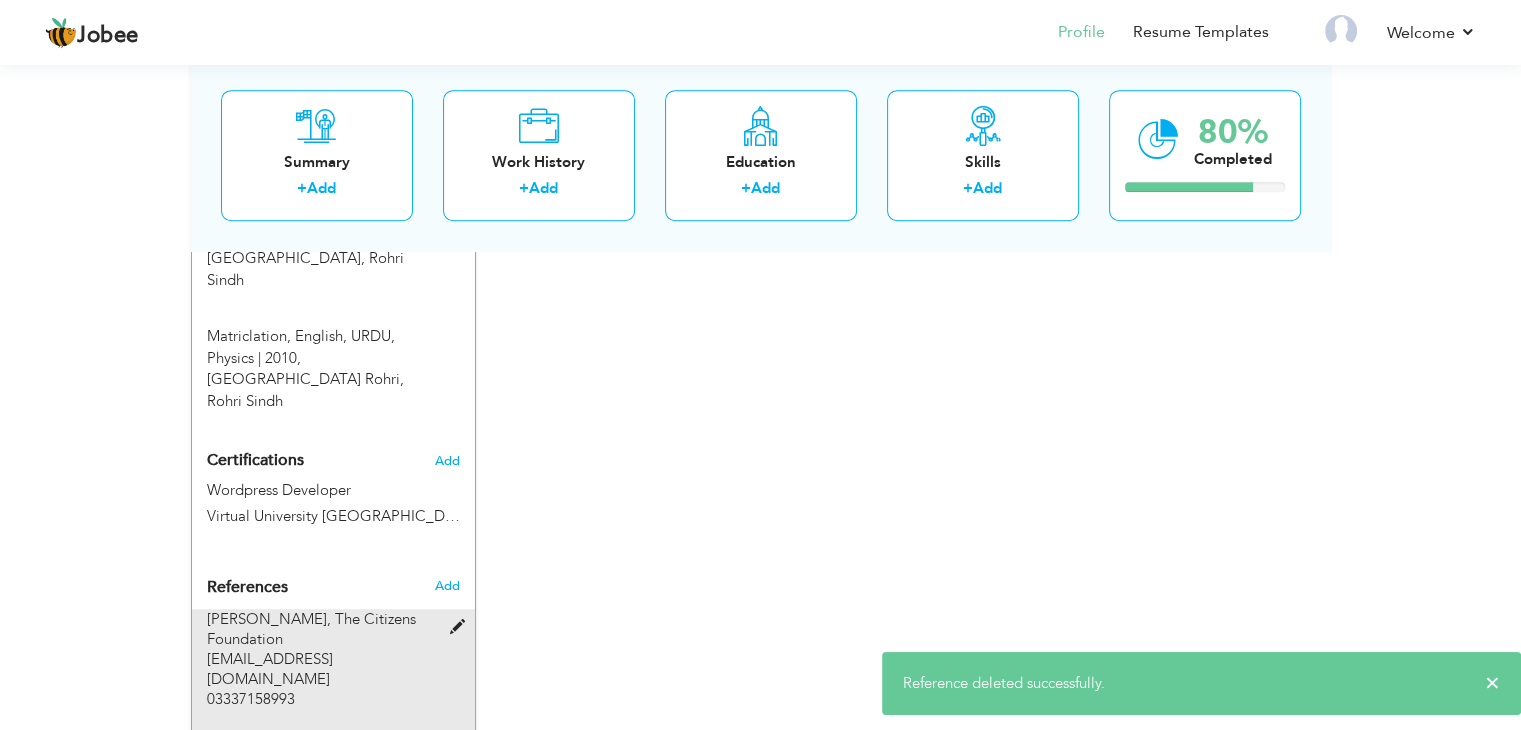 click at bounding box center (461, 627) 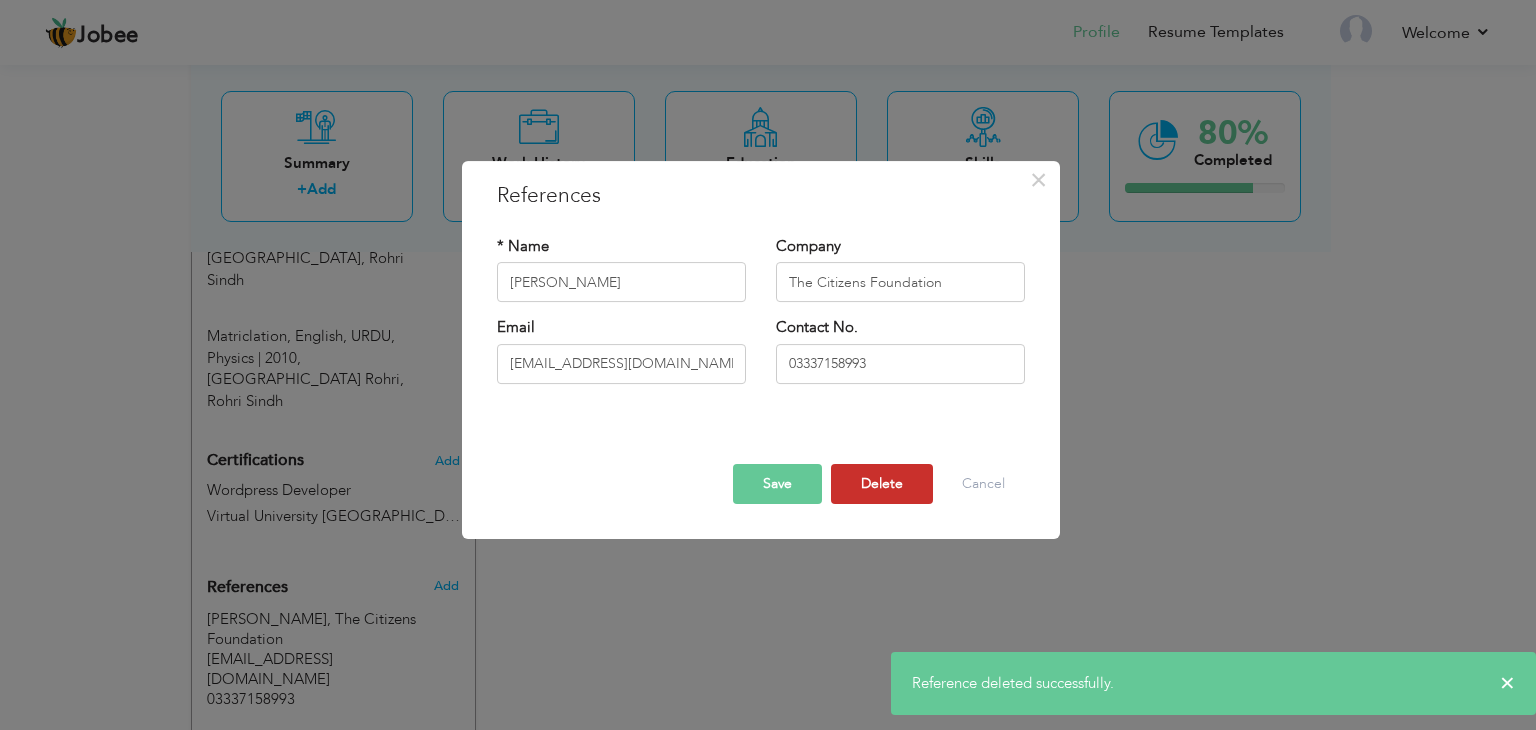 click on "Delete" at bounding box center [882, 484] 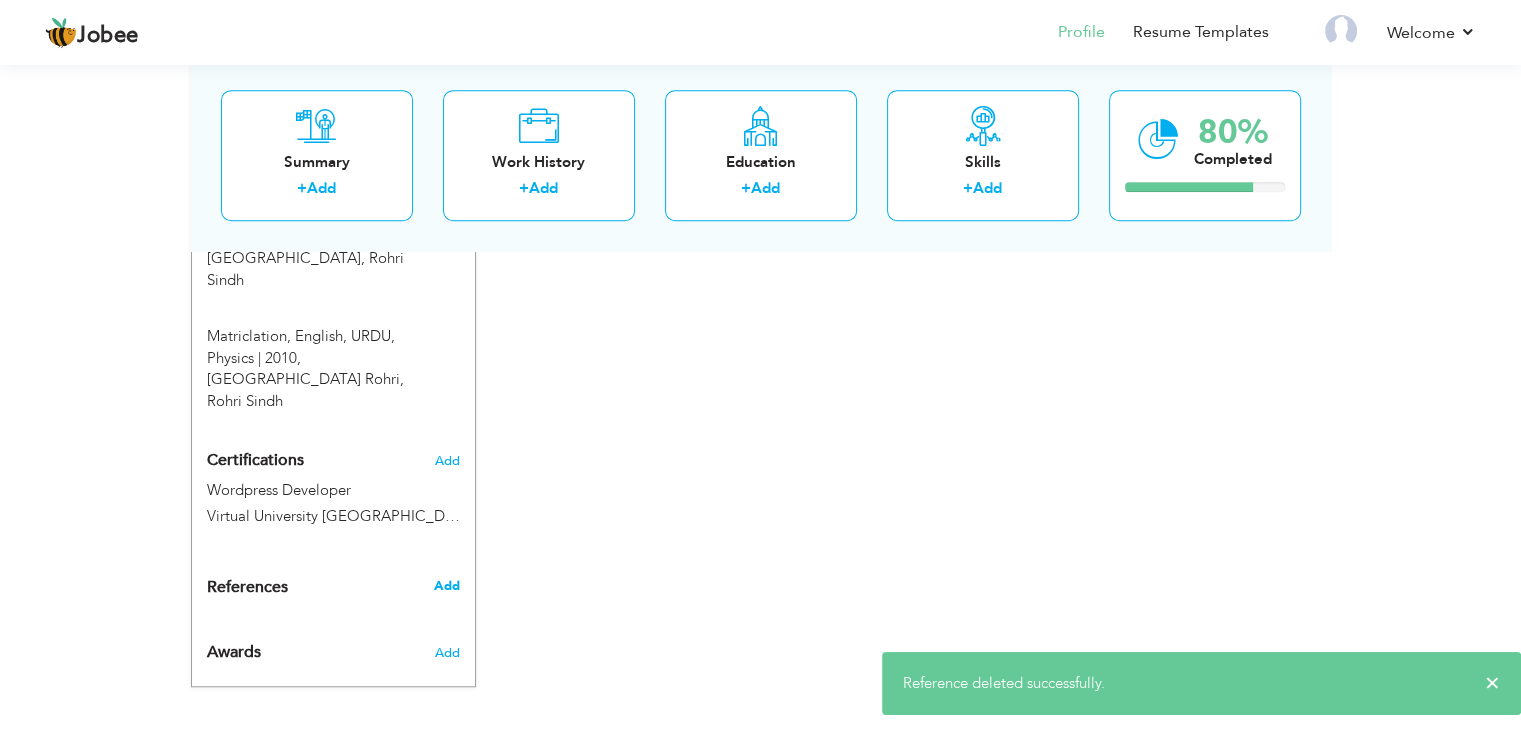 click on "Add" at bounding box center (446, 586) 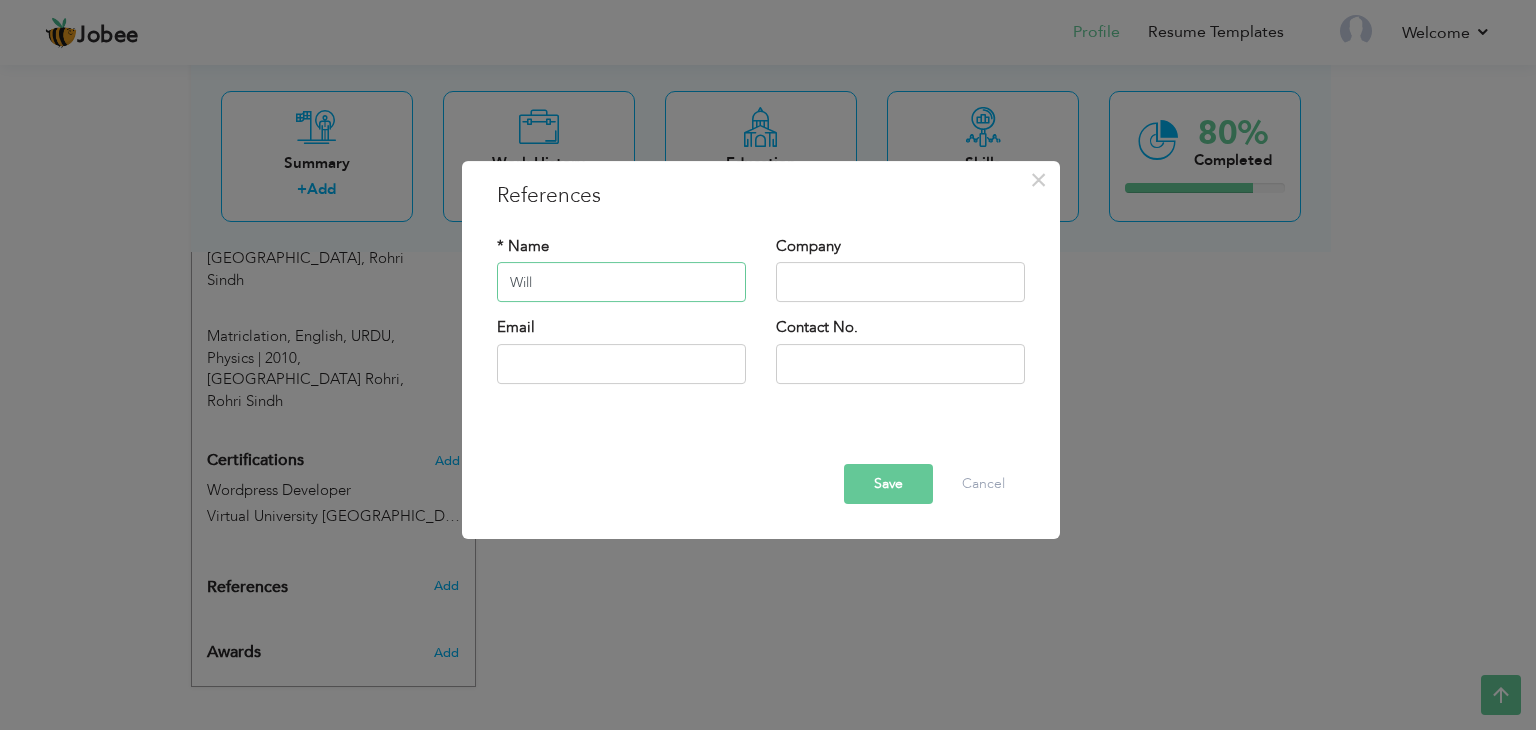 paste on "be furnished on demand" 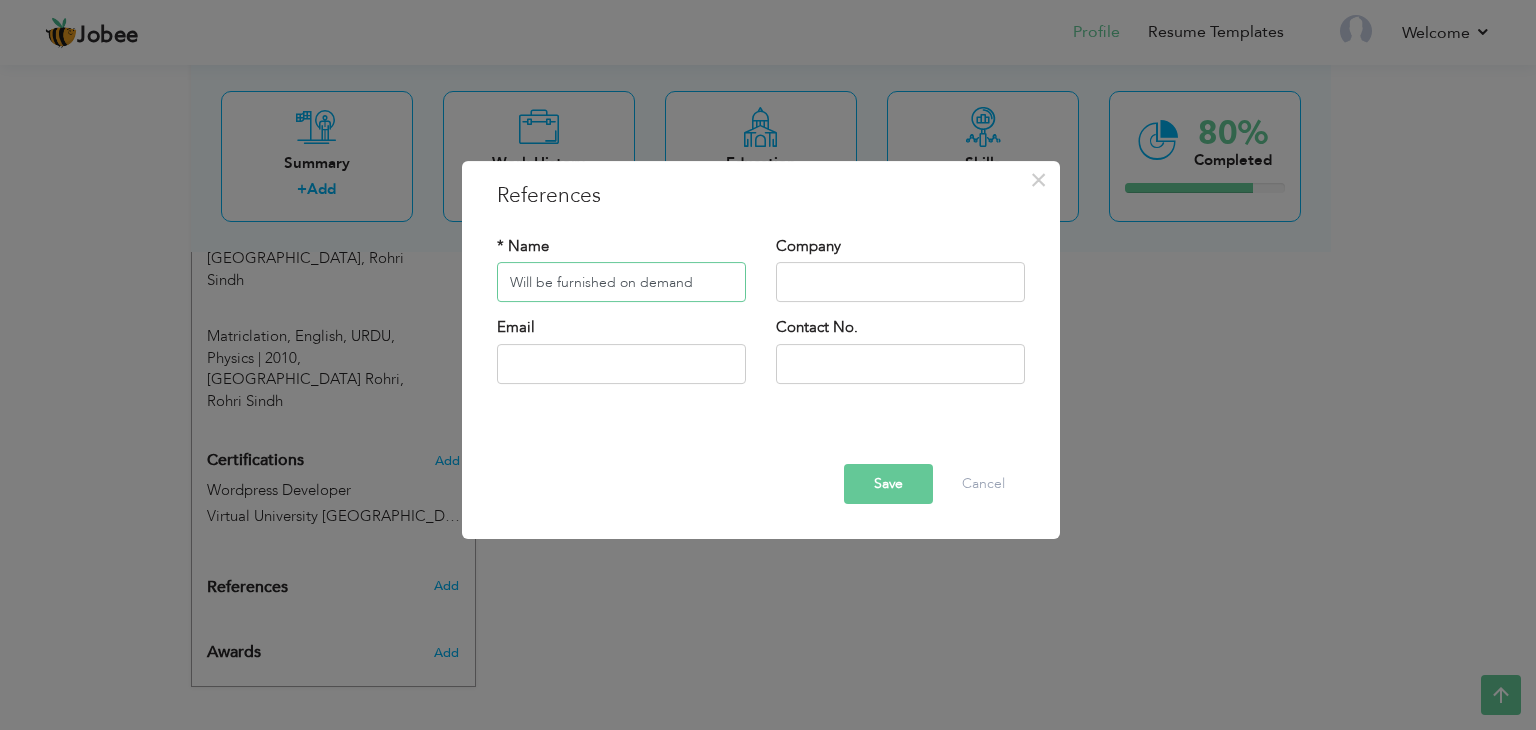 type on "Will be furnished on demand" 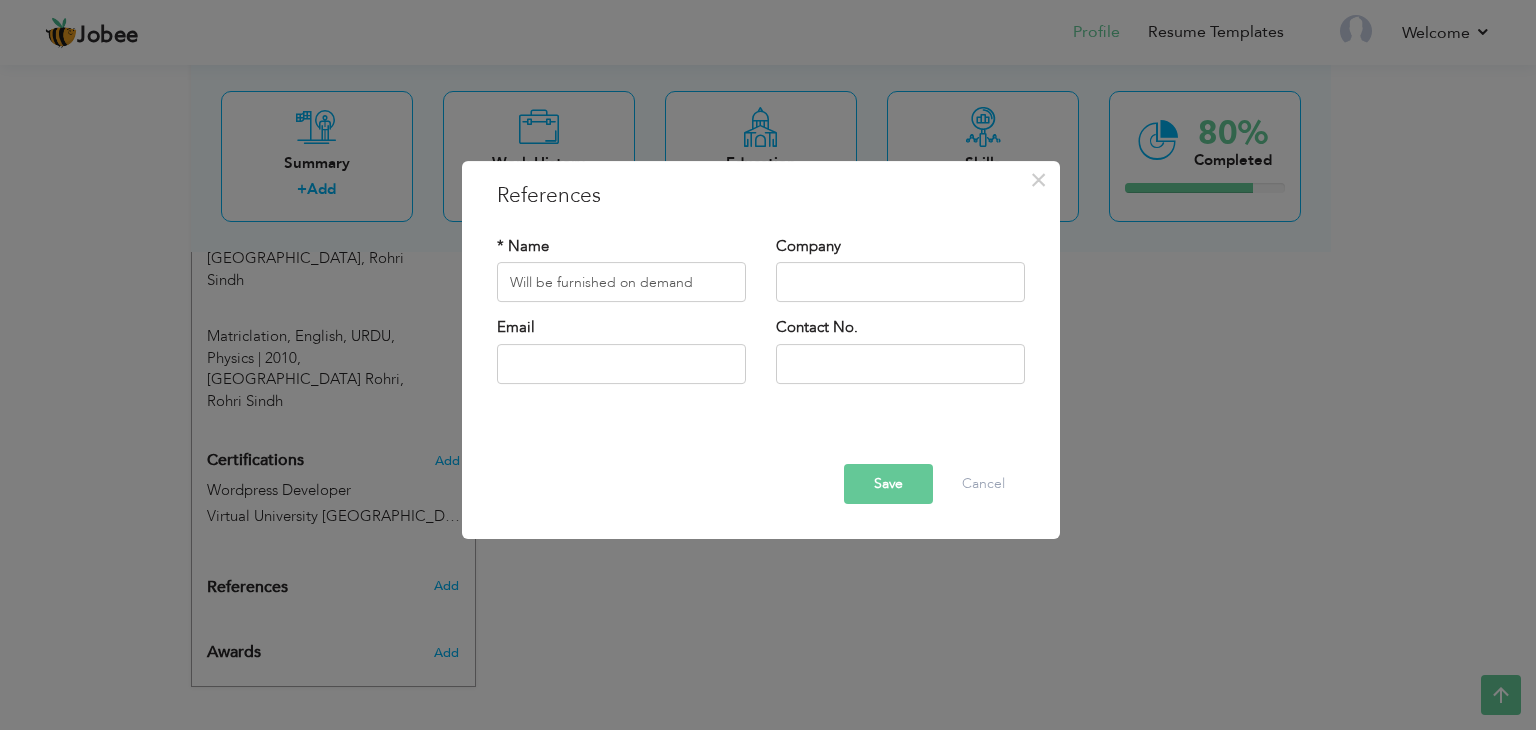 click on "Save" at bounding box center (888, 484) 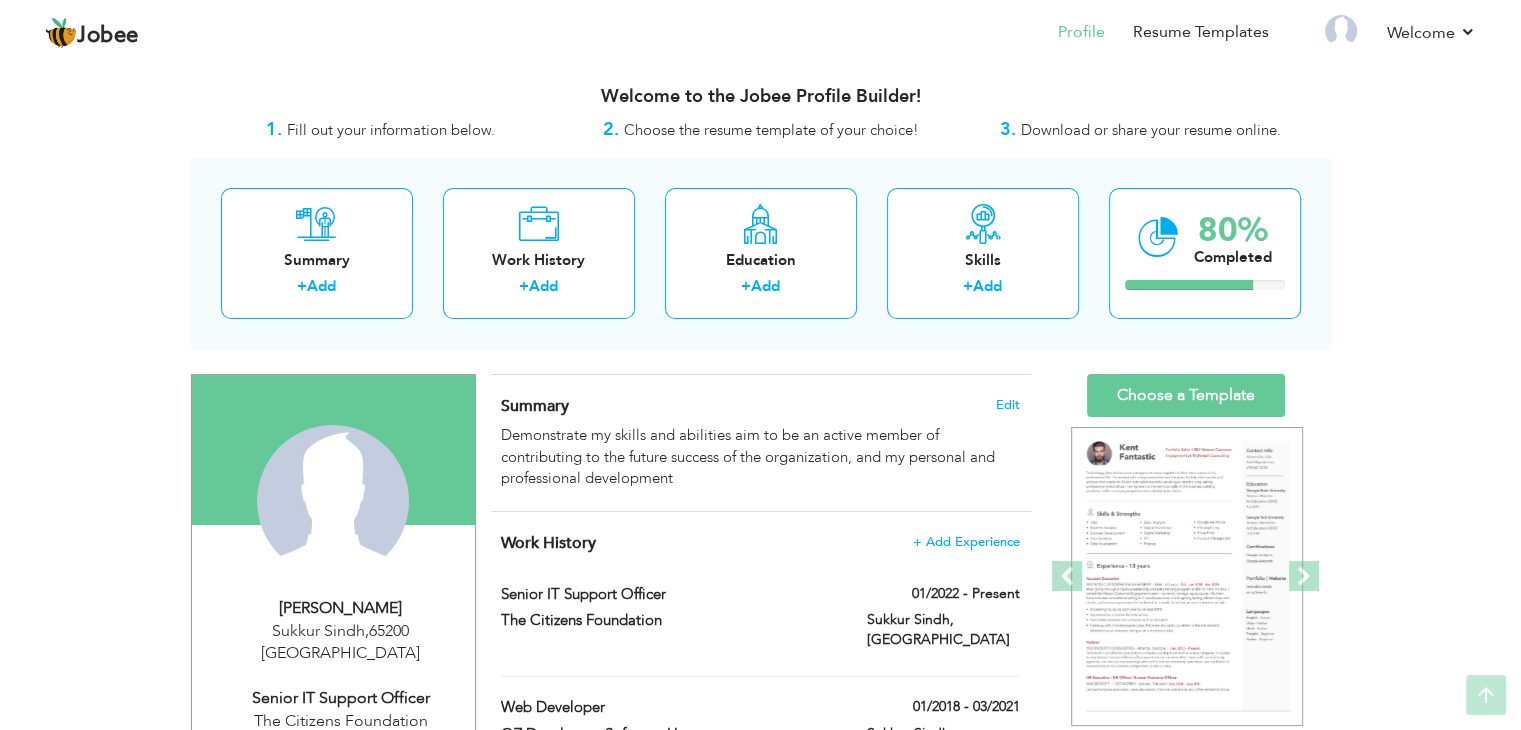 scroll, scrollTop: 0, scrollLeft: 0, axis: both 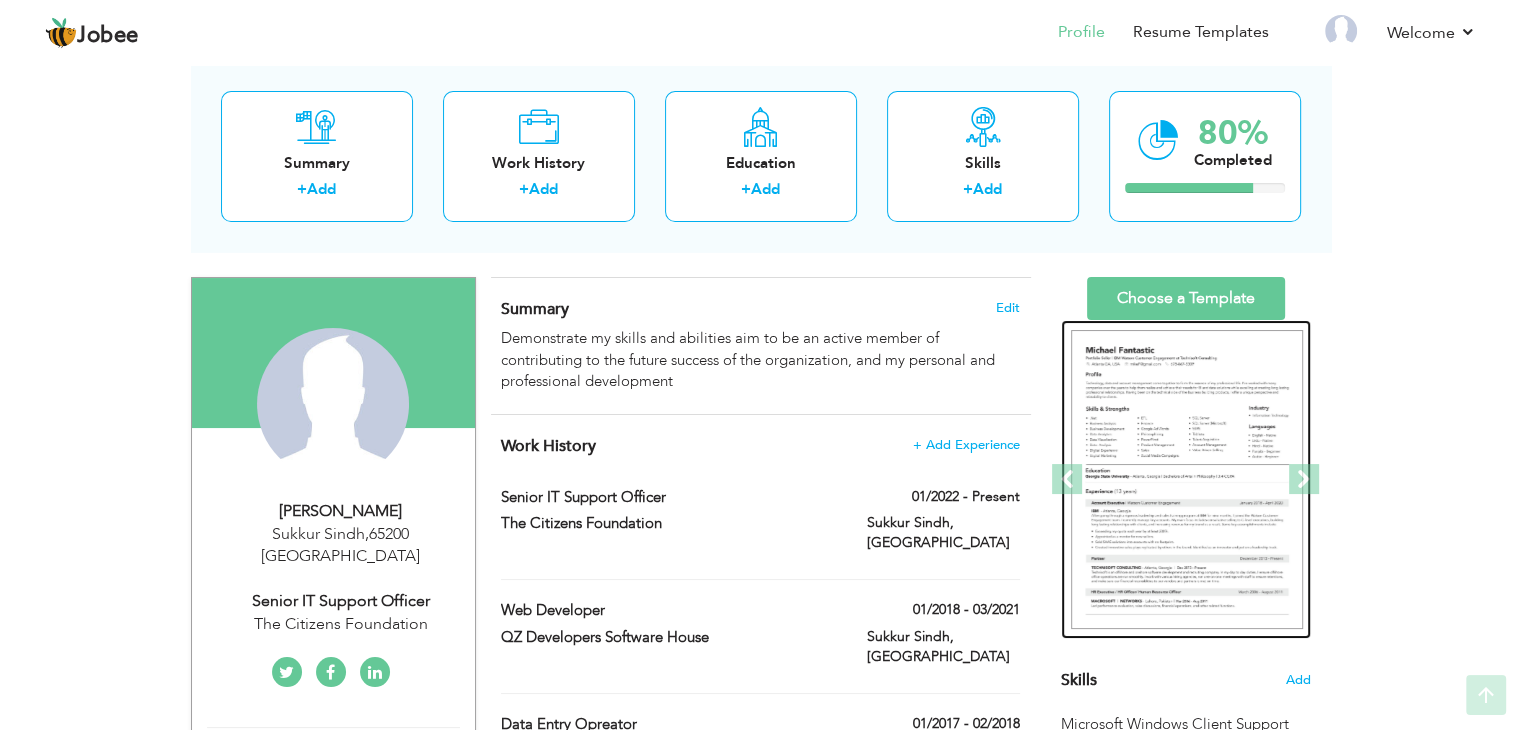 click at bounding box center [1187, 480] 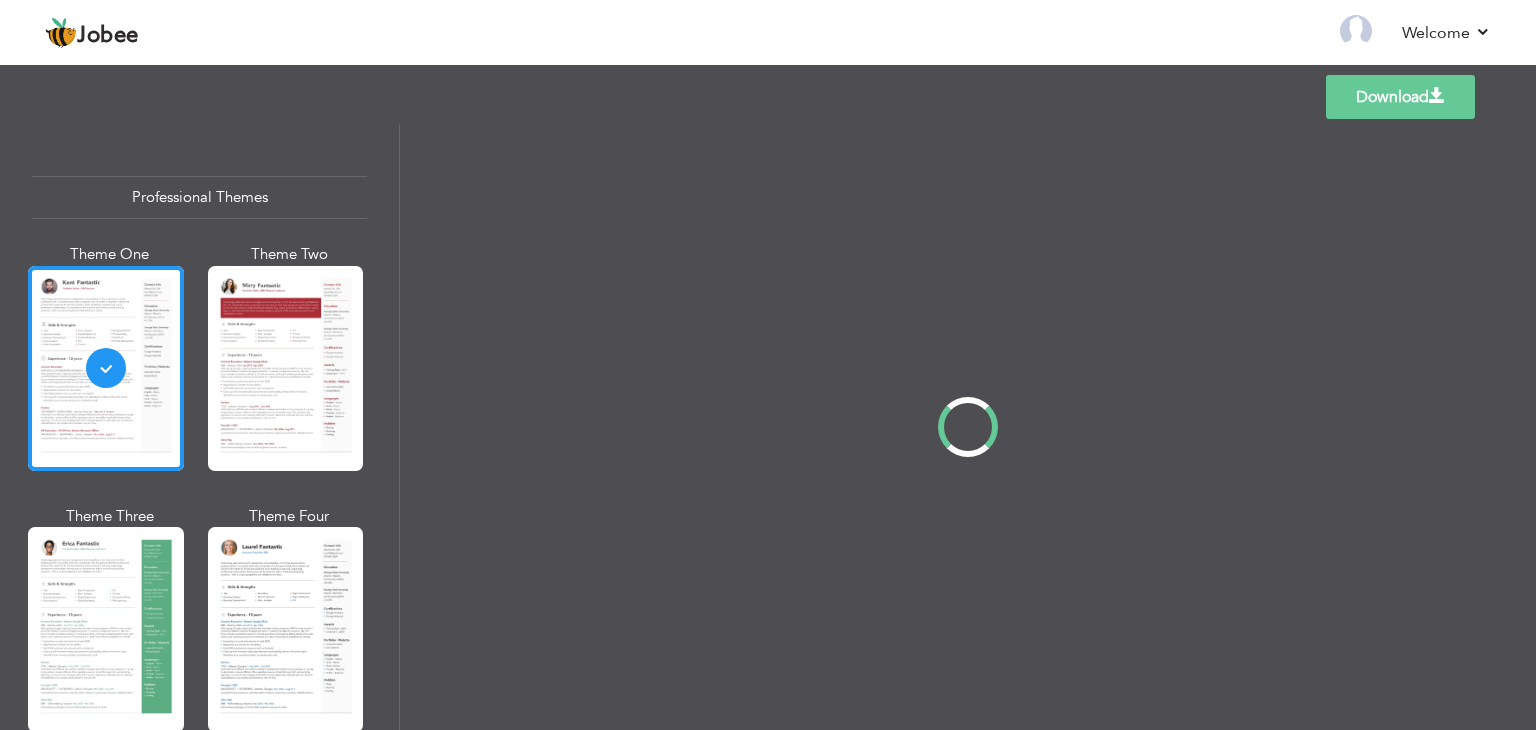scroll, scrollTop: 0, scrollLeft: 0, axis: both 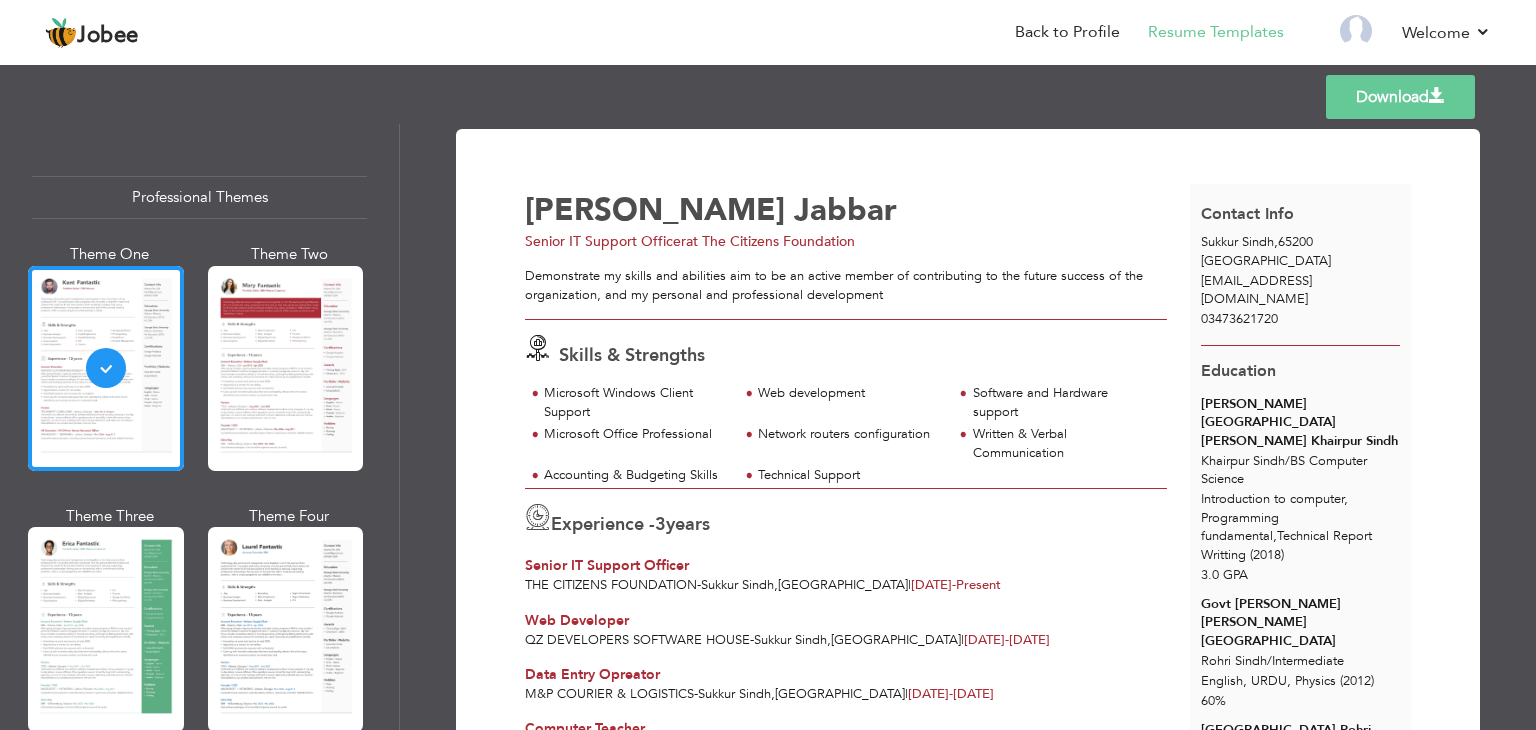 click on "Download" at bounding box center [1400, 97] 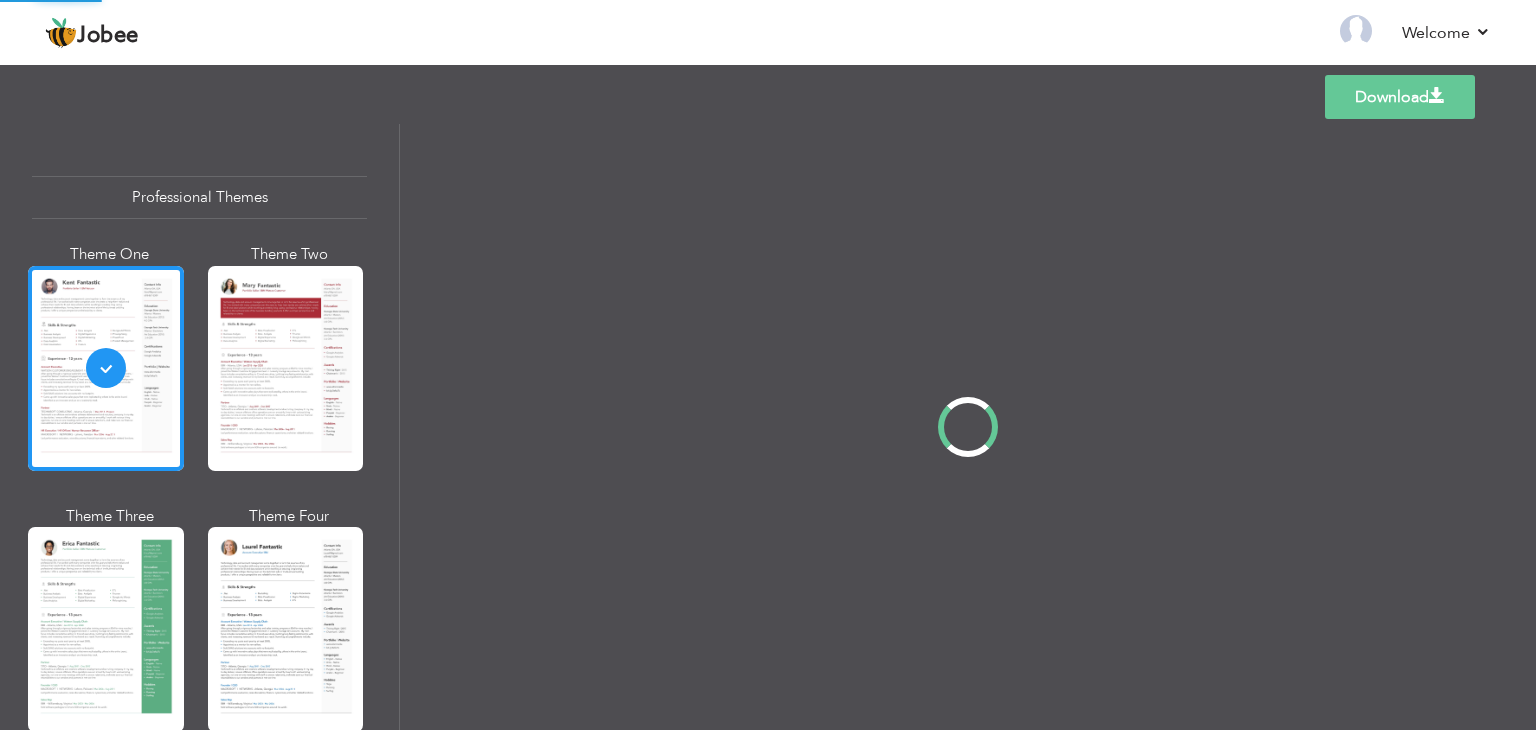 scroll, scrollTop: 0, scrollLeft: 0, axis: both 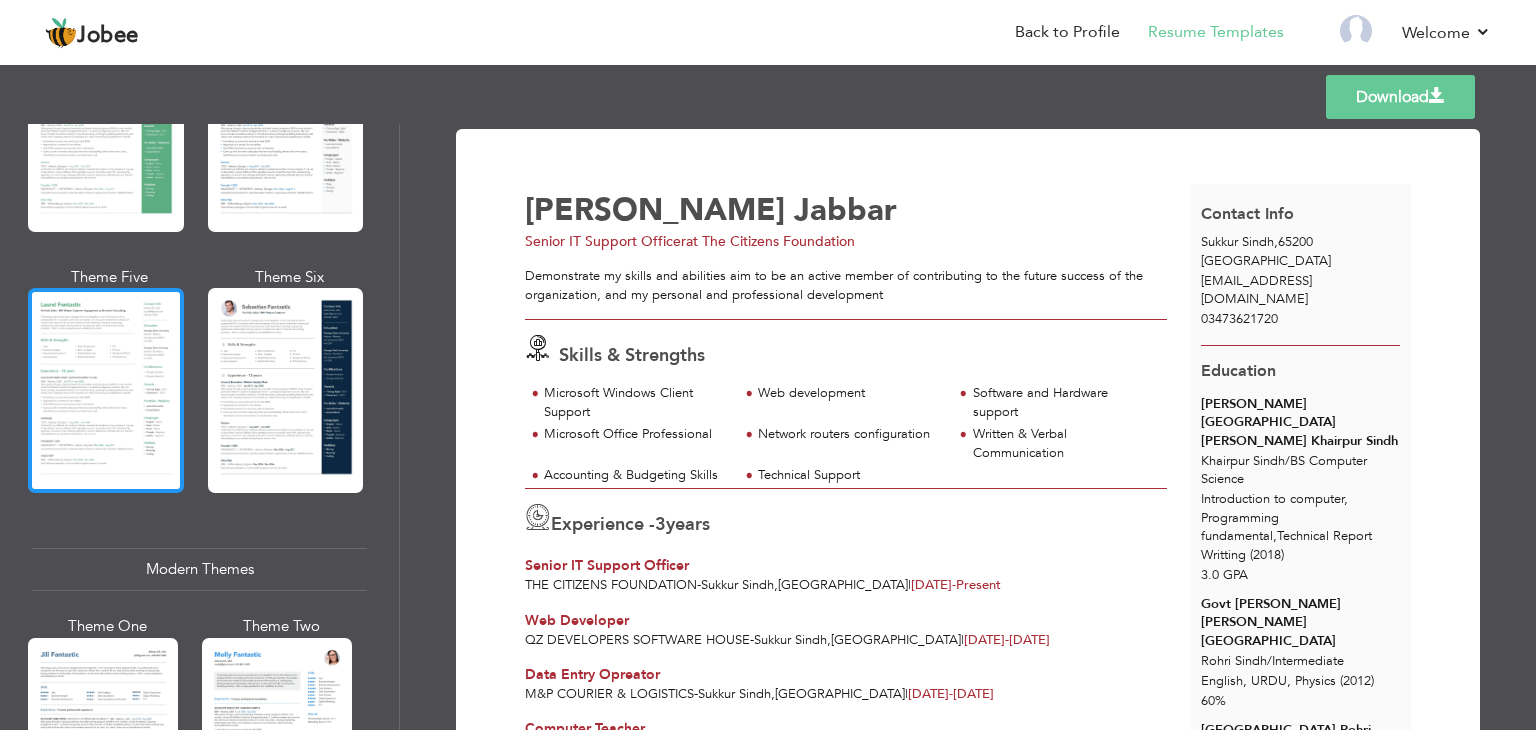 click at bounding box center (106, 390) 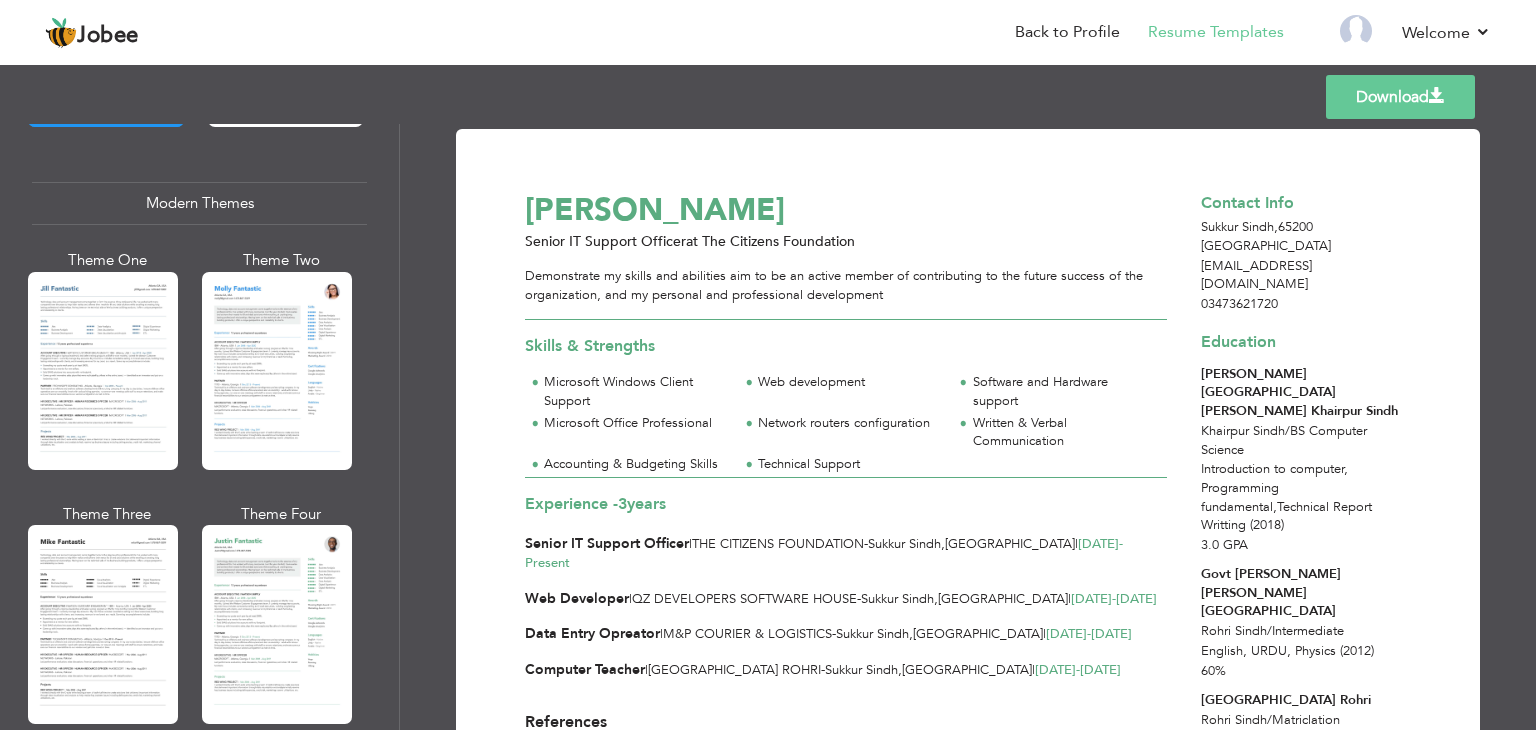 scroll, scrollTop: 900, scrollLeft: 0, axis: vertical 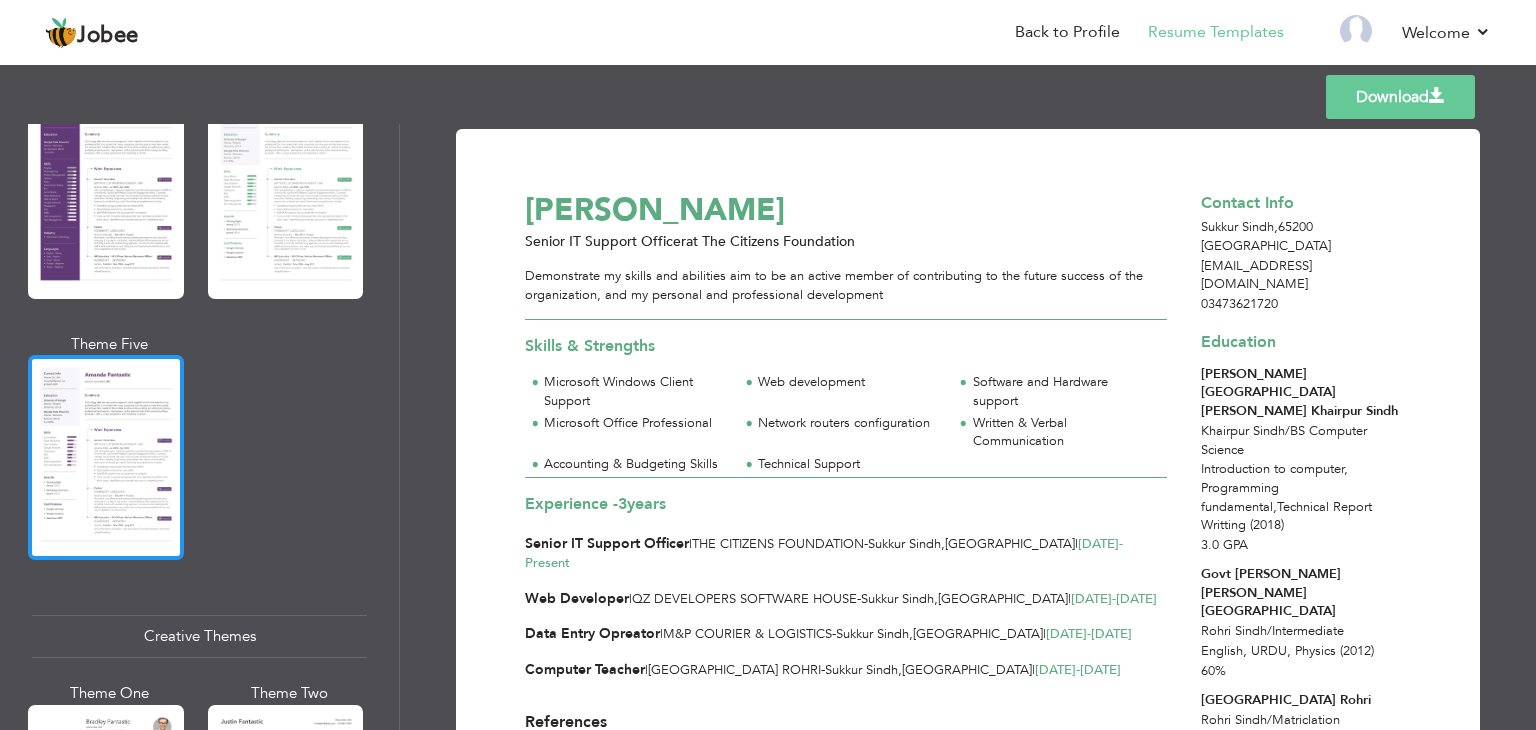 click at bounding box center [106, 457] 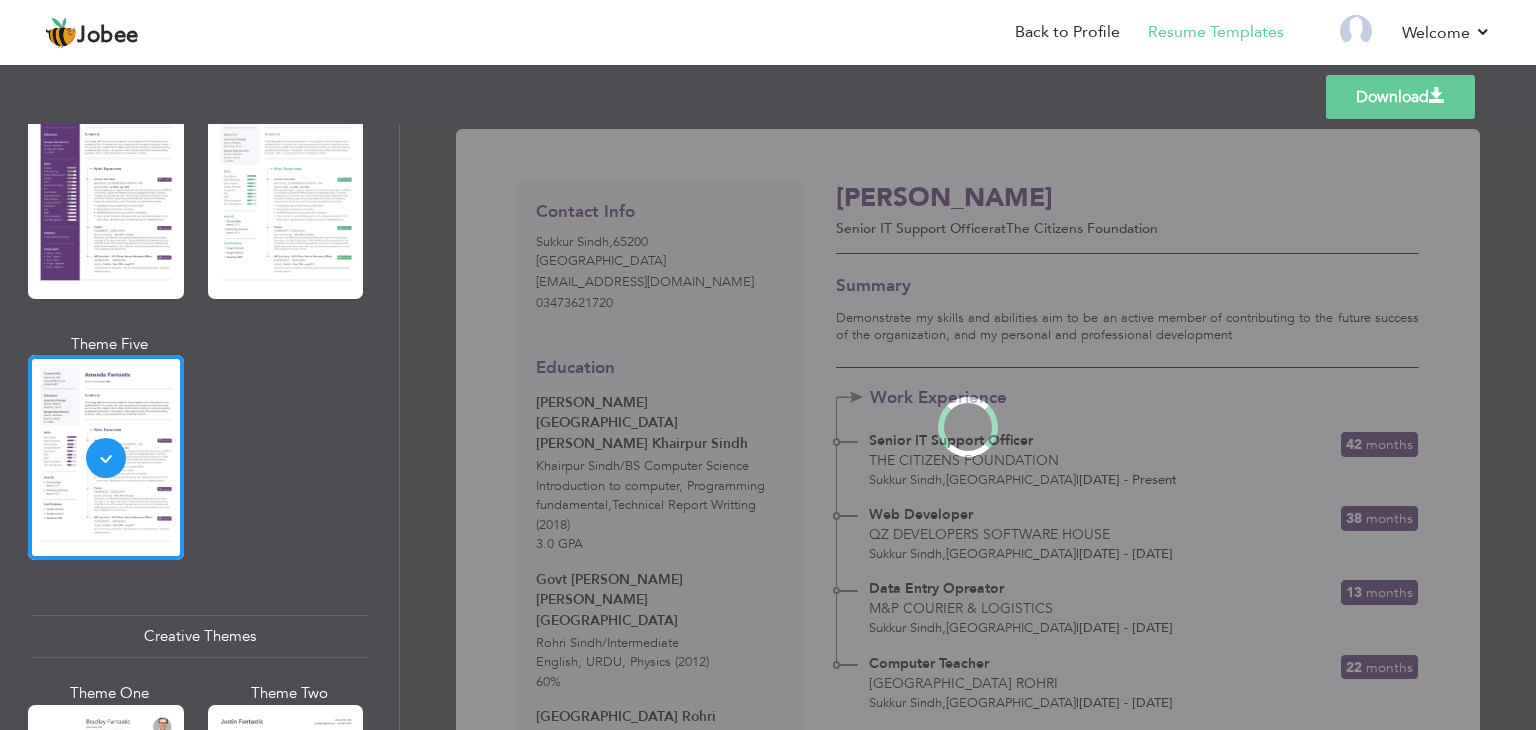 scroll, scrollTop: 1898, scrollLeft: 0, axis: vertical 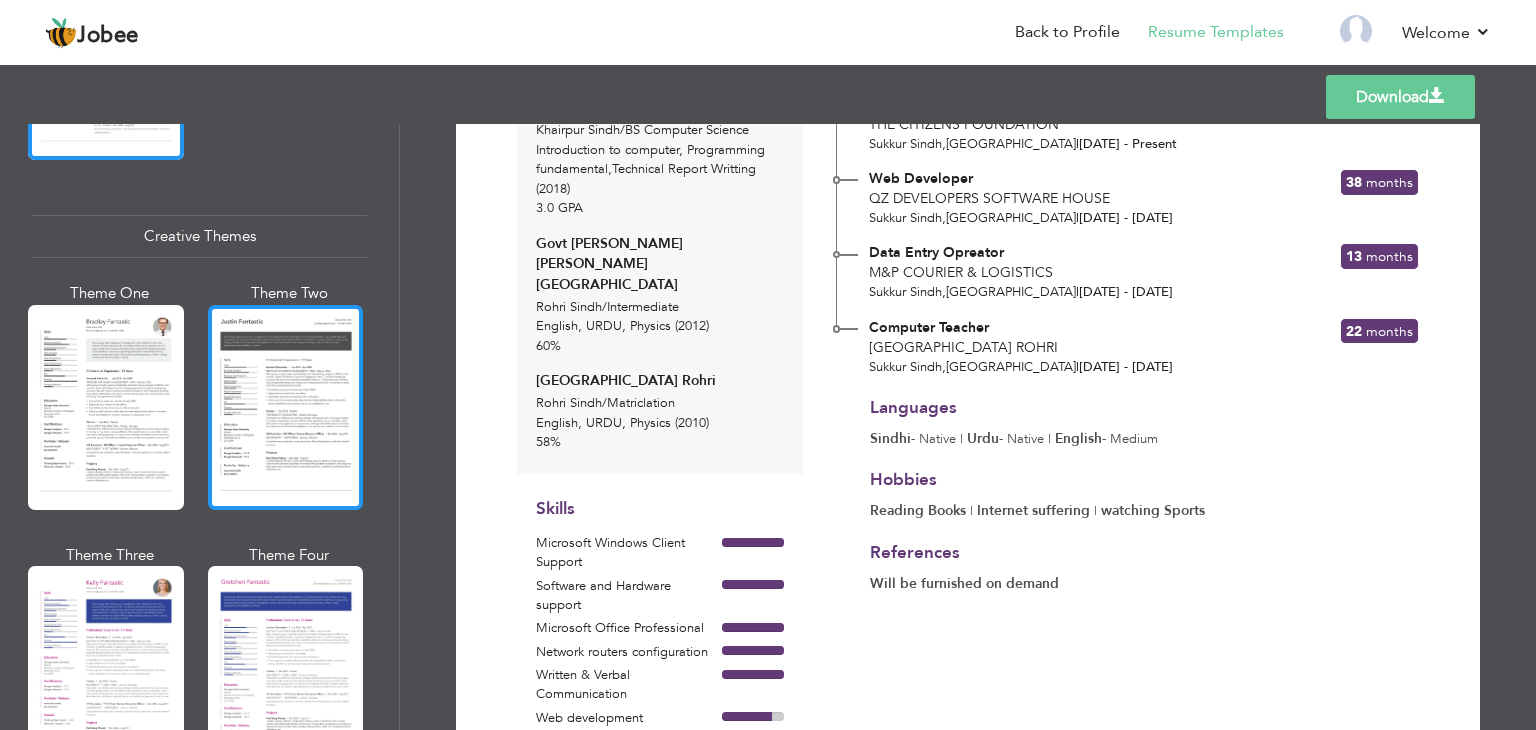 click at bounding box center [286, 407] 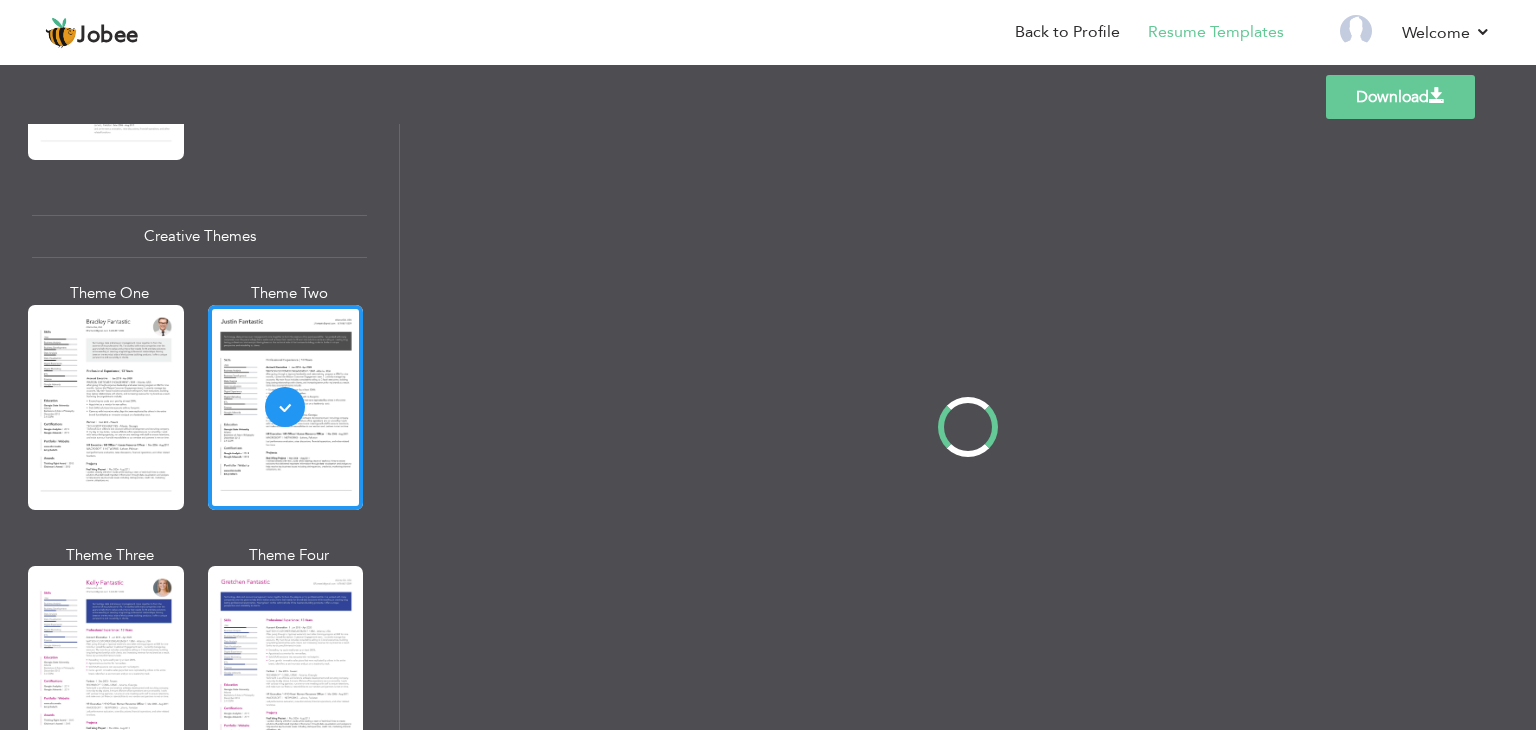 scroll, scrollTop: 0, scrollLeft: 0, axis: both 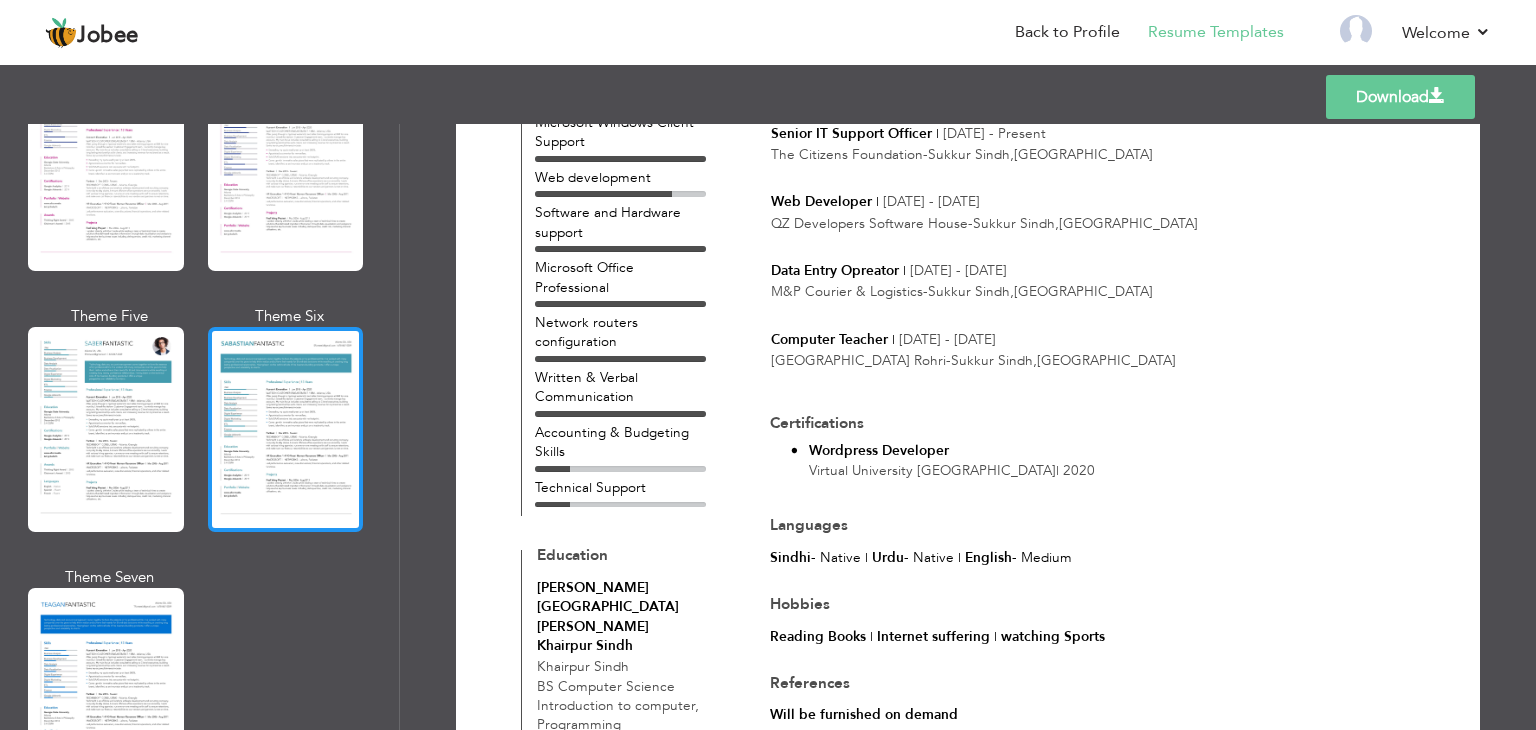 click at bounding box center [286, 429] 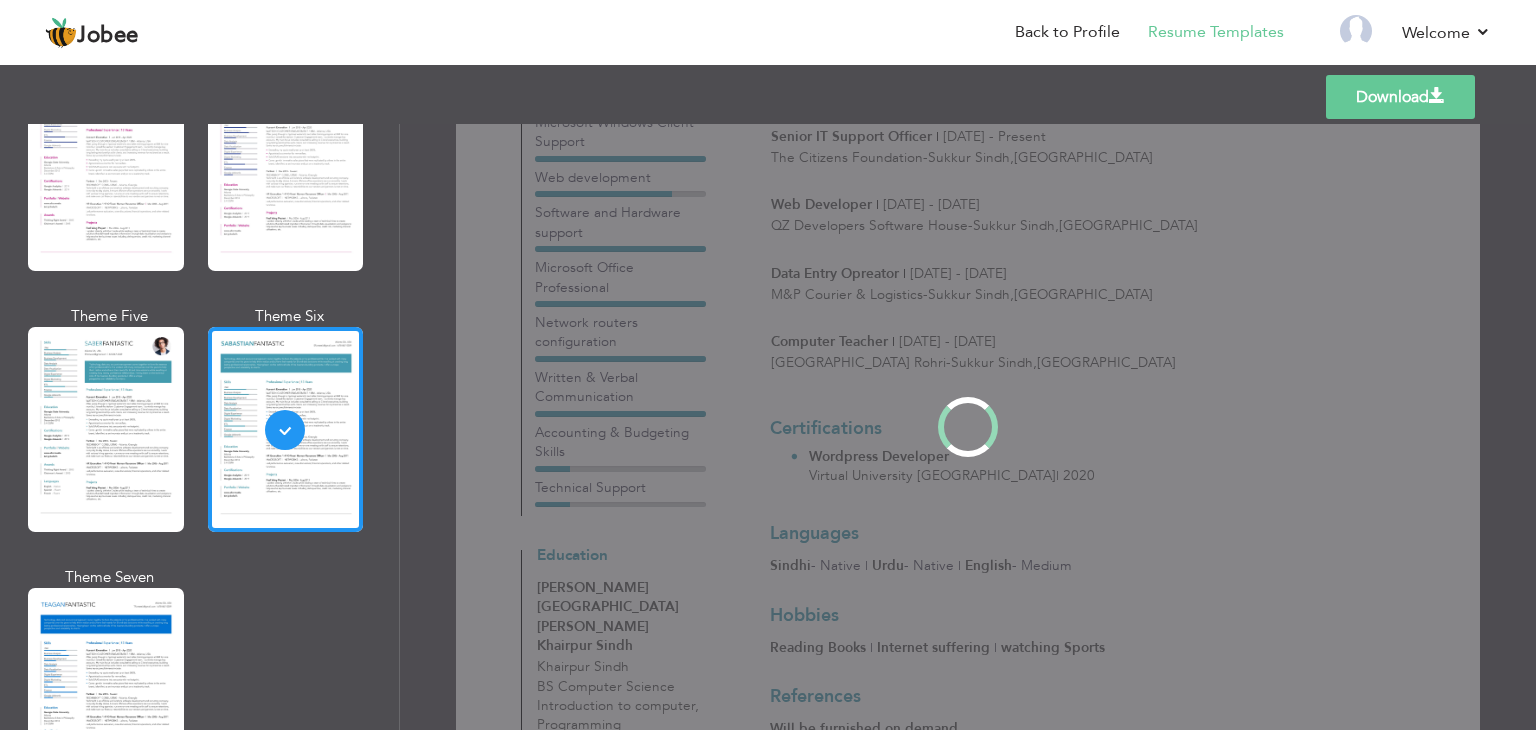 scroll, scrollTop: 0, scrollLeft: 0, axis: both 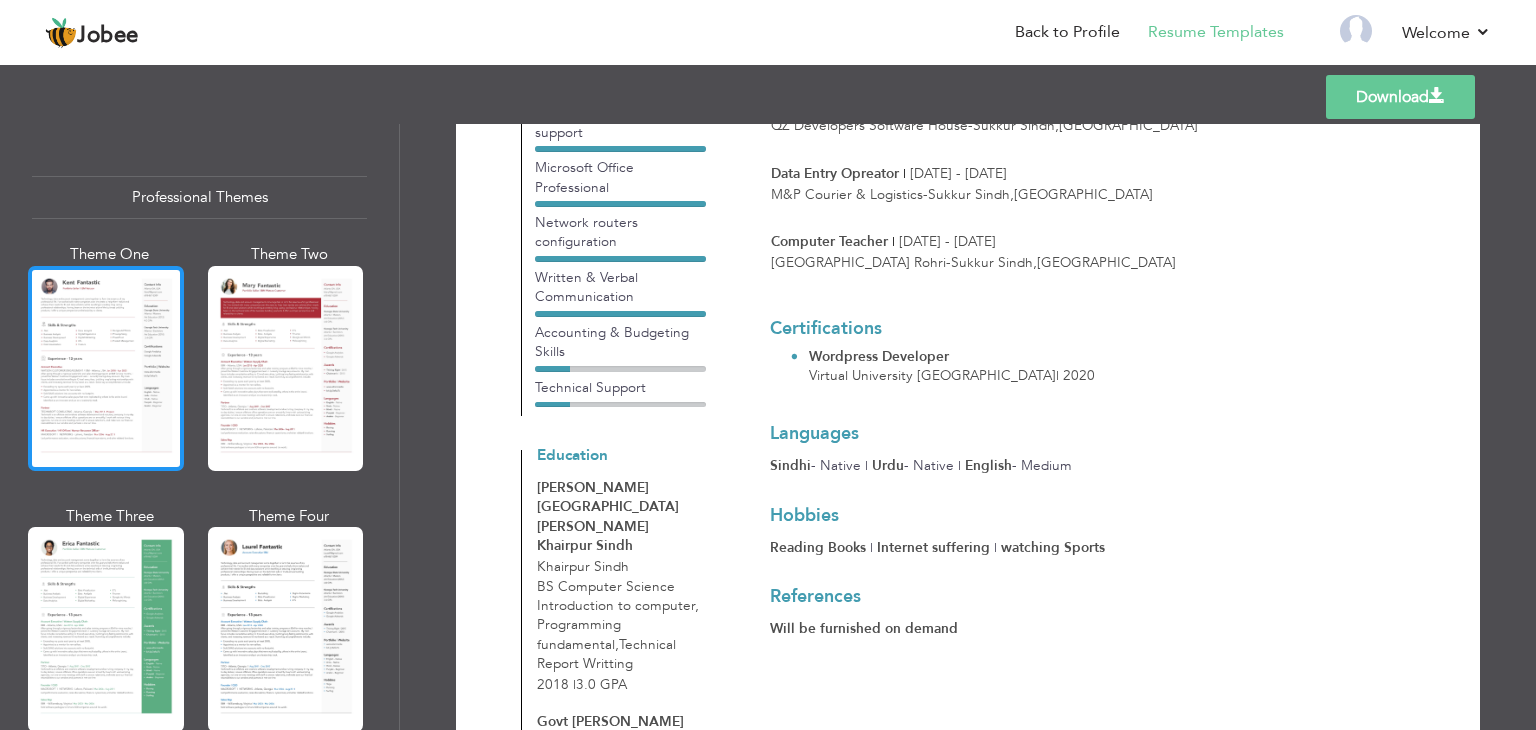 click at bounding box center (106, 368) 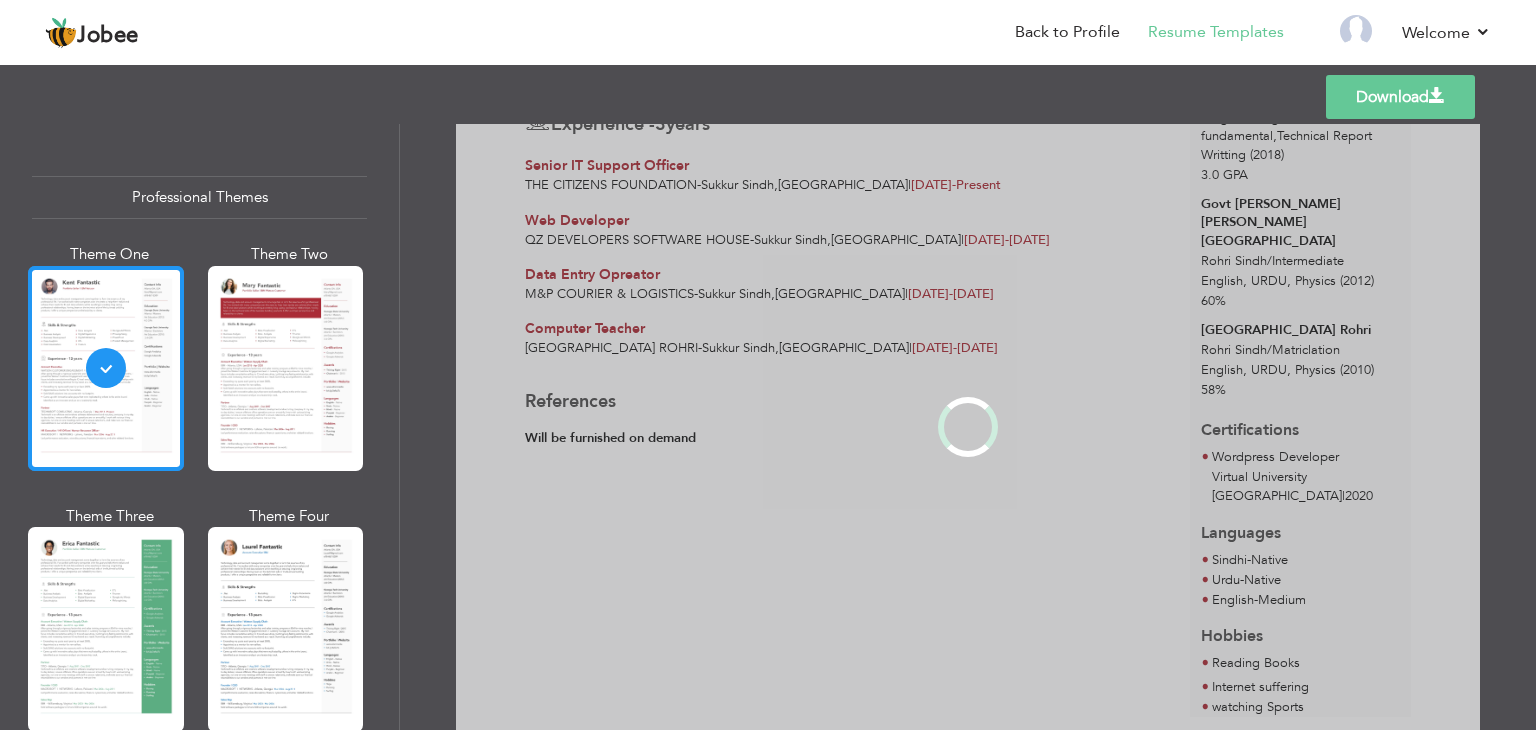 scroll, scrollTop: 0, scrollLeft: 0, axis: both 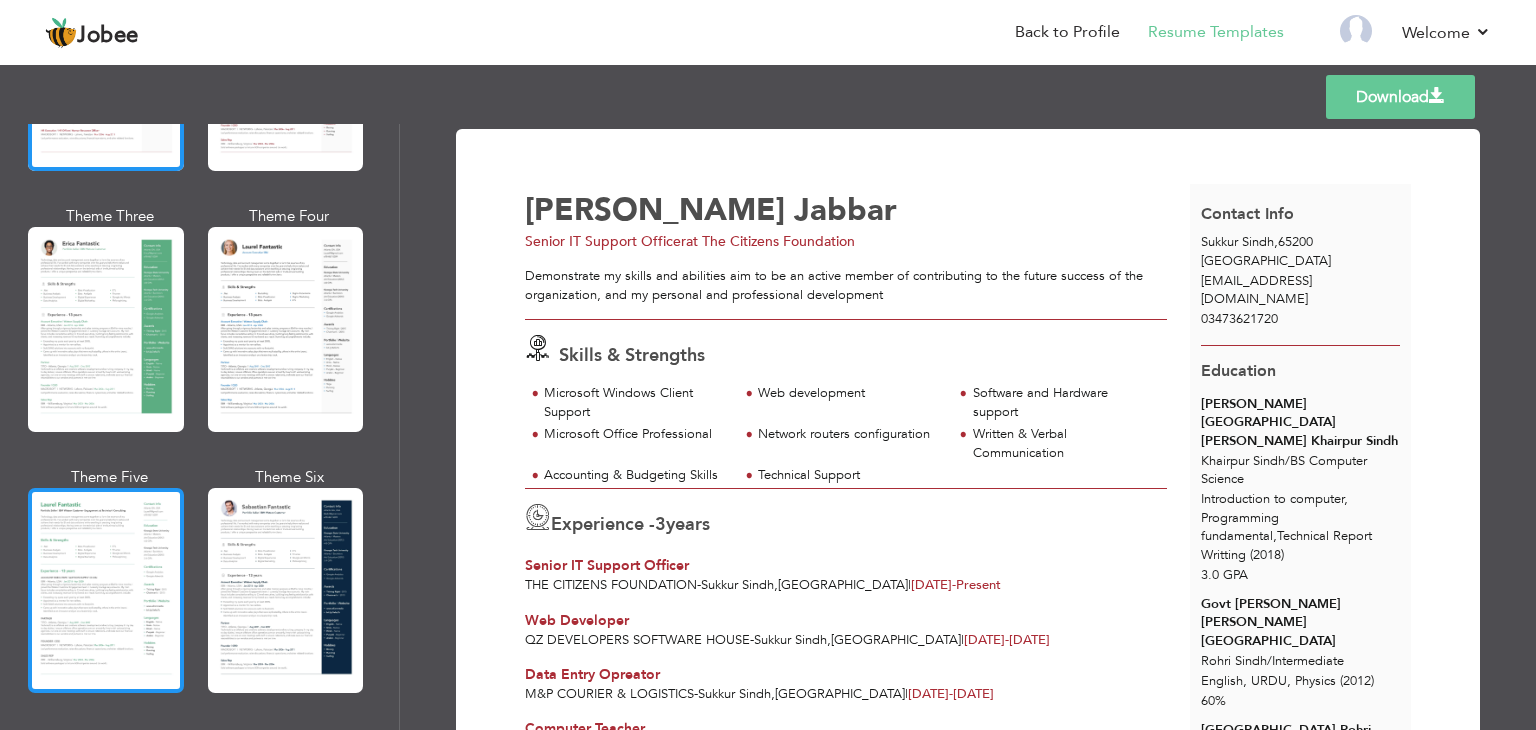 click at bounding box center (106, 590) 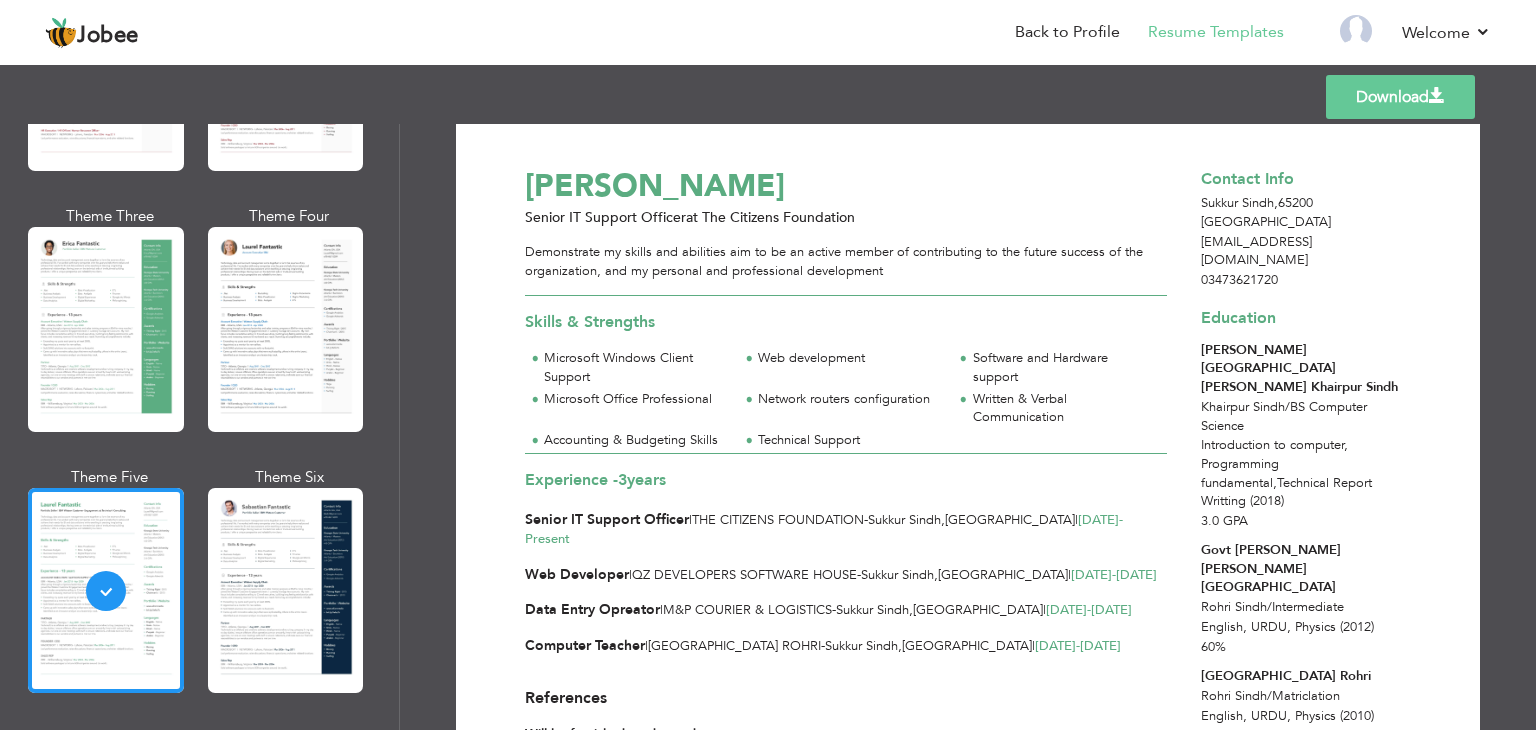 scroll, scrollTop: 0, scrollLeft: 0, axis: both 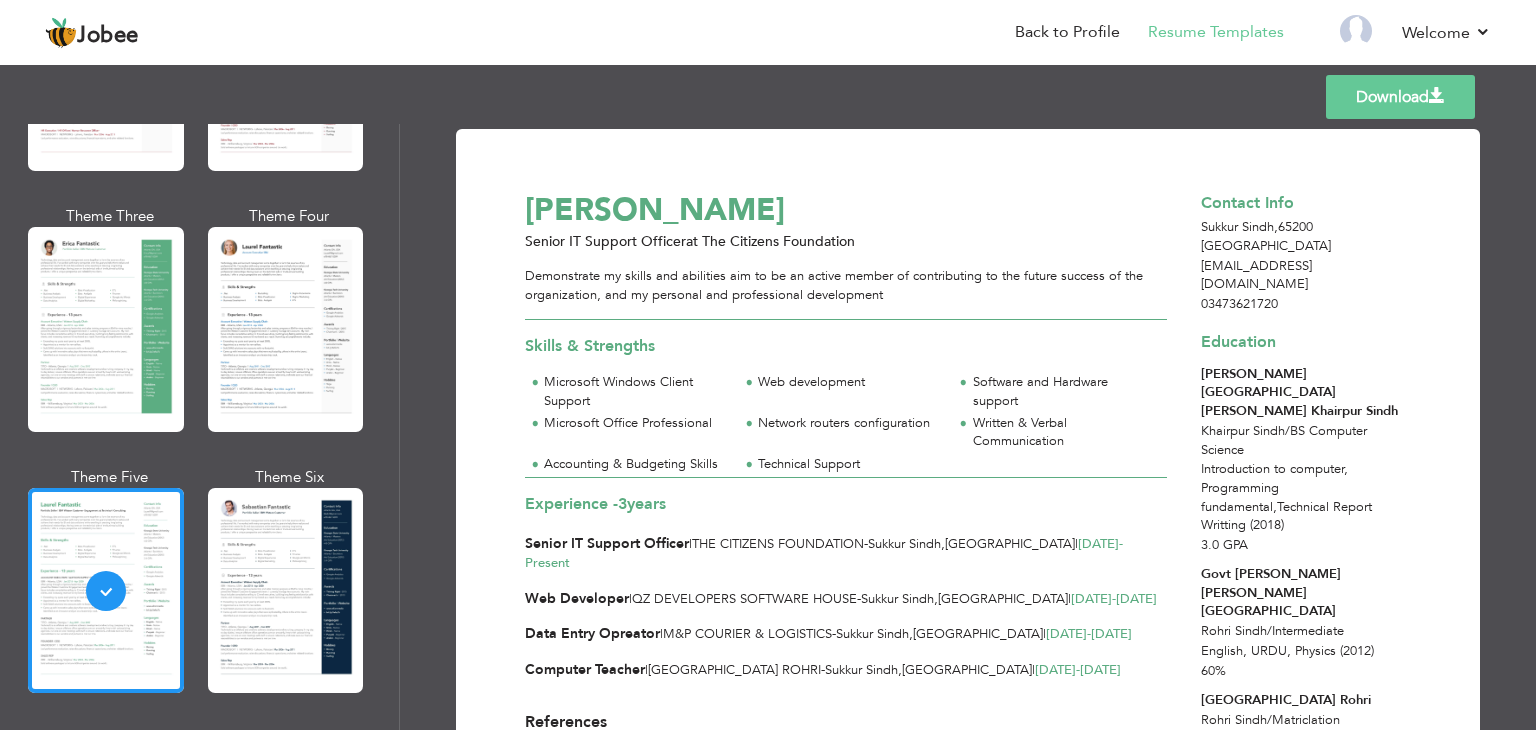 click on "Download" at bounding box center (1400, 97) 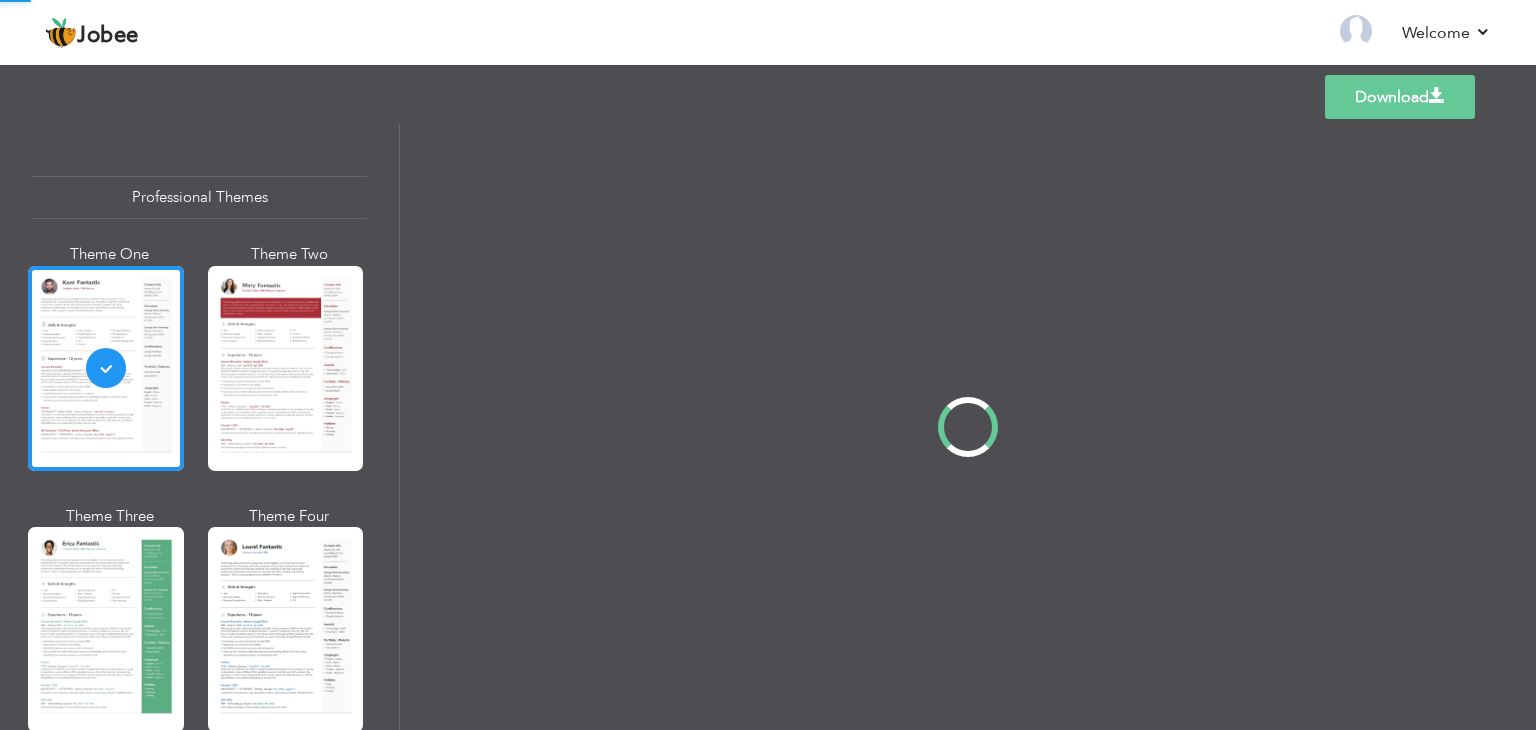 scroll, scrollTop: 0, scrollLeft: 0, axis: both 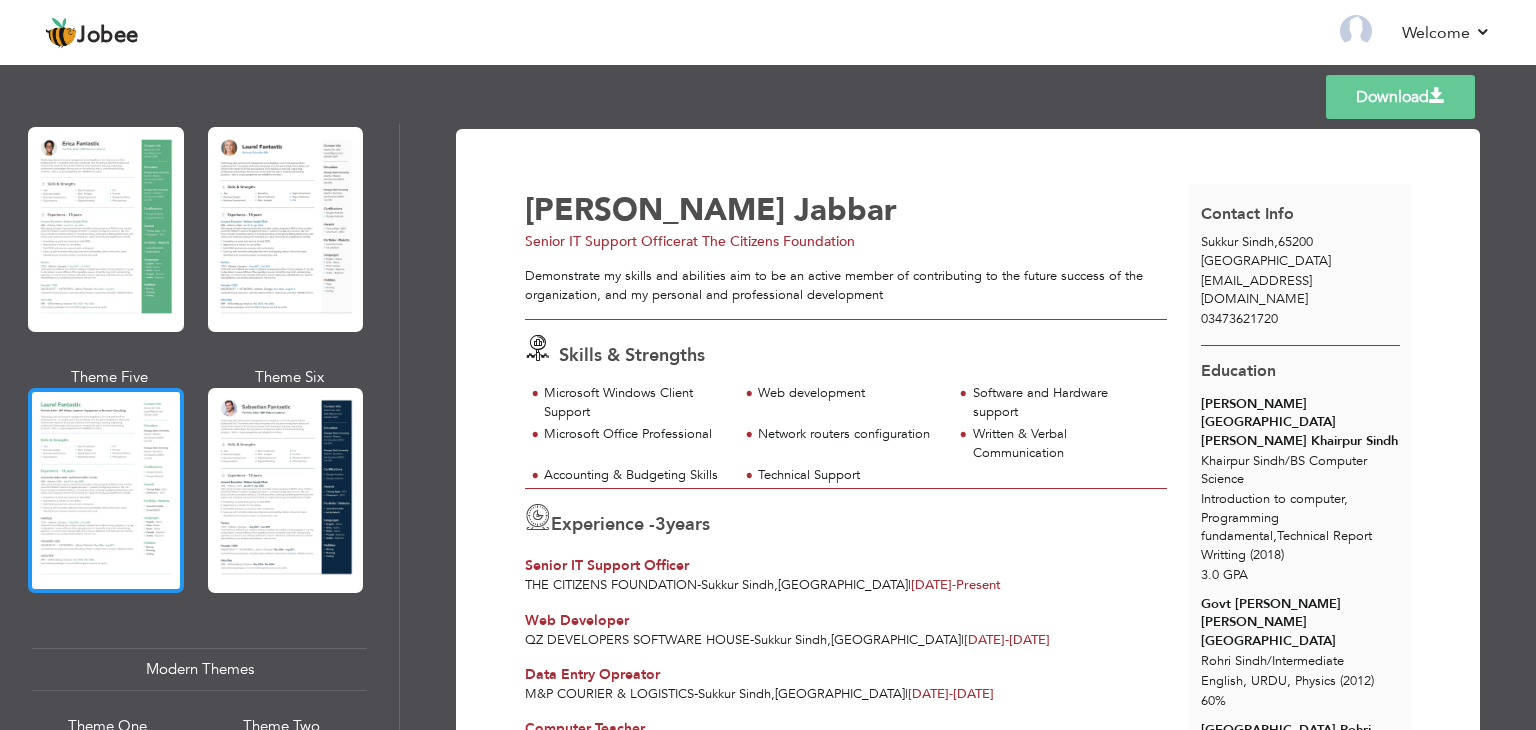 click at bounding box center [106, 490] 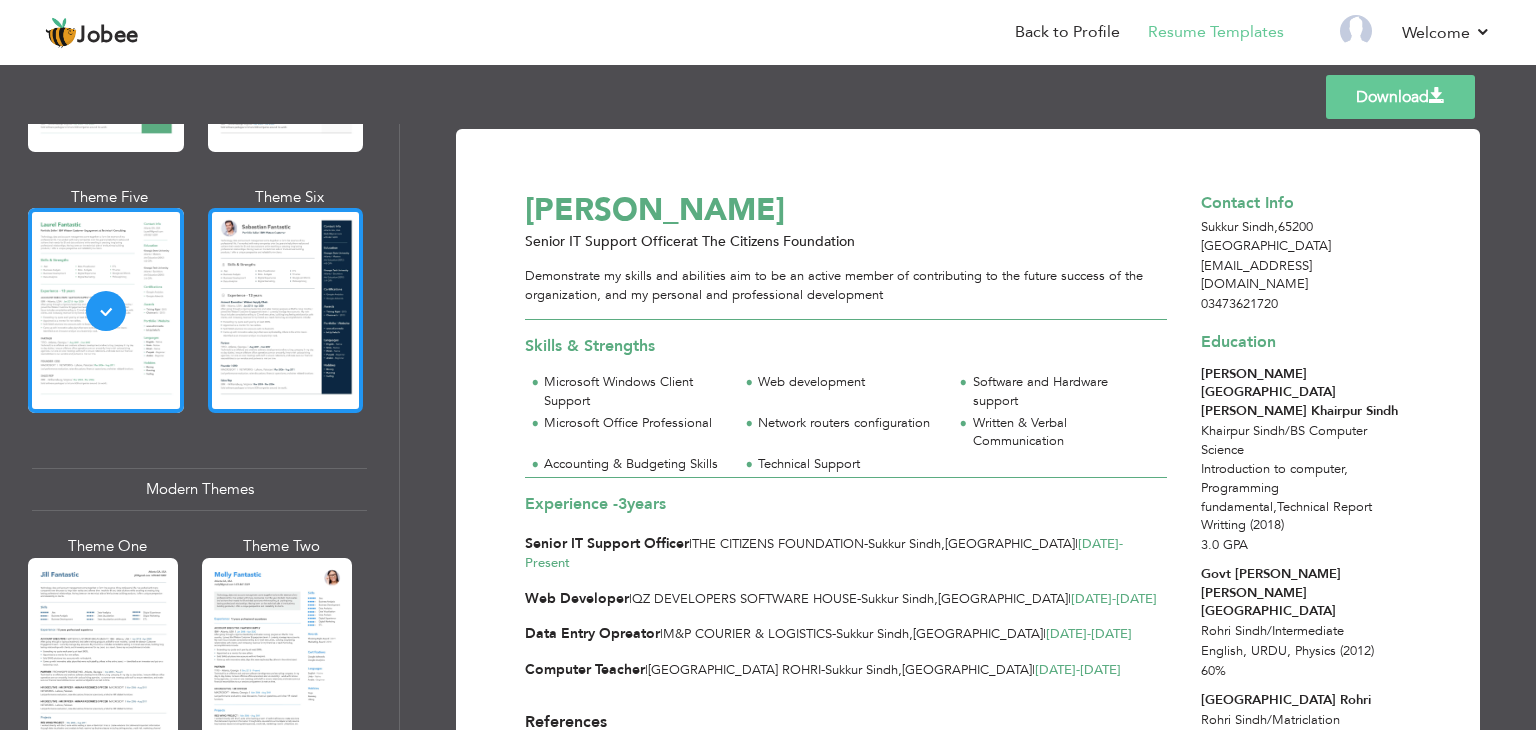scroll, scrollTop: 600, scrollLeft: 0, axis: vertical 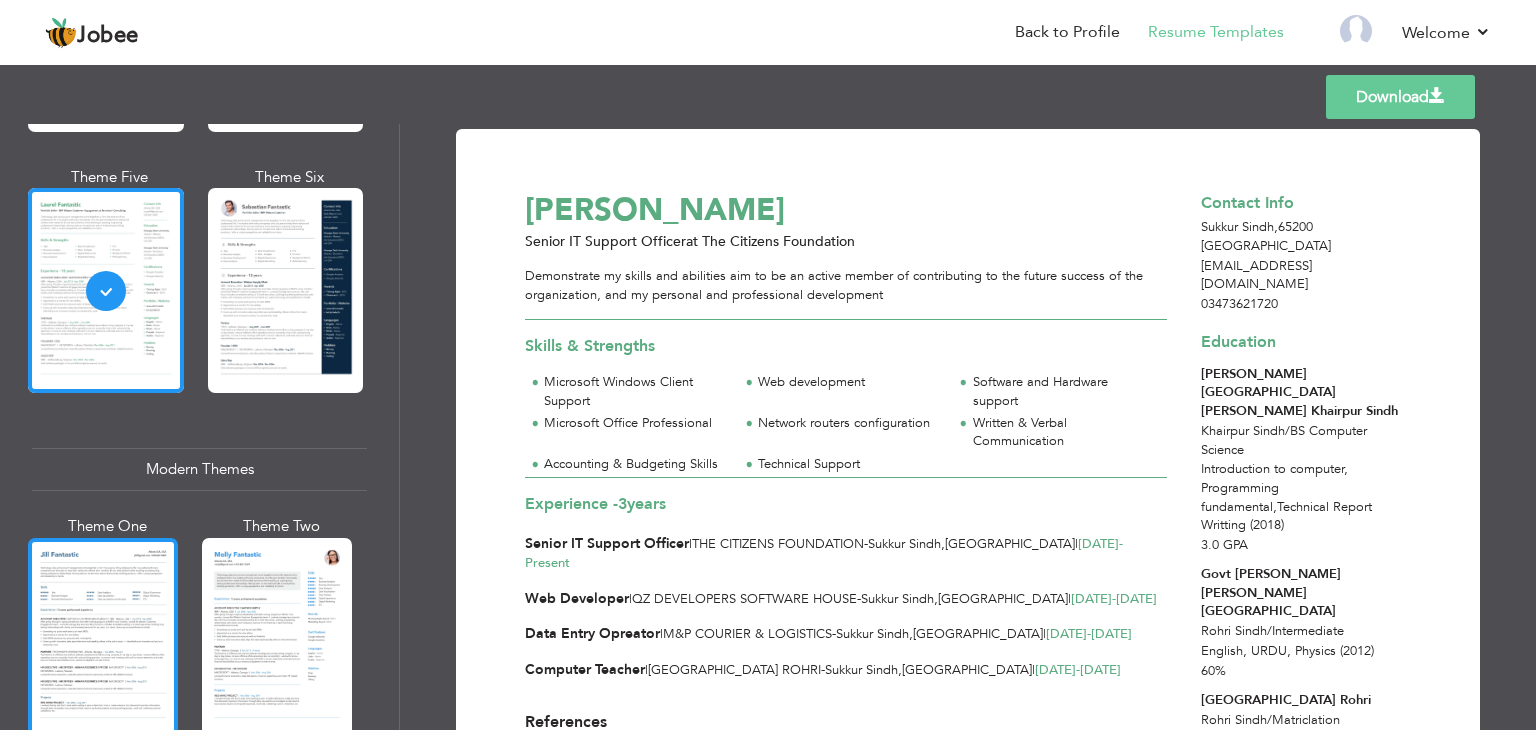 click at bounding box center (103, 637) 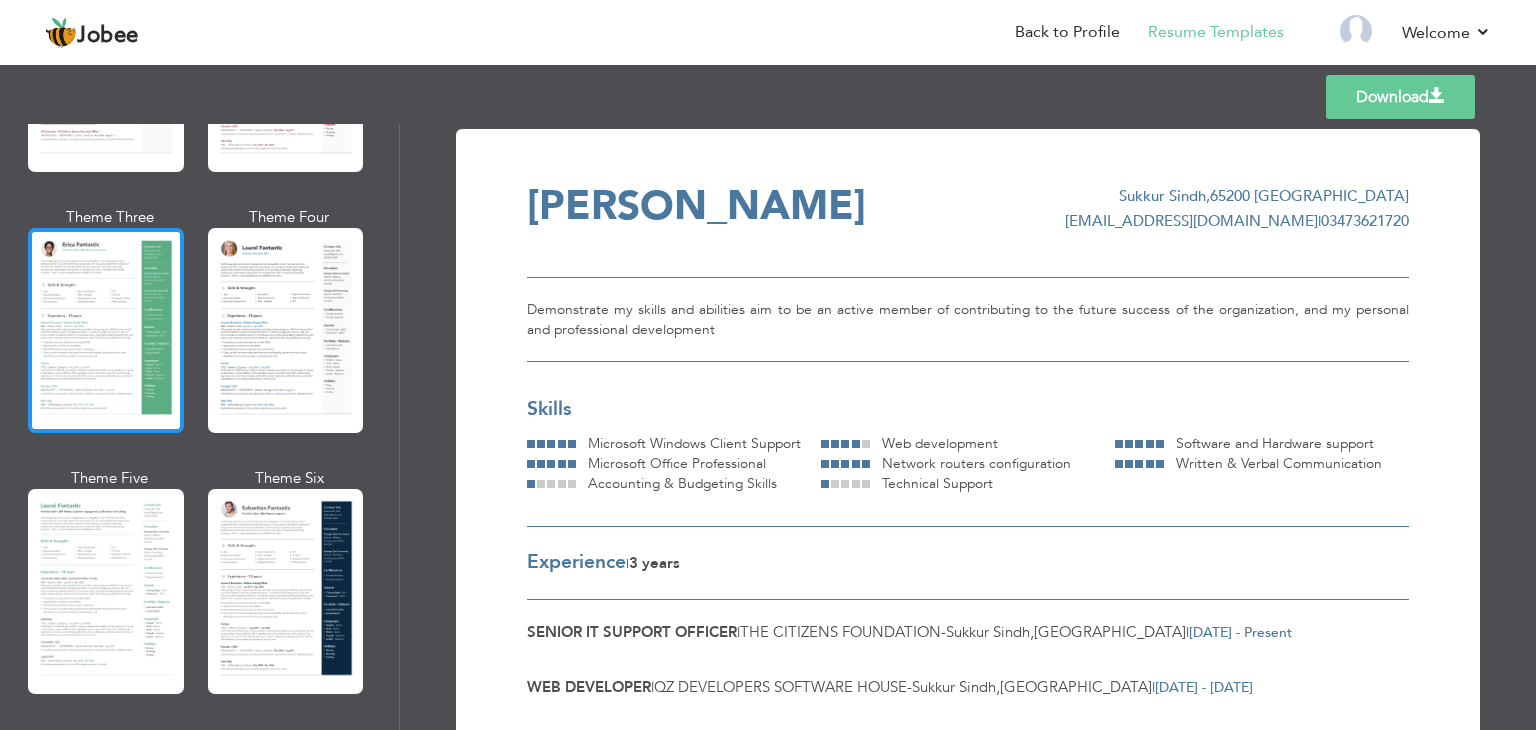 scroll, scrollTop: 300, scrollLeft: 0, axis: vertical 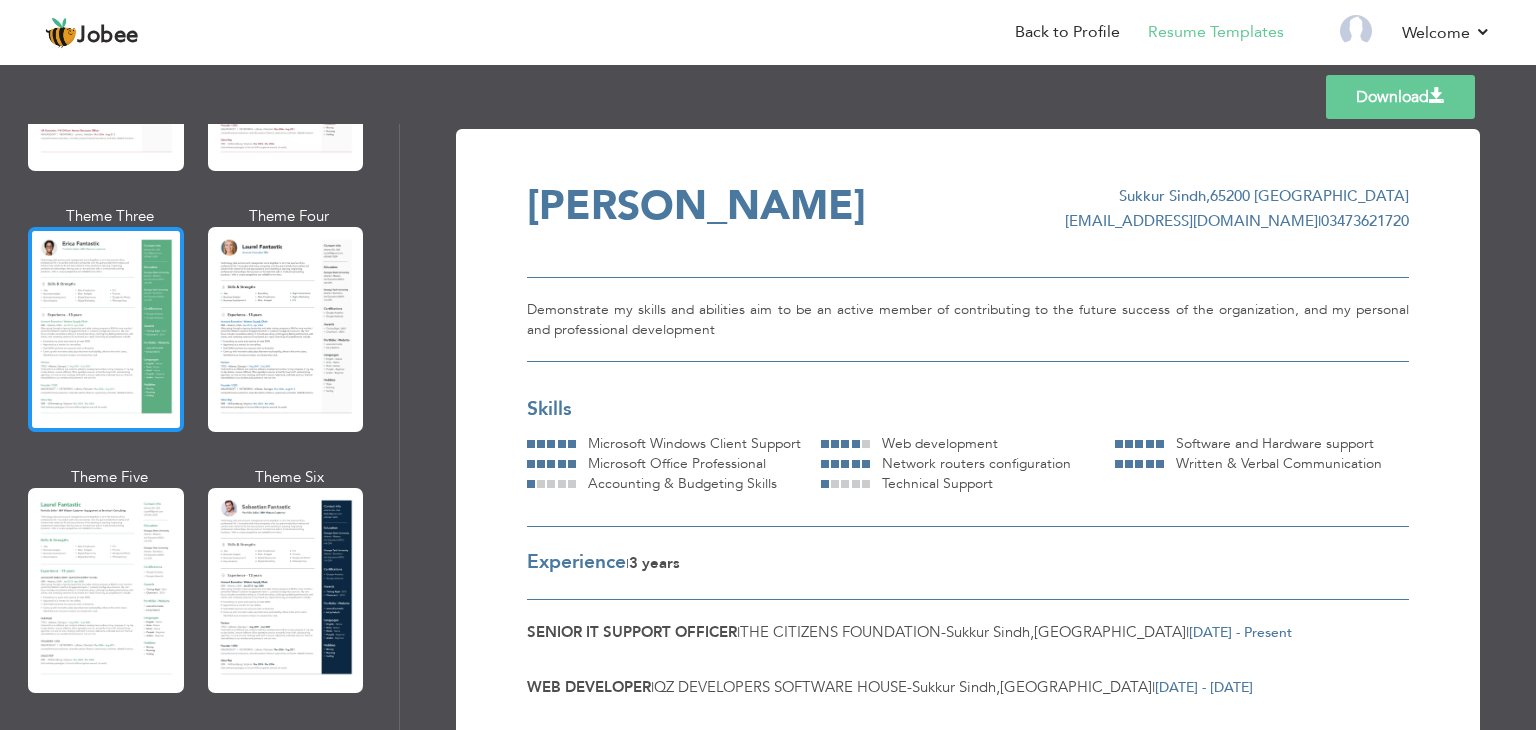click at bounding box center [106, 590] 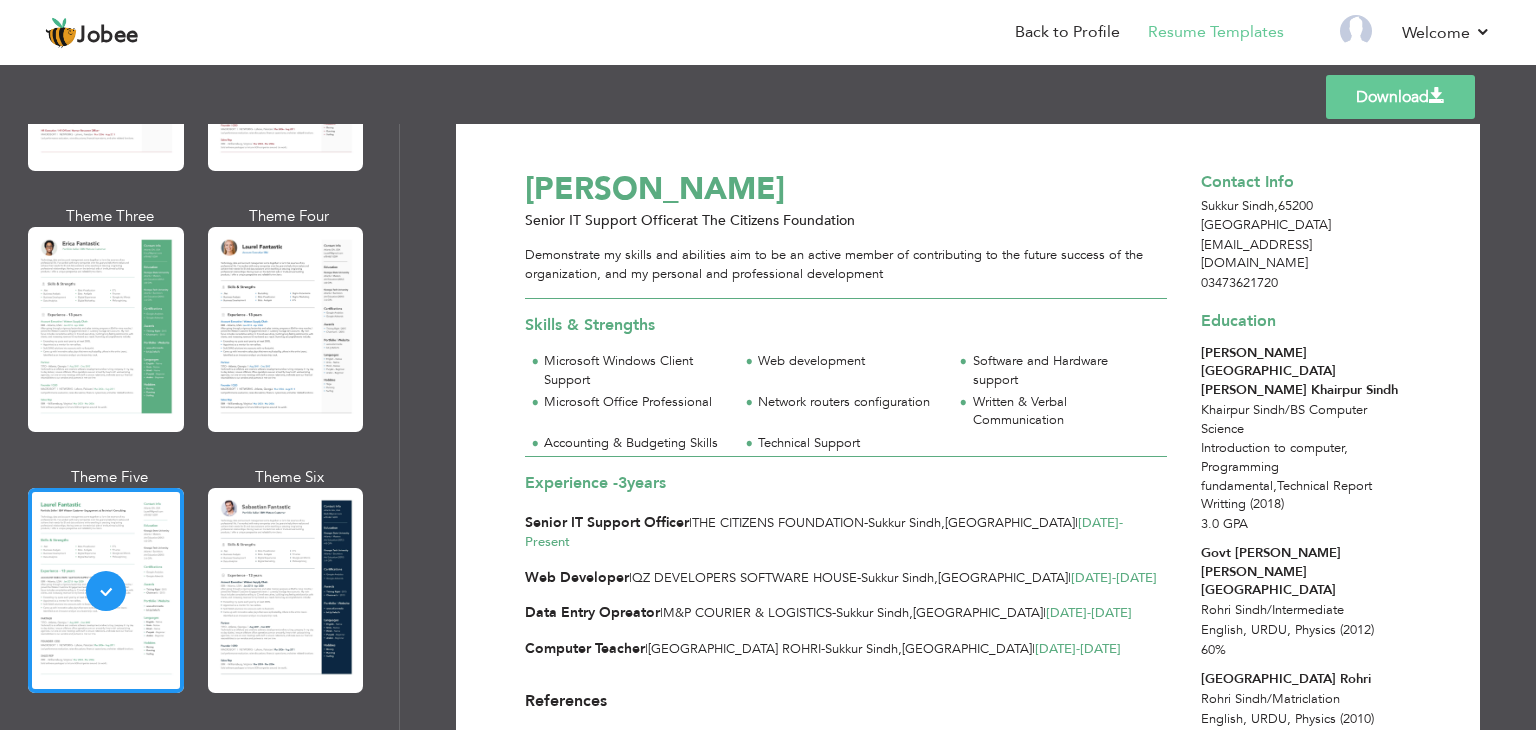 scroll, scrollTop: 0, scrollLeft: 0, axis: both 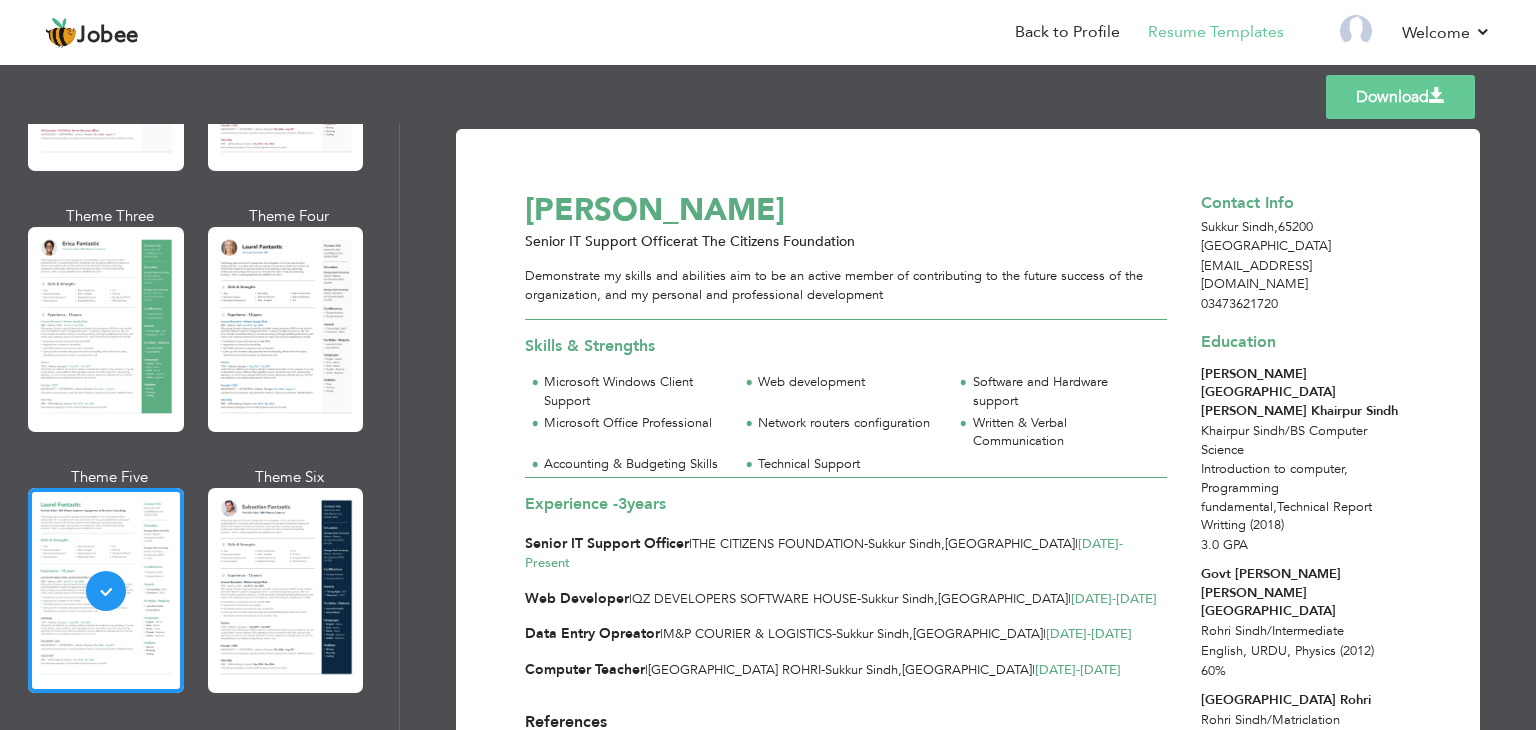 click on "Download" at bounding box center [1400, 97] 